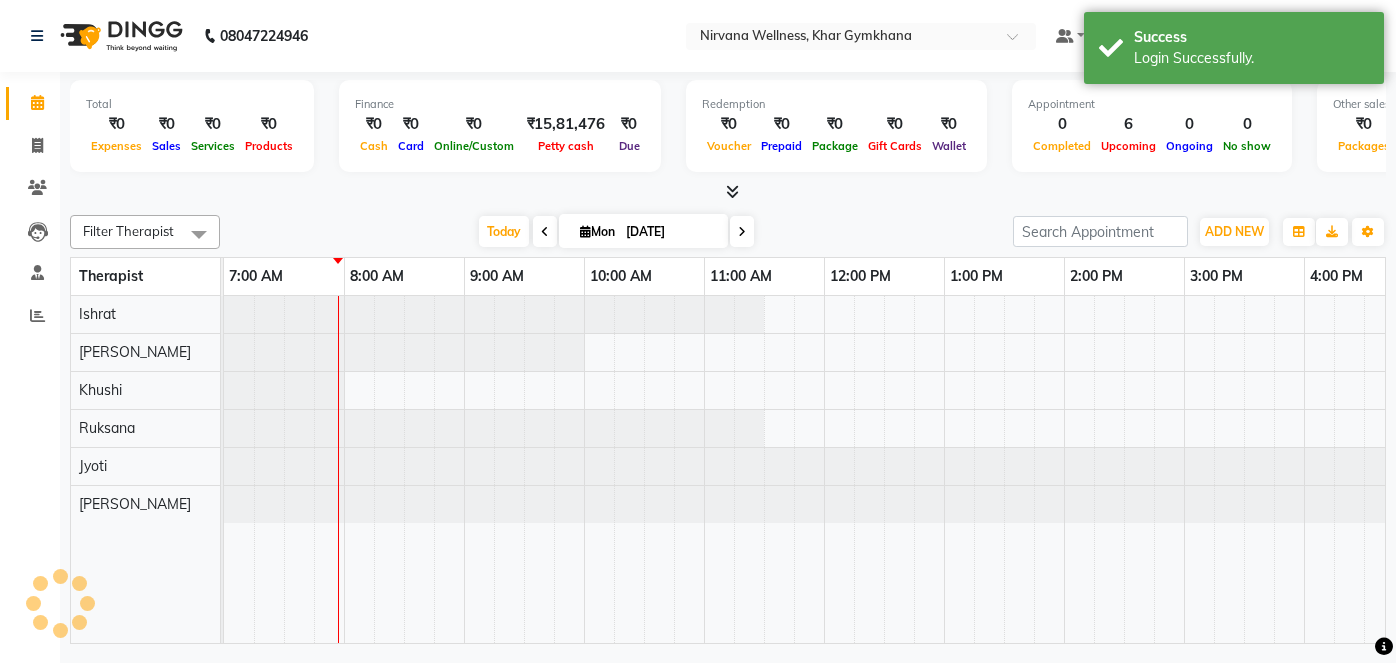 scroll, scrollTop: 0, scrollLeft: 0, axis: both 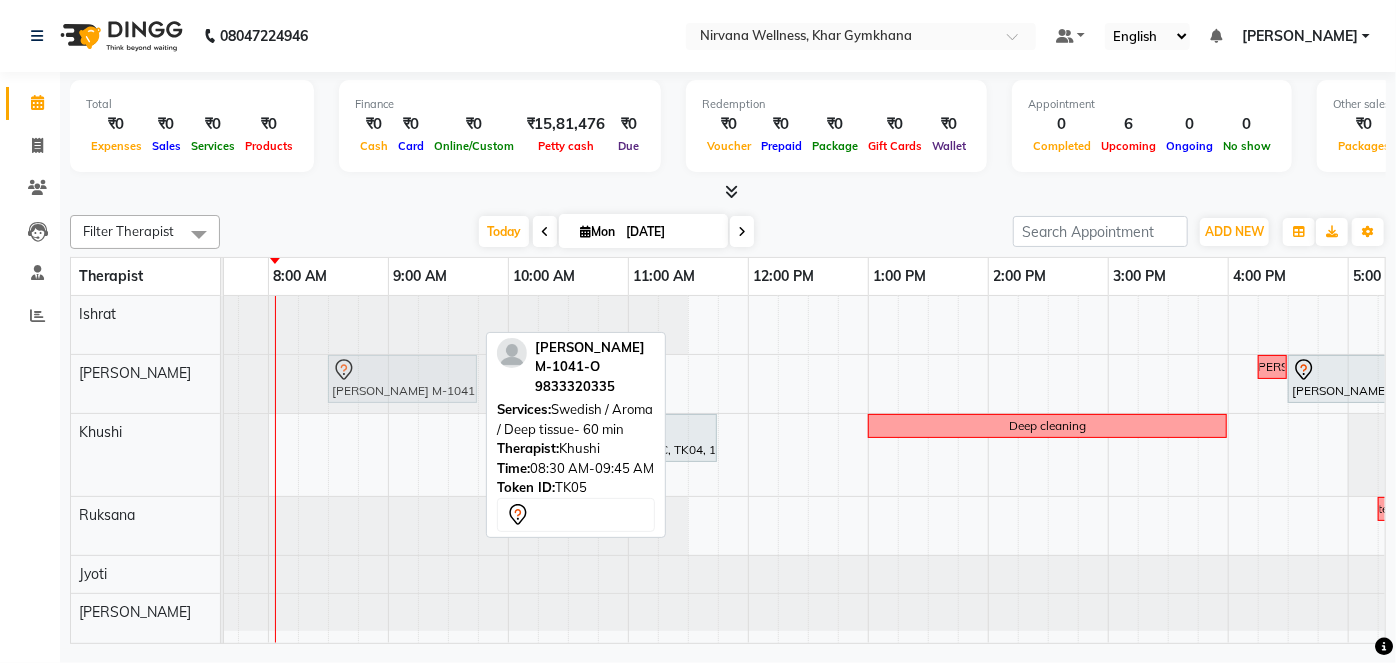 drag, startPoint x: 384, startPoint y: 438, endPoint x: 386, endPoint y: 398, distance: 40.04997 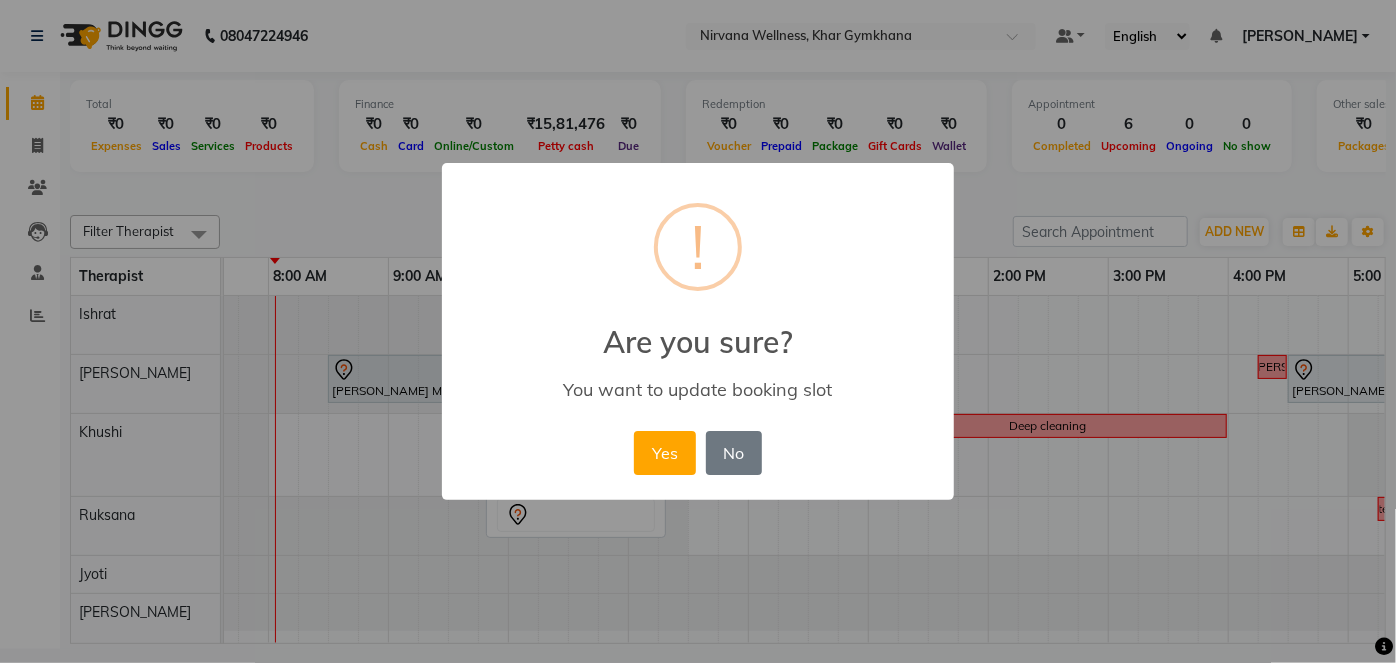 click on "× ! Are you sure? You want to update booking slot Yes No No" at bounding box center (698, 331) 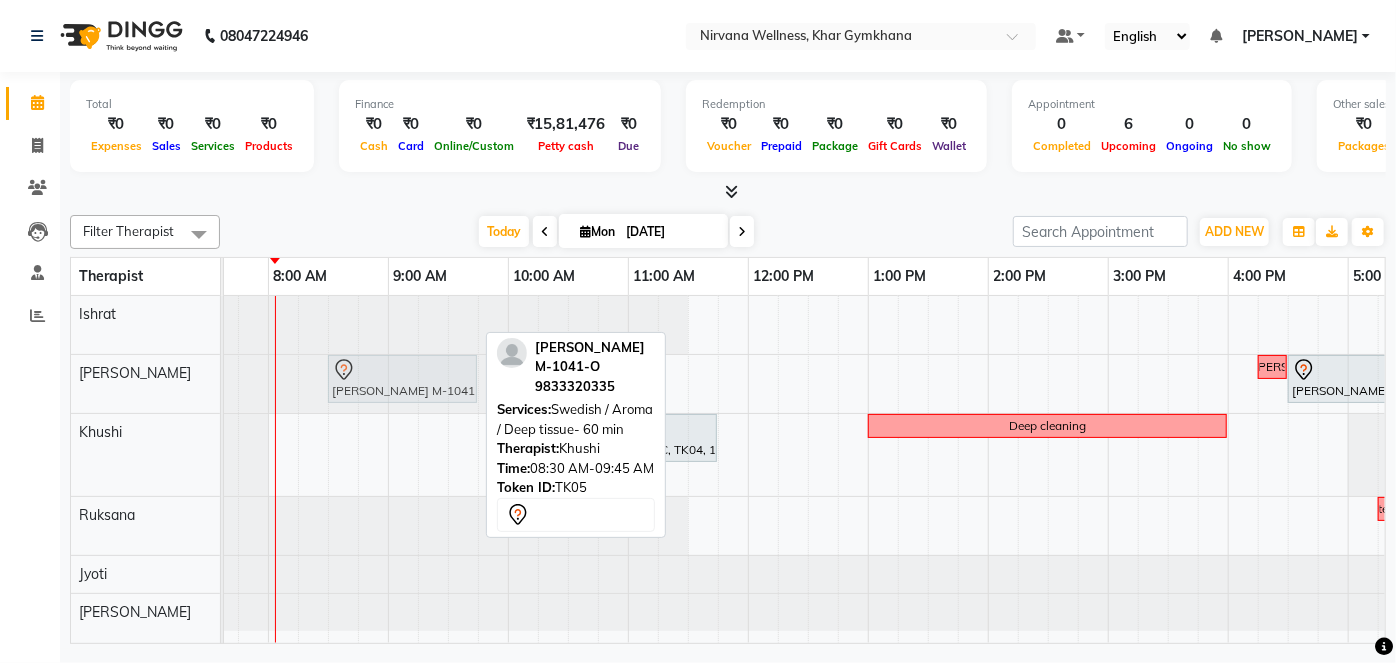 drag, startPoint x: 370, startPoint y: 441, endPoint x: 378, endPoint y: 394, distance: 47.67599 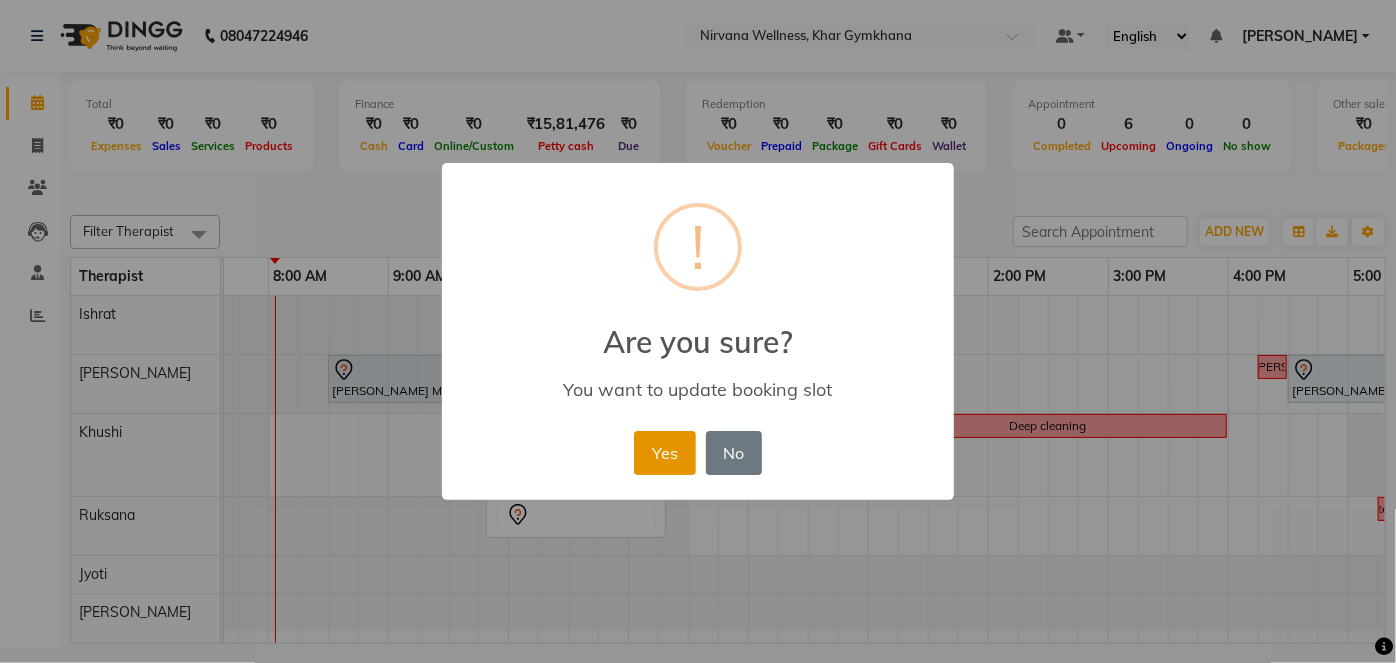 click on "Yes" at bounding box center [664, 453] 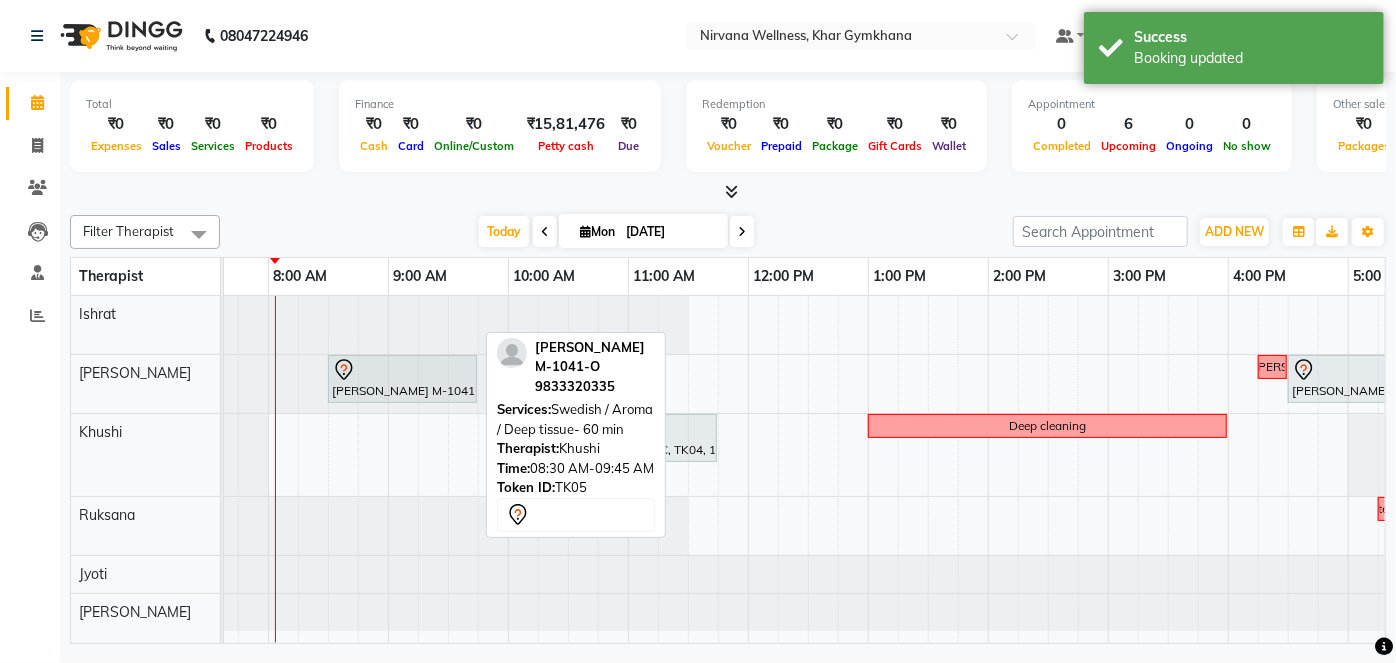 click on "Chanda J-92-L, TK01, 05:30 PM-06:45 PM, Swedish / Aroma / Deep tissue- 60 min             Amita Mago M-1041-O, TK05, 08:30 AM-09:45 AM, Swedish / Aroma / Deep tissue- 60 min  Requested Suhani              Jasmin Divekar L-106-O, TK02, 04:30 PM-05:30 PM, VLCC Facial KG             Sanya P-845-O, TK03, 05:45 PM-07:15 PM, Combo Offer Menicure+Pedicure             Bansi Mehta M-1394-C, TK04, 10:00 AM-11:45 AM, Swedish / Aroma / Deep tissue- 90 min  Deep cleaning   Complimentary   Requested Ruksana              Jasmin Divekar L-106-O, TK02, 05:30 PM-06:45 PM, Swedish / Aroma / Deep tissue- 60 min" at bounding box center (1108, 469) 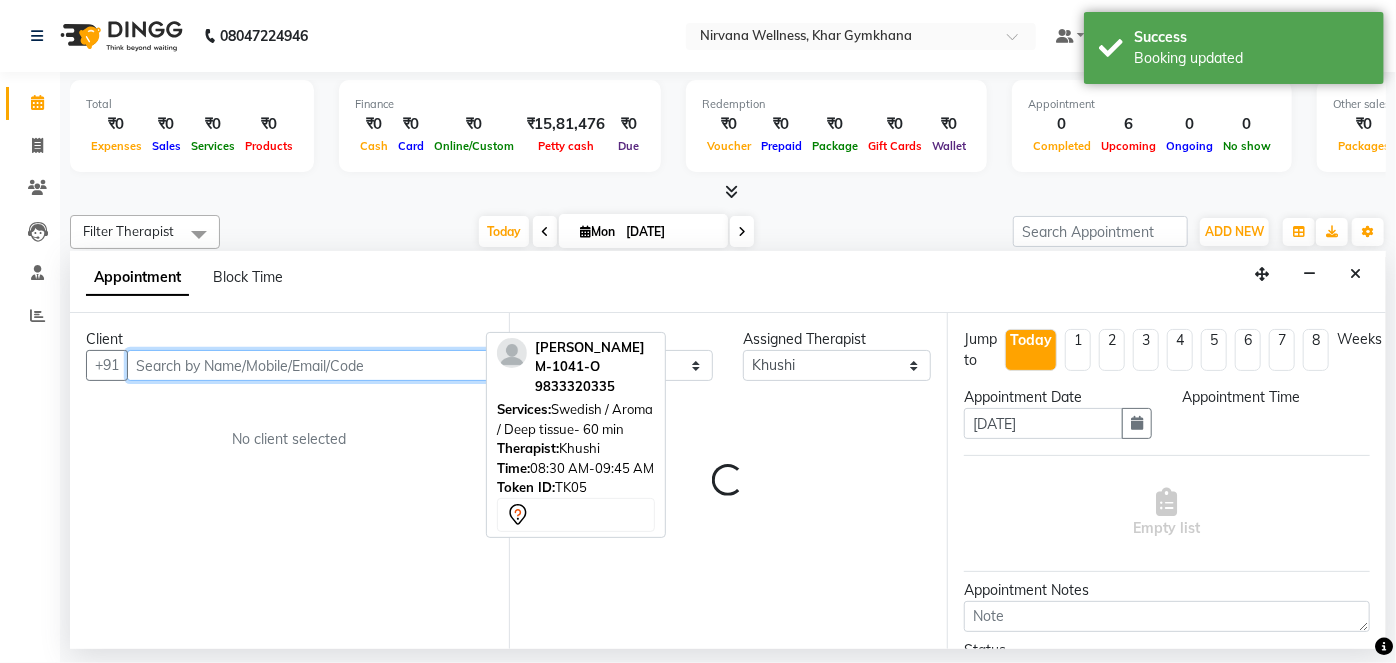 select on "510" 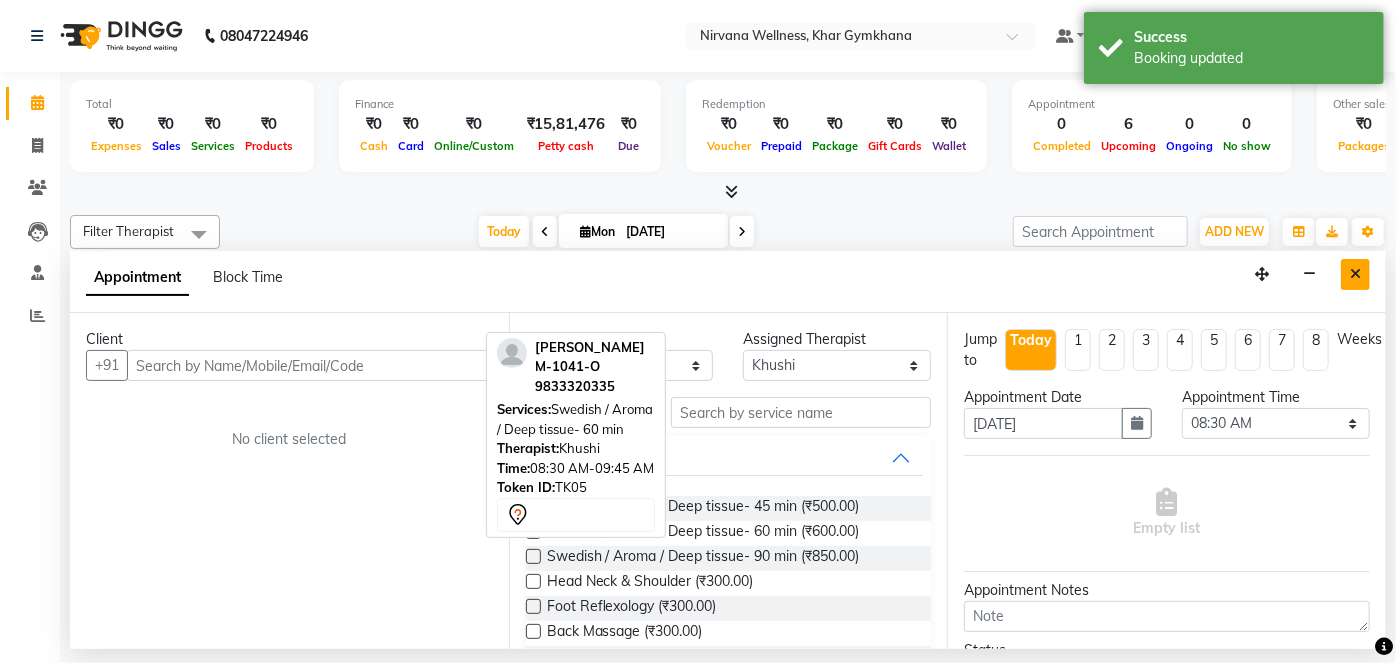 click at bounding box center [1355, 274] 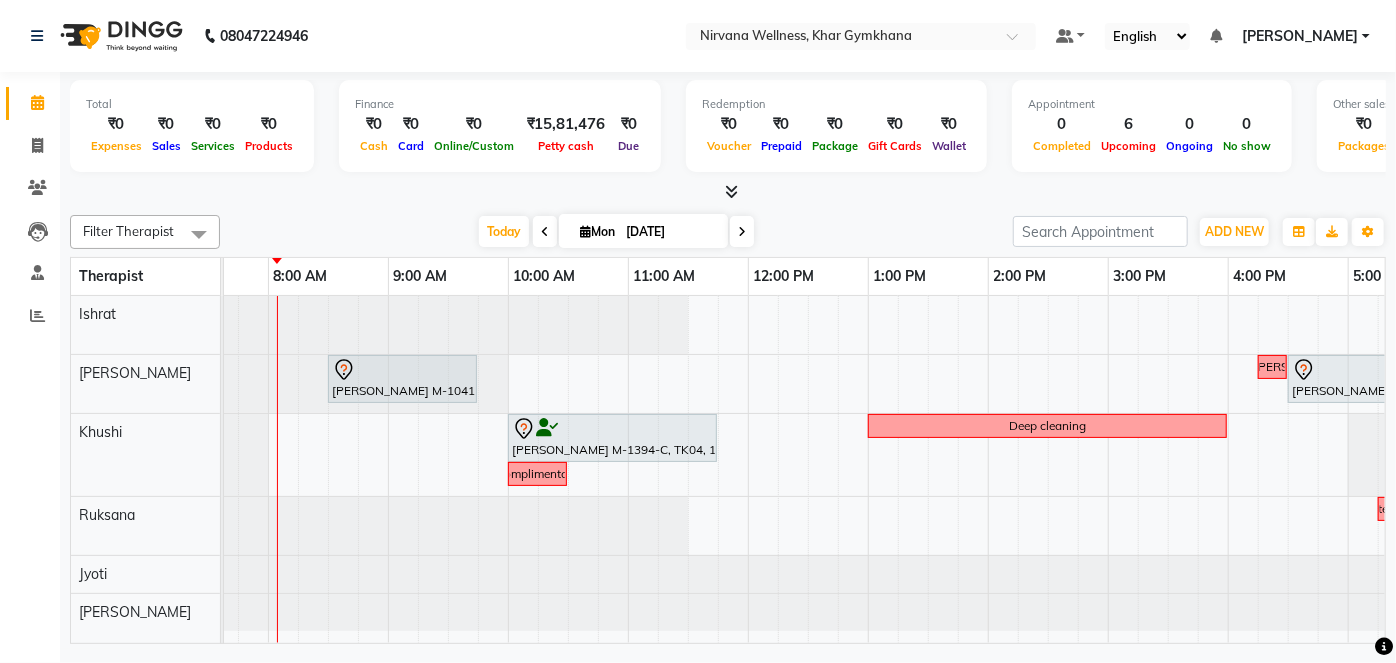 scroll, scrollTop: 0, scrollLeft: 32, axis: horizontal 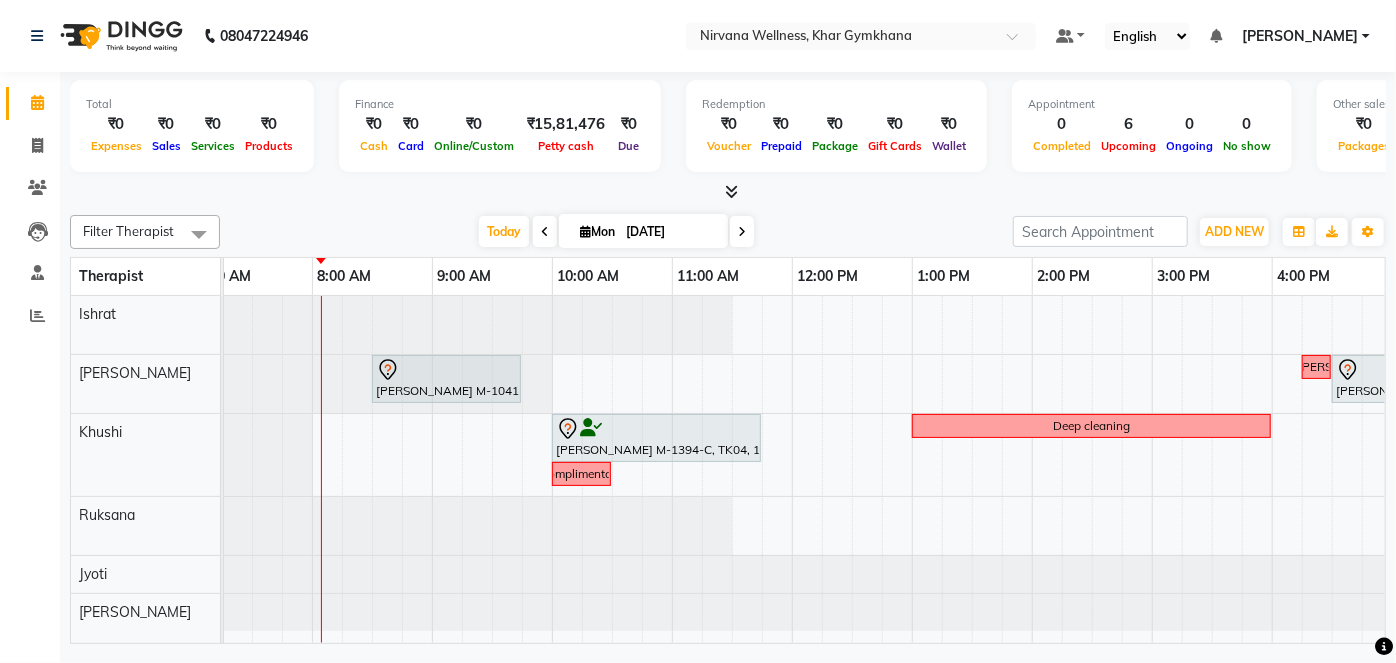 click at bounding box center (742, 231) 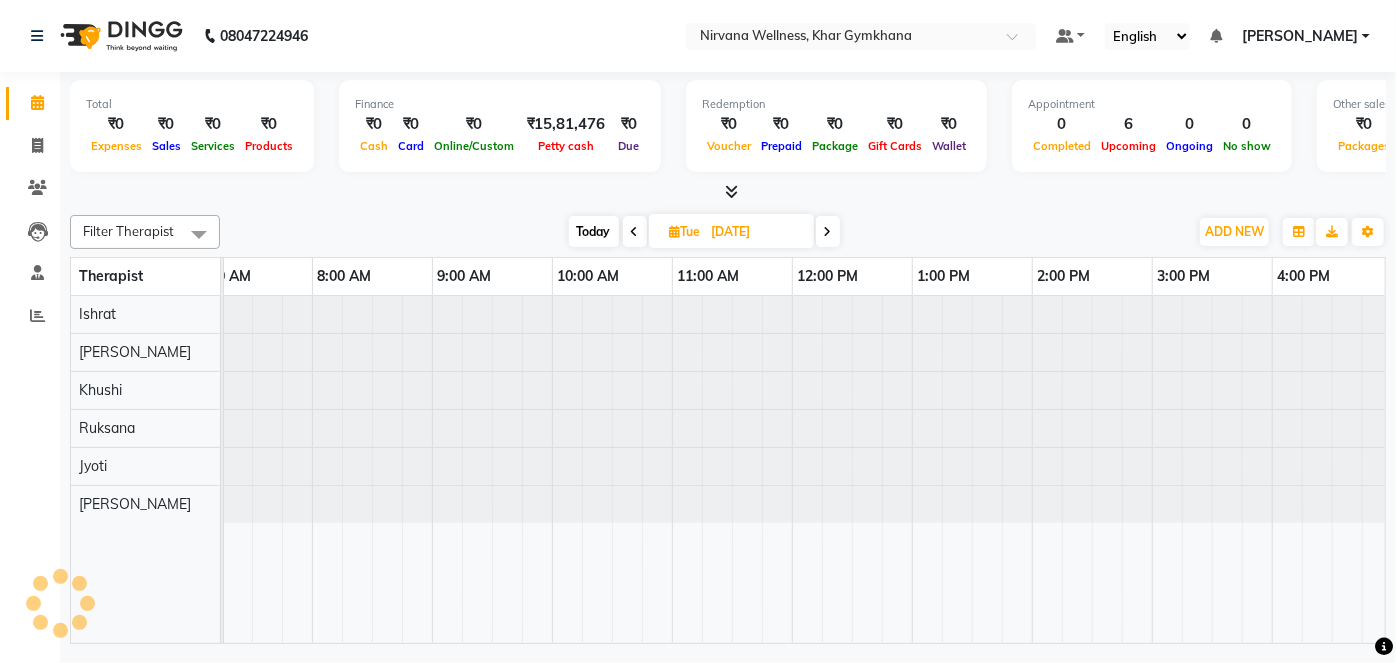 scroll, scrollTop: 0, scrollLeft: 120, axis: horizontal 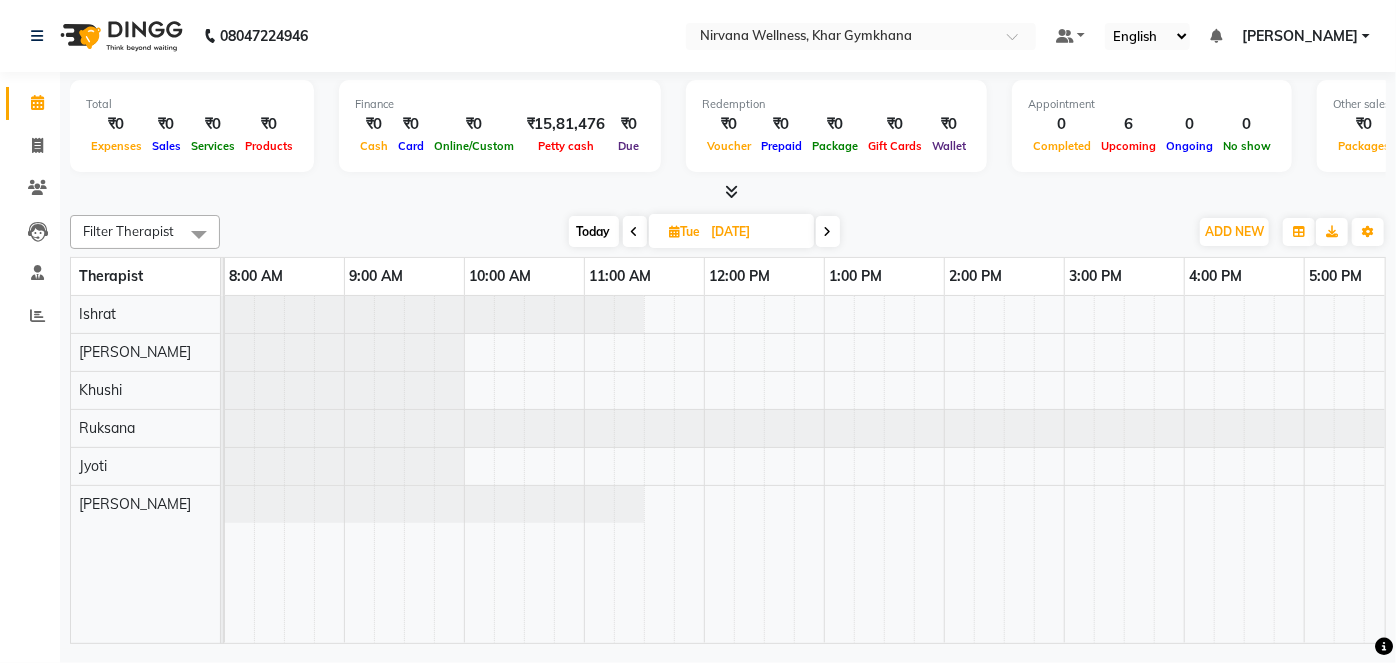 click at bounding box center [828, 231] 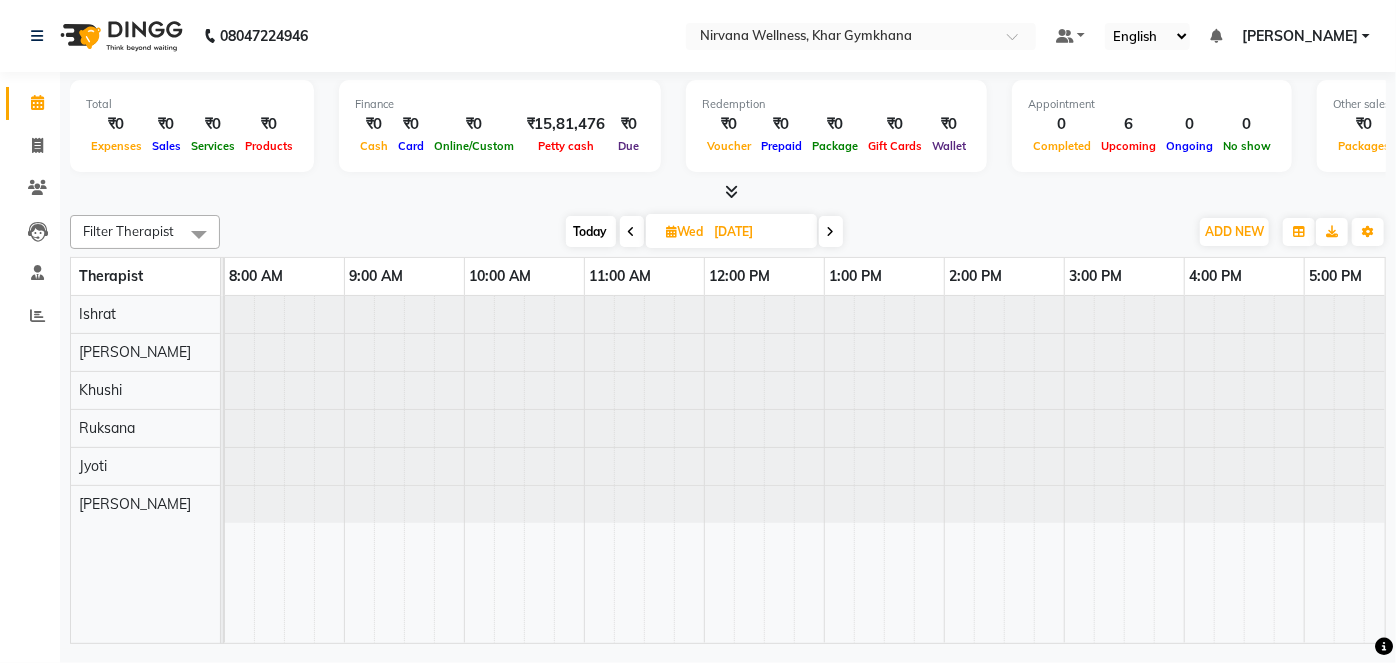 scroll, scrollTop: 0, scrollLeft: 120, axis: horizontal 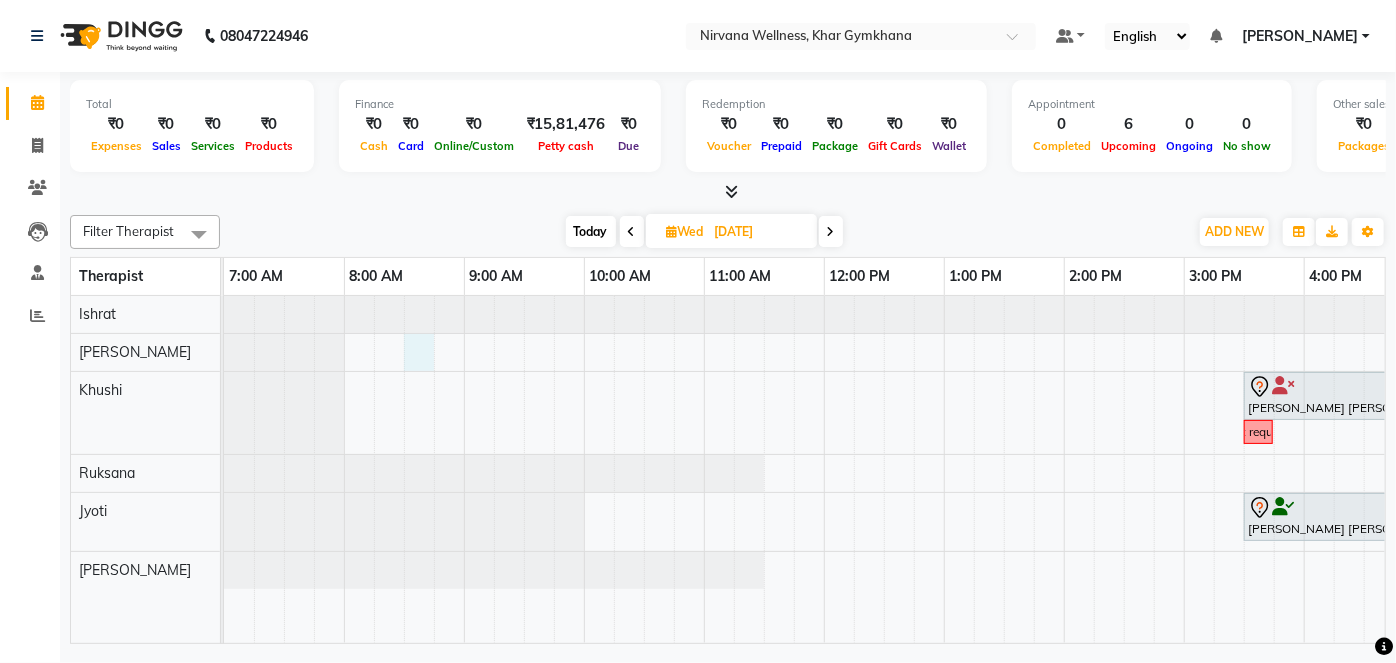 click on "Meghna Dave D-391-O, 03:30 PM-04:45 PM, Swedish / Aroma / Deep tissue- 60 min  Guest requested              Meghna Dave D-391-O, 03:30 PM-04:45 PM, Swedish / Aroma / Deep tissue- 60 min" at bounding box center [1184, 469] 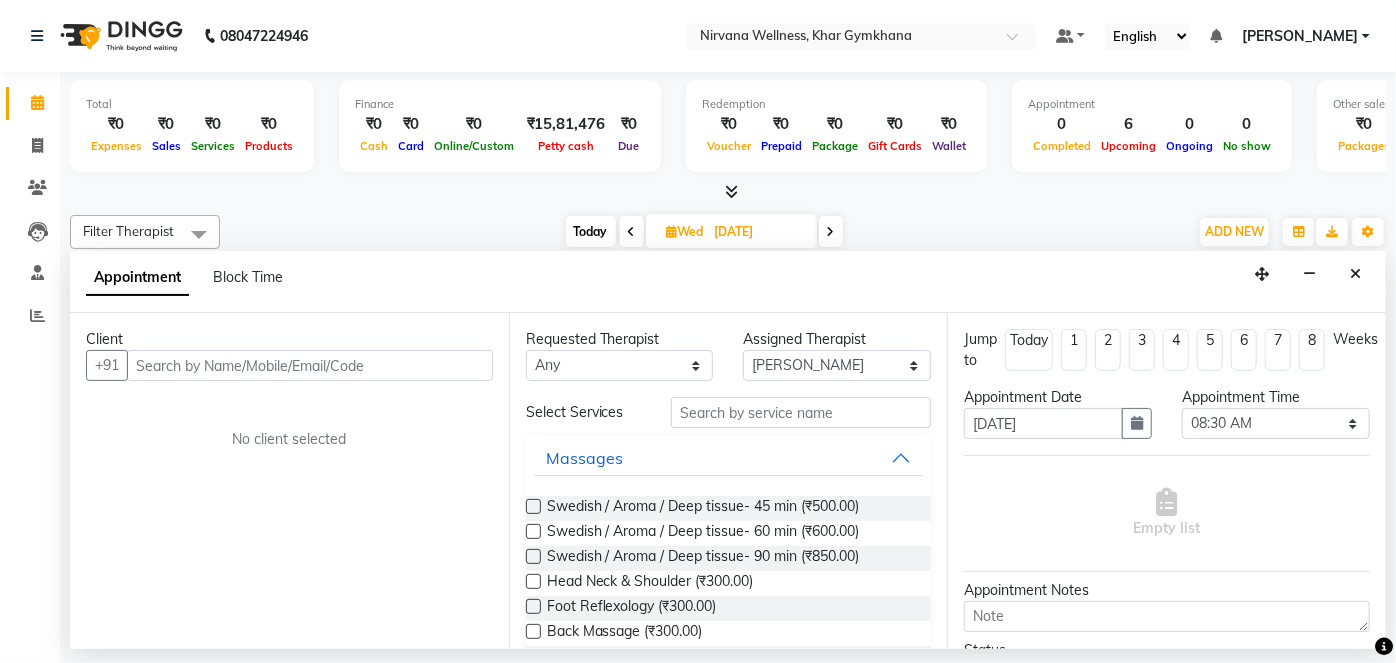 click at bounding box center (310, 365) 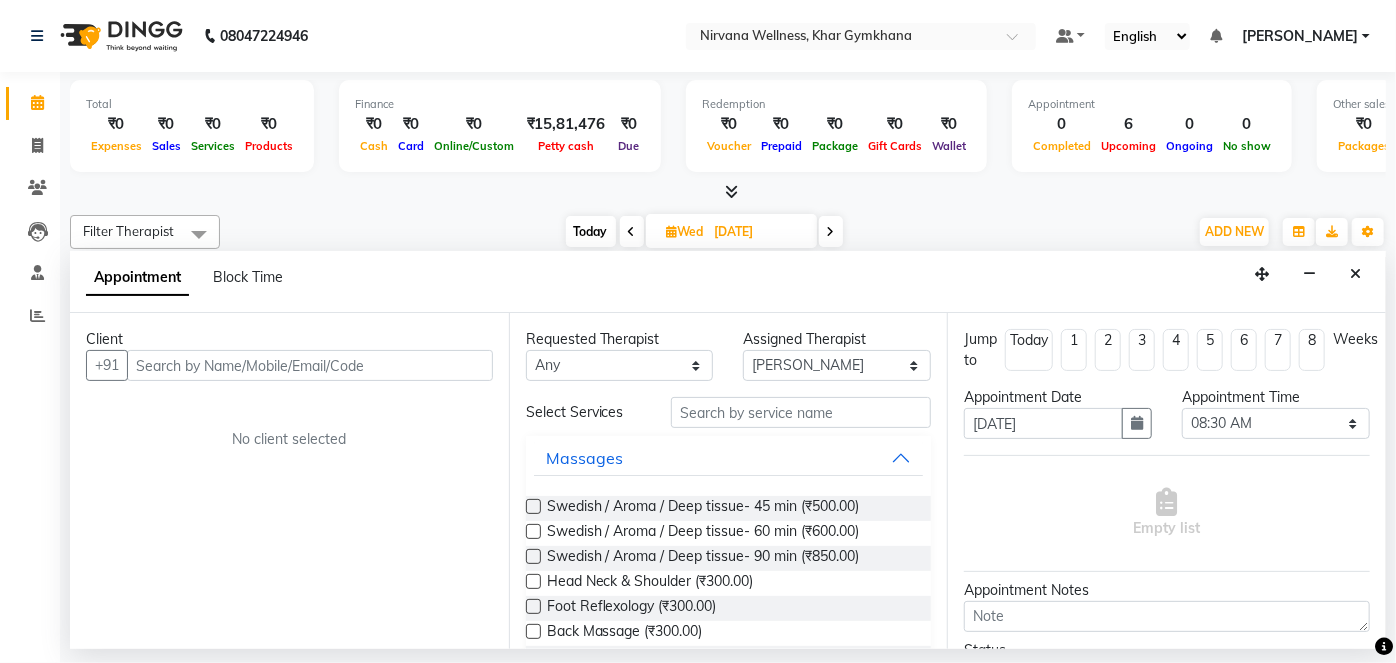 type on "B" 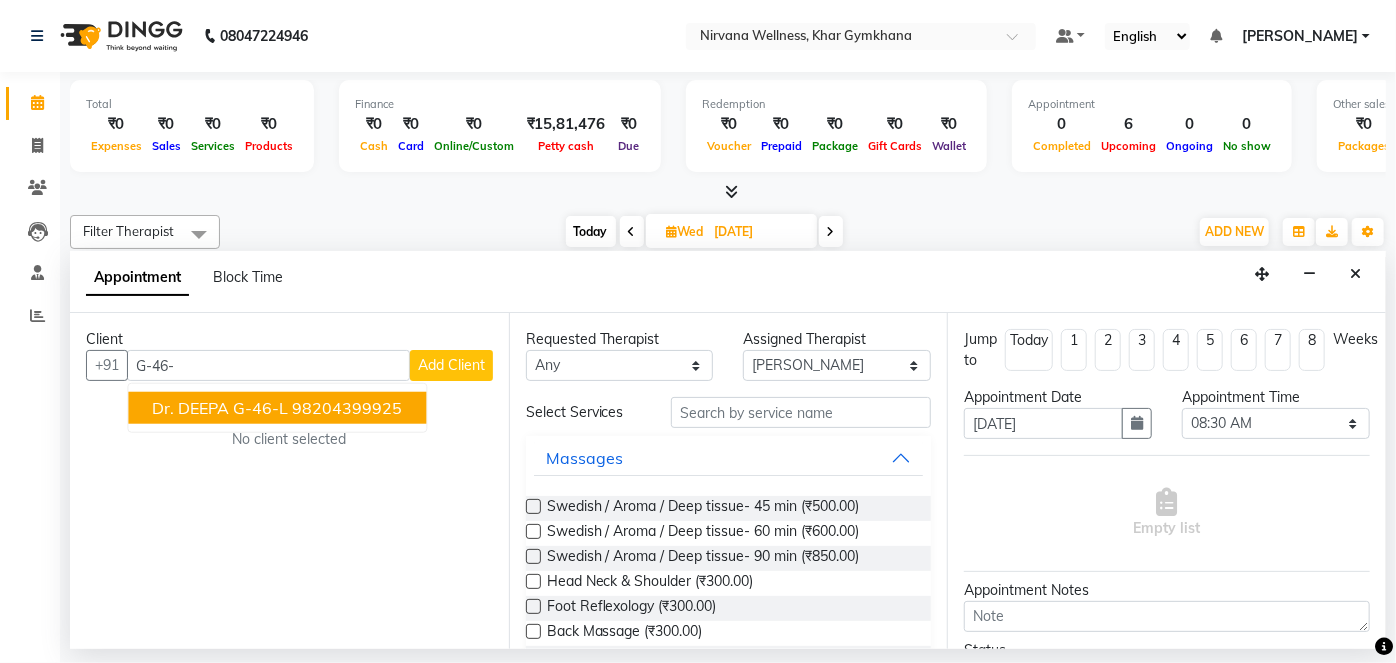 click on "Dr. DEEPA G-46-l" at bounding box center (220, 408) 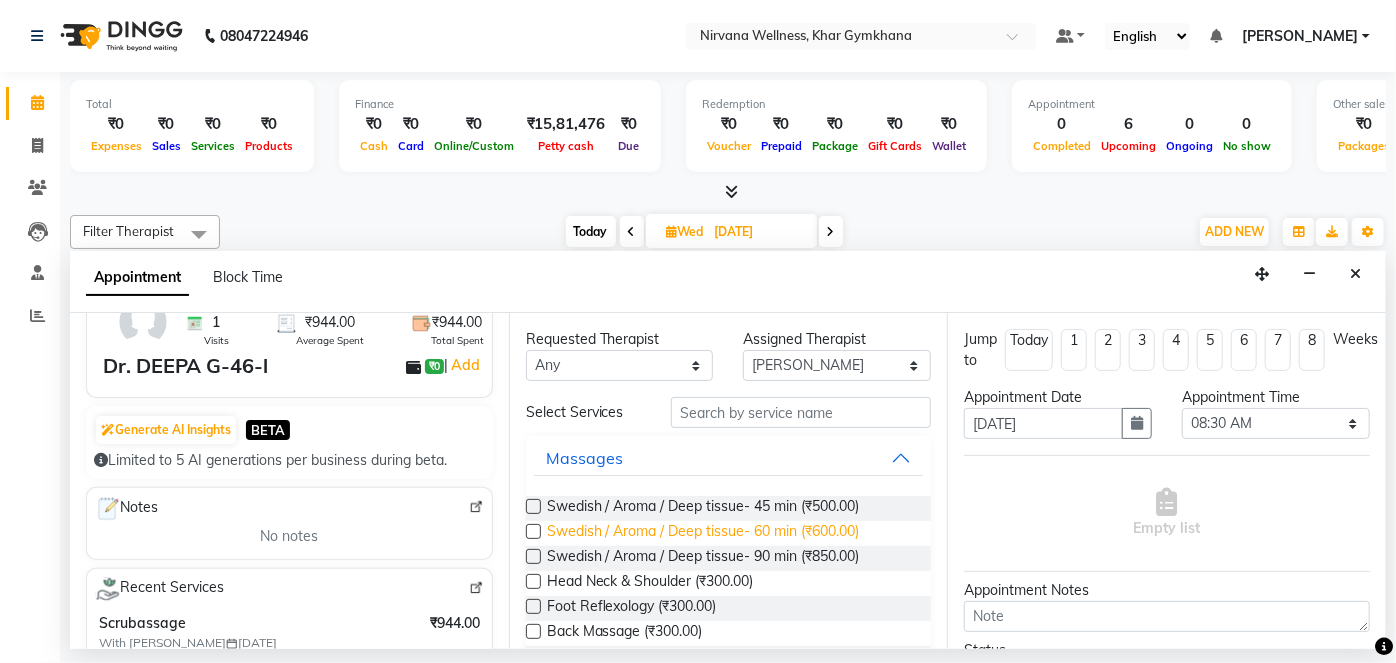 scroll, scrollTop: 181, scrollLeft: 0, axis: vertical 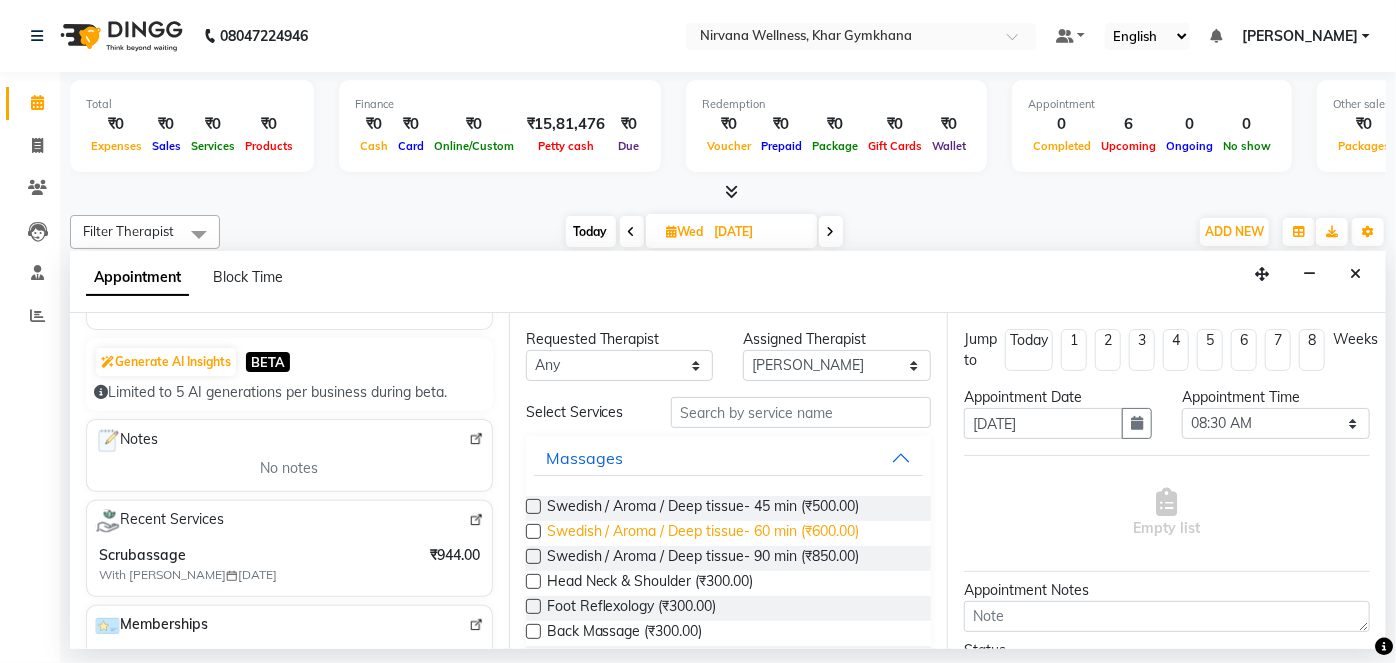 type on "98204399925" 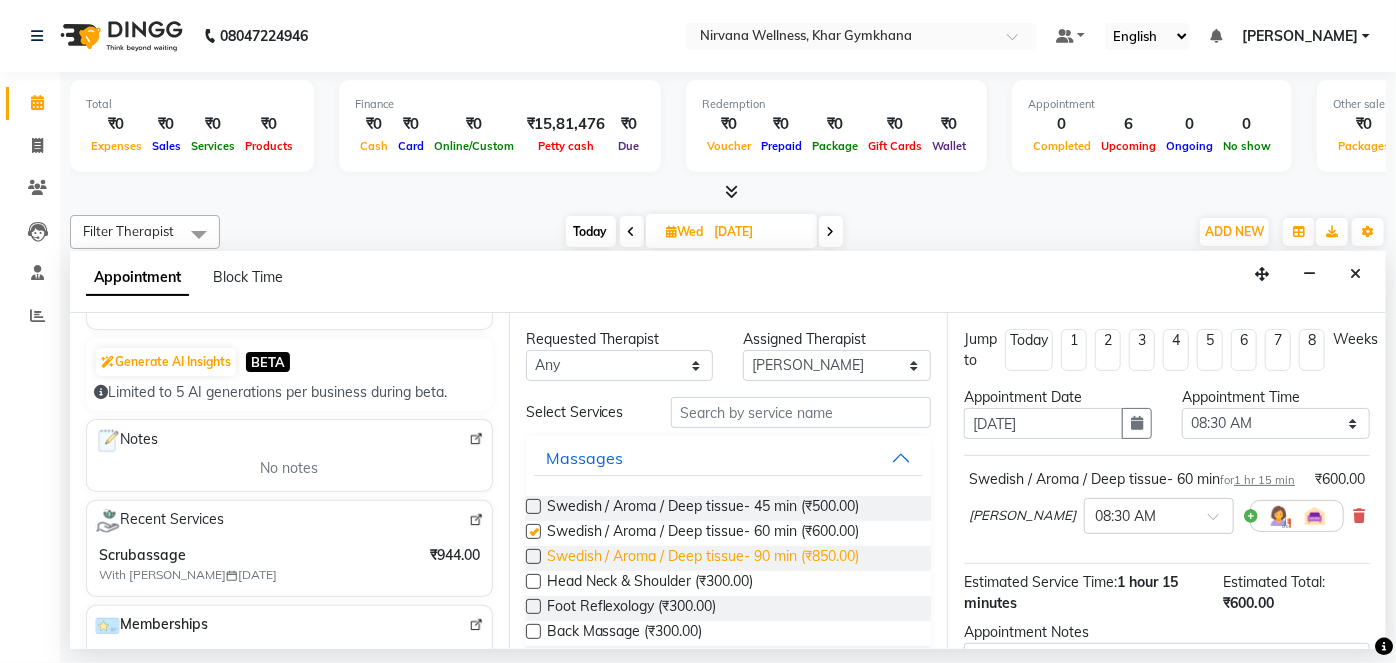 checkbox on "false" 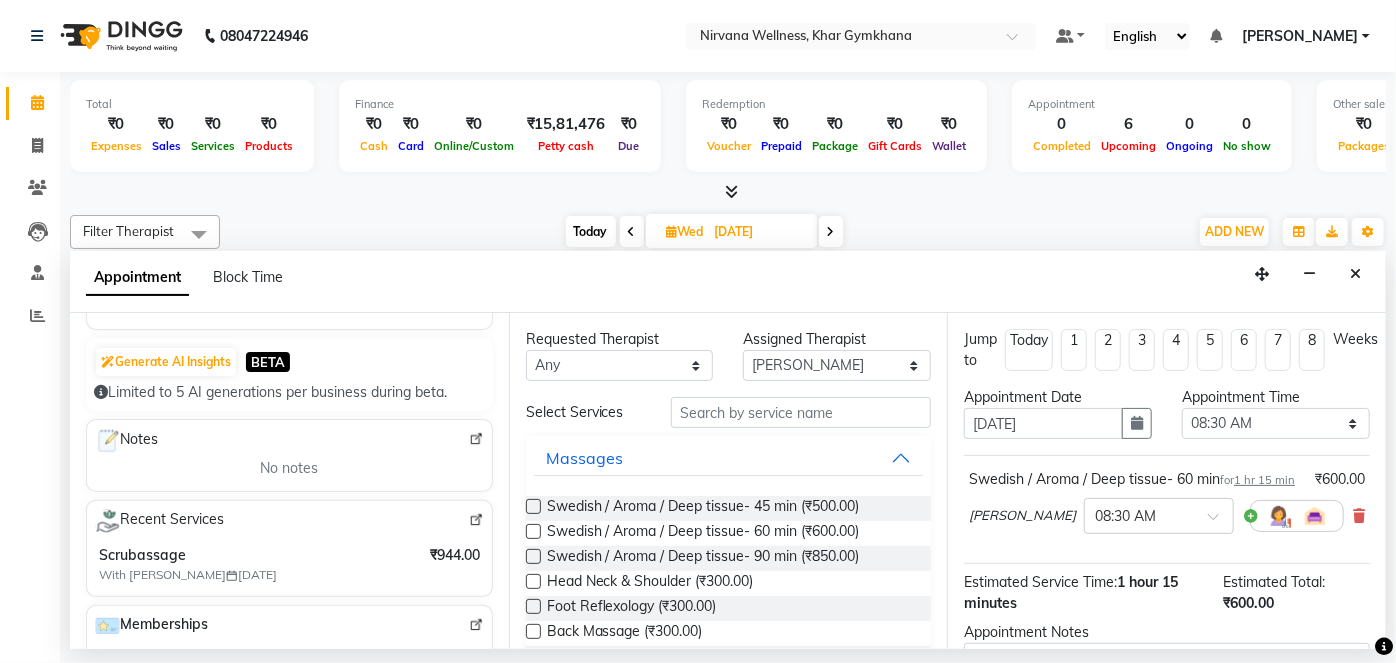 scroll, scrollTop: 231, scrollLeft: 0, axis: vertical 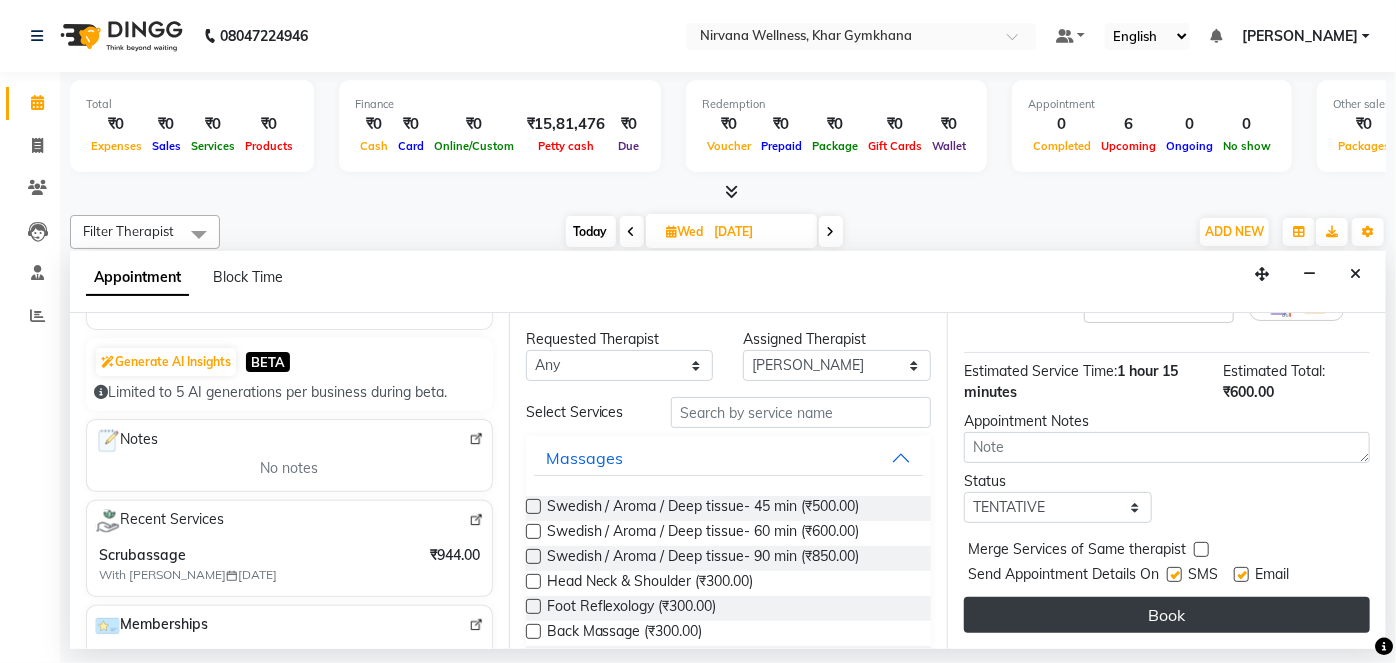 click on "Book" at bounding box center (1167, 615) 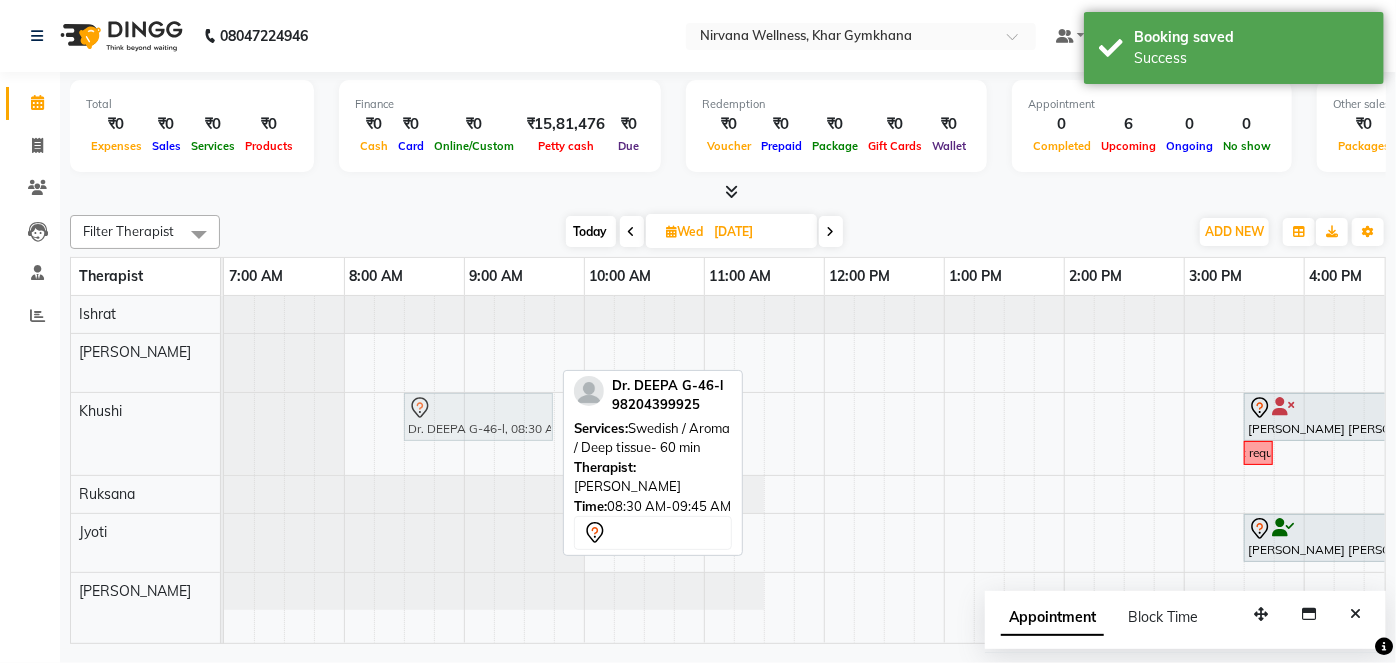 drag, startPoint x: 434, startPoint y: 350, endPoint x: 442, endPoint y: 400, distance: 50.635956 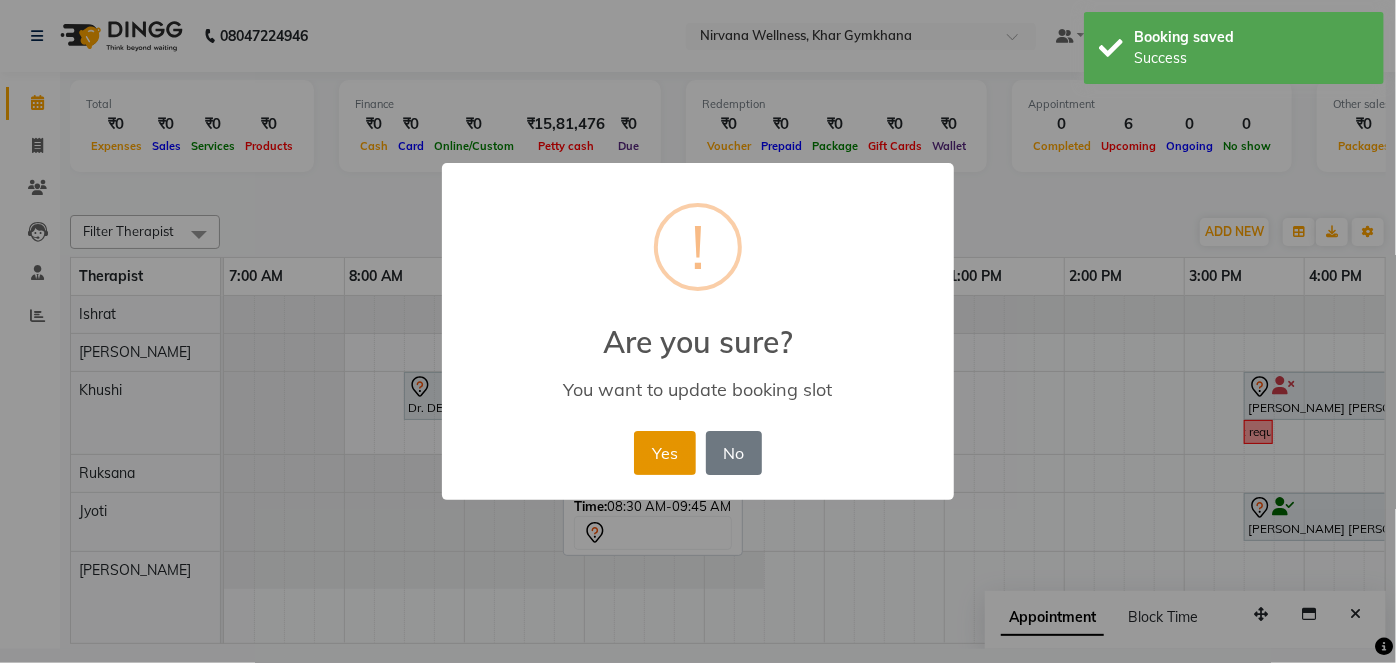 click on "Yes" at bounding box center [664, 453] 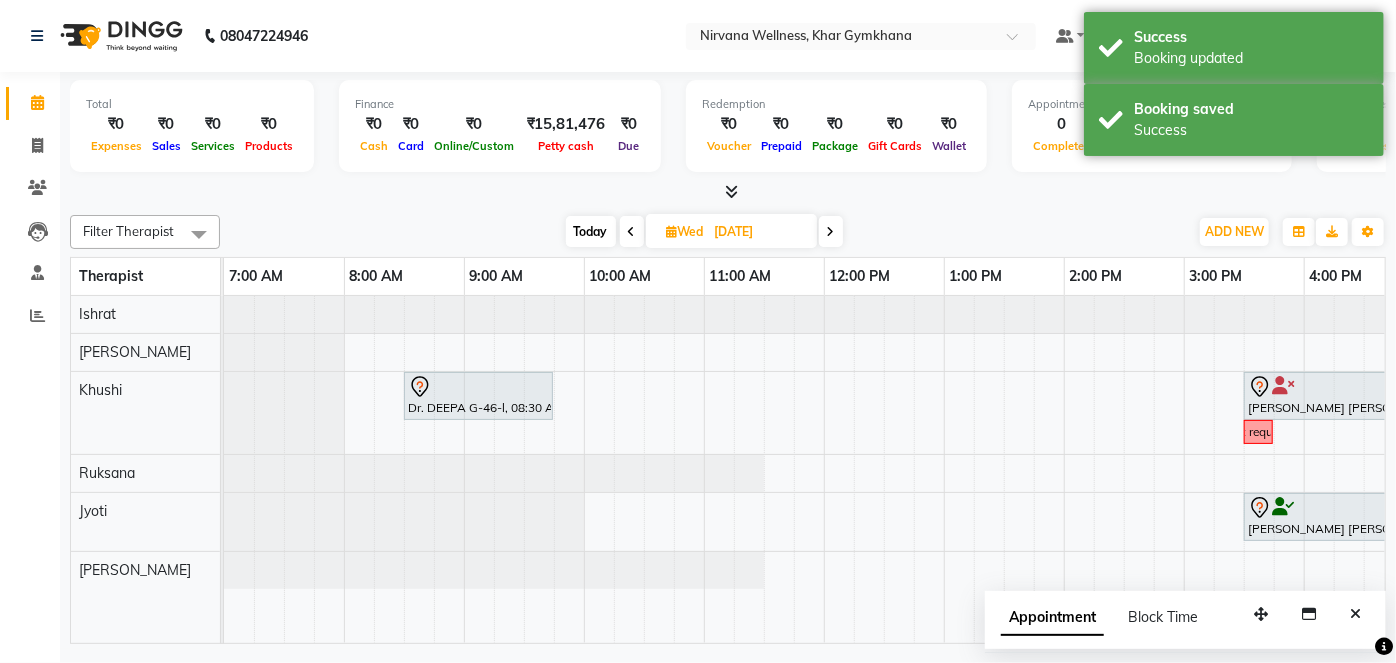 click on "Dr. DEEPA G-46-l, 08:30 AM-09:45 AM, Swedish / Aroma / Deep tissue- 60 min             Meghna Dave D-391-O, 03:30 PM-04:45 PM, Swedish / Aroma / Deep tissue- 60 min  Guest requested              Meghna Dave D-391-O, 03:30 PM-04:45 PM, Swedish / Aroma / Deep tissue- 60 min" at bounding box center [1184, 469] 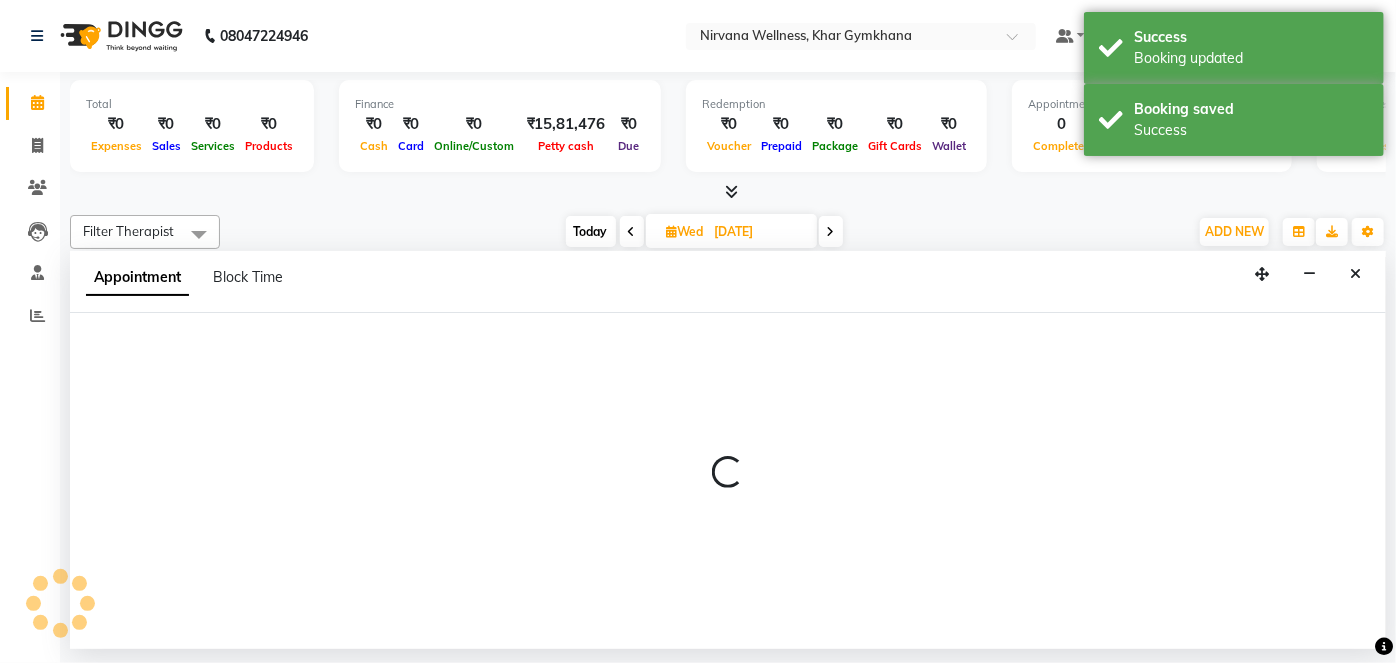 select on "68038" 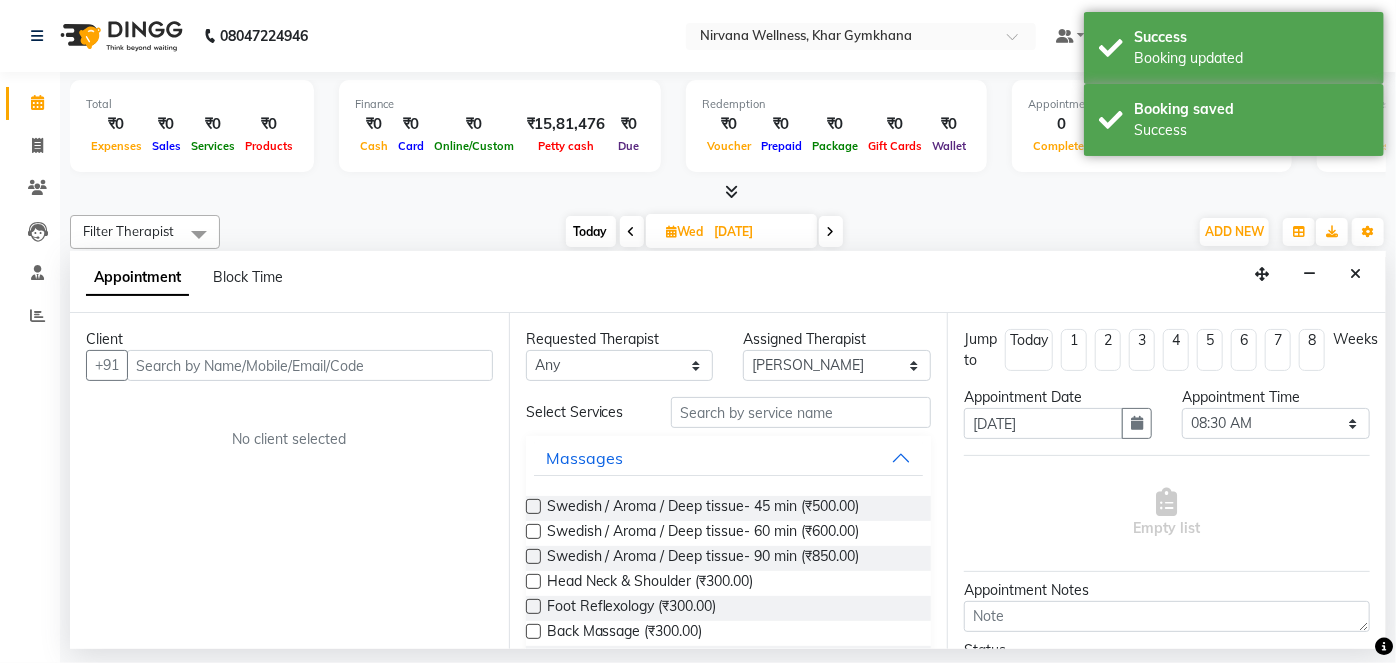 click at bounding box center [310, 365] 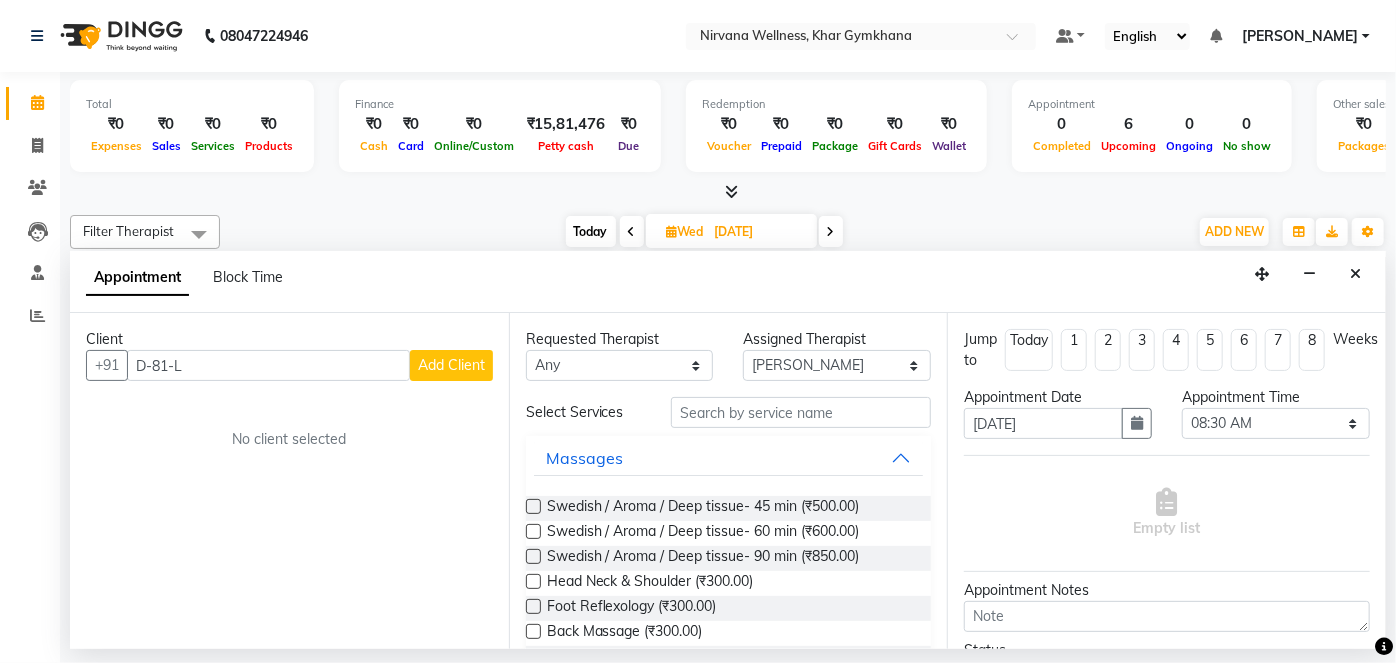 click on "D-81-L" at bounding box center [268, 365] 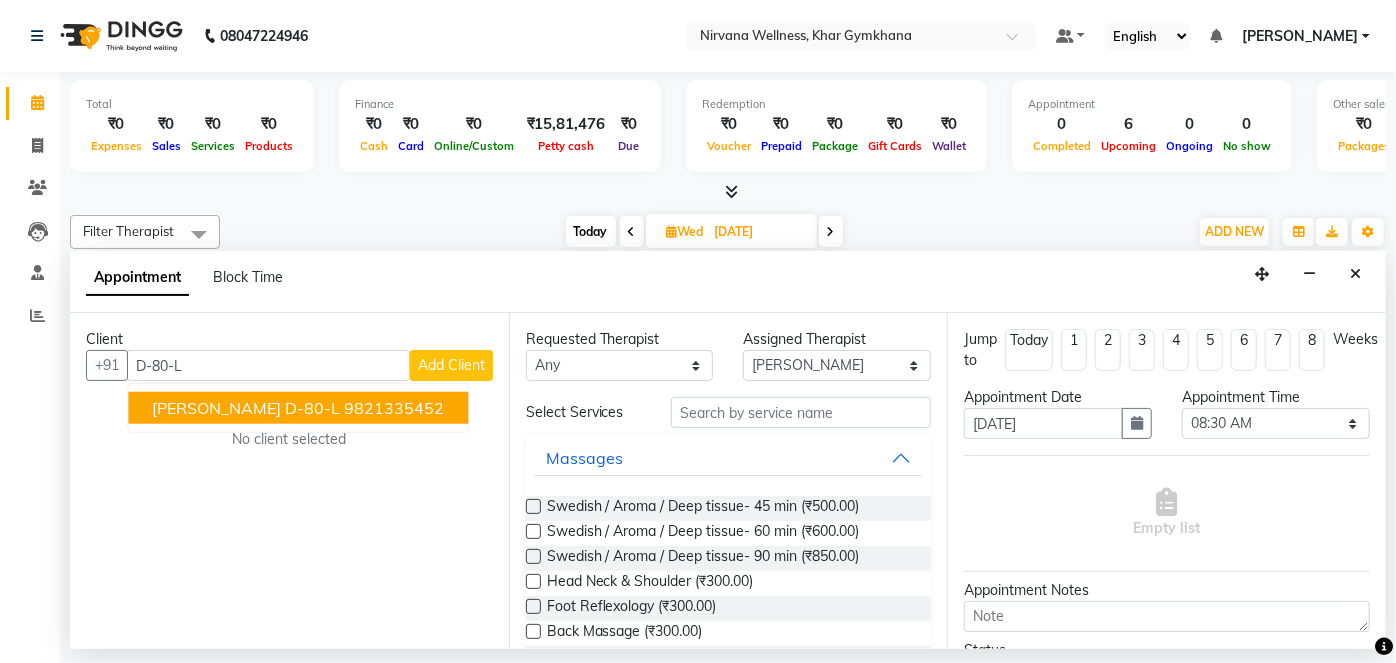 click on "Anuradha D-80-L" at bounding box center (246, 408) 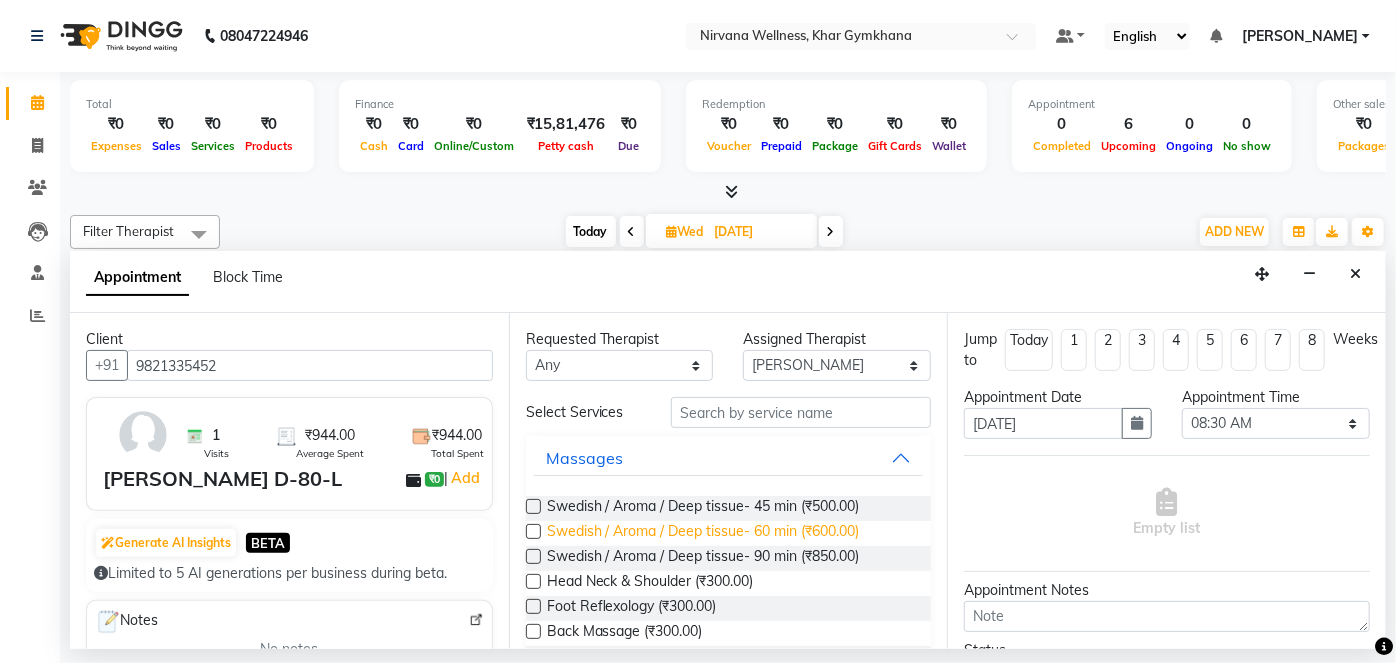 type on "9821335452" 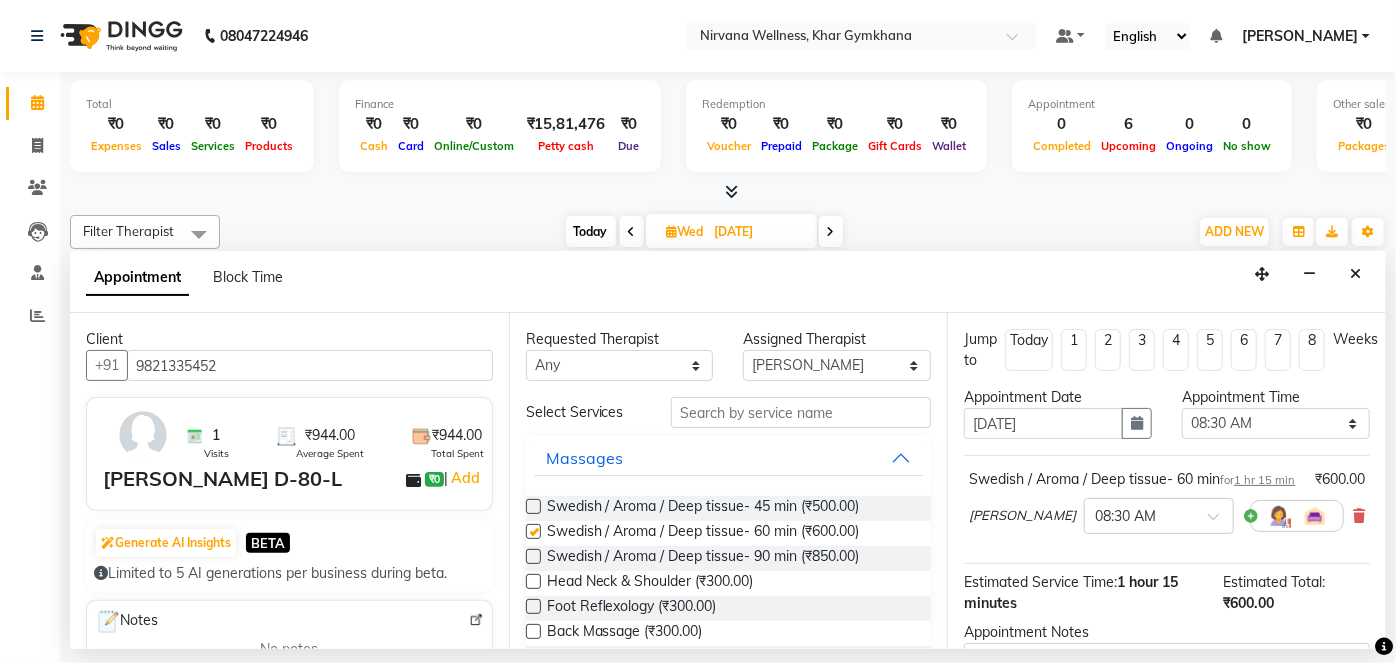 checkbox on "false" 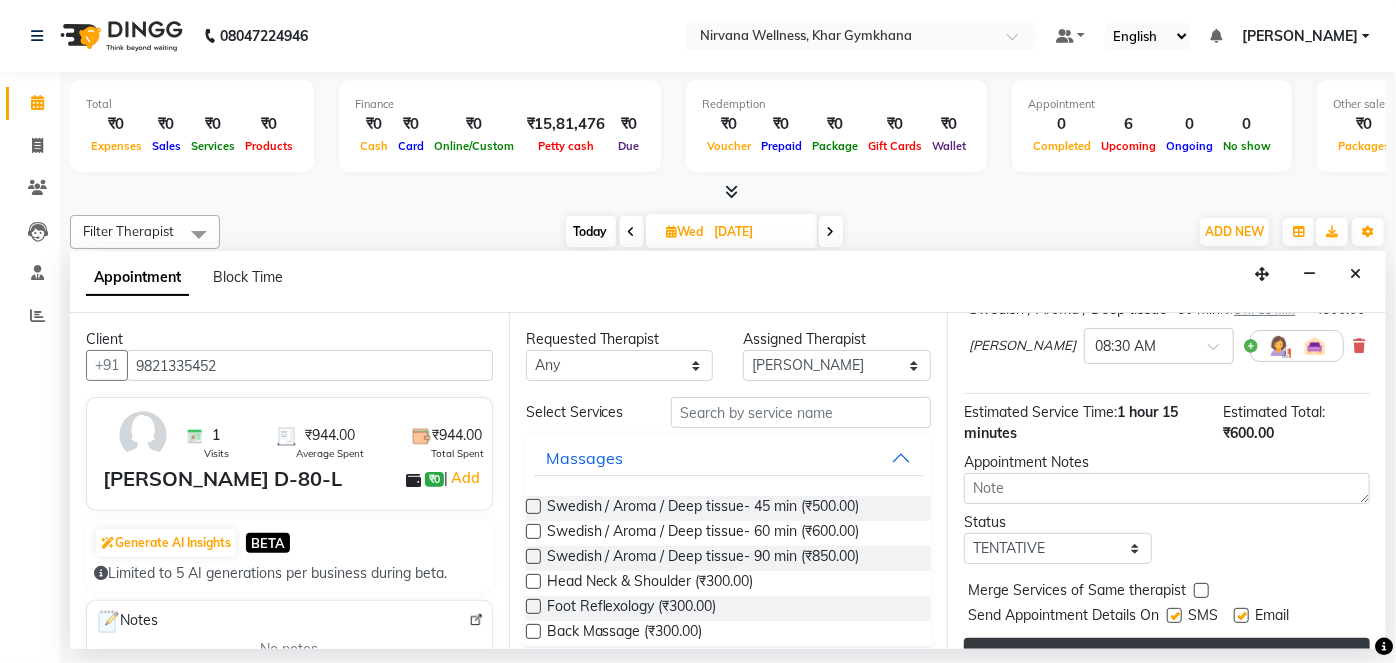 scroll, scrollTop: 231, scrollLeft: 0, axis: vertical 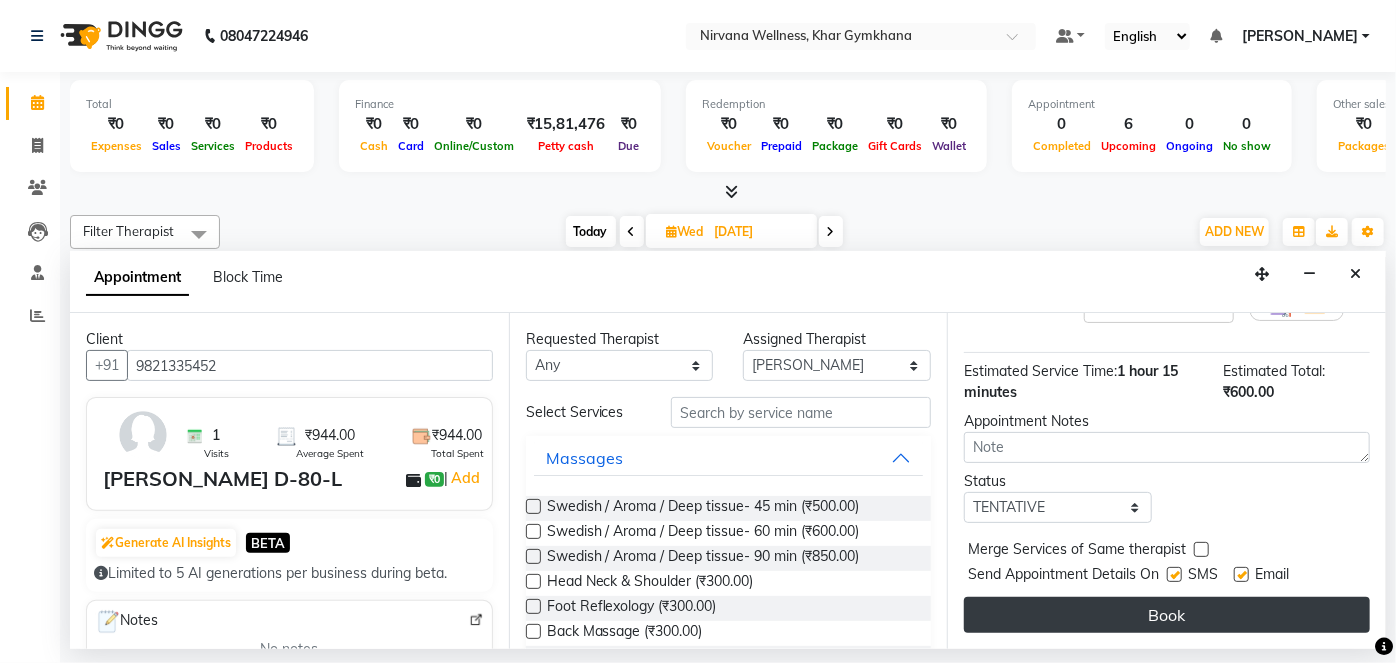 click on "Book" at bounding box center (1167, 615) 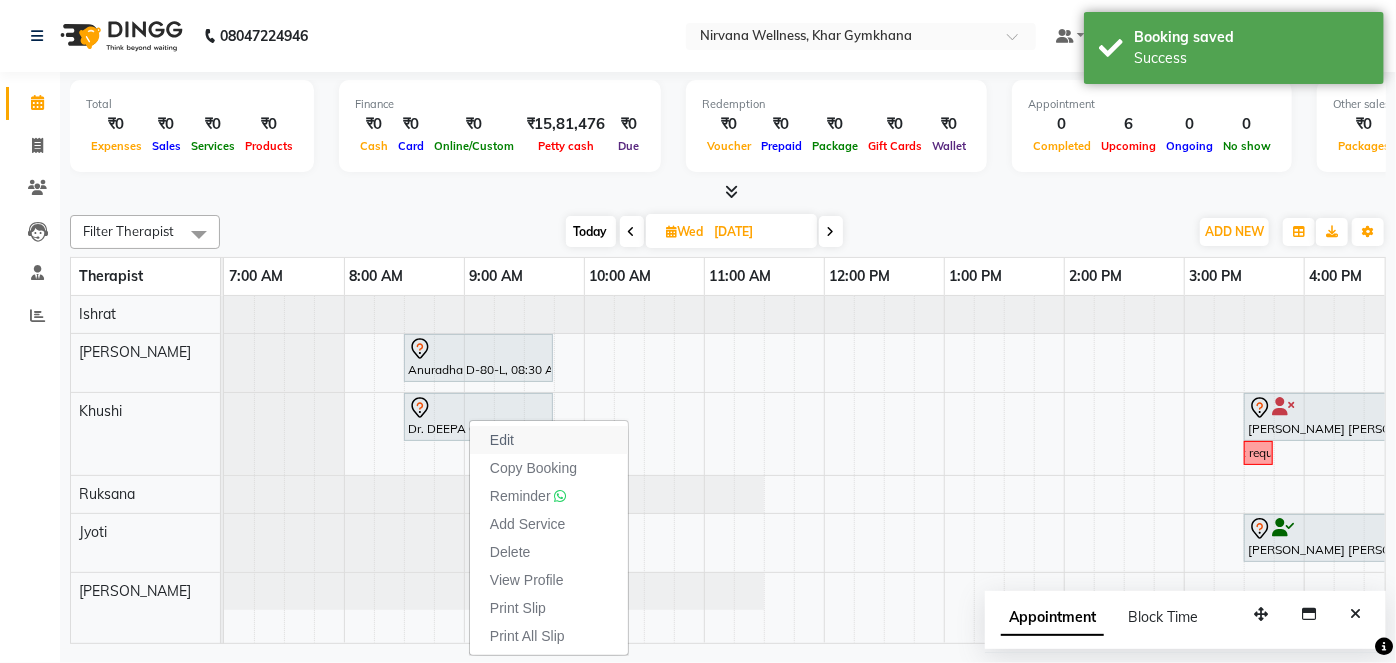 click on "Edit" at bounding box center [502, 440] 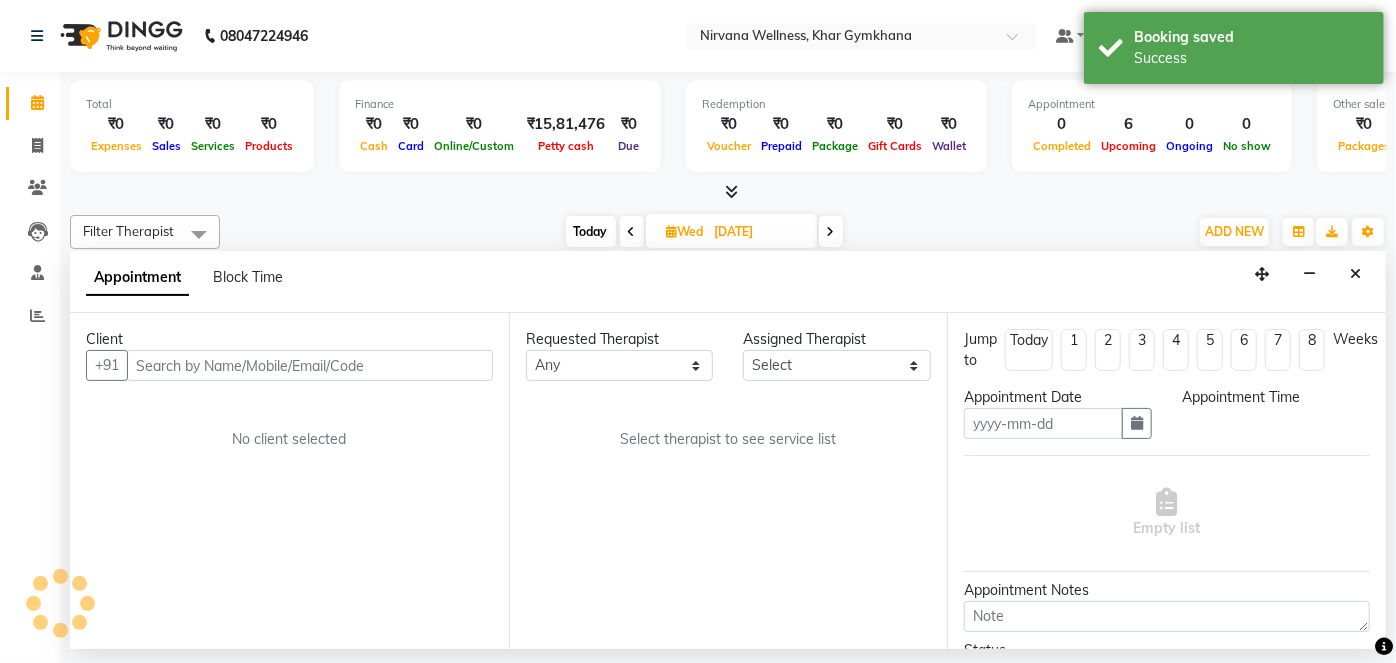 type on "[DATE]" 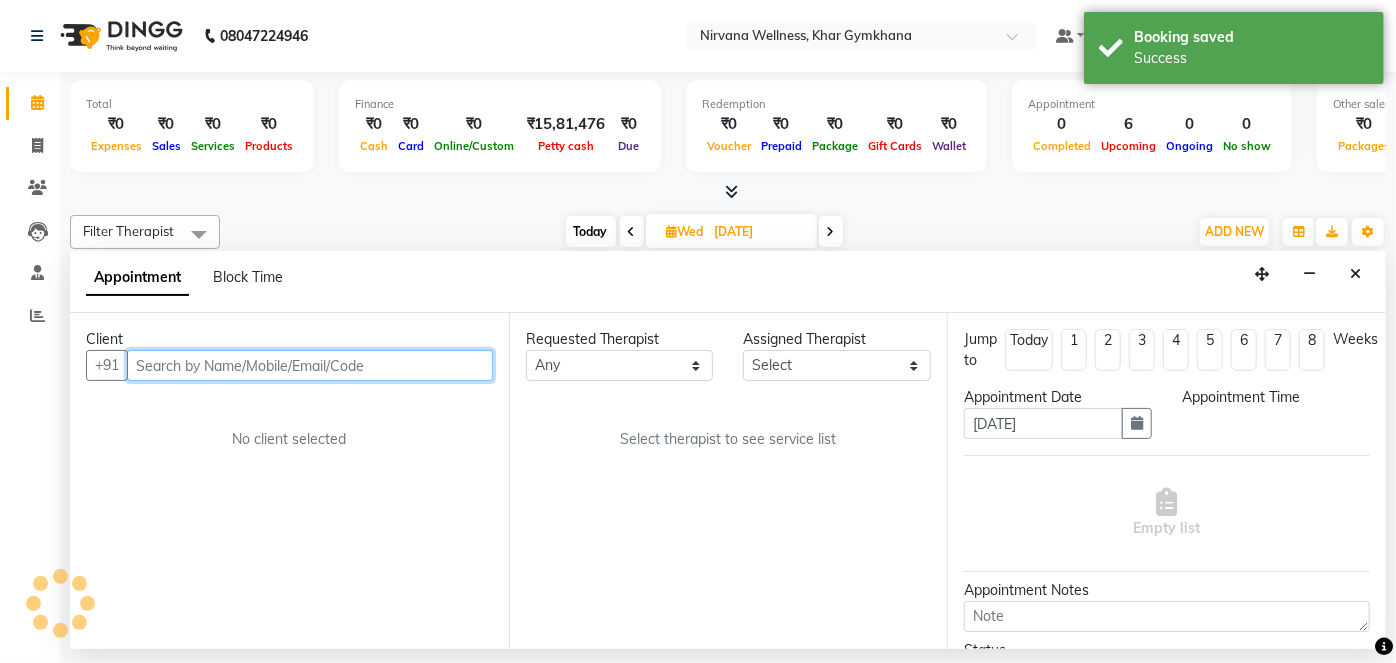 select on "68039" 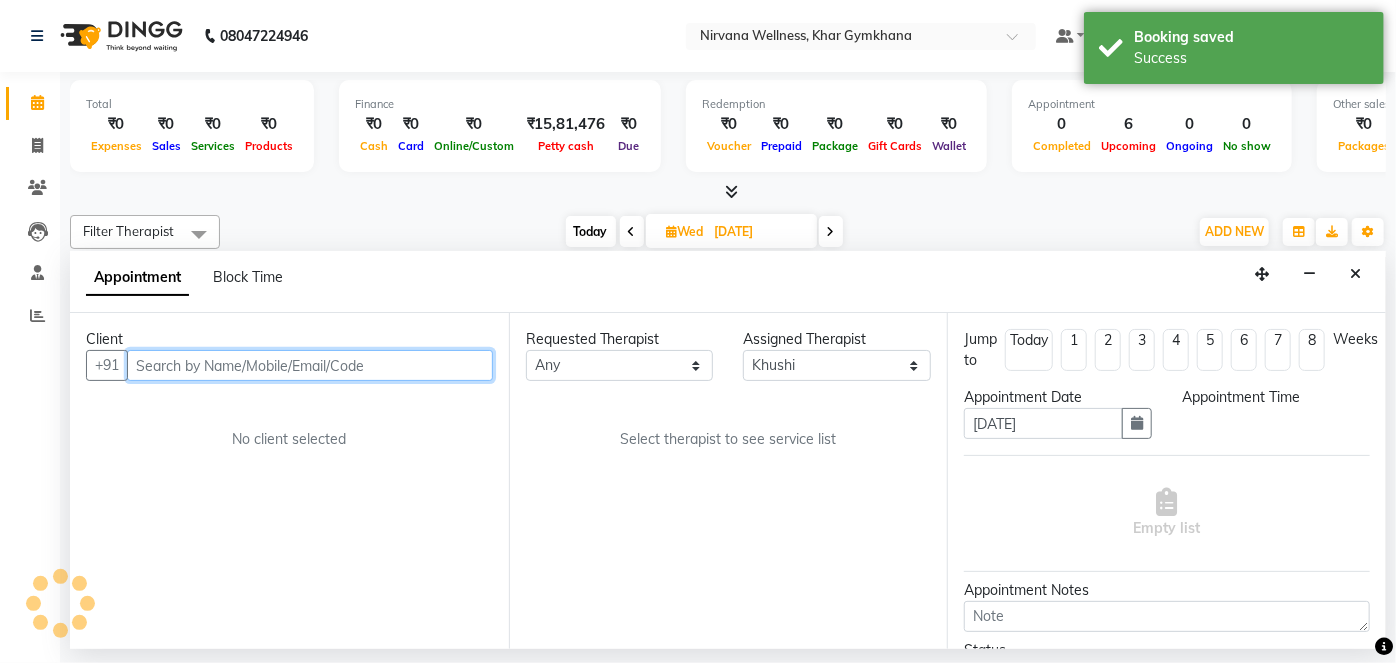 scroll, scrollTop: 0, scrollLeft: 120, axis: horizontal 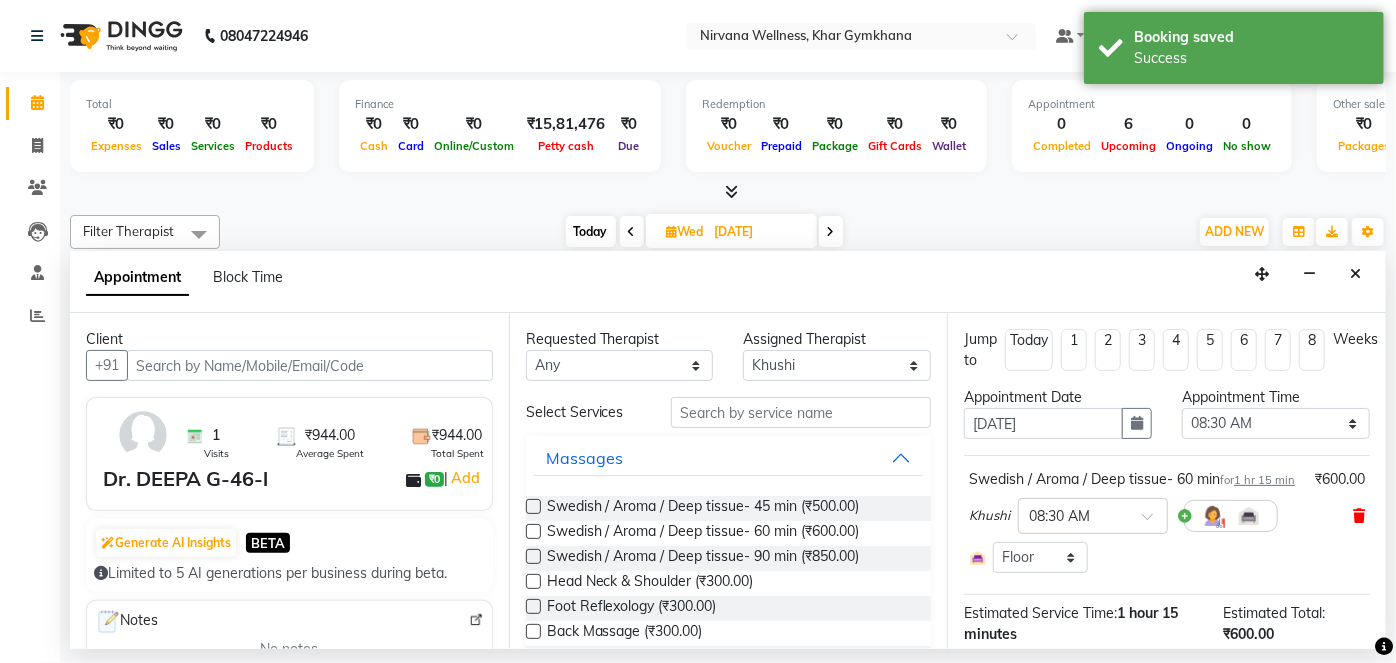 click at bounding box center [1359, 516] 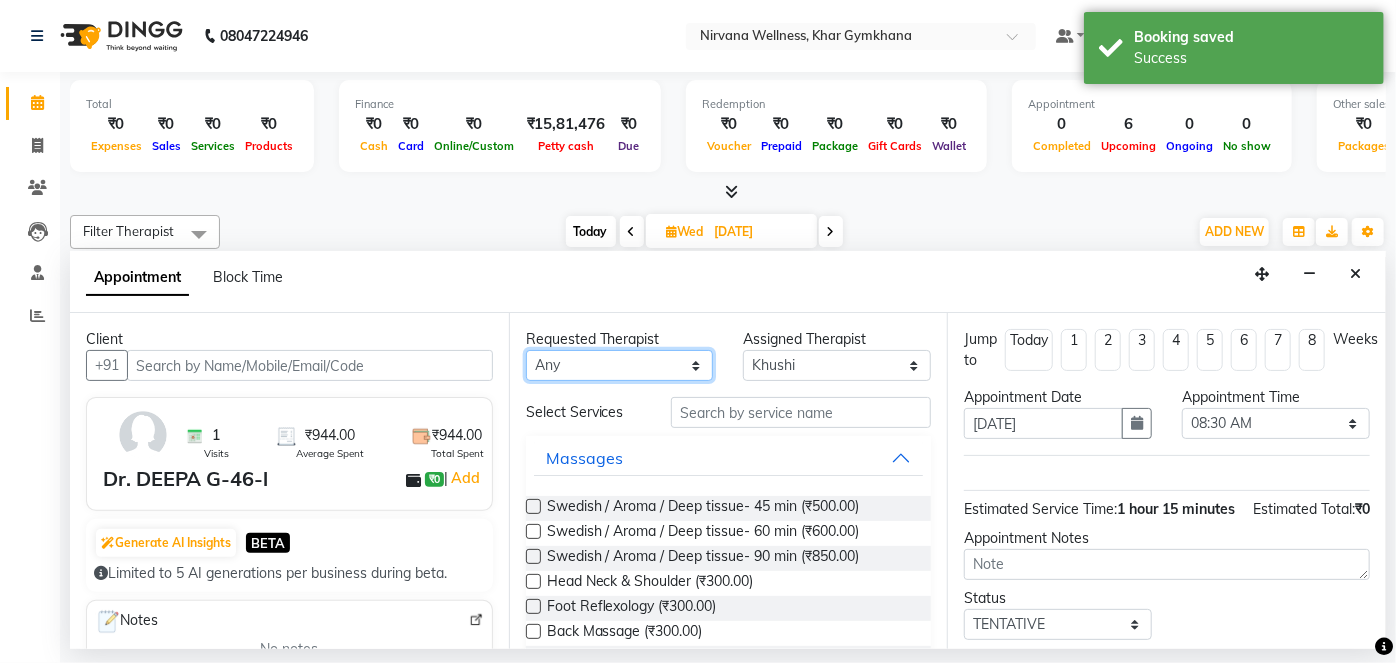 click on "Any [PERSON_NAME] Jyoti [PERSON_NAME] [PERSON_NAME]" at bounding box center (620, 365) 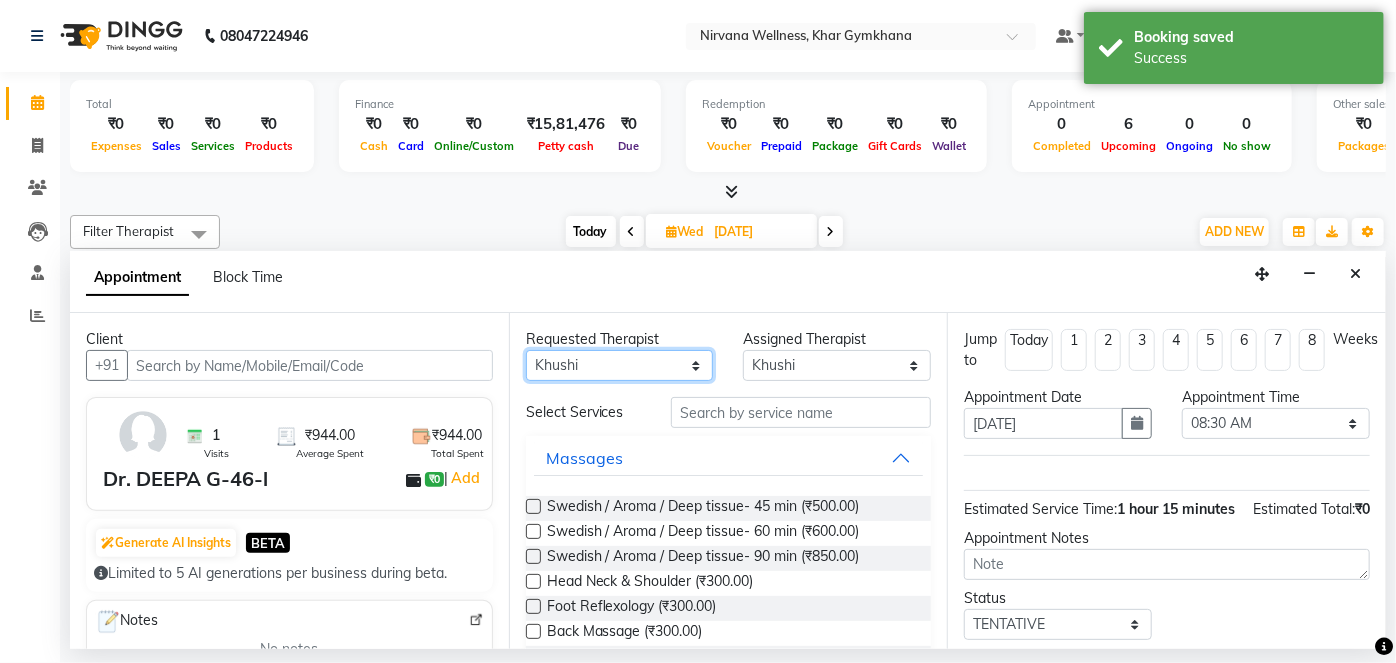 click on "Any [PERSON_NAME] Jyoti [PERSON_NAME] [PERSON_NAME]" at bounding box center [620, 365] 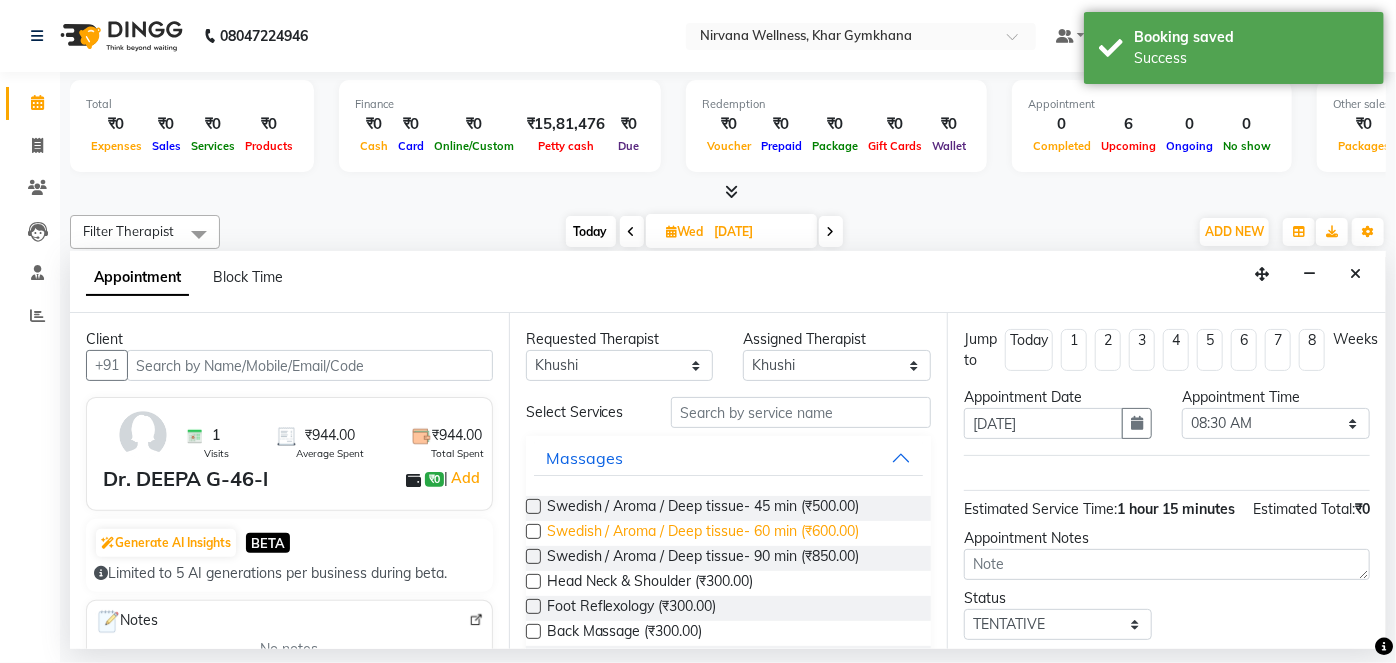 click on "Swedish / Aroma / Deep tissue- 60 min (₹600.00)" at bounding box center (703, 533) 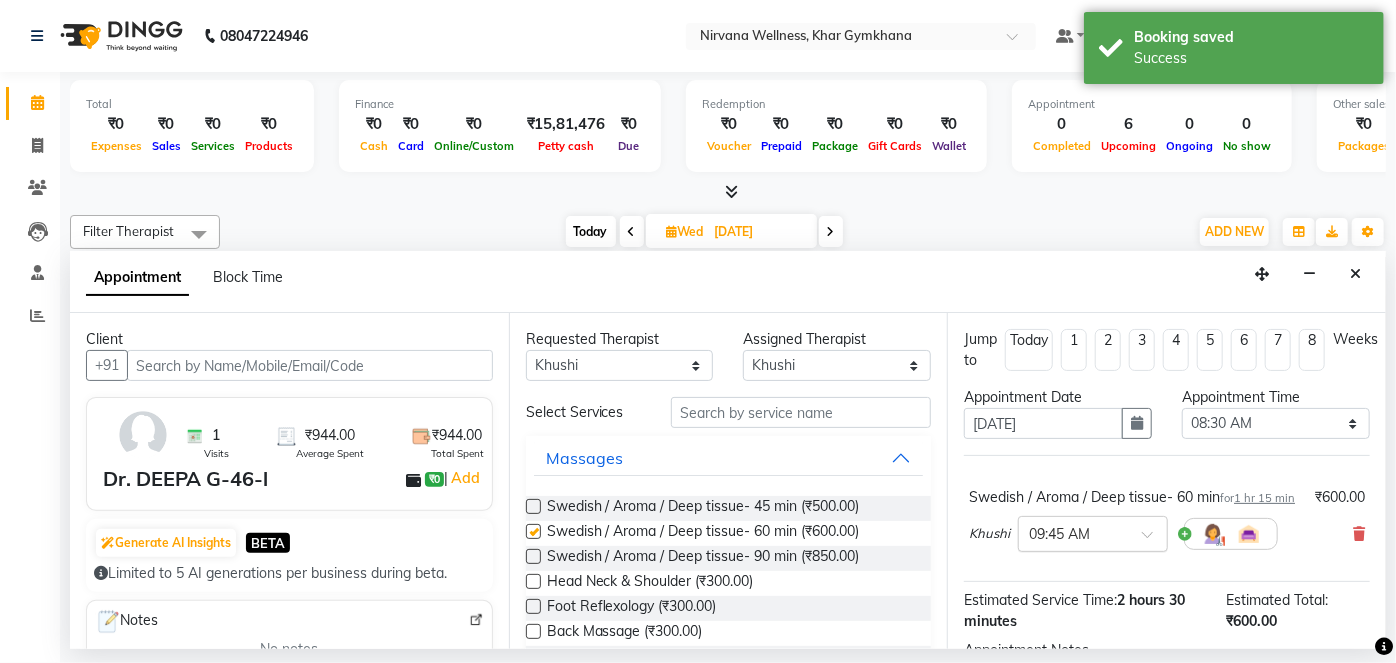 checkbox on "false" 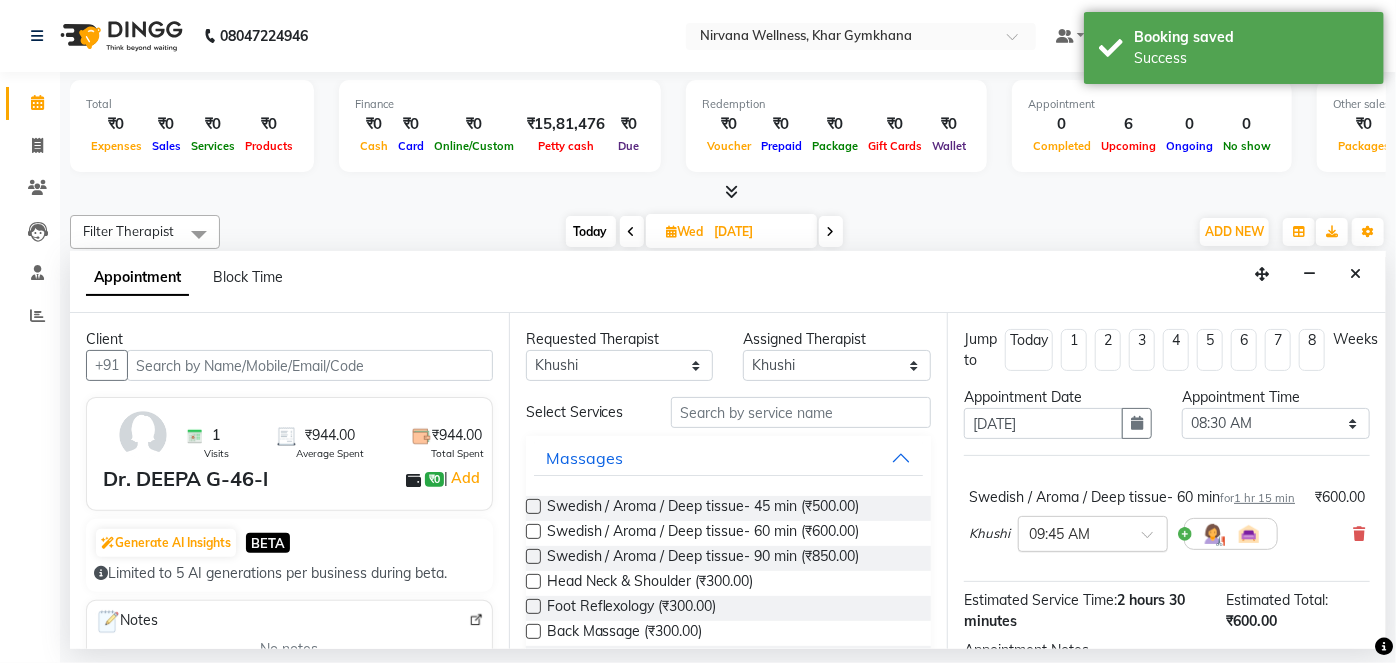 click at bounding box center (1093, 532) 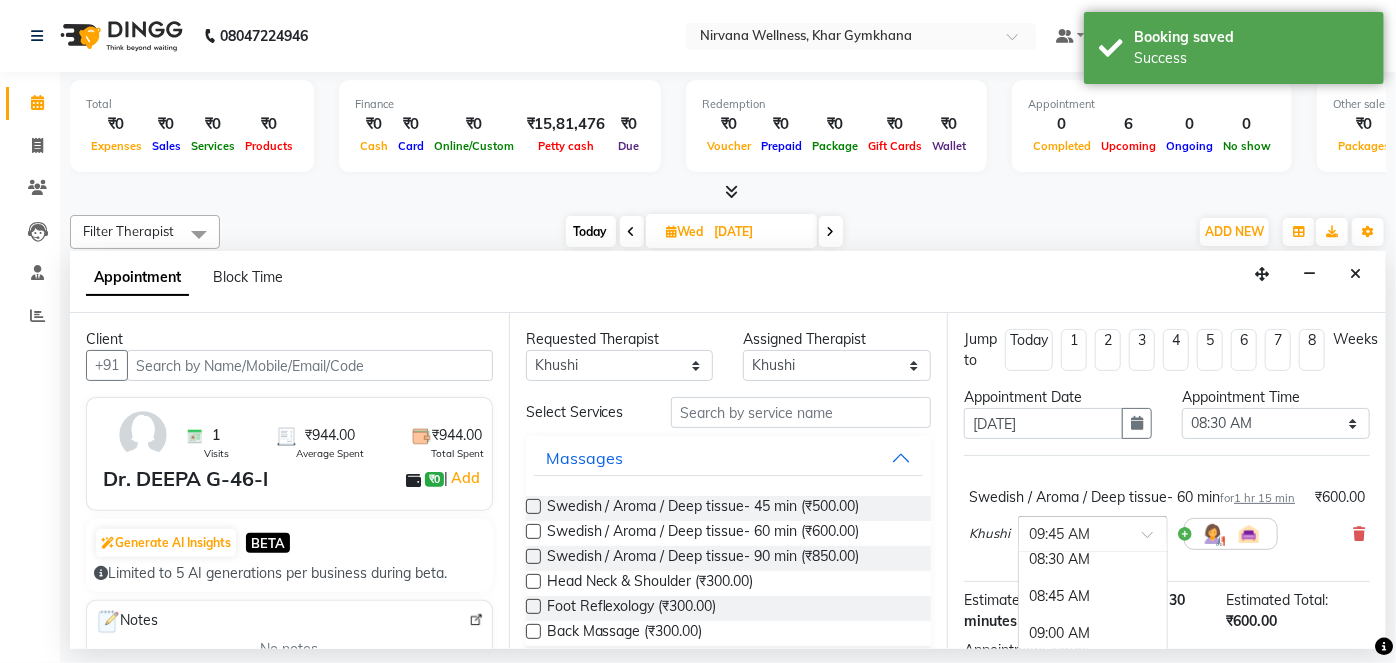 scroll, scrollTop: 77, scrollLeft: 0, axis: vertical 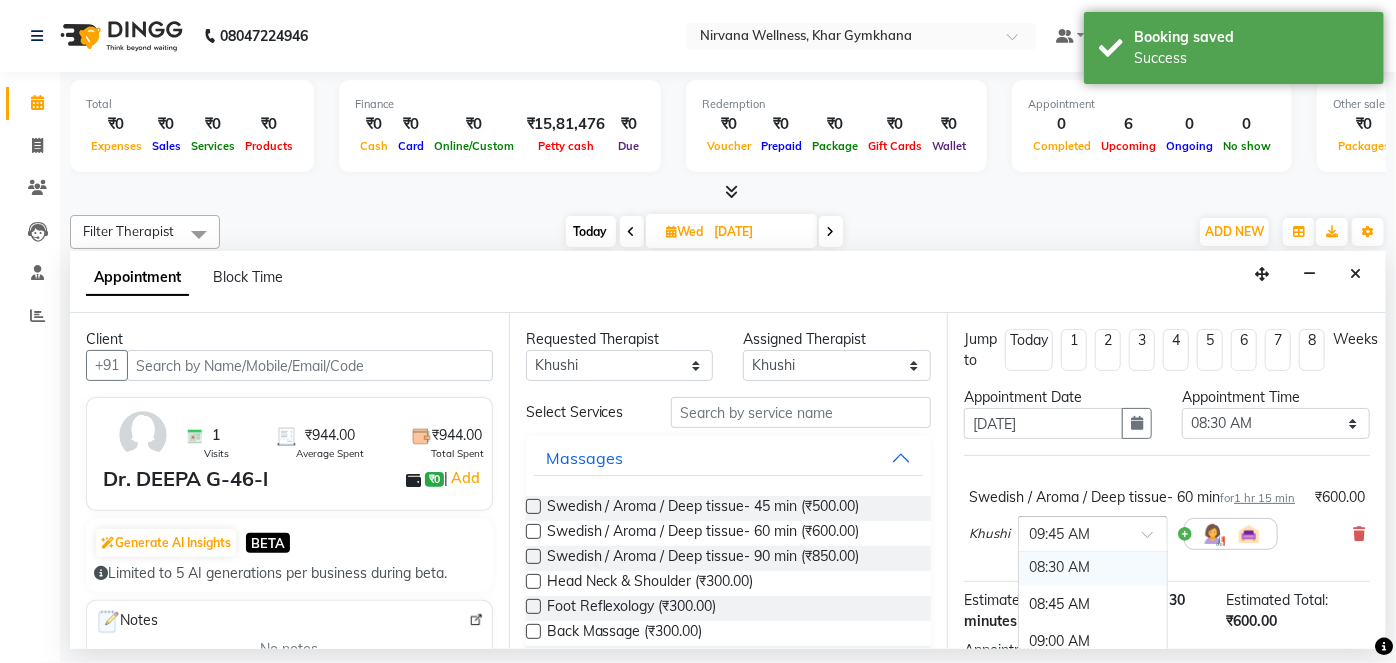 click on "08:30 AM" at bounding box center (1093, 567) 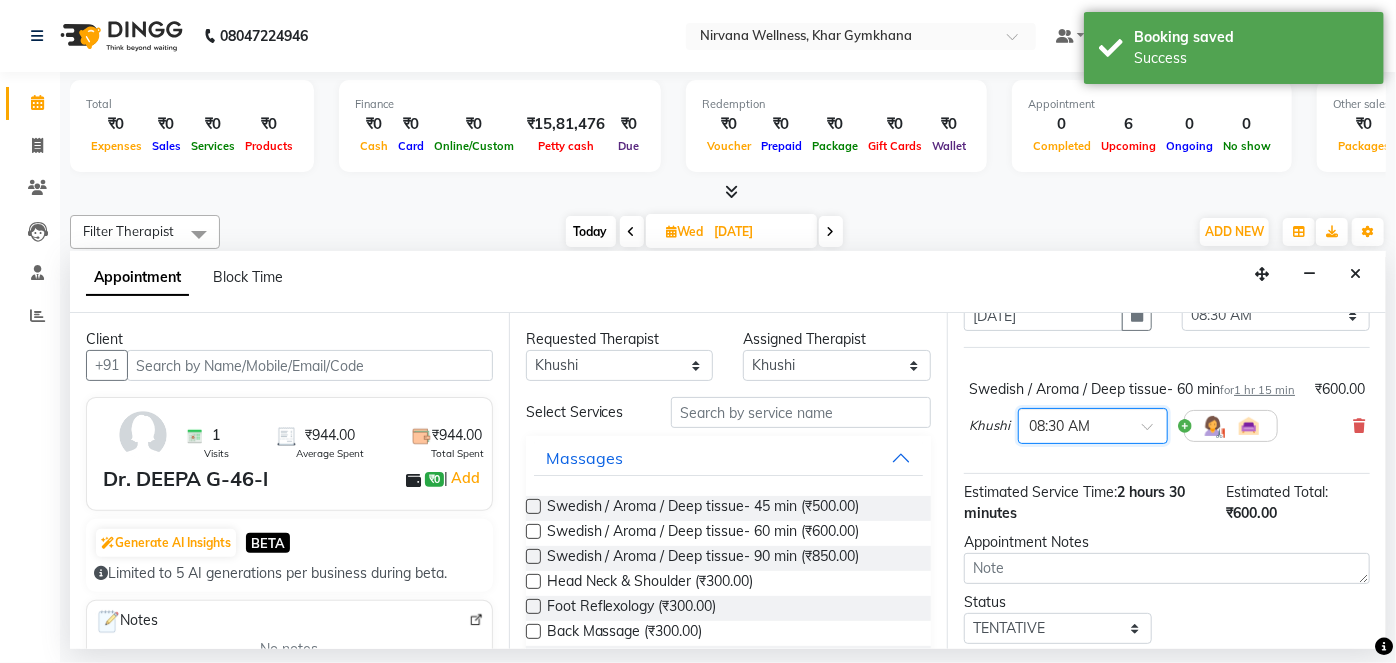 scroll, scrollTop: 191, scrollLeft: 0, axis: vertical 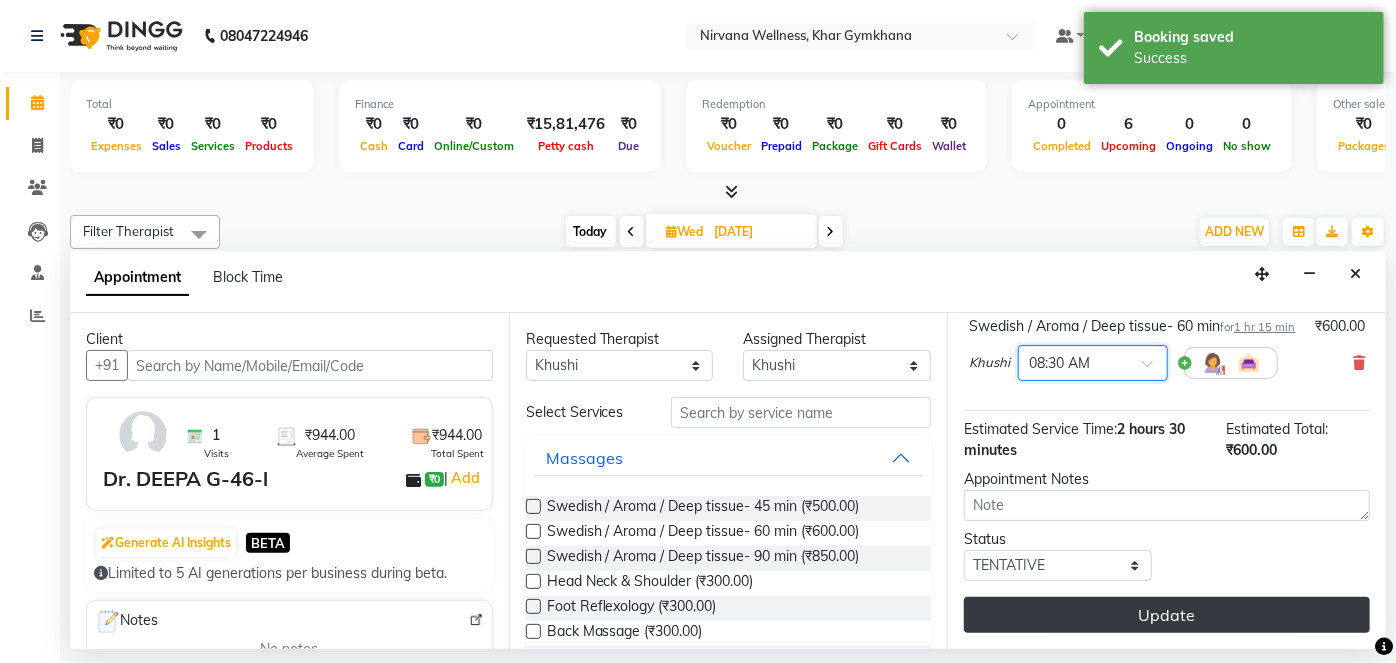 click on "Update" at bounding box center [1167, 615] 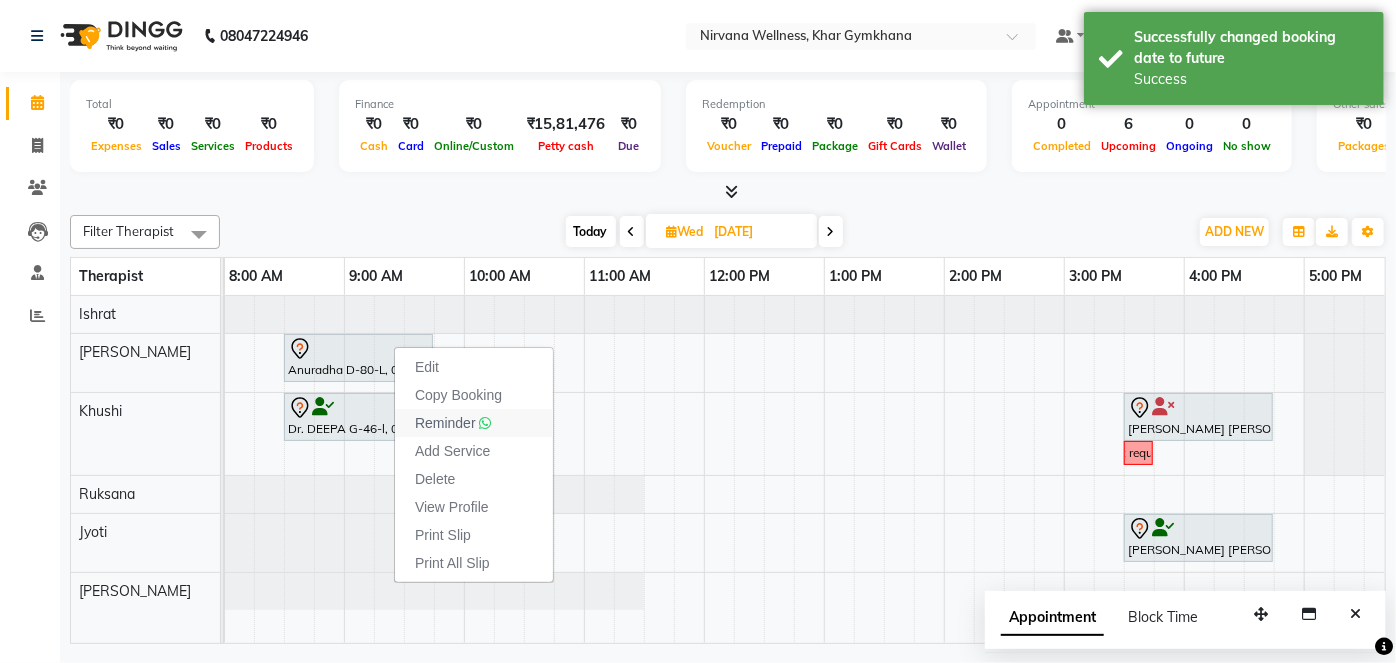 click on "Reminder" at bounding box center [445, 423] 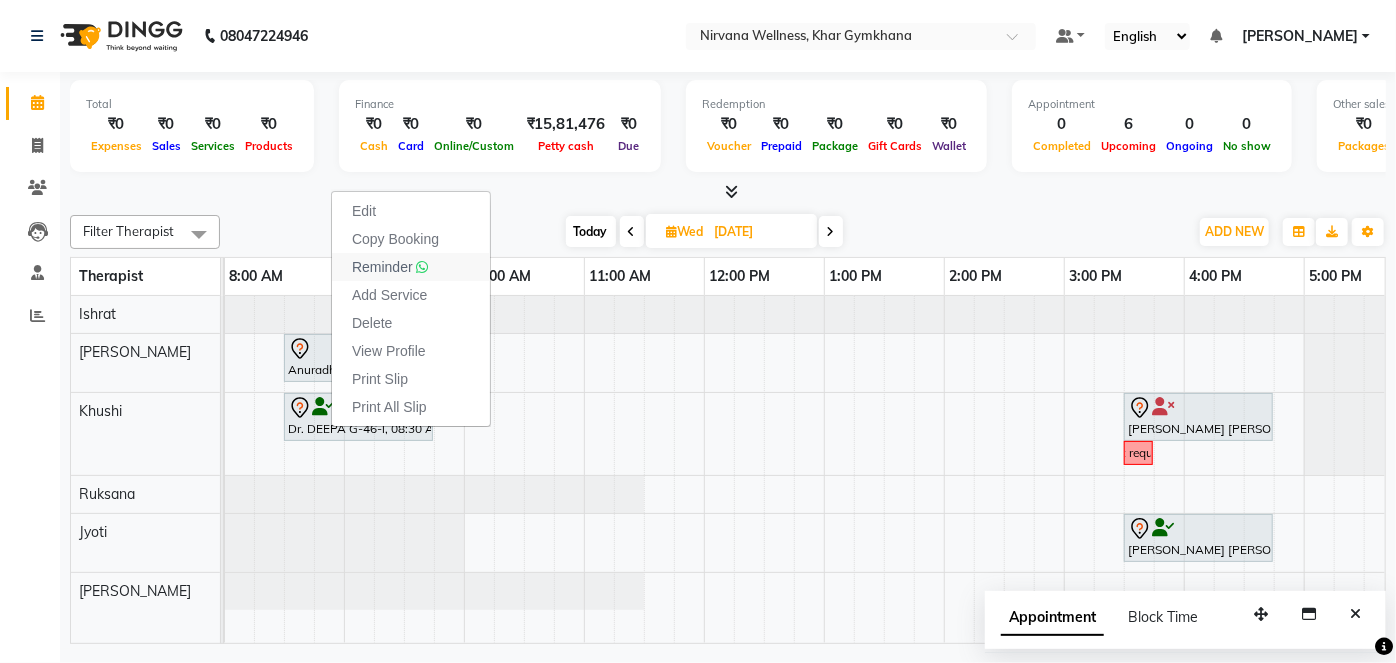 click on "Reminder" at bounding box center [382, 267] 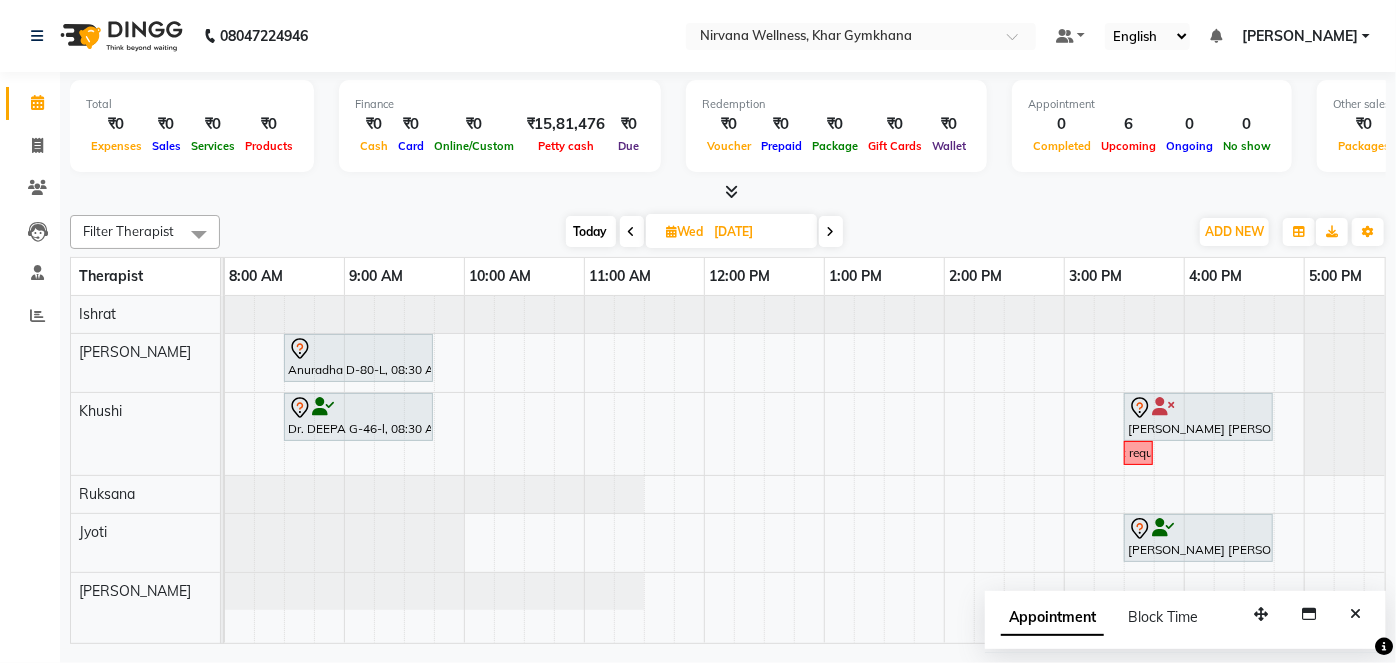 scroll, scrollTop: 0, scrollLeft: 0, axis: both 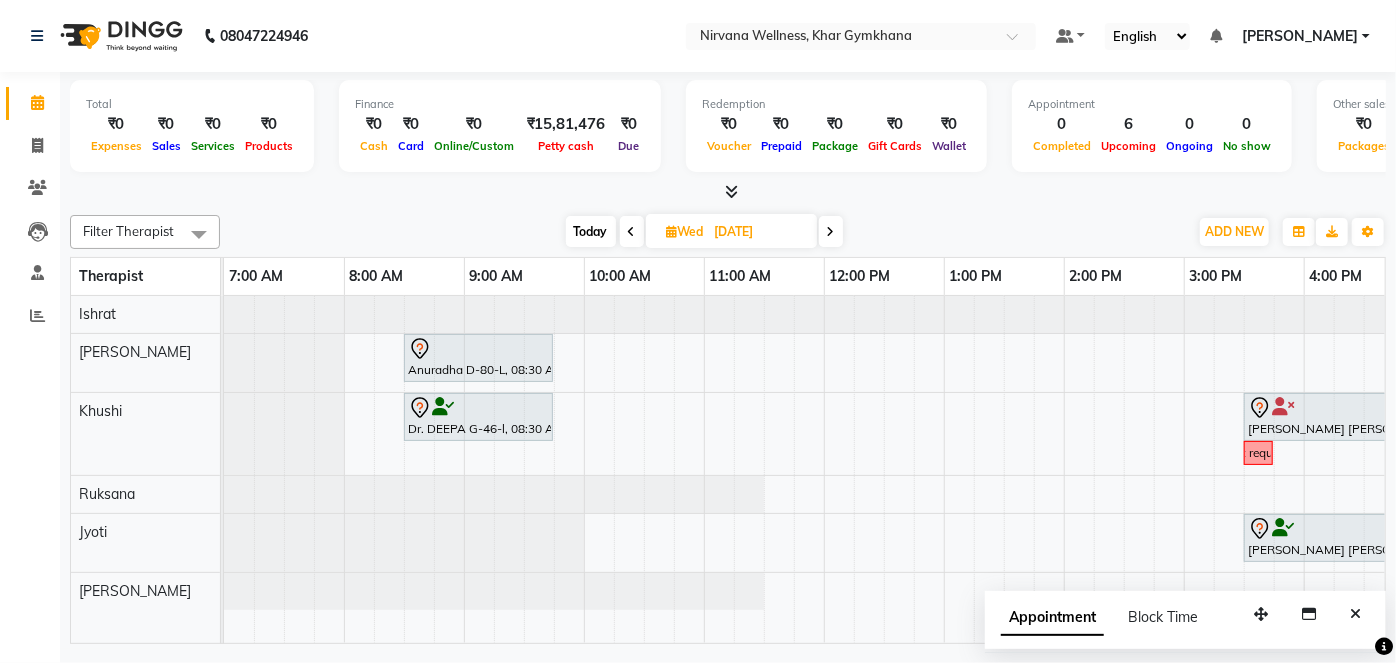 click on "Today" at bounding box center [591, 231] 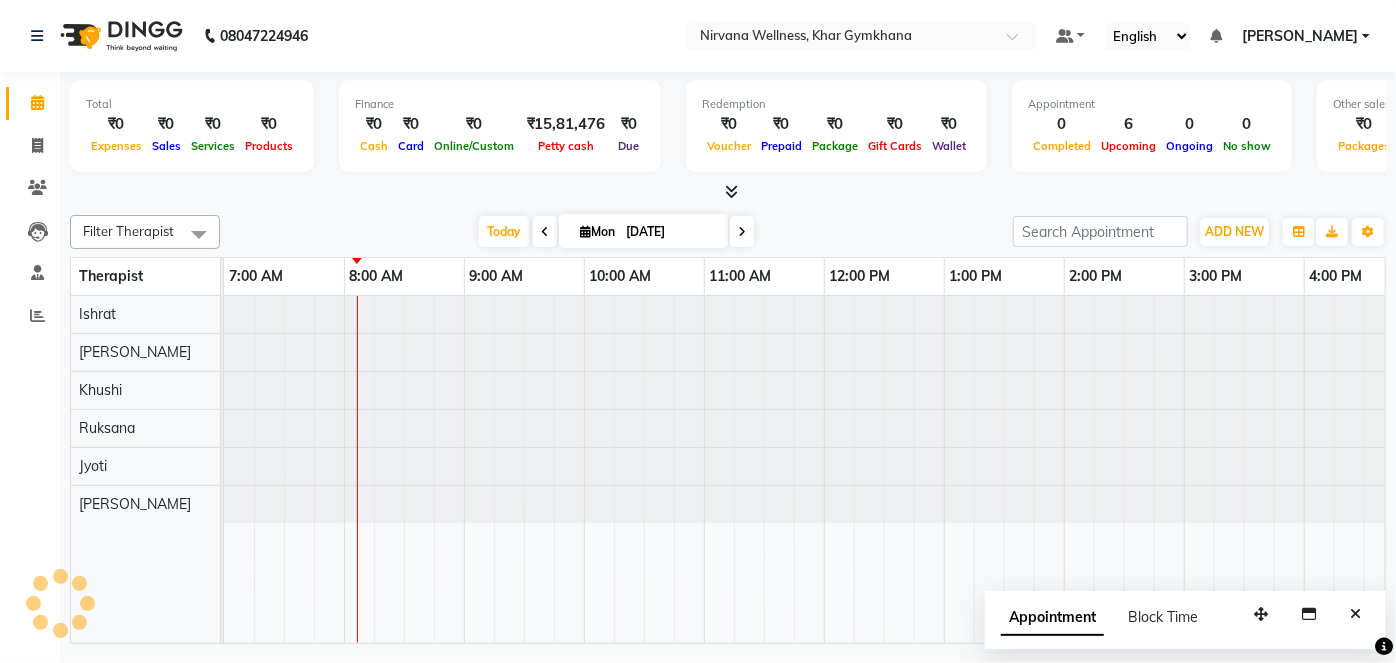 scroll, scrollTop: 0, scrollLeft: 120, axis: horizontal 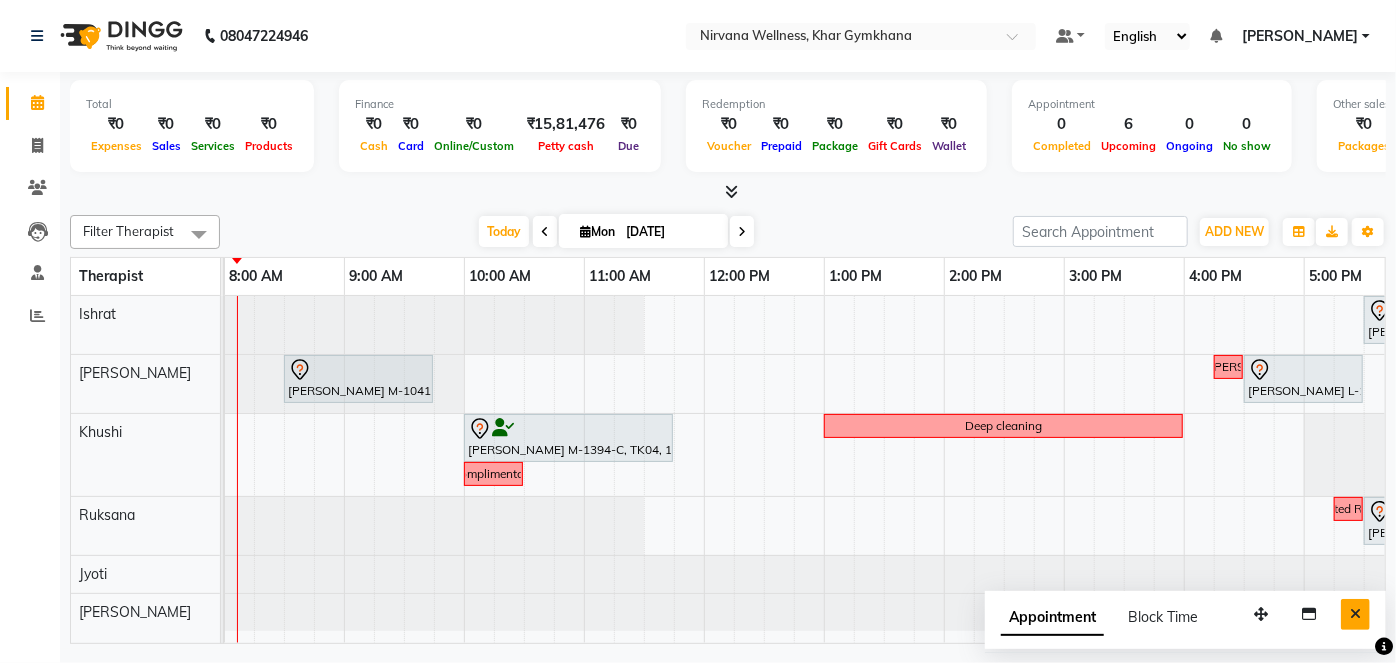 click at bounding box center [1355, 614] 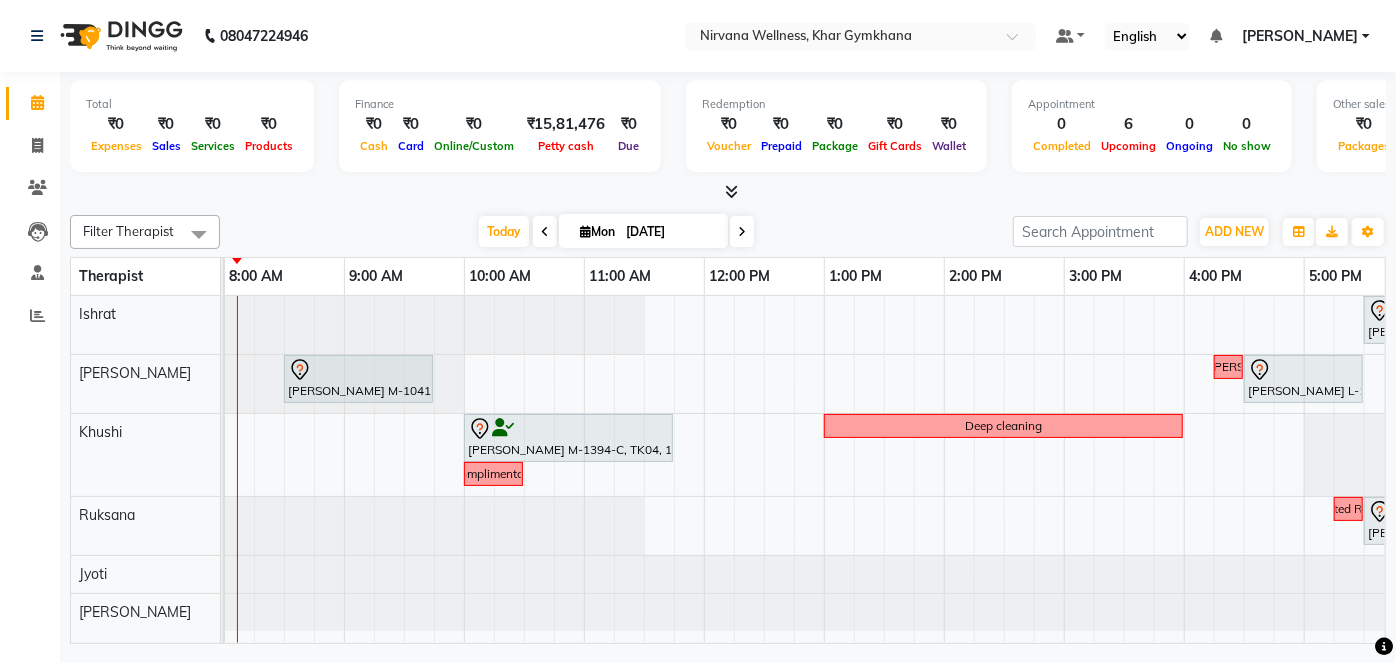 scroll, scrollTop: 0, scrollLeft: 24, axis: horizontal 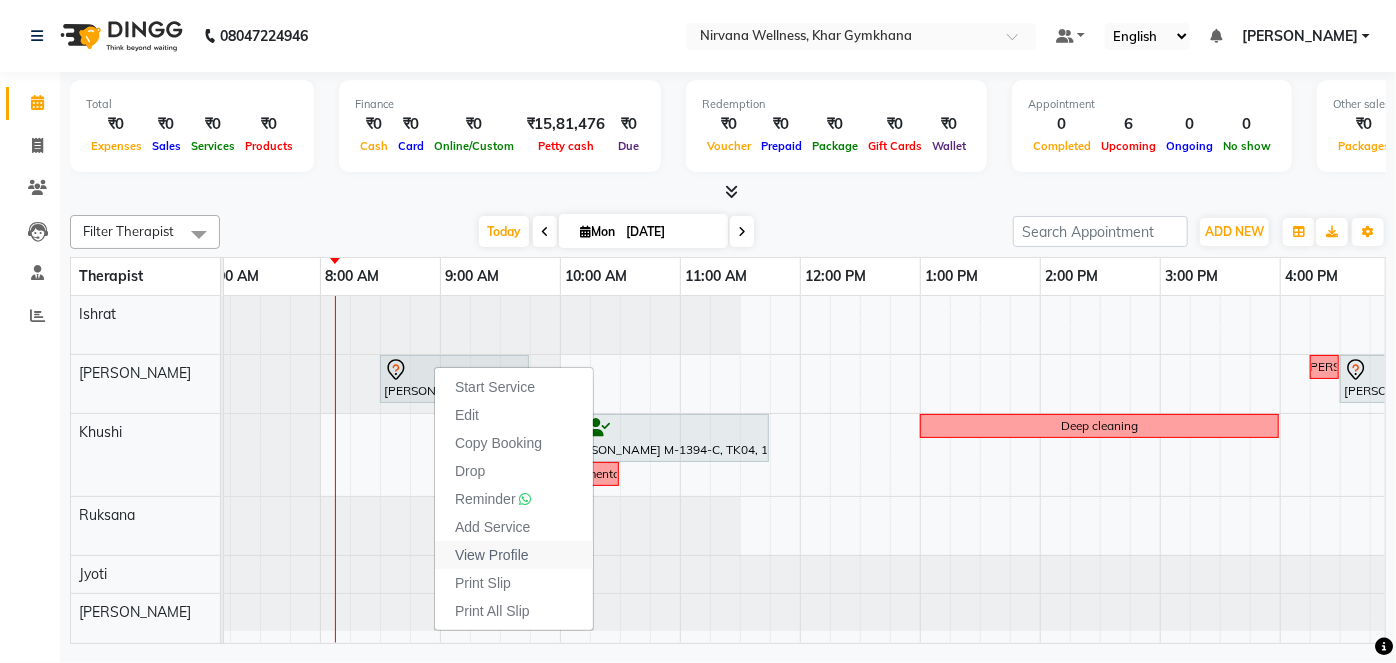 click on "View Profile" at bounding box center [492, 555] 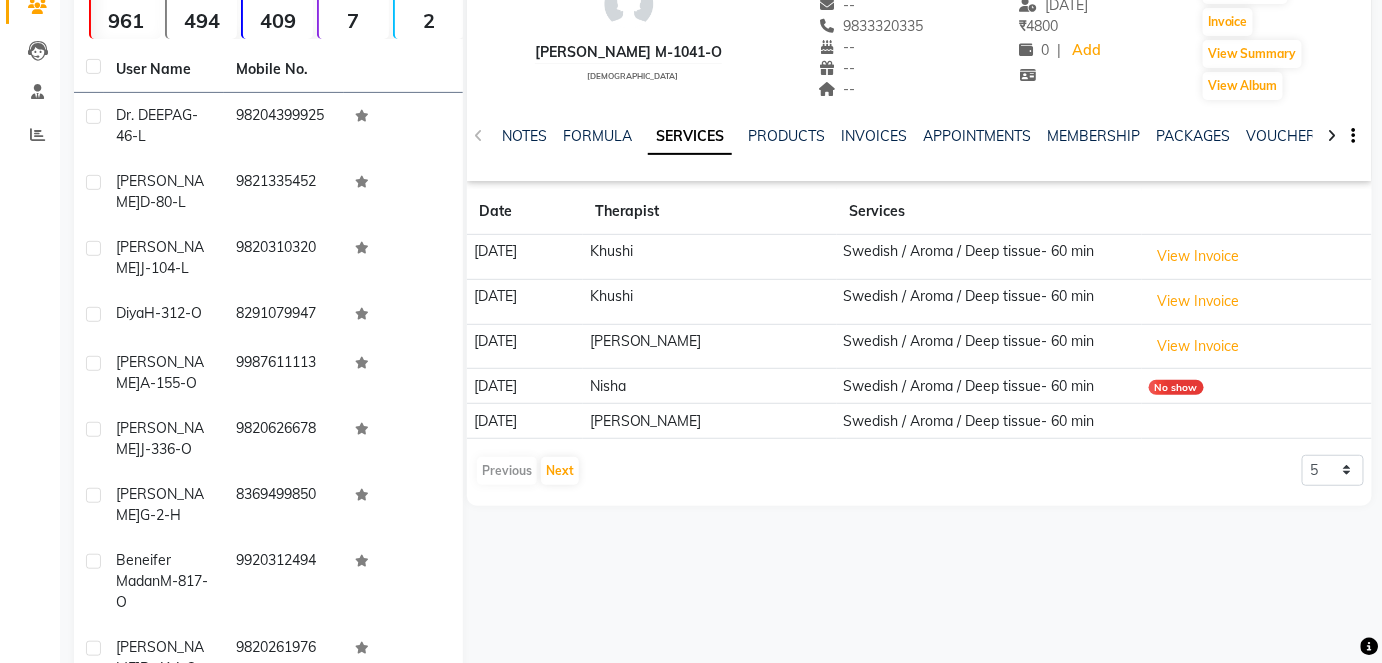 scroll, scrollTop: 181, scrollLeft: 0, axis: vertical 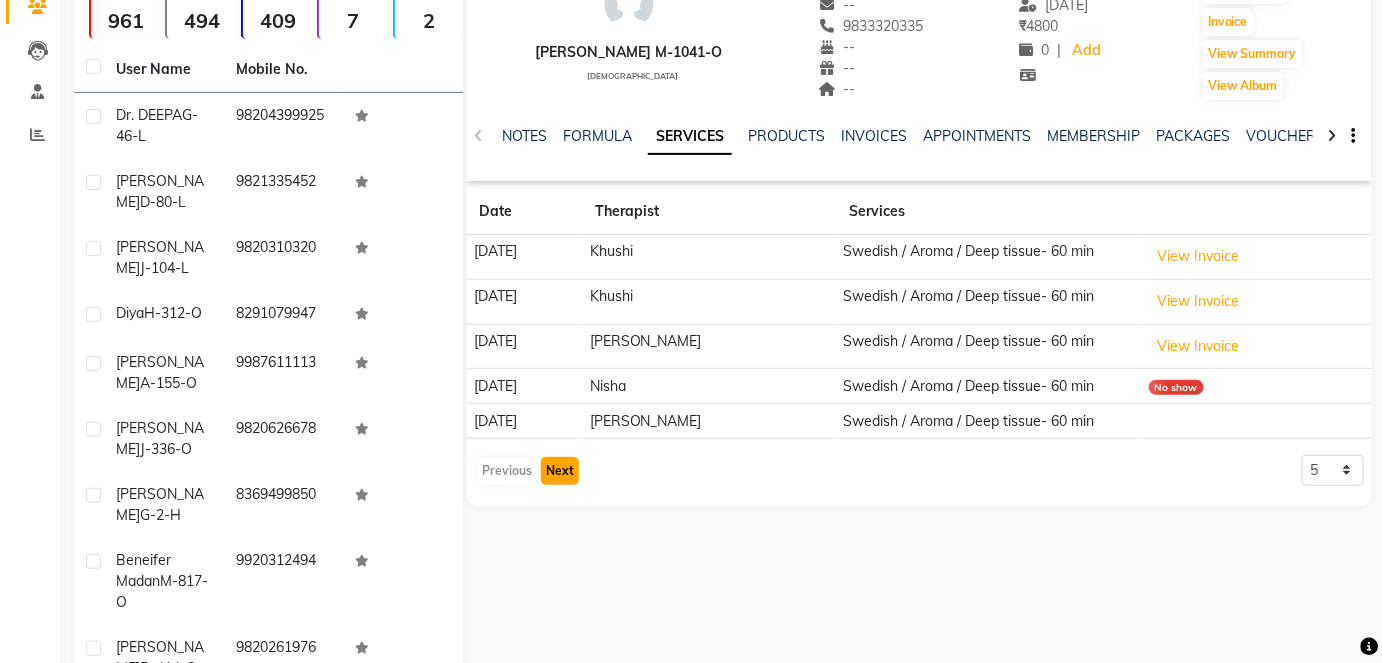 click on "Next" 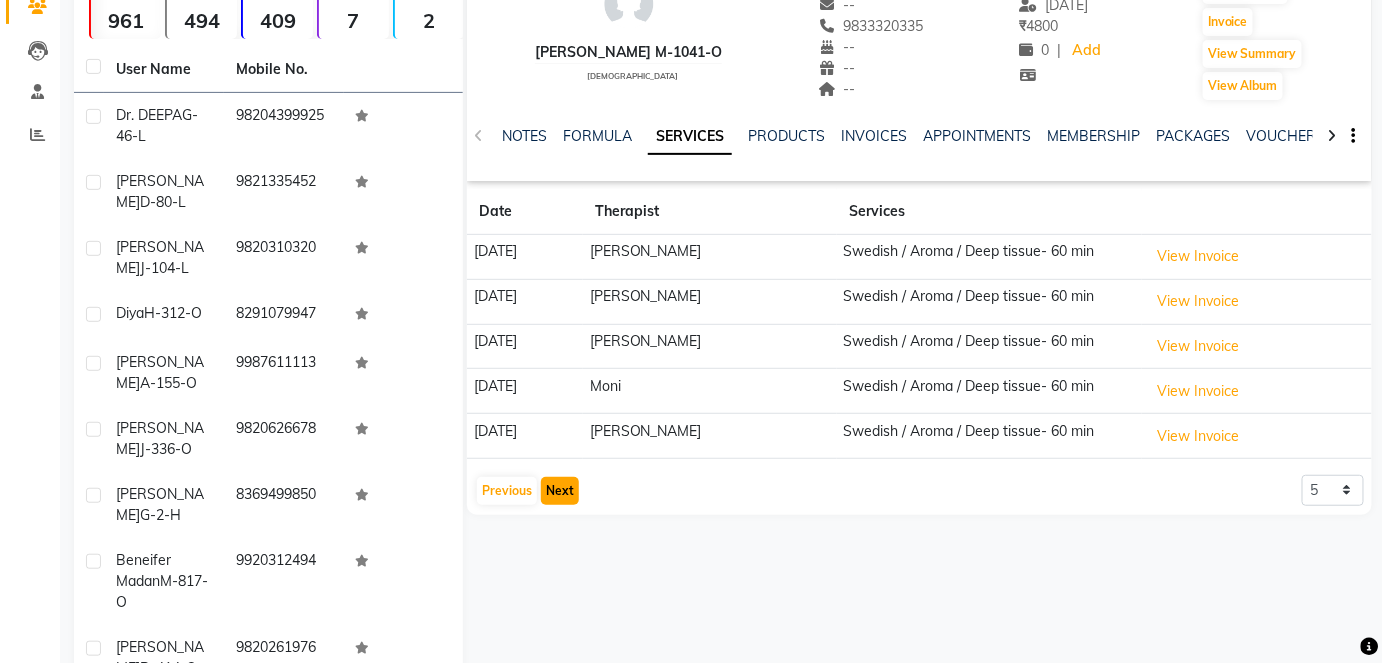 click on "Next" 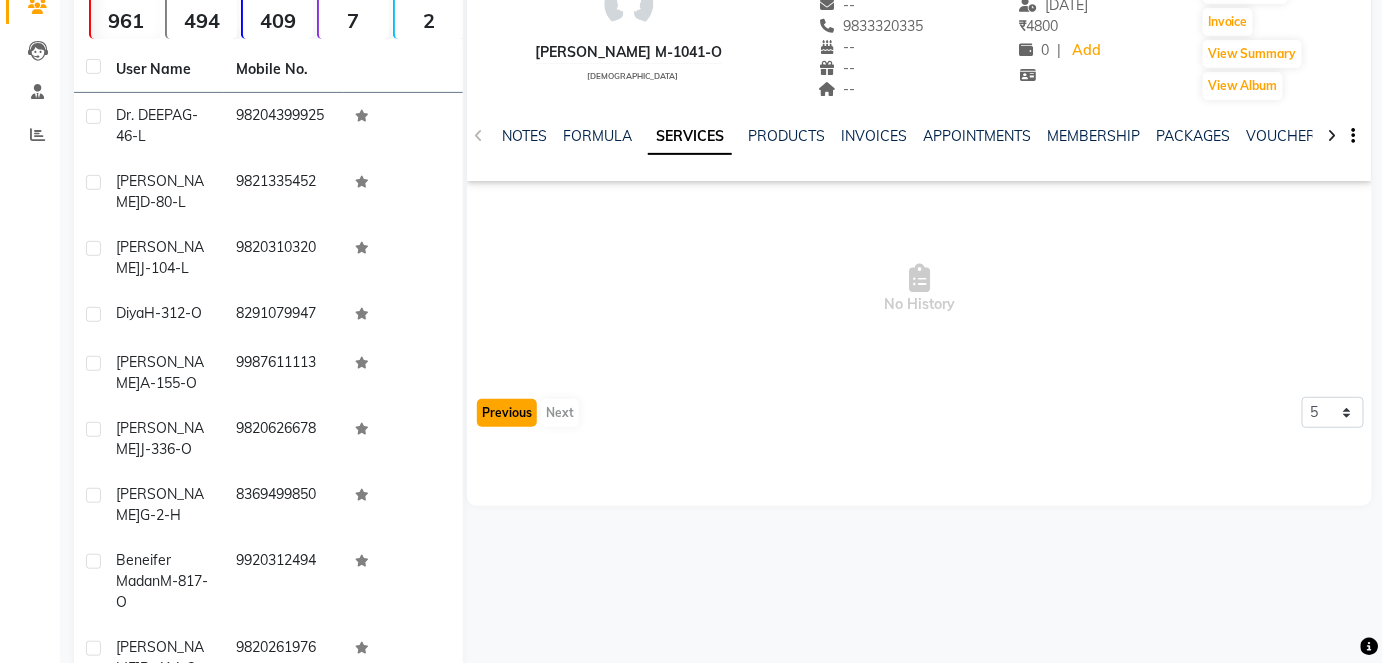click on "Previous" 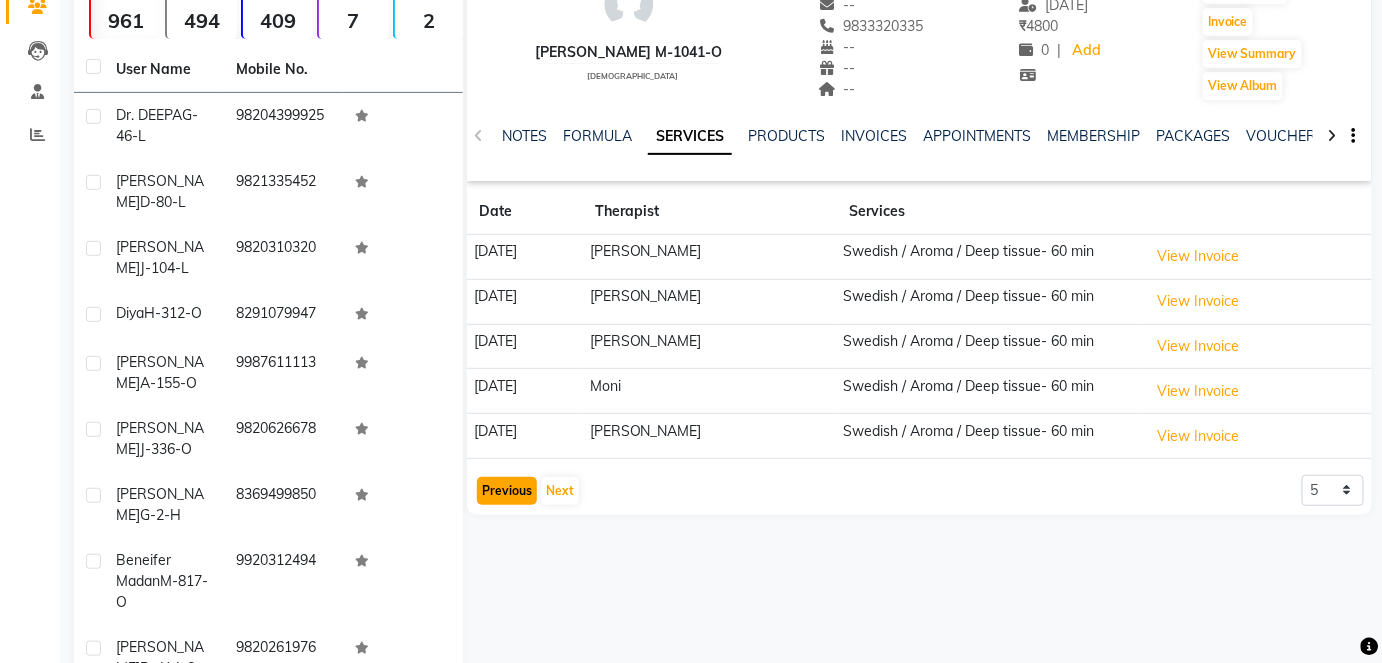 click on "Previous" 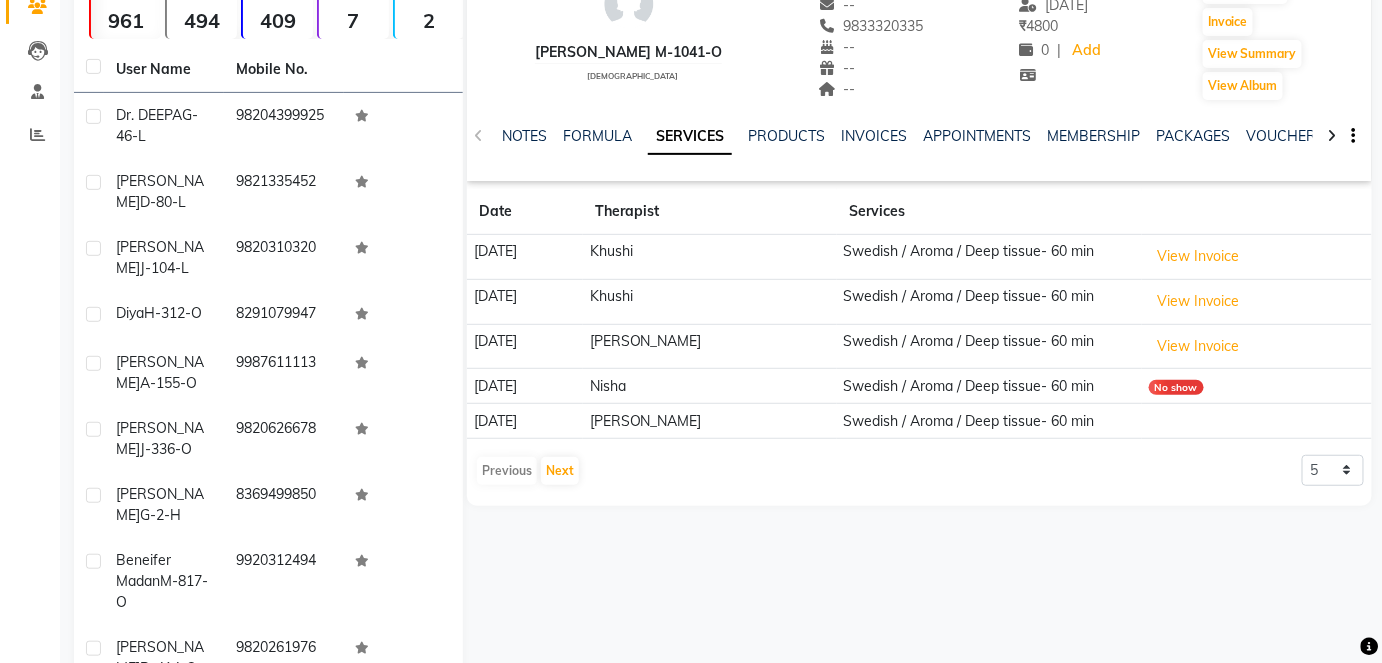 click on "Previous   Next" 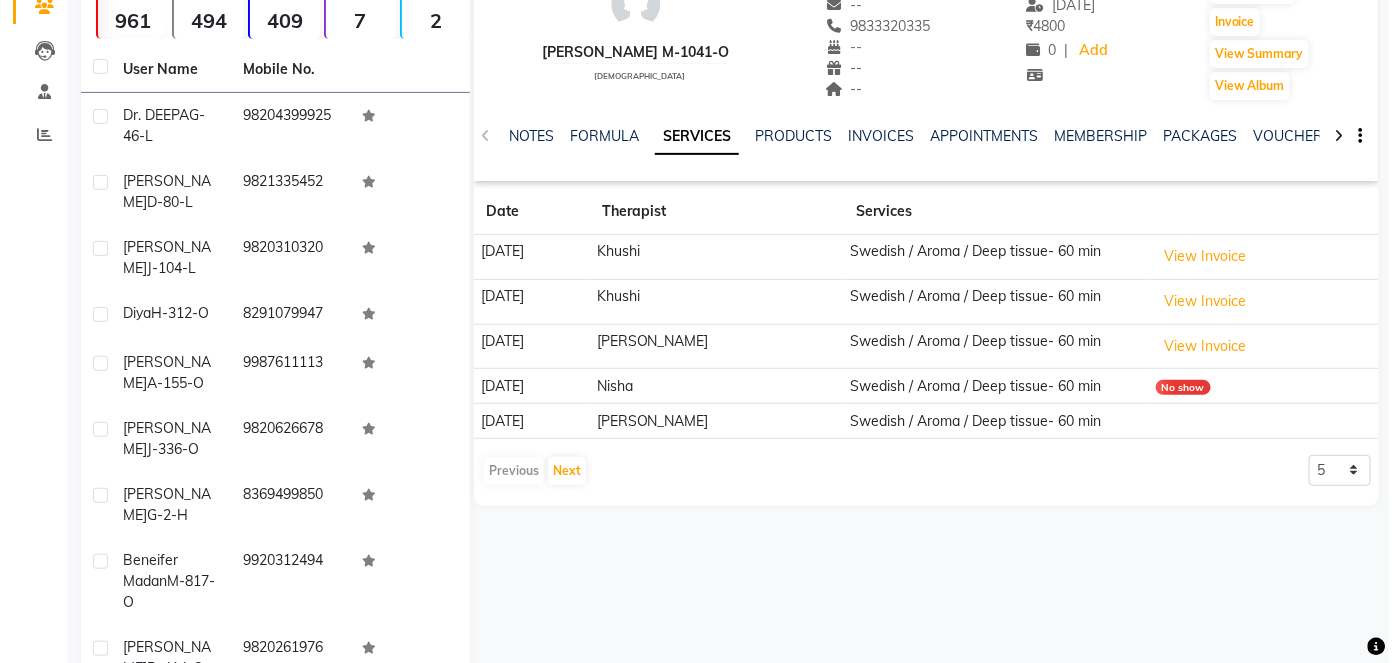 scroll, scrollTop: 0, scrollLeft: 0, axis: both 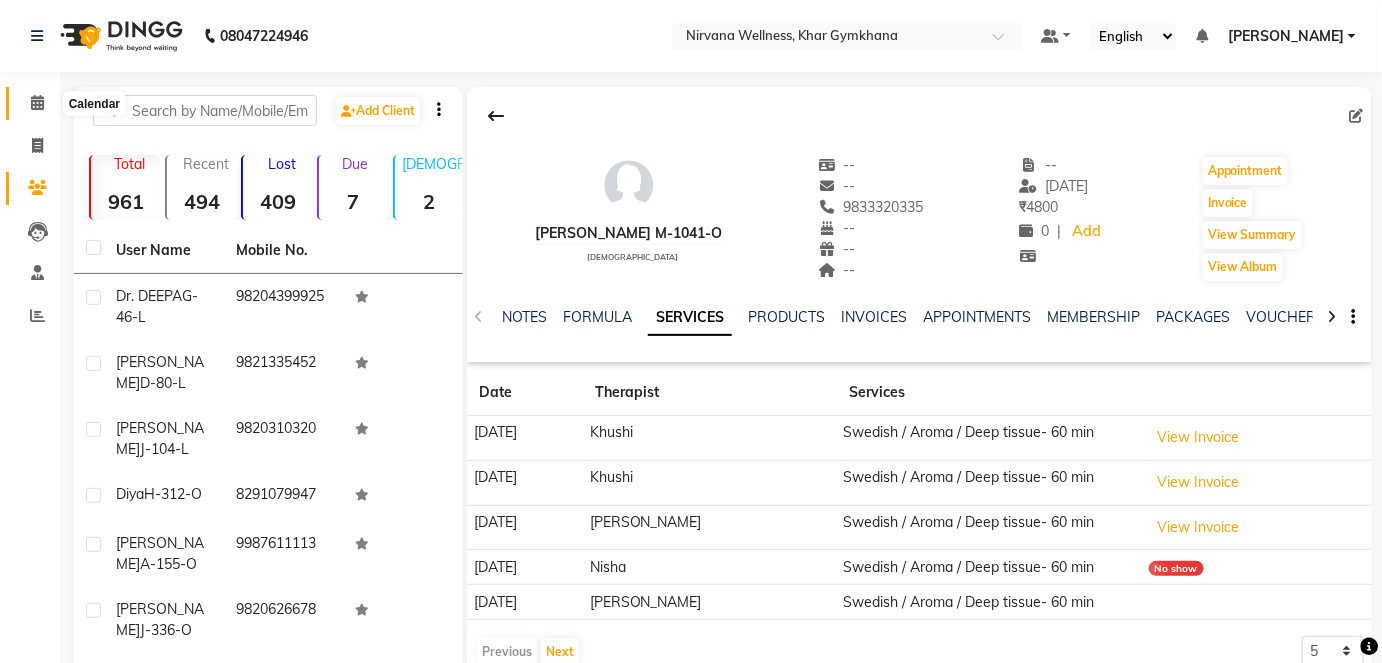 click 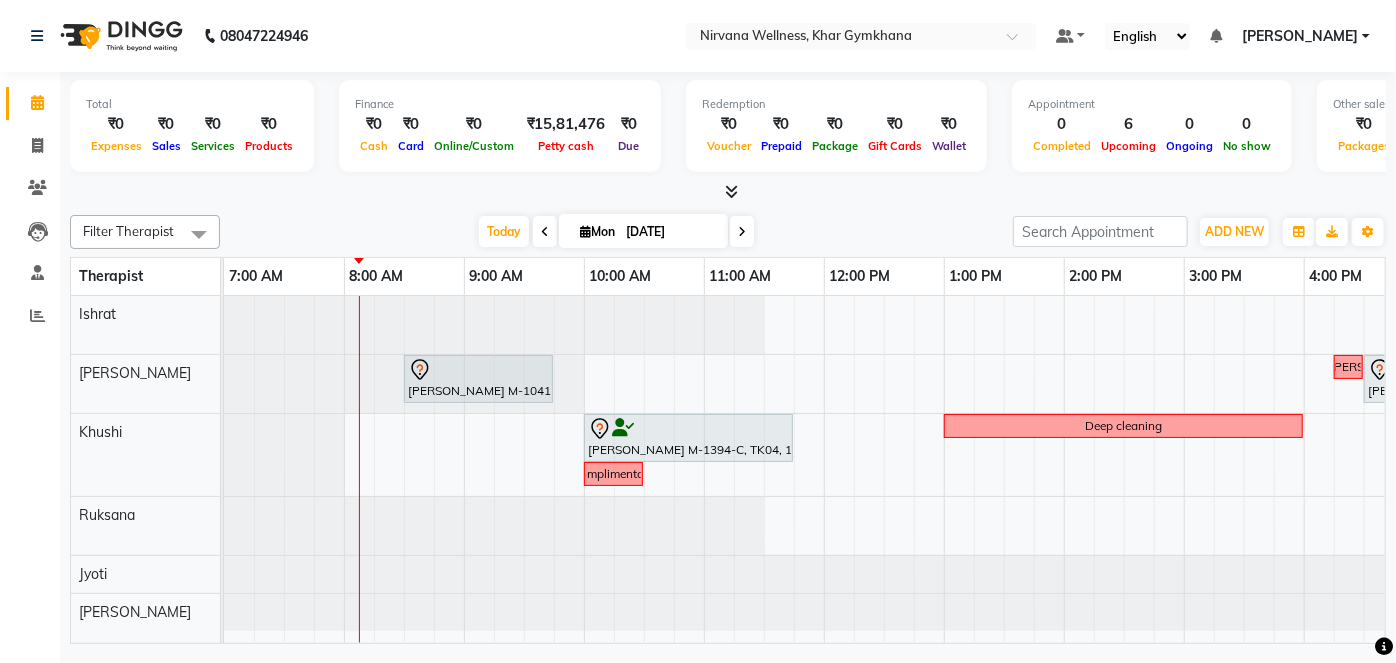 scroll, scrollTop: 0, scrollLeft: 34, axis: horizontal 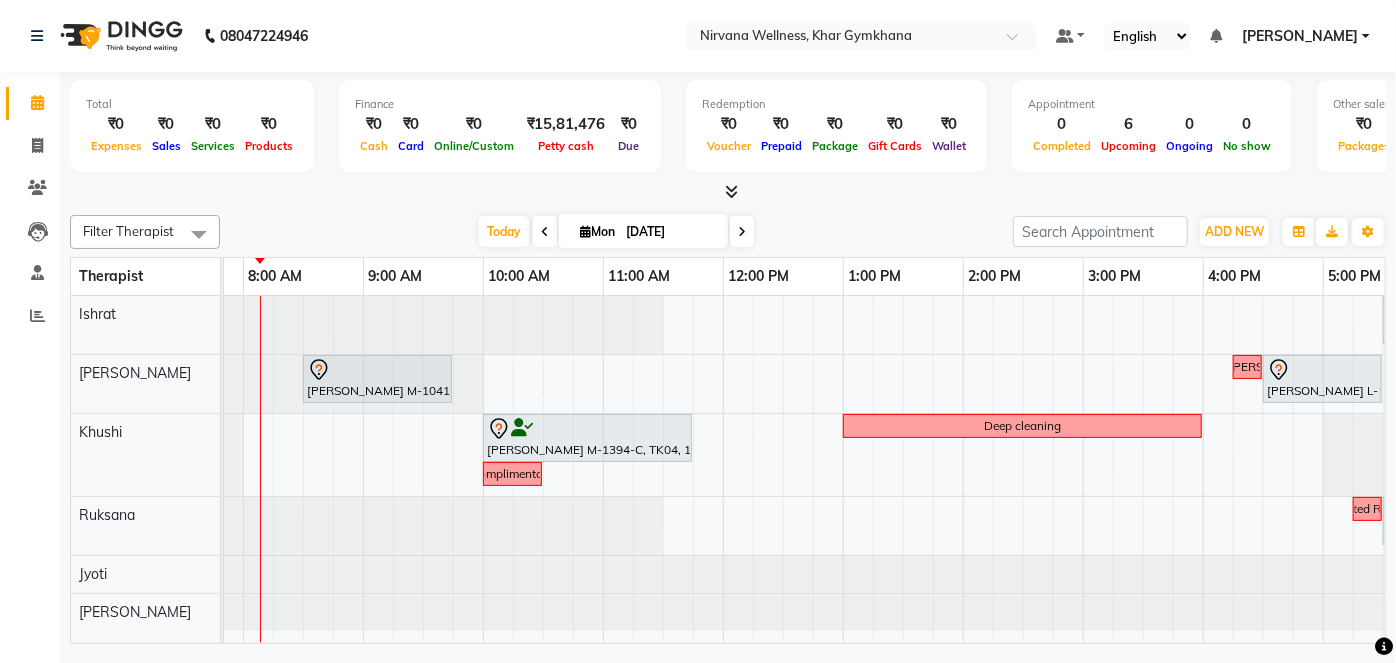 click on "Mon" at bounding box center [597, 231] 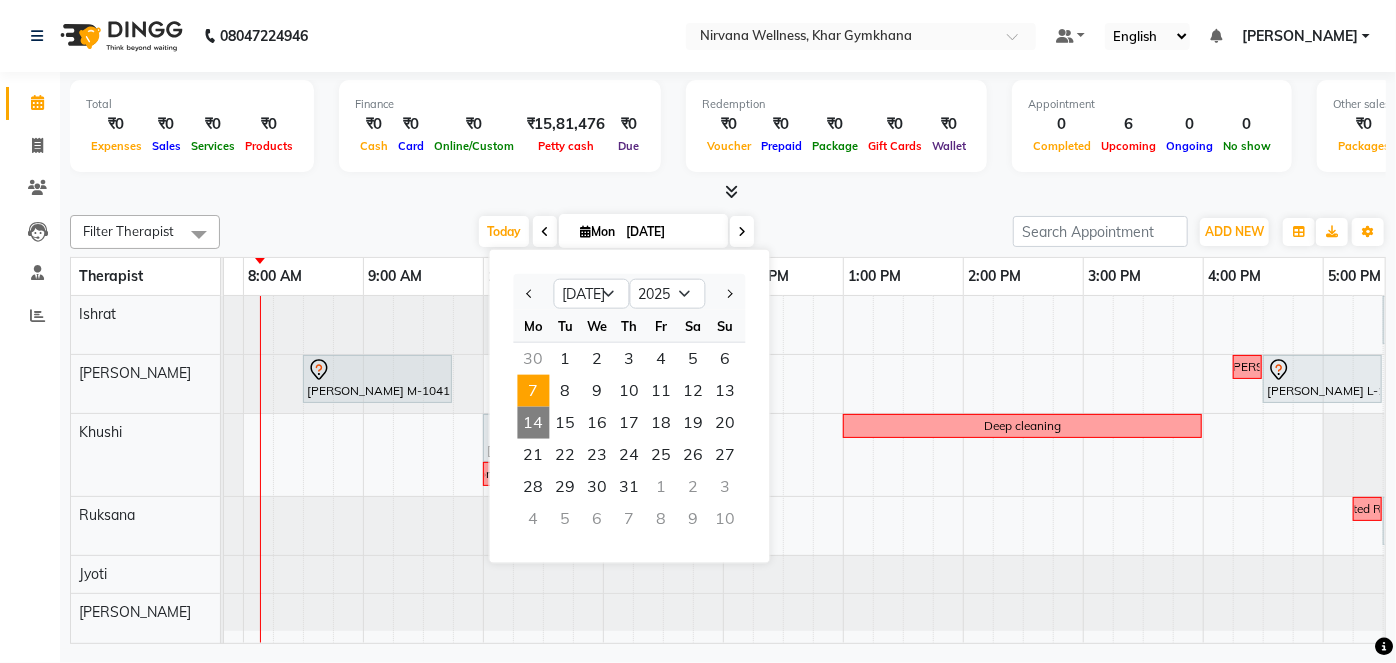 click on "7" at bounding box center (534, 391) 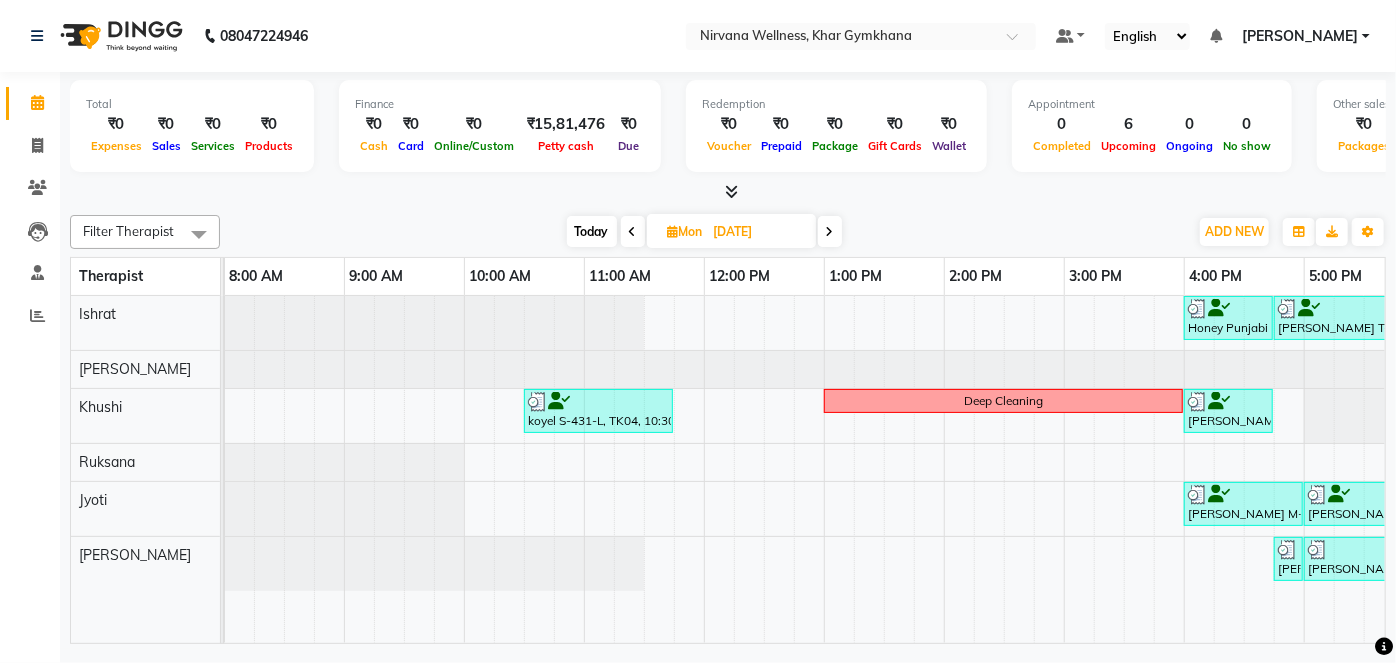 scroll, scrollTop: 0, scrollLeft: 0, axis: both 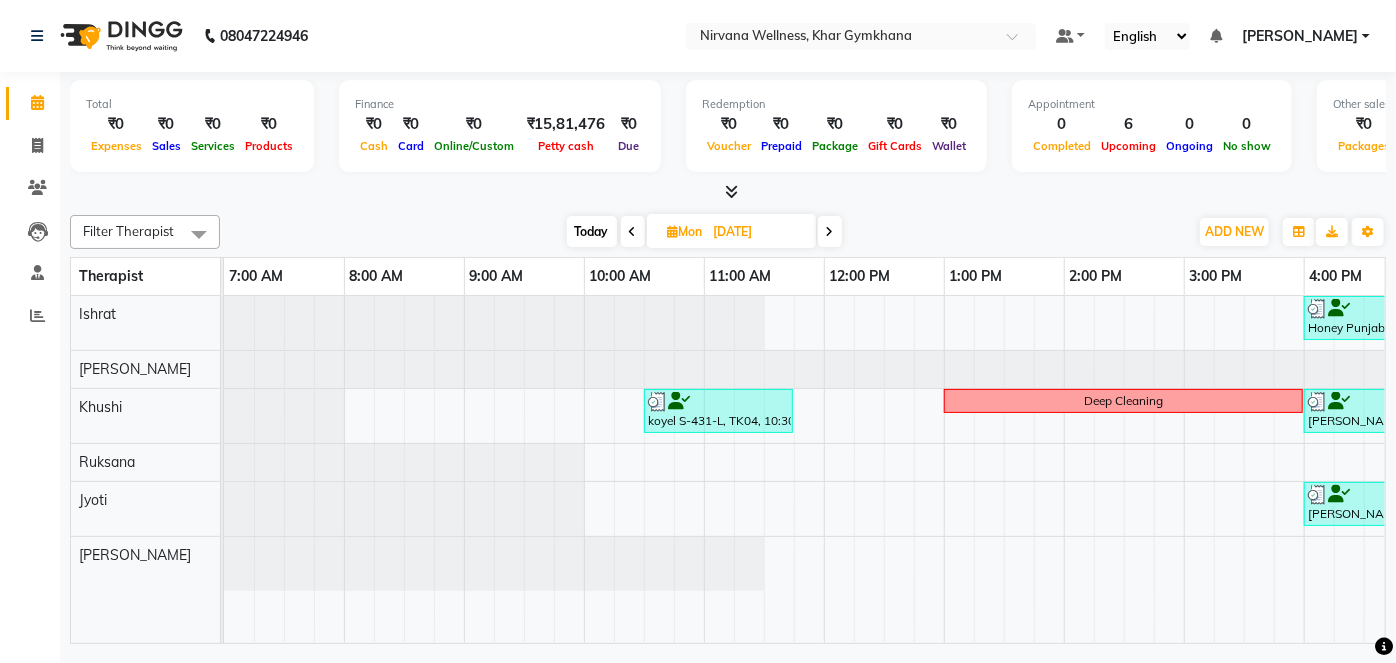 click on "Mon 07-07-2025" at bounding box center (731, 231) 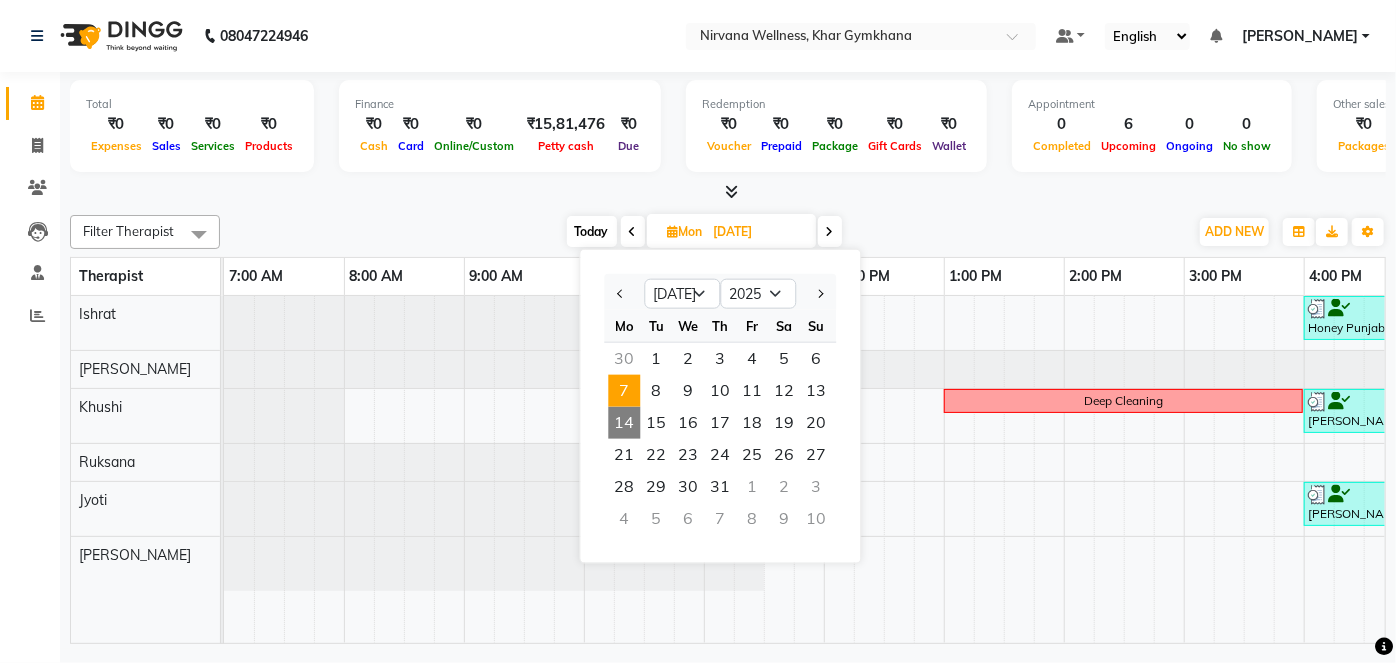 click on "30" at bounding box center (624, 359) 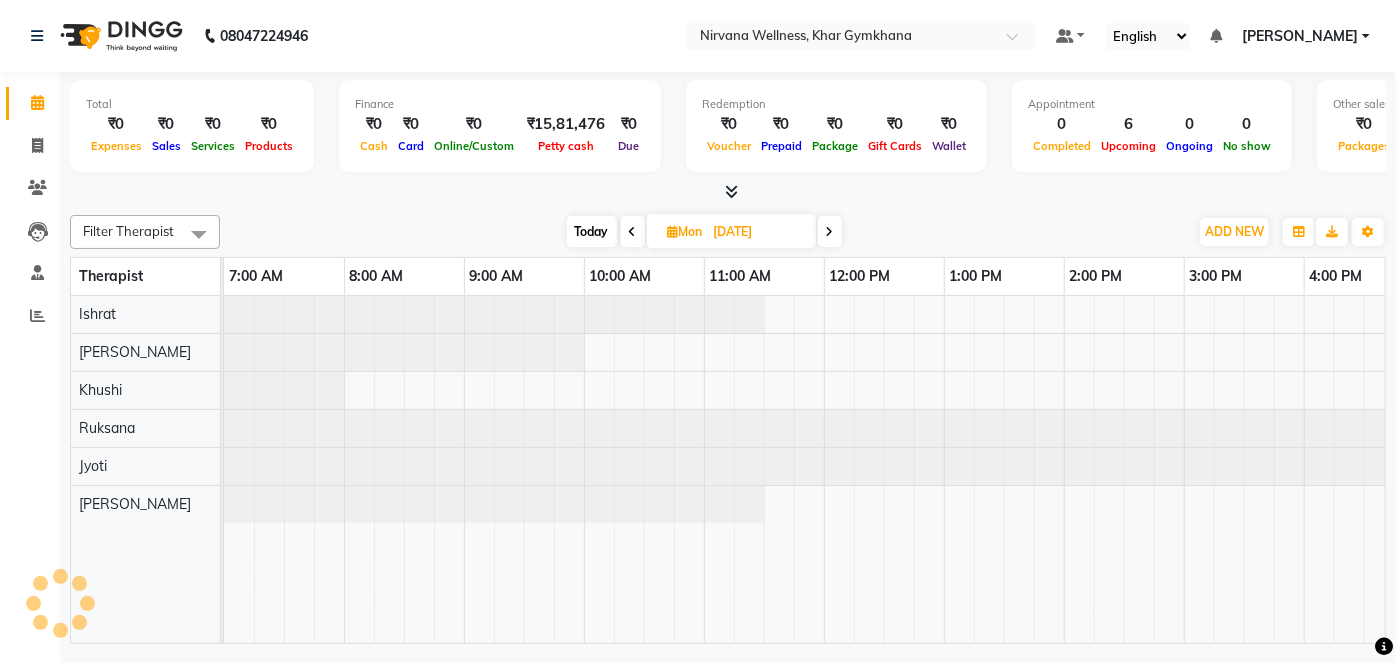 scroll, scrollTop: 0, scrollLeft: 120, axis: horizontal 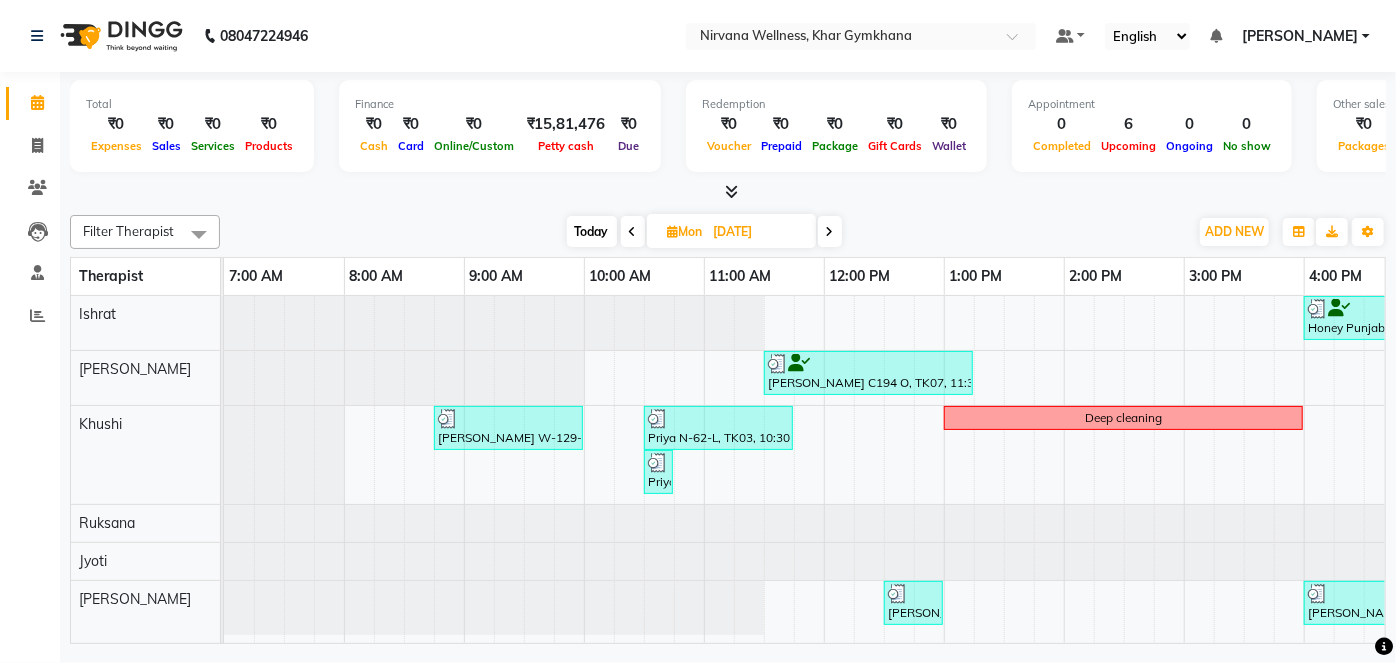 click on "Today" at bounding box center (592, 231) 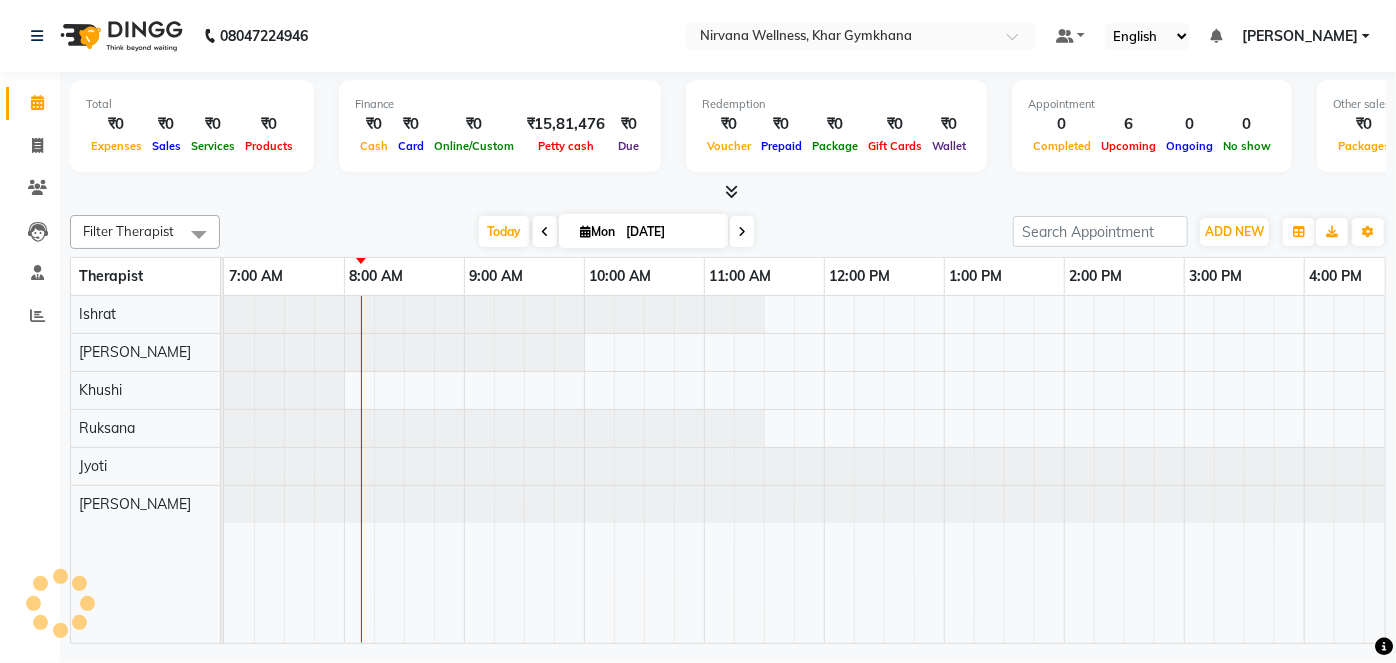 scroll, scrollTop: 0, scrollLeft: 120, axis: horizontal 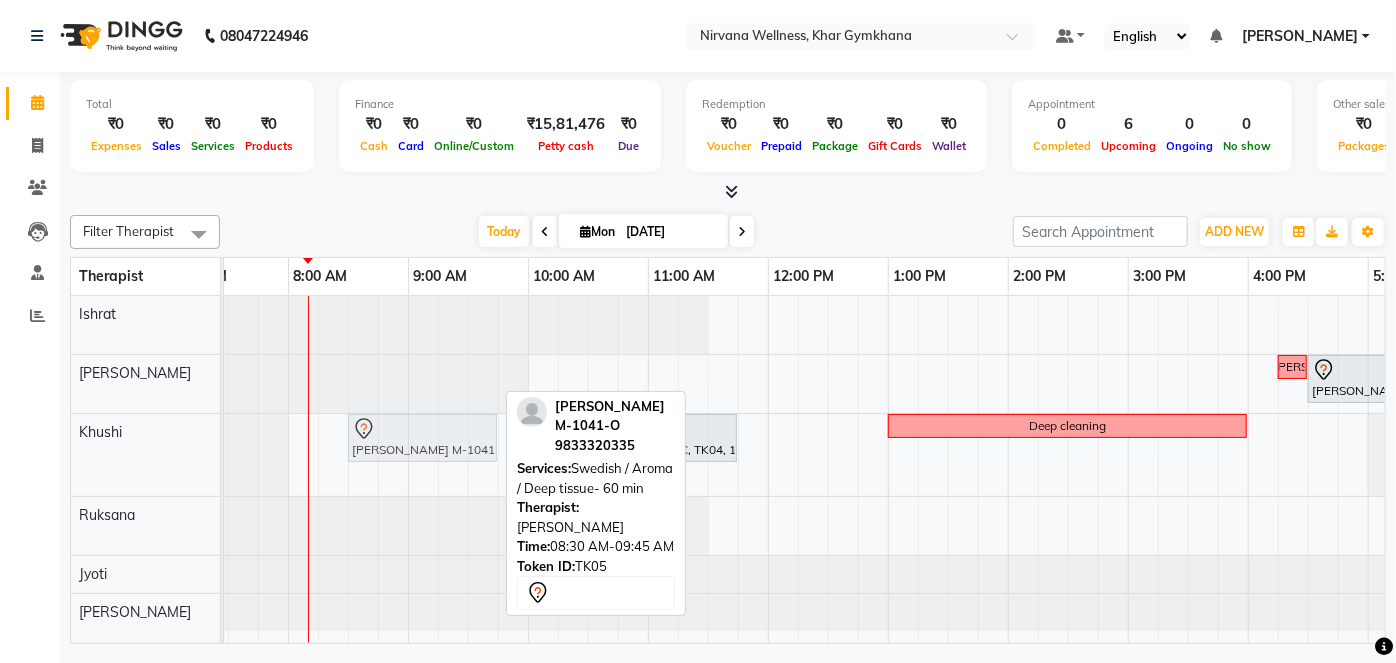 drag, startPoint x: 432, startPoint y: 370, endPoint x: 442, endPoint y: 443, distance: 73.68175 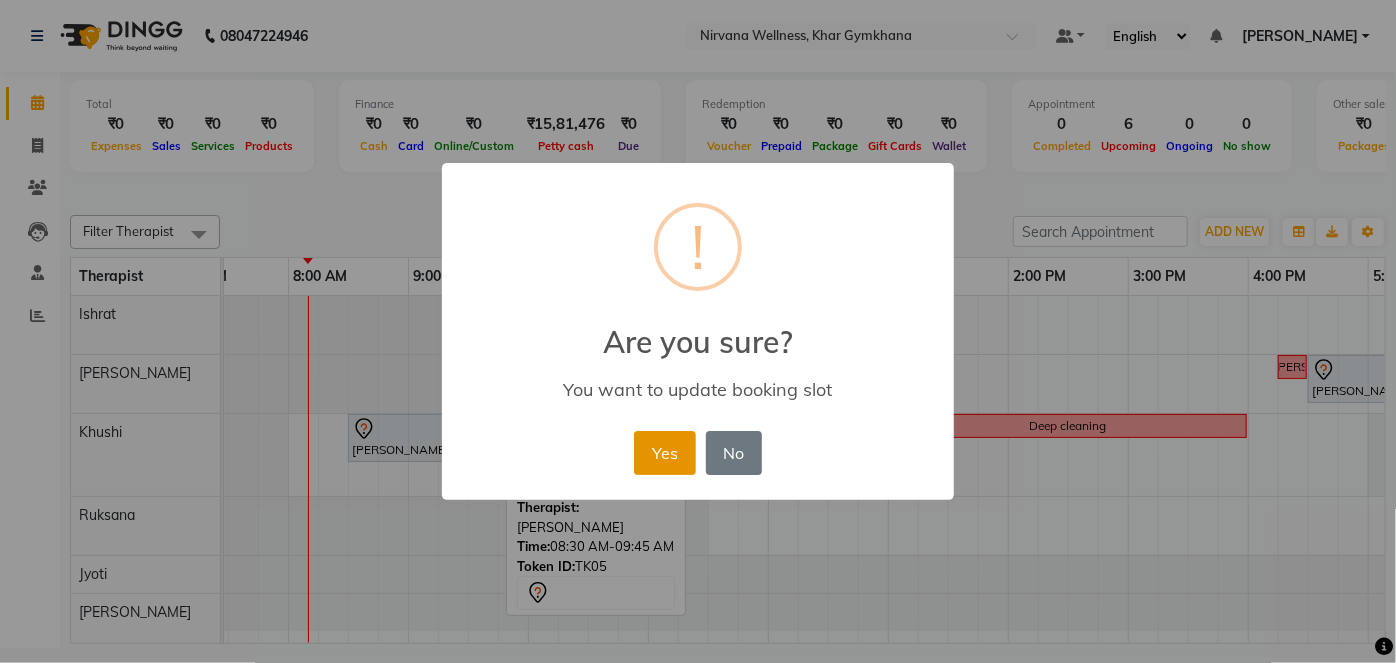 click on "Yes" at bounding box center (664, 453) 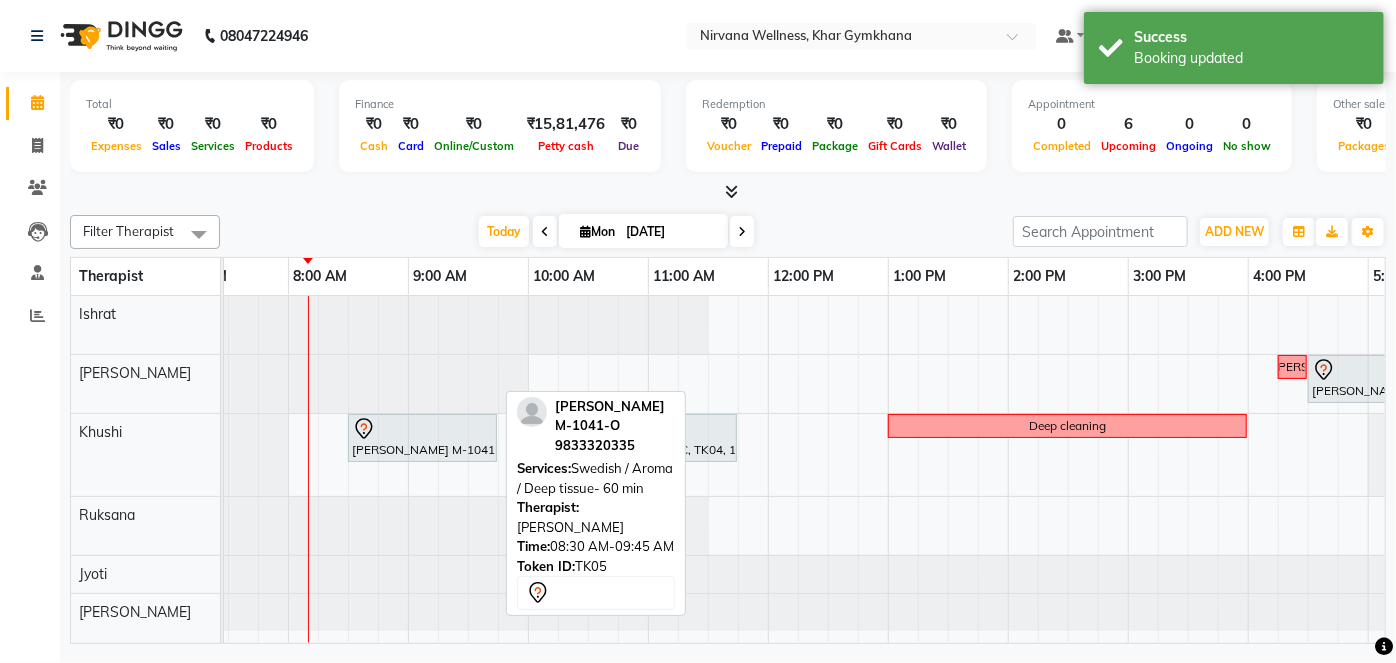 click at bounding box center (728, 192) 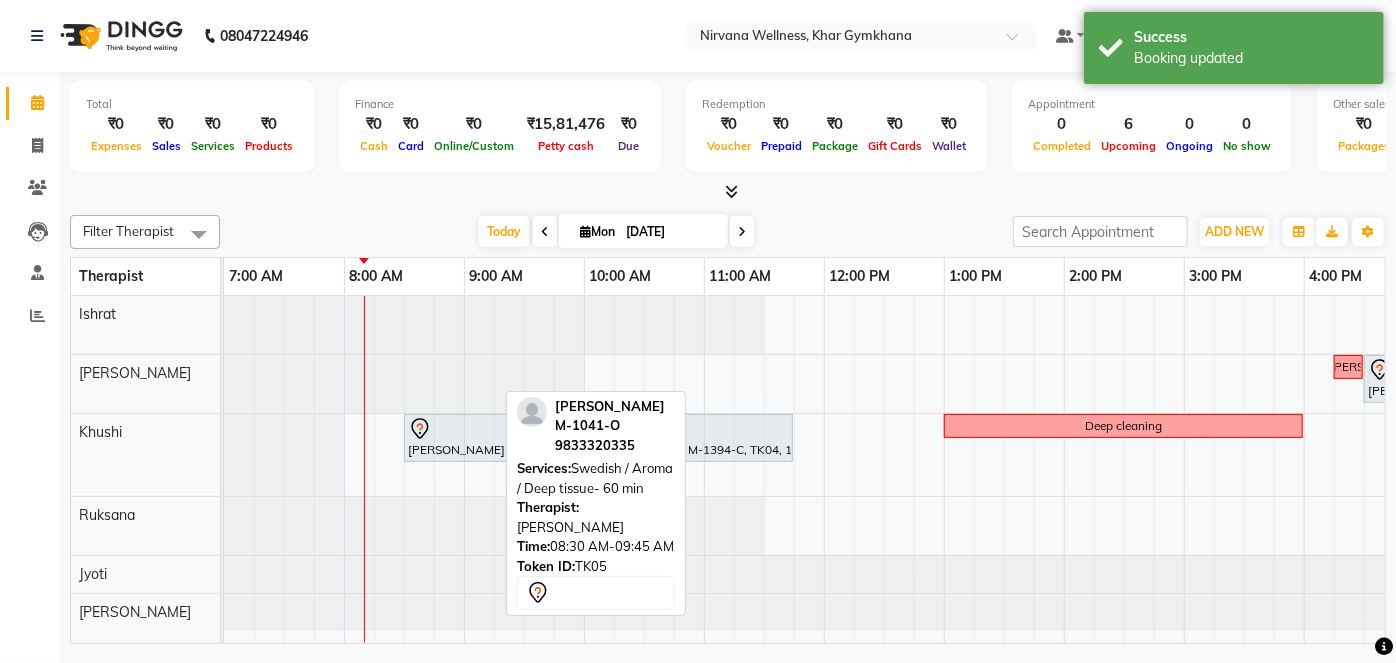 click at bounding box center (728, 192) 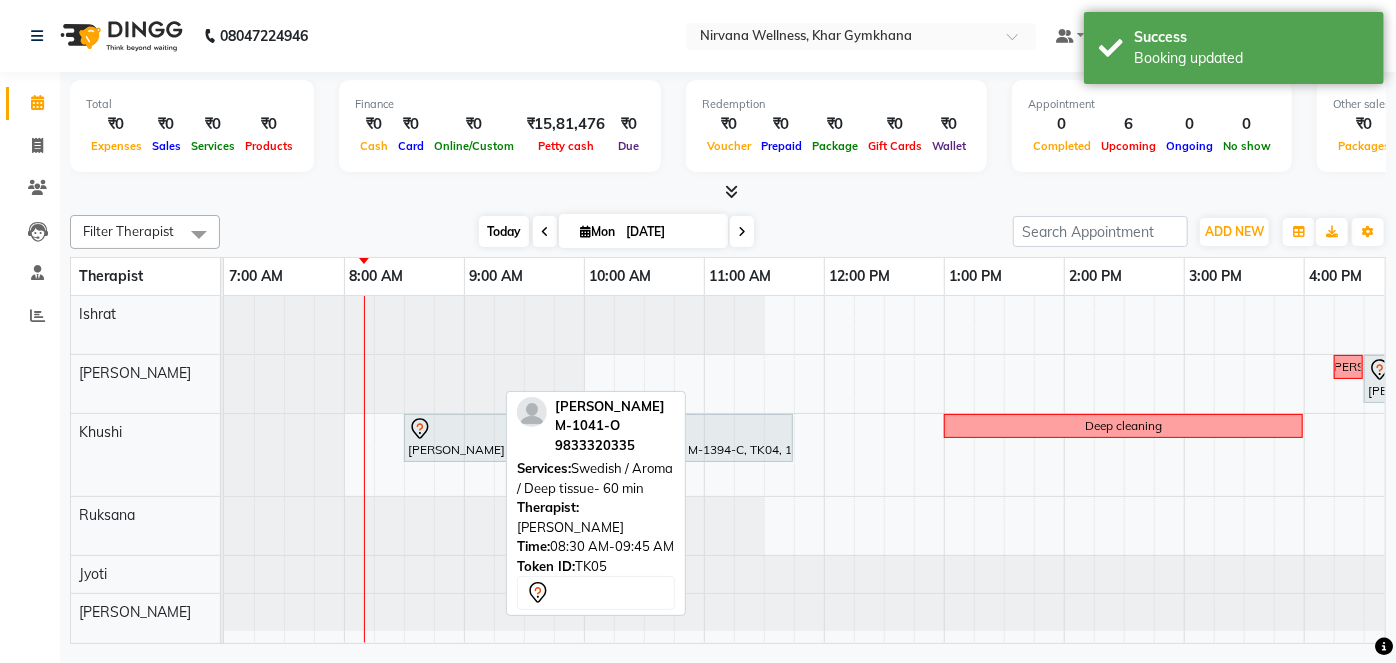 click on "Today" at bounding box center [504, 231] 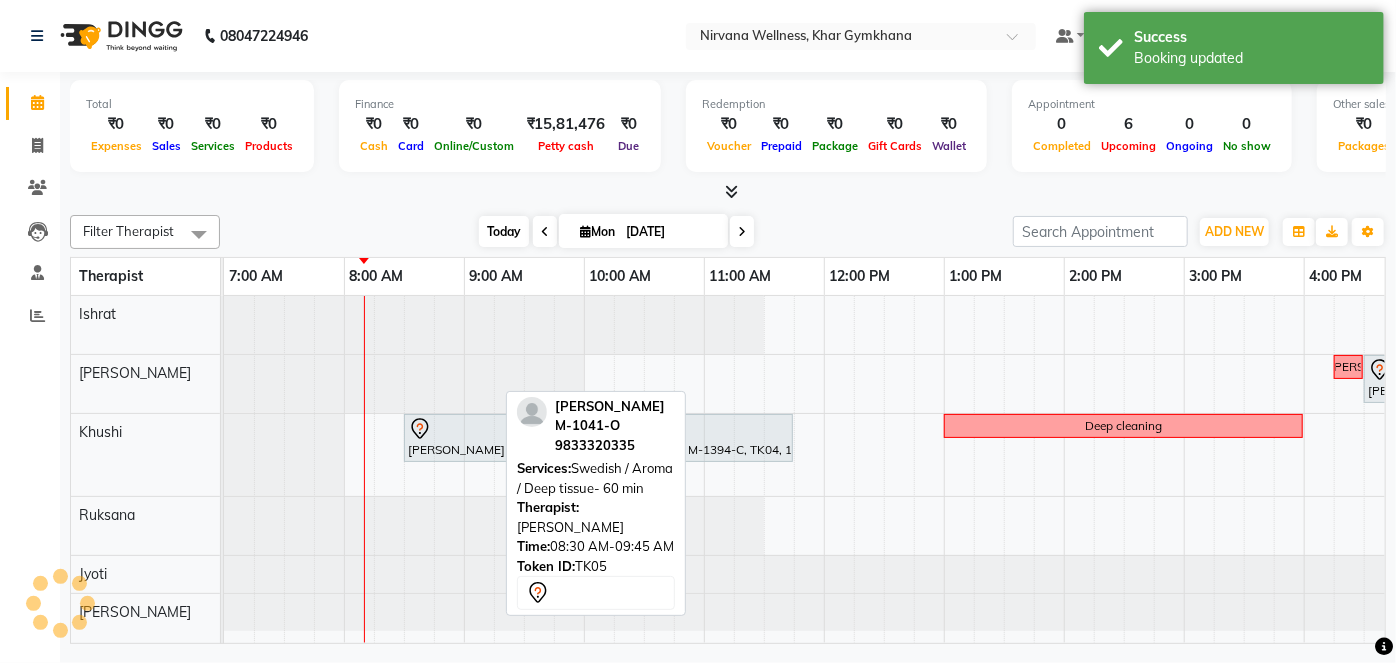 scroll, scrollTop: 0, scrollLeft: 120, axis: horizontal 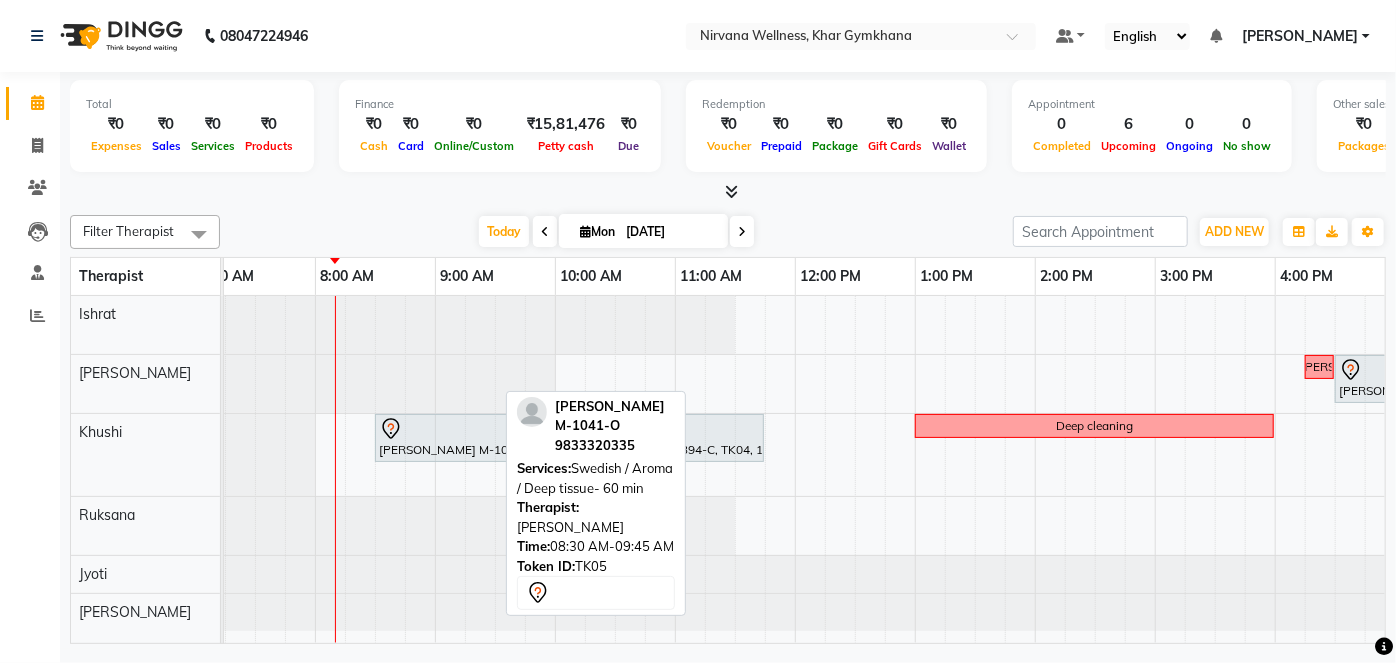 click on "[DATE]  [DATE]" at bounding box center (616, 232) 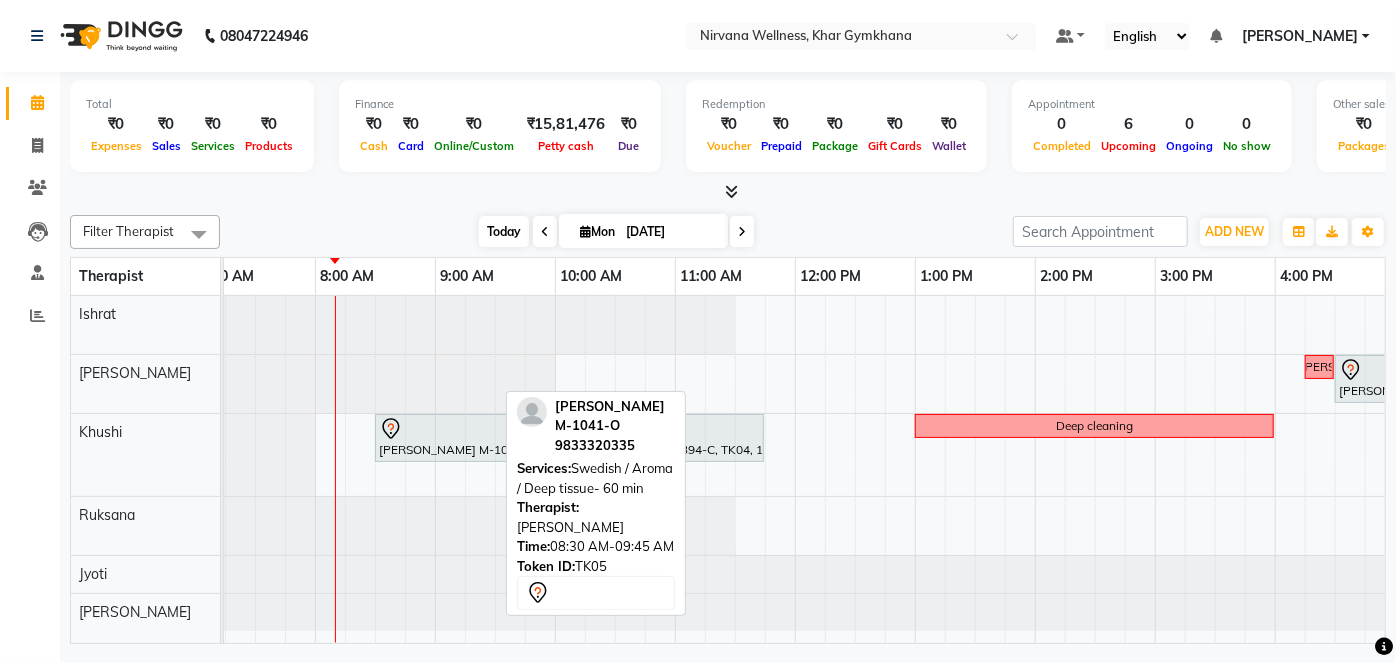 click on "Today" at bounding box center (504, 231) 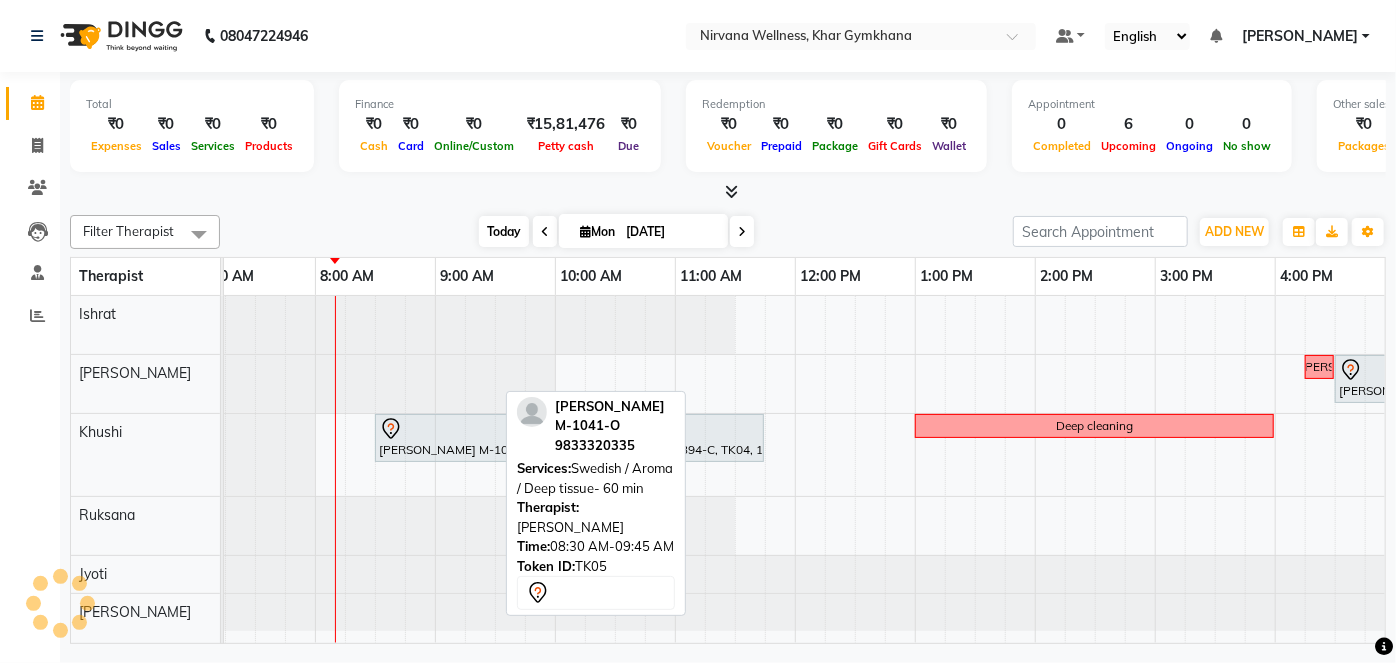 scroll, scrollTop: 0, scrollLeft: 120, axis: horizontal 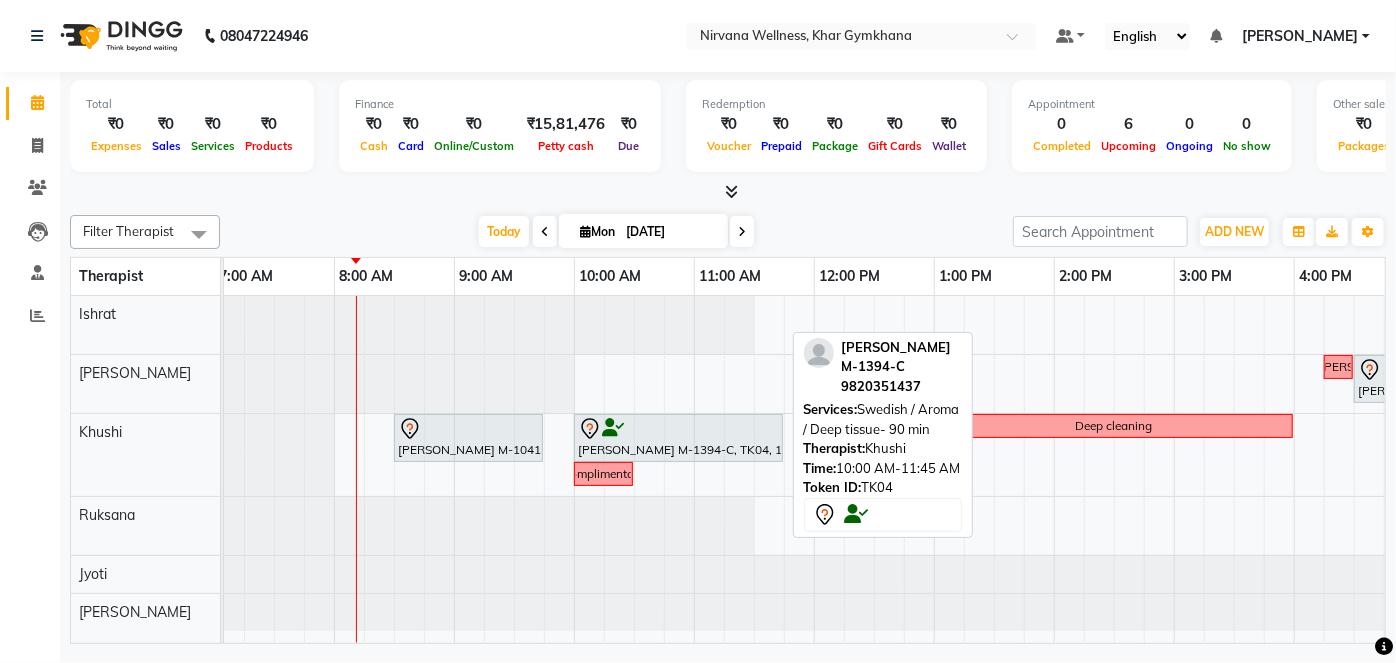 click at bounding box center (678, 429) 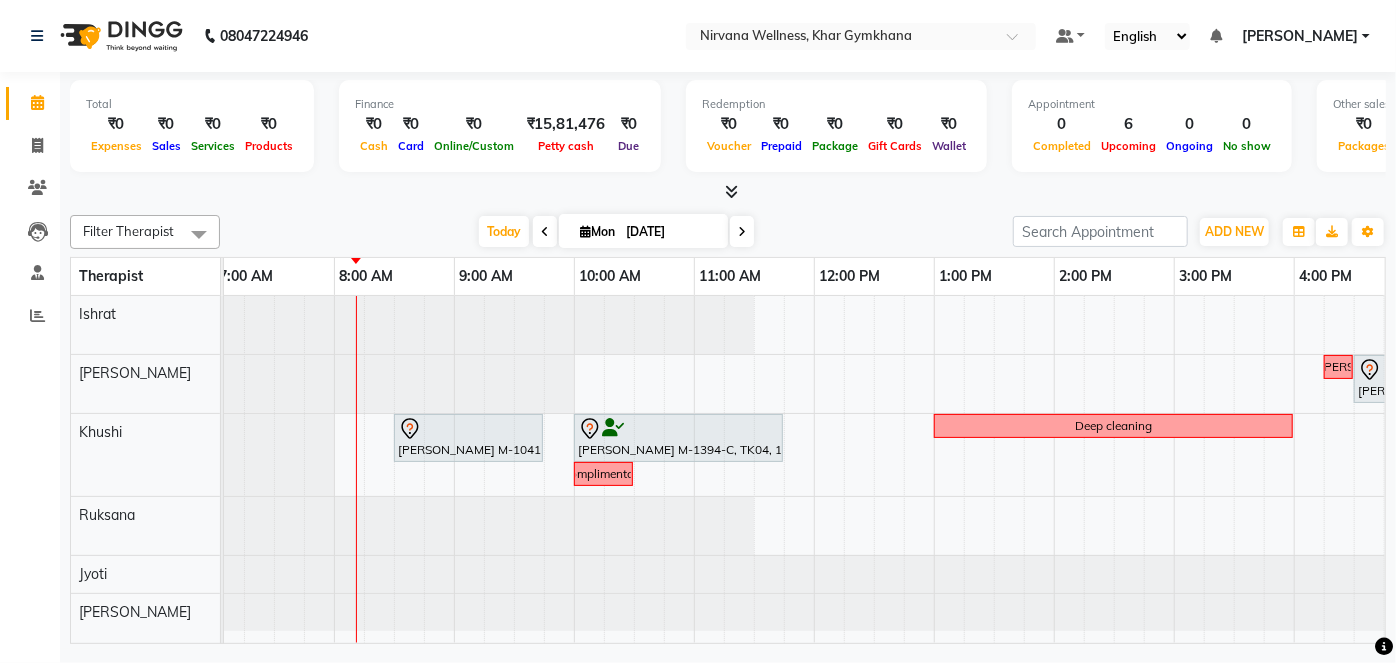 scroll, scrollTop: 0, scrollLeft: 72, axis: horizontal 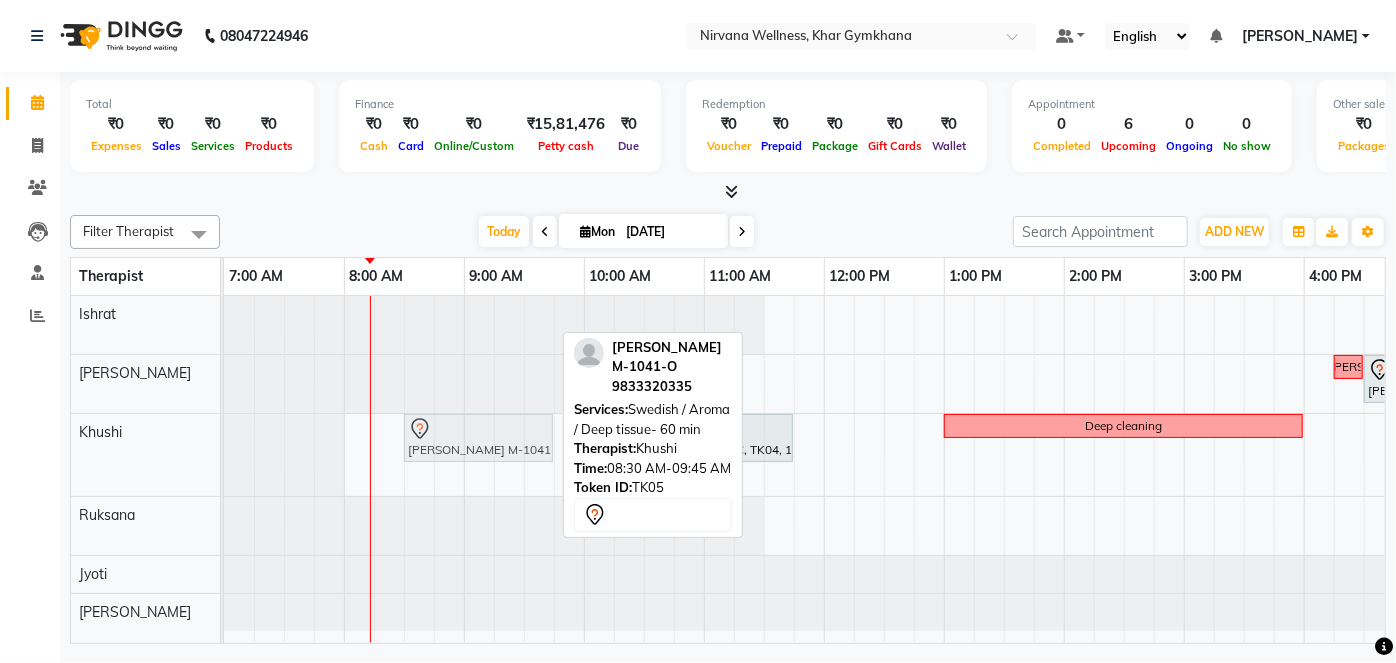 drag, startPoint x: 482, startPoint y: 437, endPoint x: 482, endPoint y: 414, distance: 23 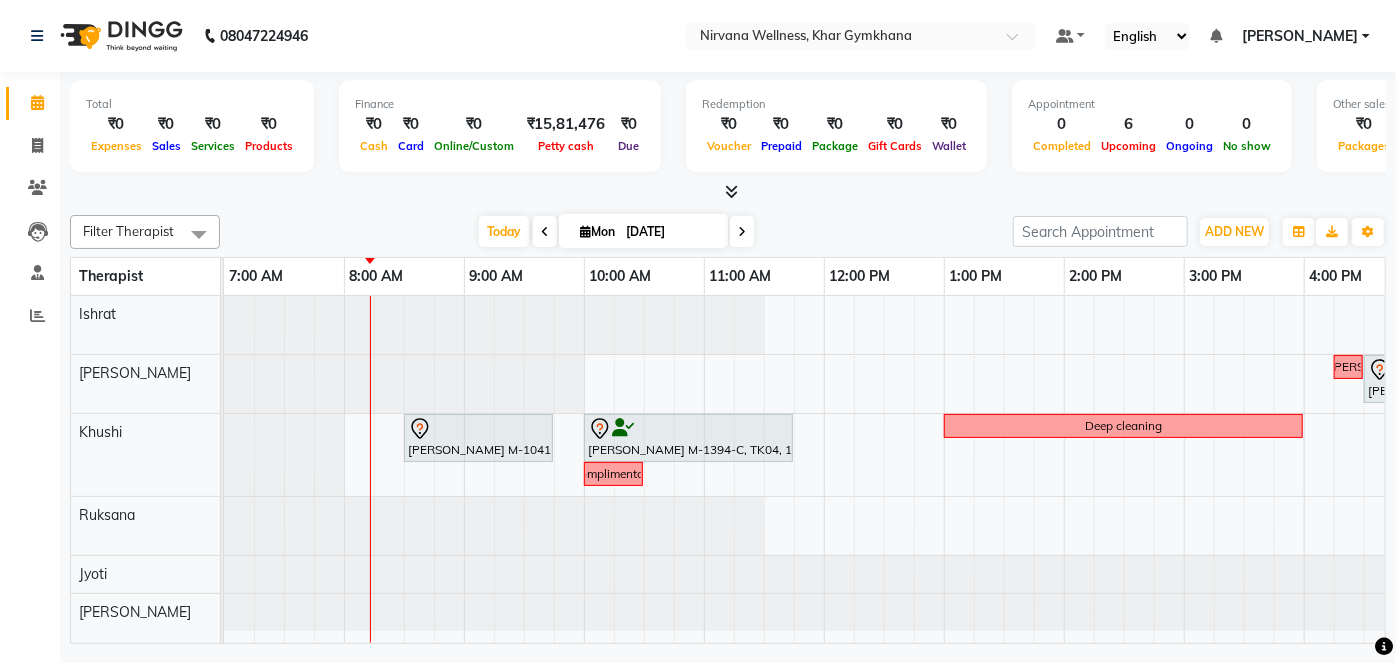 scroll, scrollTop: 0, scrollLeft: 24, axis: horizontal 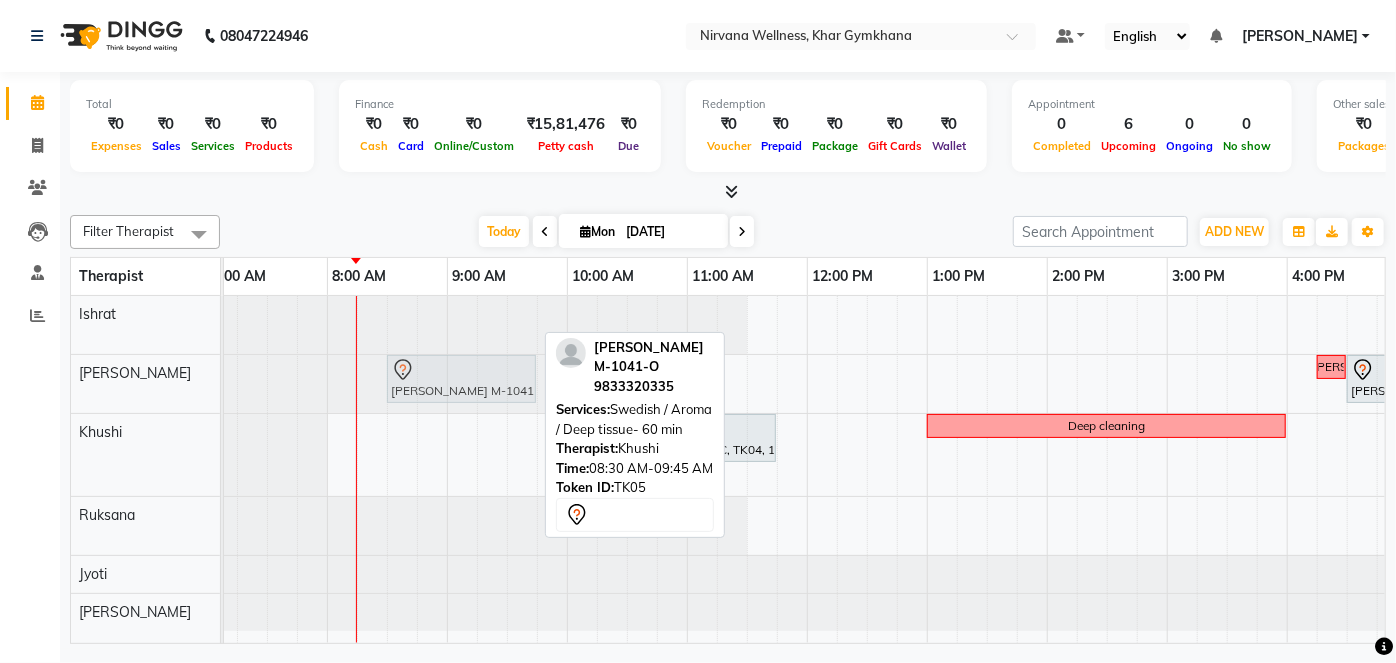 drag, startPoint x: 474, startPoint y: 440, endPoint x: 473, endPoint y: 401, distance: 39.012817 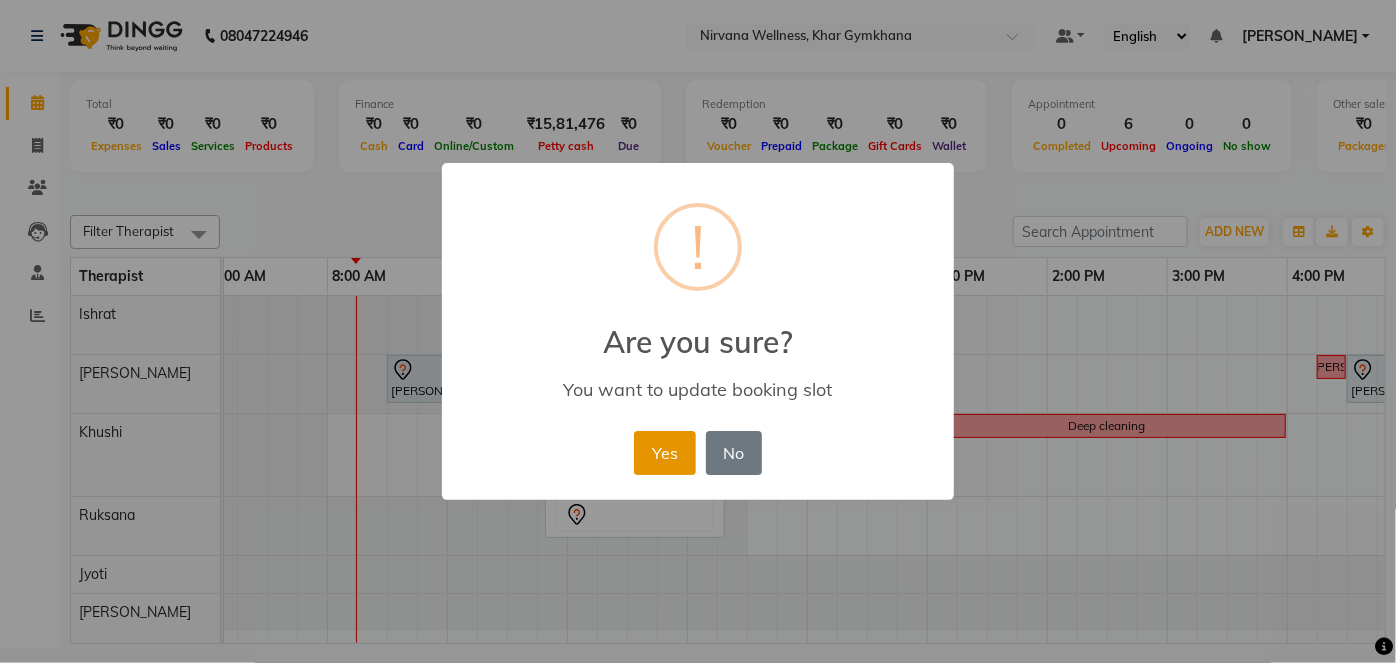 click on "Yes" at bounding box center [664, 453] 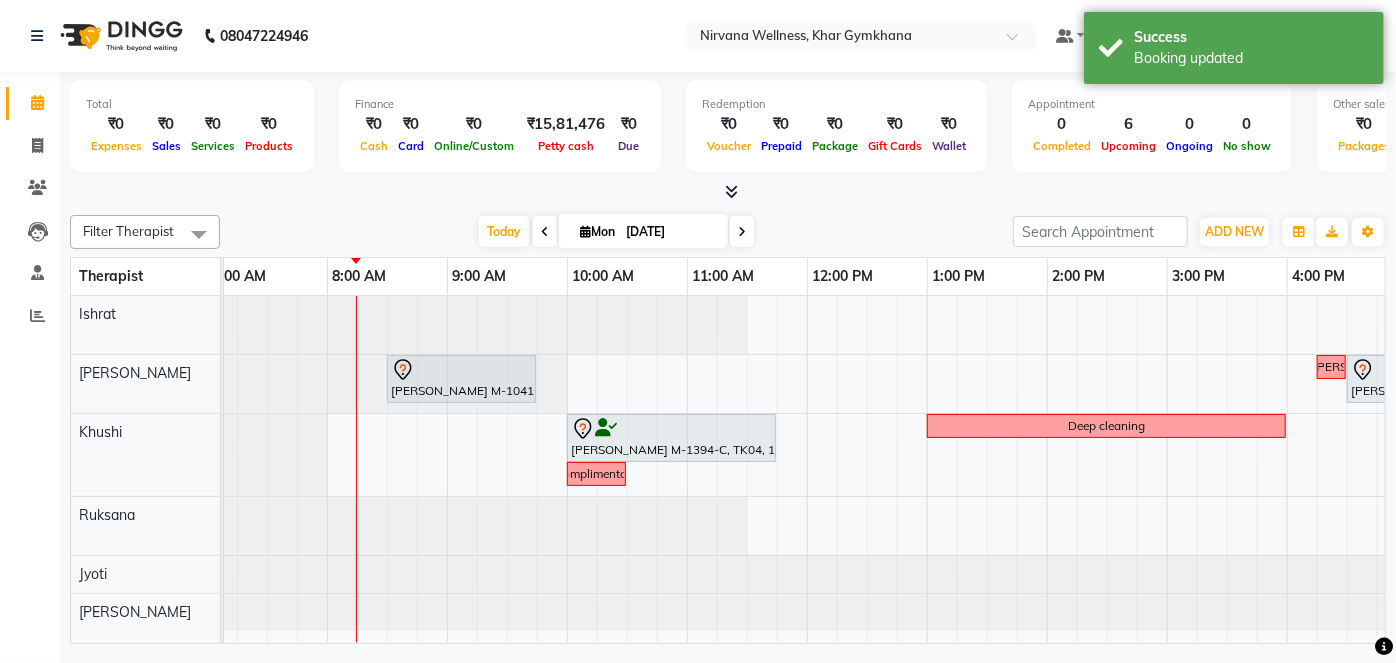 scroll, scrollTop: 0, scrollLeft: 0, axis: both 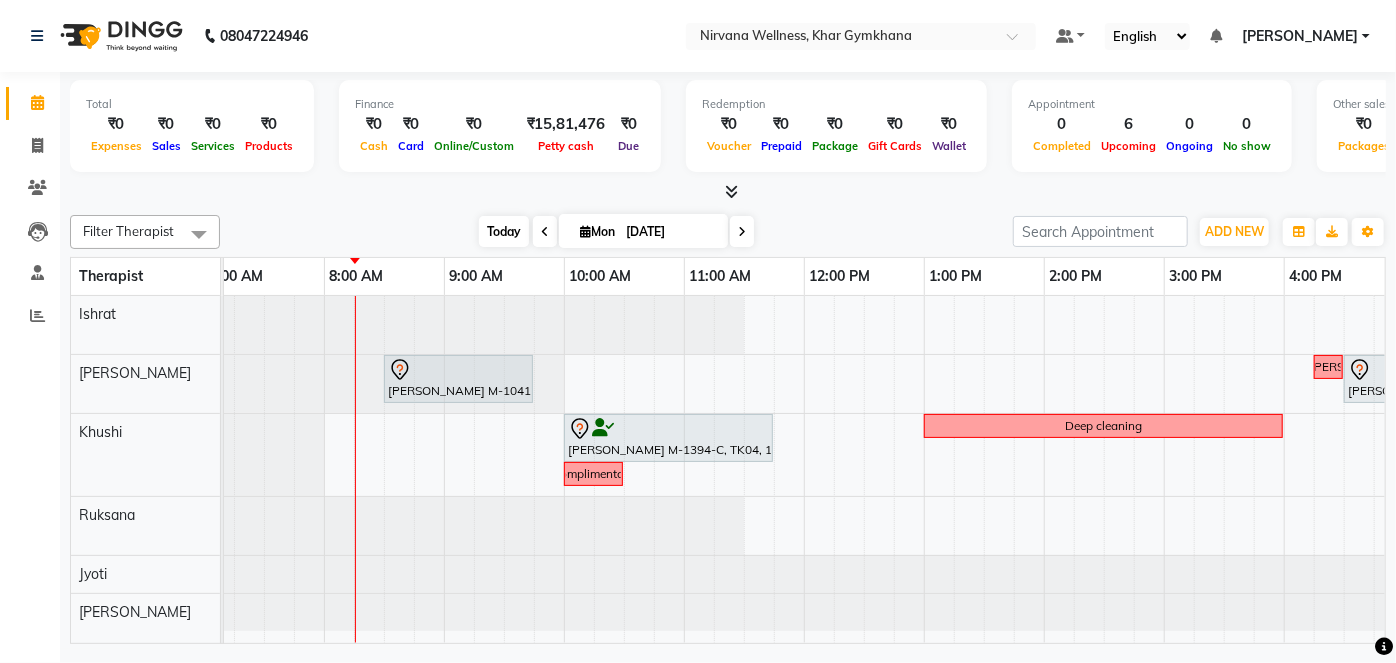 click on "Today" at bounding box center (504, 231) 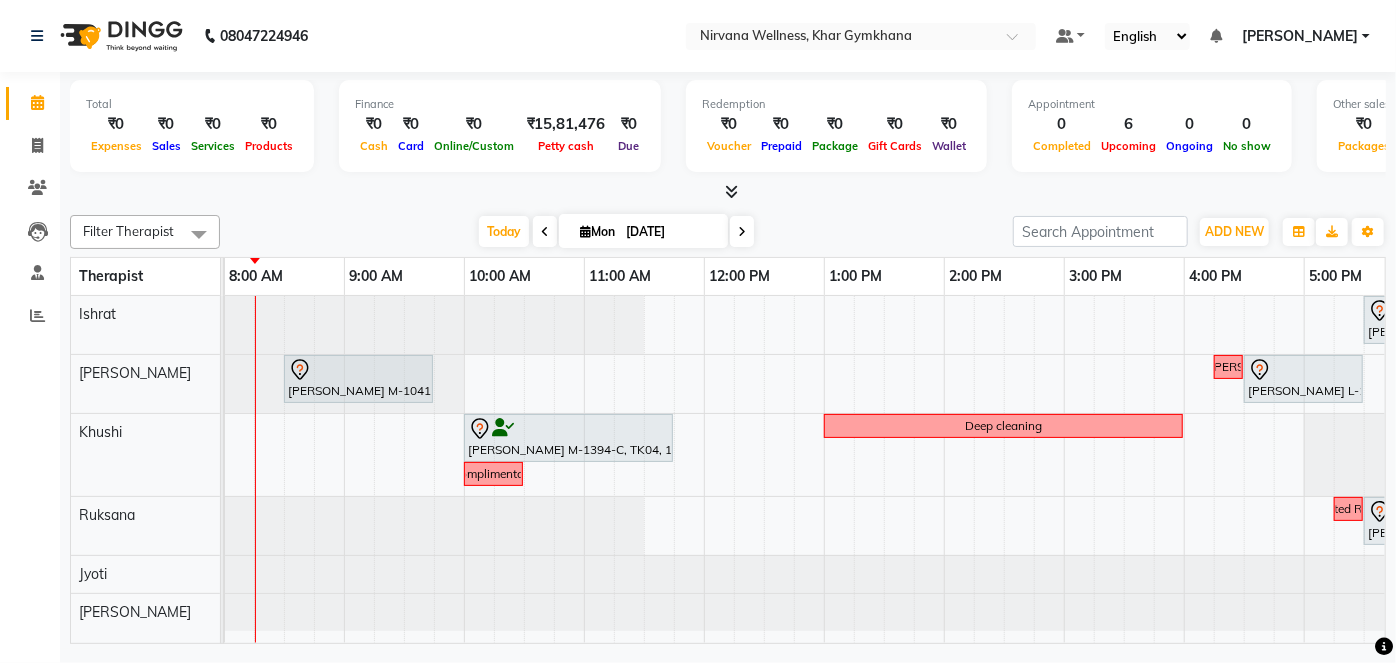 scroll, scrollTop: 0, scrollLeft: 25, axis: horizontal 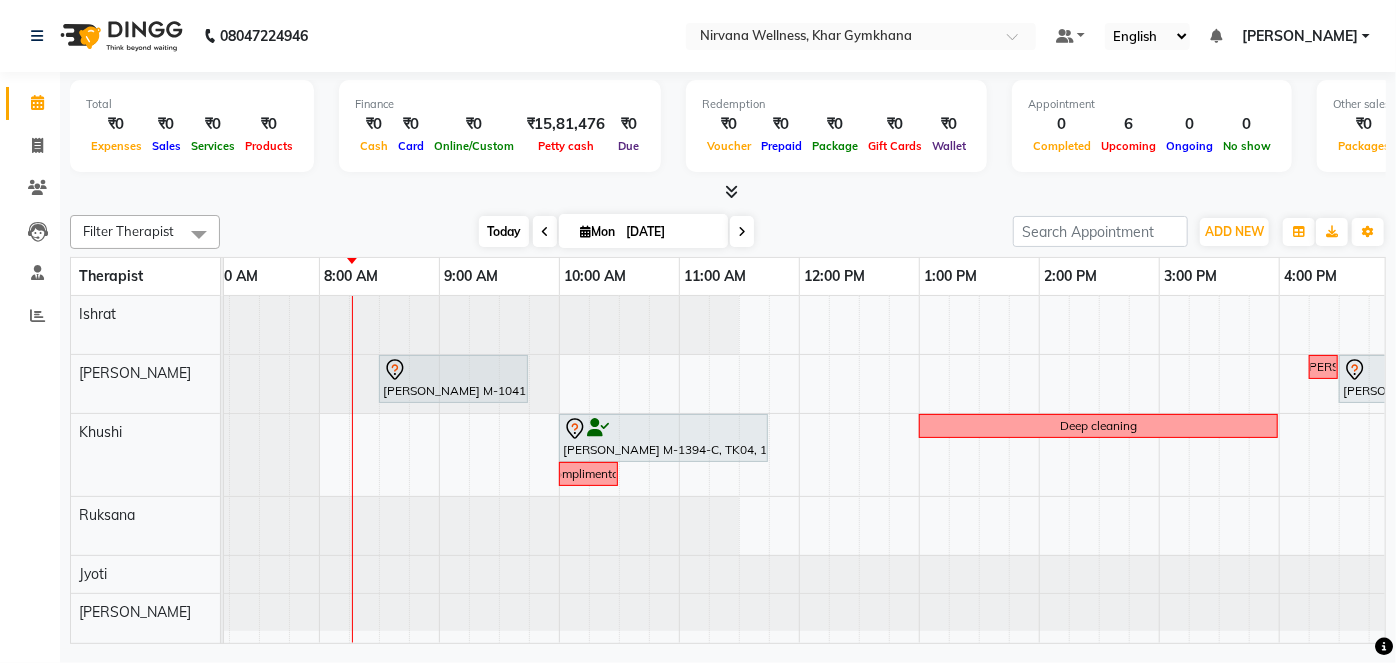 click on "Today" at bounding box center [504, 231] 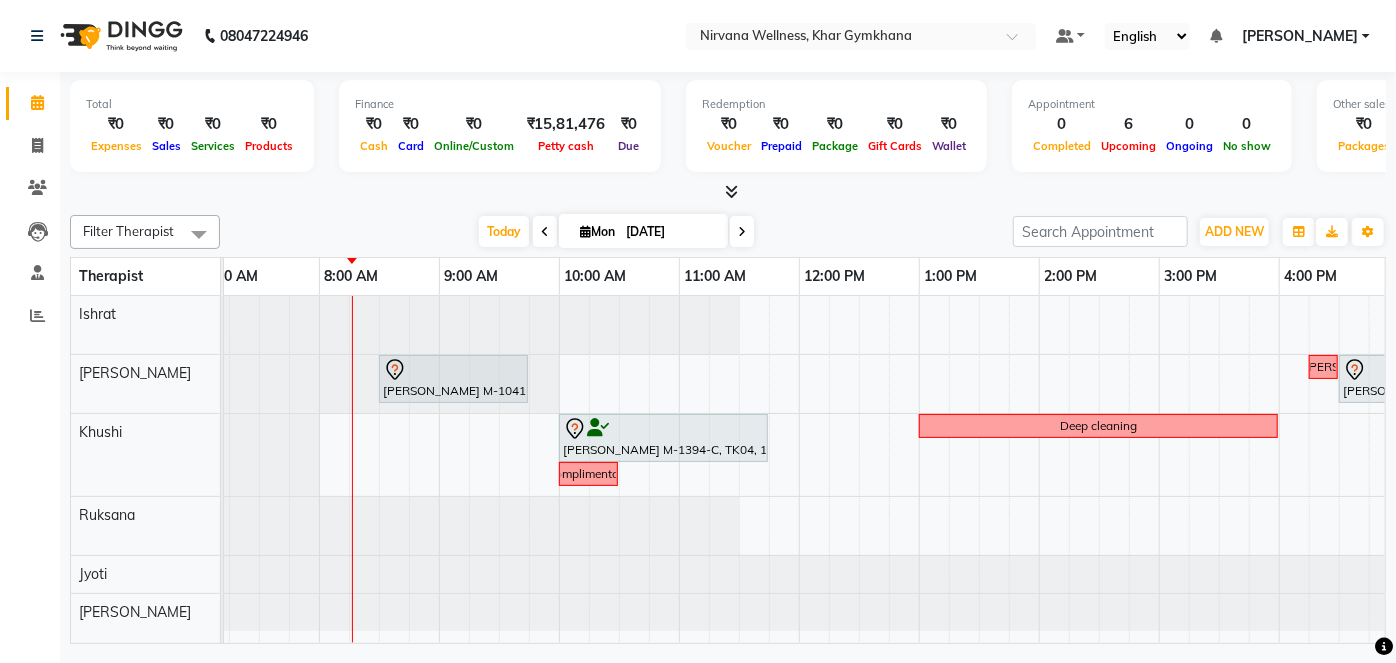 scroll, scrollTop: 0, scrollLeft: 120, axis: horizontal 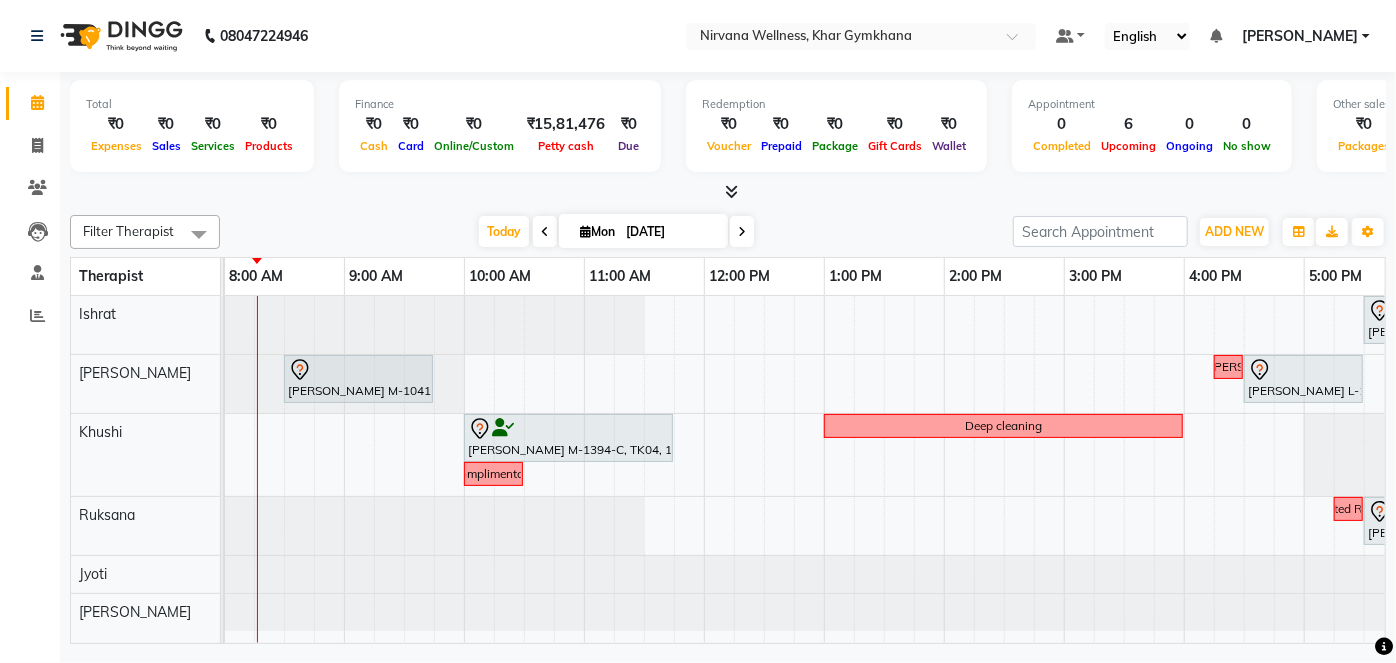 click at bounding box center (545, 232) 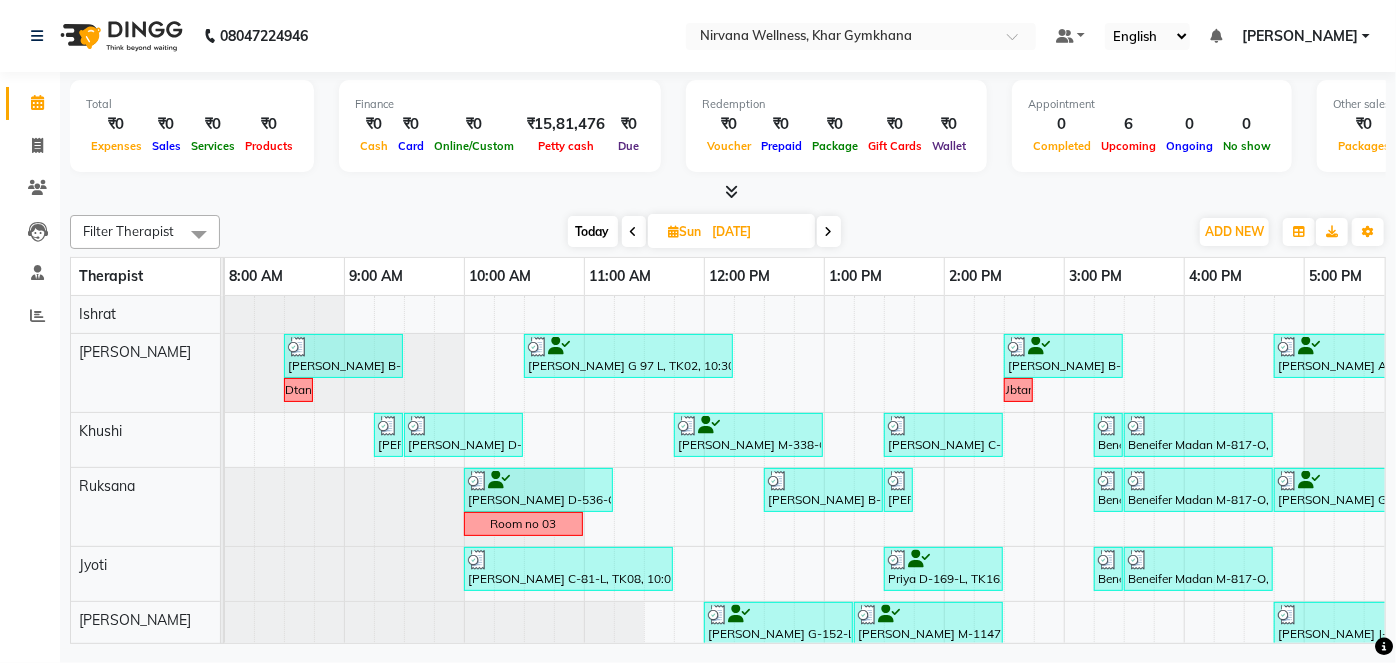 scroll, scrollTop: 0, scrollLeft: 675, axis: horizontal 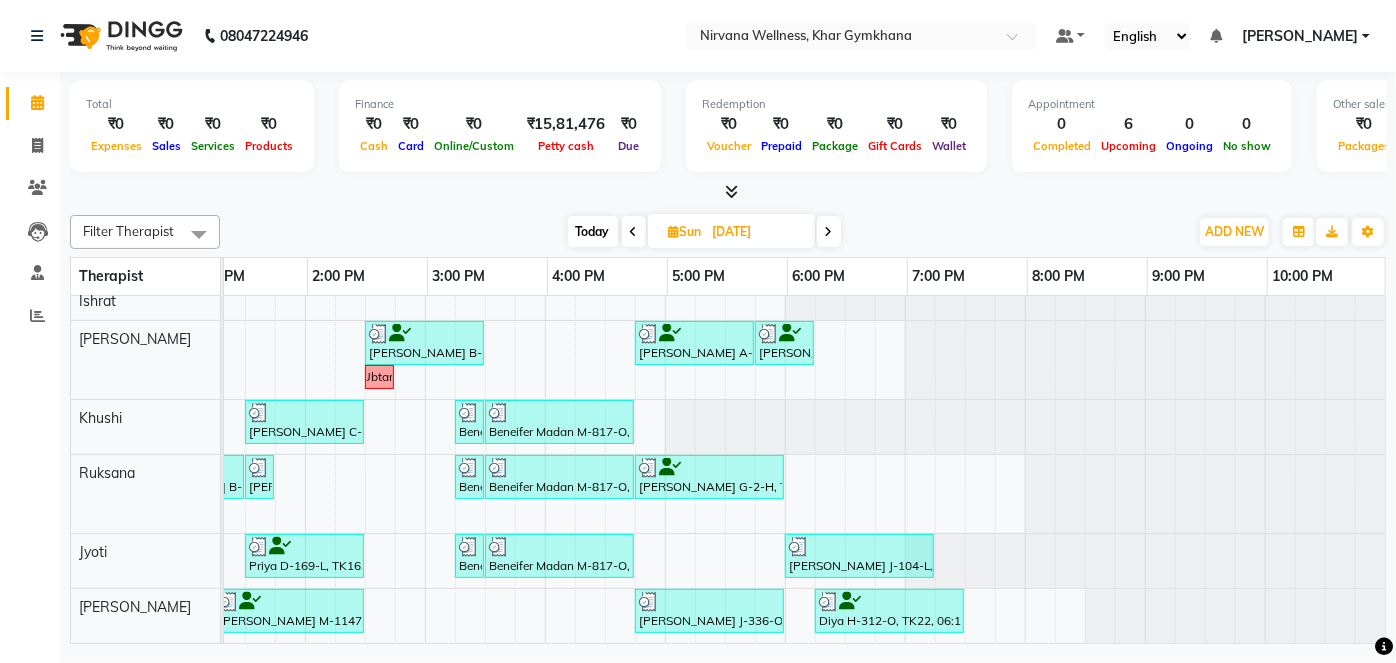 click on "Today" at bounding box center [593, 231] 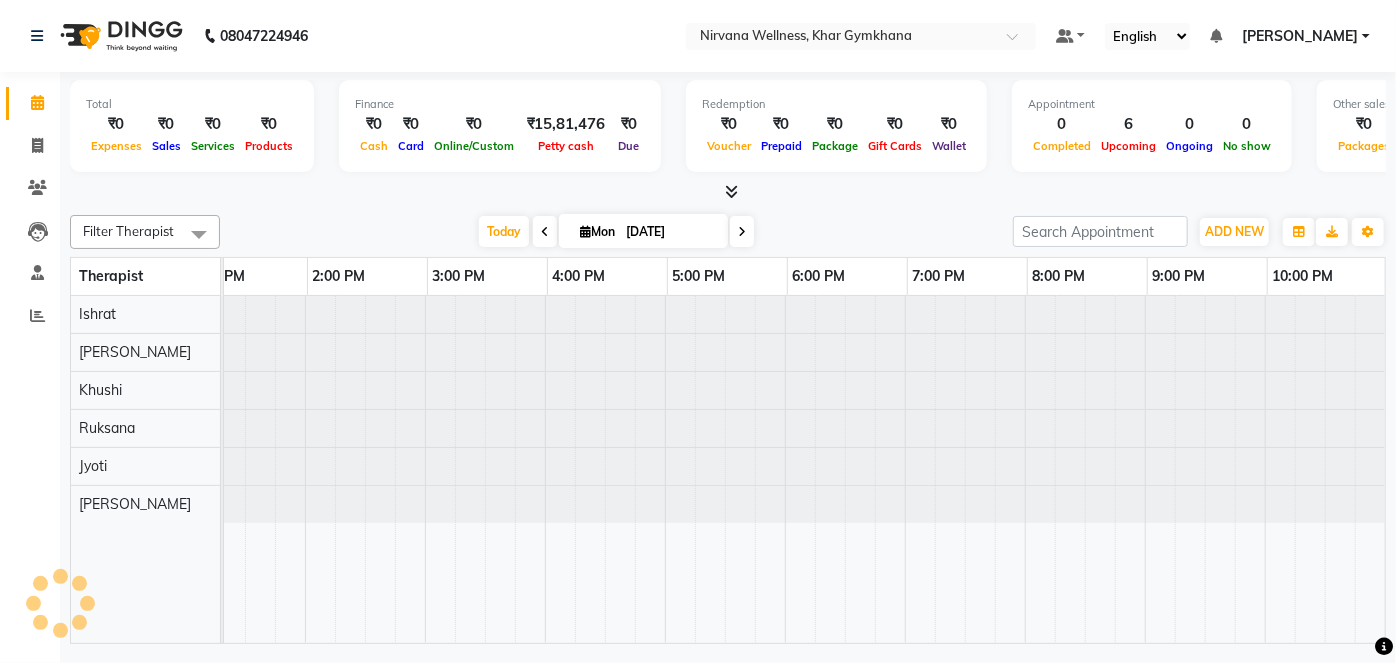 scroll, scrollTop: 0, scrollLeft: 0, axis: both 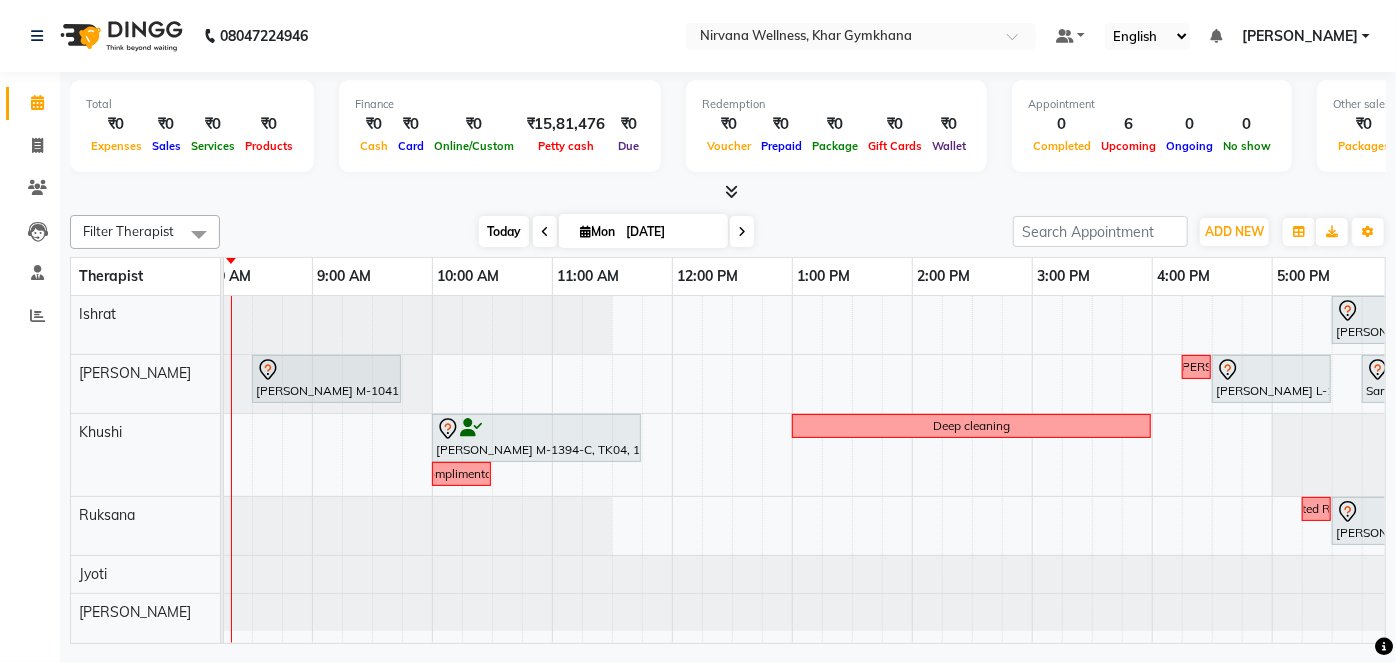 click on "Today" at bounding box center (504, 231) 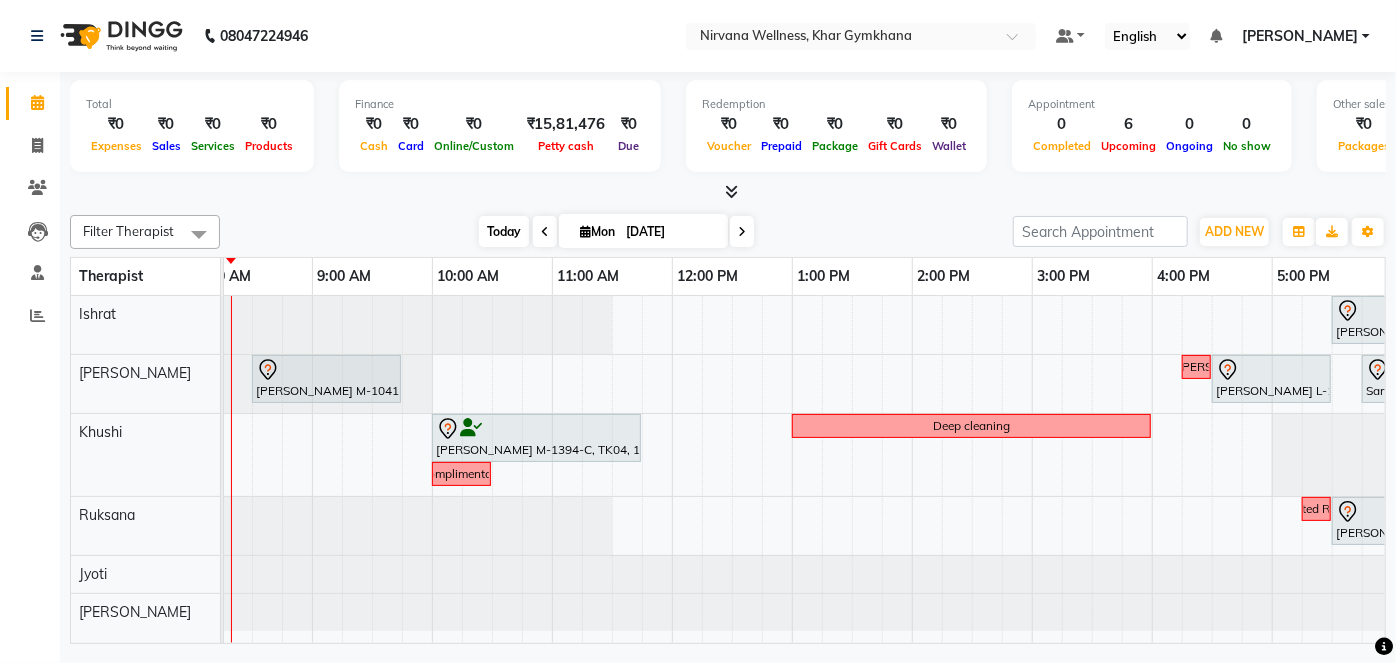 scroll, scrollTop: 0, scrollLeft: 120, axis: horizontal 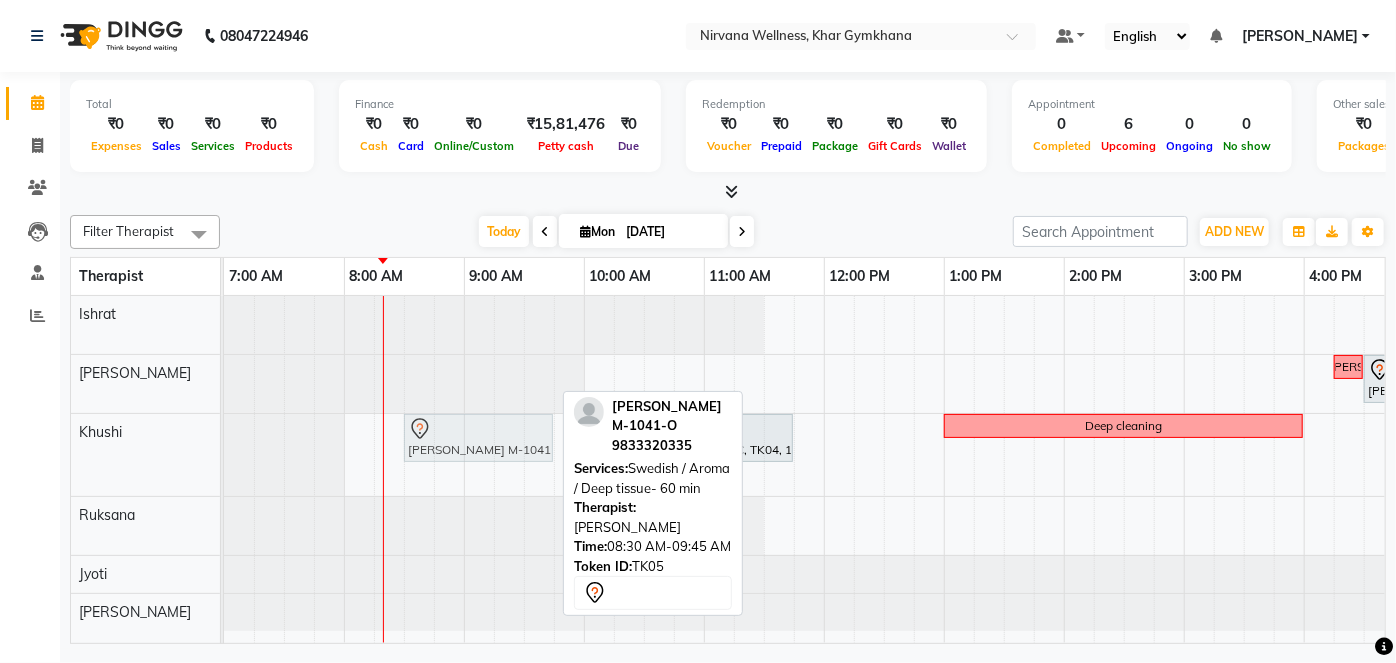 drag, startPoint x: 488, startPoint y: 352, endPoint x: 484, endPoint y: 411, distance: 59.135437 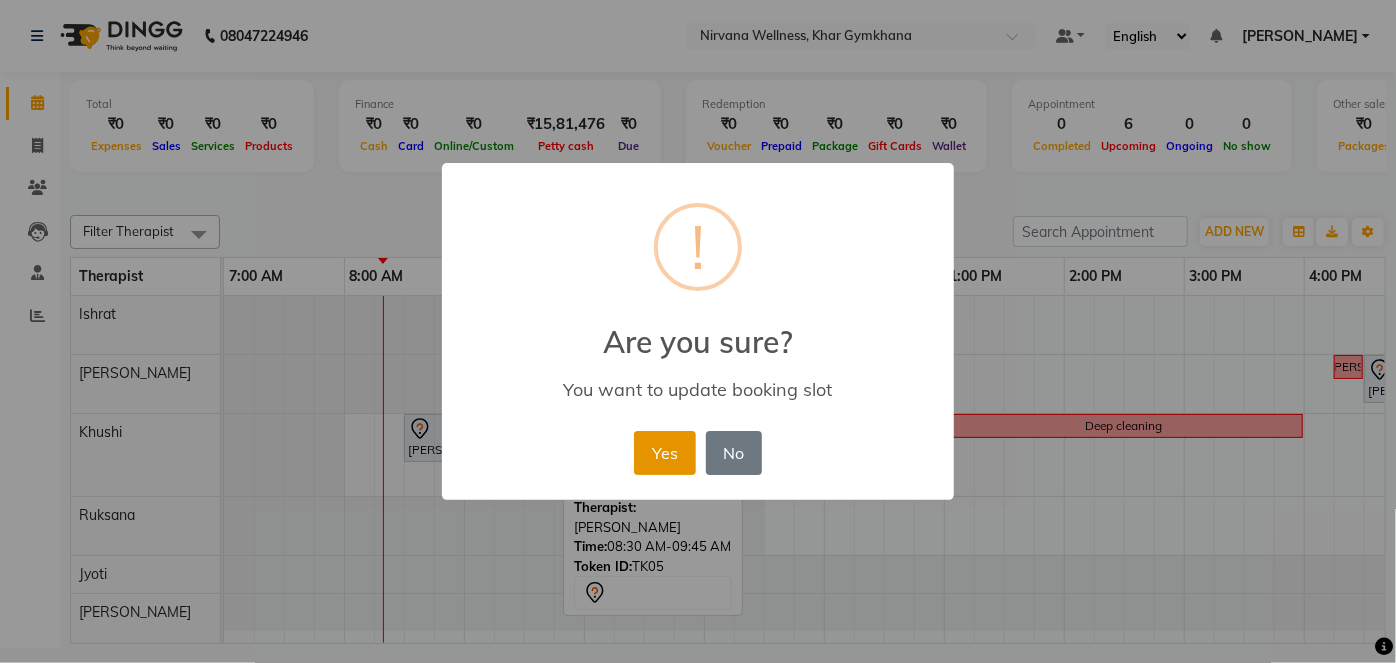 click on "Yes" at bounding box center (664, 453) 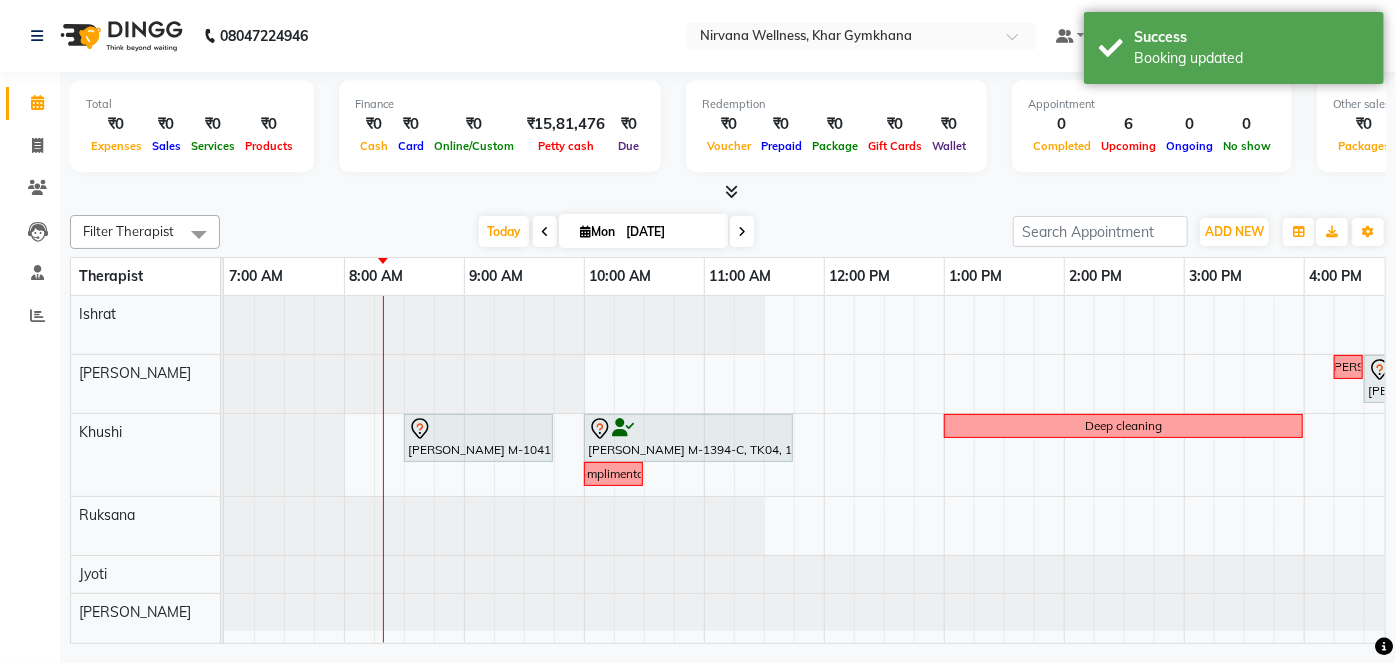click at bounding box center [742, 232] 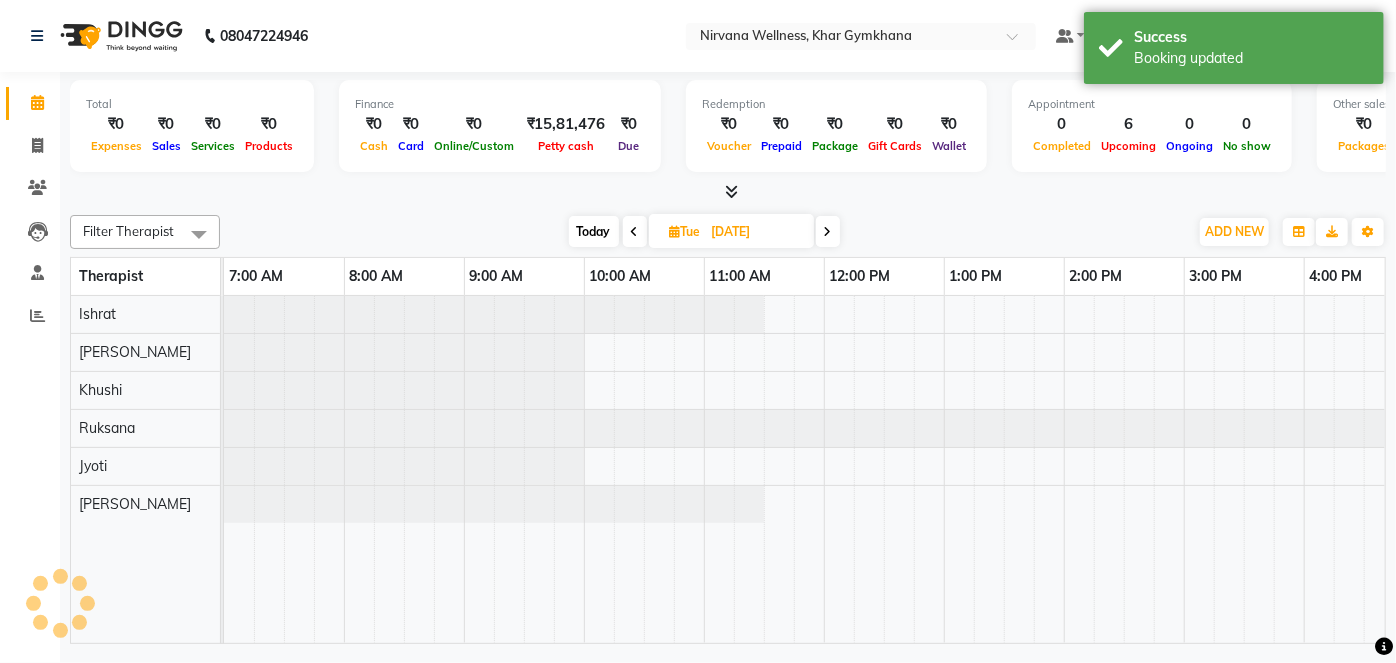 scroll, scrollTop: 0, scrollLeft: 120, axis: horizontal 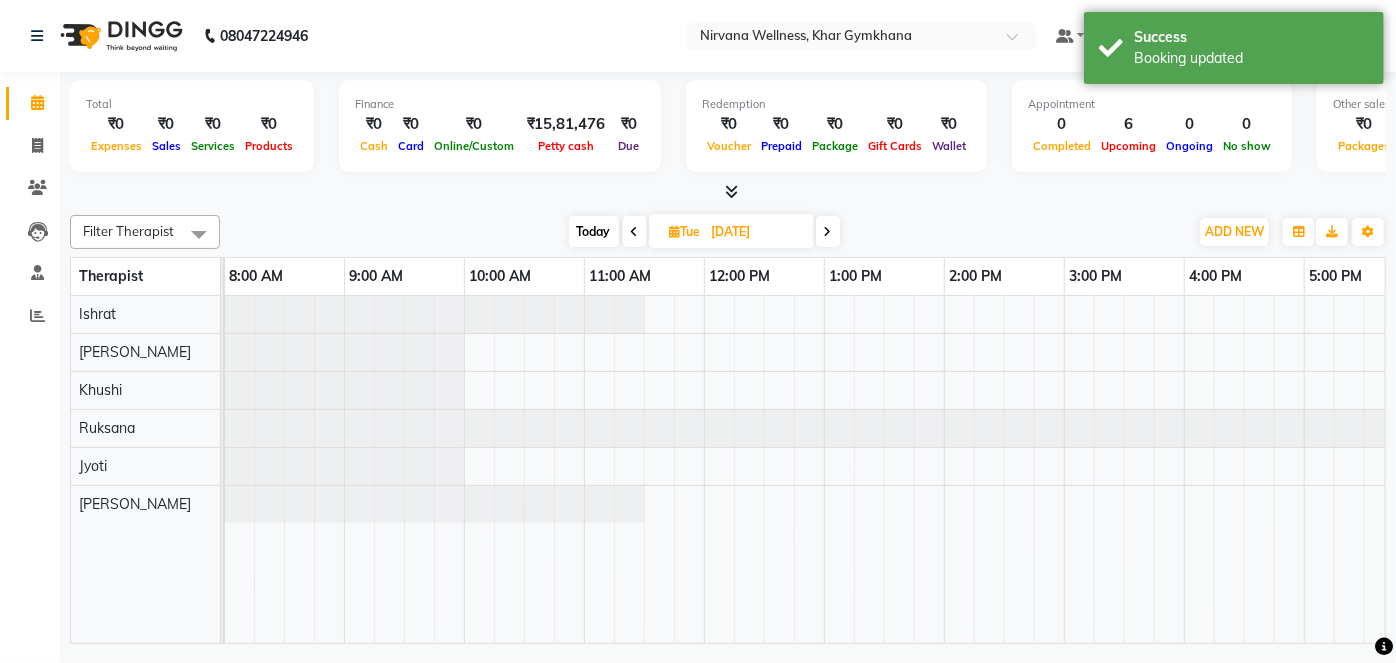 click at bounding box center (828, 231) 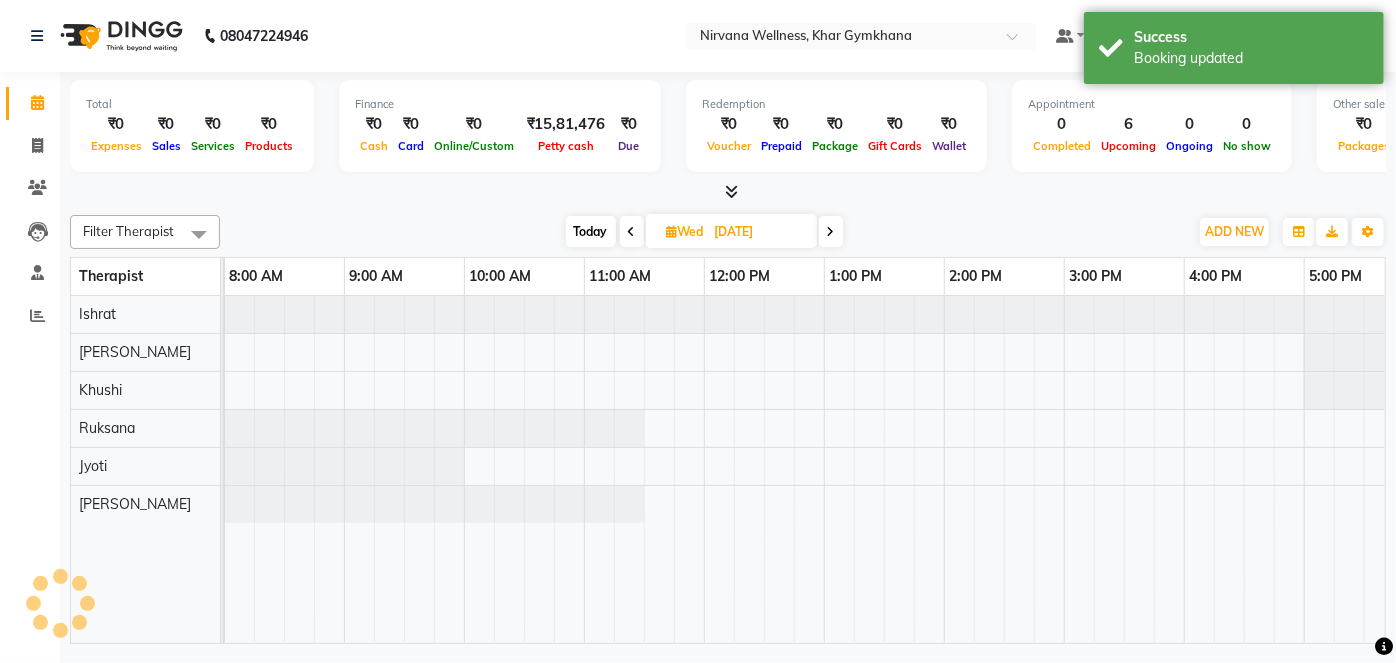 scroll, scrollTop: 0, scrollLeft: 120, axis: horizontal 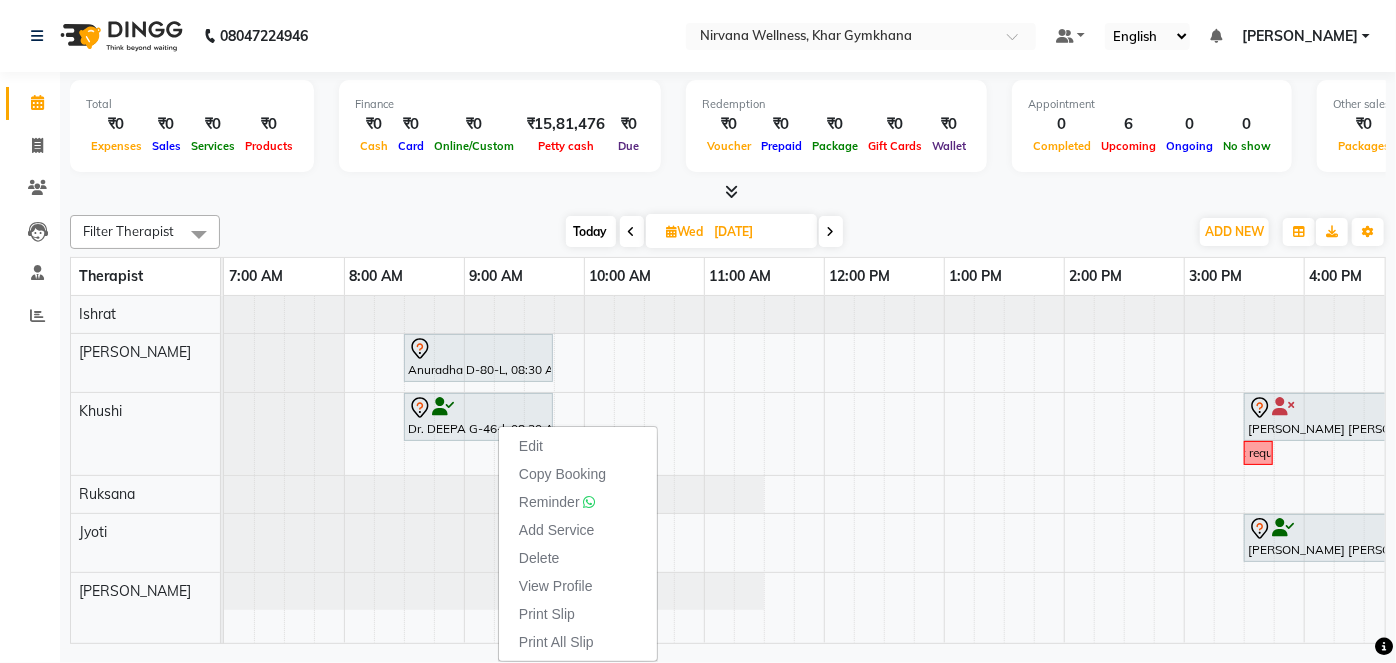 click at bounding box center (728, 192) 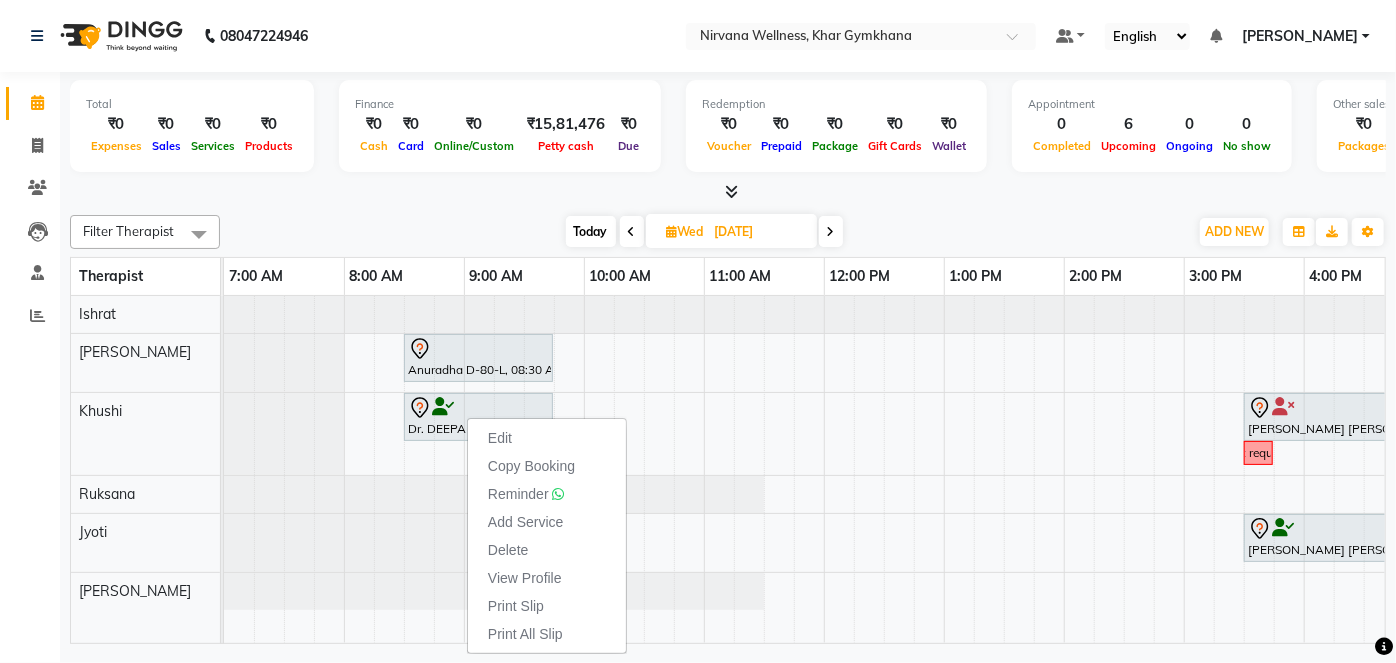 click on "Today  Wed 16-07-2025" at bounding box center [704, 232] 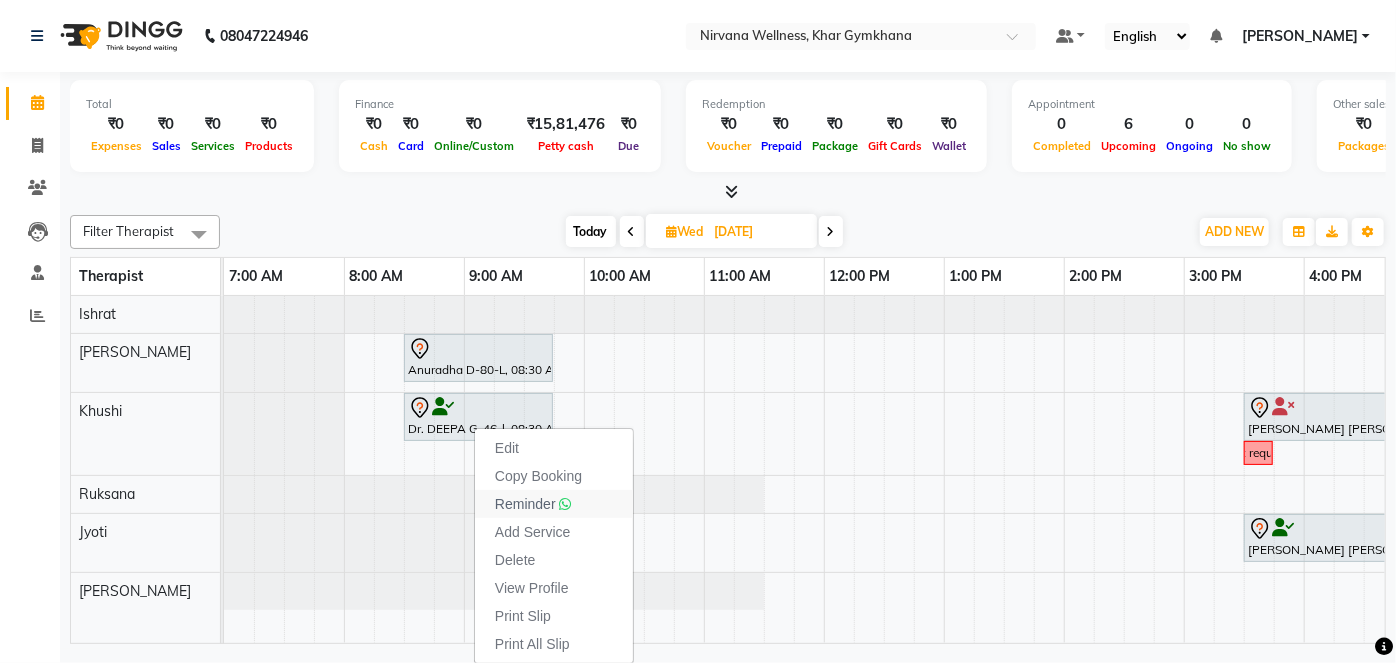 click on "Reminder" at bounding box center [525, 504] 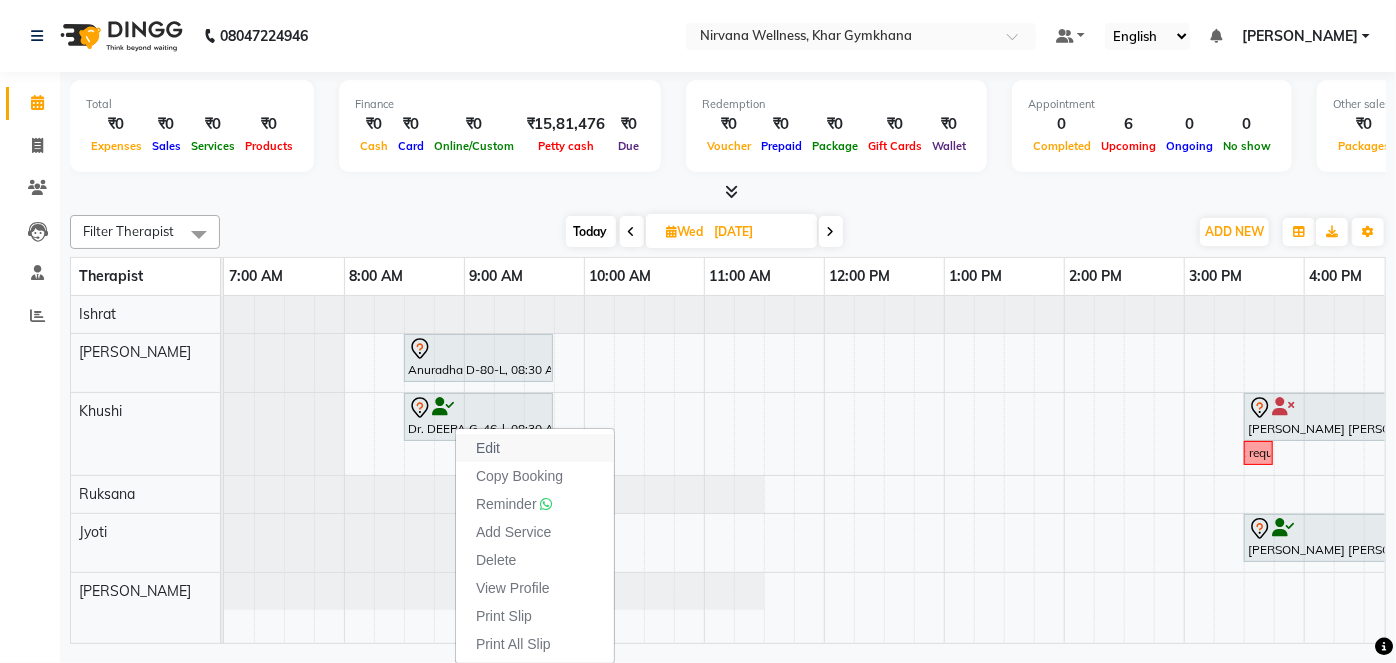 click on "Edit" at bounding box center (488, 448) 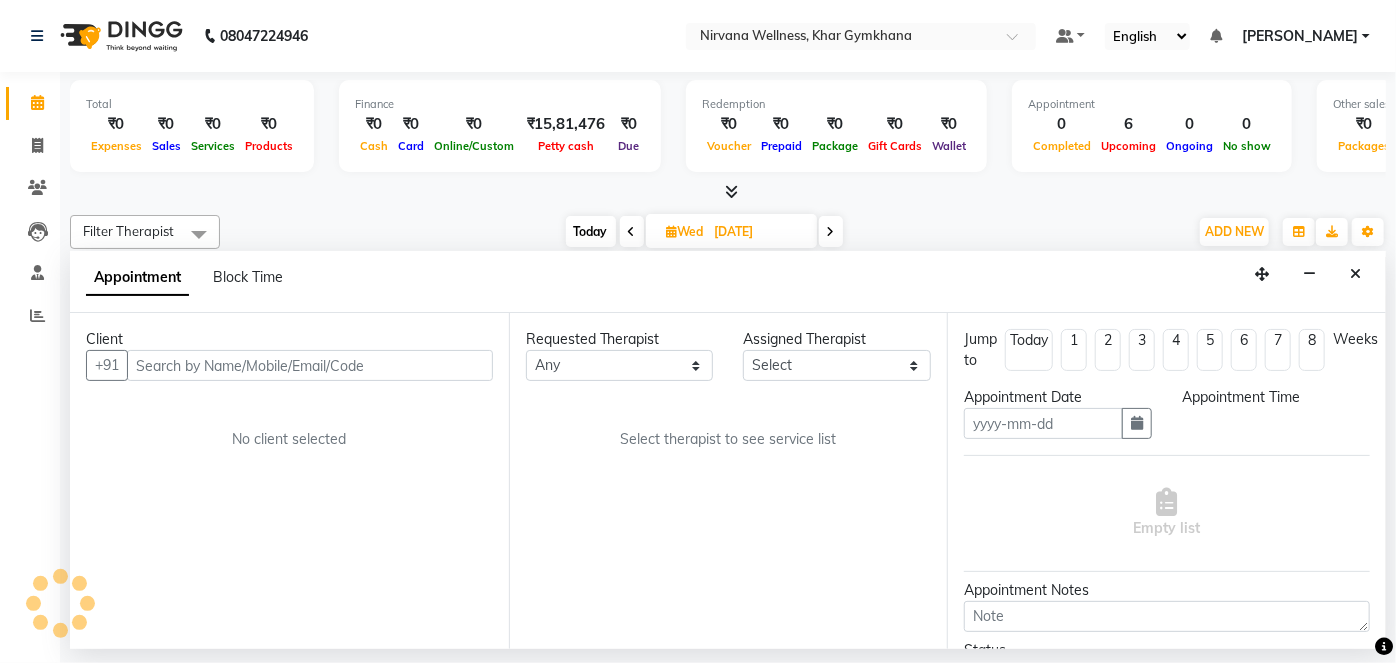 type on "[DATE]" 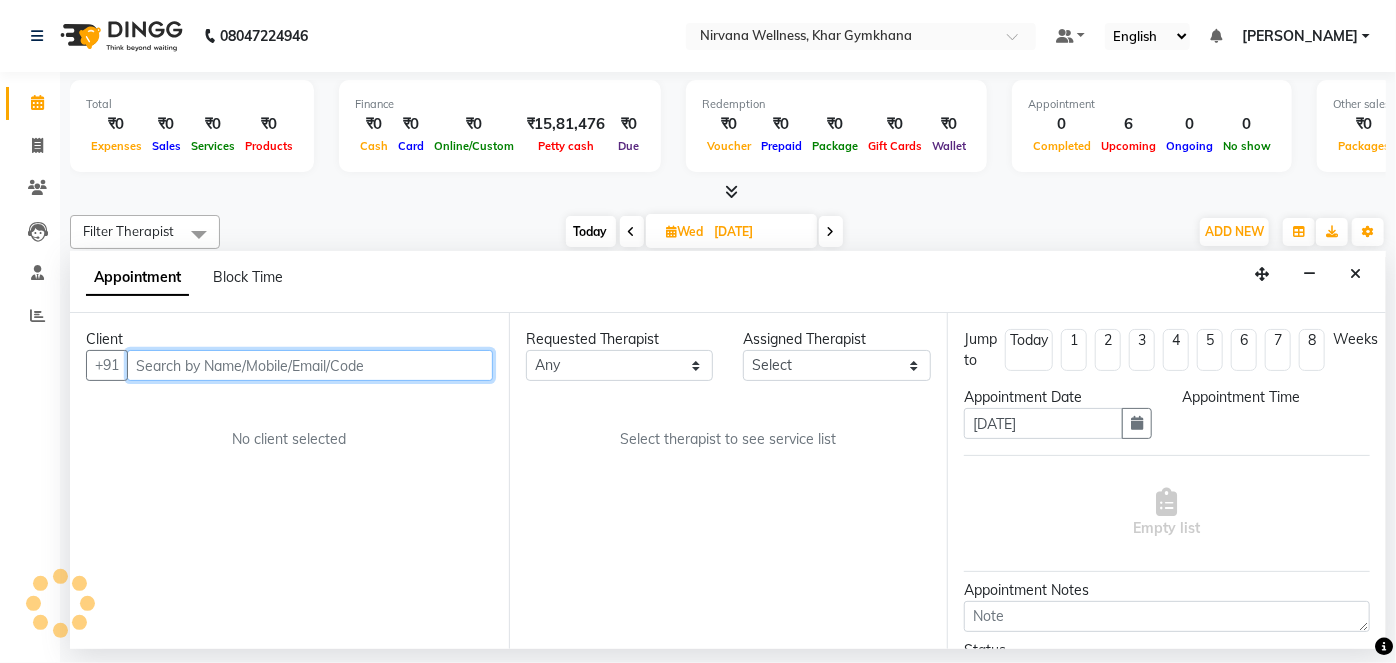 select on "68039" 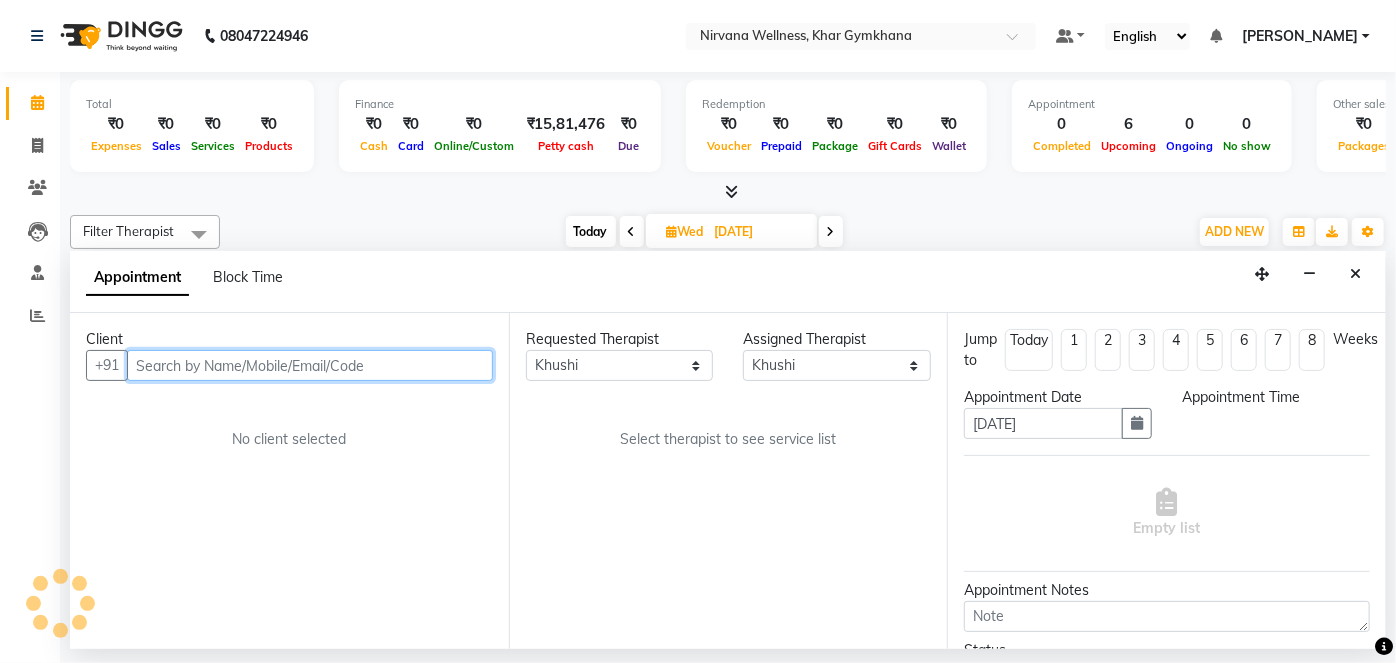 scroll, scrollTop: 0, scrollLeft: 120, axis: horizontal 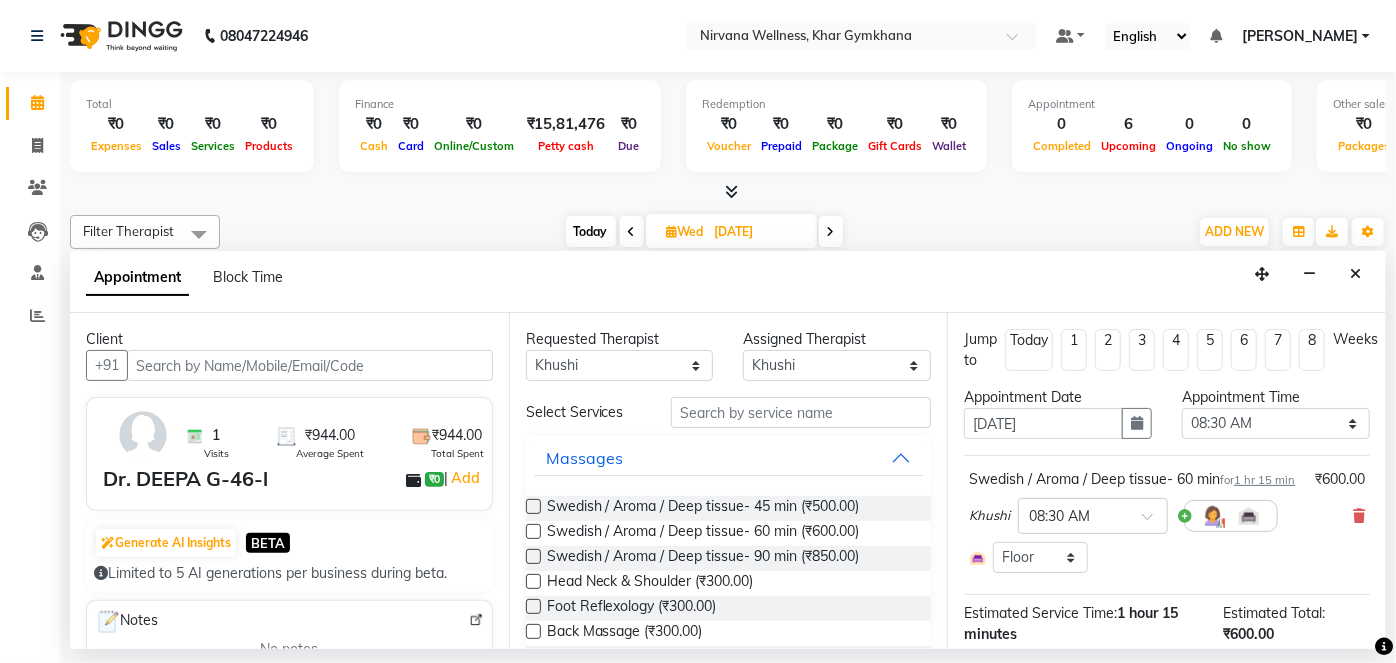 click at bounding box center (1355, 274) 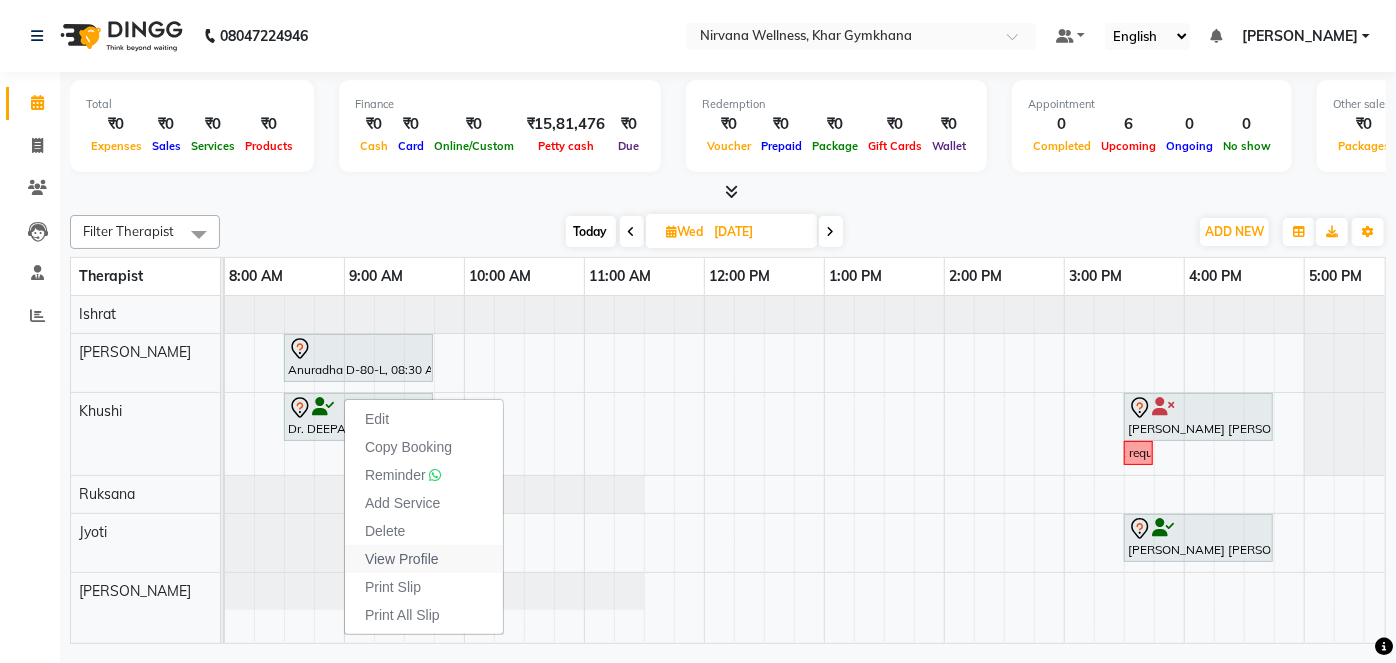 click on "View Profile" at bounding box center [402, 559] 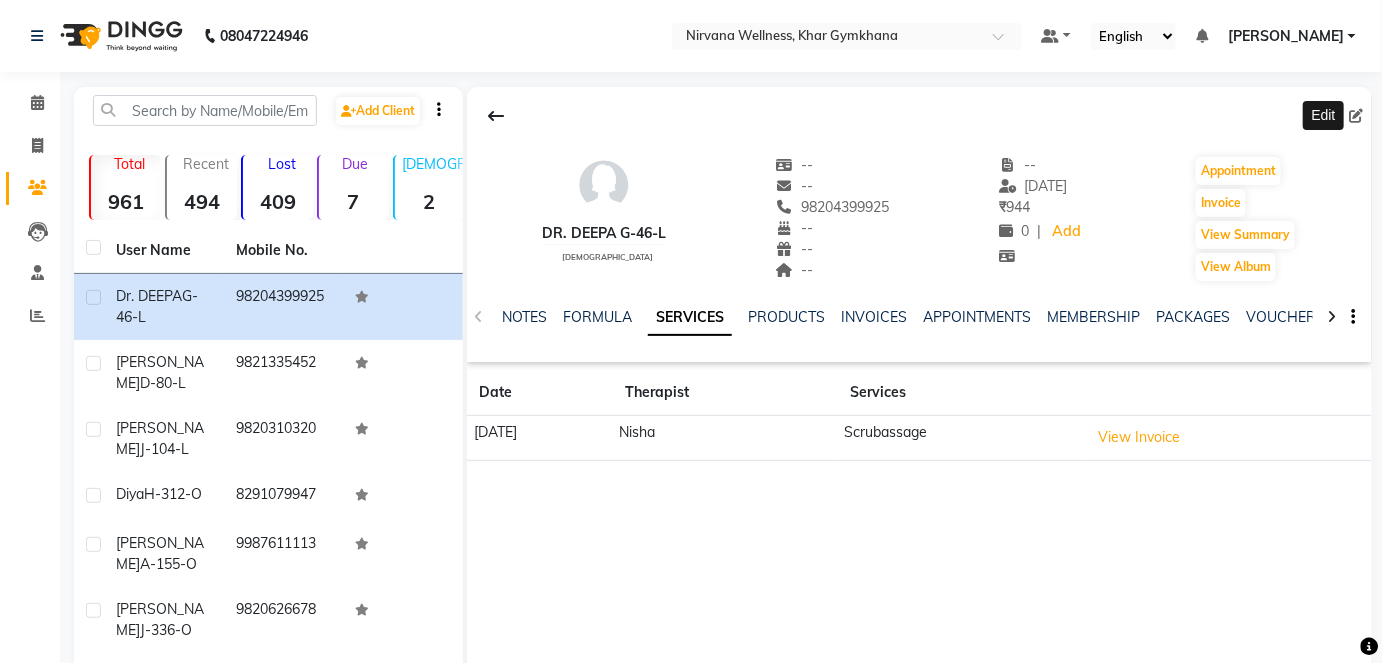 click 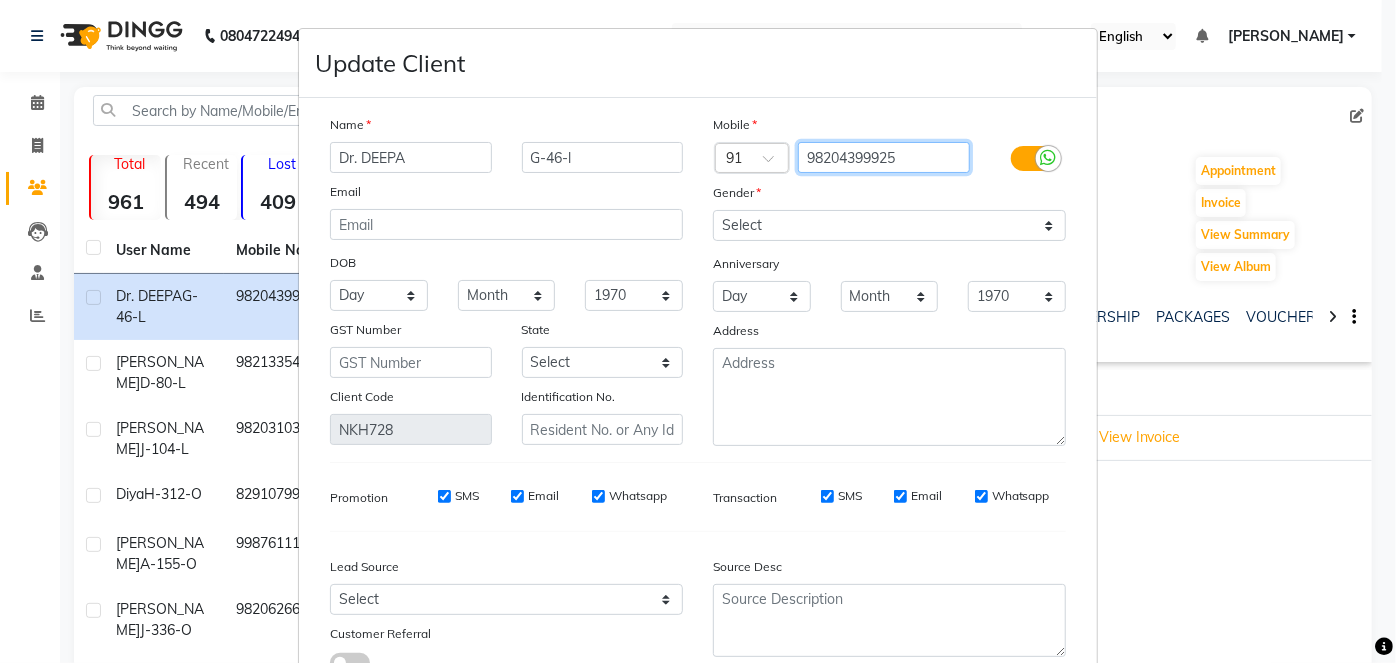 click on "98204399925" at bounding box center (884, 157) 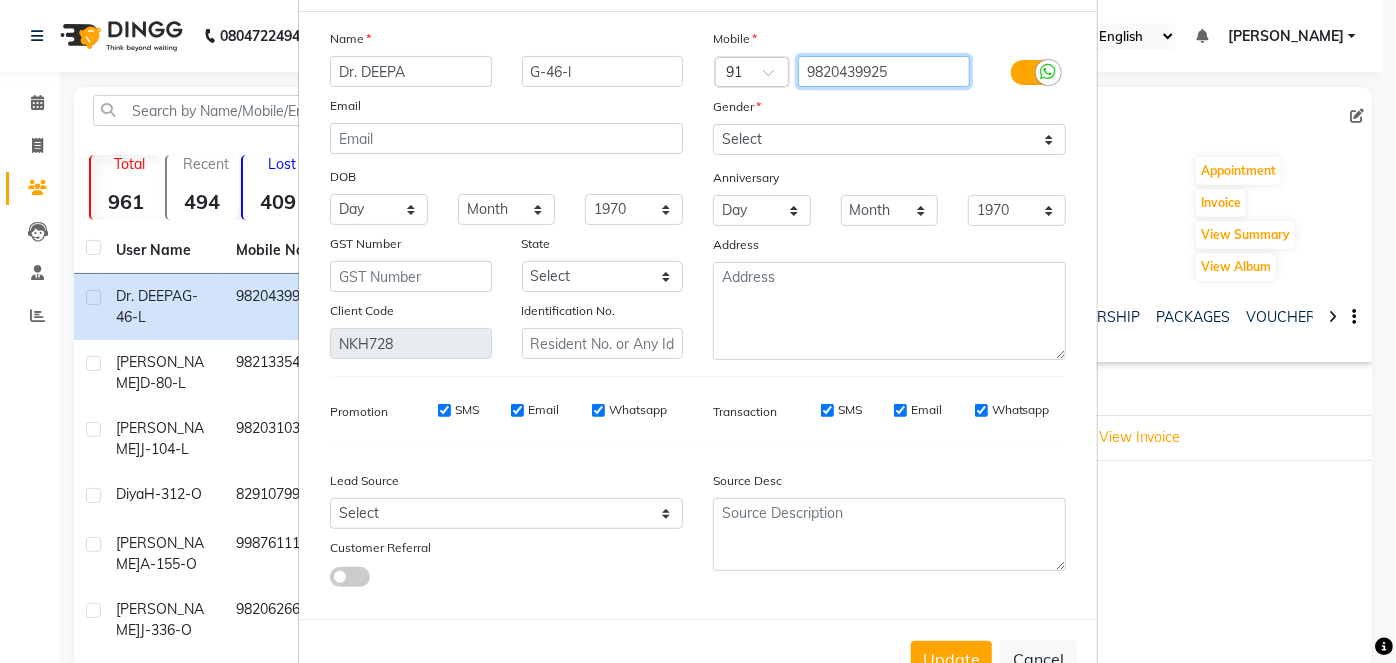 scroll, scrollTop: 148, scrollLeft: 0, axis: vertical 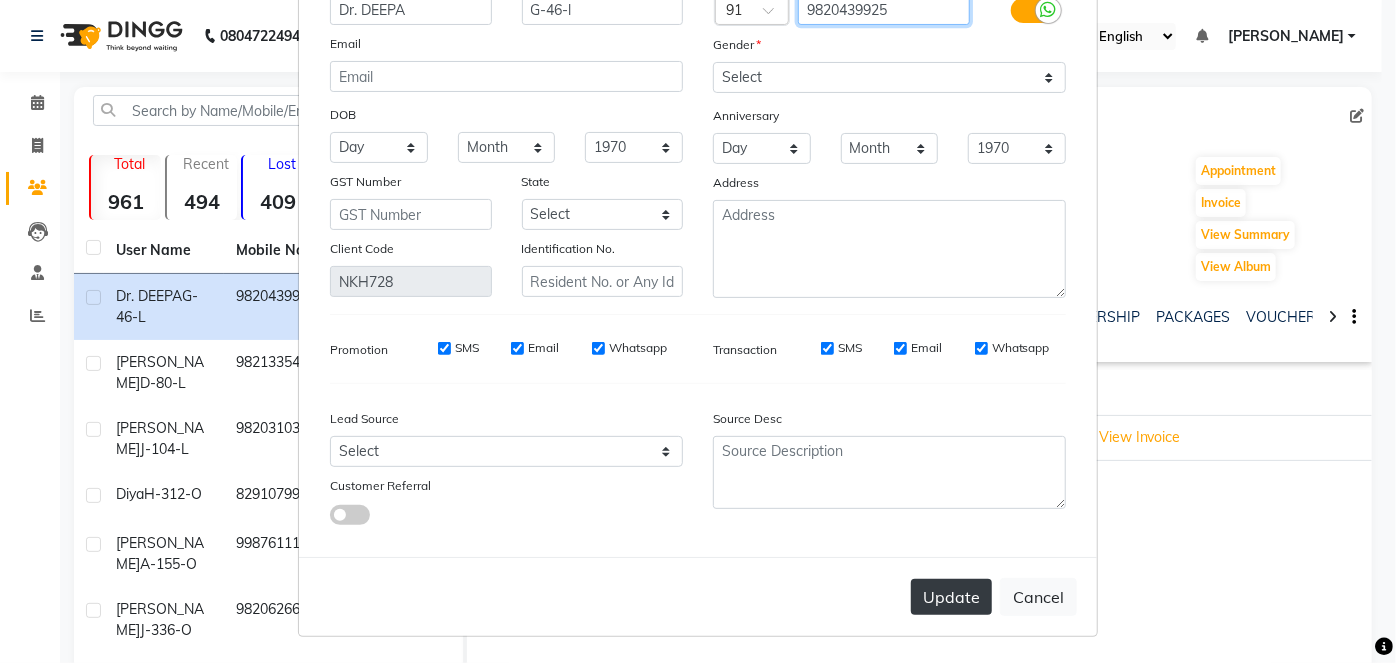 type on "9820439925" 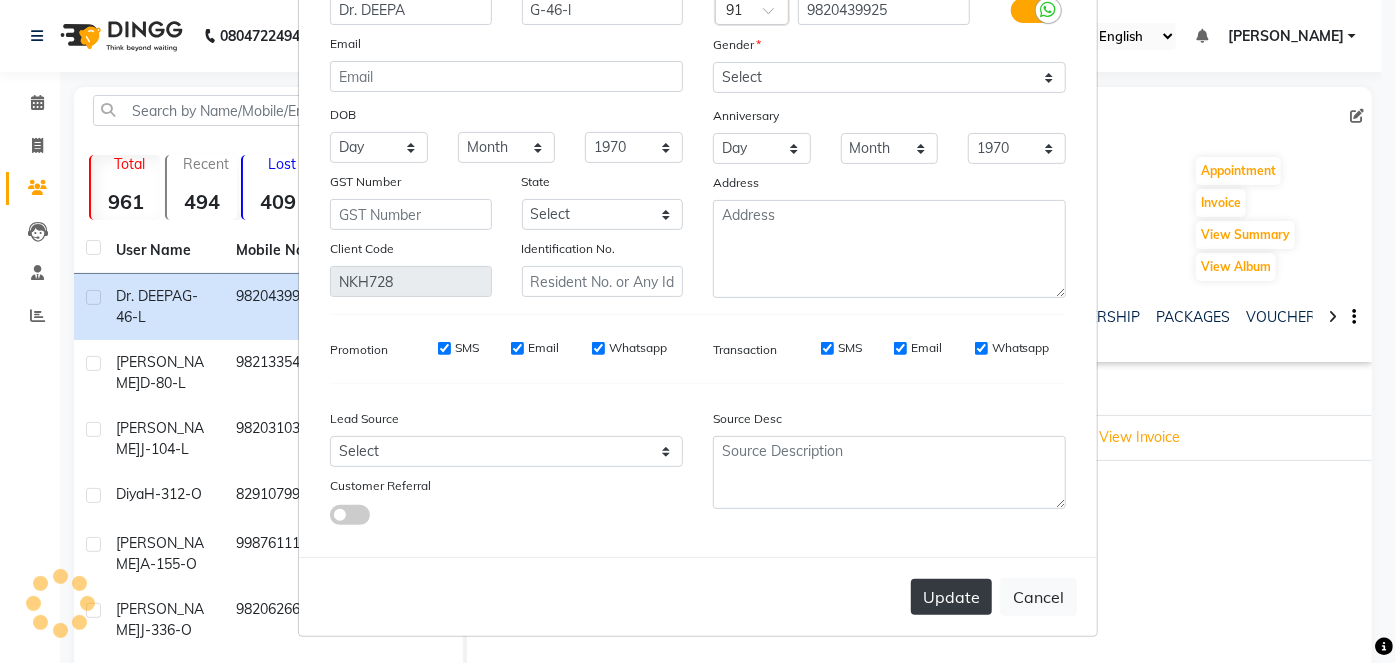click on "Update" at bounding box center [951, 597] 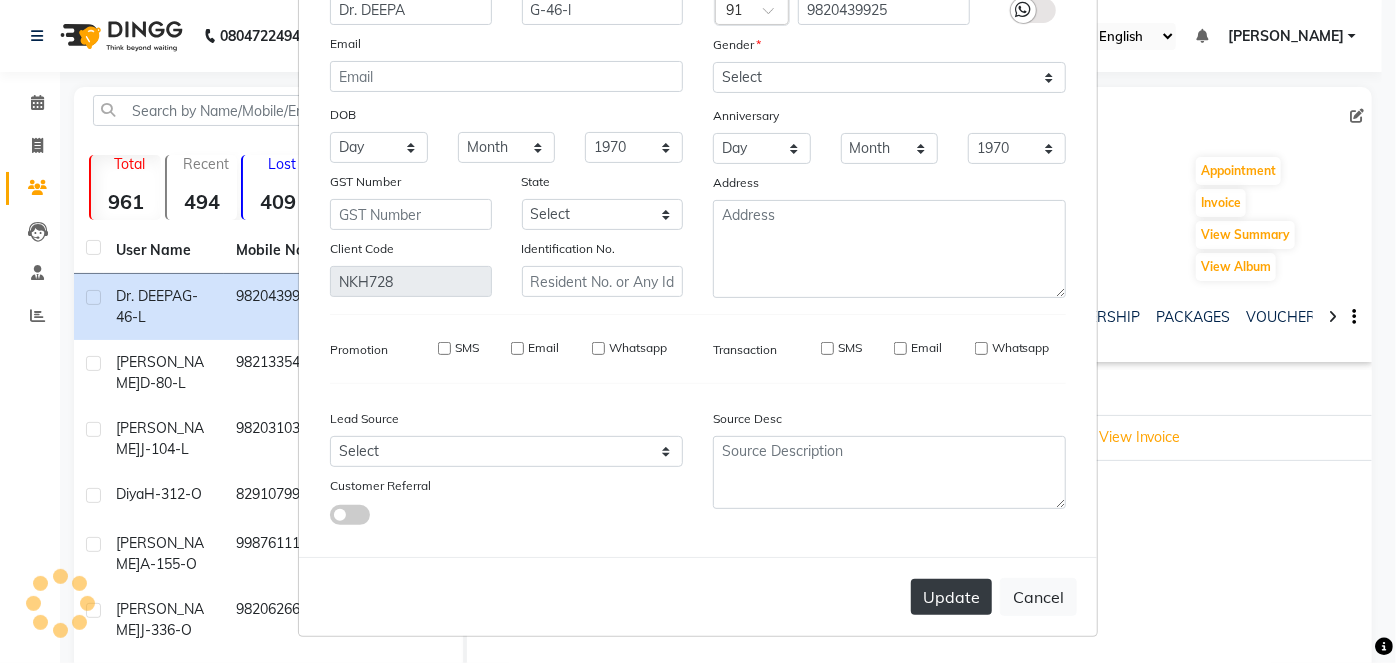 type 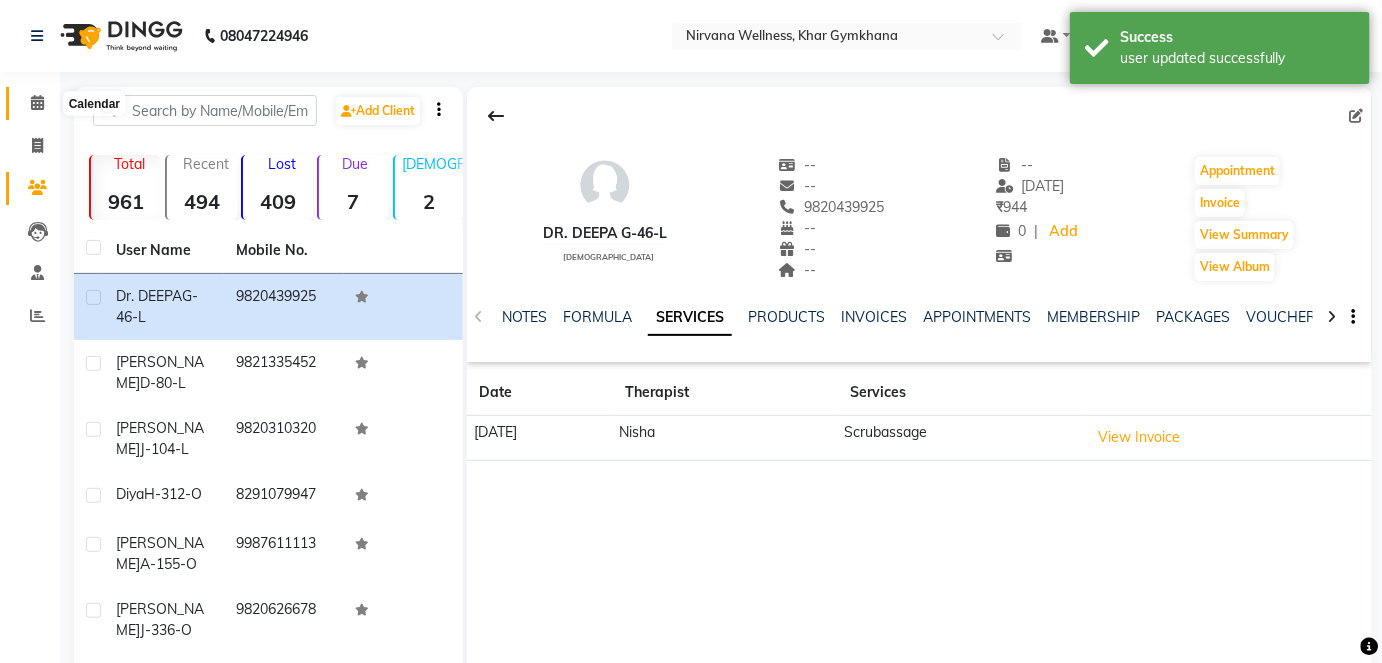 click 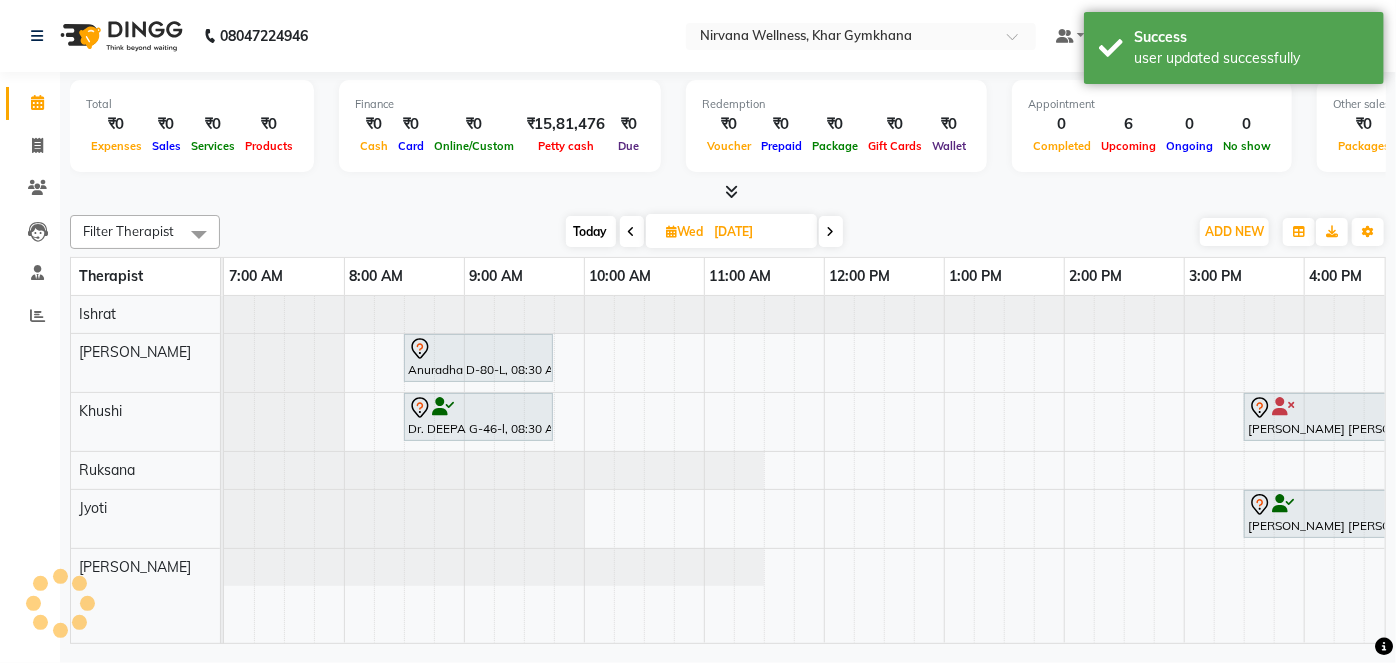 scroll, scrollTop: 0, scrollLeft: 0, axis: both 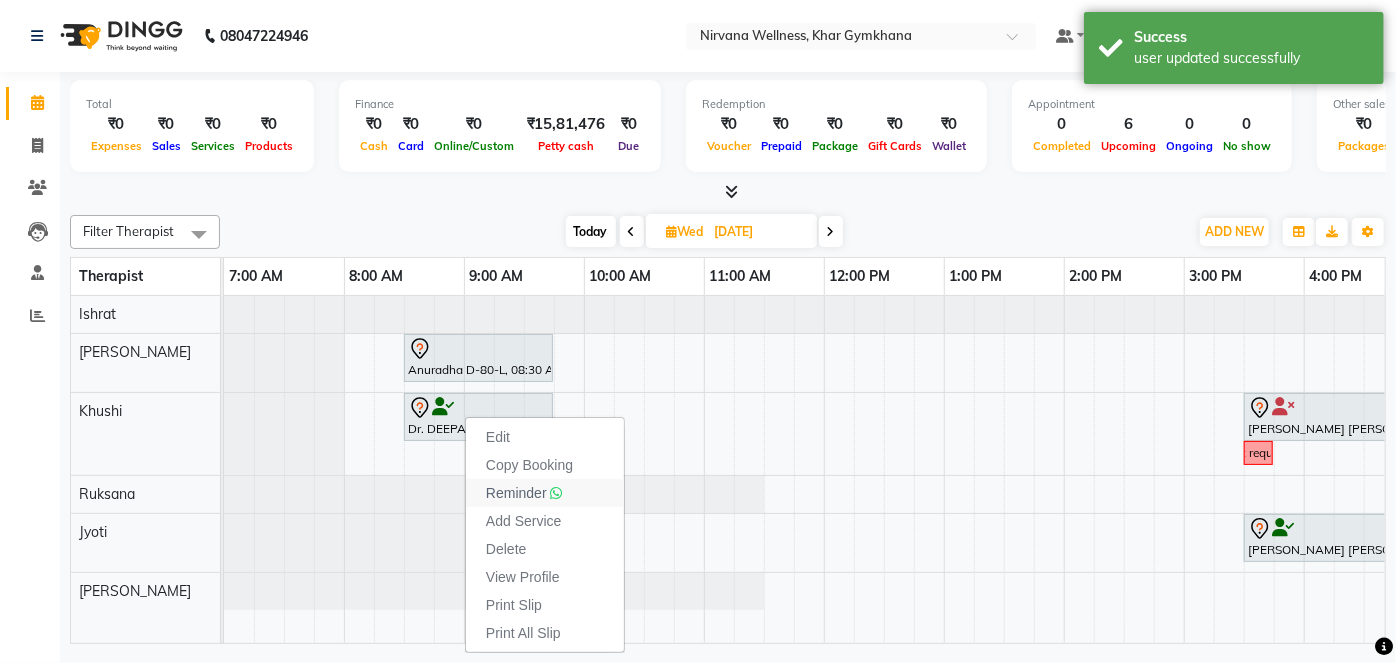 click on "Reminder" at bounding box center (516, 493) 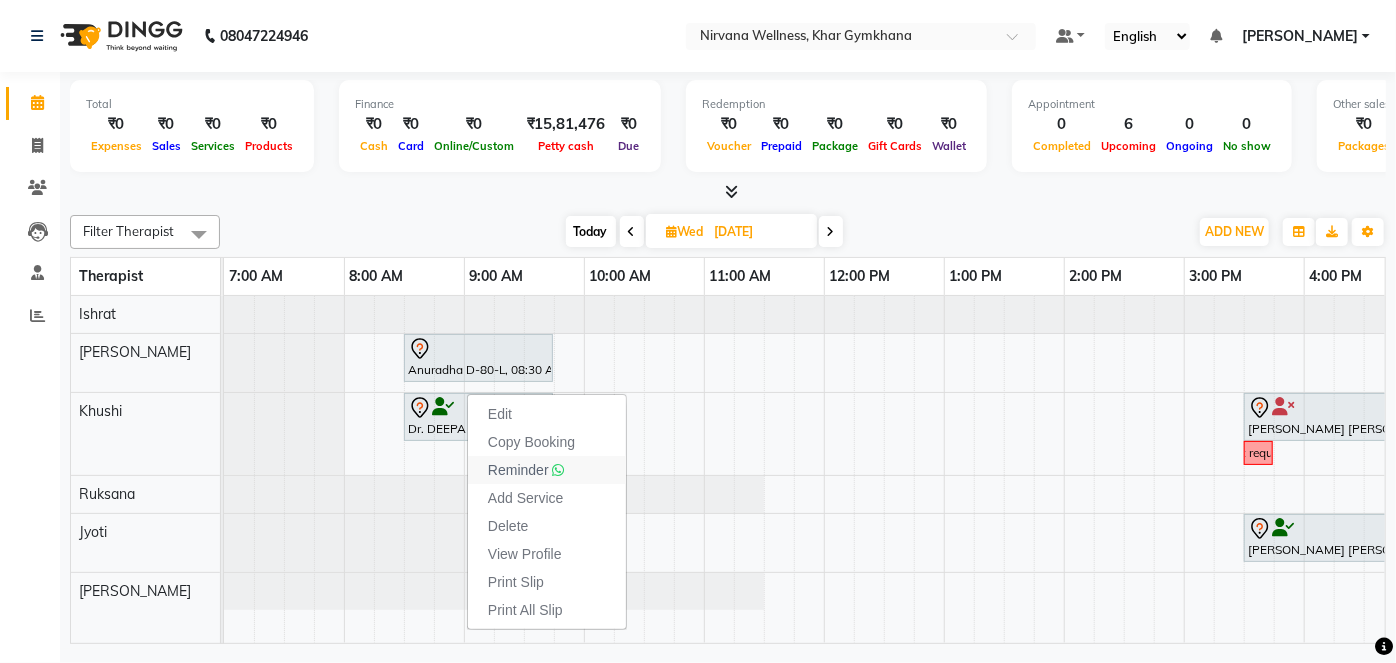 click at bounding box center [559, 470] 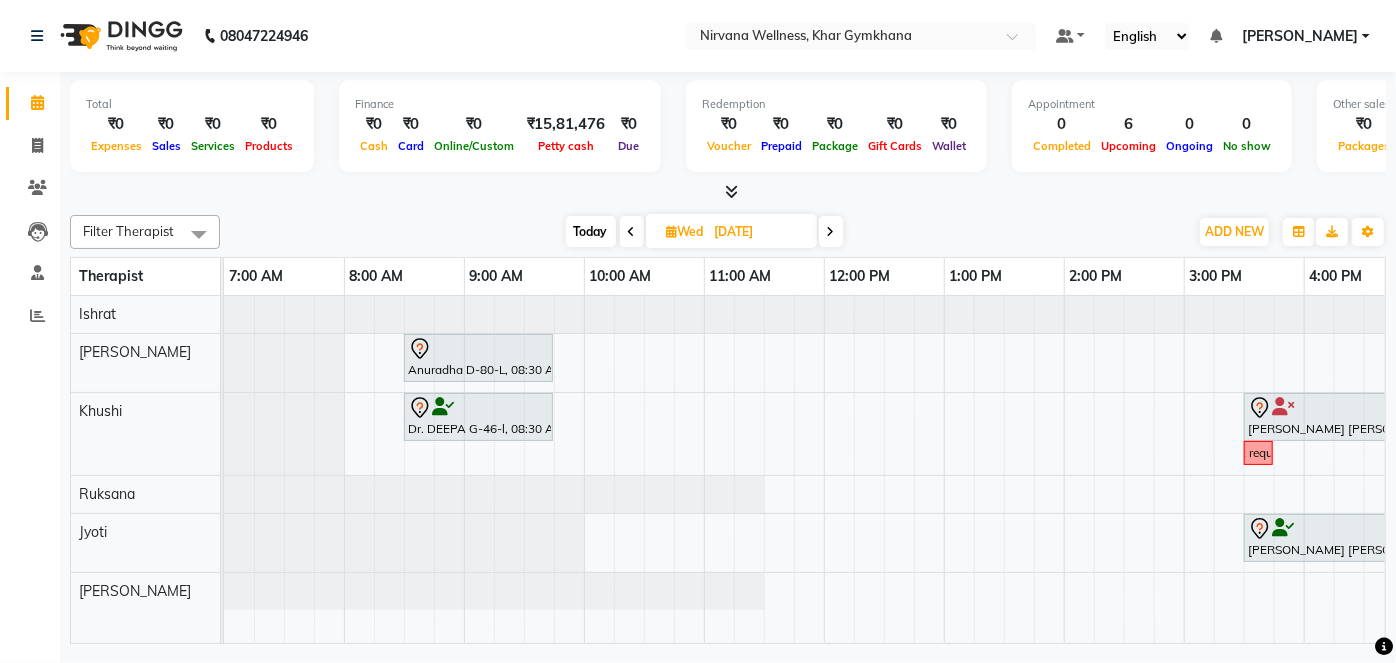 scroll, scrollTop: 0, scrollLeft: 32, axis: horizontal 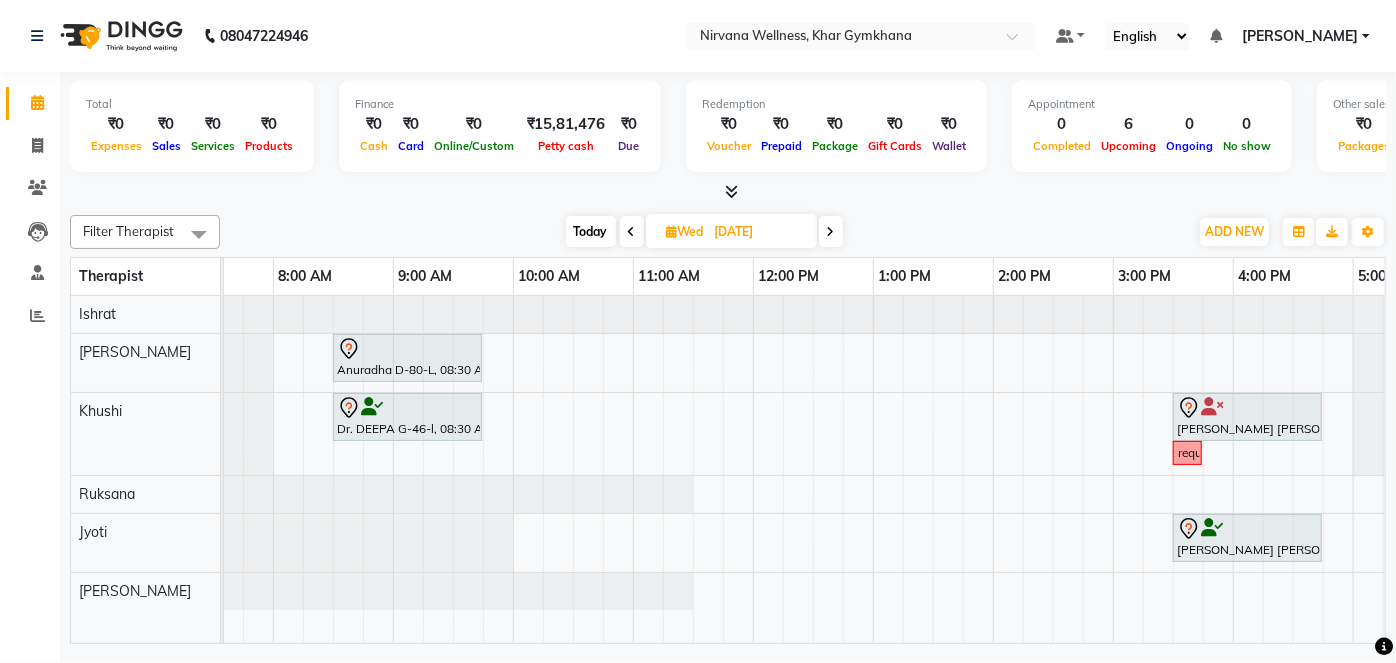 click on "Today" at bounding box center (591, 231) 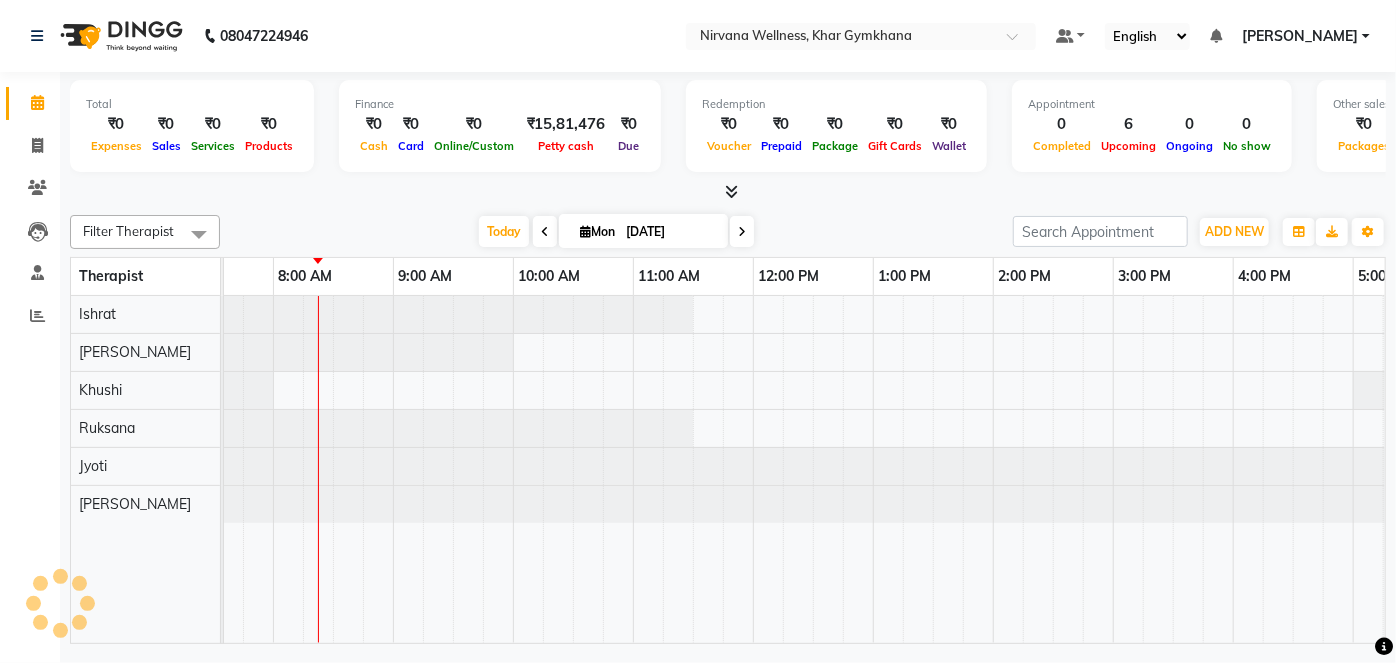 scroll, scrollTop: 0, scrollLeft: 120, axis: horizontal 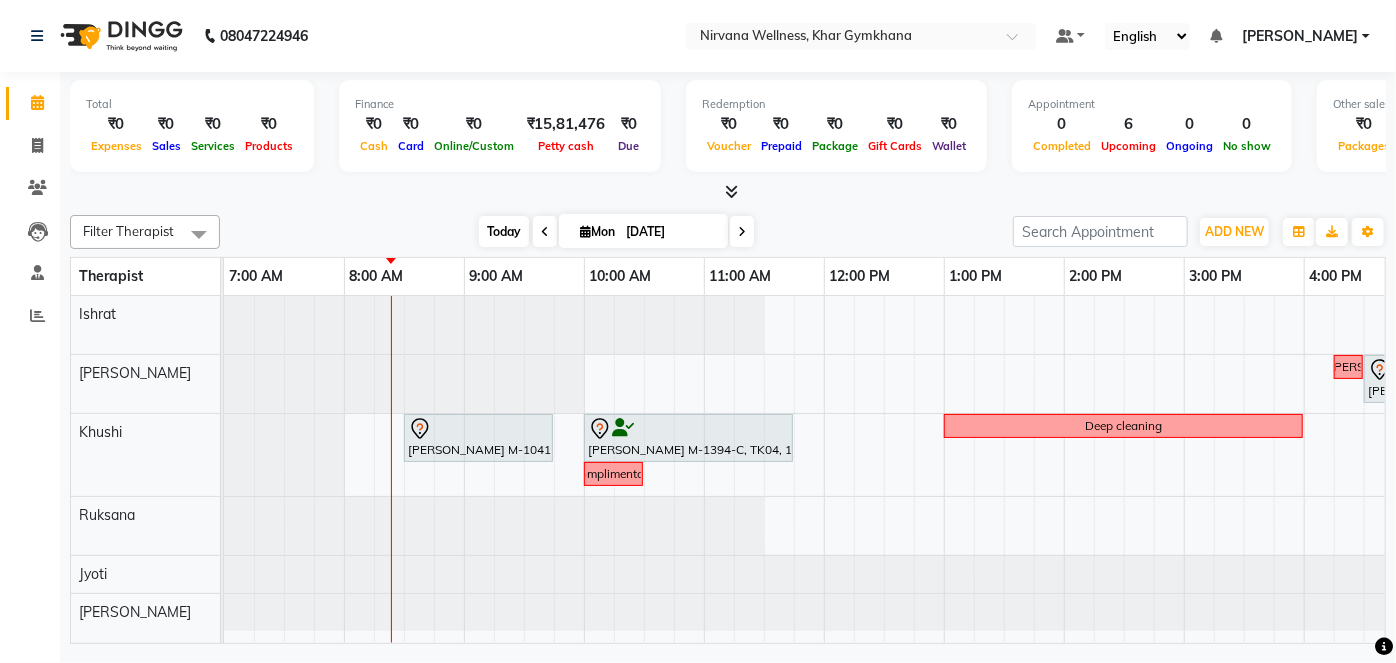 click on "Today" at bounding box center [504, 231] 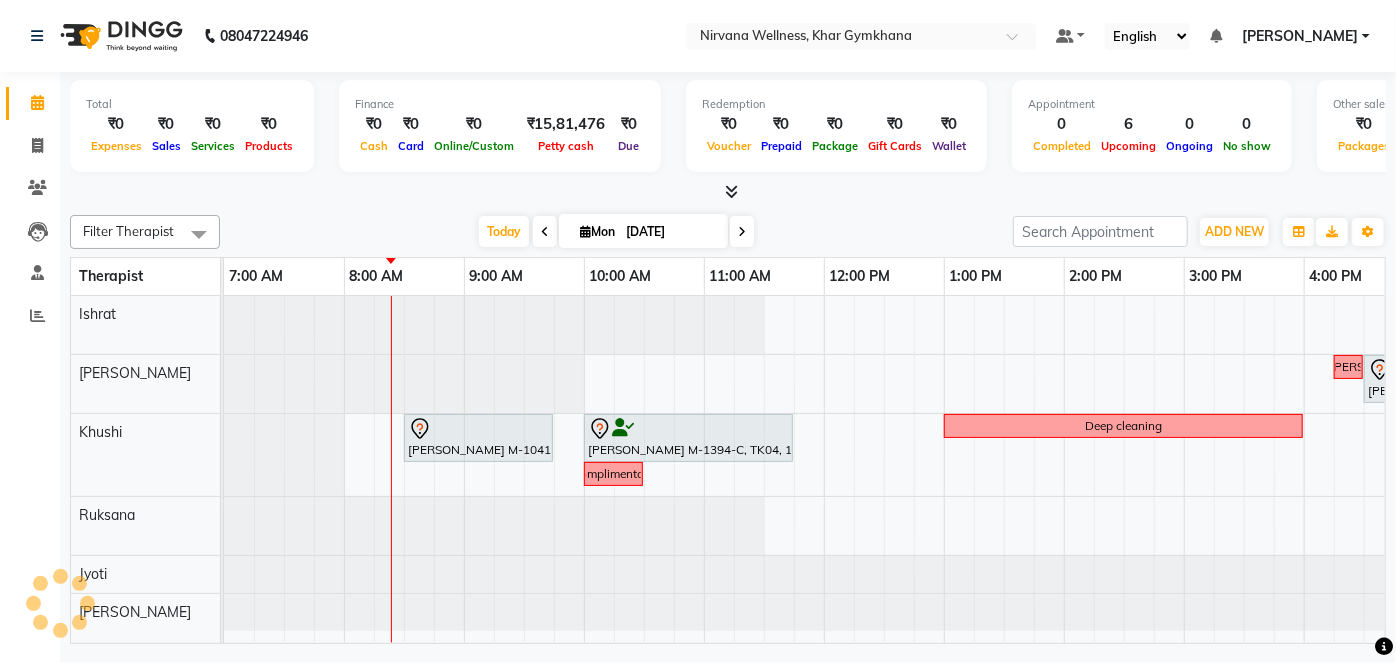 scroll, scrollTop: 0, scrollLeft: 120, axis: horizontal 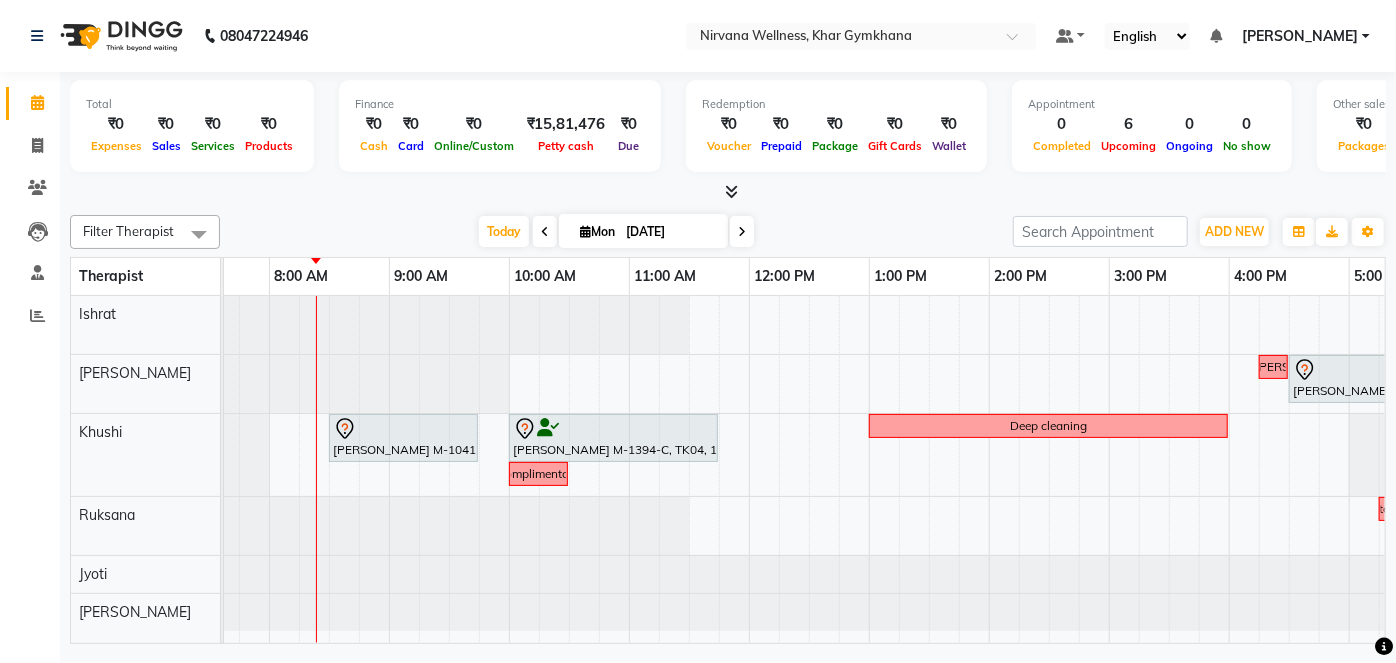 click at bounding box center [742, 232] 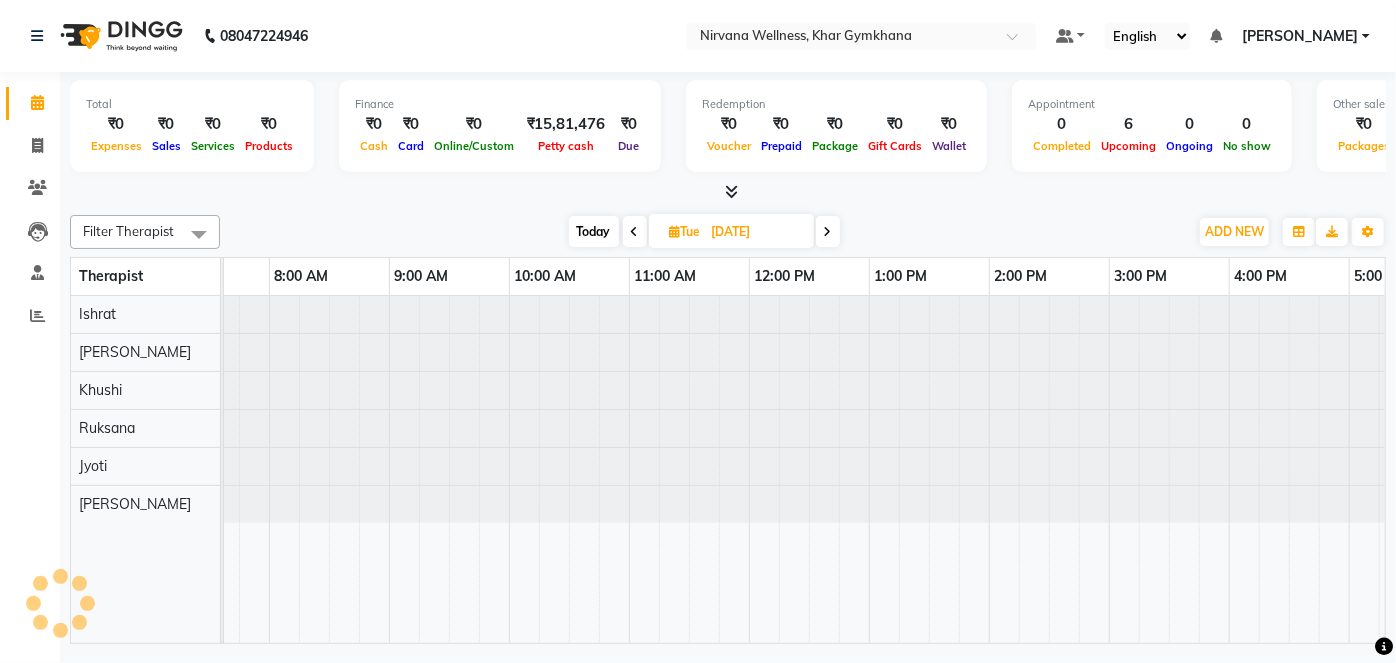 scroll, scrollTop: 0, scrollLeft: 120, axis: horizontal 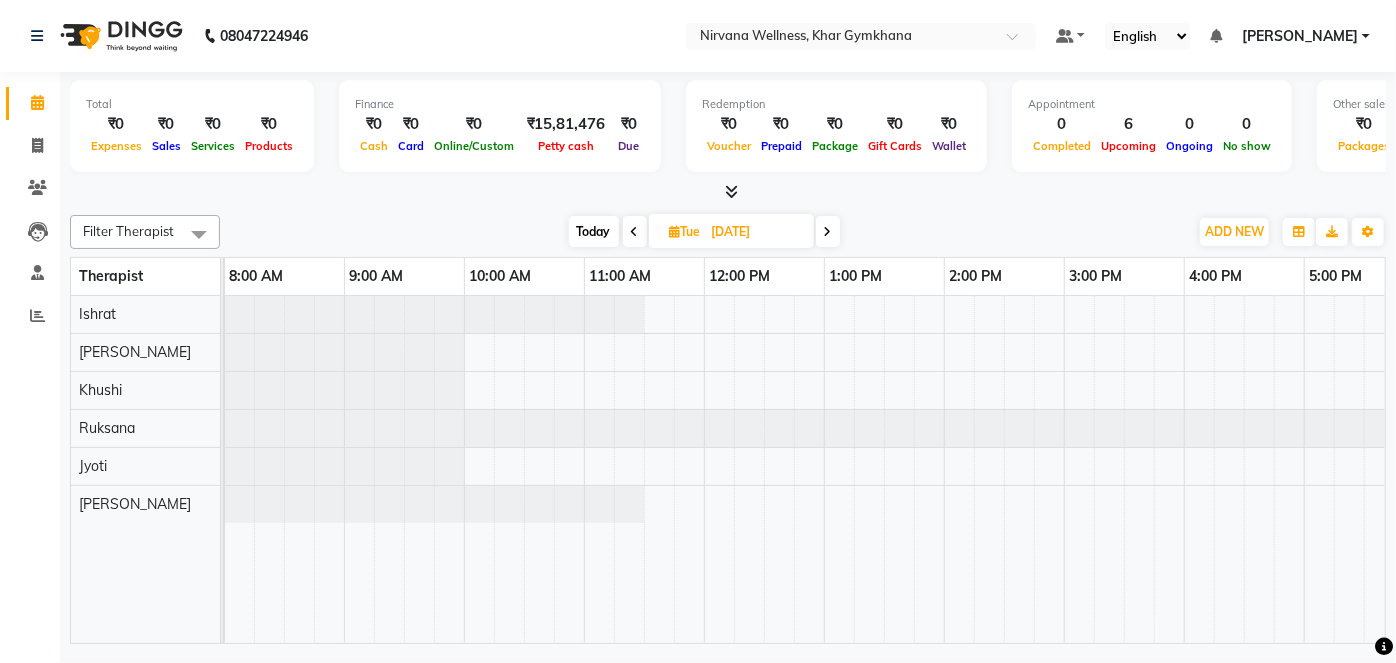 click on "Today" at bounding box center [594, 231] 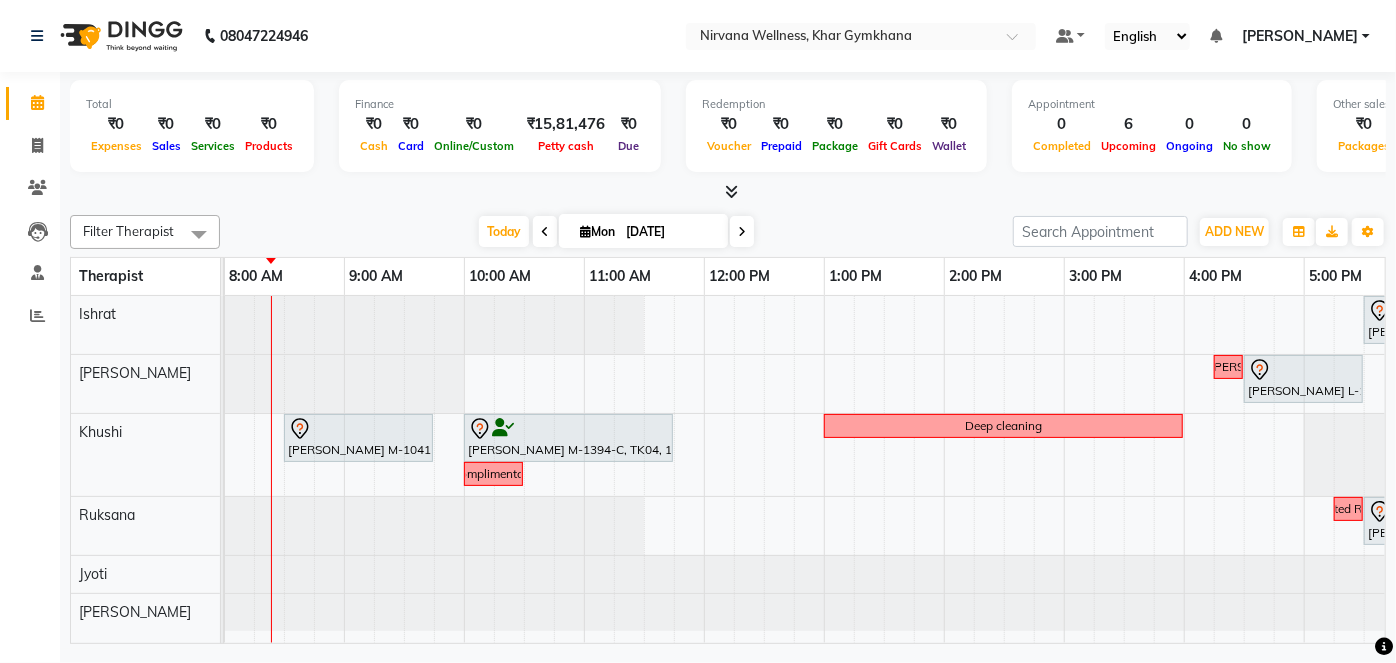 scroll, scrollTop: 0, scrollLeft: 377, axis: horizontal 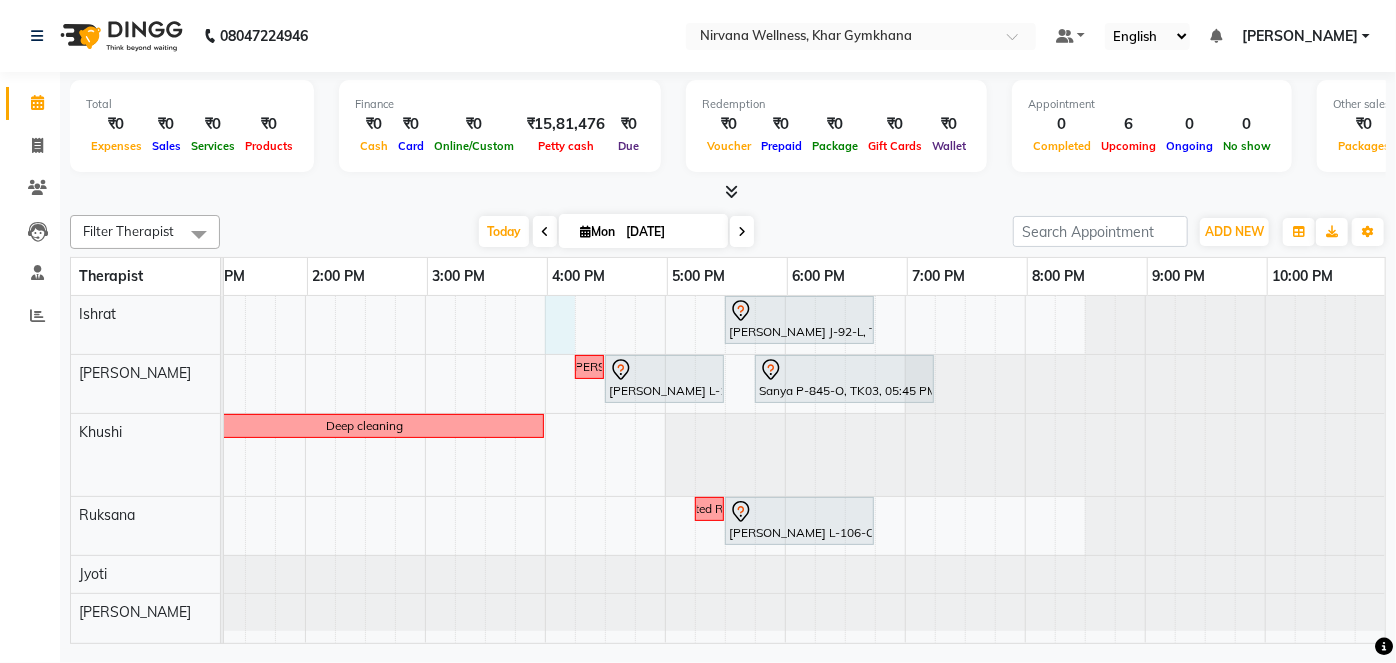 click on "Chanda J-92-L, TK01, 05:30 PM-06:45 PM, Swedish / Aroma / Deep tissue- 60 min  Requested Suhani              Jasmin Divekar L-106-O, TK02, 04:30 PM-05:30 PM, VLCC Facial KG             Sanya P-845-O, TK03, 05:45 PM-07:15 PM, Combo Offer Menicure+Pedicure             Amita Mago M-1041-O, TK05, 08:30 AM-09:45 AM, Swedish / Aroma / Deep tissue- 60 min             Bansi Mehta M-1394-C, TK04, 10:00 AM-11:45 AM, Swedish / Aroma / Deep tissue- 90 min  Deep cleaning   Complimentary   Requested Ruksana              Jasmin Divekar L-106-O, TK02, 05:30 PM-06:45 PM, Swedish / Aroma / Deep tissue- 60 min" at bounding box center (425, 469) 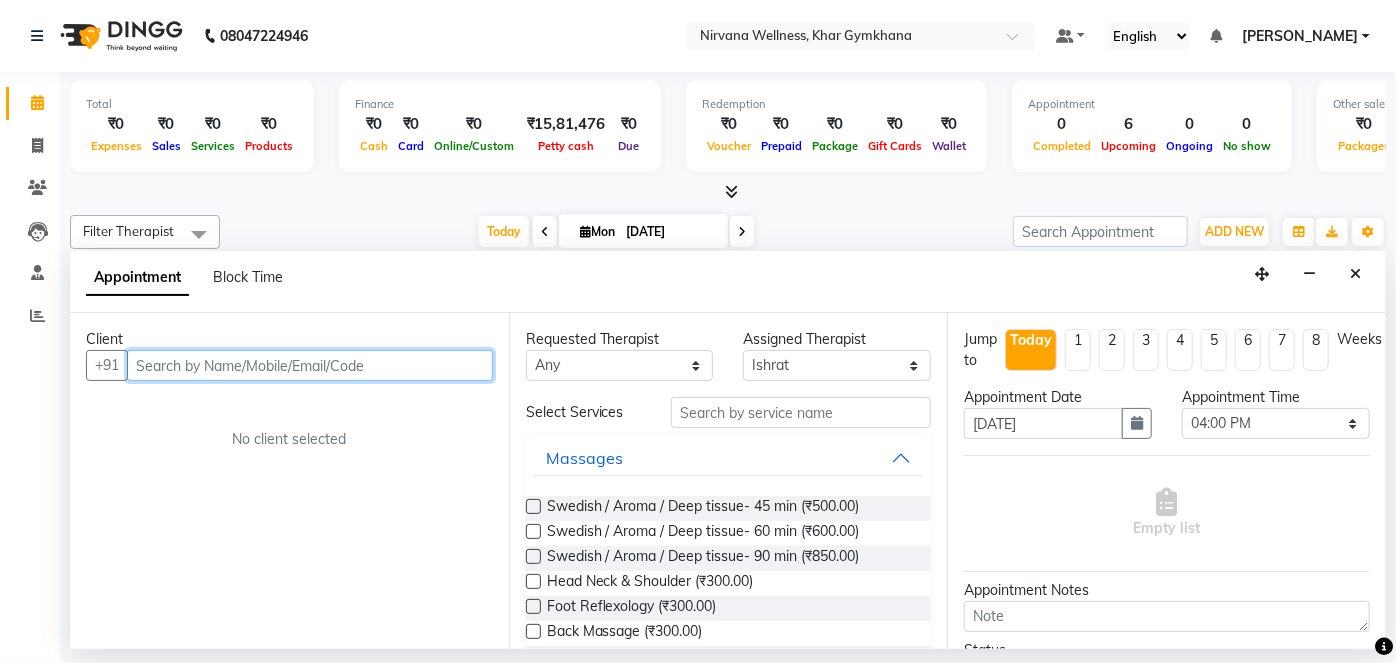 click at bounding box center (310, 365) 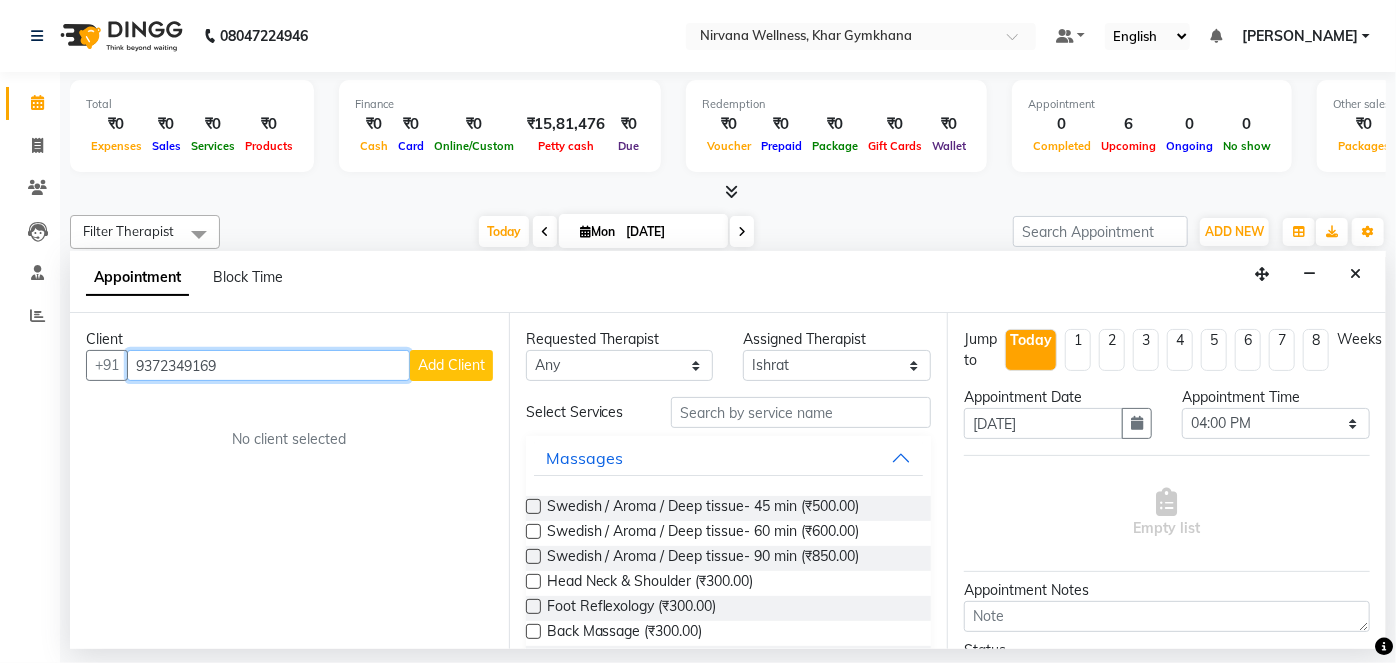 type on "9372349169" 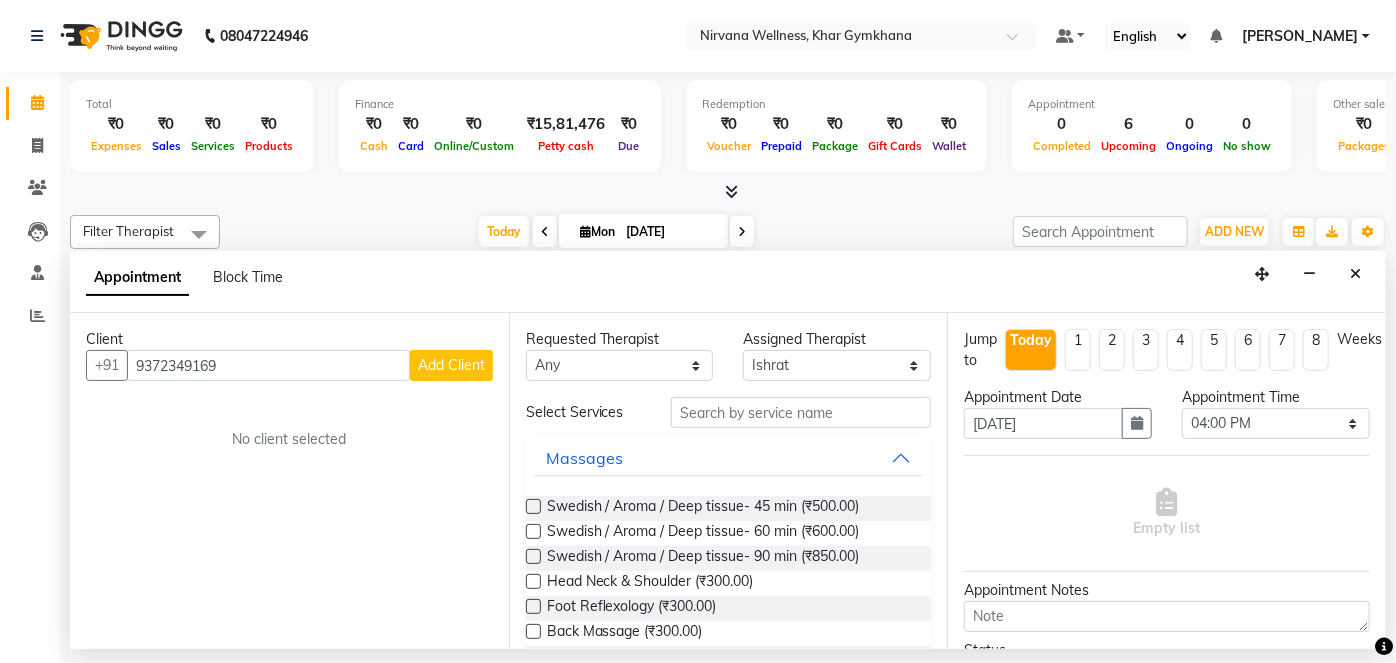 click on "Add Client" at bounding box center [451, 365] 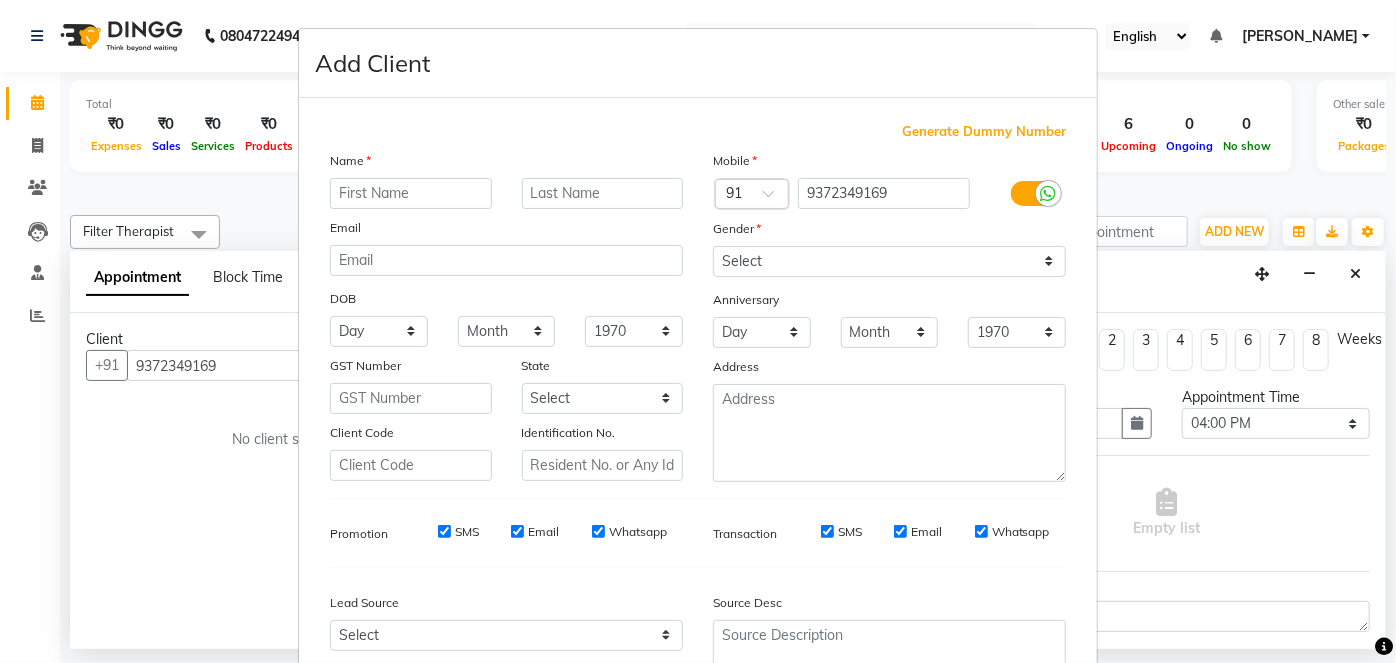 click at bounding box center [411, 193] 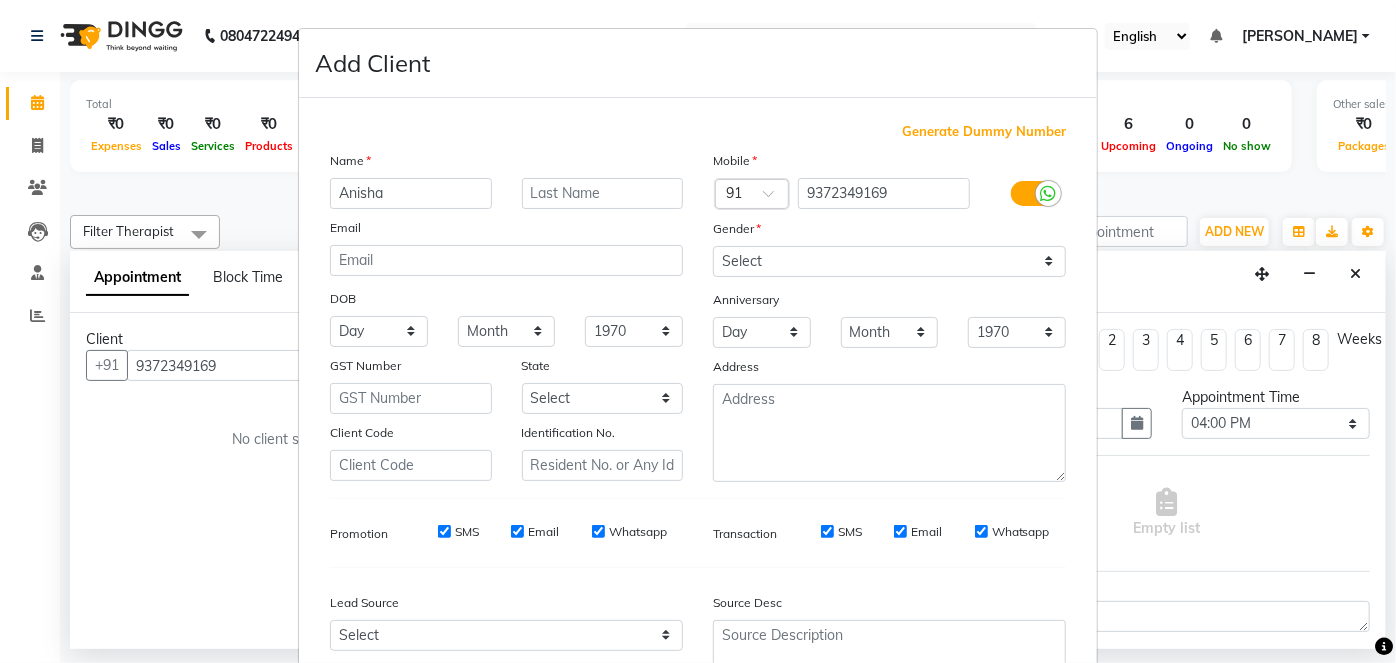 type on "Anisha" 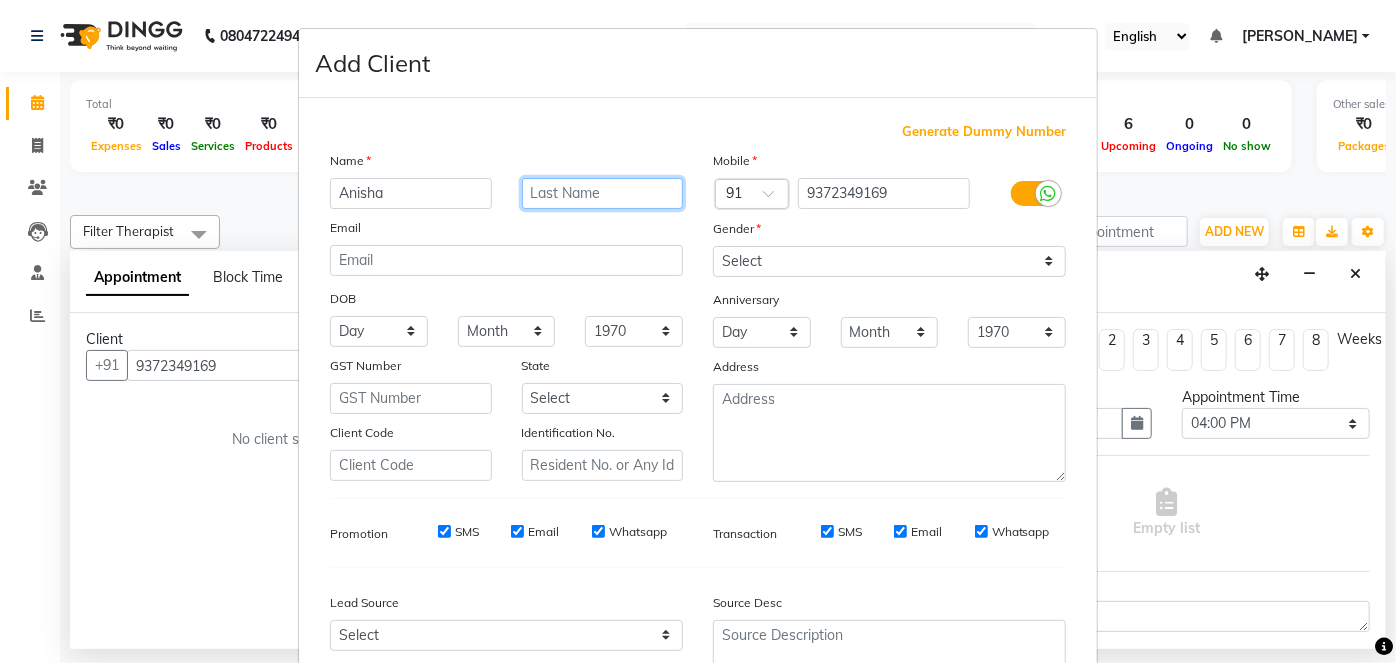 drag, startPoint x: 564, startPoint y: 180, endPoint x: 568, endPoint y: 200, distance: 20.396078 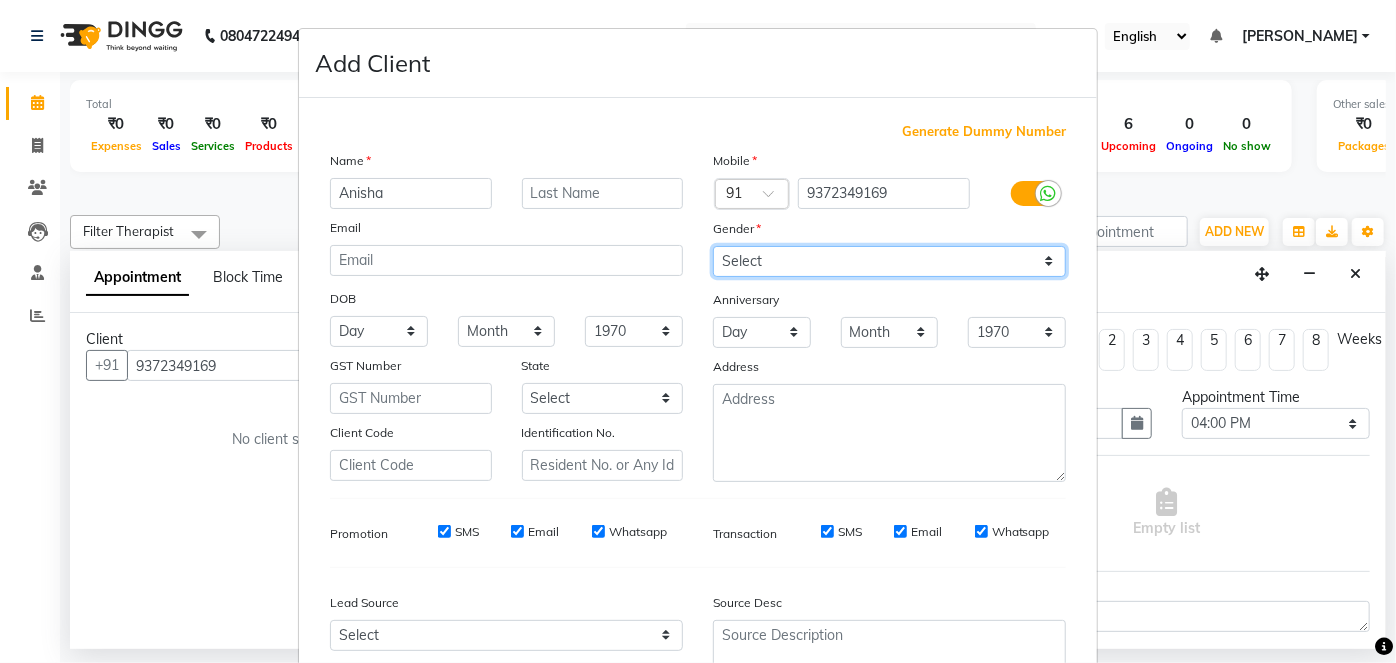 drag, startPoint x: 917, startPoint y: 251, endPoint x: 922, endPoint y: 266, distance: 15.811388 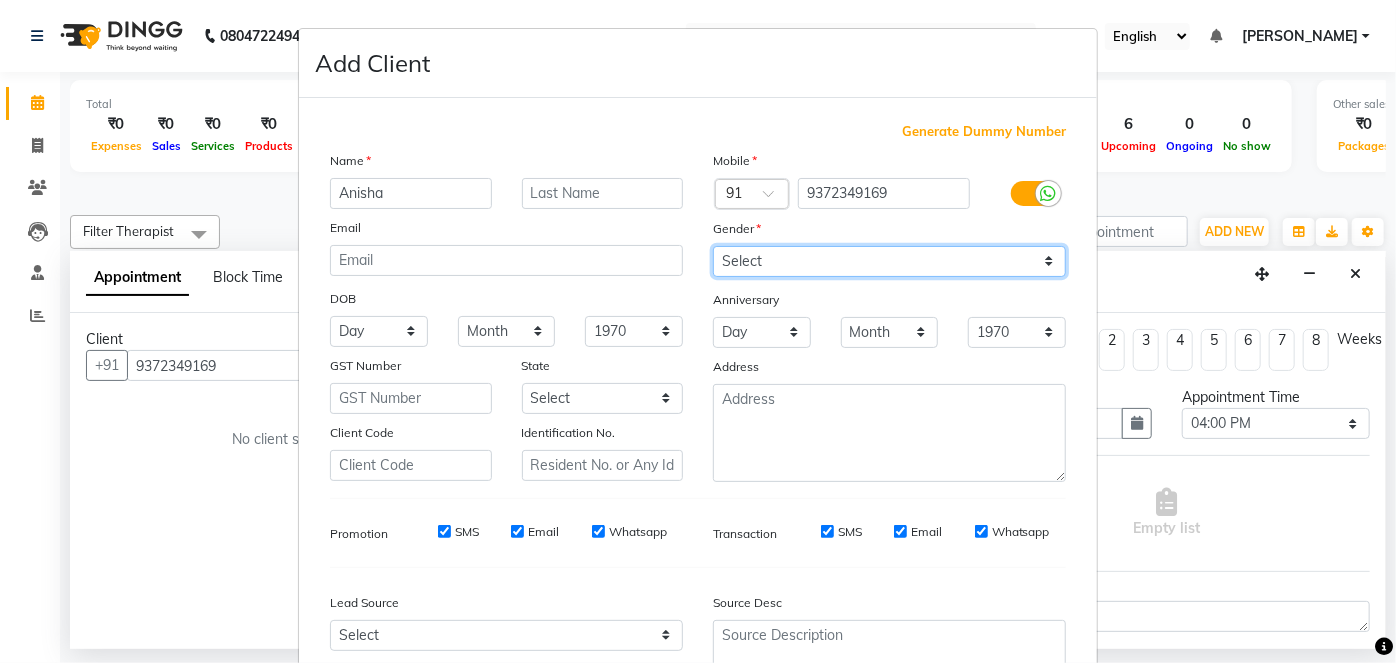 click on "Select Male Female Other Prefer Not To Say" at bounding box center [889, 261] 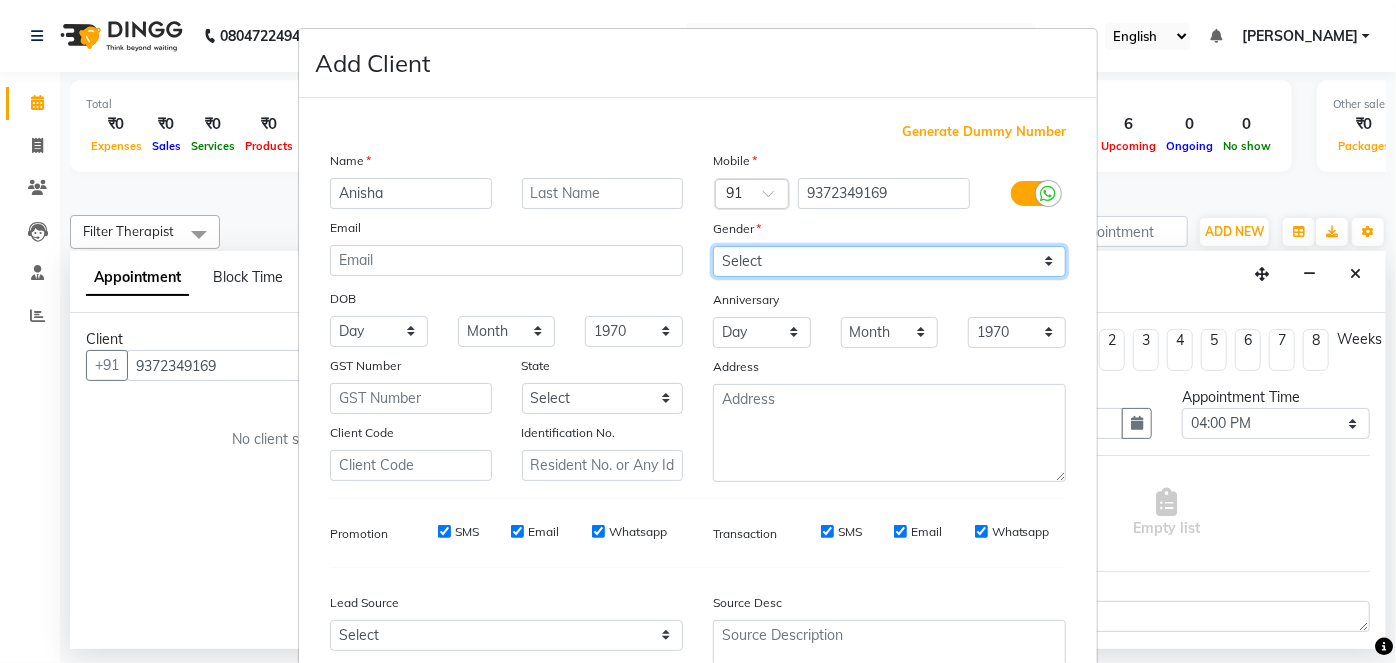 click on "Select Male Female Other Prefer Not To Say" at bounding box center (889, 261) 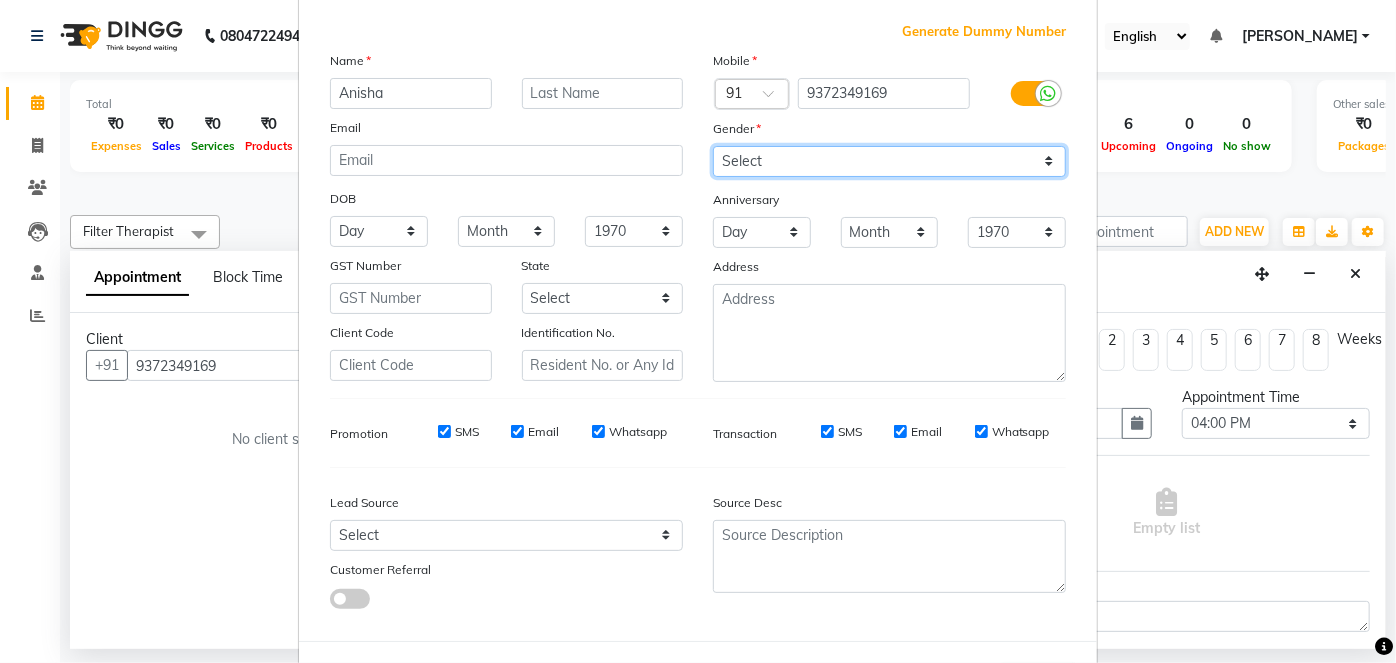 scroll, scrollTop: 184, scrollLeft: 0, axis: vertical 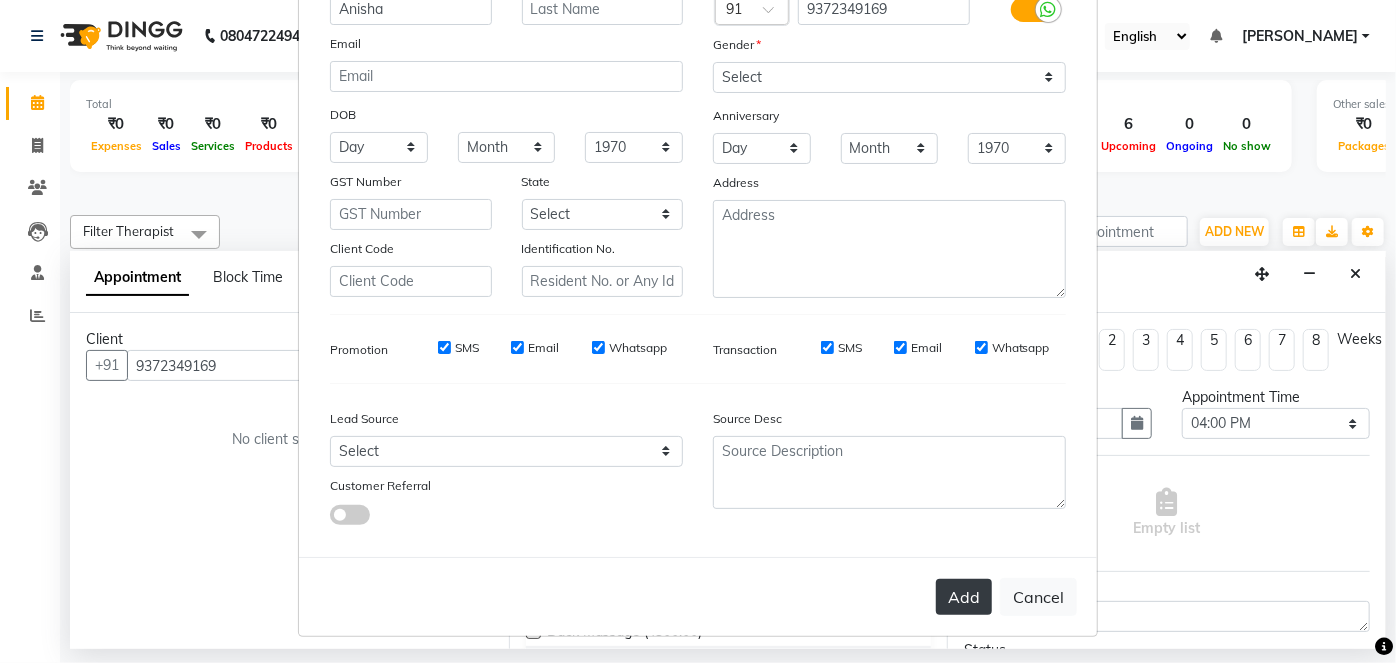 click on "Add" at bounding box center [964, 597] 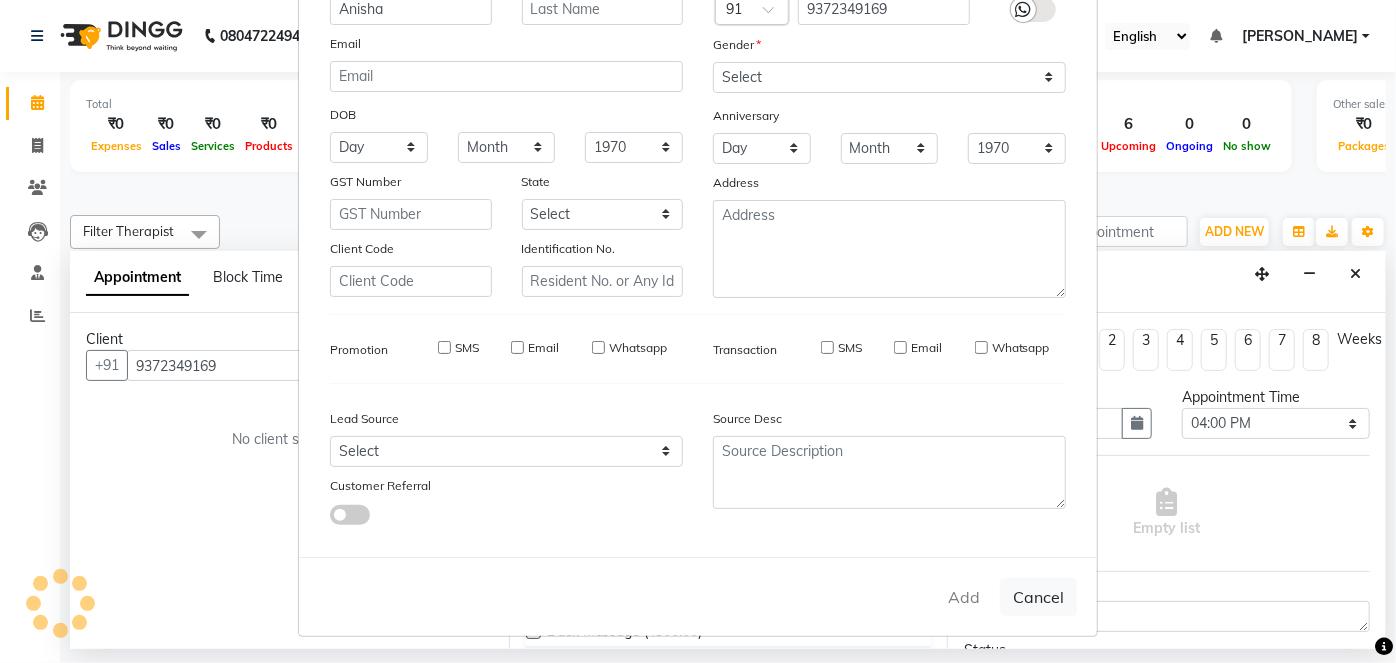 type 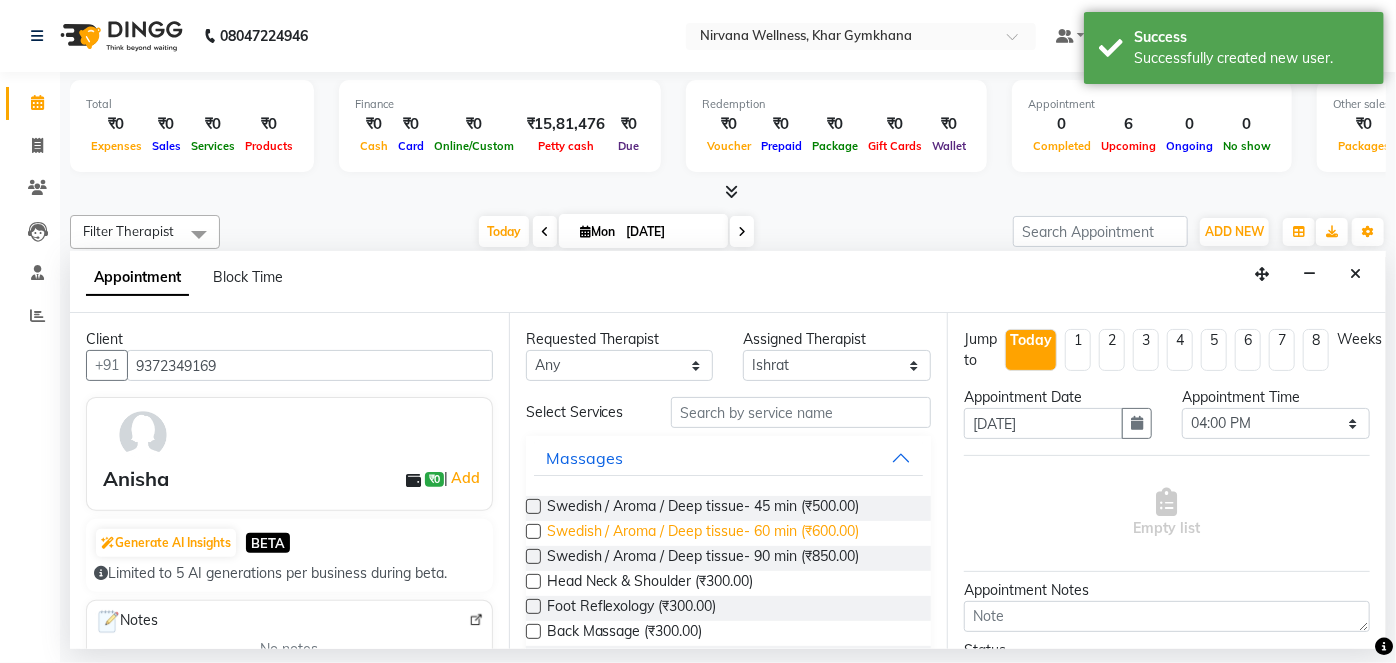 click on "Swedish / Aroma / Deep tissue- 60 min (₹600.00)" at bounding box center (703, 533) 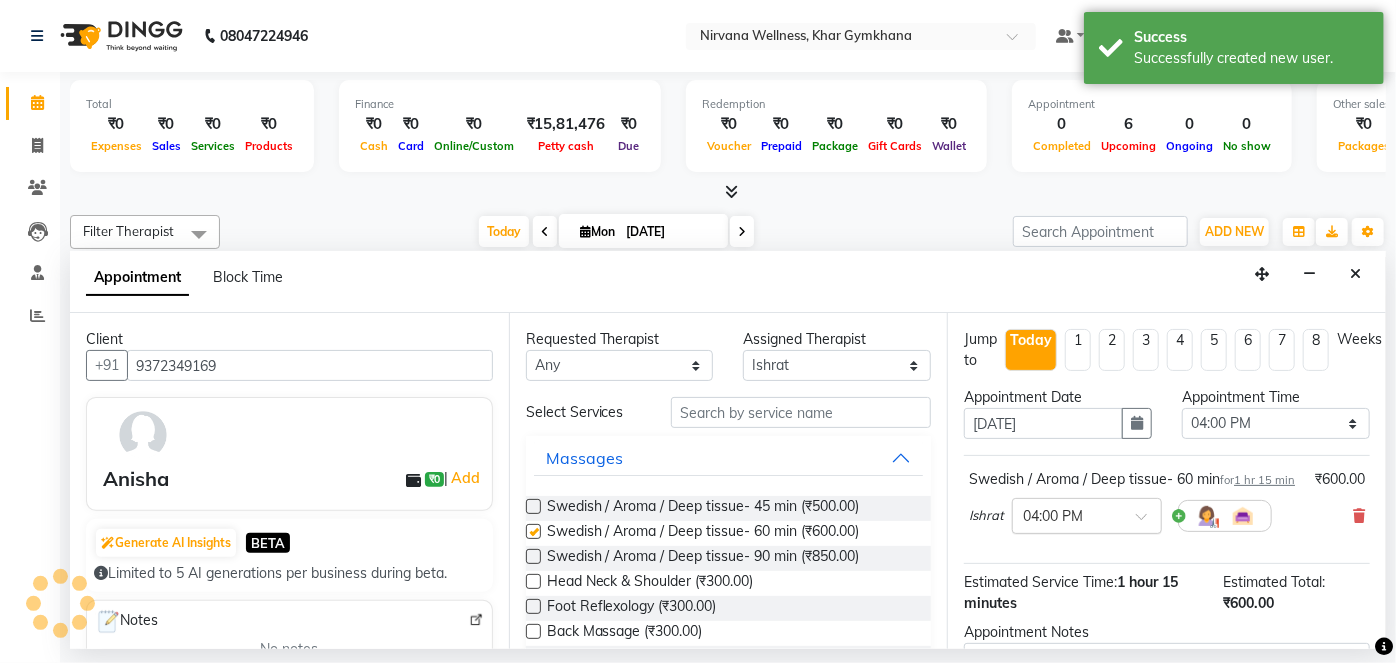 checkbox on "false" 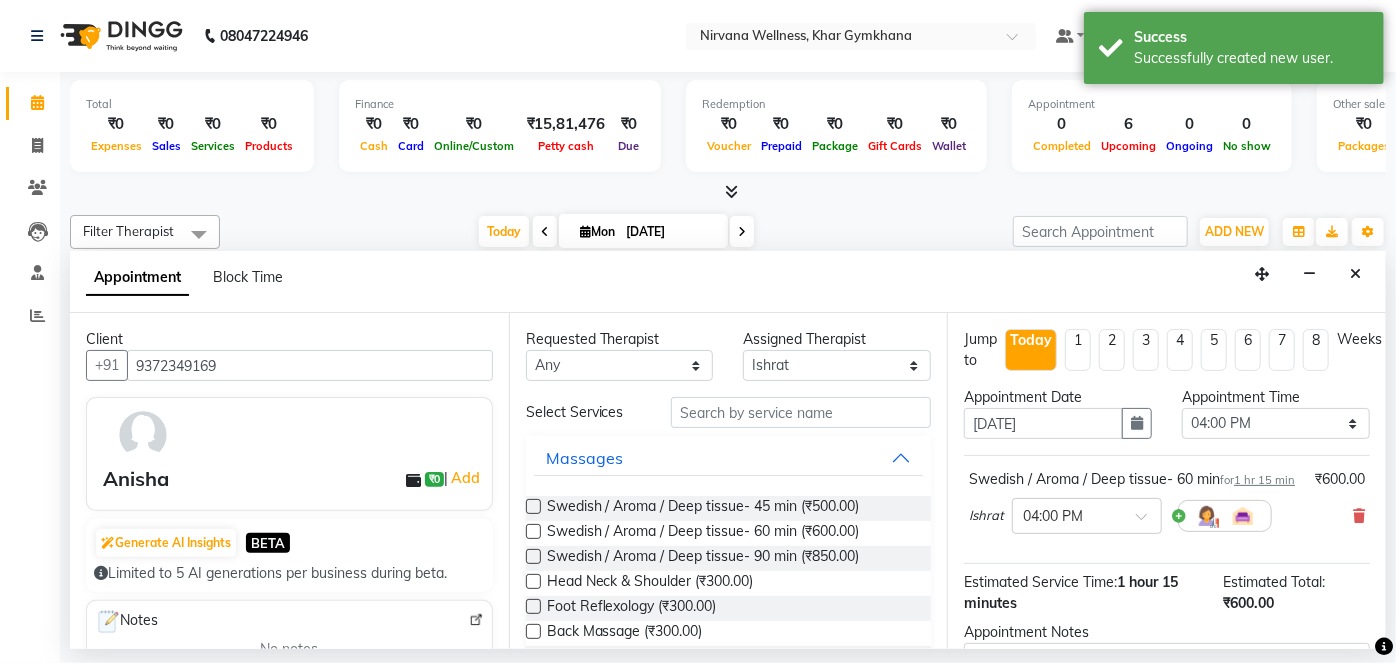 scroll, scrollTop: 231, scrollLeft: 0, axis: vertical 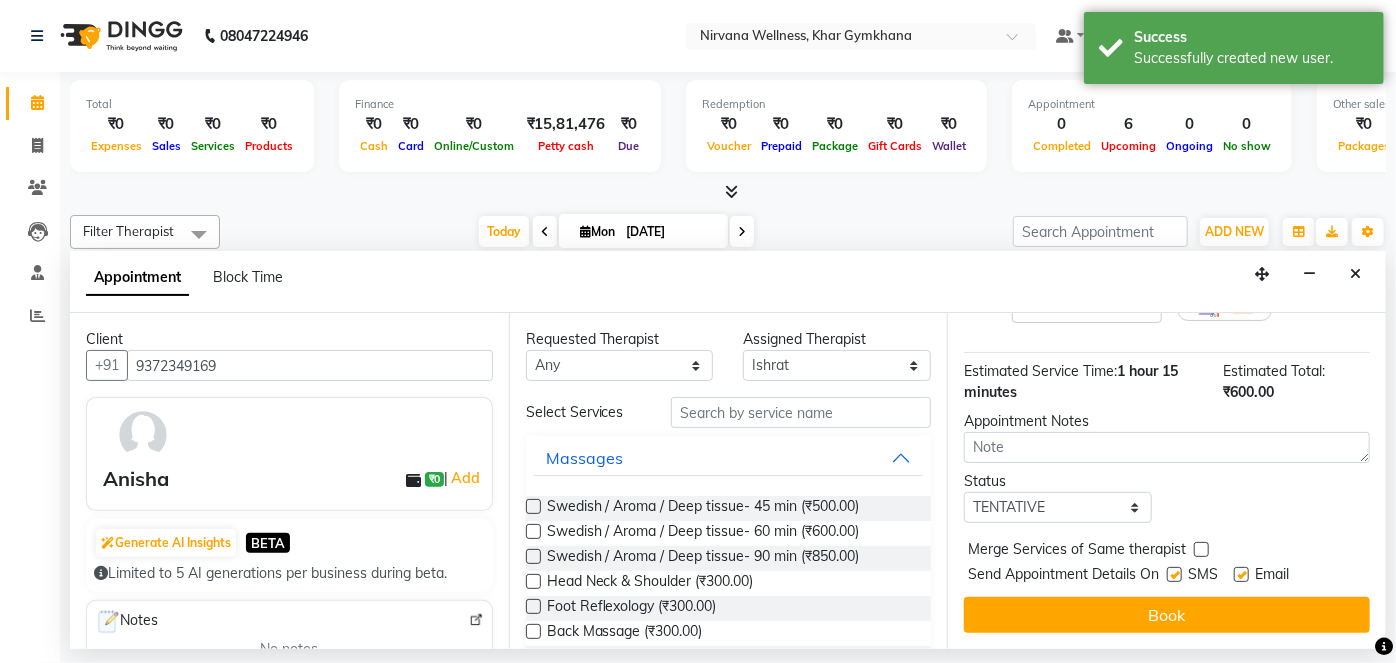 drag, startPoint x: 1106, startPoint y: 610, endPoint x: 1098, endPoint y: 584, distance: 27.202942 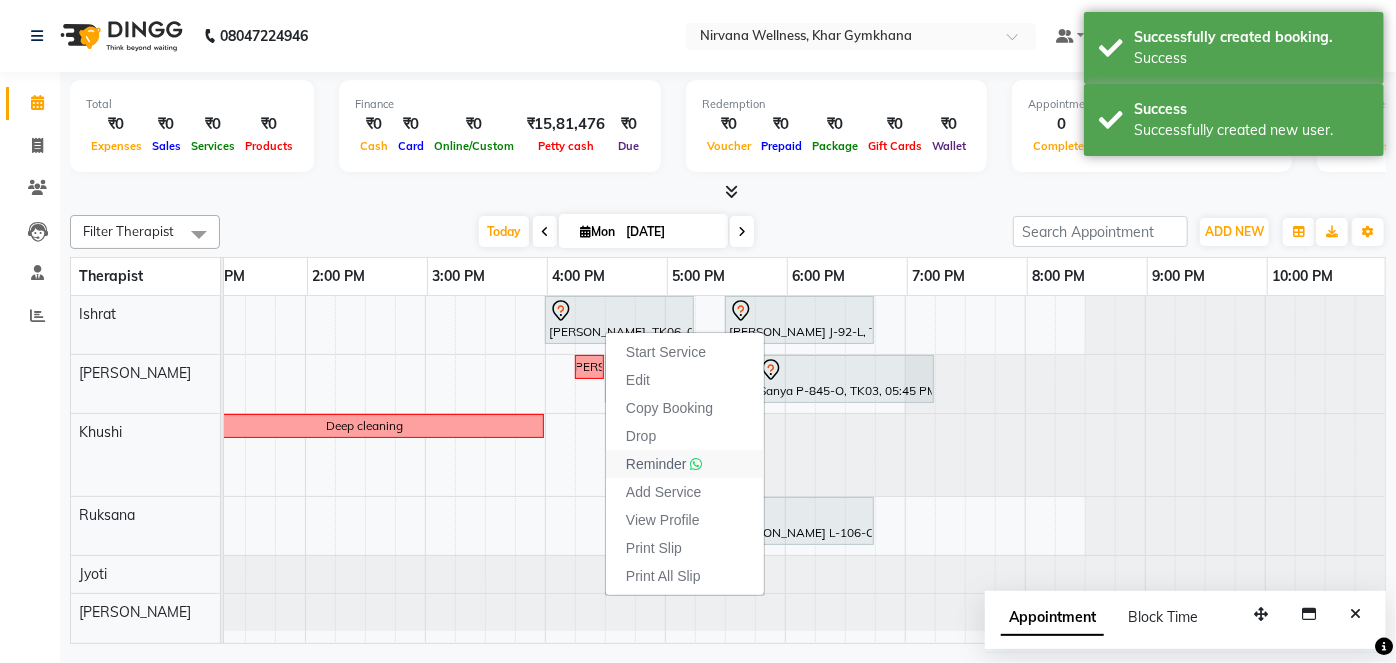 click at bounding box center [697, 464] 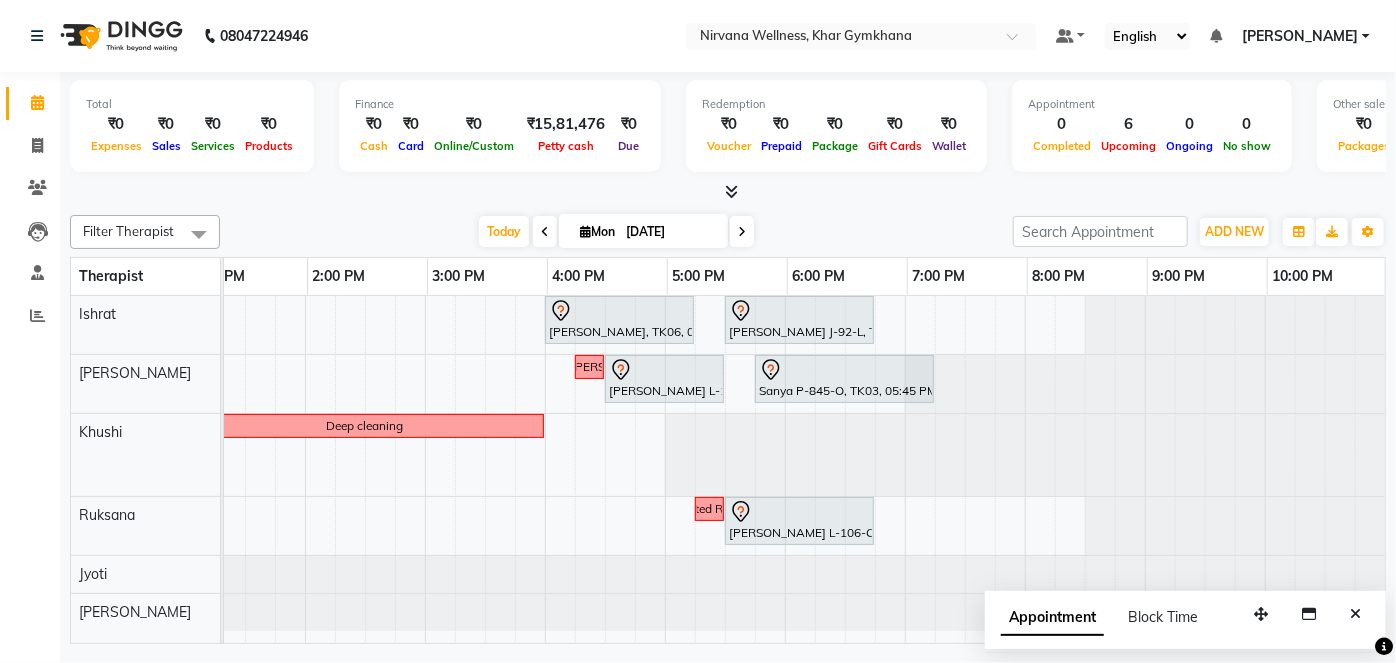 scroll, scrollTop: 0, scrollLeft: 328, axis: horizontal 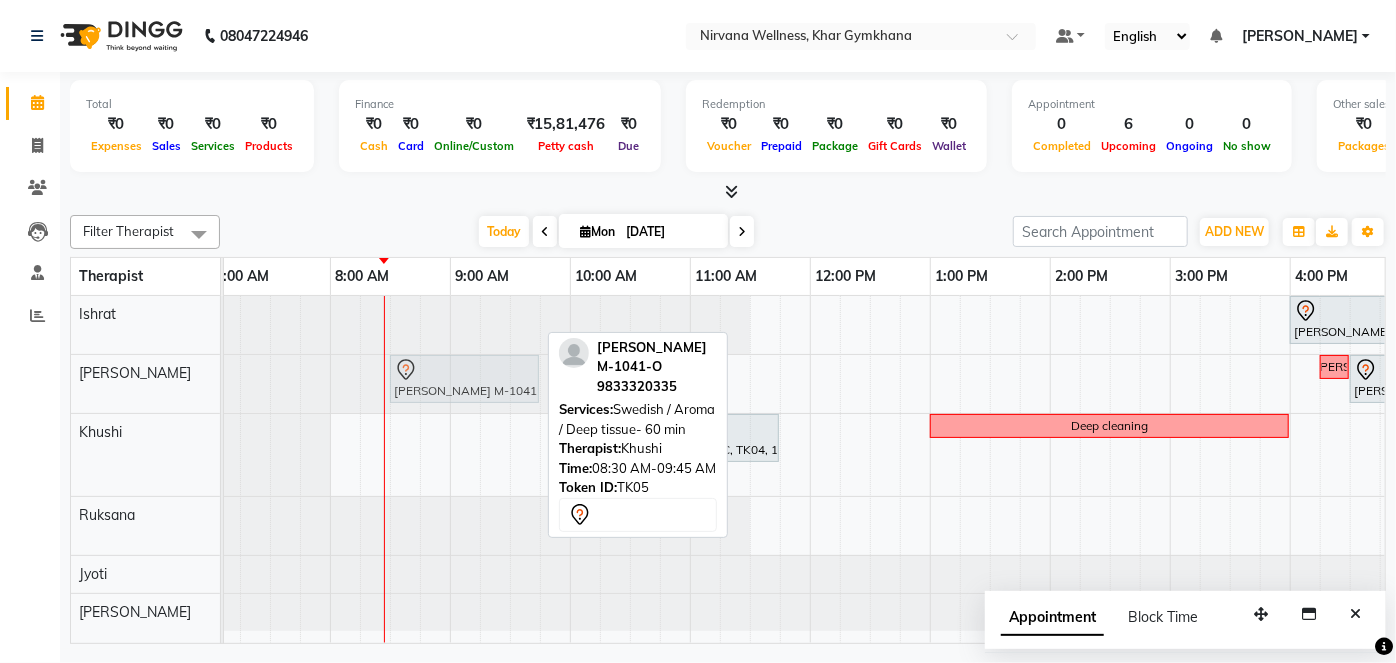 drag, startPoint x: 446, startPoint y: 442, endPoint x: 446, endPoint y: 405, distance: 37 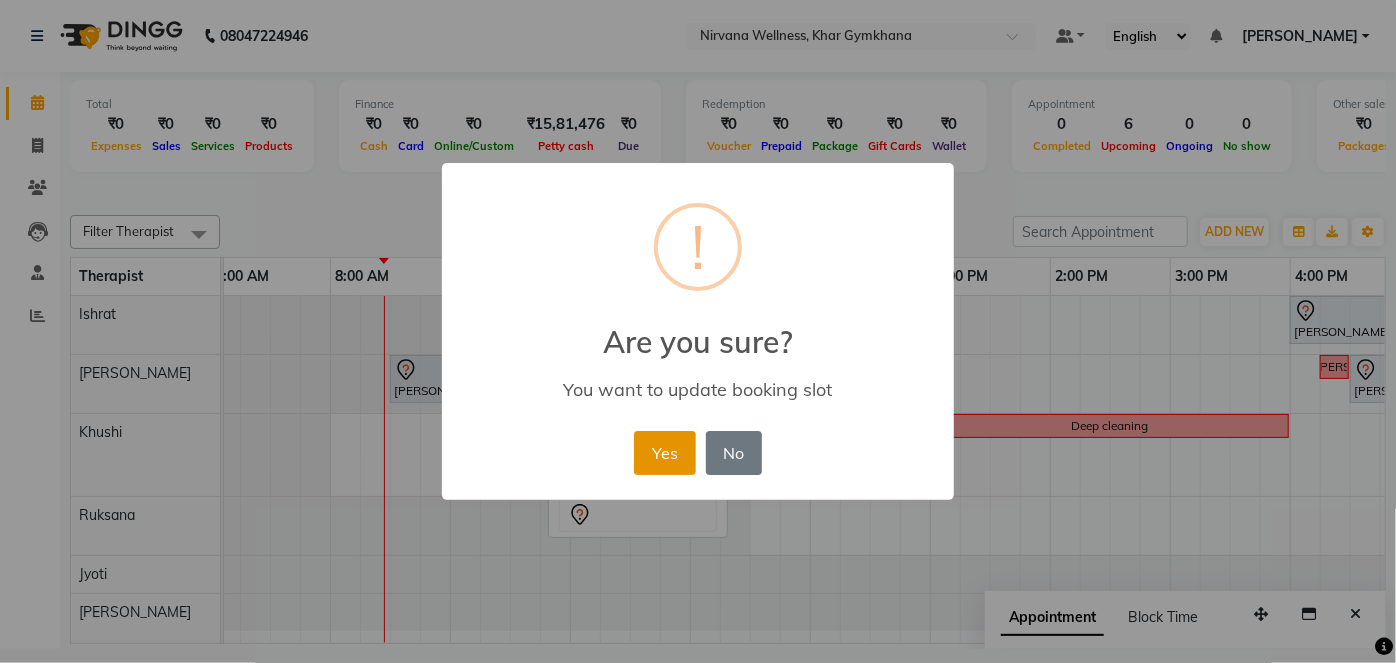 click on "Yes" at bounding box center (664, 453) 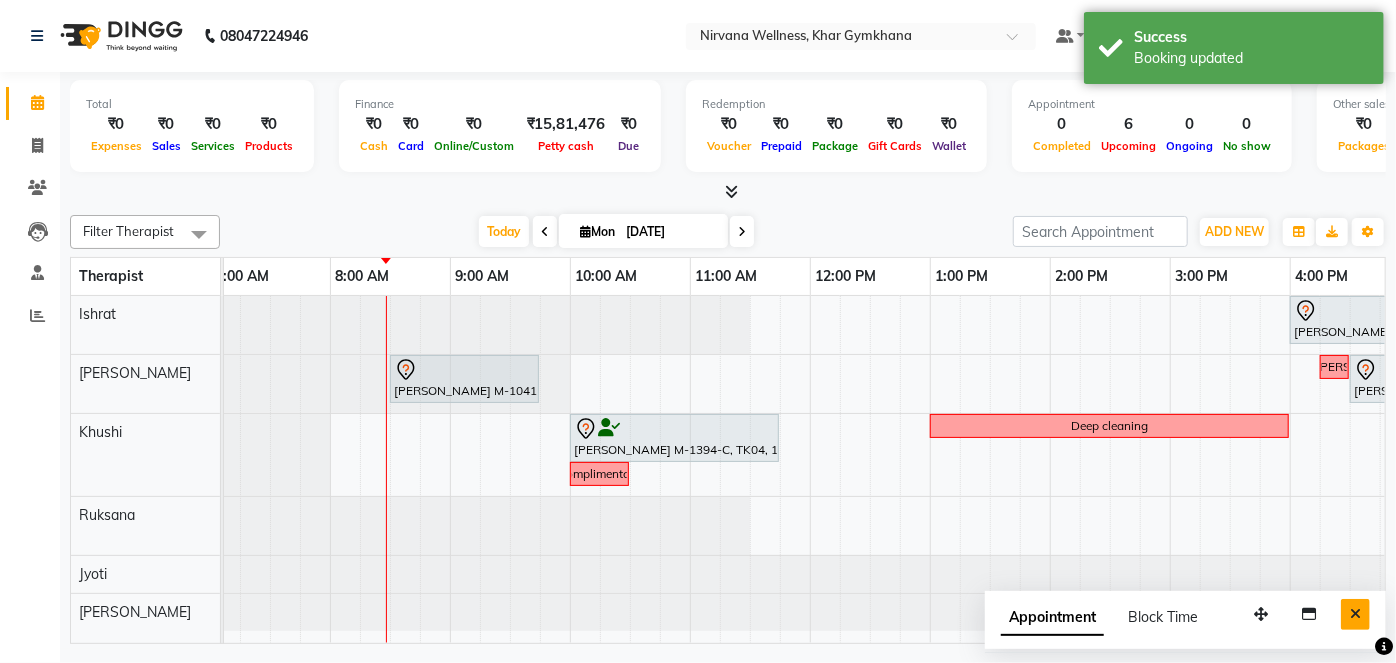 click at bounding box center (1355, 614) 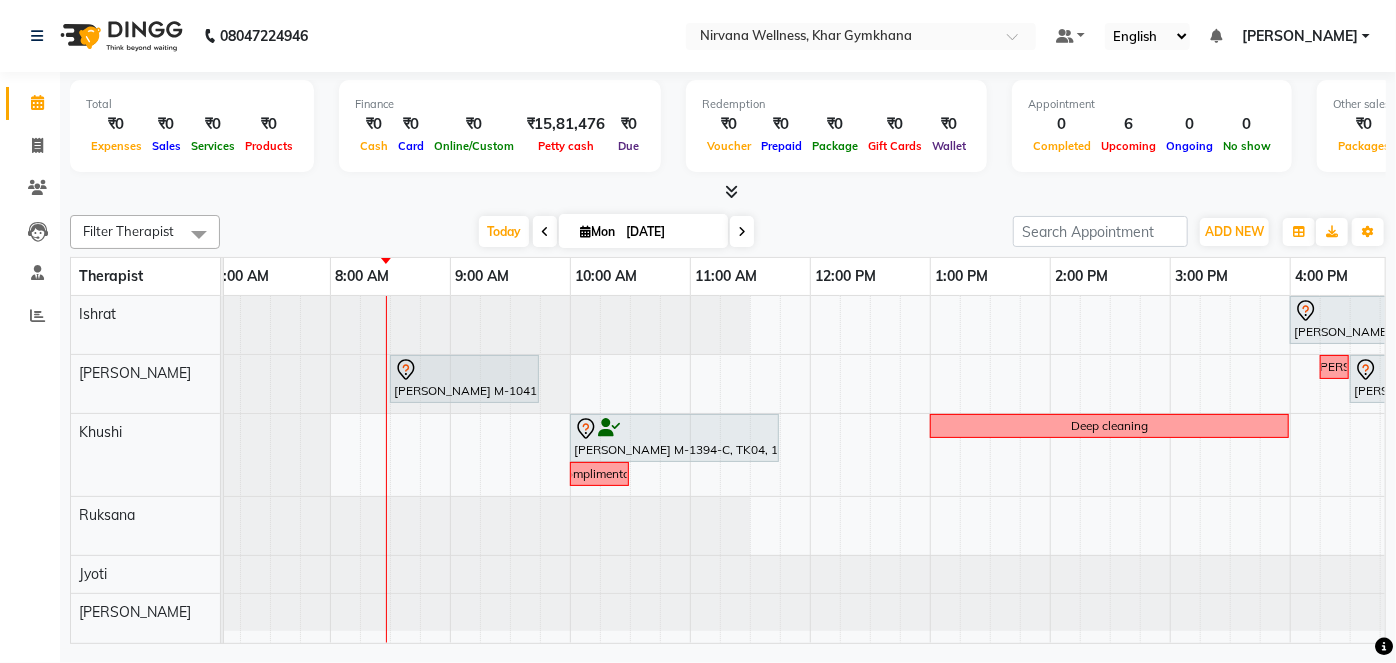 scroll, scrollTop: 0, scrollLeft: 53, axis: horizontal 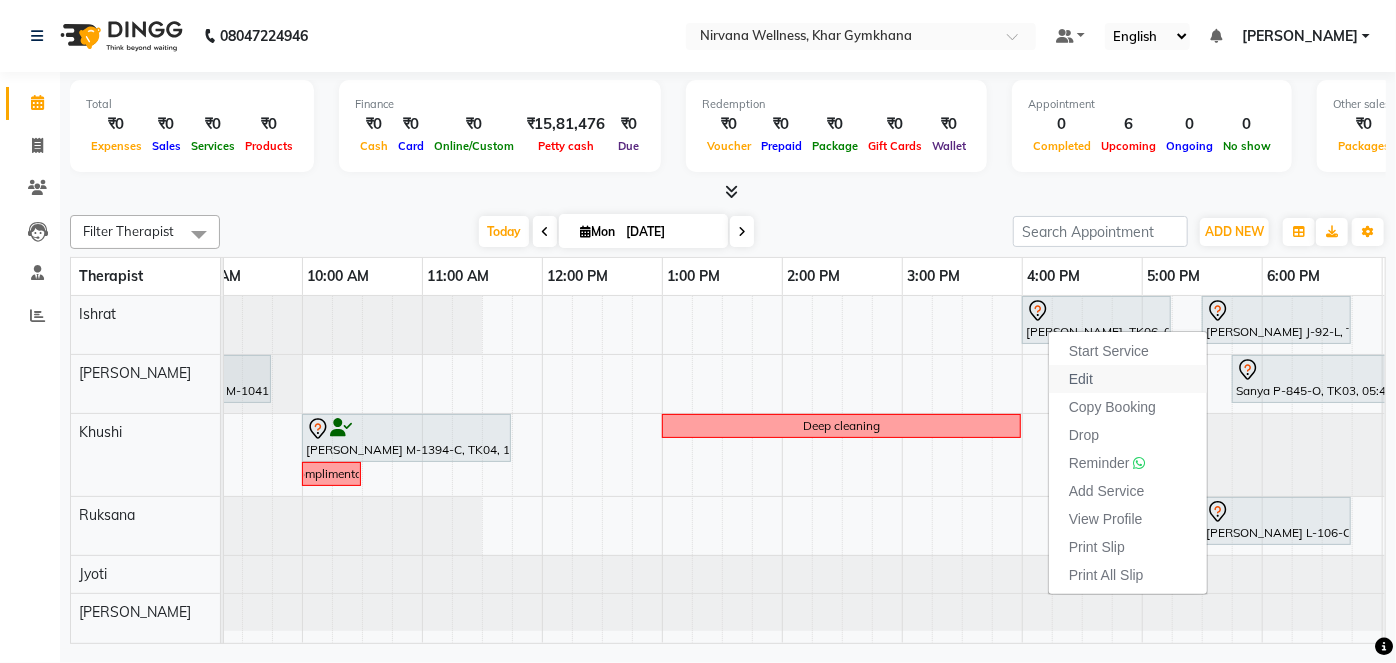 click on "Edit" at bounding box center (1128, 379) 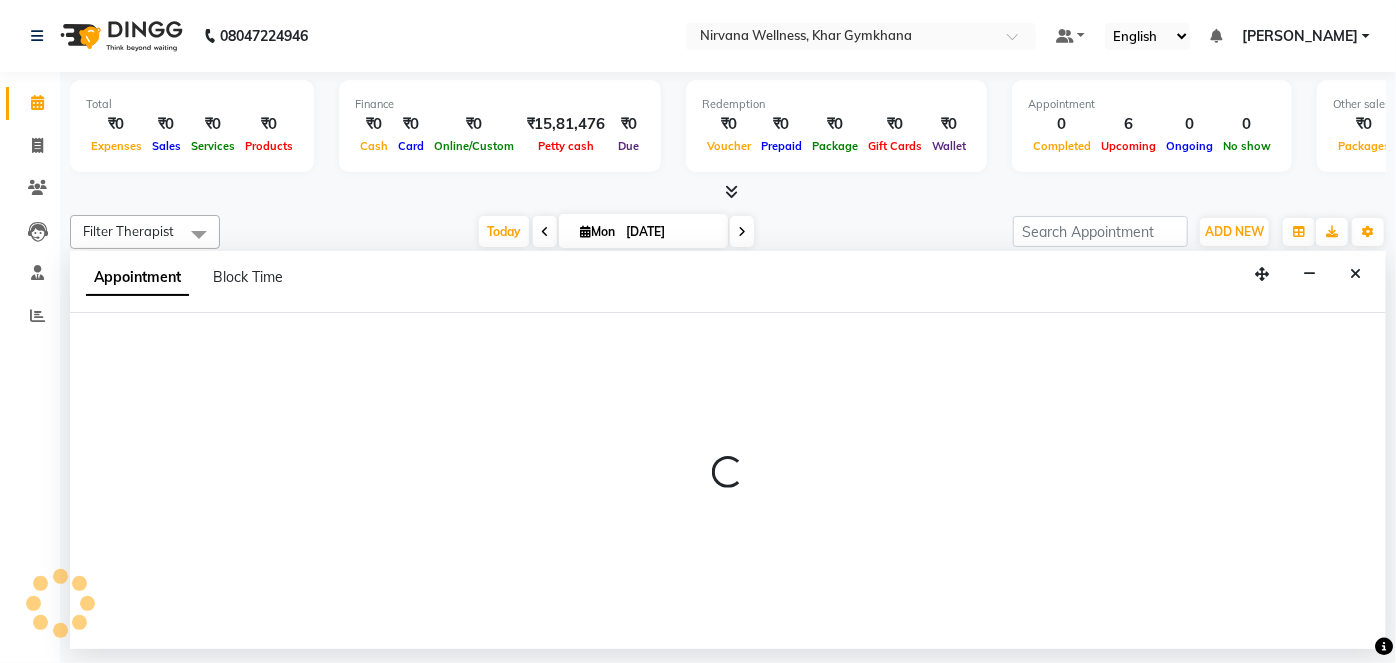 select on "tentative" 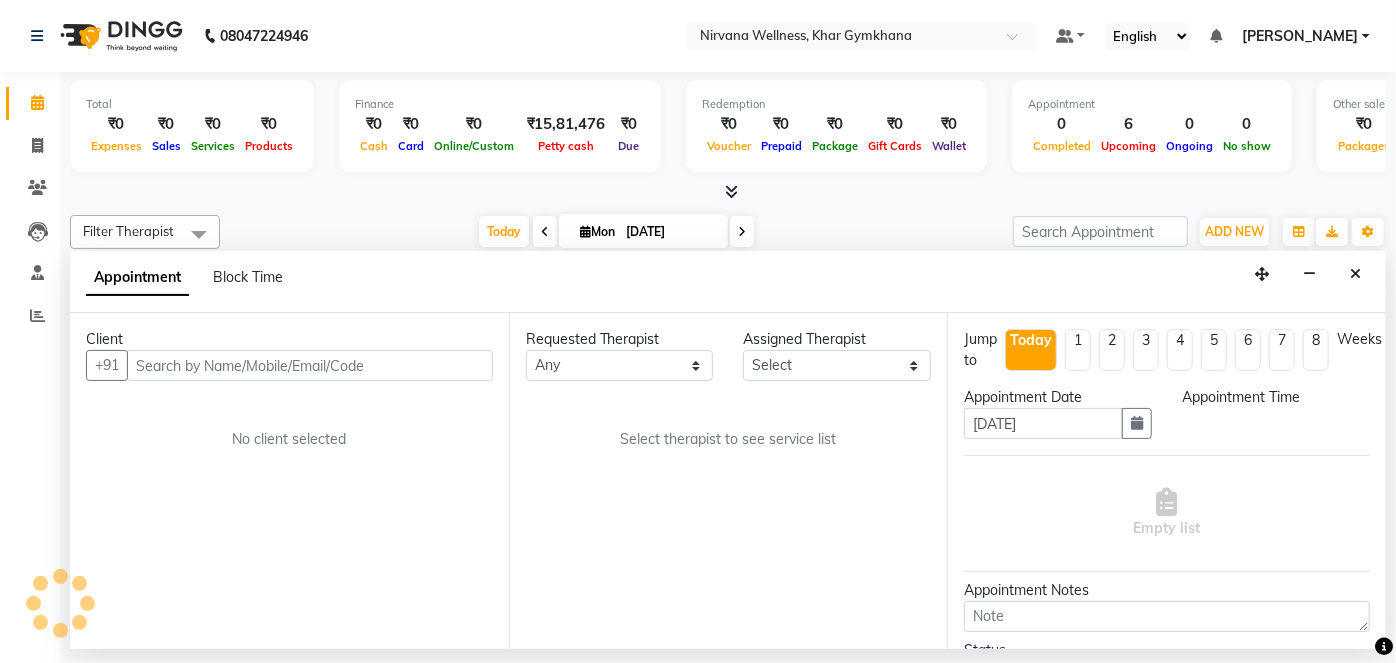 select on "67021" 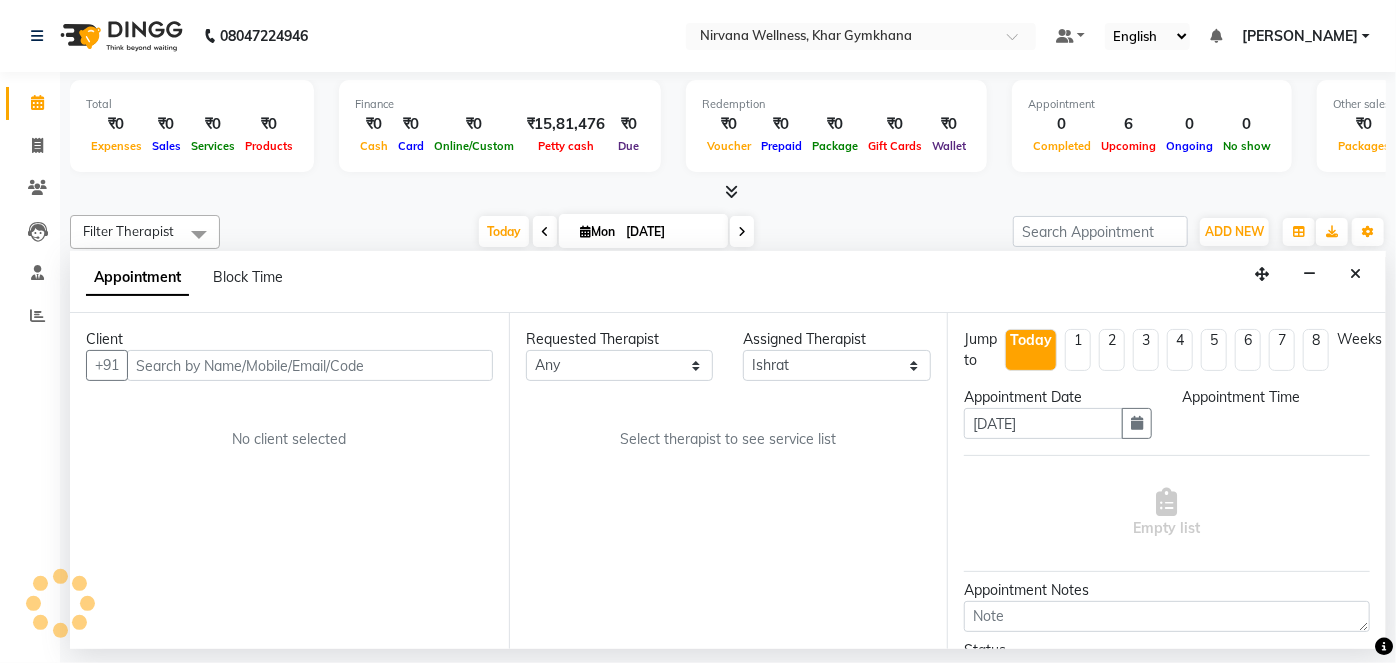 scroll, scrollTop: 0, scrollLeft: 120, axis: horizontal 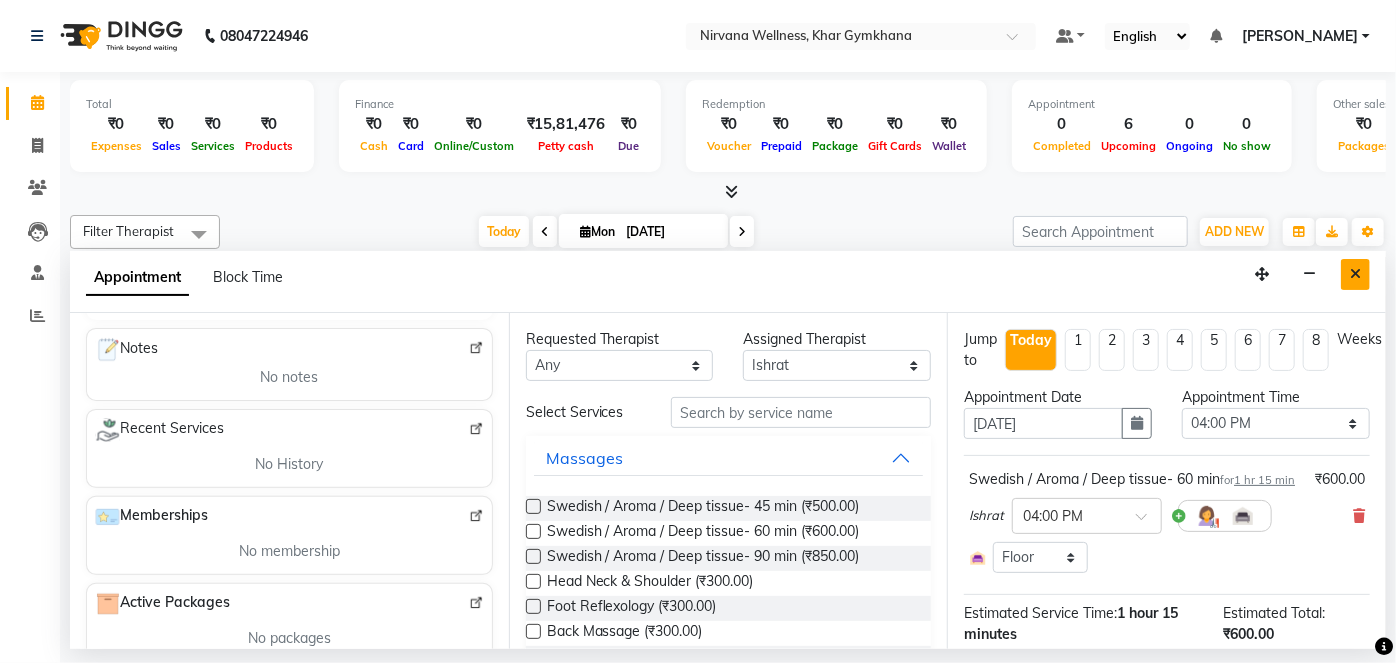 click at bounding box center [1355, 274] 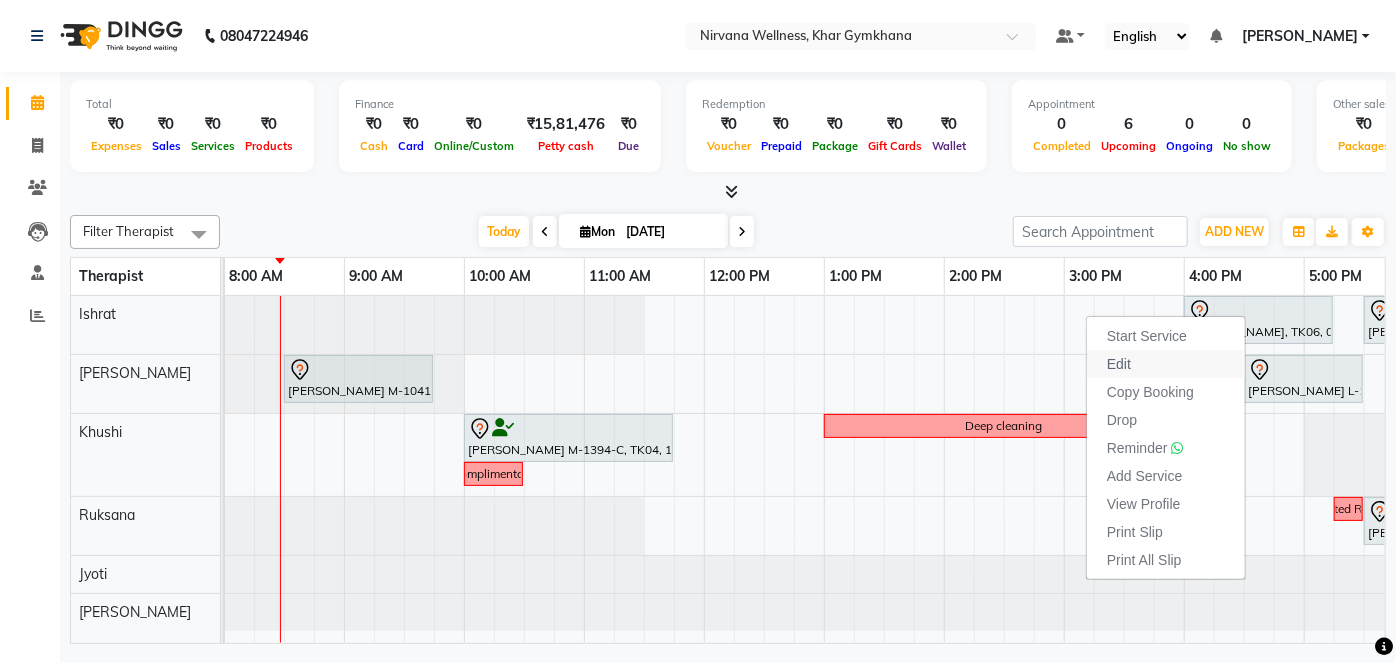 click on "Edit" at bounding box center (1119, 364) 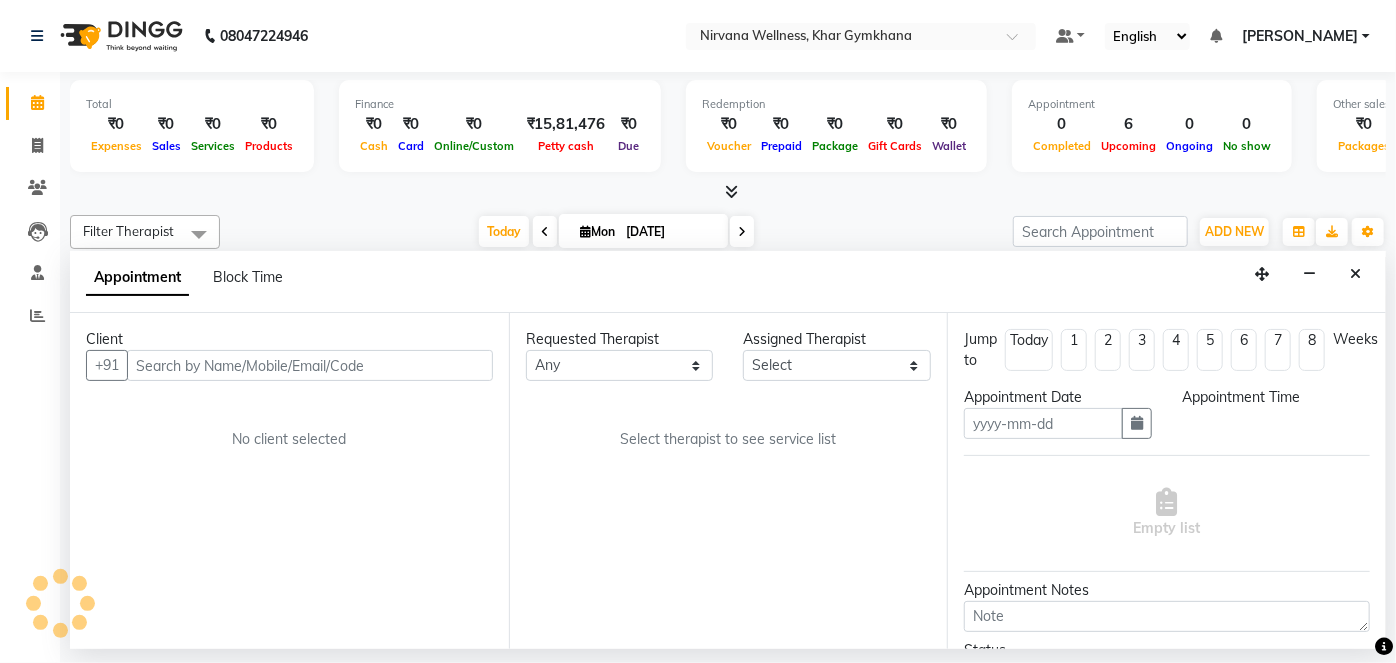 type on "[DATE]" 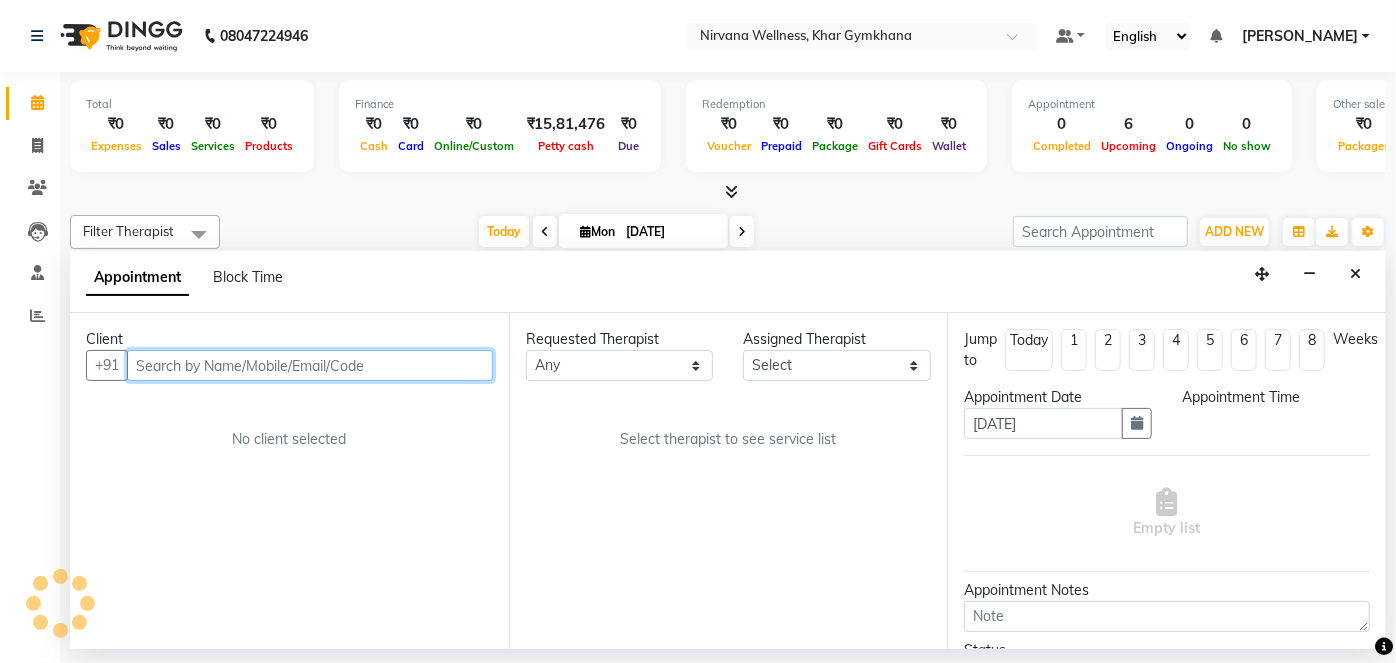 select on "67021" 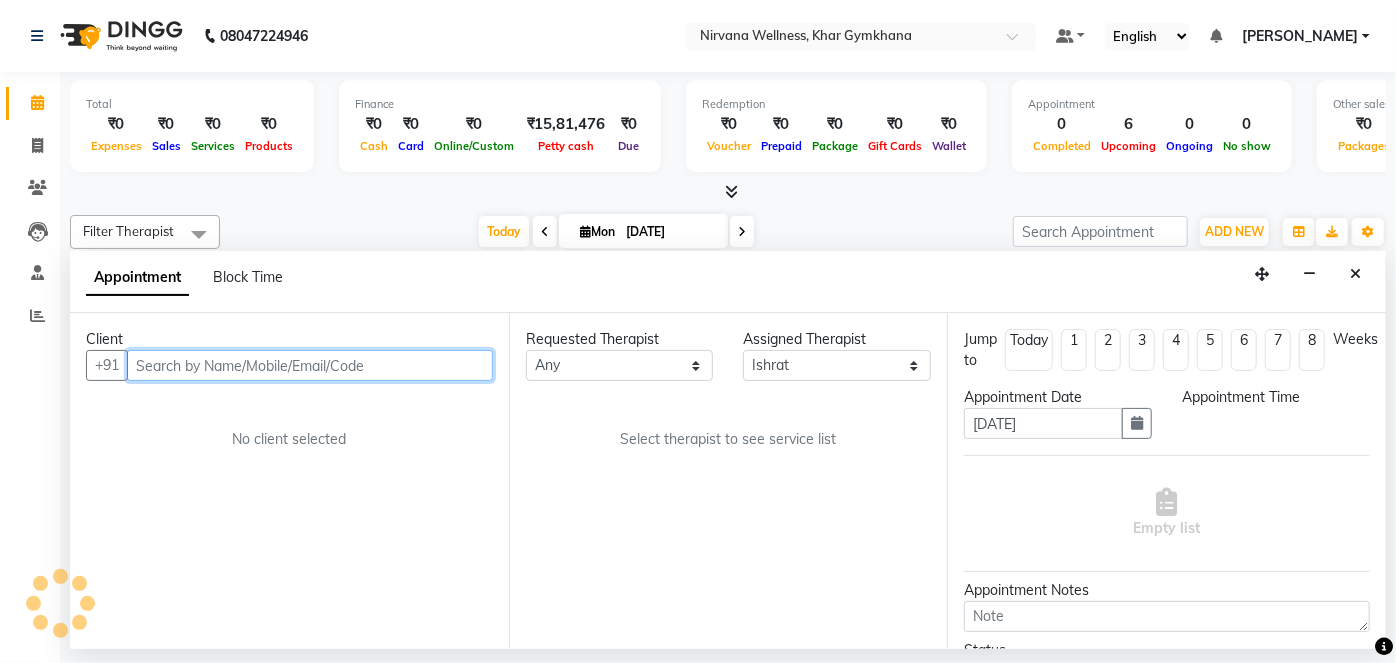 scroll, scrollTop: 0, scrollLeft: 120, axis: horizontal 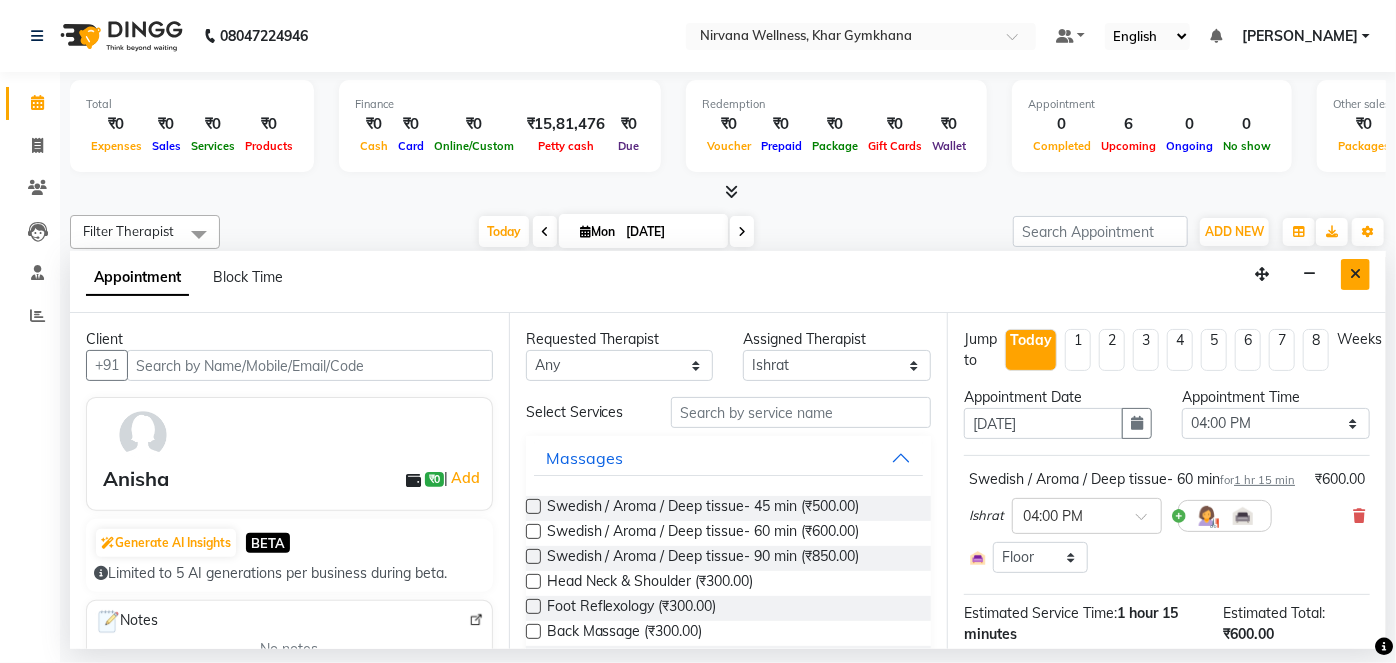 click at bounding box center (1355, 274) 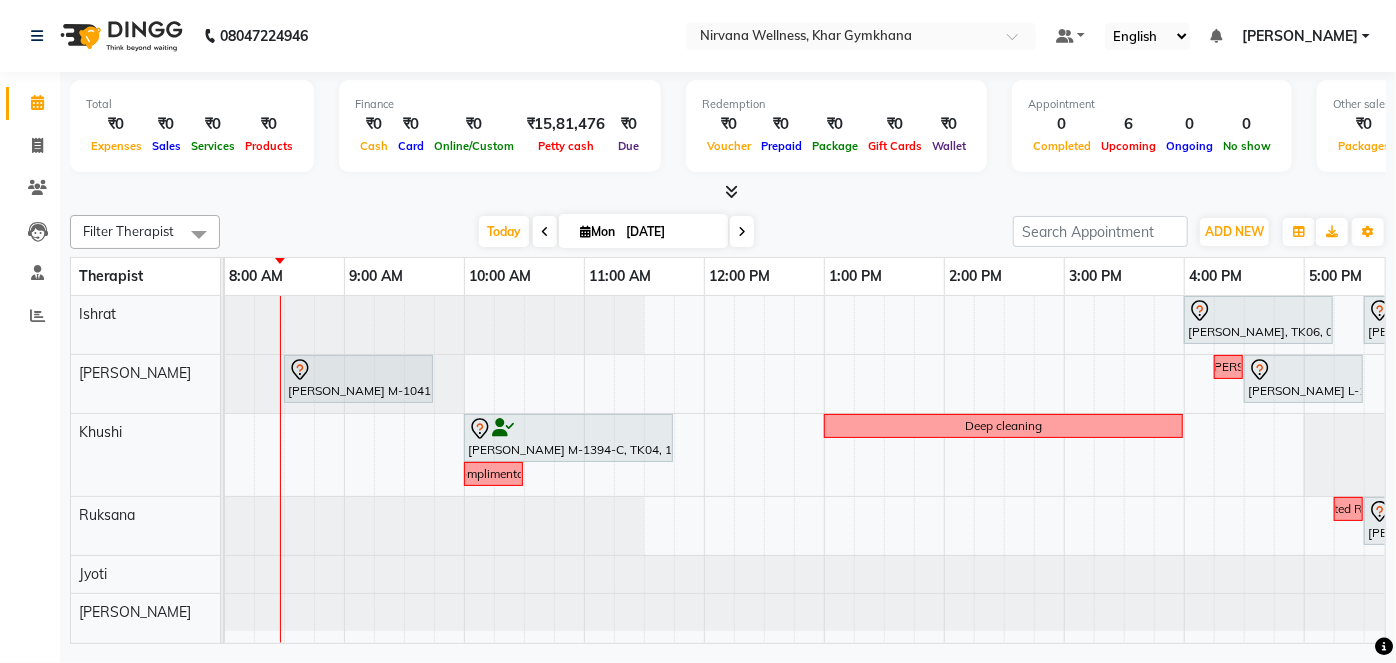 scroll, scrollTop: 0, scrollLeft: 431, axis: horizontal 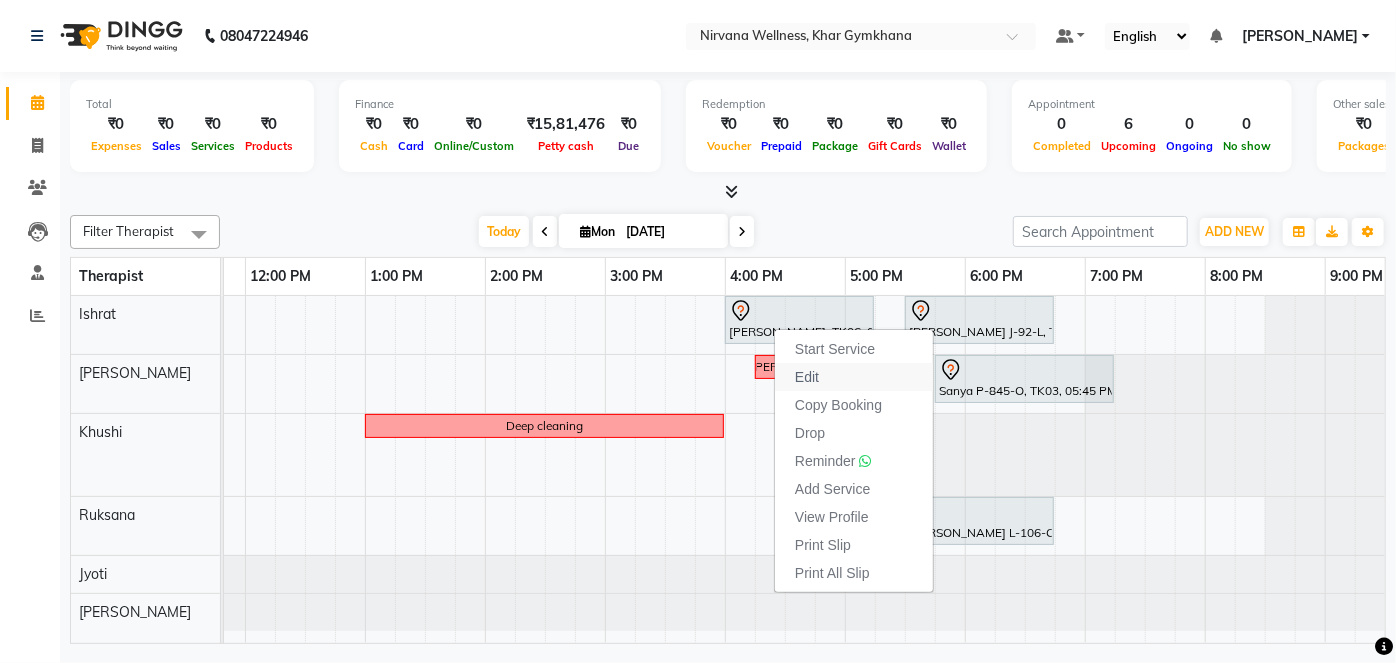 click on "Edit" at bounding box center (854, 377) 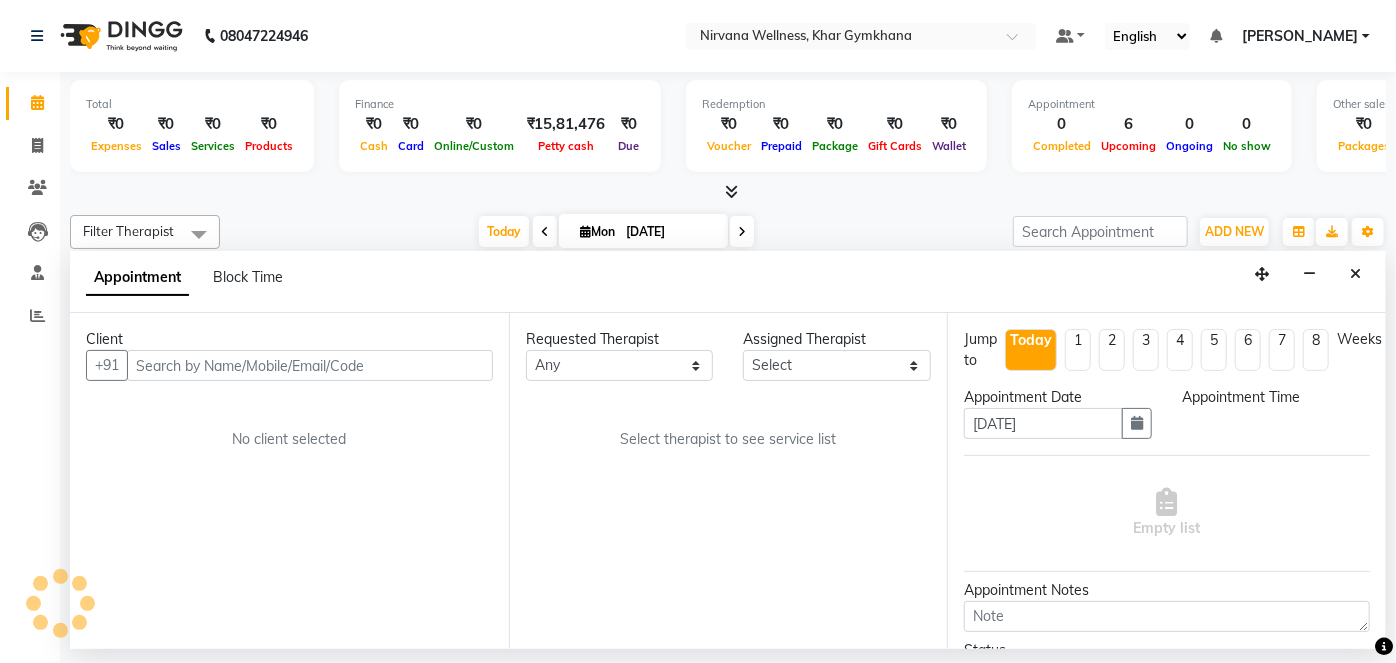 select on "67021" 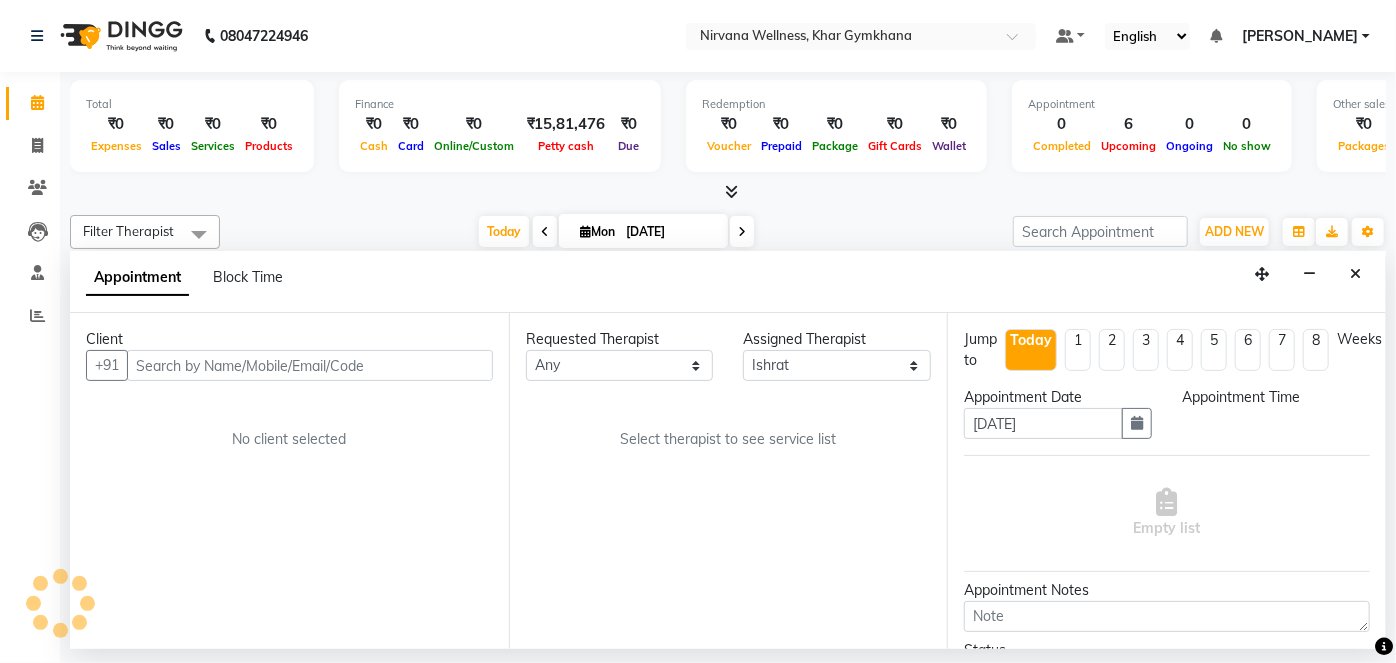 scroll, scrollTop: 0, scrollLeft: 120, axis: horizontal 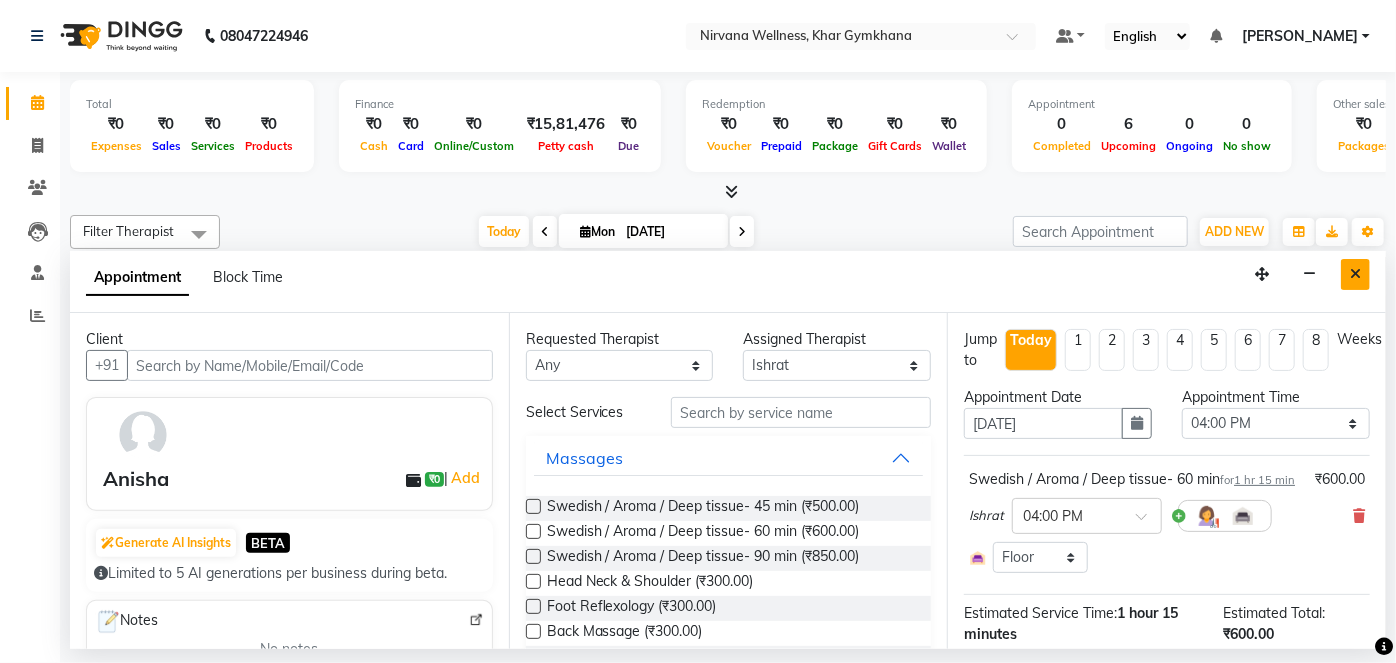 click at bounding box center [1355, 274] 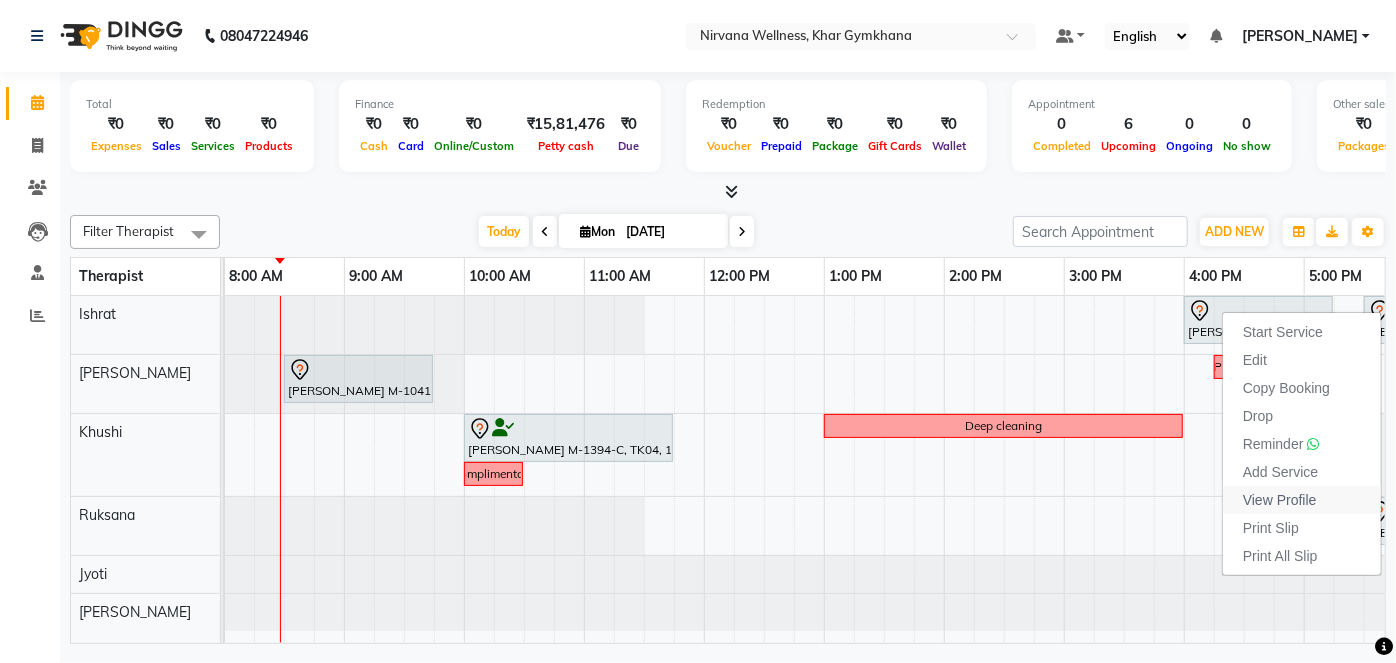 click on "View Profile" at bounding box center (1280, 500) 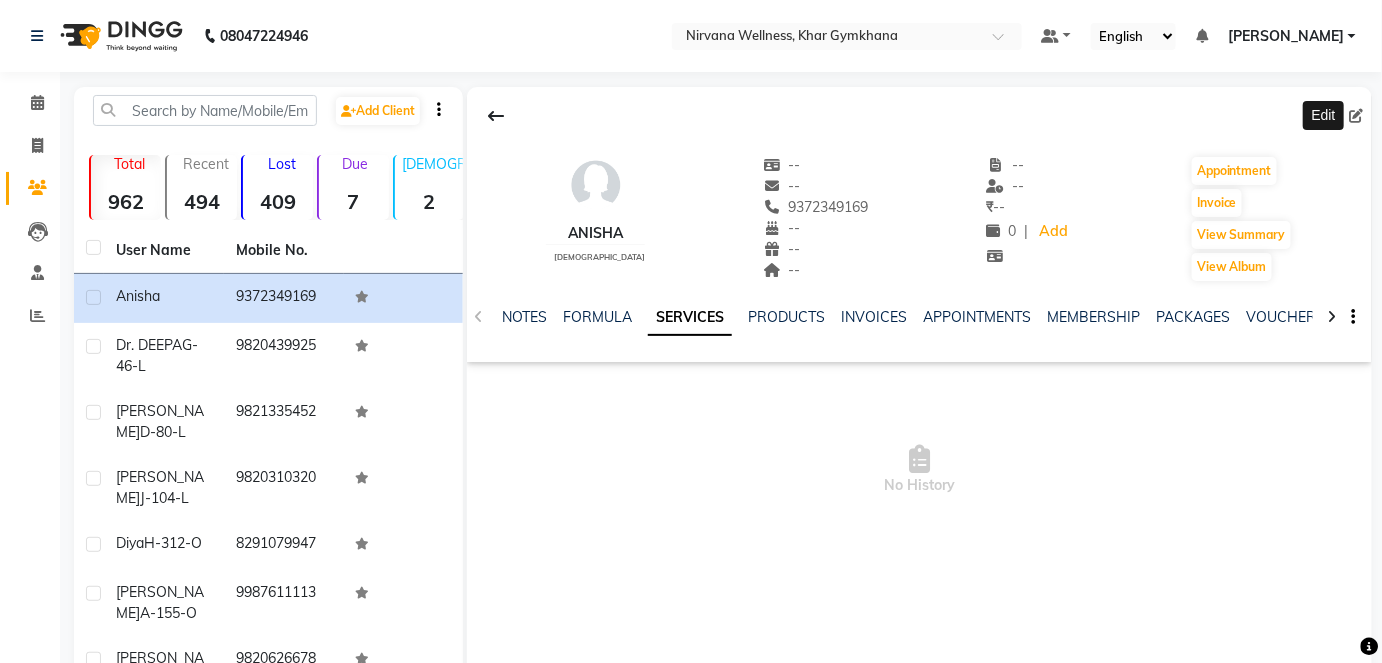 click 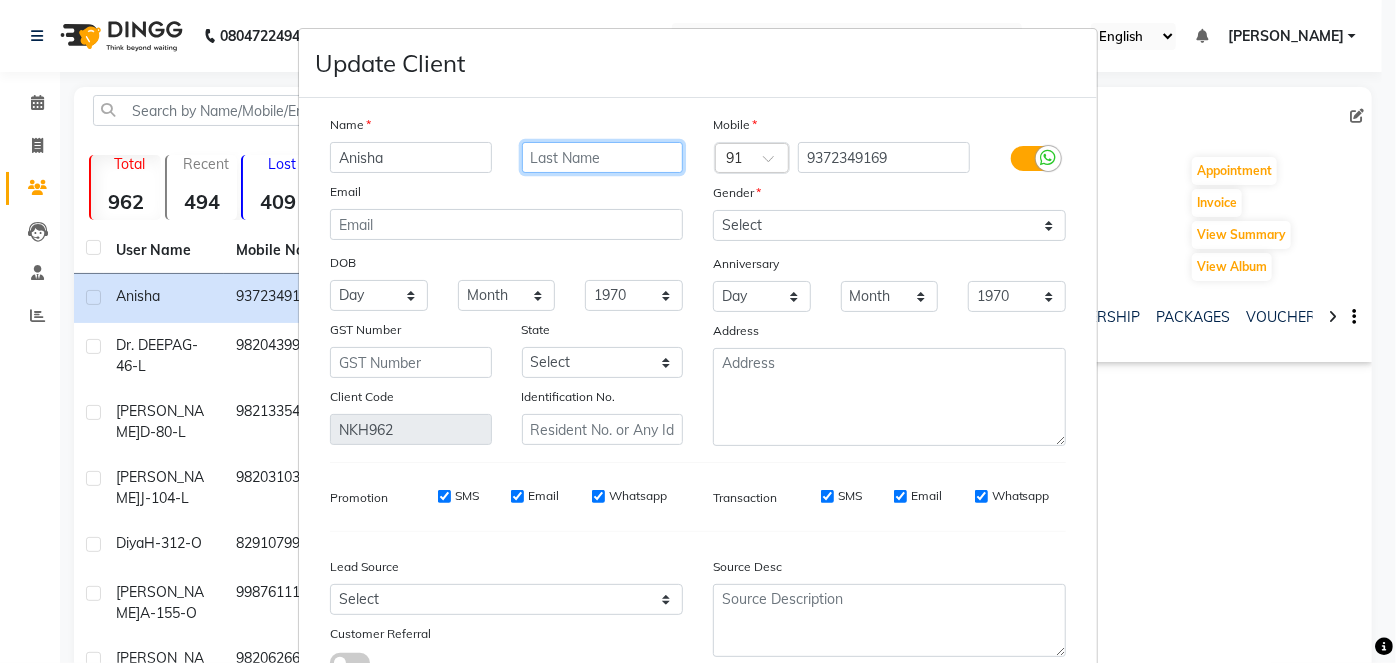 click at bounding box center [603, 157] 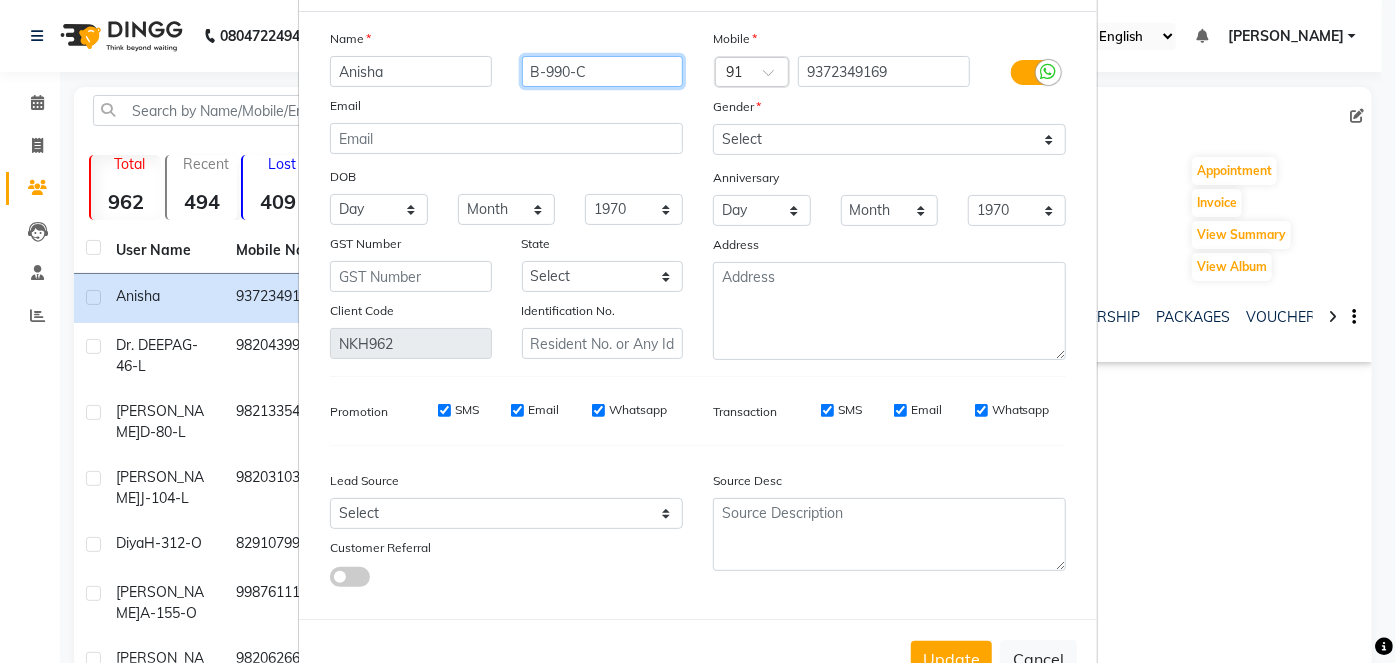 scroll, scrollTop: 148, scrollLeft: 0, axis: vertical 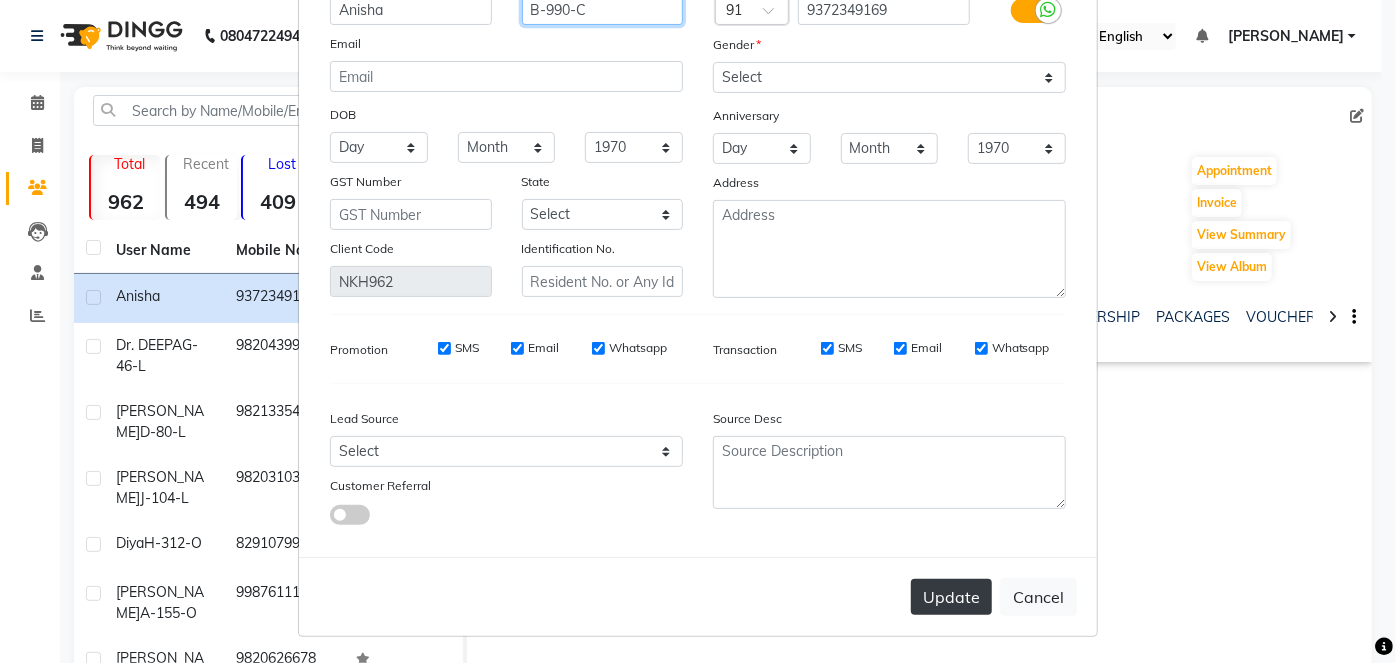 type on "B-990-C" 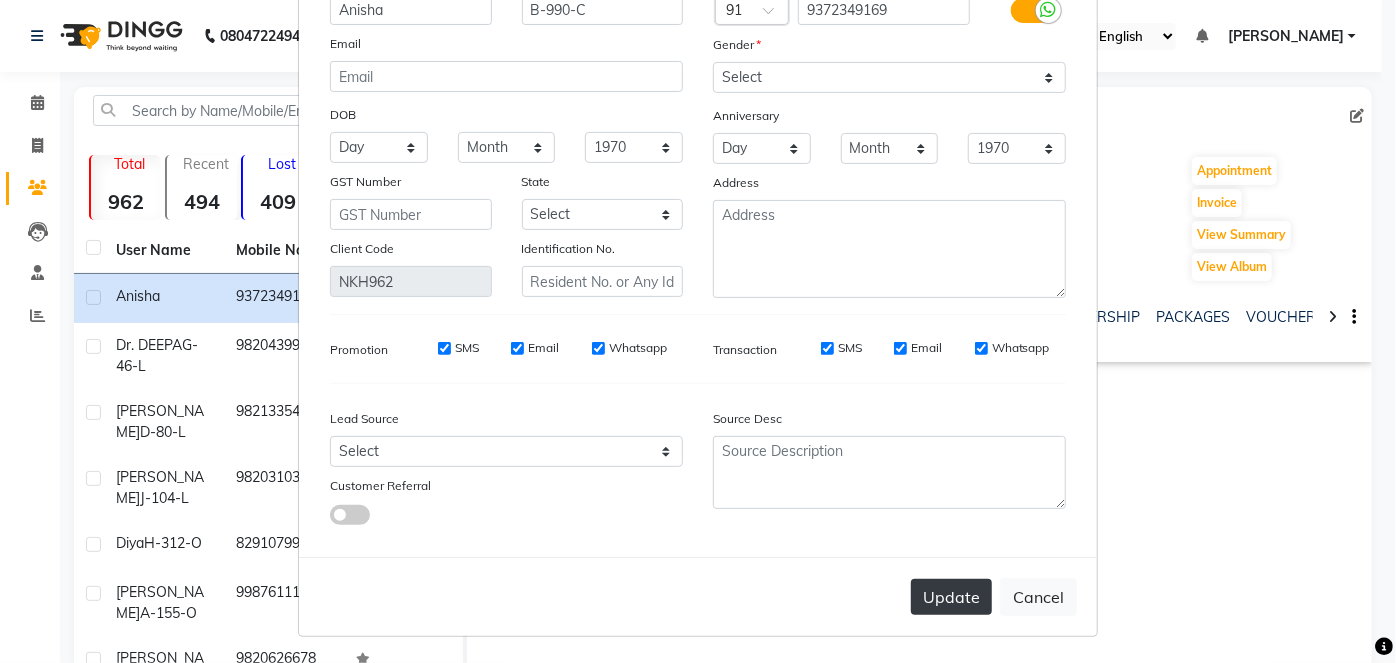 click on "Update" at bounding box center [951, 597] 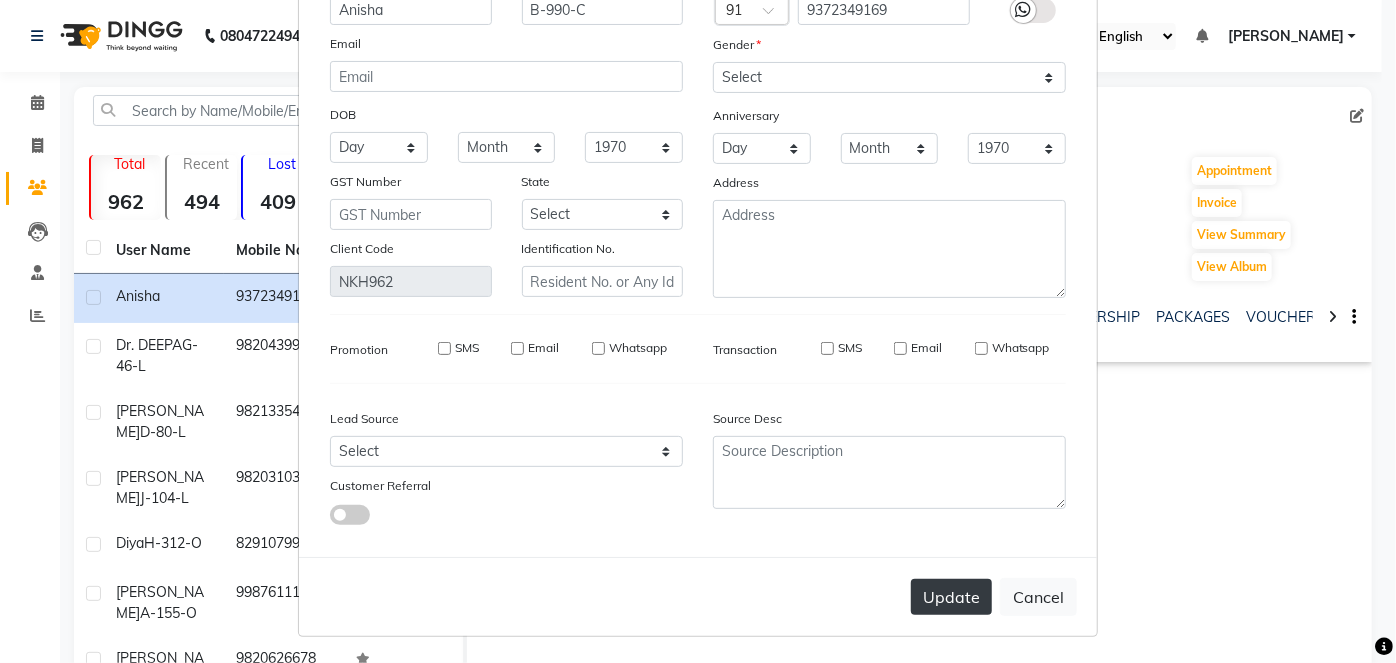 type 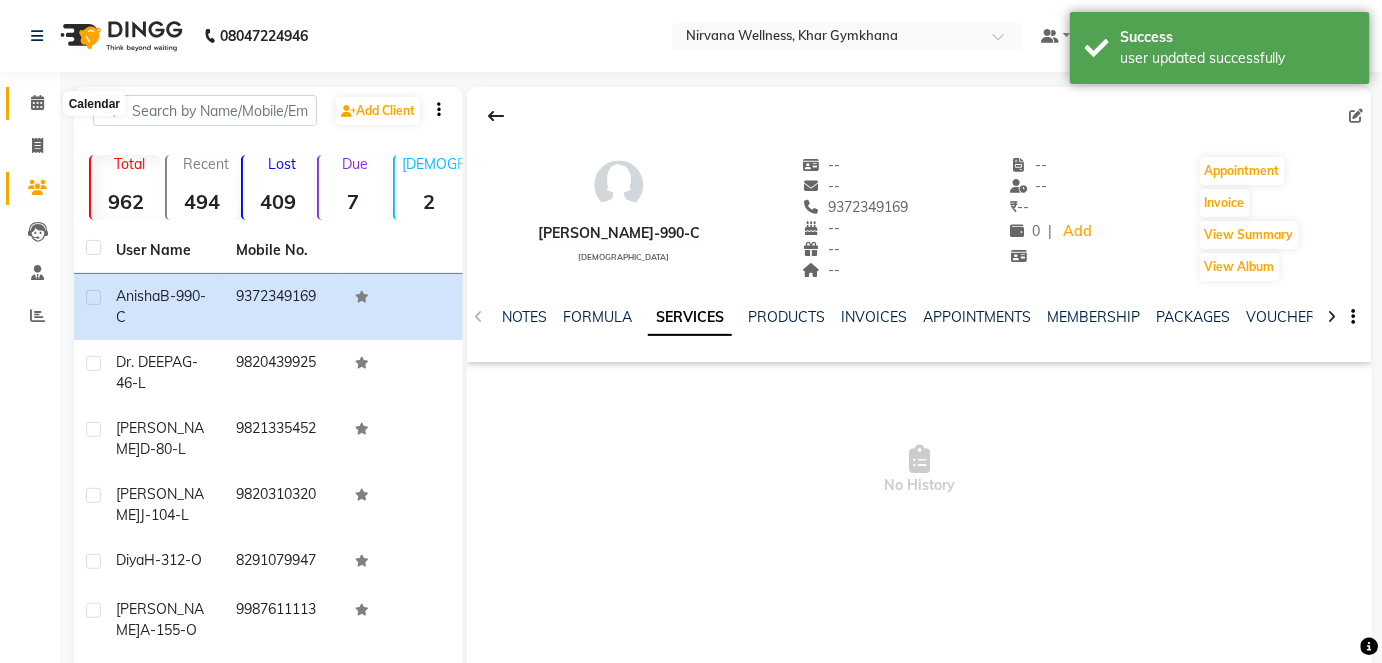 click 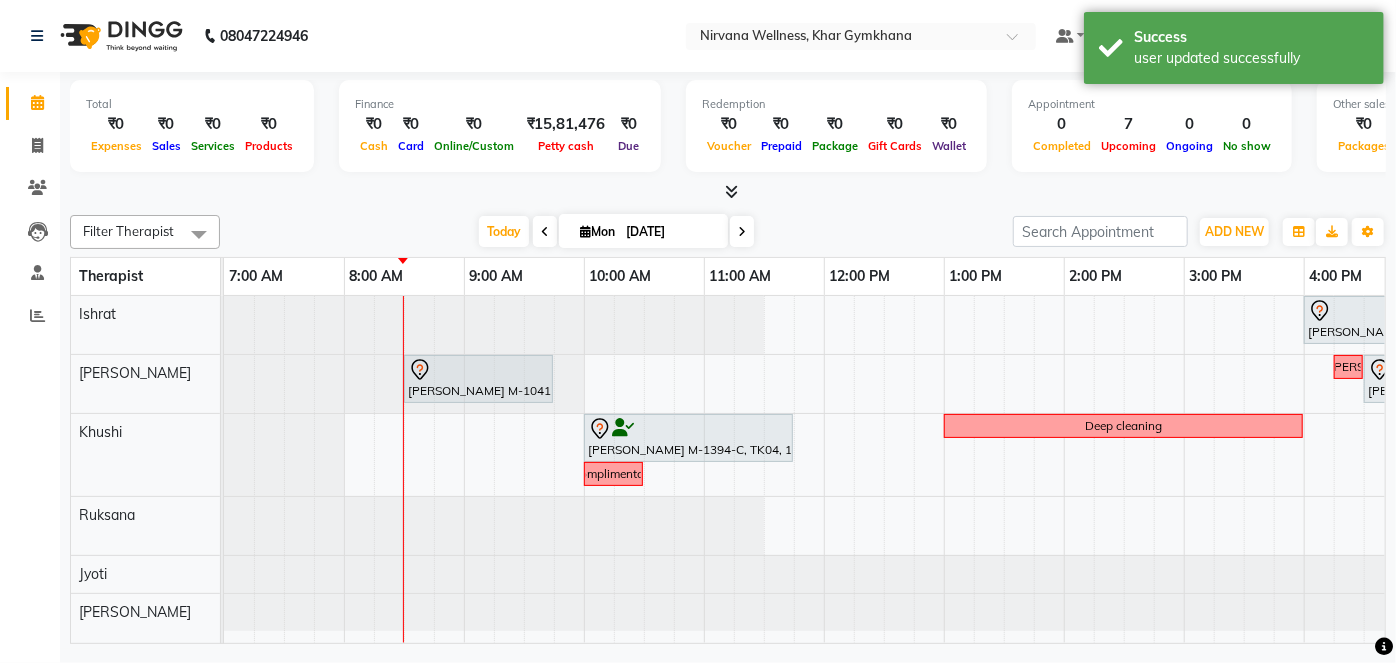 scroll, scrollTop: 0, scrollLeft: 74, axis: horizontal 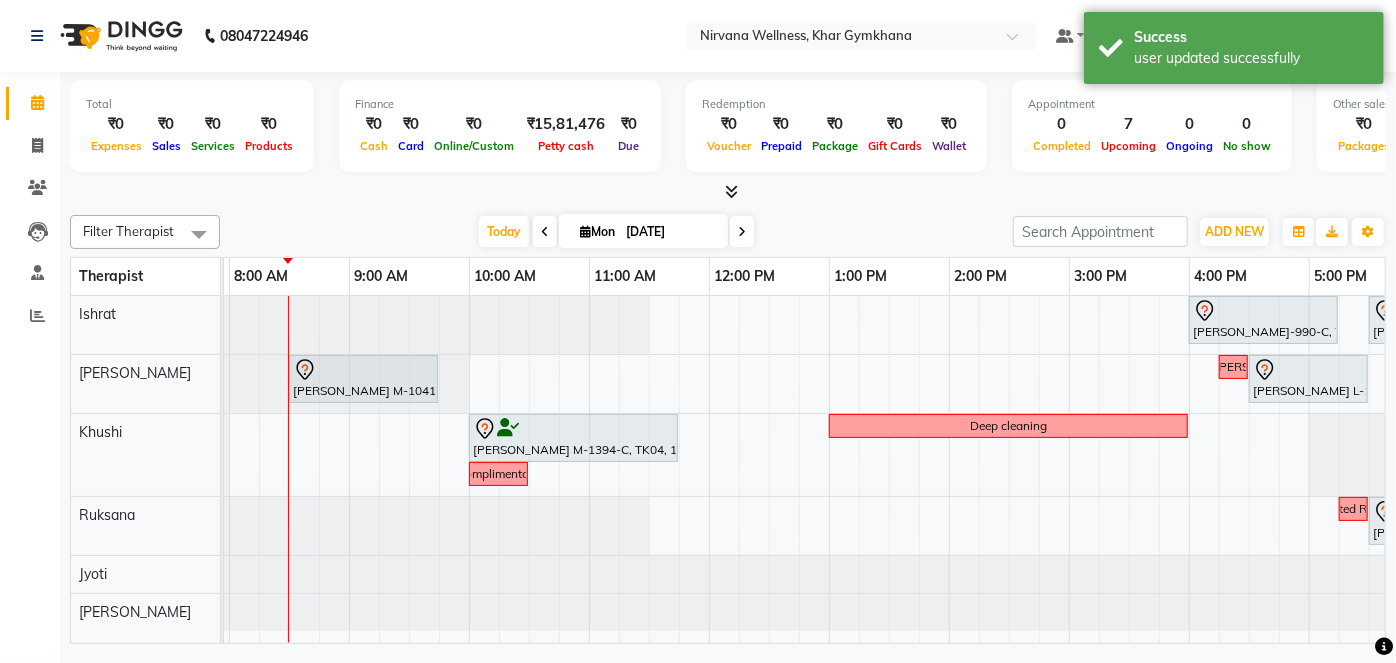 click on "Anisha B-990-C, TK06, 04:00 PM-05:15 PM, Swedish / Aroma / Deep tissue- 60 min             Chanda J-92-L, TK01, 05:30 PM-06:45 PM, Swedish / Aroma / Deep tissue- 60 min             Amita Mago M-1041-O, TK05, 08:30 AM-09:45 AM, Swedish / Aroma / Deep tissue- 60 min  Requested Suhani              Jasmin Divekar L-106-O, TK02, 04:30 PM-05:30 PM, VLCC Facial KG             Sanya P-845-O, TK03, 05:45 PM-07:15 PM, Combo Offer Menicure+Pedicure             Bansi Mehta M-1394-C, TK04, 10:00 AM-11:45 AM, Swedish / Aroma / Deep tissue- 90 min  Deep cleaning   Complimentary   Requested Ruksana              Jasmin Divekar L-106-O, TK02, 05:30 PM-06:45 PM, Swedish / Aroma / Deep tissue- 60 min" at bounding box center (1069, 469) 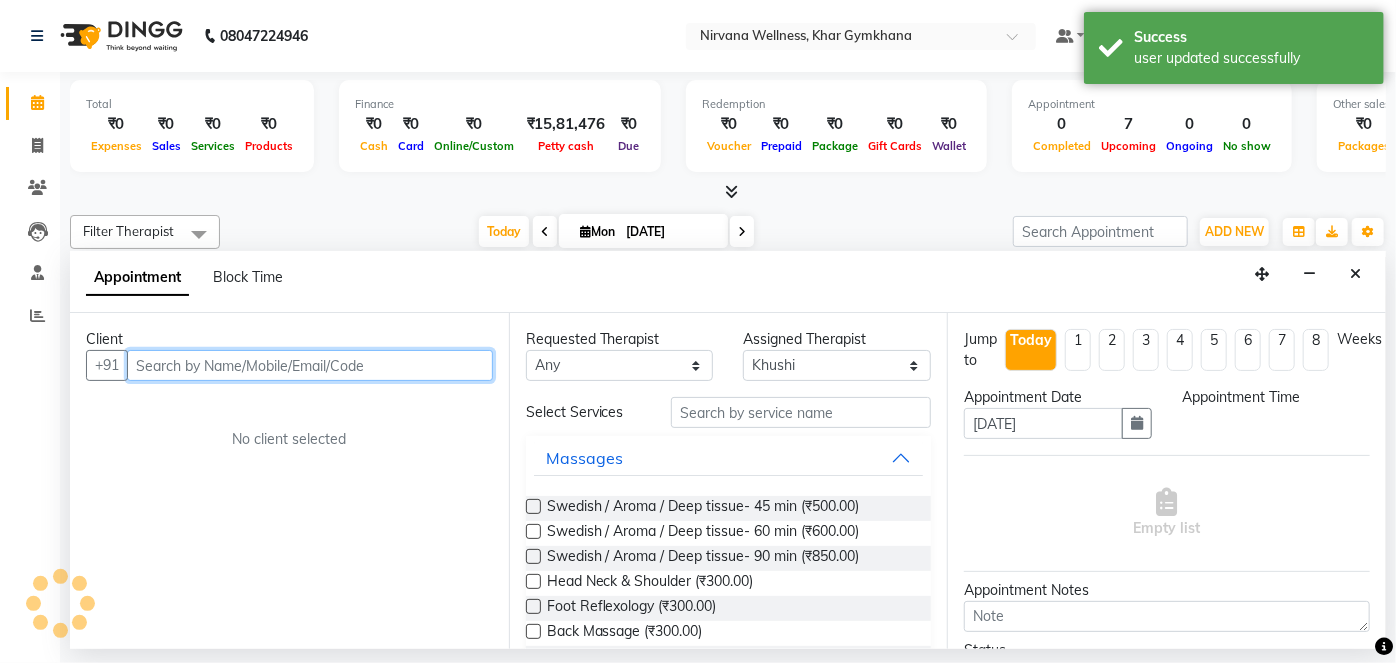 select on "510" 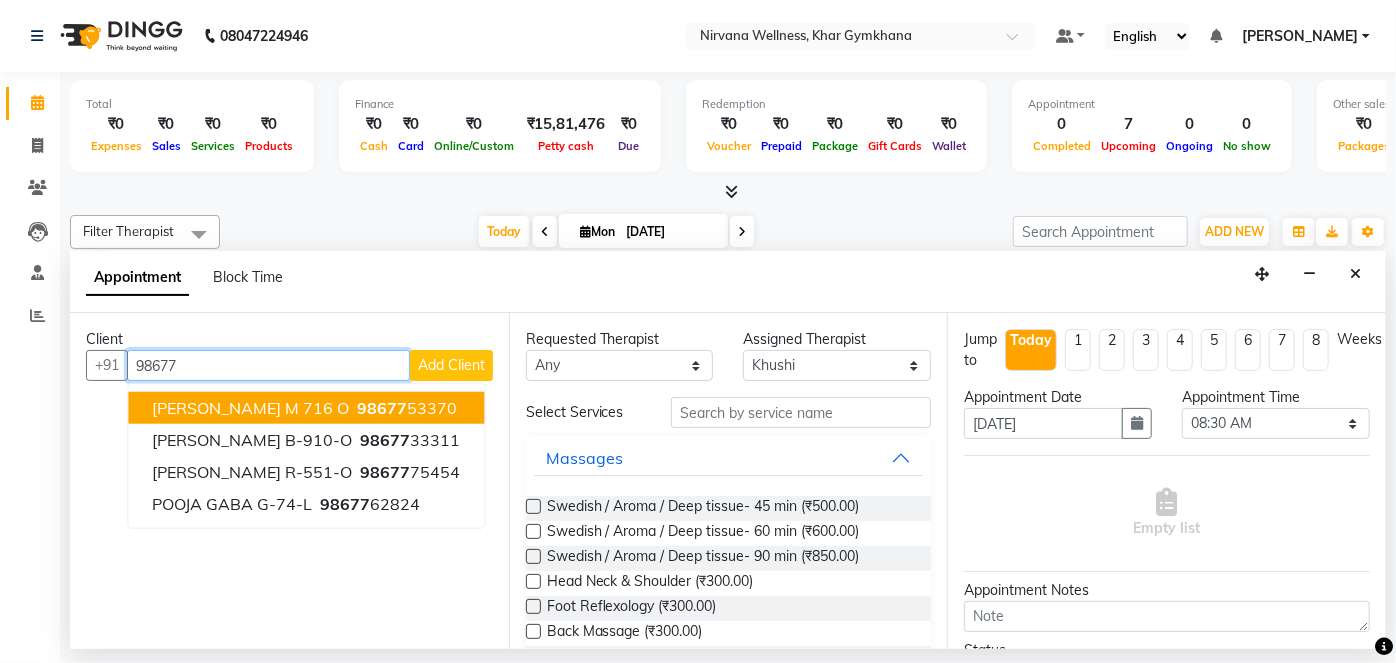 click on "[PERSON_NAME] M 716 O" at bounding box center (250, 408) 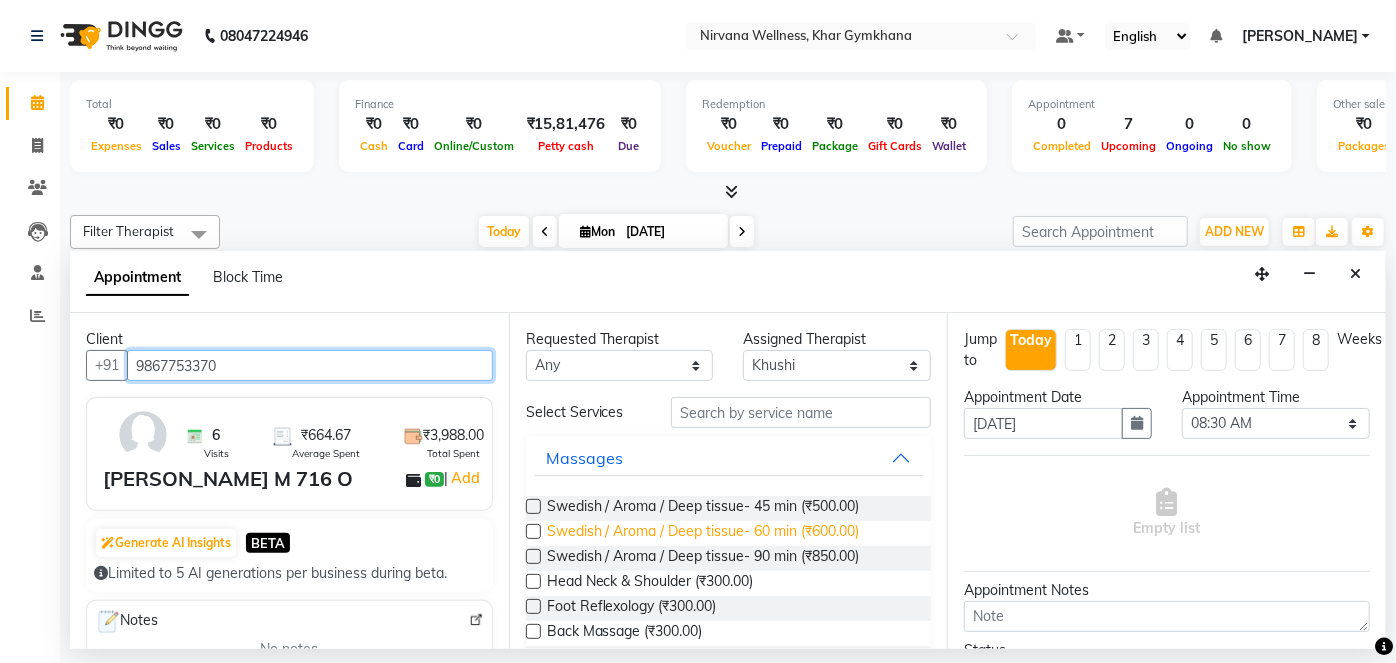 type on "9867753370" 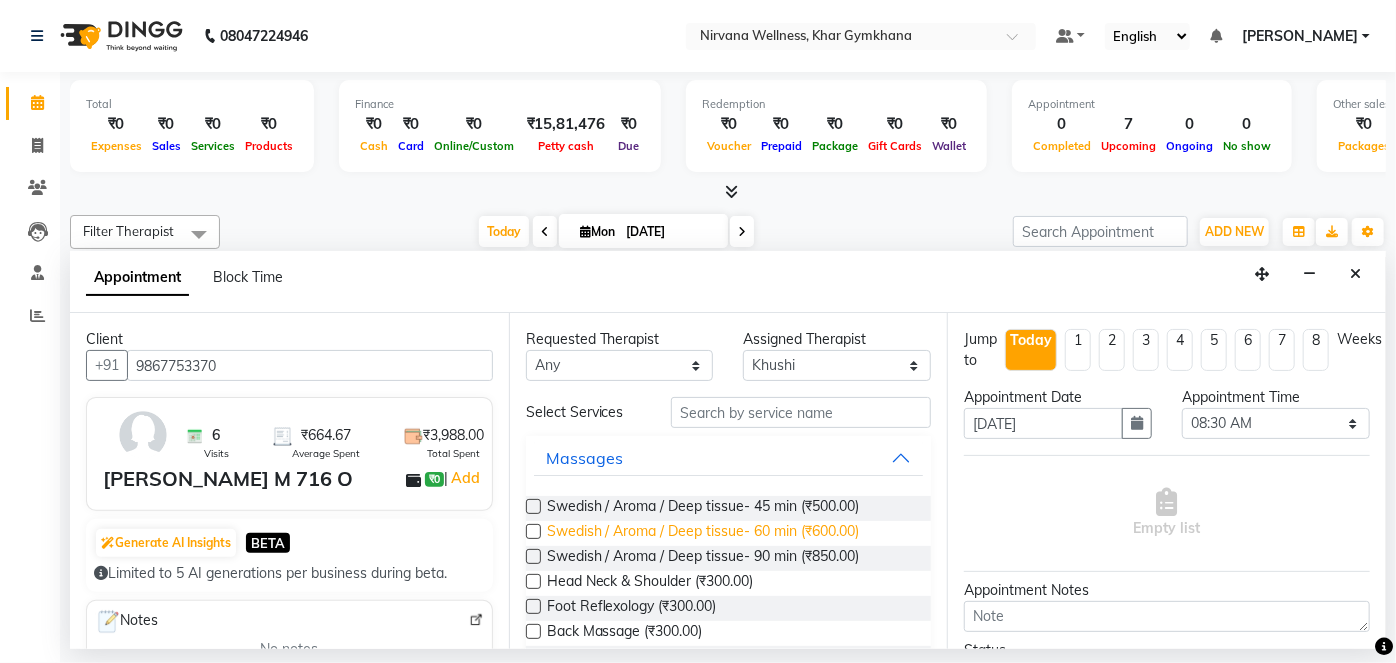 click on "Swedish / Aroma / Deep tissue- 60 min (₹600.00)" at bounding box center (703, 533) 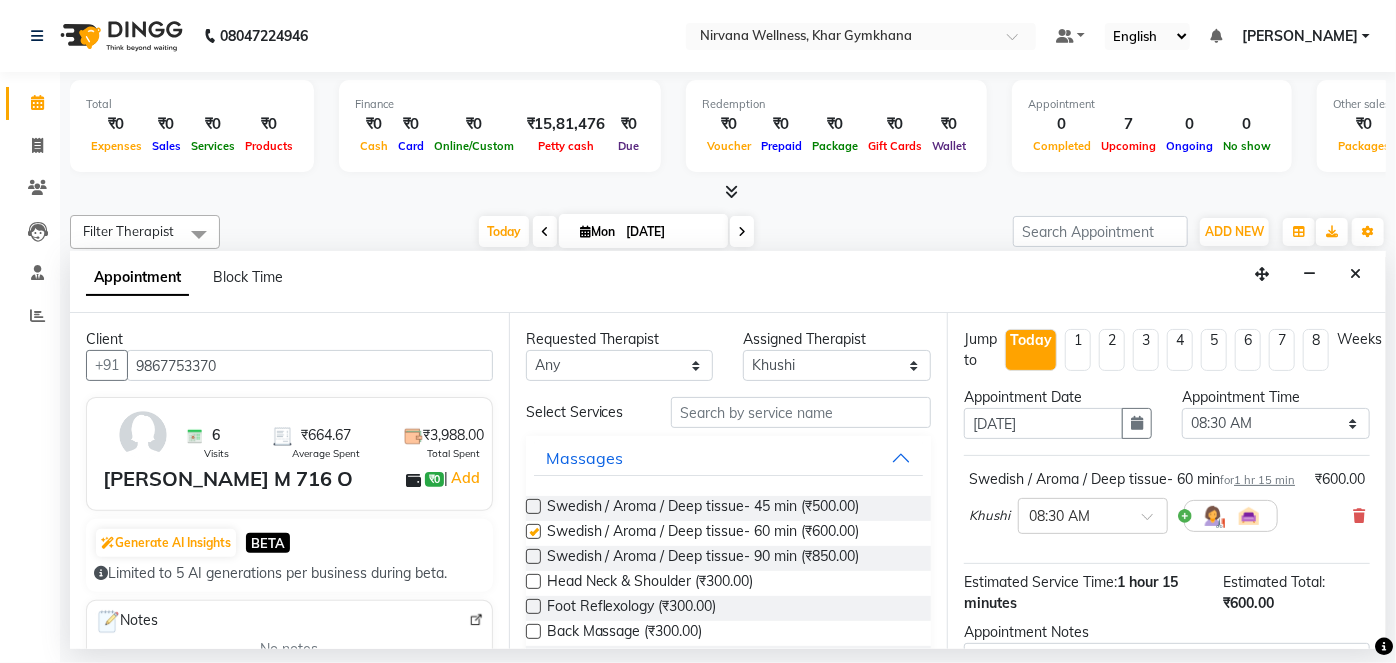 checkbox on "false" 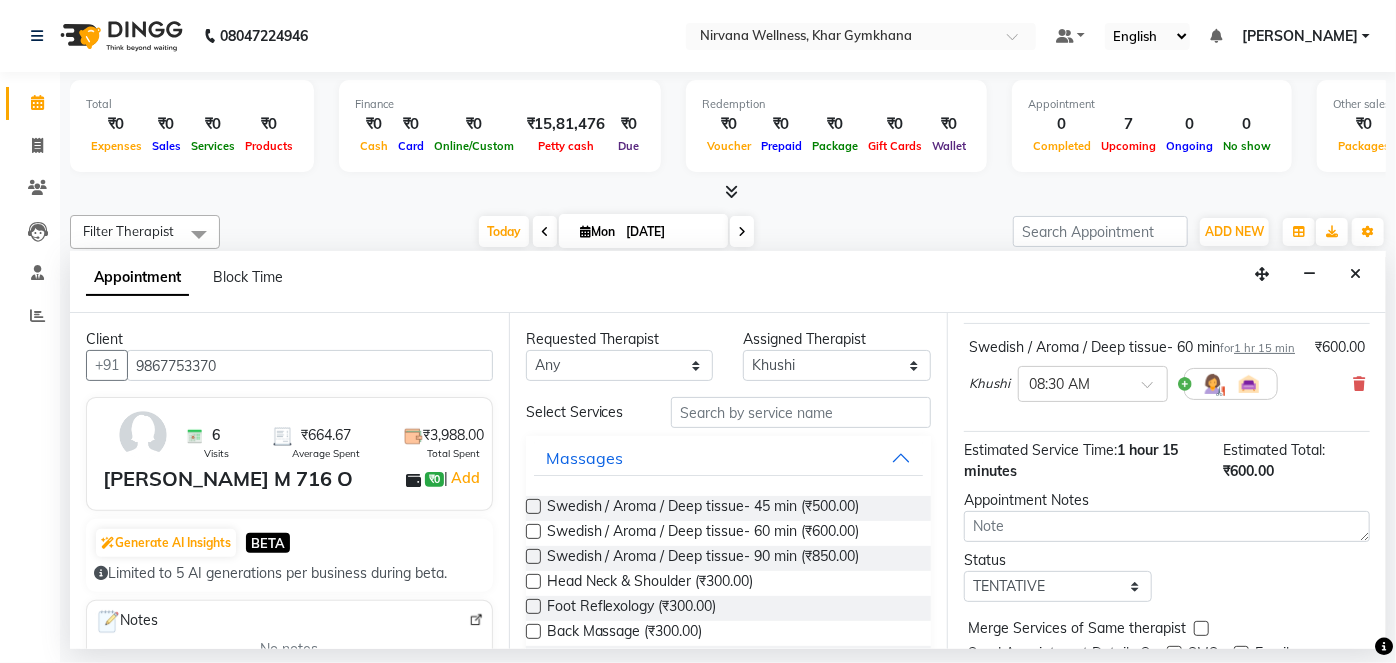 scroll, scrollTop: 231, scrollLeft: 0, axis: vertical 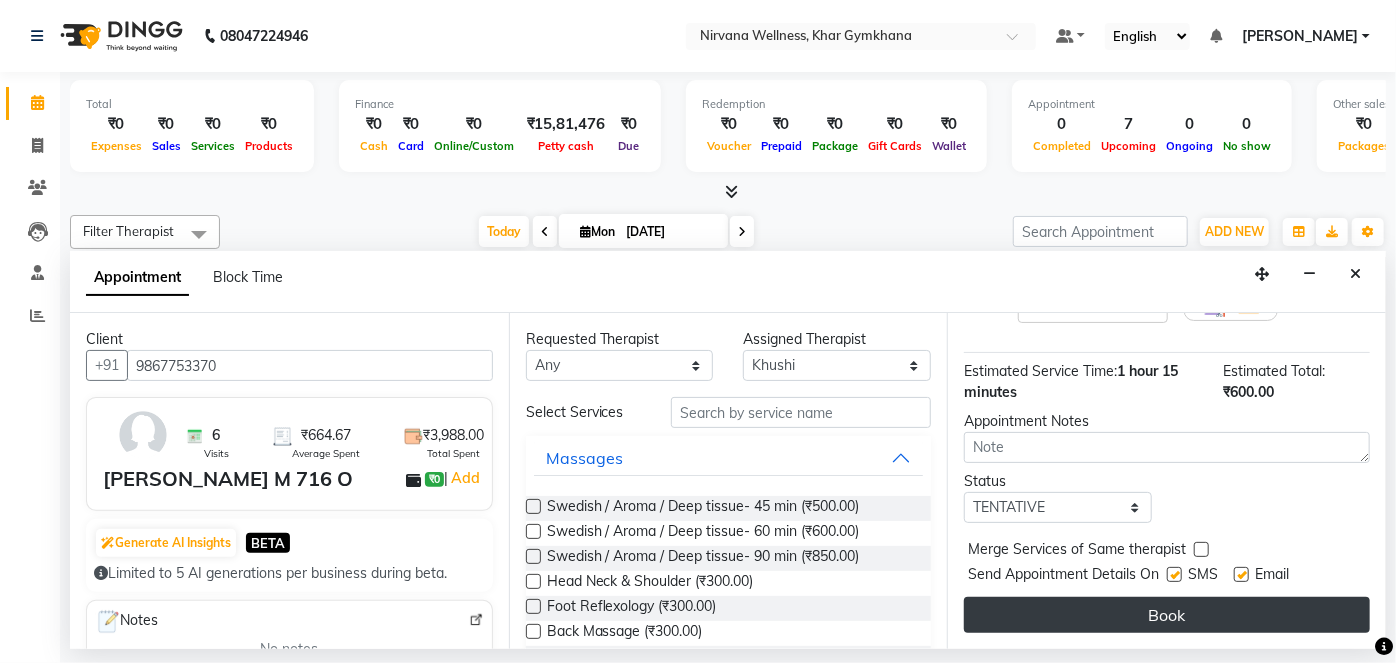 click on "Book" at bounding box center (1167, 615) 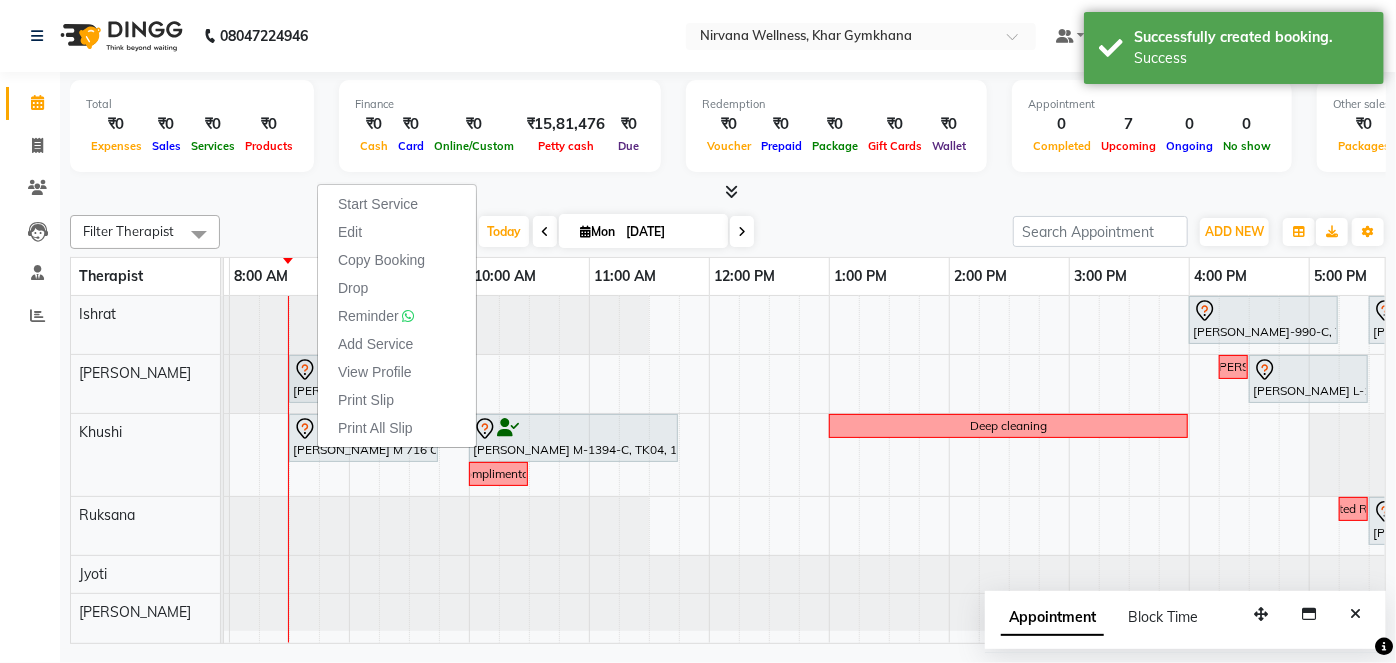 click on "Total  ₹0  Expenses ₹0  Sales ₹0  Services ₹0  Products Finance  ₹0  Cash ₹0  Card ₹0  Online/Custom ₹15,81,476 Petty cash ₹0 Due  Redemption  ₹0 Voucher ₹0 Prepaid ₹0 Package ₹0  Gift Cards ₹0  Wallet  Appointment  0 Completed 7 Upcoming 0 Ongoing 0 No show  Other sales  ₹0  Packages ₹0  Memberships ₹0  Vouchers ₹0  Prepaids ₹0  Gift Cards Filter Therapist Select All Ishrat Jyoti Khushi Nilofar Ruksana  Suhani Today  Mon 14-07-2025 Toggle Dropdown Add Appointment Add Invoice Add Attendance Add Client Toggle Dropdown Add Appointment Add Invoice Add Attendance Add Client ADD NEW Toggle Dropdown Add Appointment Add Invoice Add Attendance Add Client Filter Therapist Select All Ishrat Jyoti Khushi Nilofar Ruksana  Suhani Group By  Staff View   Room View  View as Vertical  Vertical - Week View  Horizontal  Horizontal - Week View  List  Toggle Dropdown Calendar Settings Manage Tags   Arrange Therapists   Reset Therapists  Full Screen Appointment Form Zoom 100% Therapist 7:00 AM" 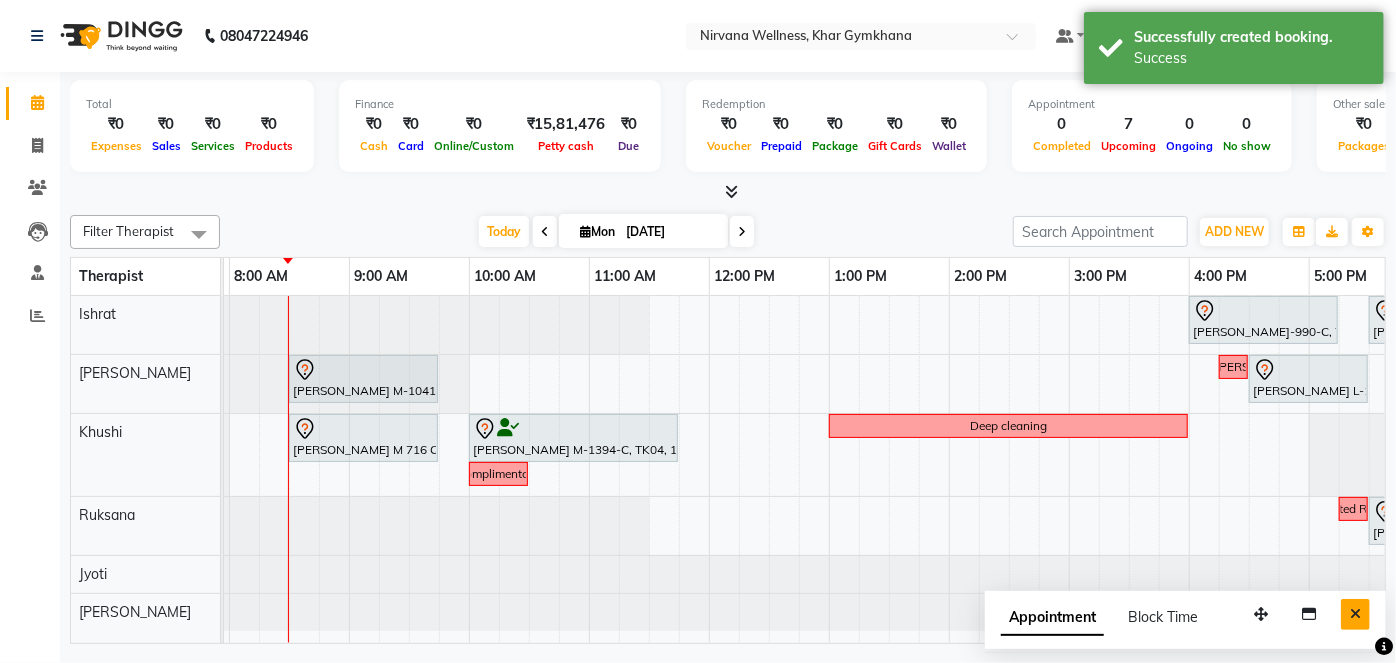 click at bounding box center [1355, 614] 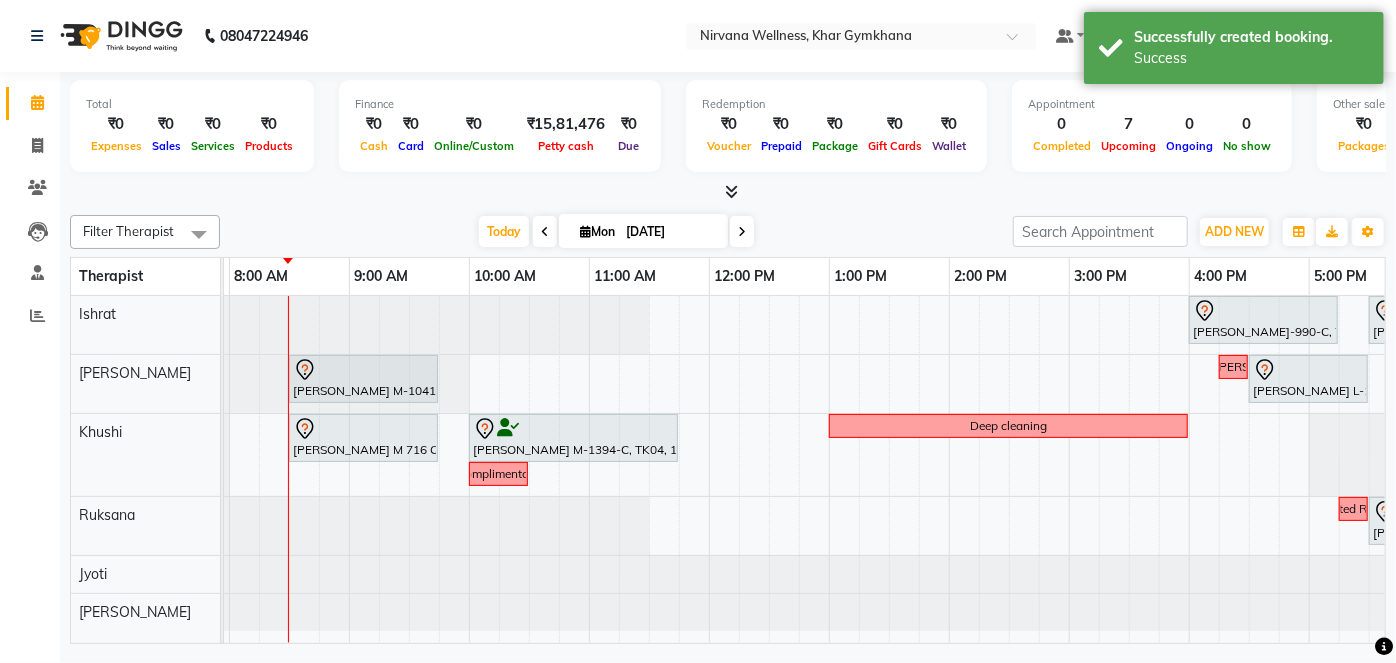 scroll, scrollTop: 0, scrollLeft: 0, axis: both 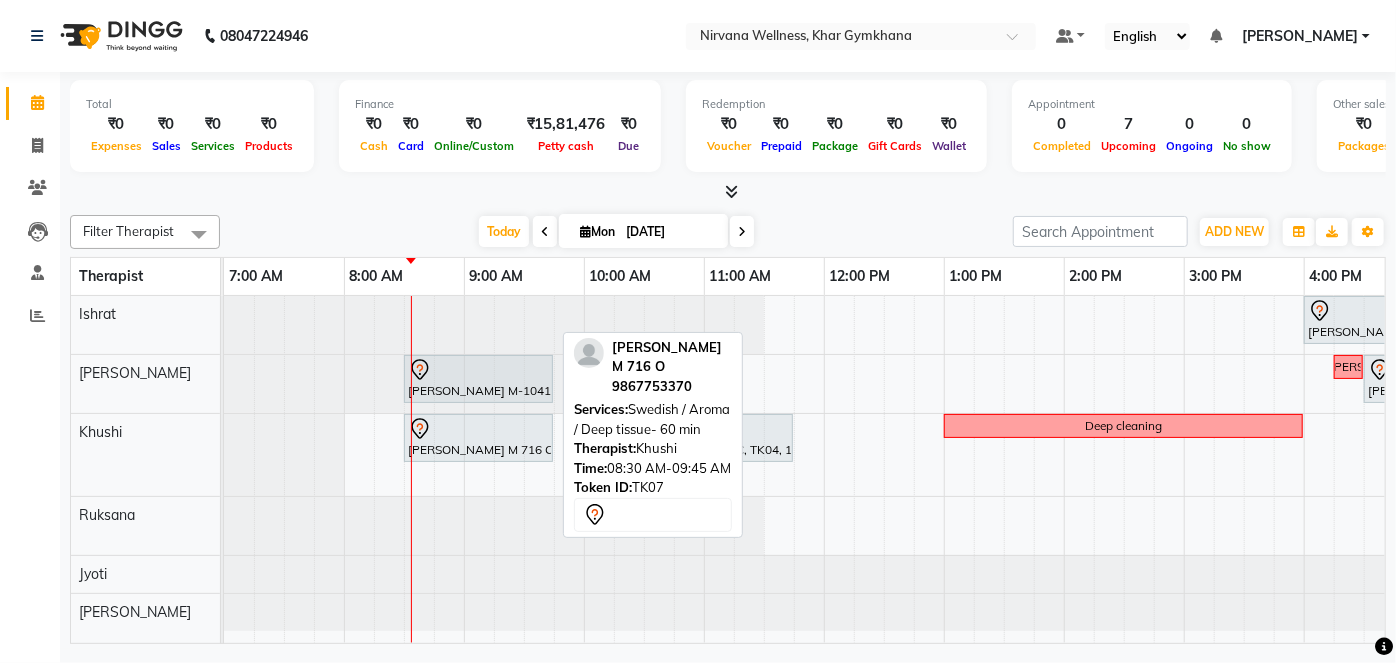 click on "Karishma Masan M 716 O, TK07, 08:30 AM-09:45 AM, Swedish / Aroma / Deep tissue- 60 min" at bounding box center [478, 438] 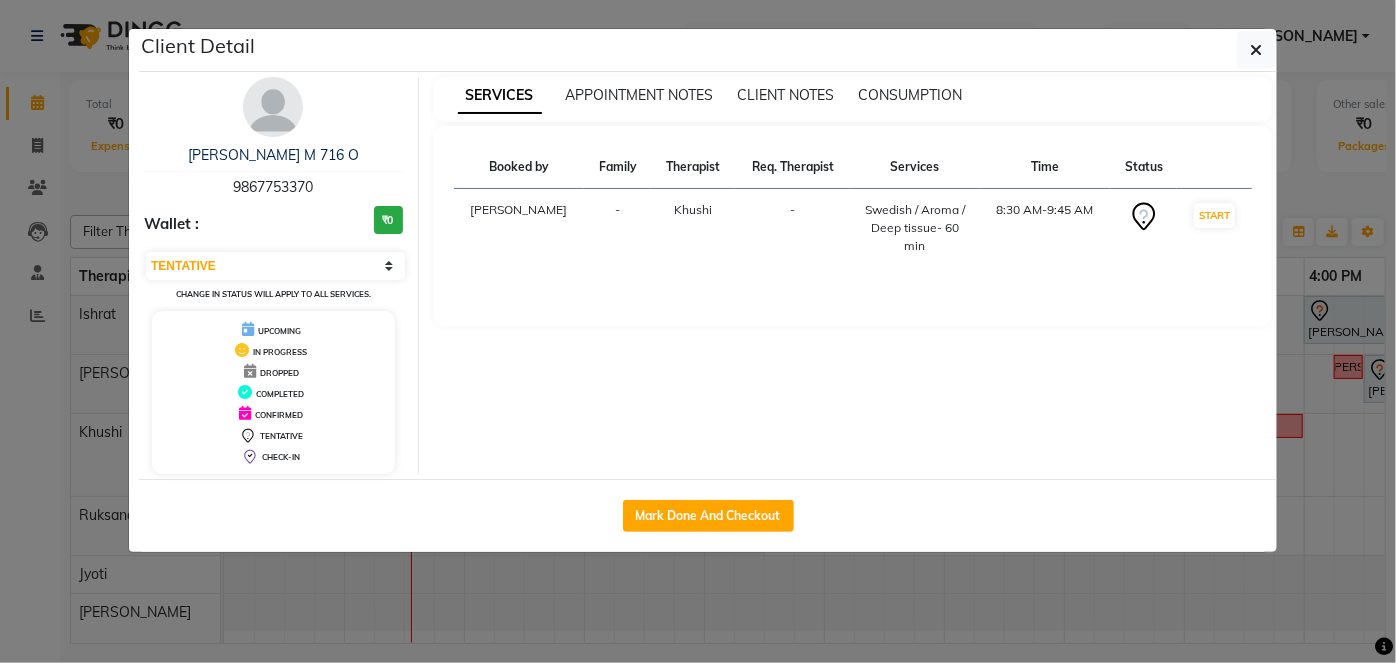click on "Client Detail  Karishma Masan M 716 O   9867753370 Wallet : ₹0 Select IN SERVICE CONFIRMED TENTATIVE CHECK IN MARK DONE DROPPED UPCOMING Change in status will apply to all services. UPCOMING IN PROGRESS DROPPED COMPLETED CONFIRMED TENTATIVE CHECK-IN SERVICES APPOINTMENT NOTES CLIENT NOTES CONSUMPTION Booked by Family Therapist Req. Therapist Services Time Status  Jagruti  - Khushi -  Swedish / Aroma / Deep tissue- 60 min   8:30 AM-9:45 AM   START   Mark Done And Checkout" 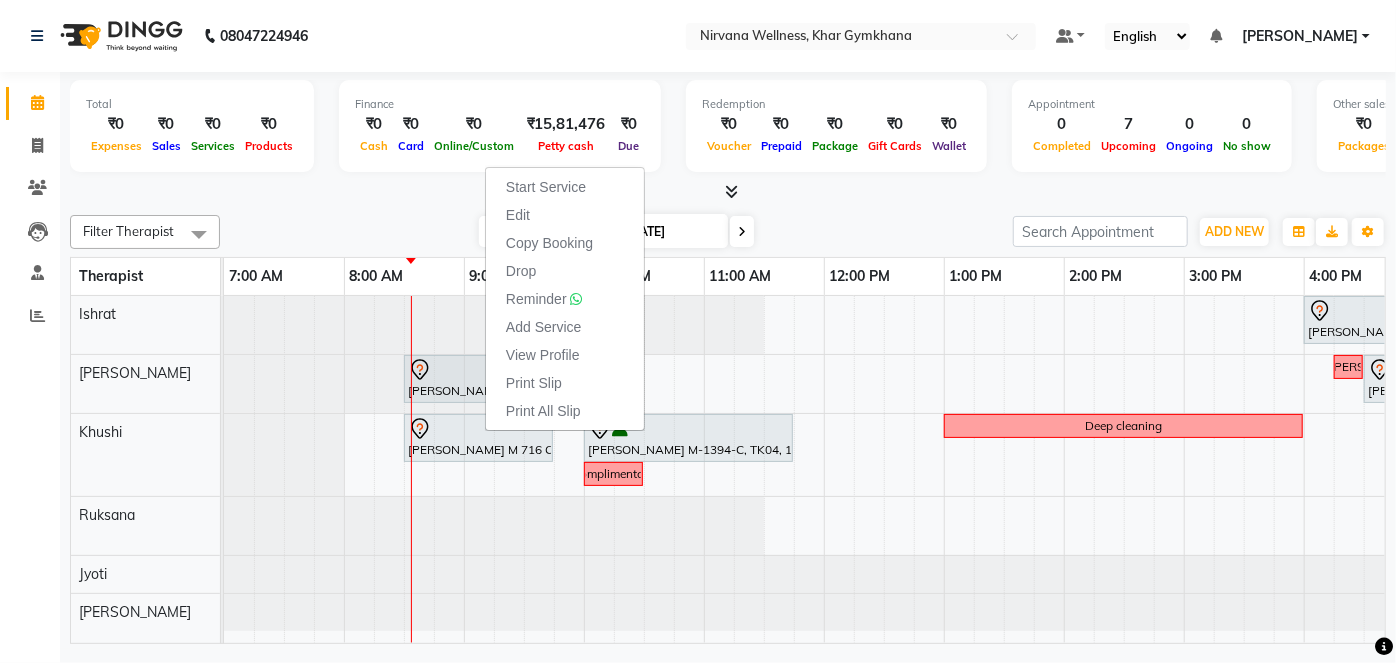 drag, startPoint x: 561, startPoint y: 216, endPoint x: 415, endPoint y: 202, distance: 146.6697 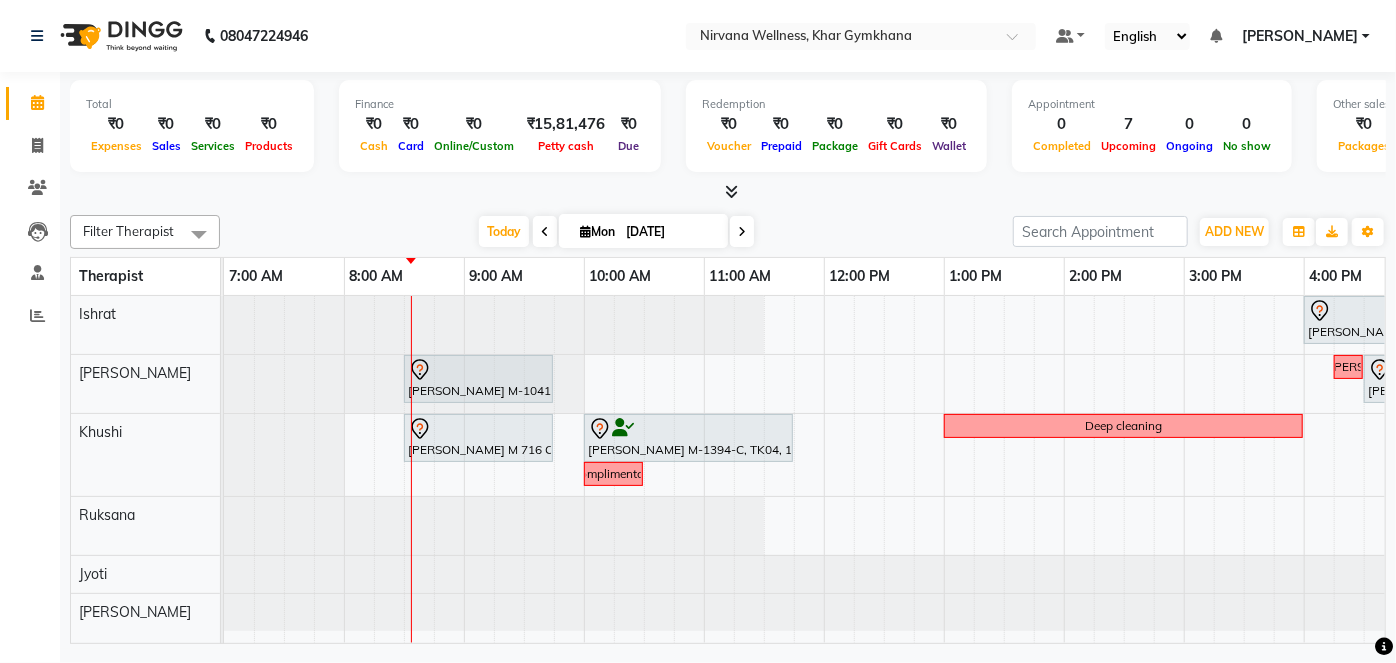 scroll, scrollTop: 0, scrollLeft: 40, axis: horizontal 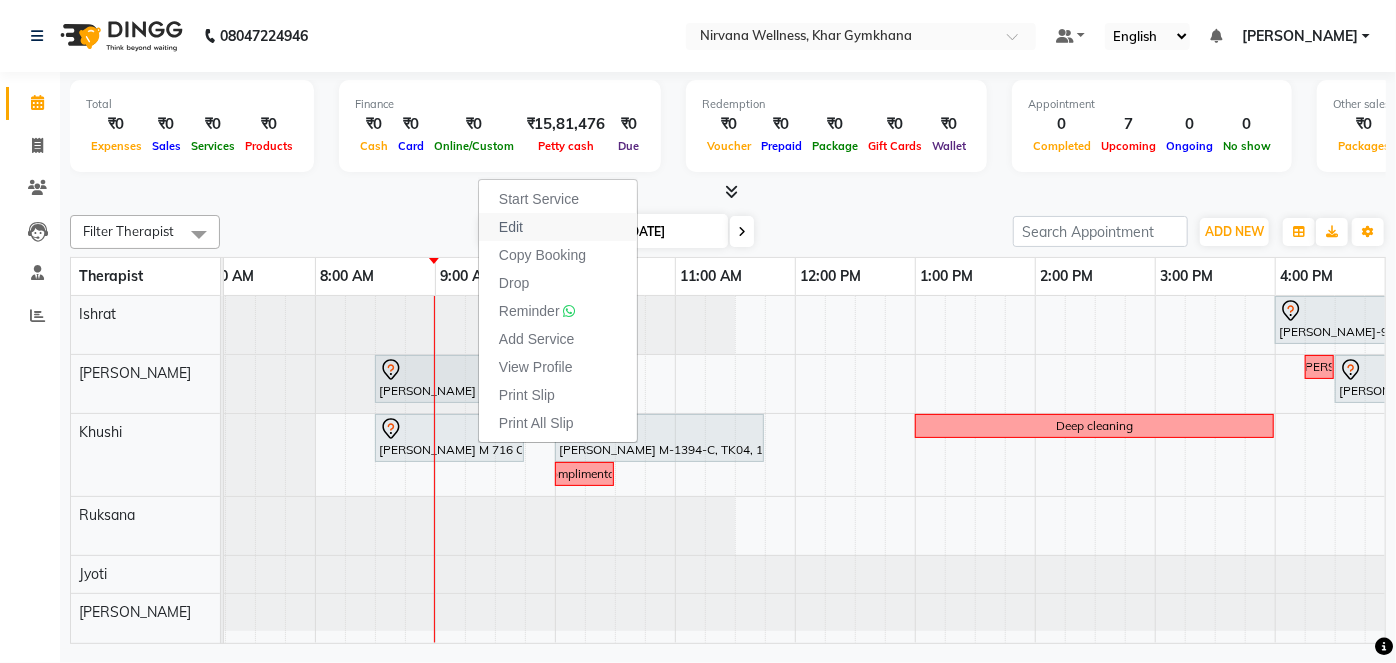 click on "Edit" at bounding box center [558, 227] 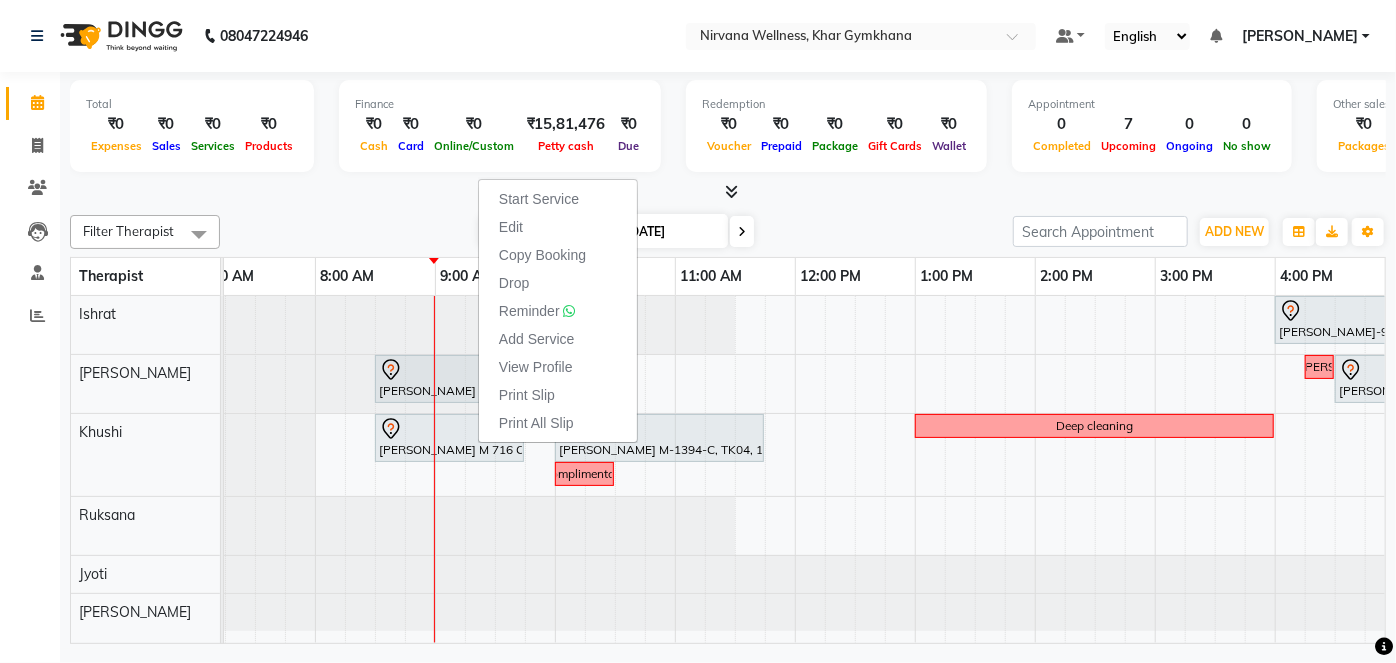 select on "tentative" 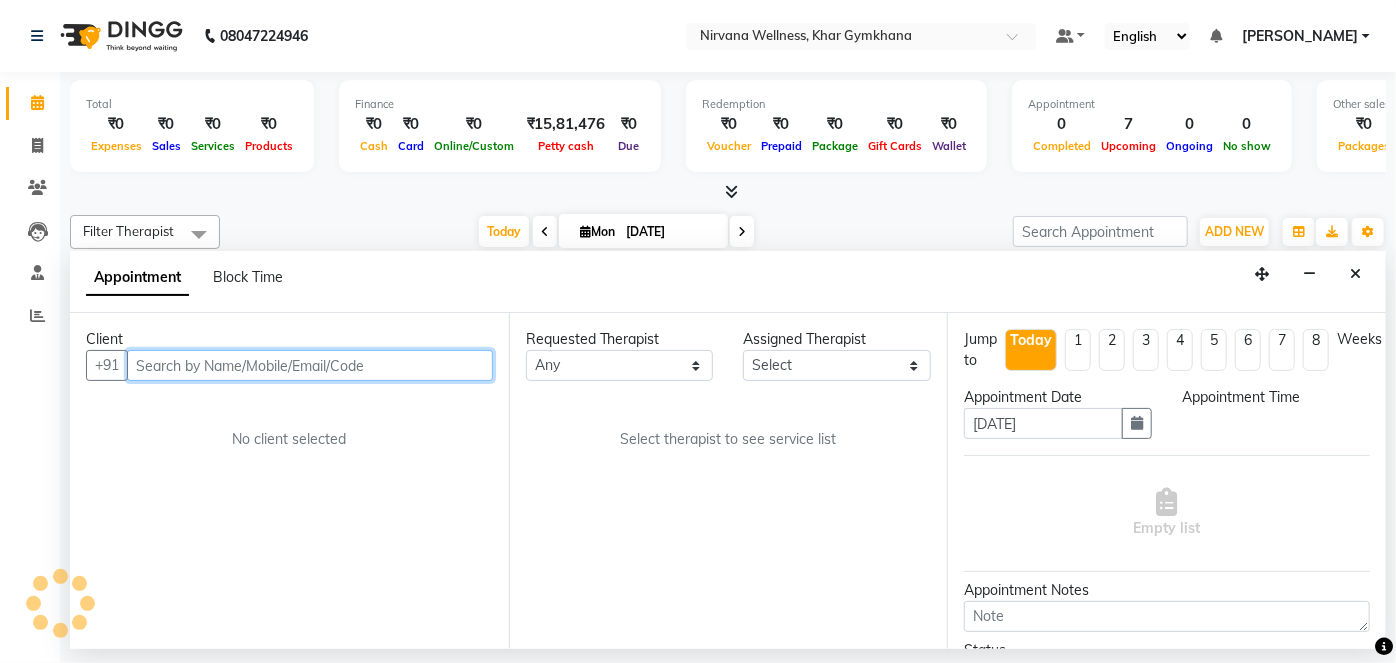 select on "68039" 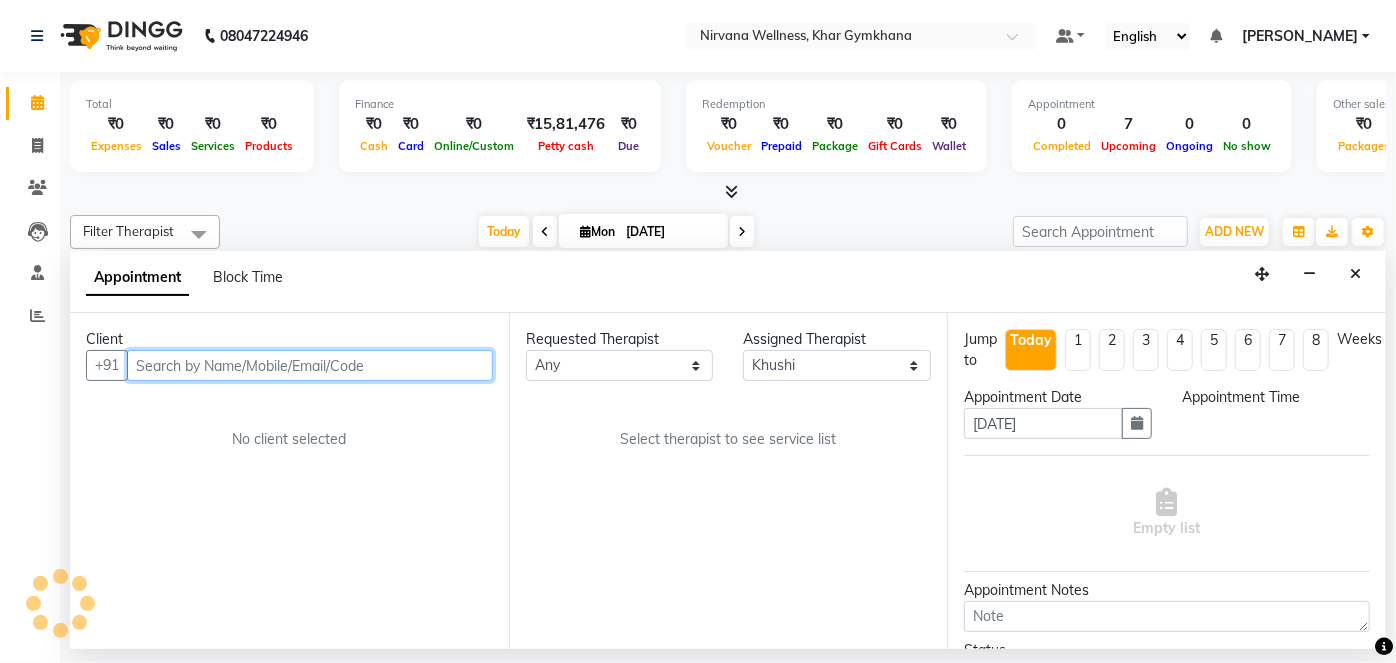 scroll, scrollTop: 0, scrollLeft: 240, axis: horizontal 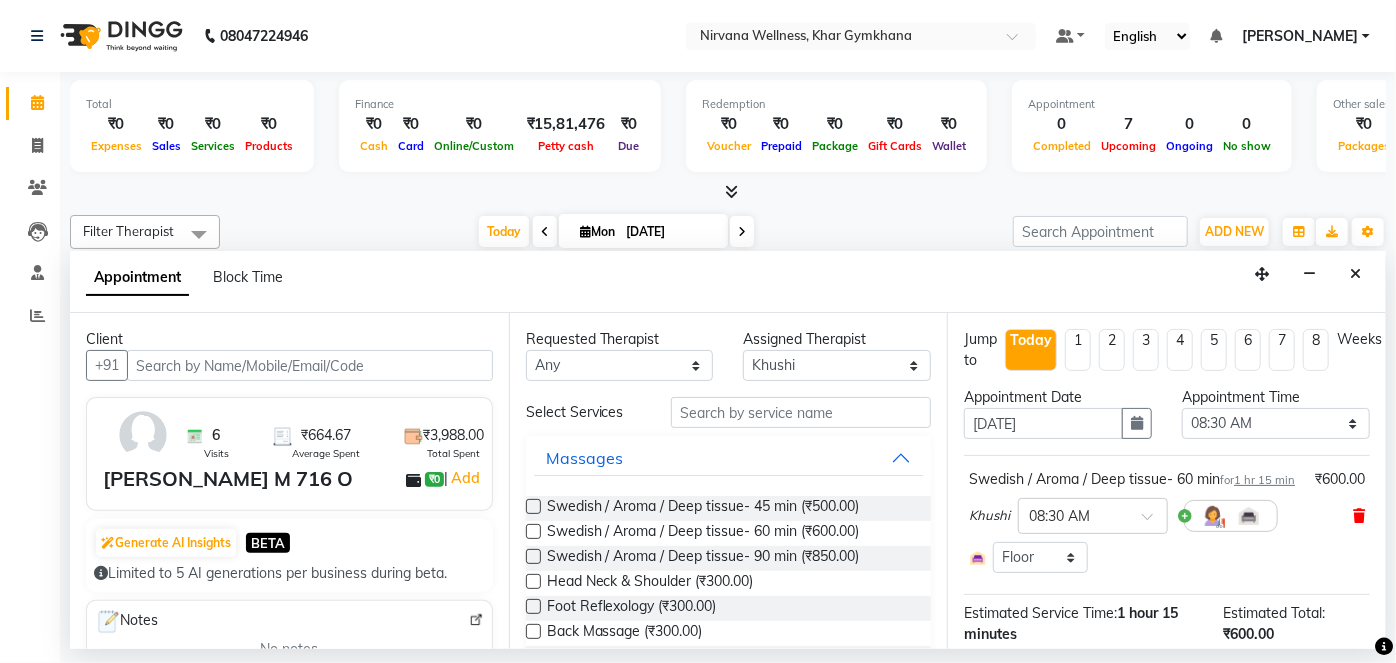 click at bounding box center [1359, 516] 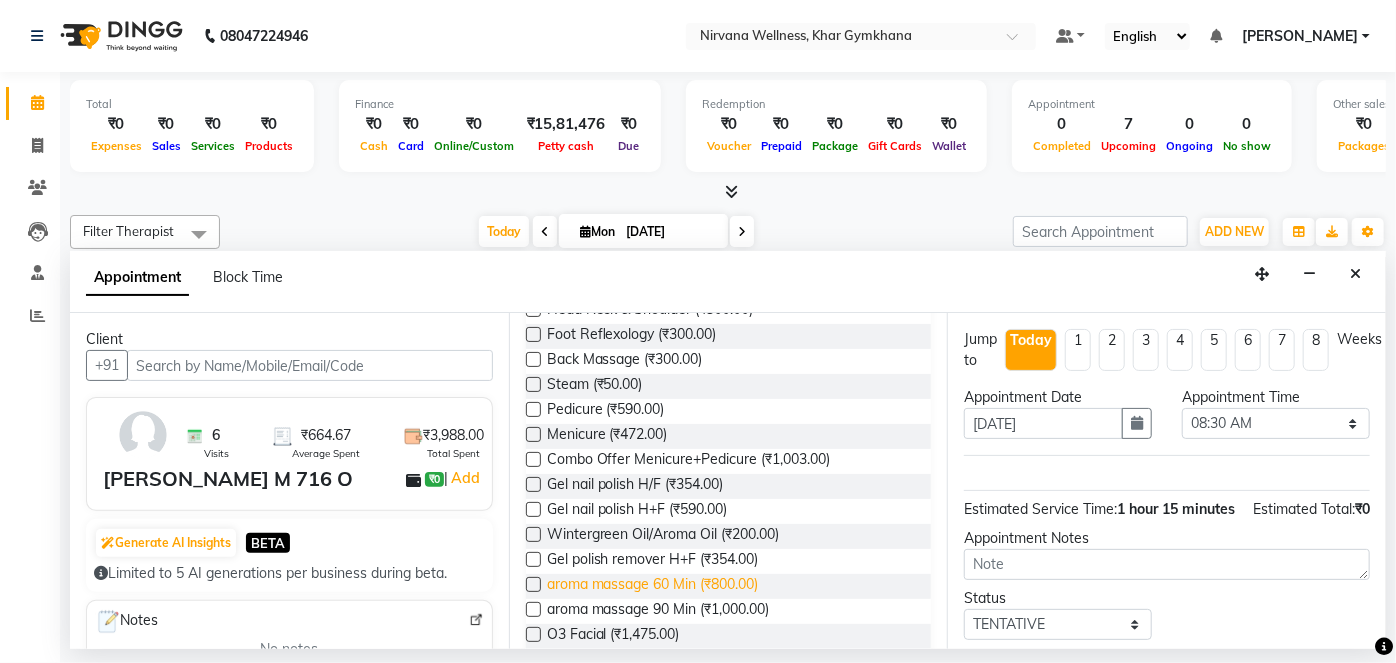 scroll, scrollTop: 454, scrollLeft: 0, axis: vertical 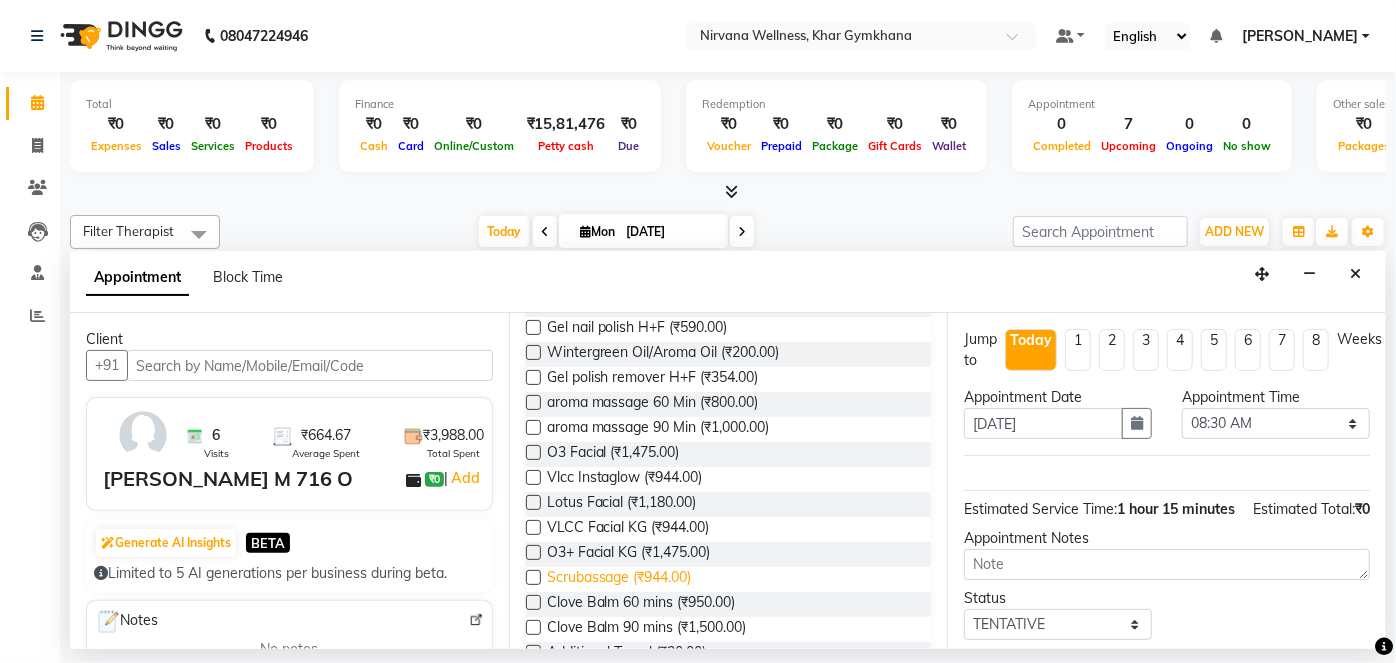 click on "Scrubassage (₹944.00)" at bounding box center (619, 579) 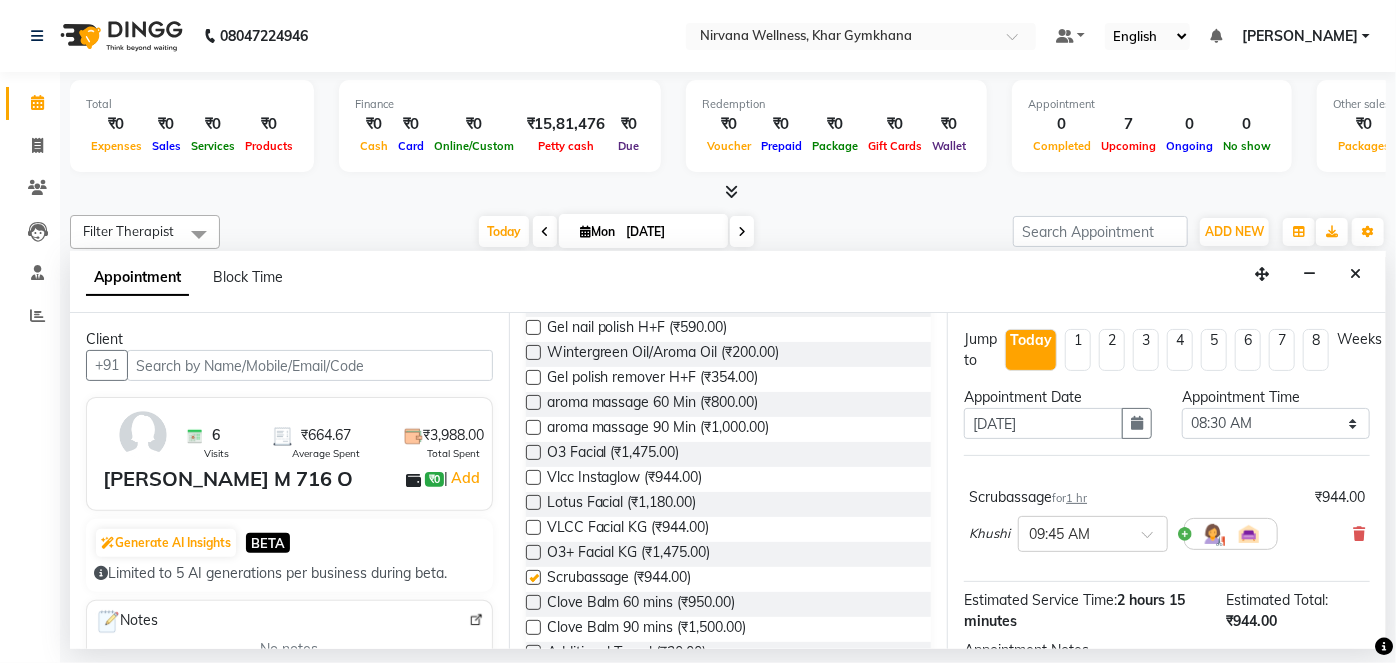 checkbox on "false" 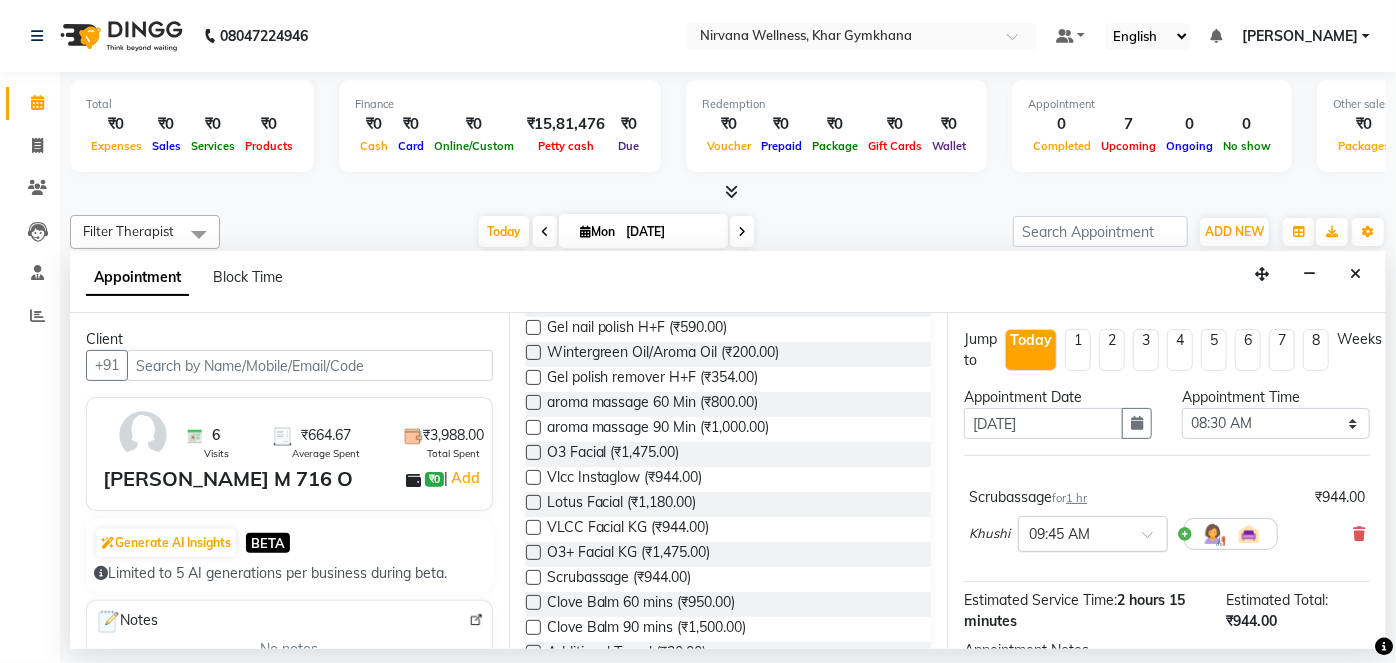 click at bounding box center [1073, 532] 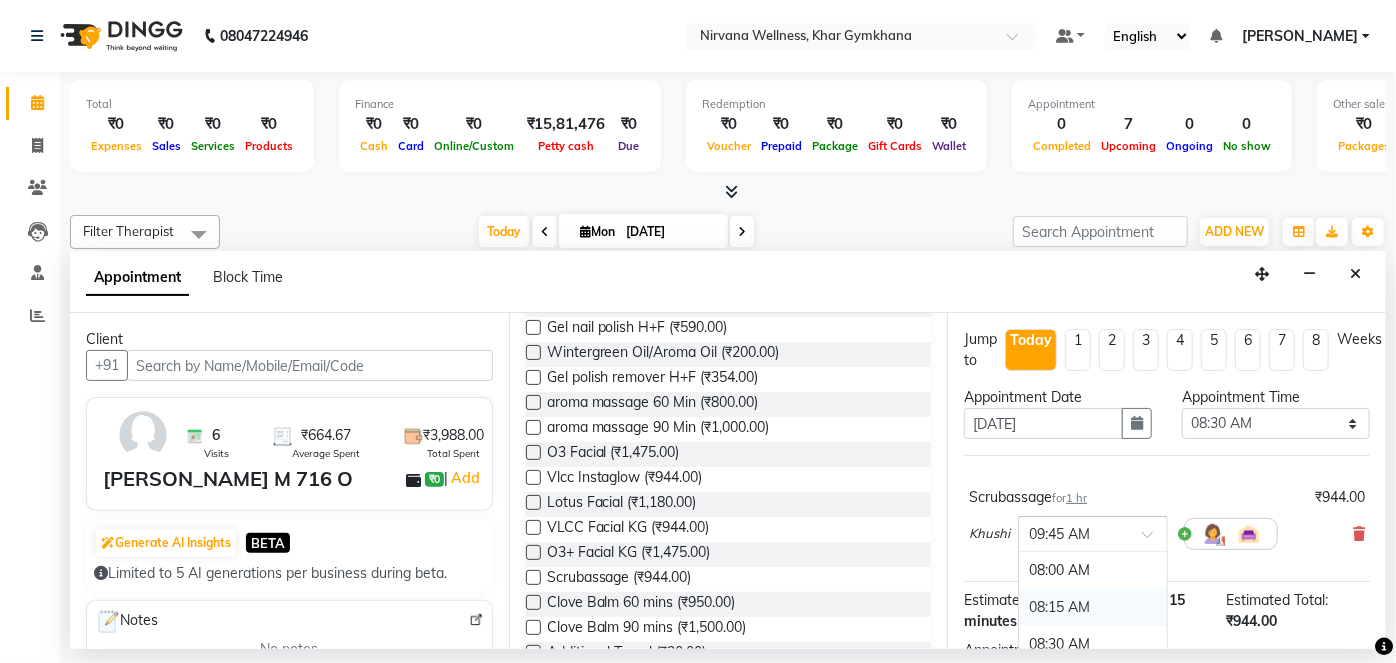 scroll, scrollTop: 90, scrollLeft: 0, axis: vertical 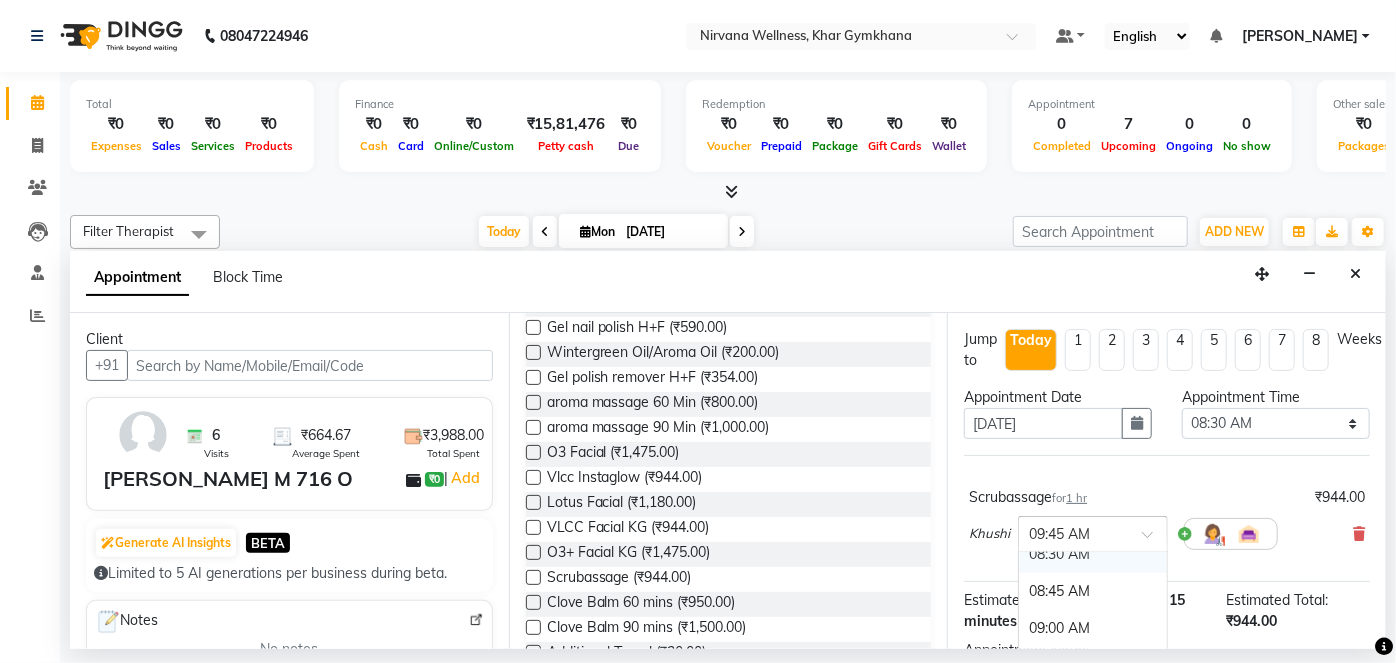 click on "08:30 AM" at bounding box center (1093, 554) 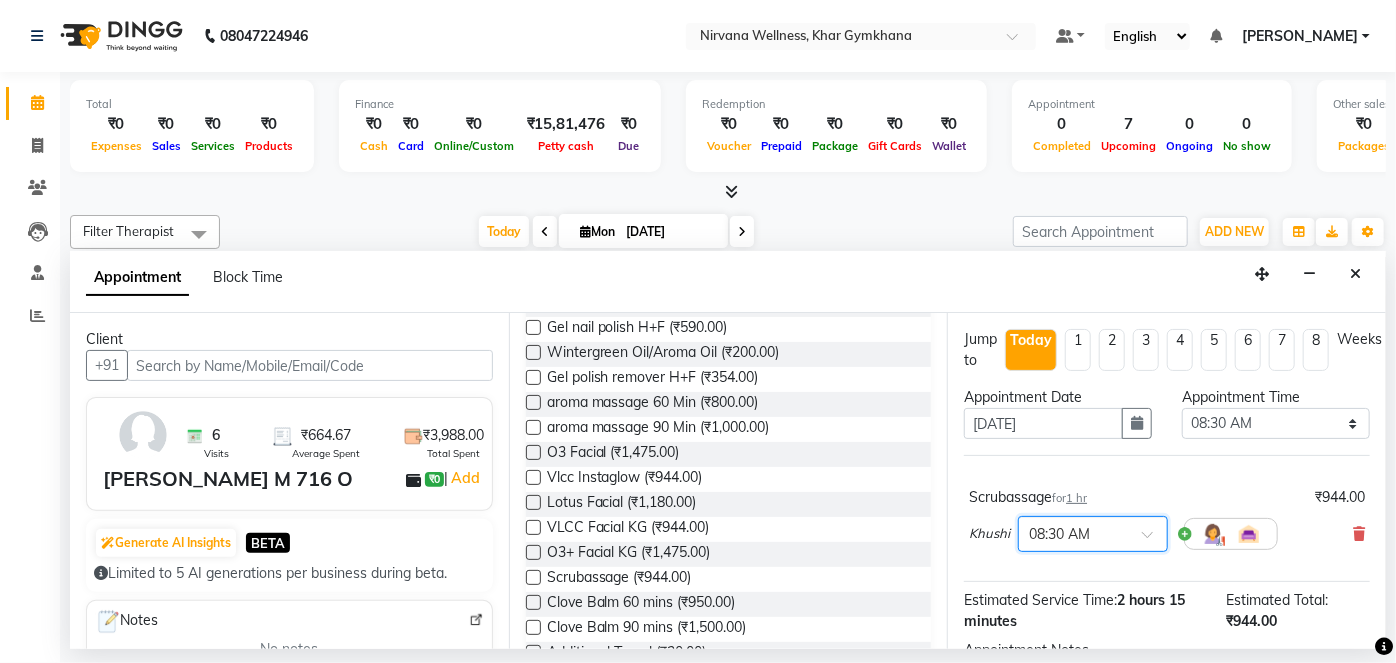 scroll, scrollTop: 170, scrollLeft: 0, axis: vertical 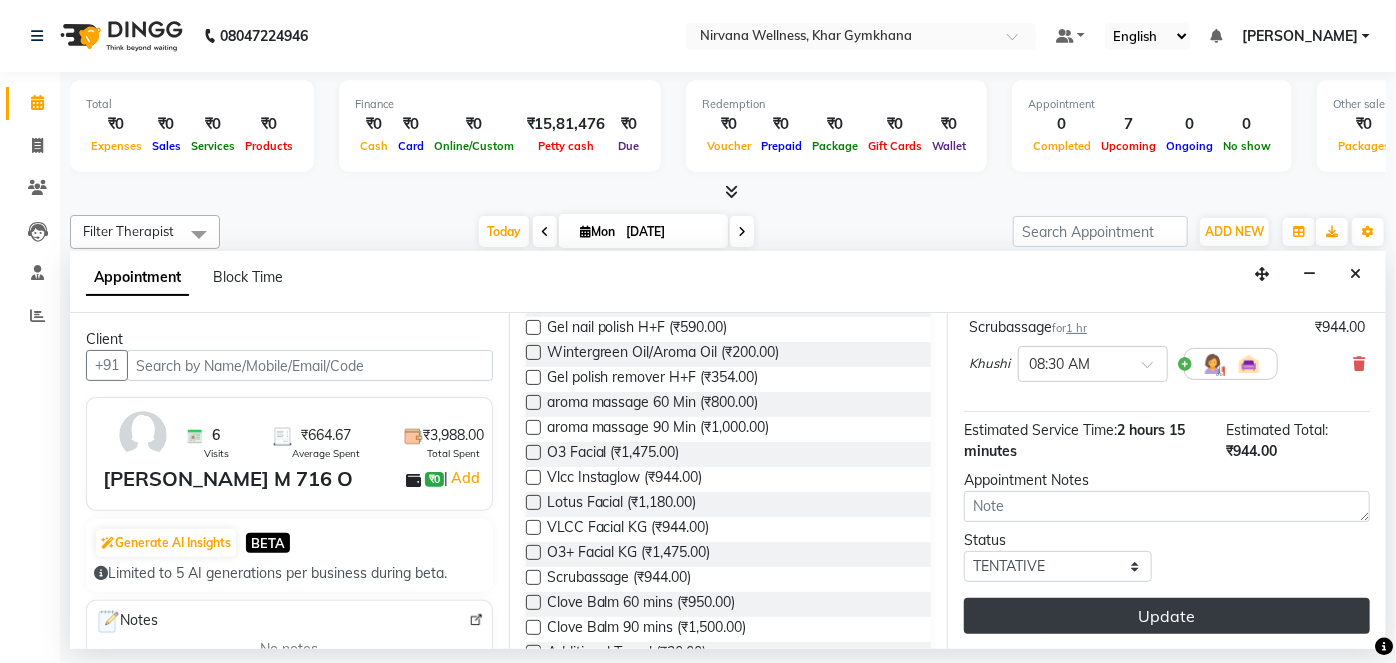 click on "Update" at bounding box center [1167, 616] 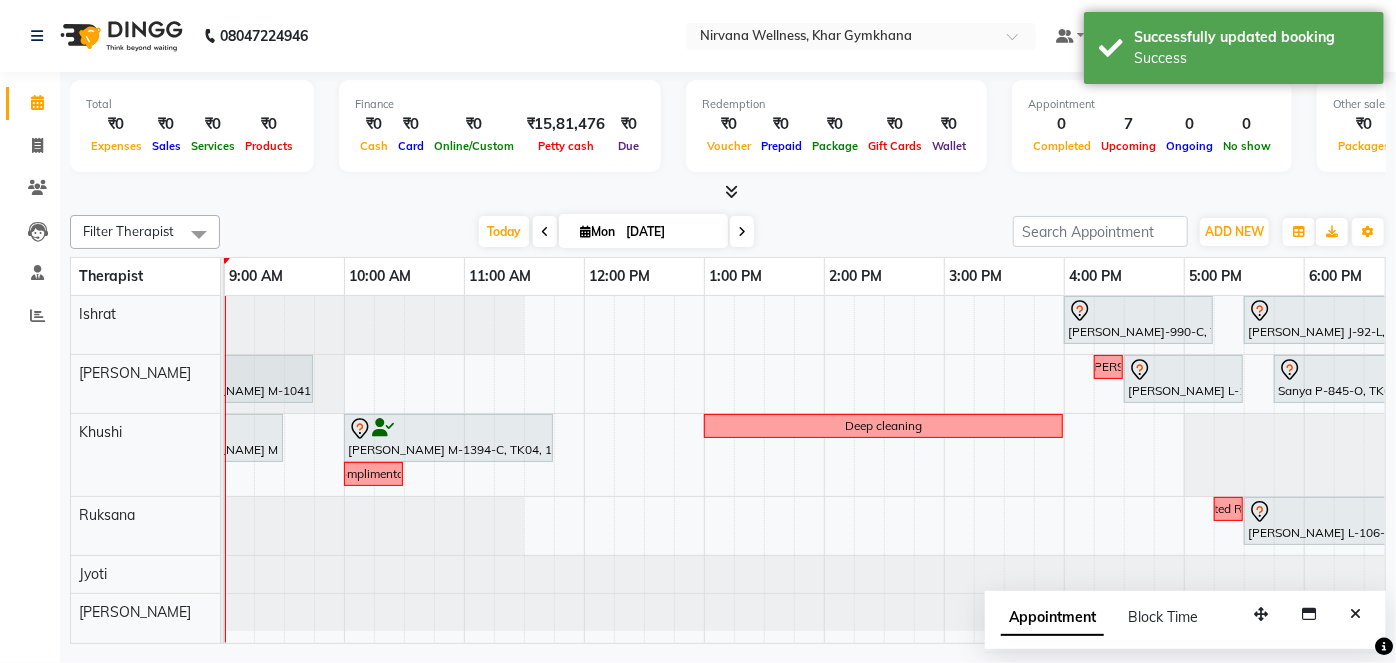 scroll, scrollTop: 0, scrollLeft: 108, axis: horizontal 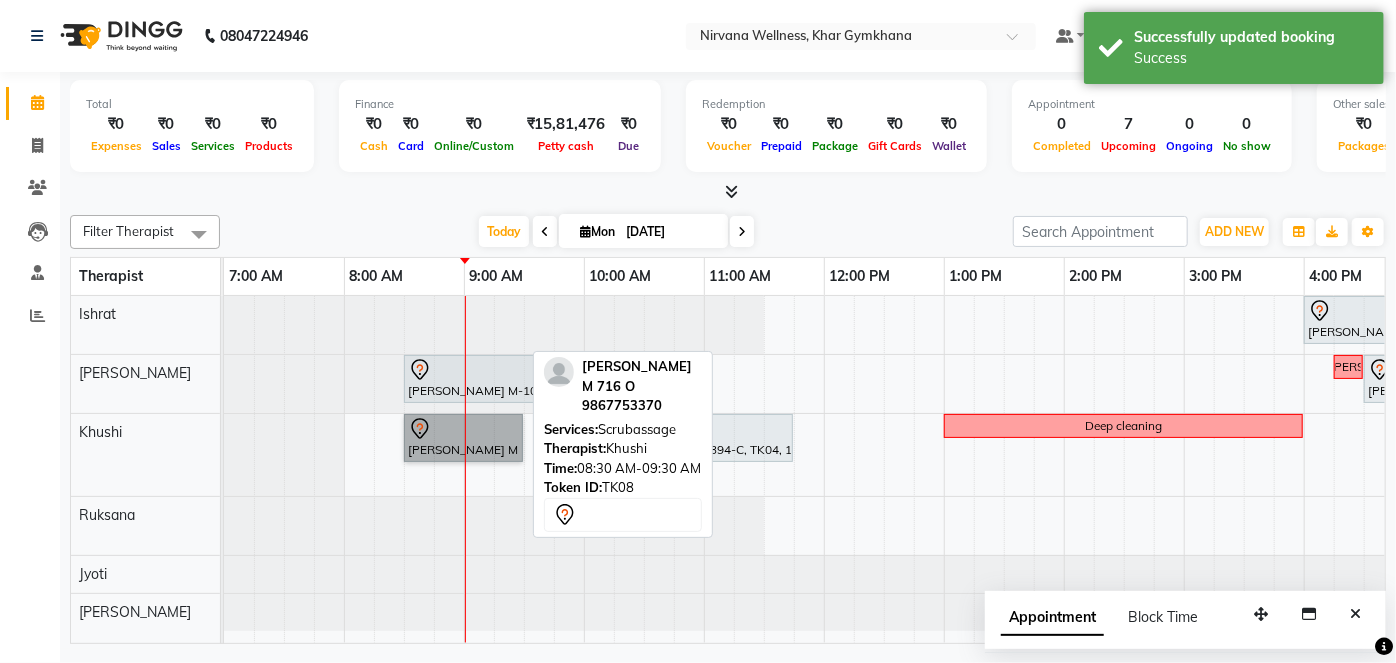 drag, startPoint x: 446, startPoint y: 407, endPoint x: 434, endPoint y: 437, distance: 32.31099 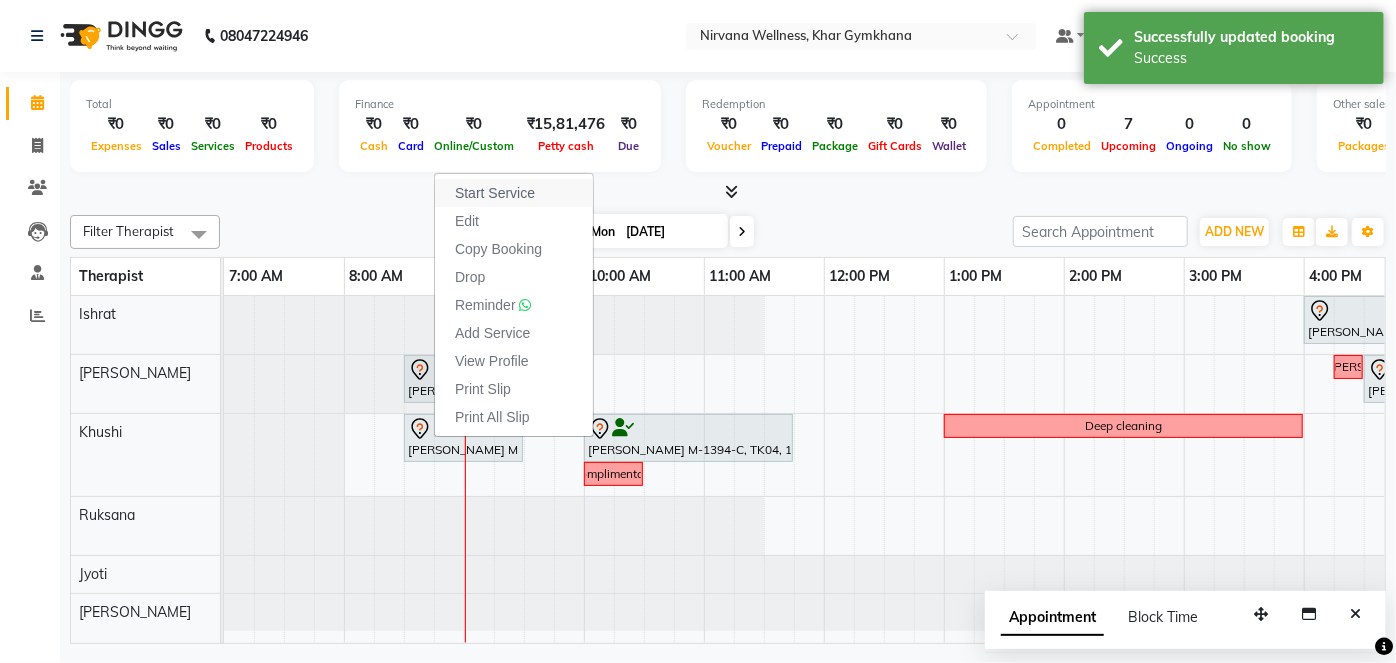 click on "Start Service" at bounding box center (495, 193) 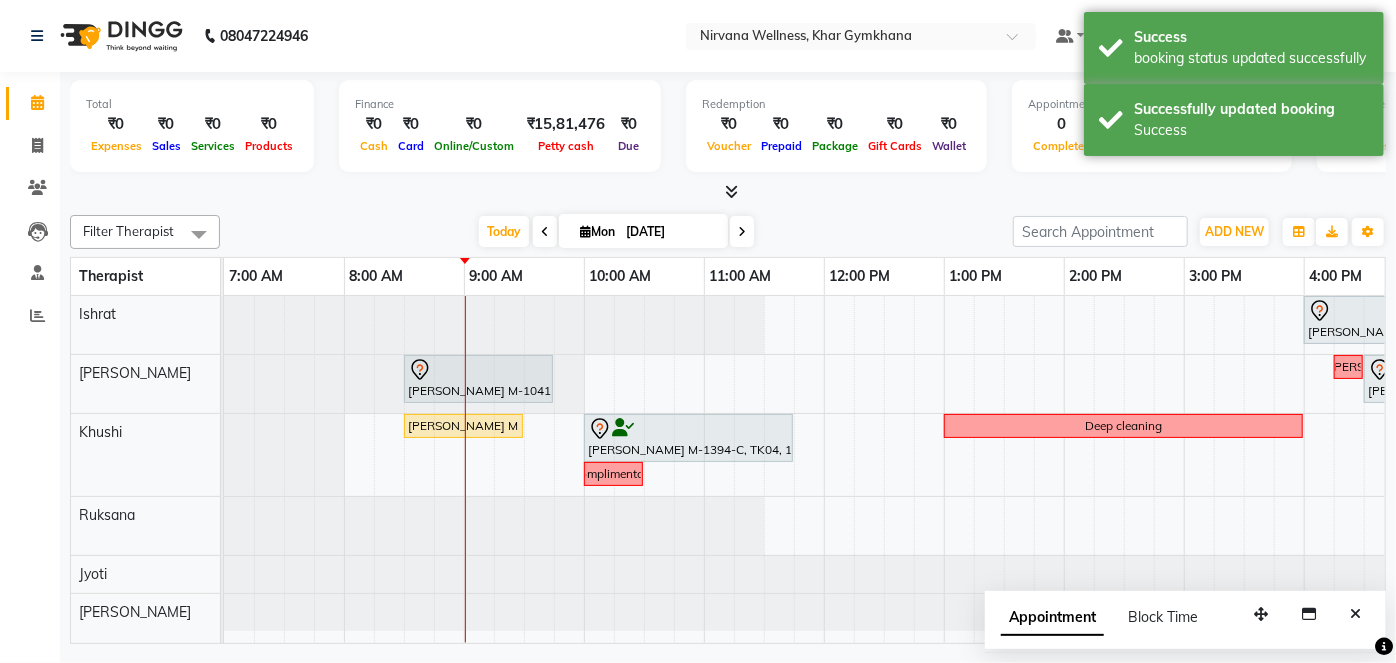 scroll, scrollTop: 0, scrollLeft: 21, axis: horizontal 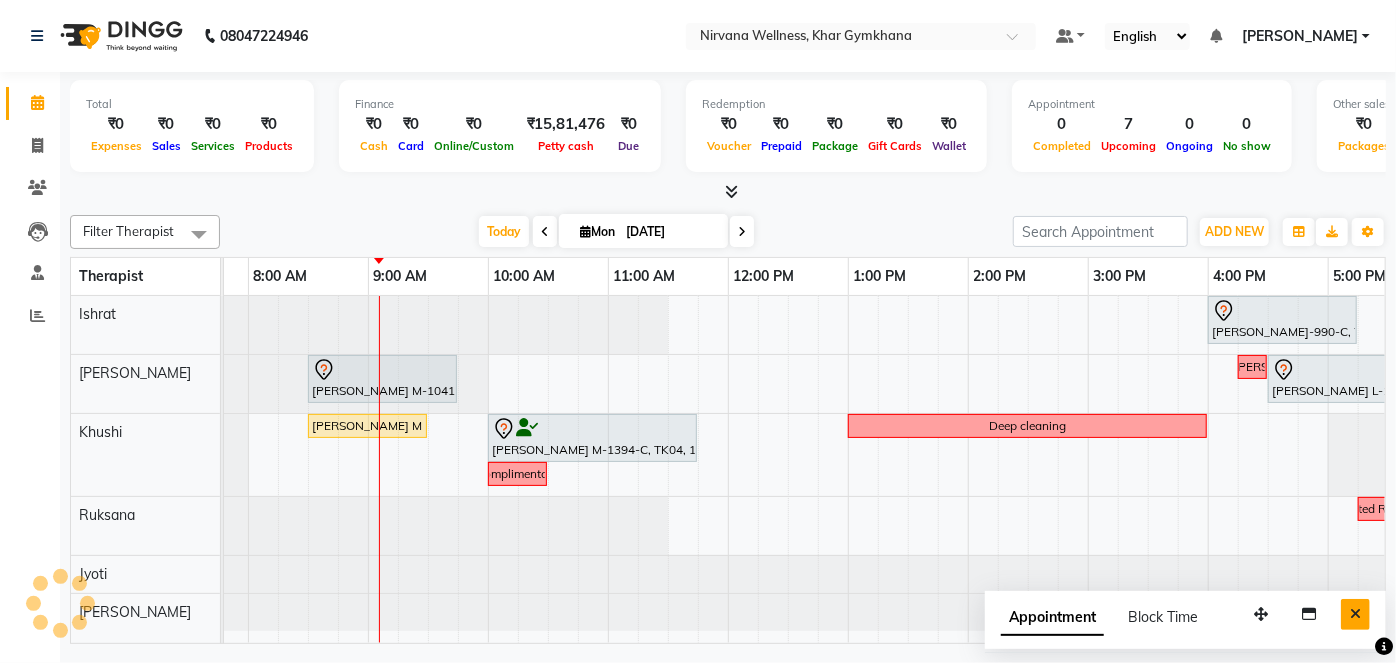 click at bounding box center [1355, 614] 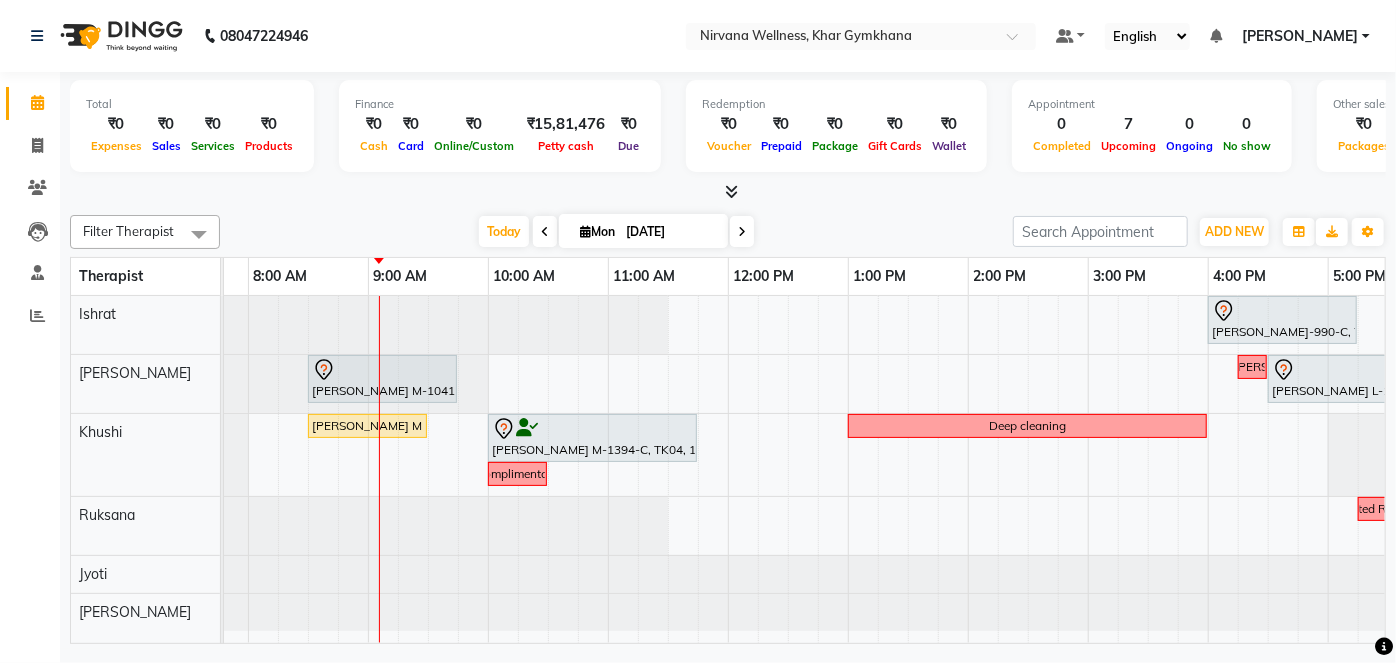 scroll, scrollTop: 0, scrollLeft: 24, axis: horizontal 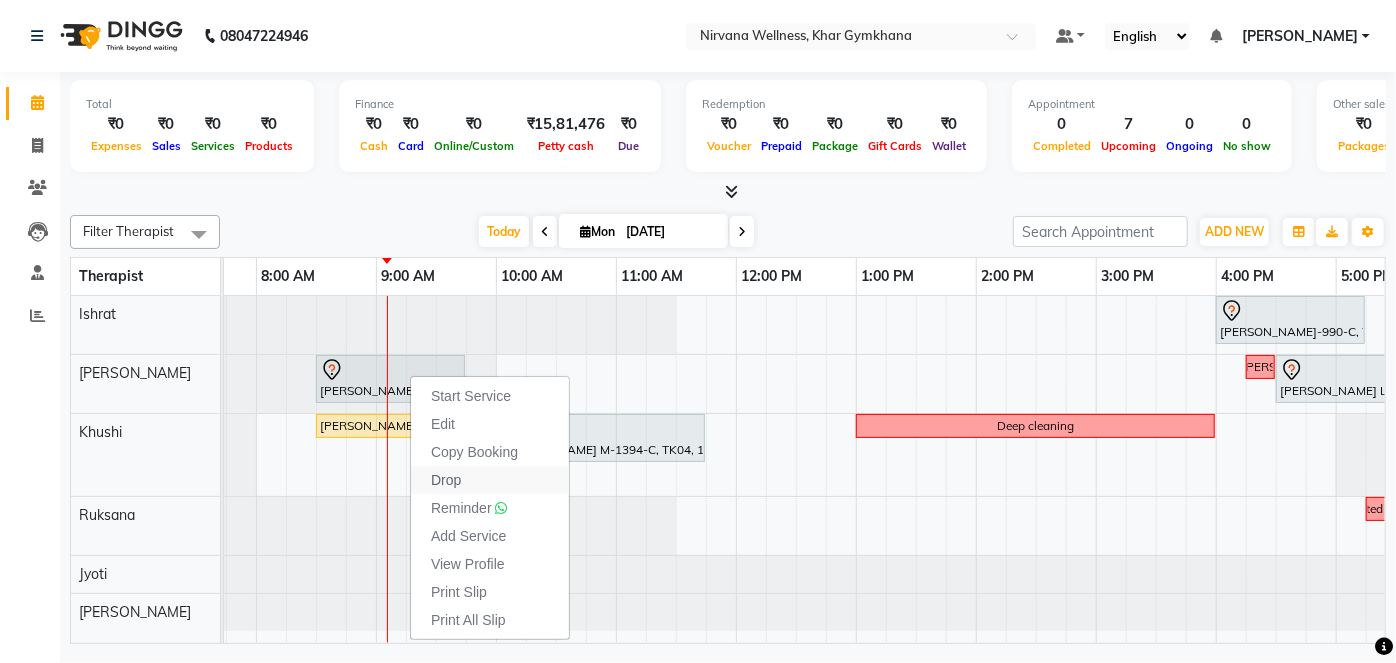 click on "Drop" at bounding box center [490, 480] 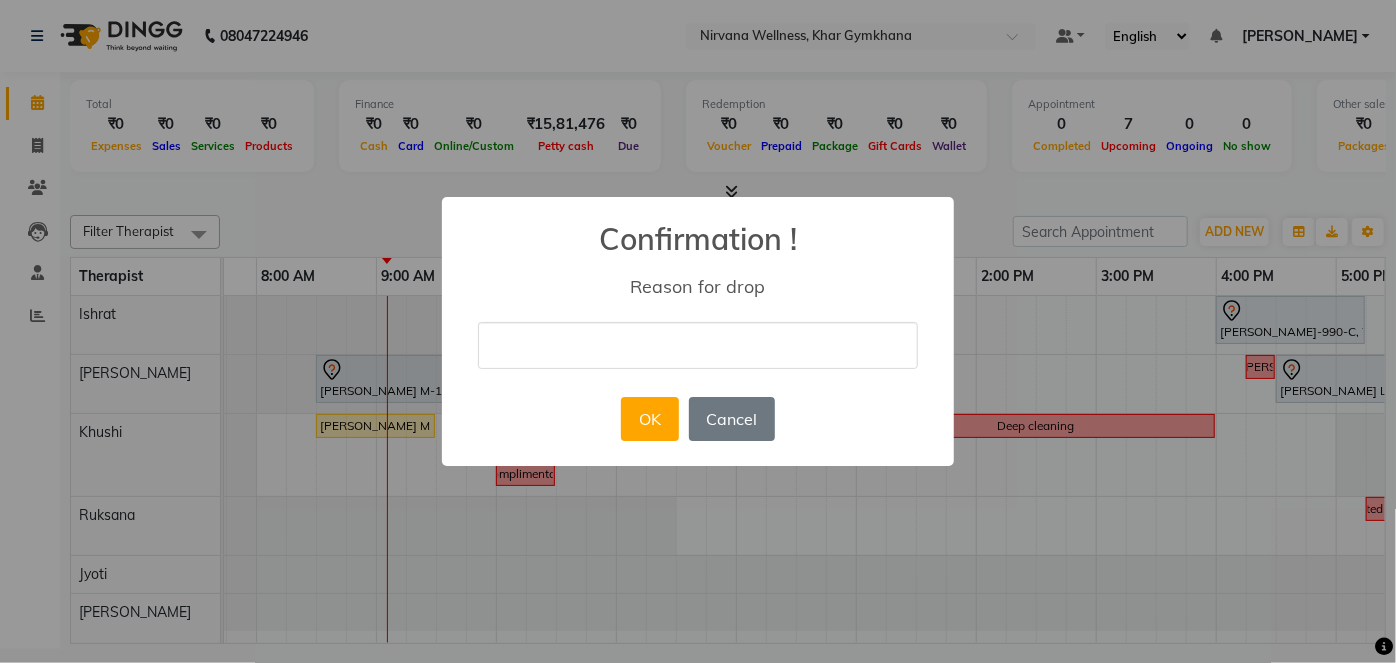 click at bounding box center [698, 345] 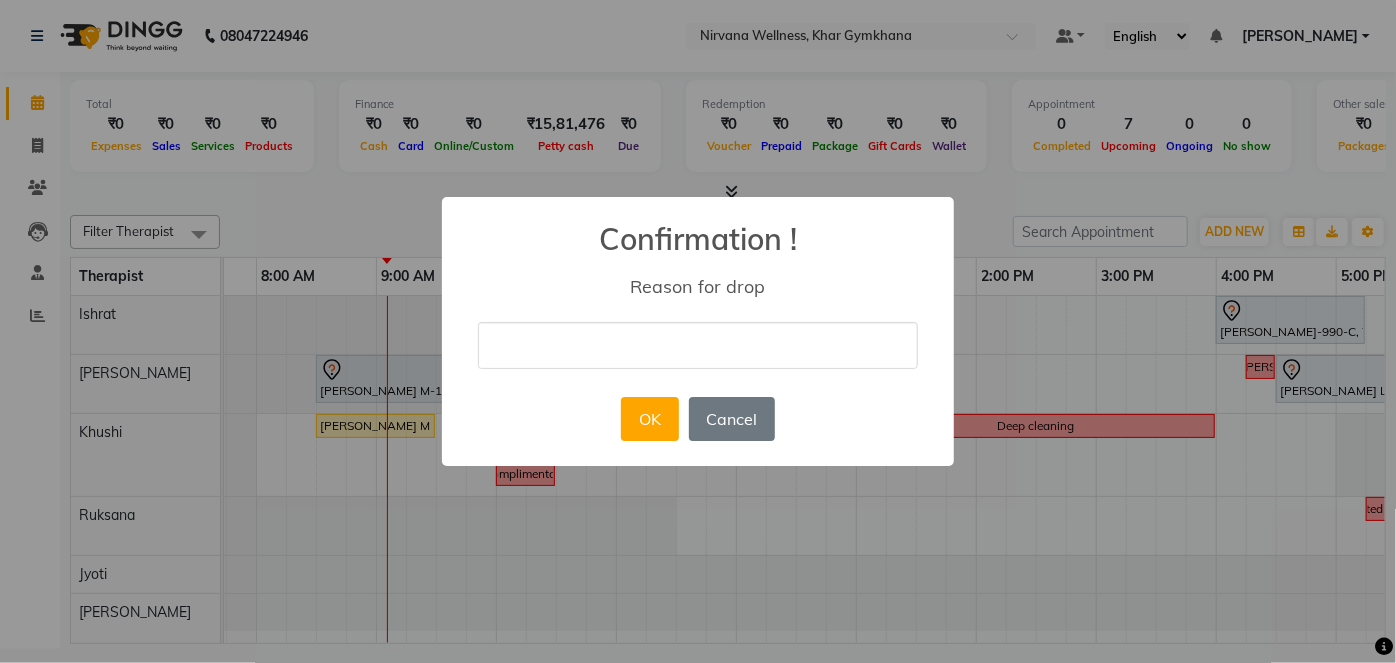 type on "Not Well" 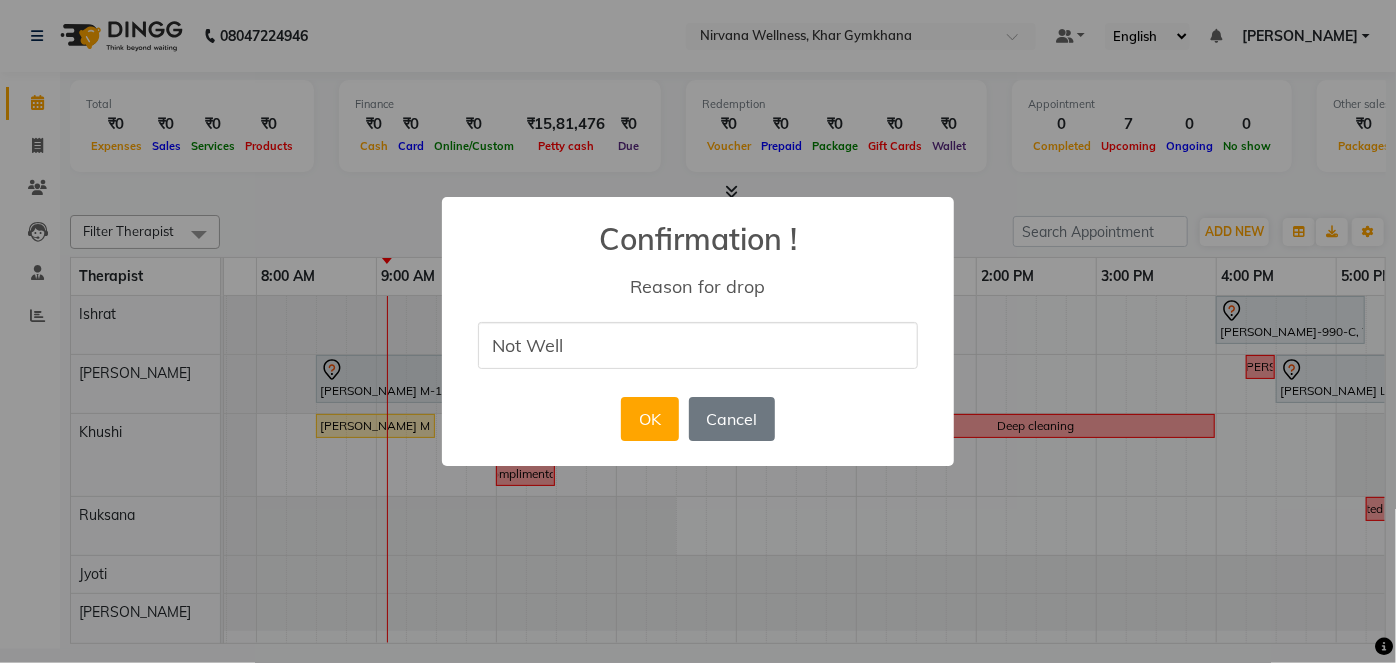 click on "× Confirmation ! Reason for drop Not Well OK No Cancel" at bounding box center (698, 331) 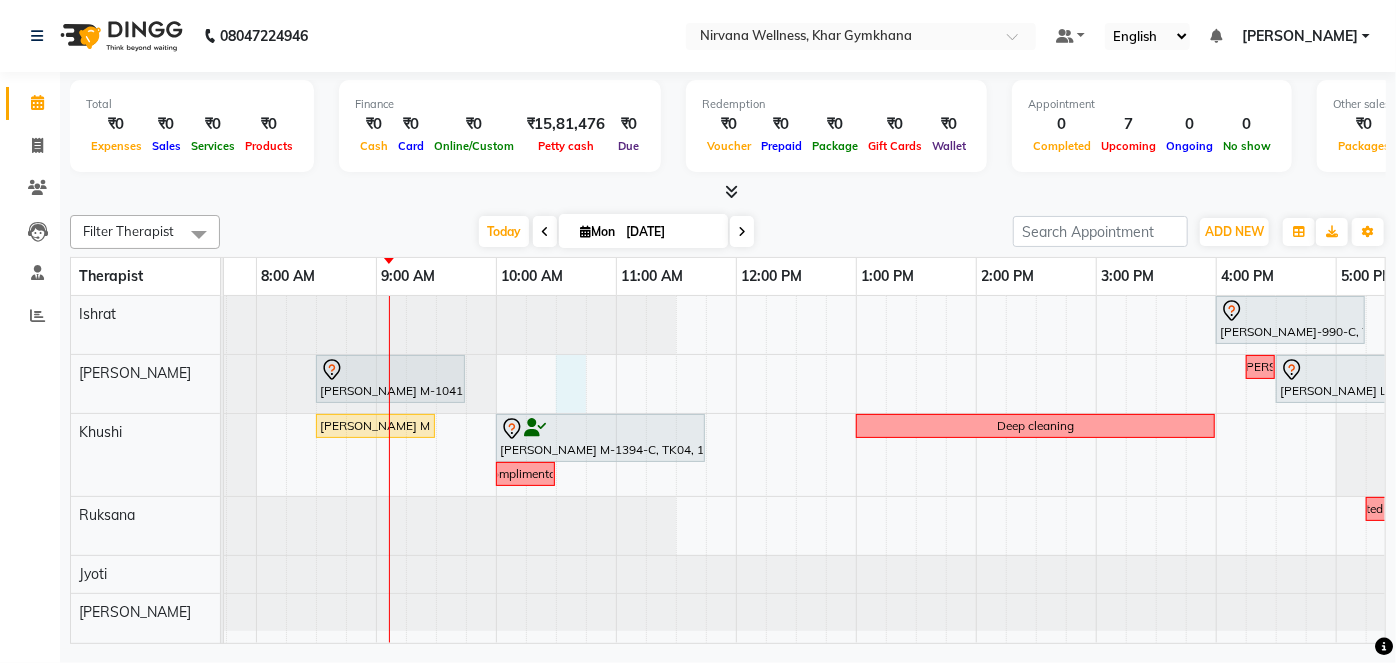 click on "Anisha B-990-C, TK06, 04:00 PM-05:15 PM, Swedish / Aroma / Deep tissue- 60 min             Chanda J-92-L, TK01, 05:30 PM-06:45 PM, Swedish / Aroma / Deep tissue- 60 min             Amita Mago M-1041-O, TK05, 08:30 AM-09:45 AM, Swedish / Aroma / Deep tissue- 60 min  Requested Suhani              Jasmin Divekar L-106-O, TK02, 04:30 PM-05:30 PM, VLCC Facial KG             Sanya P-845-O, TK03, 05:45 PM-07:15 PM, Combo Offer Menicure+Pedicure    Karishma Masan M 716 O, TK08, 08:30 AM-09:30 AM, Scrubassage             Bansi Mehta M-1394-C, TK04, 10:00 AM-11:45 AM, Swedish / Aroma / Deep tissue- 90 min  Deep cleaning   Complimentary   Requested Ruksana              Jasmin Divekar L-106-O, TK02, 05:30 PM-06:45 PM, Swedish / Aroma / Deep tissue- 60 min" at bounding box center (1096, 469) 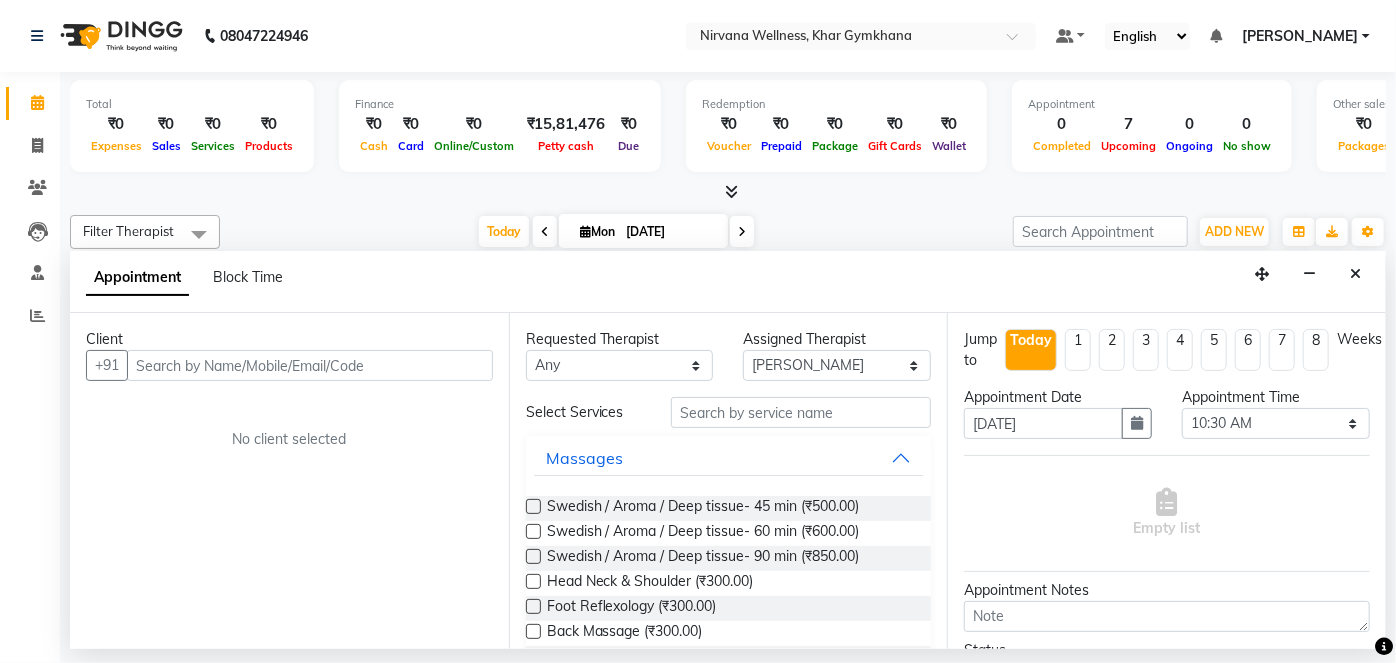 click at bounding box center [310, 365] 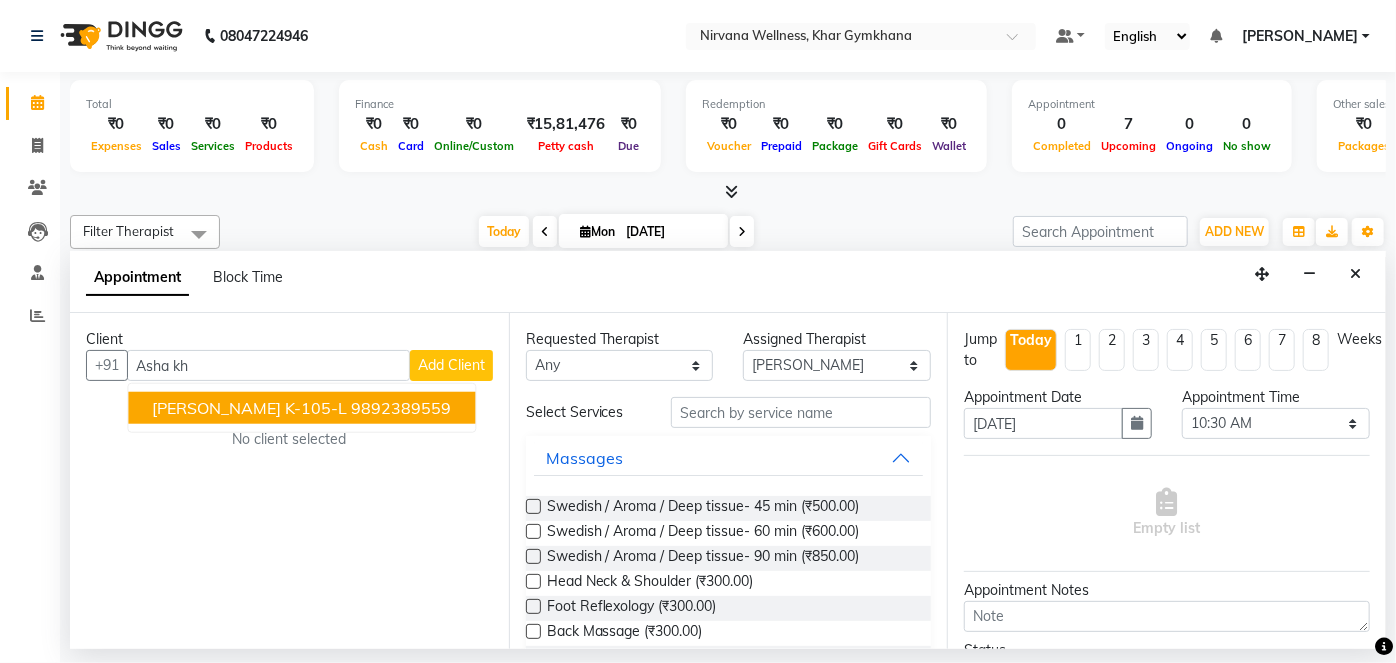 click on "[PERSON_NAME] K-105-L" at bounding box center [249, 408] 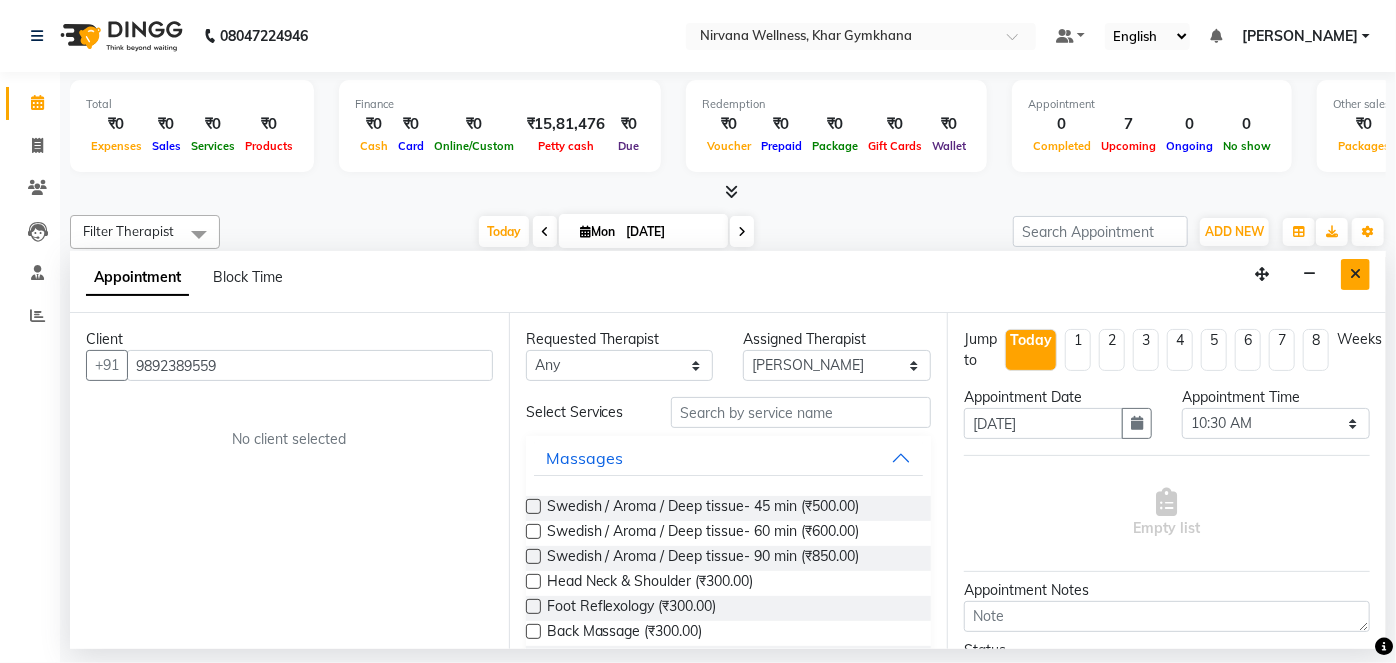type on "9892389559" 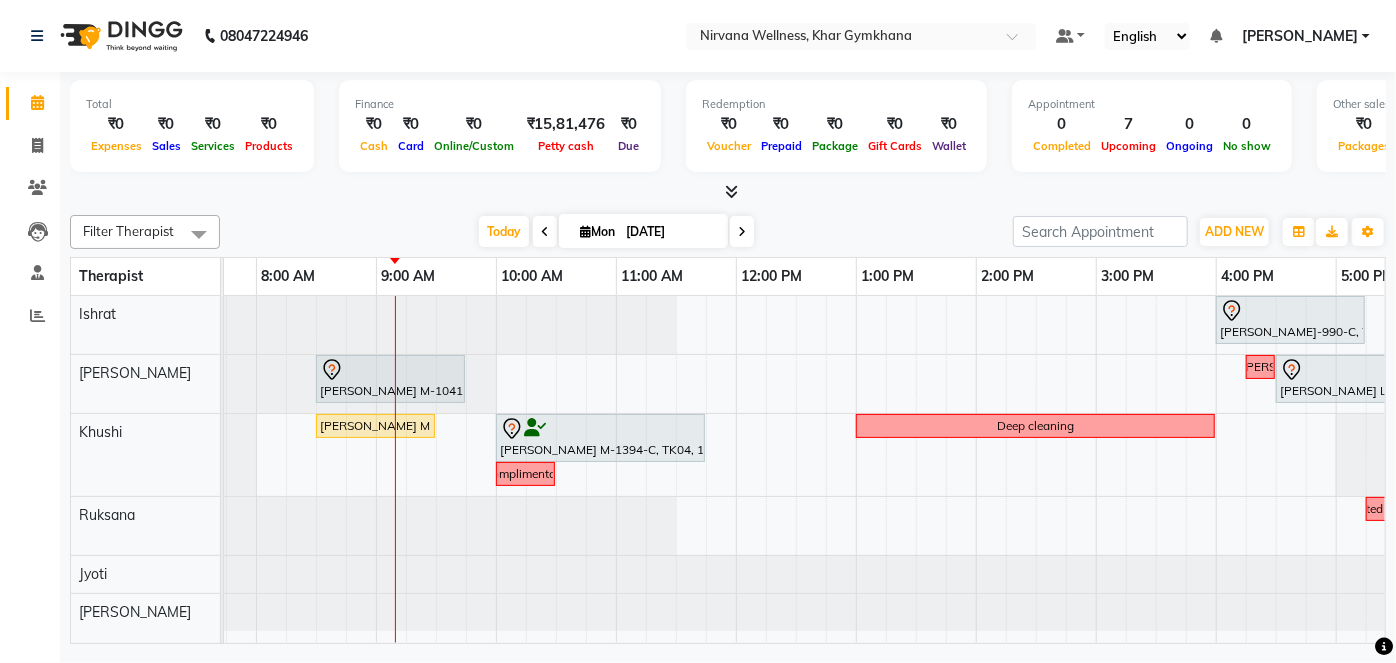 scroll, scrollTop: 0, scrollLeft: 102, axis: horizontal 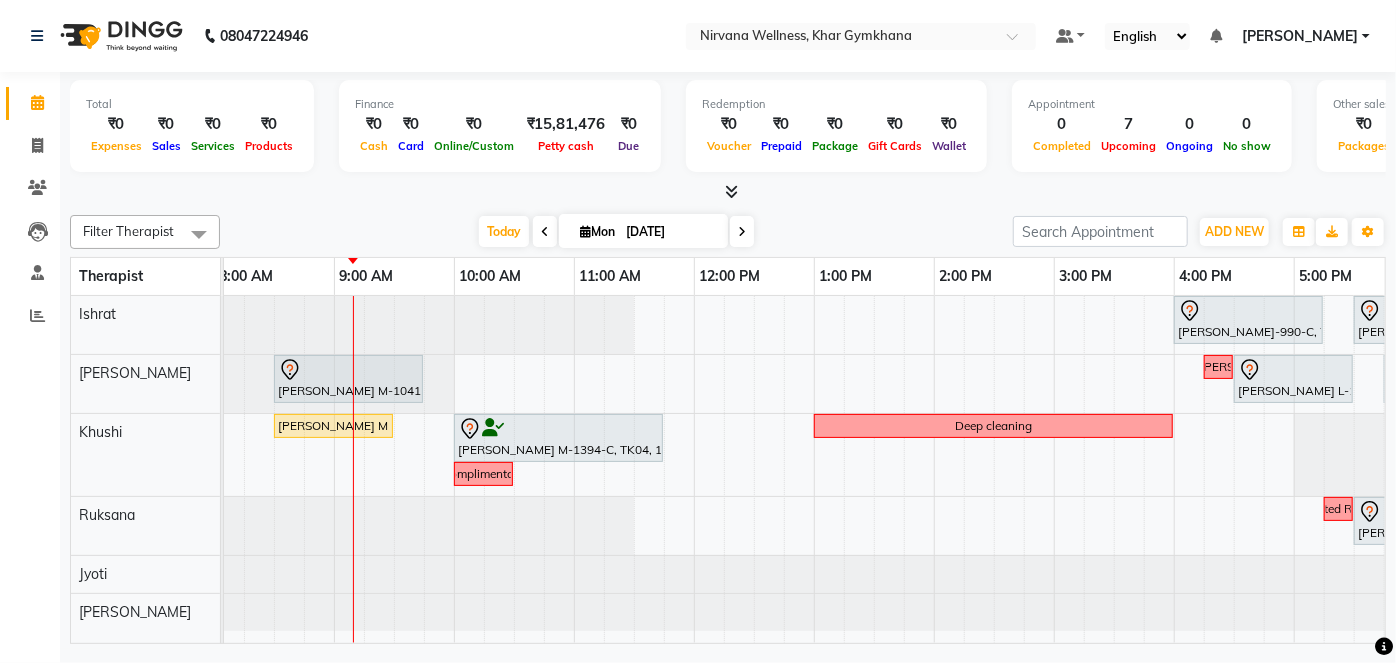 click at bounding box center (94, 384) 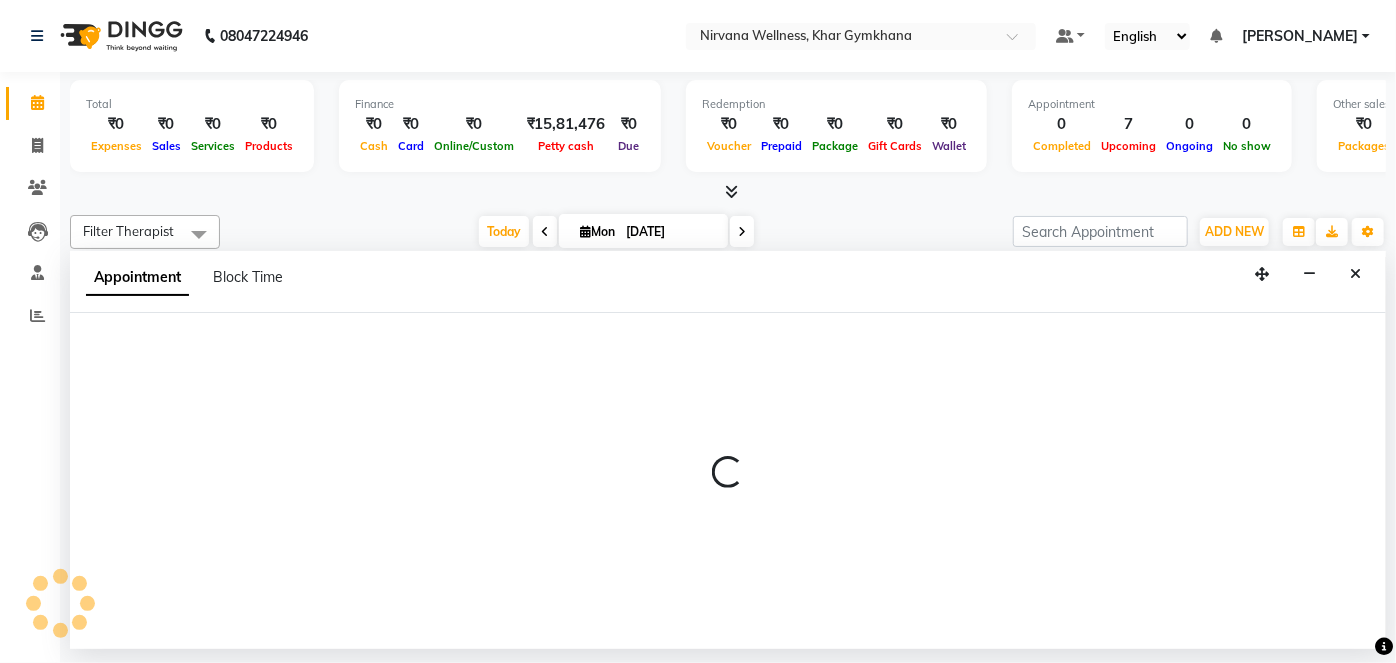 select on "68038" 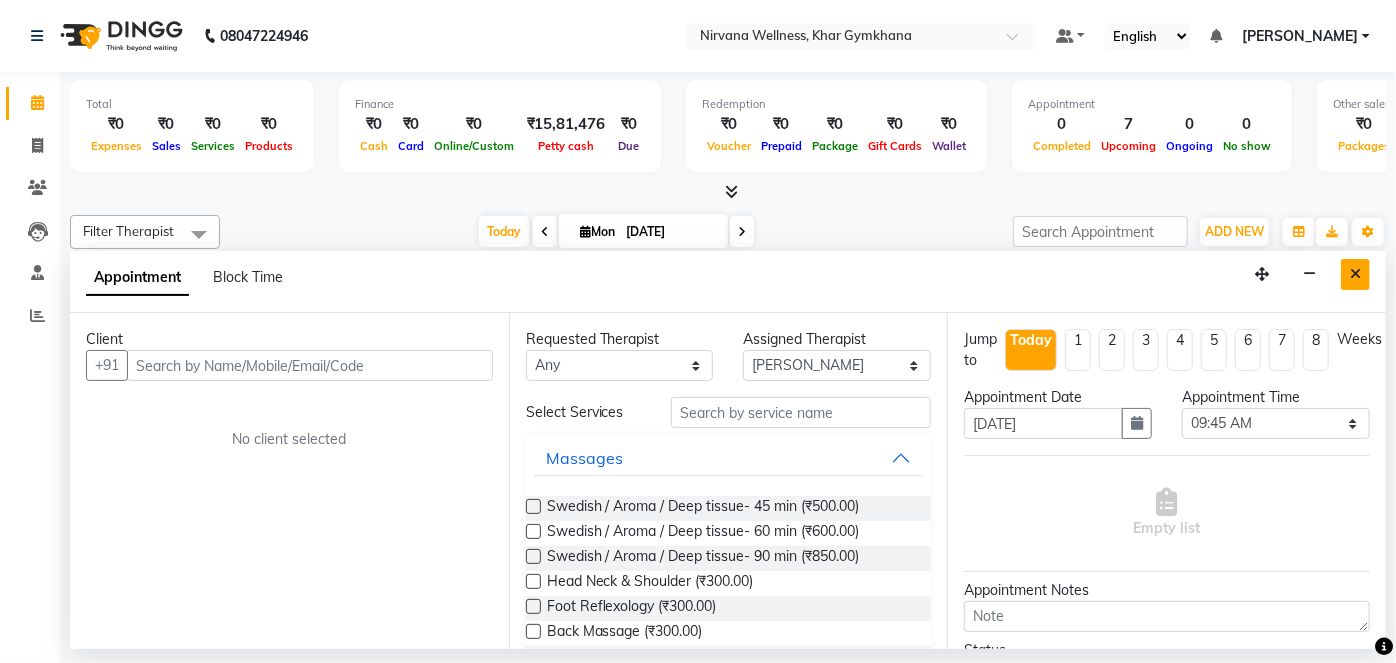 click at bounding box center (1355, 274) 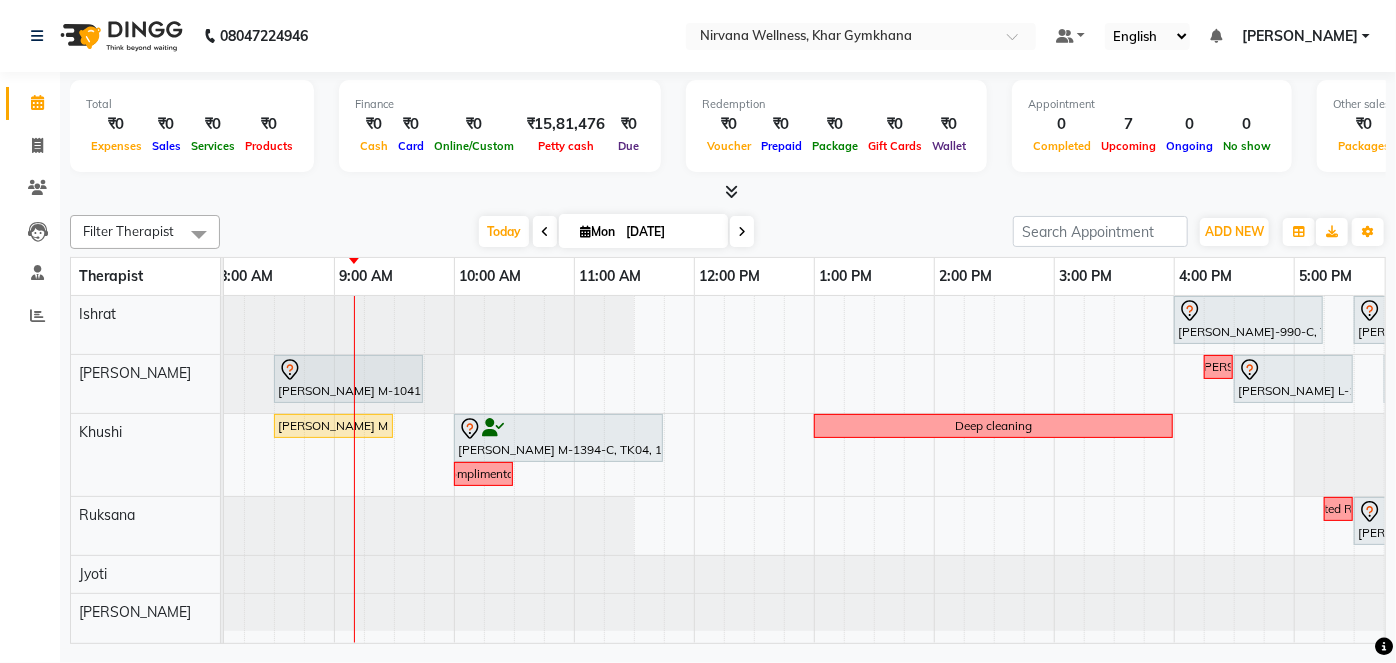 click on "Anisha B-990-C, TK06, 04:00 PM-05:15 PM, Swedish / Aroma / Deep tissue- 60 min             Chanda J-92-L, TK01, 05:30 PM-06:45 PM, Swedish / Aroma / Deep tissue- 60 min             Amita Mago M-1041-O, TK05, 08:30 AM-09:45 AM, Swedish / Aroma / Deep tissue- 60 min  Requested Suhani              Jasmin Divekar L-106-O, TK02, 04:30 PM-05:30 PM, VLCC Facial KG             Sanya P-845-O, TK03, 05:45 PM-07:15 PM, Combo Offer Menicure+Pedicure    Karishma Masan M 716 O, TK08, 08:30 AM-09:30 AM, Scrubassage             Bansi Mehta M-1394-C, TK04, 10:00 AM-11:45 AM, Swedish / Aroma / Deep tissue- 90 min  Deep cleaning   Complimentary   Requested Ruksana              Jasmin Divekar L-106-O, TK02, 05:30 PM-06:45 PM, Swedish / Aroma / Deep tissue- 60 min" at bounding box center (1054, 469) 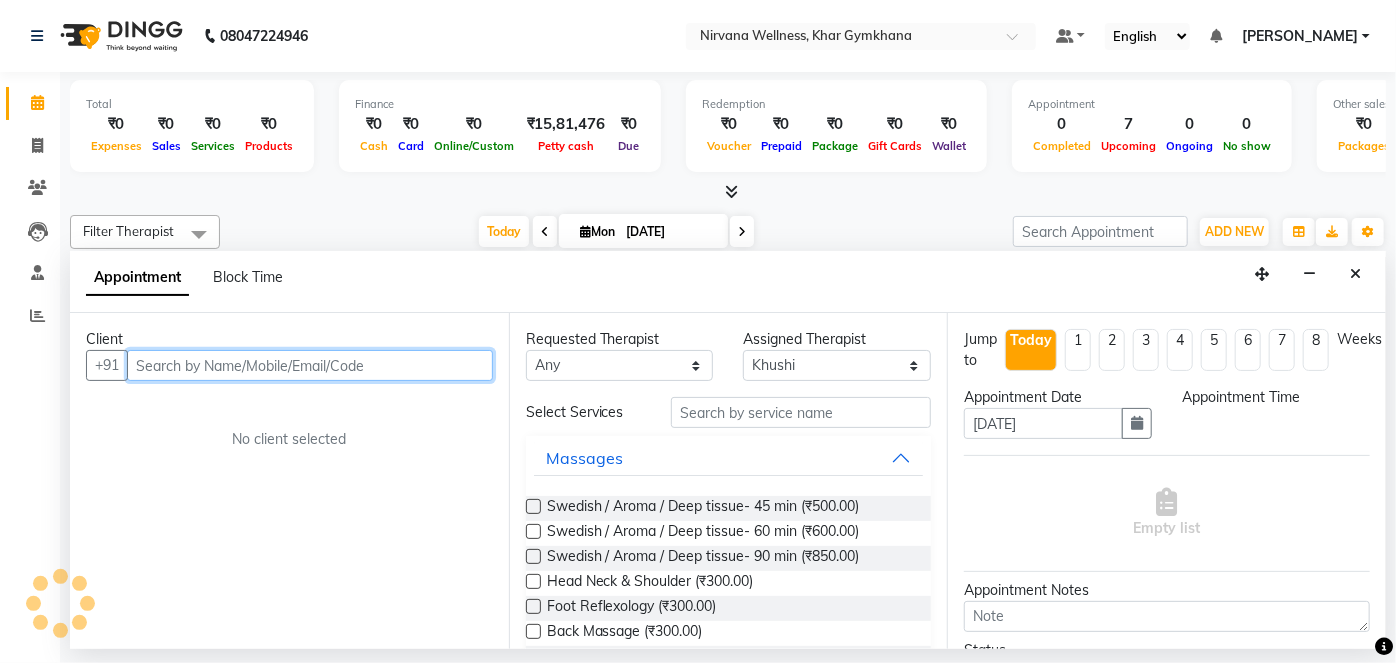 select on "705" 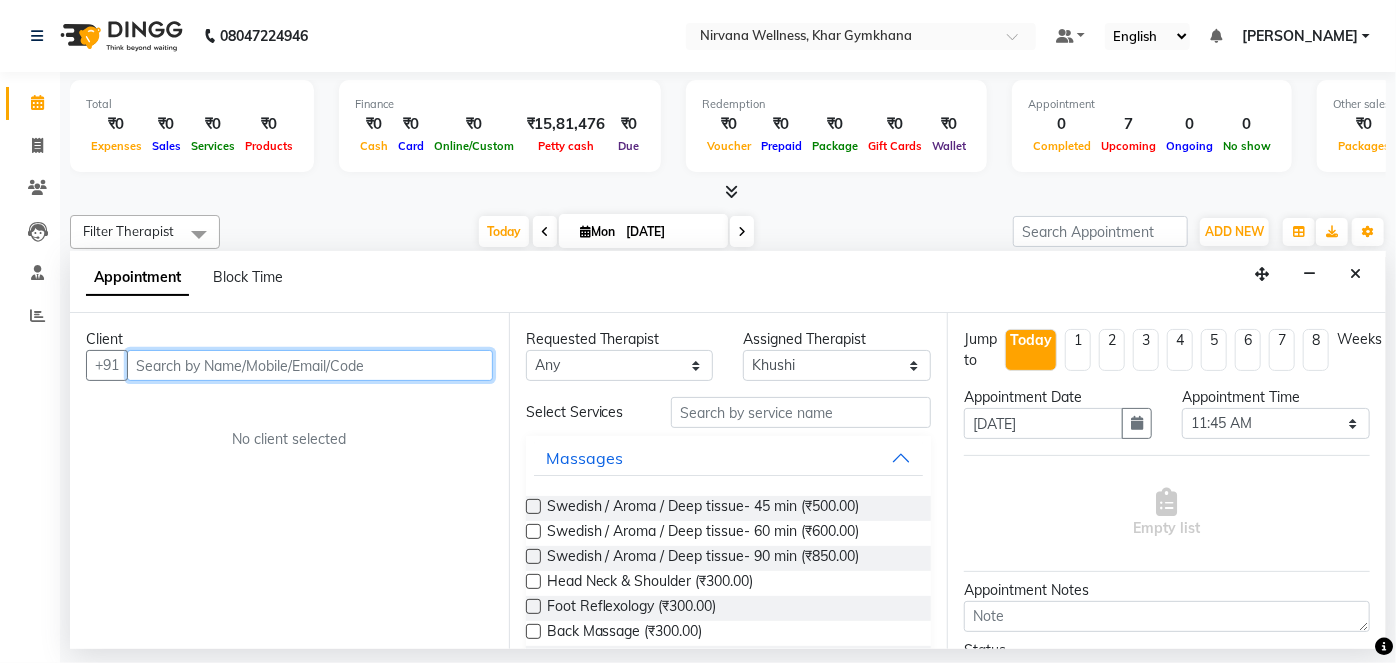 click at bounding box center [310, 365] 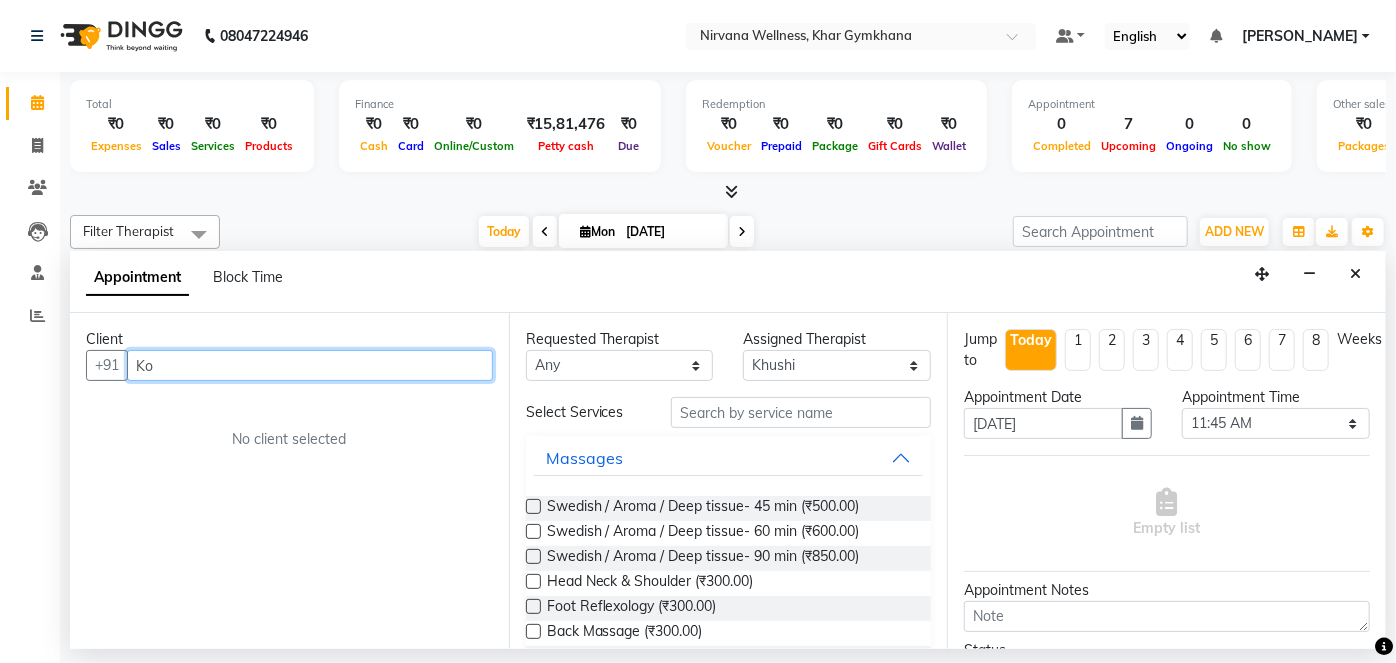 type on "K" 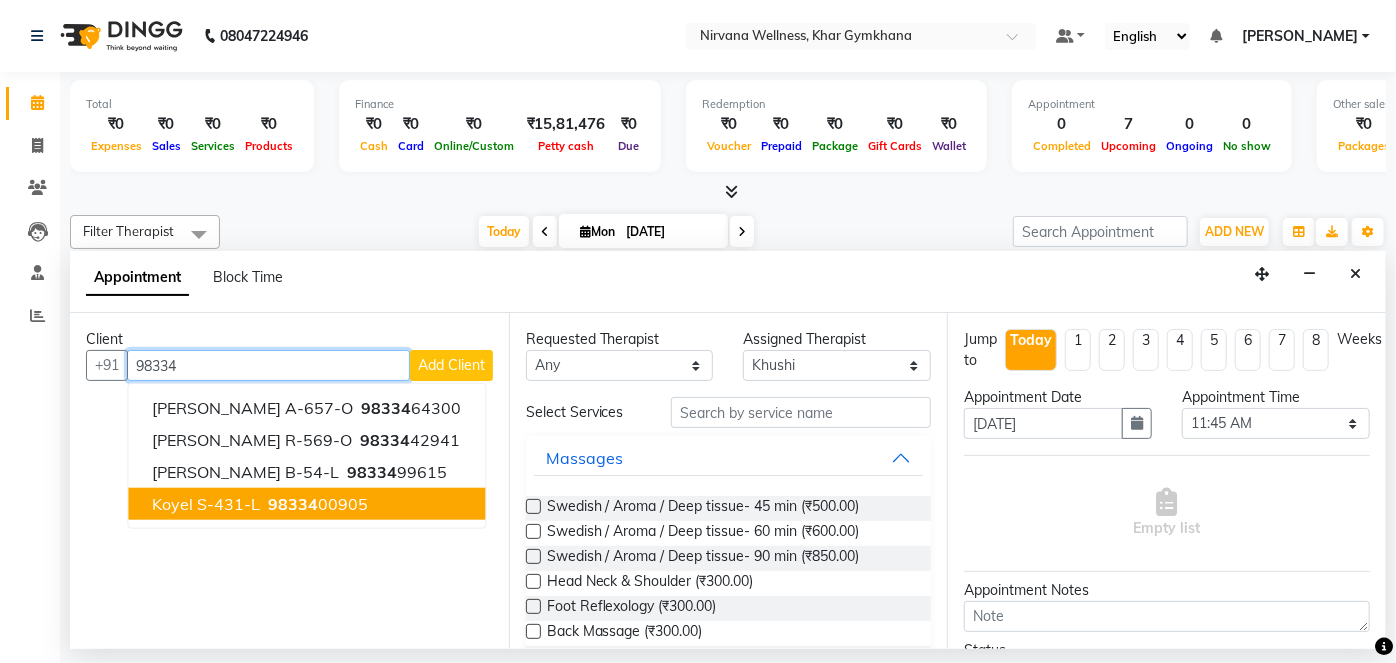 click on "98334" at bounding box center (293, 504) 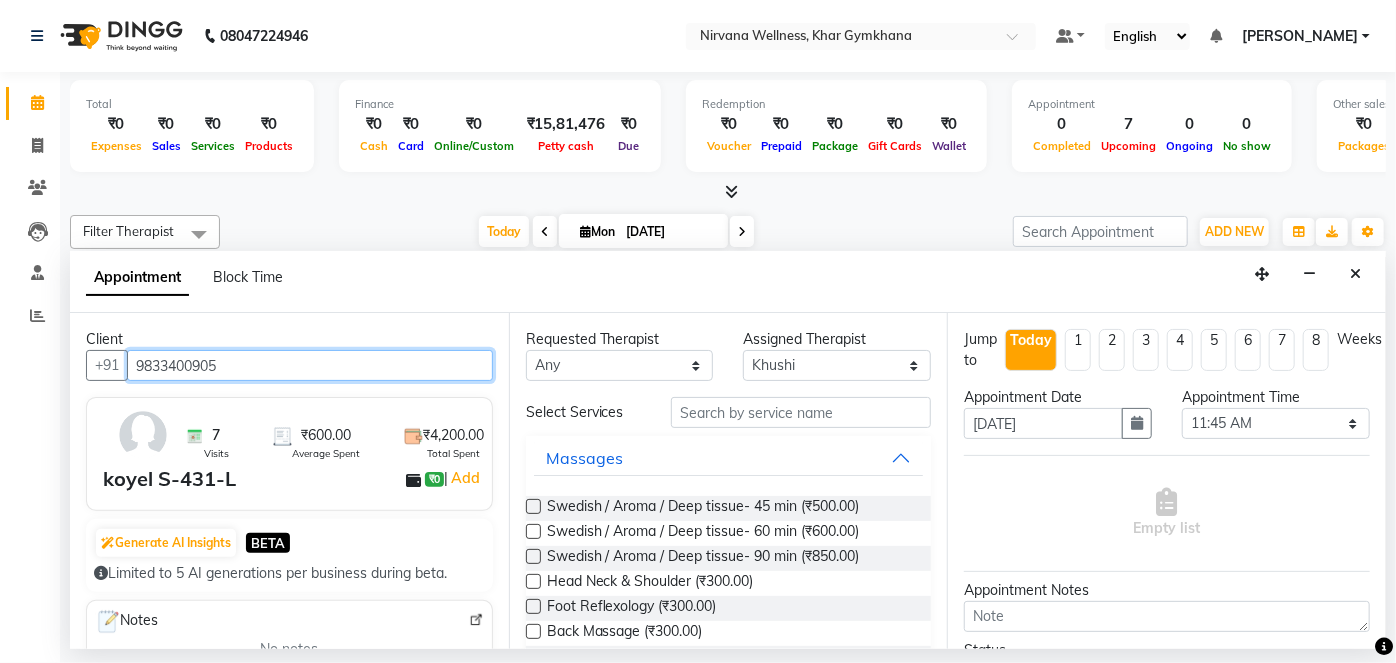 type on "9833400905" 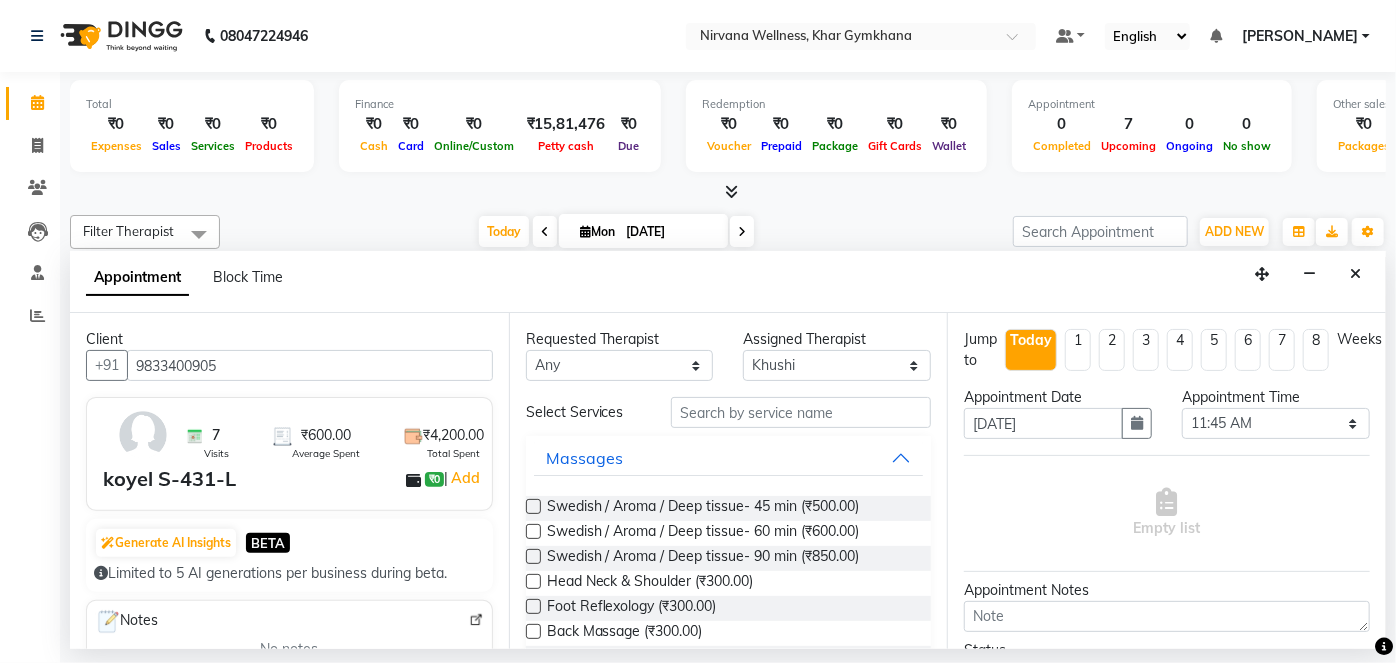 click on "Requested Therapist" at bounding box center (620, 339) 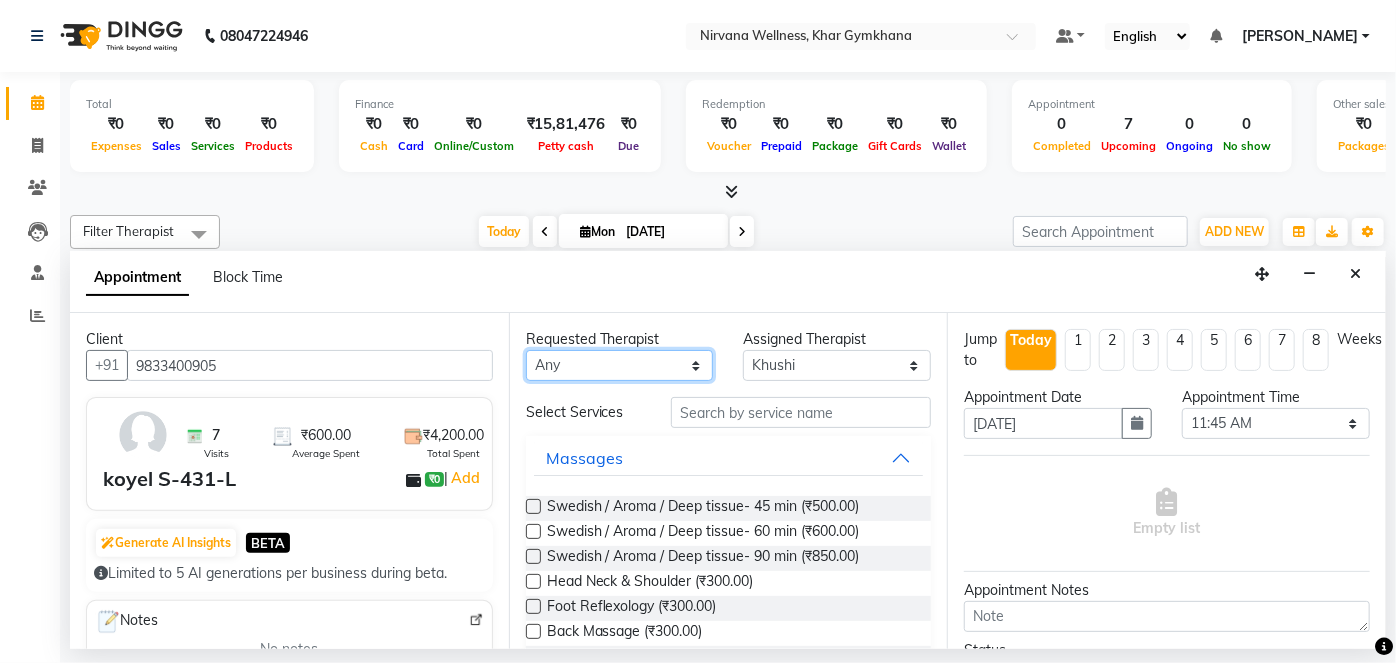 click on "Any [PERSON_NAME] Jyoti [PERSON_NAME] [PERSON_NAME]" at bounding box center (620, 365) 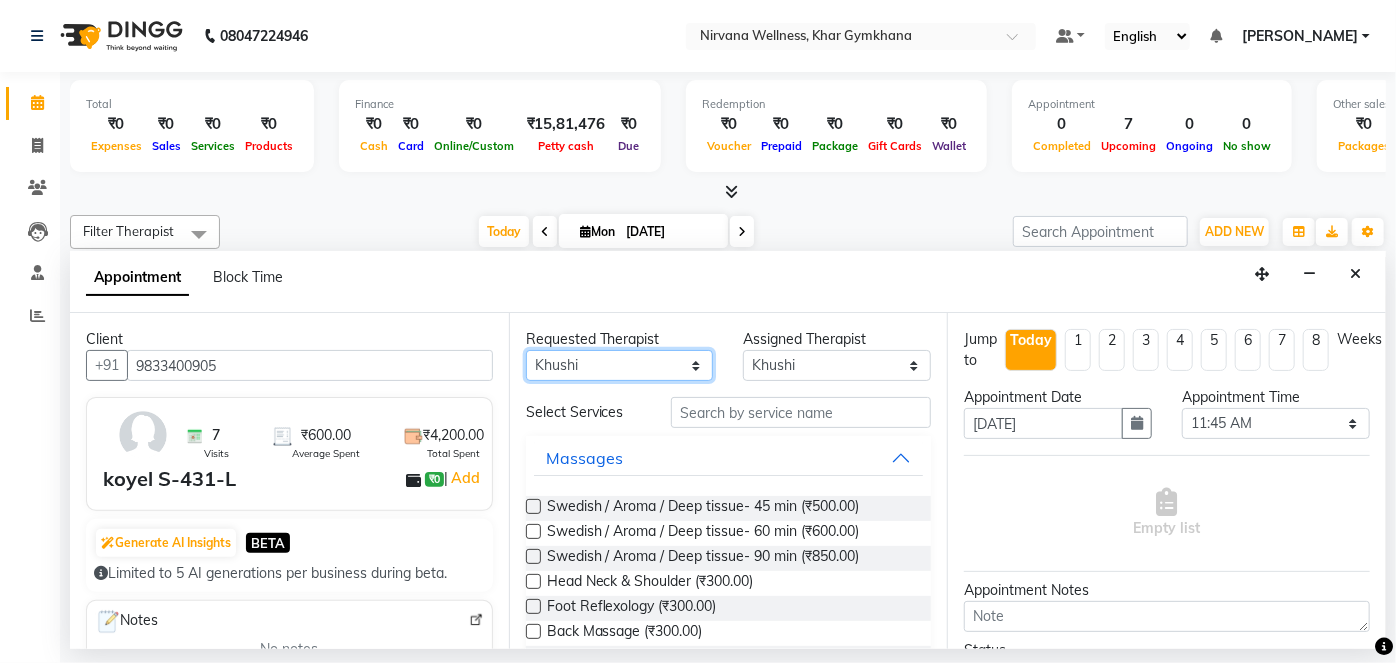 click on "Any [PERSON_NAME] Jyoti [PERSON_NAME] [PERSON_NAME]" at bounding box center [620, 365] 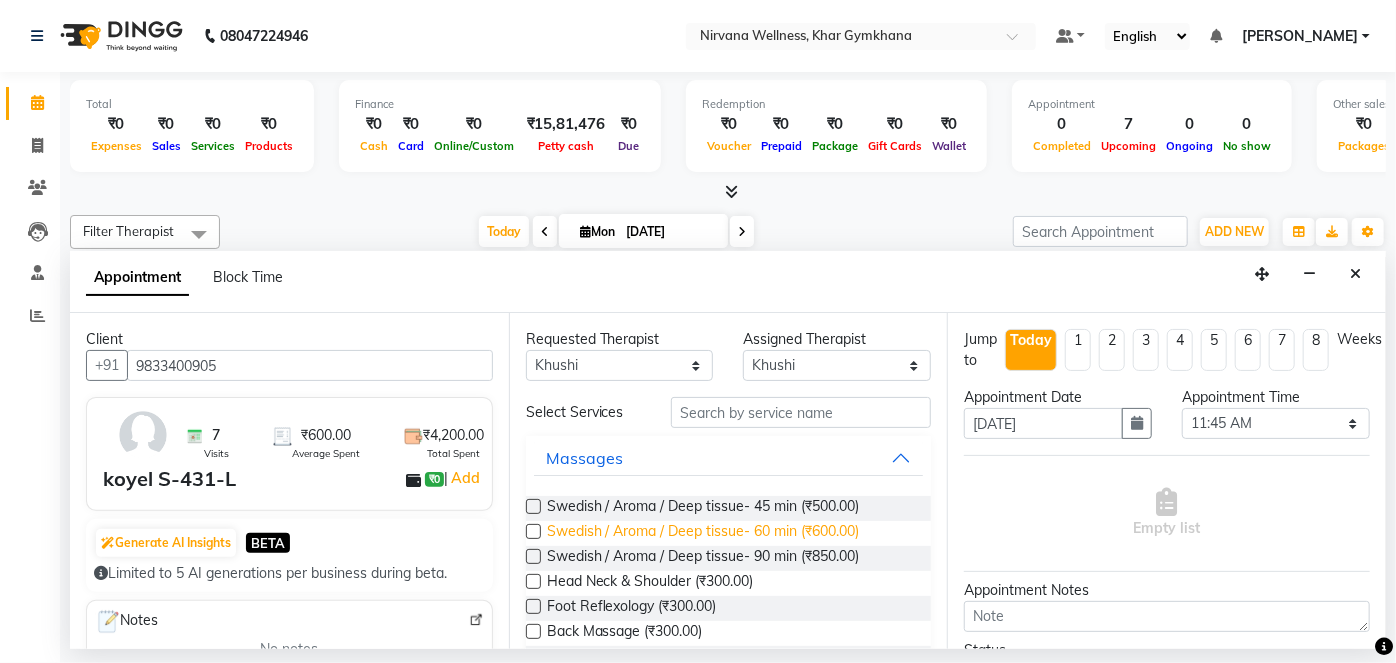 click on "Swedish / Aroma / Deep tissue- 60 min (₹600.00)" at bounding box center [703, 533] 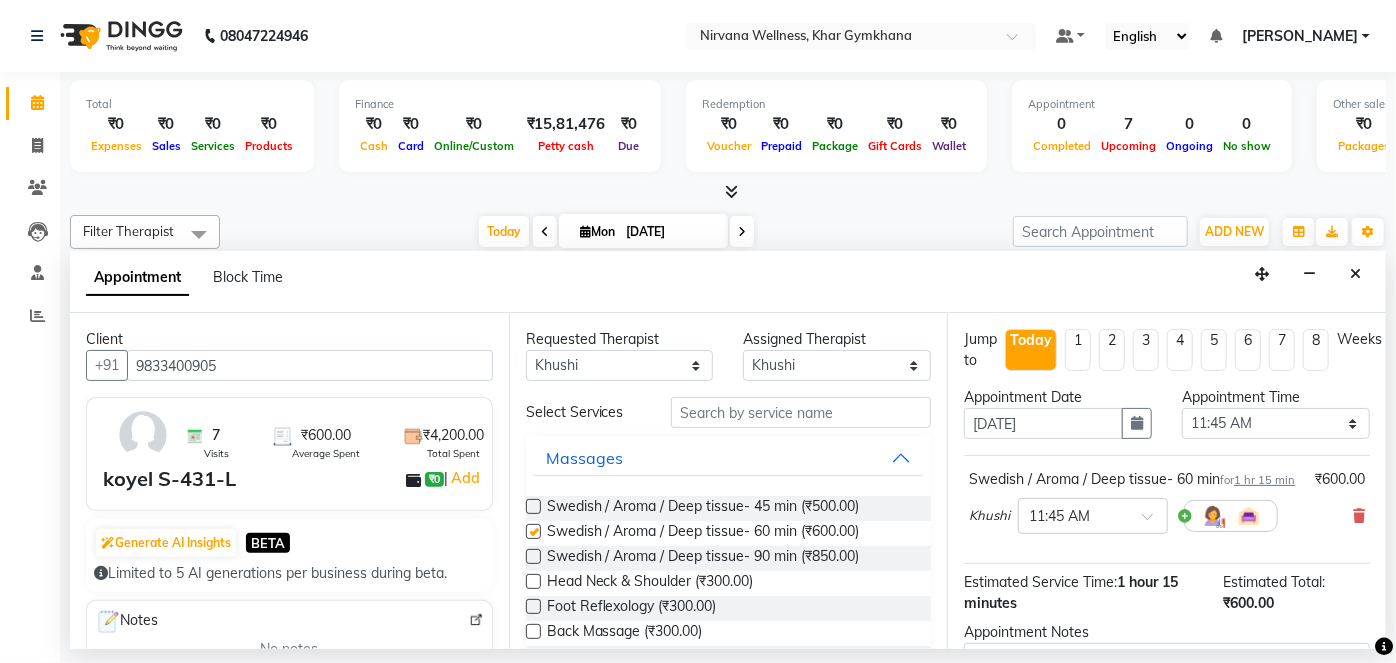 checkbox on "false" 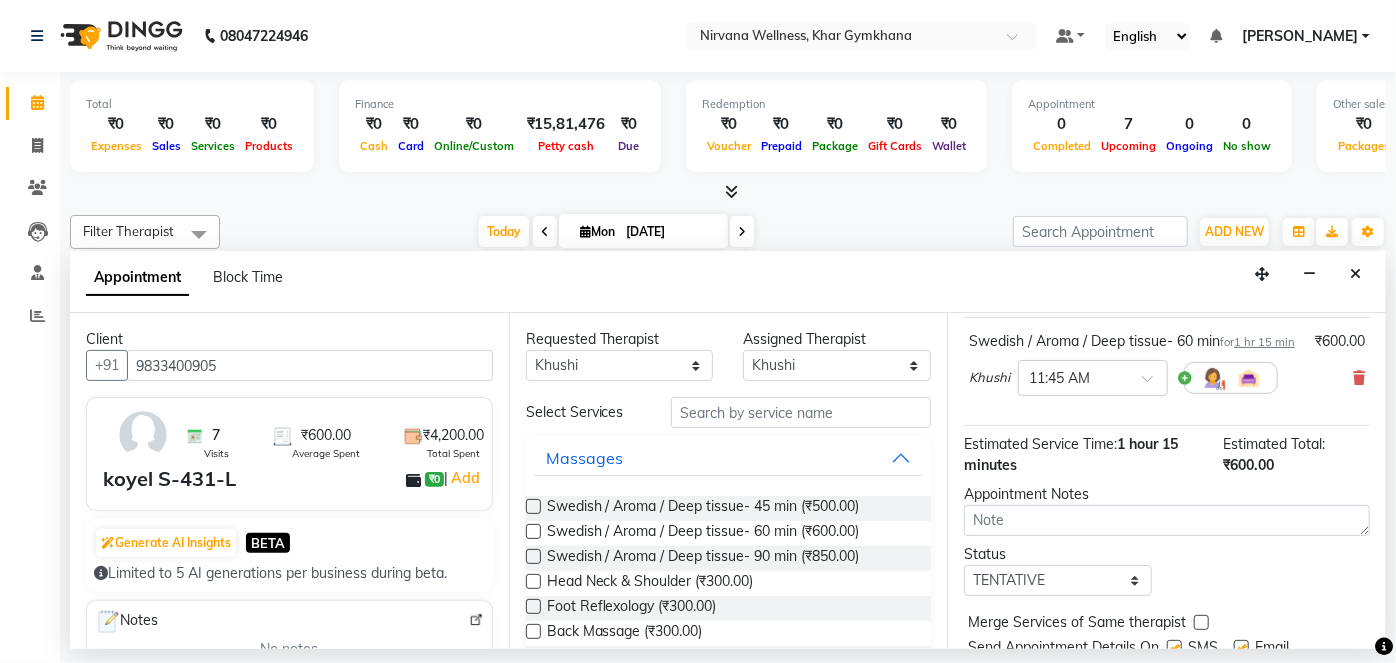 scroll, scrollTop: 231, scrollLeft: 0, axis: vertical 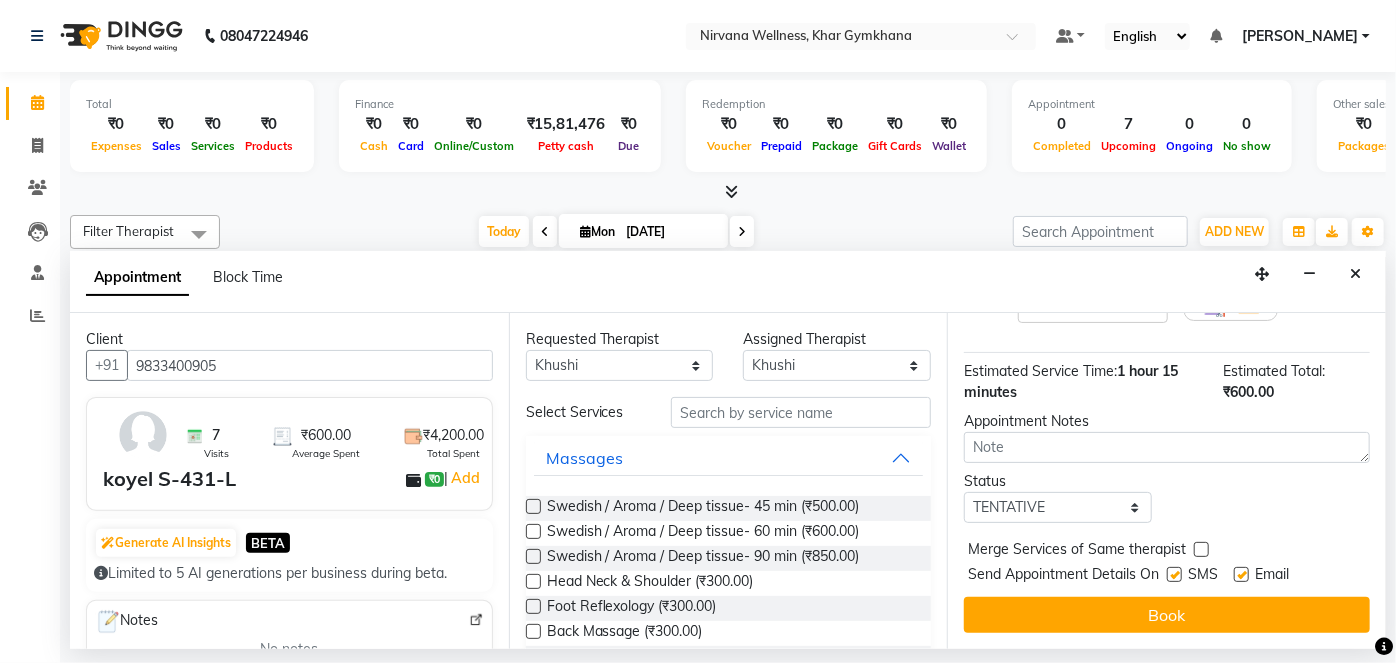 click on "Book" at bounding box center [1167, 615] 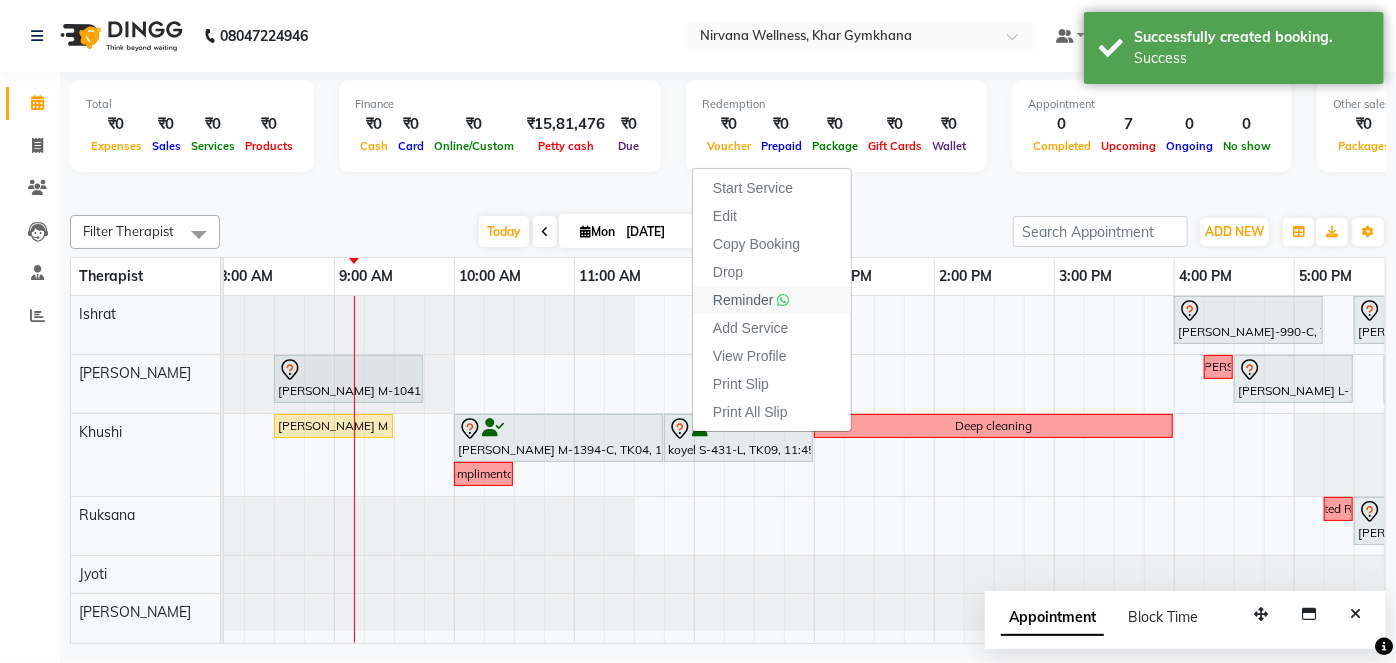 click on "Reminder" at bounding box center (743, 300) 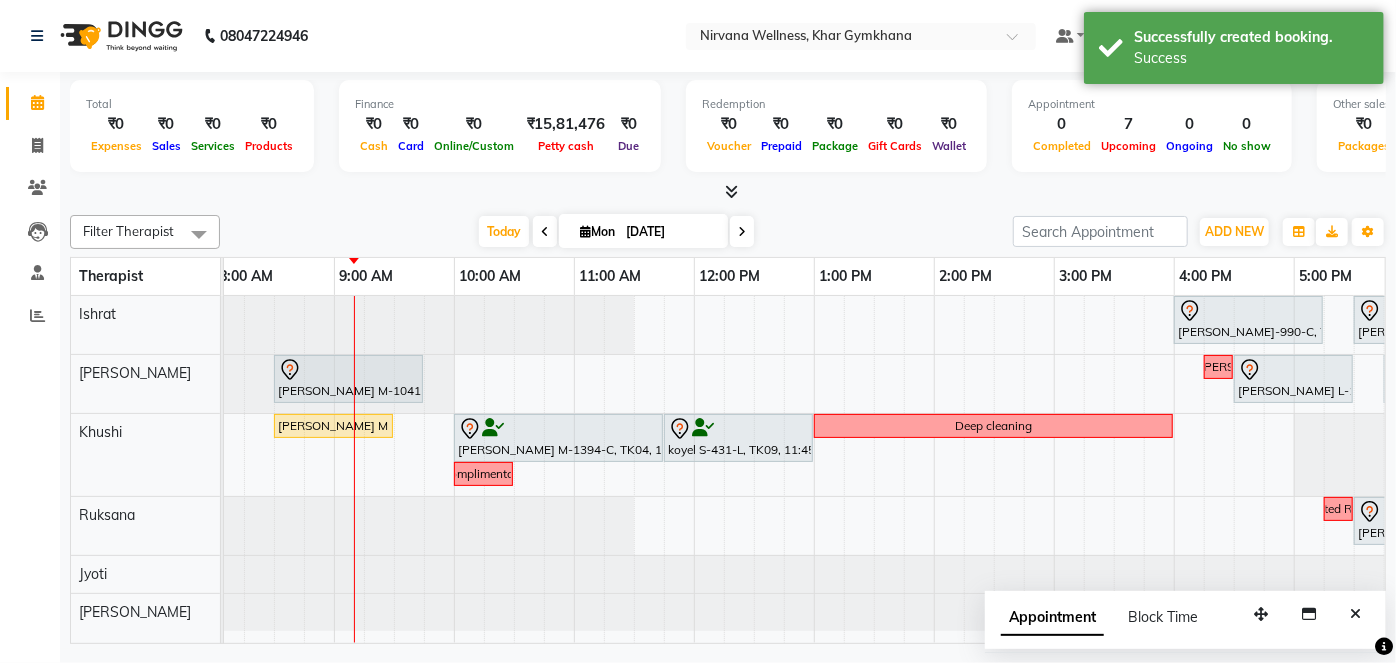 scroll, scrollTop: 0, scrollLeft: 141, axis: horizontal 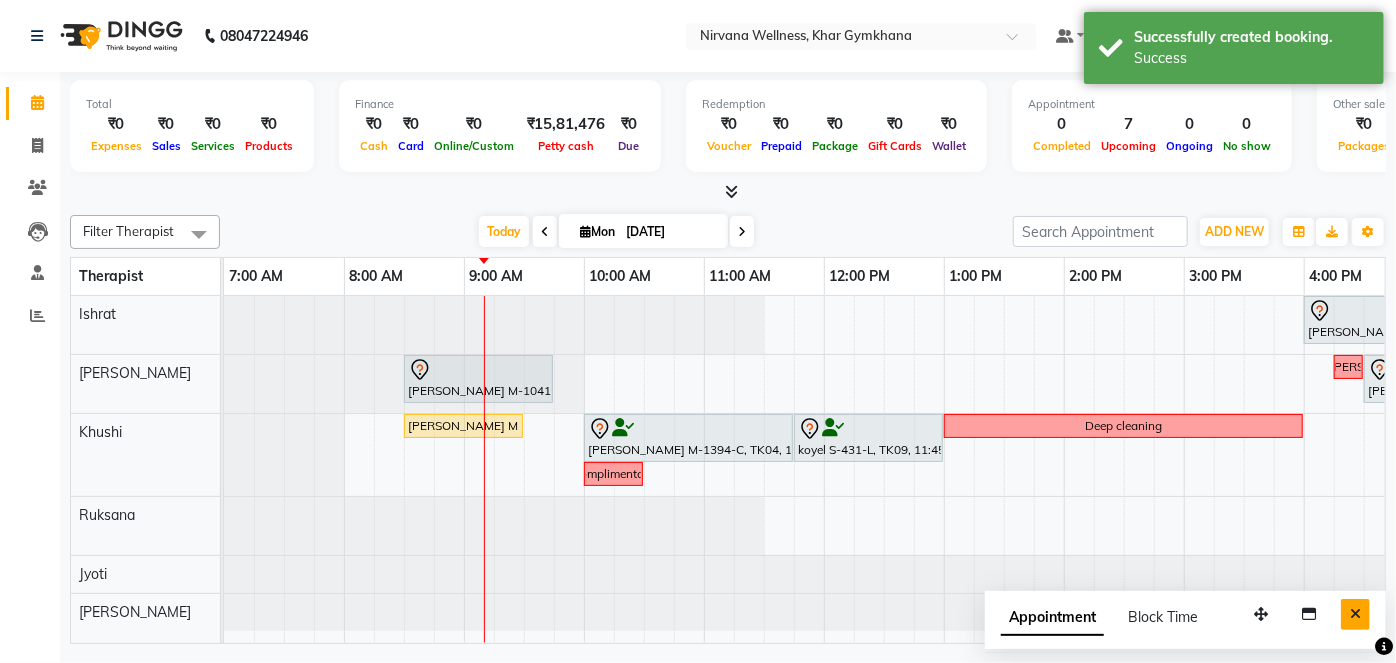 drag, startPoint x: 1354, startPoint y: 620, endPoint x: 1311, endPoint y: 550, distance: 82.1523 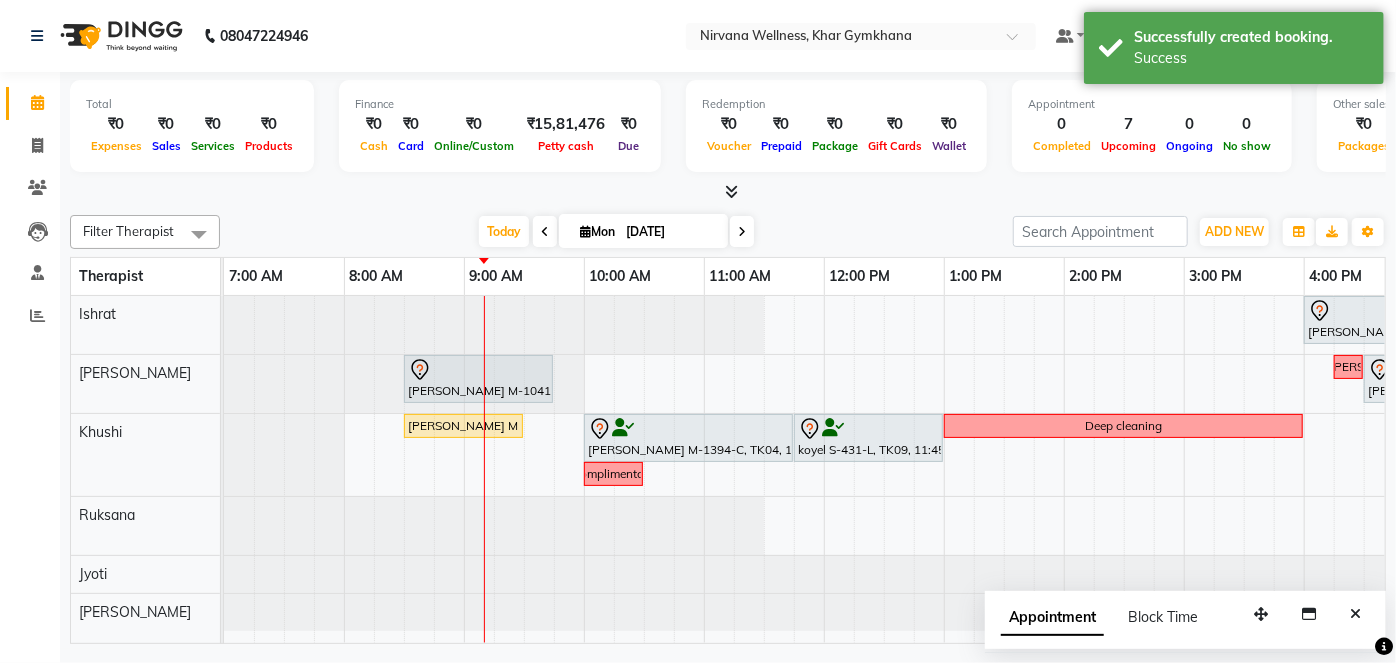 click at bounding box center (1355, 614) 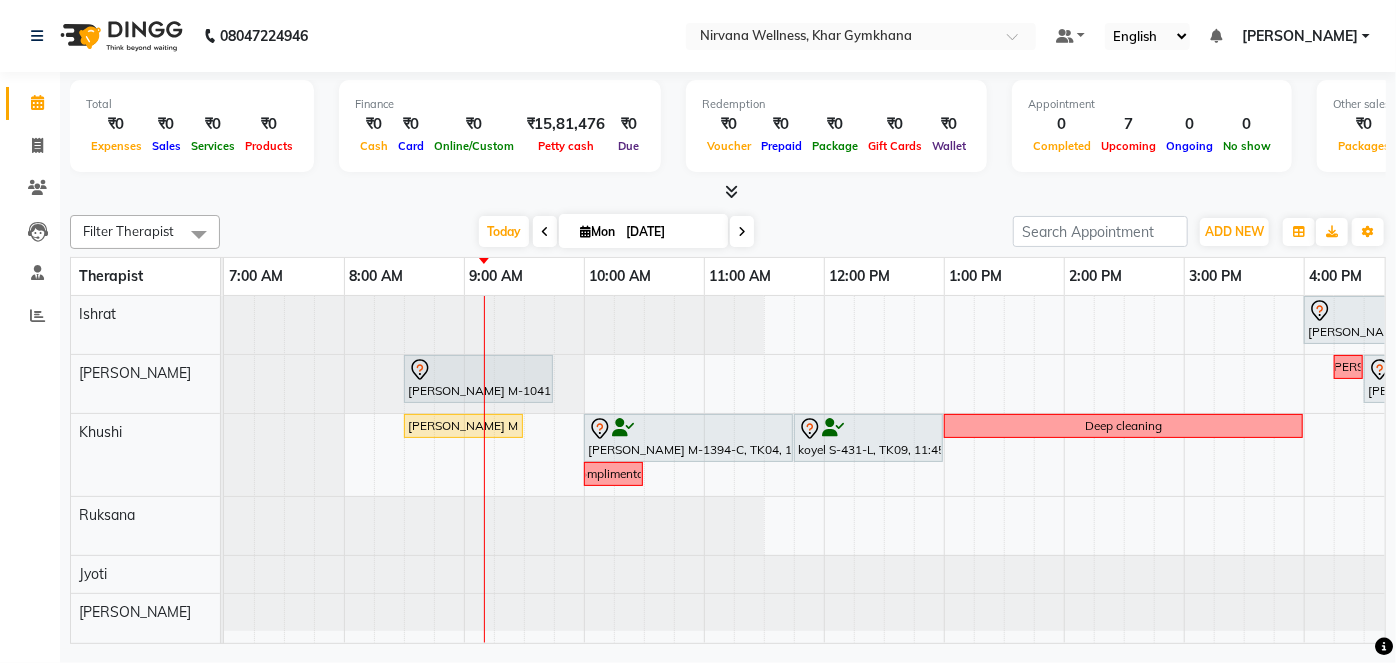 click on "Anisha B-990-C, TK06, 04:00 PM-05:15 PM, Swedish / Aroma / Deep tissue- 60 min             Chanda J-92-L, TK01, 05:30 PM-06:45 PM, Swedish / Aroma / Deep tissue- 60 min             Amita Mago M-1041-O, TK05, 08:30 AM-09:45 AM, Swedish / Aroma / Deep tissue- 60 min  Requested Suhani              Jasmin Divekar L-106-O, TK02, 04:30 PM-05:30 PM, VLCC Facial KG             Sanya P-845-O, TK03, 05:45 PM-07:15 PM, Combo Offer Menicure+Pedicure    Karishma Masan M 716 O, TK08, 08:30 AM-09:30 AM, Scrubassage             Bansi Mehta M-1394-C, TK04, 10:00 AM-11:45 AM, Swedish / Aroma / Deep tissue- 90 min             koyel S-431-L, TK09, 11:45 AM-01:00 PM, Swedish / Aroma / Deep tissue- 60 min  Deep cleaning   Complimentary   Requested Ruksana              Jasmin Divekar L-106-O, TK02, 05:30 PM-06:45 PM, Swedish / Aroma / Deep tissue- 60 min" at bounding box center [1184, 469] 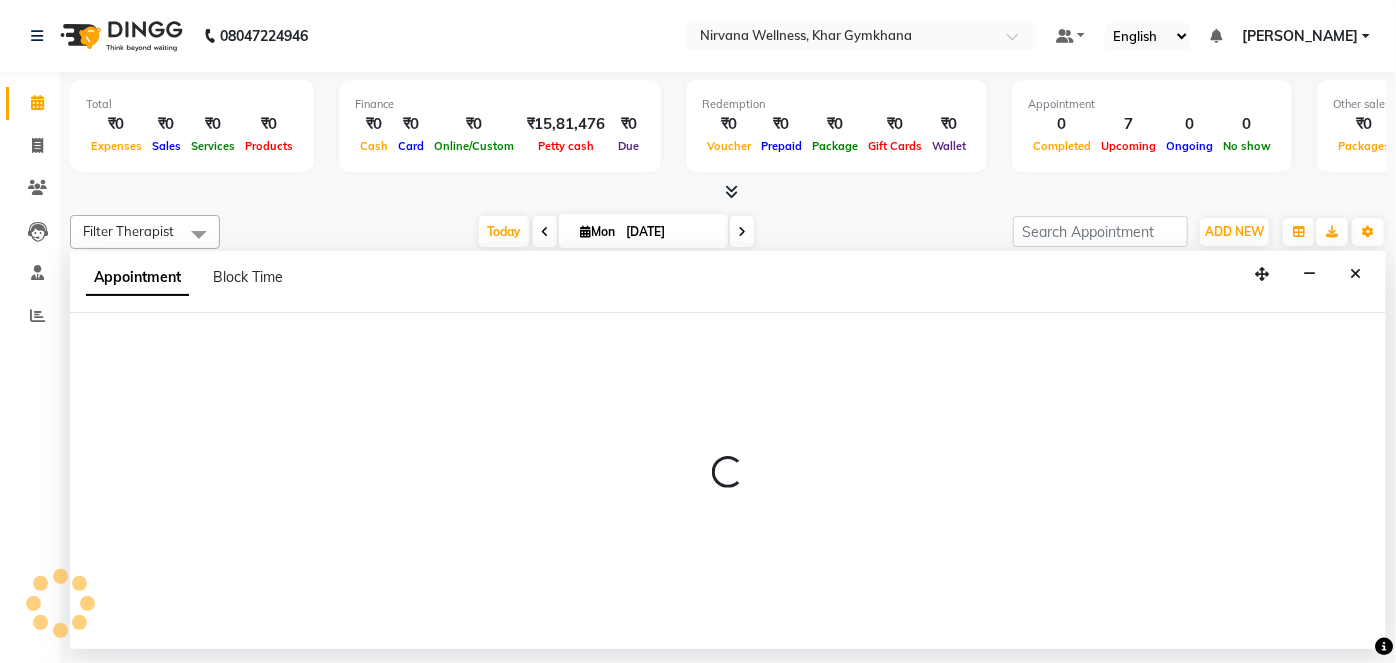 select on "68038" 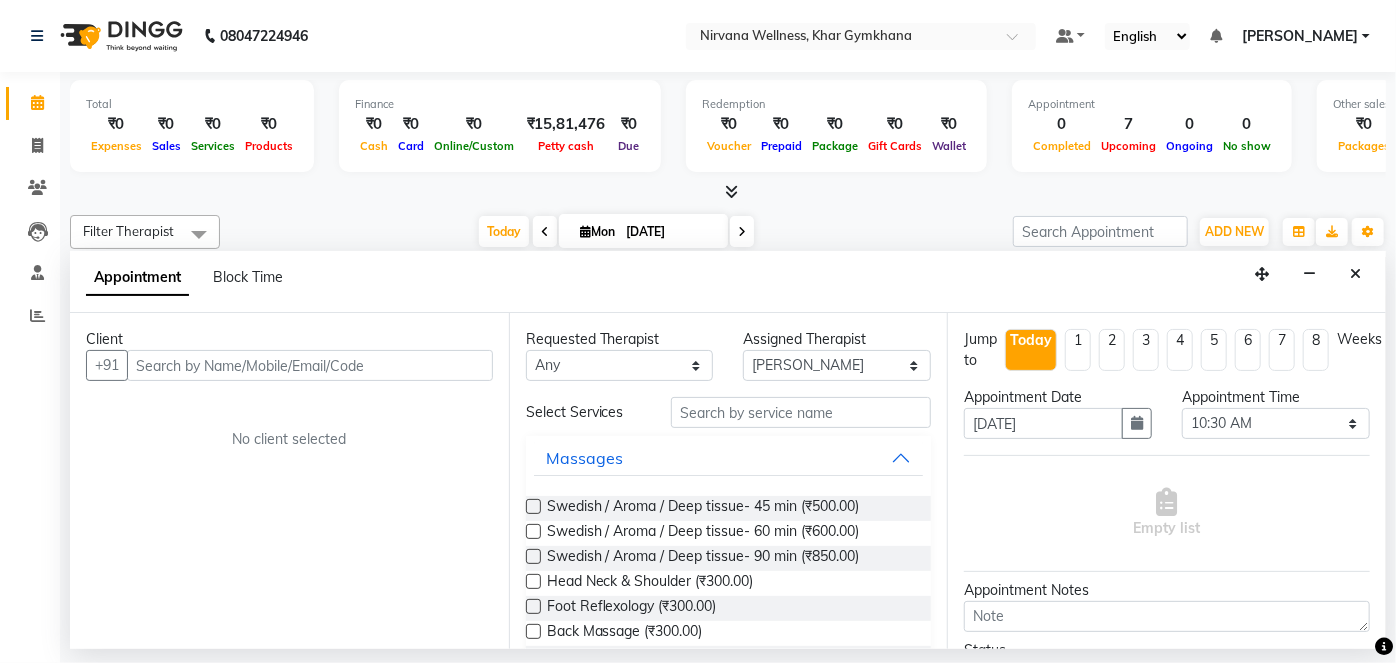 click at bounding box center [310, 365] 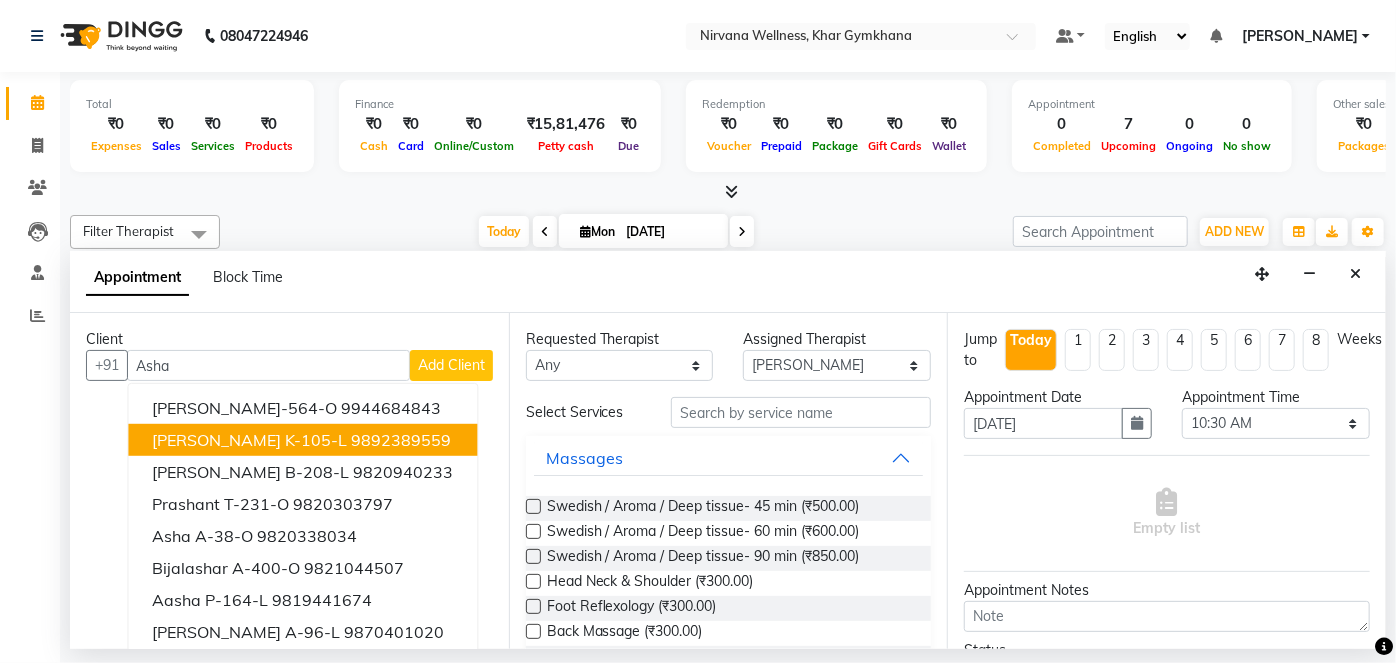 click on "9892389559" at bounding box center [401, 440] 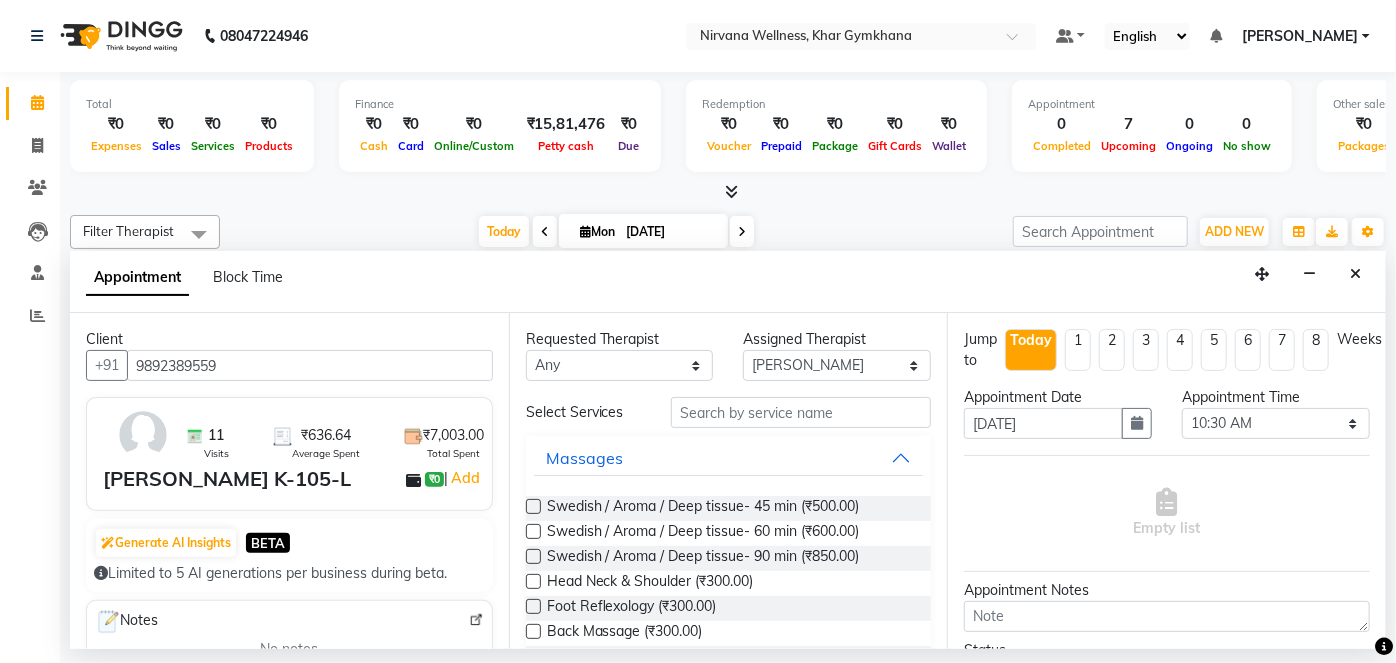 scroll, scrollTop: 363, scrollLeft: 0, axis: vertical 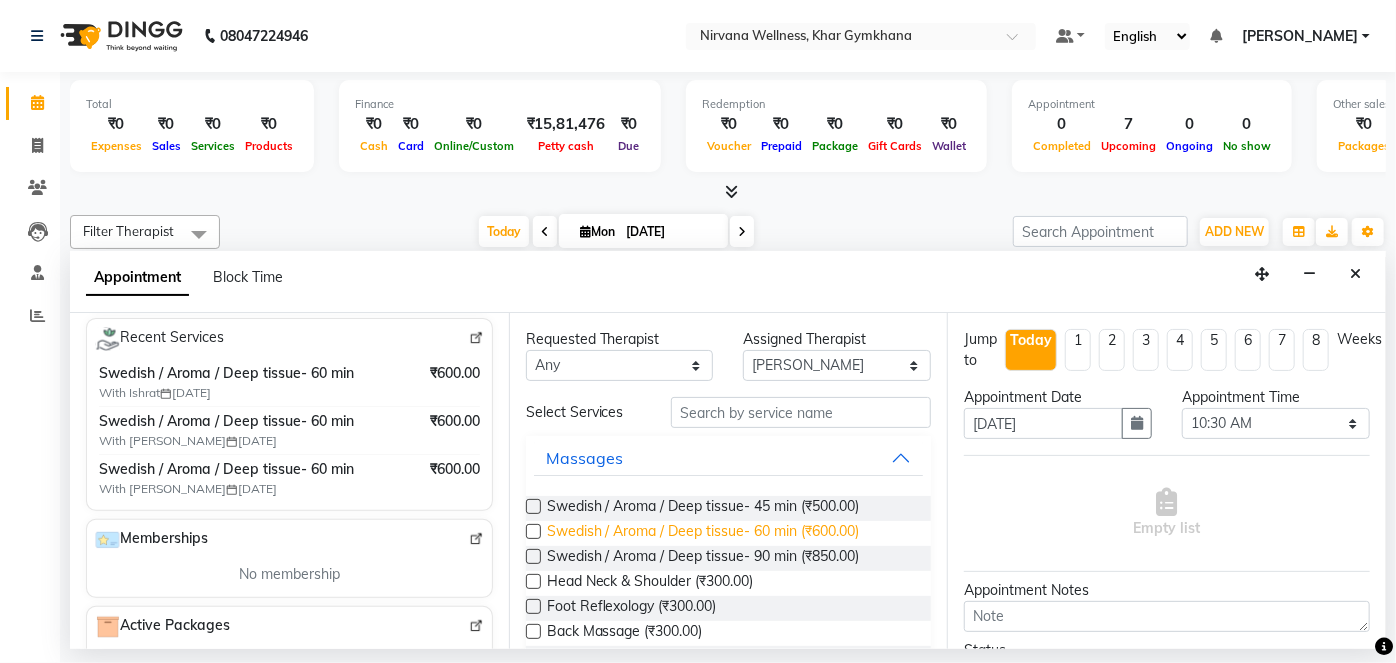 type on "9892389559" 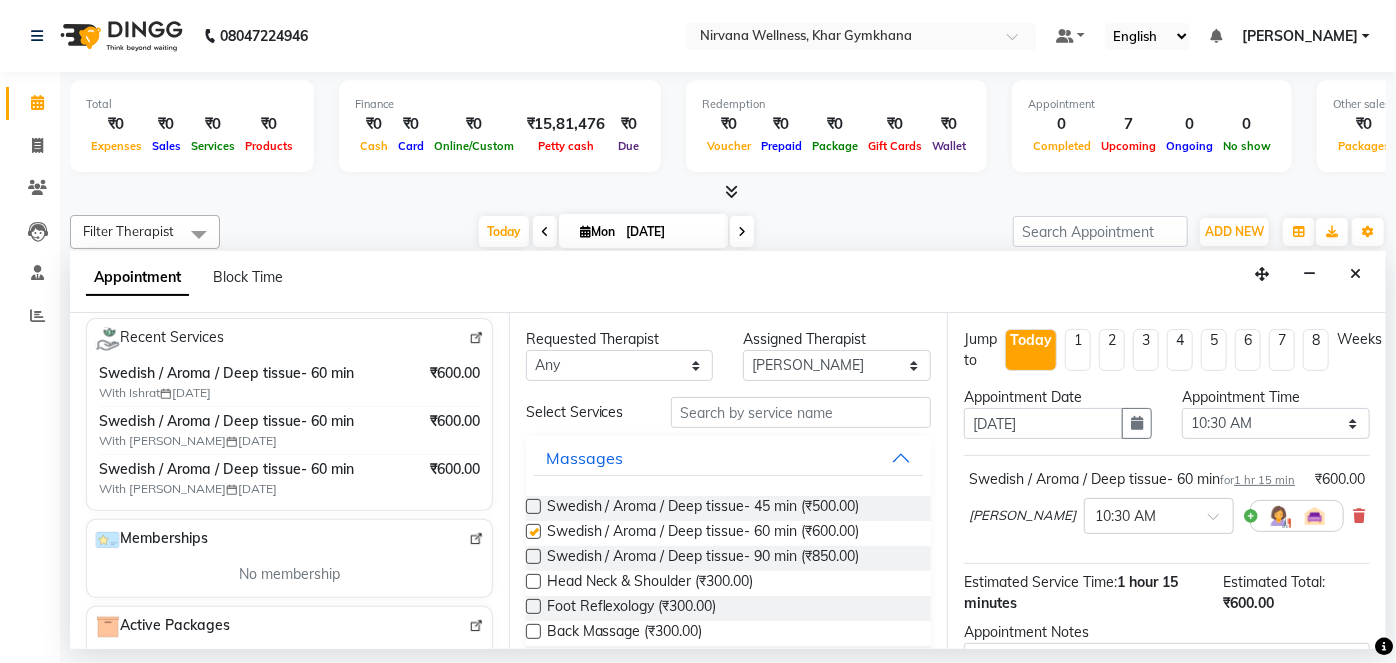 checkbox on "false" 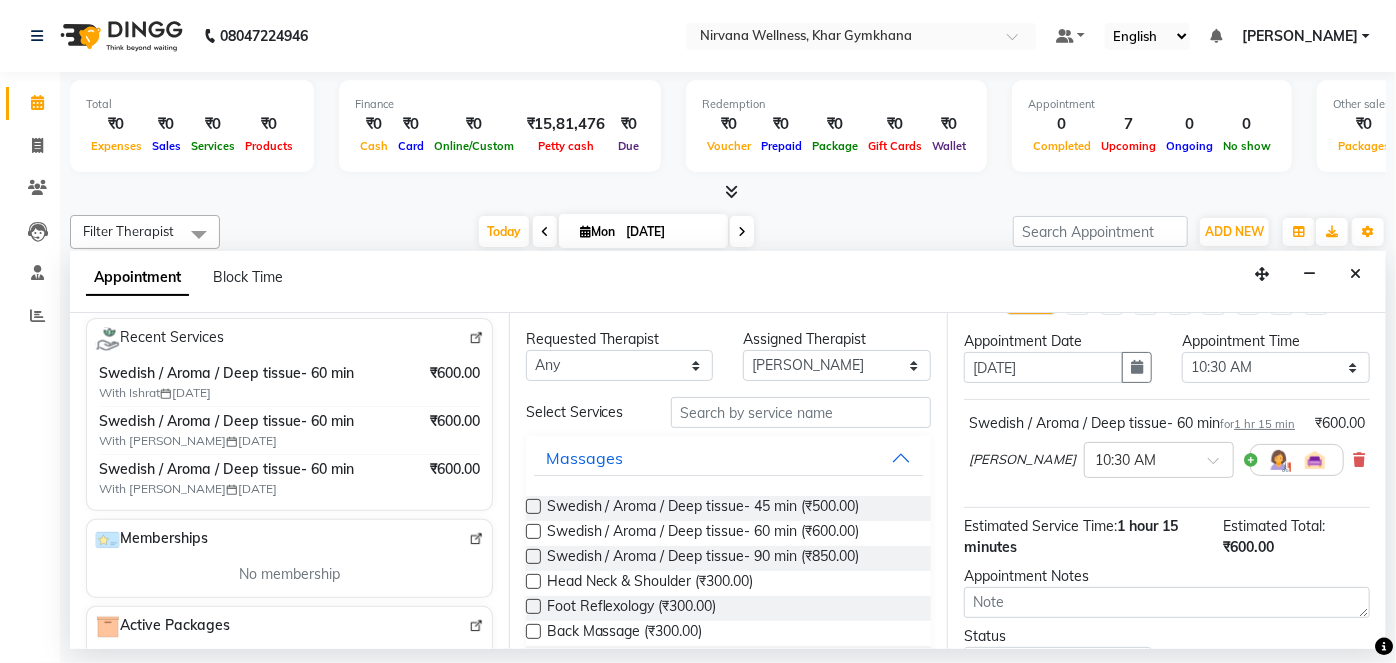 scroll, scrollTop: 231, scrollLeft: 0, axis: vertical 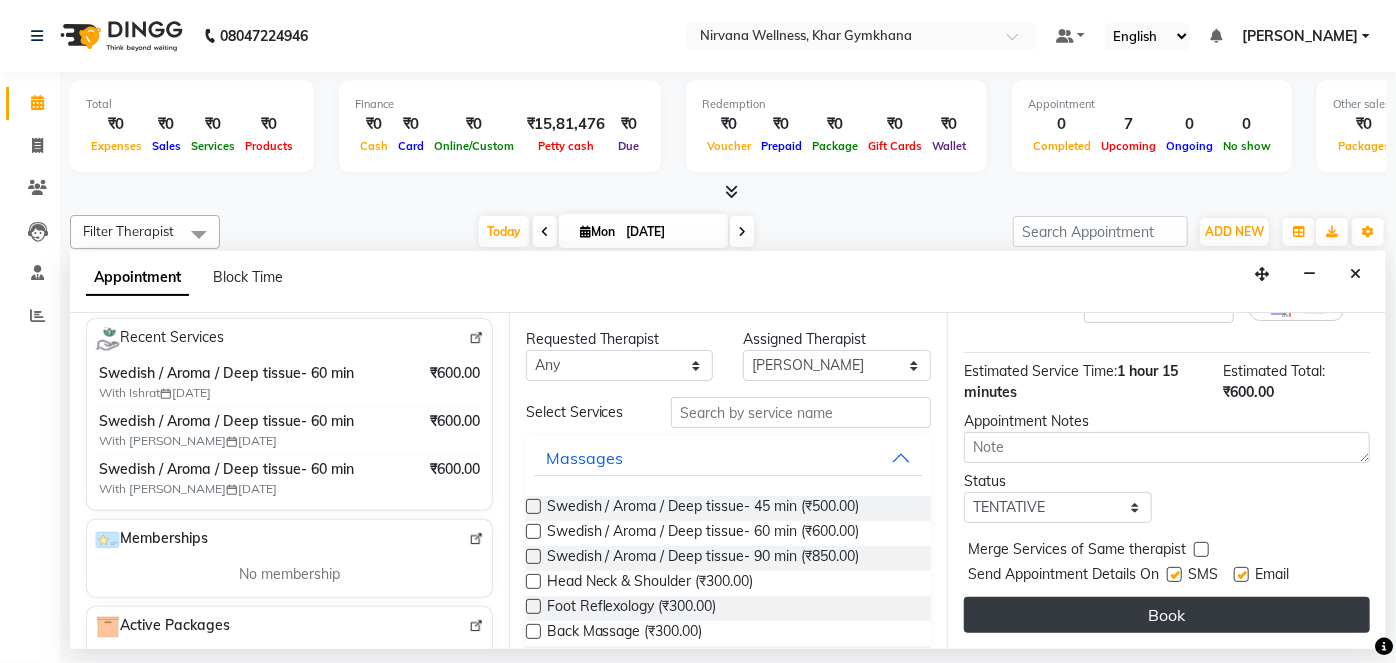 click on "Book" at bounding box center (1167, 615) 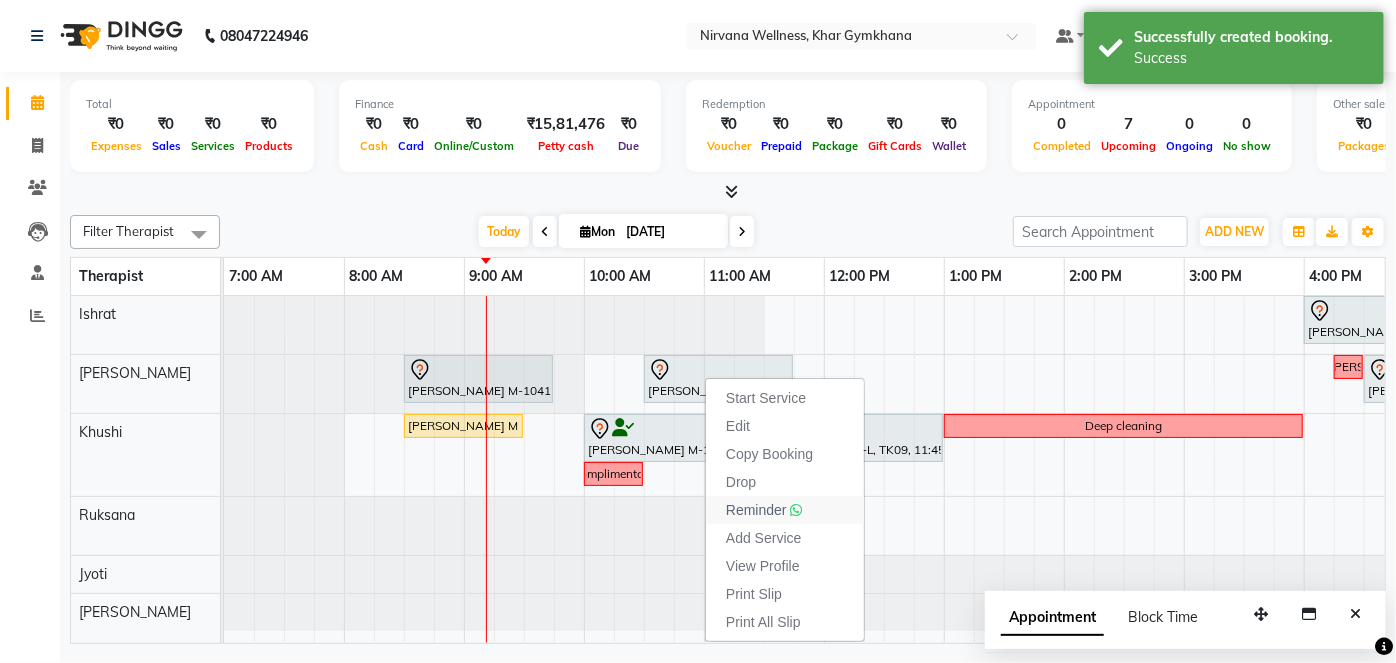 click on "Reminder" at bounding box center (756, 510) 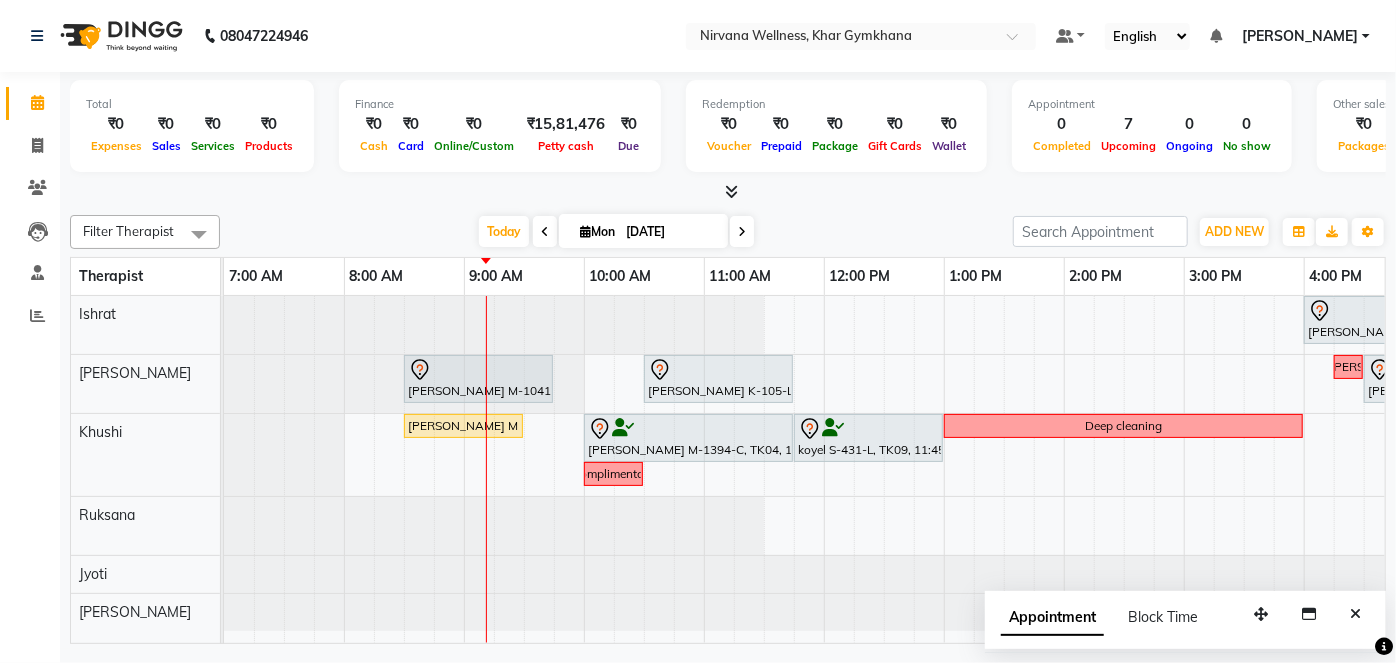 scroll, scrollTop: 0, scrollLeft: 256, axis: horizontal 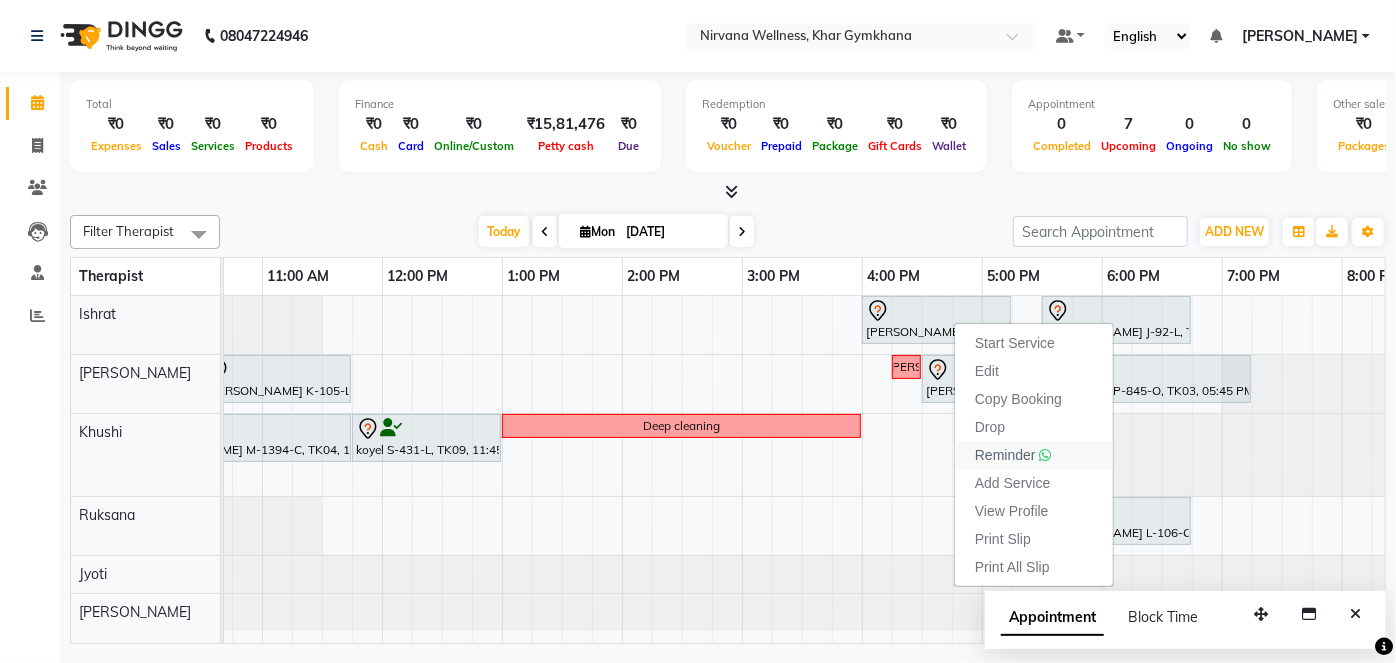 click on "Reminder" at bounding box center [1005, 455] 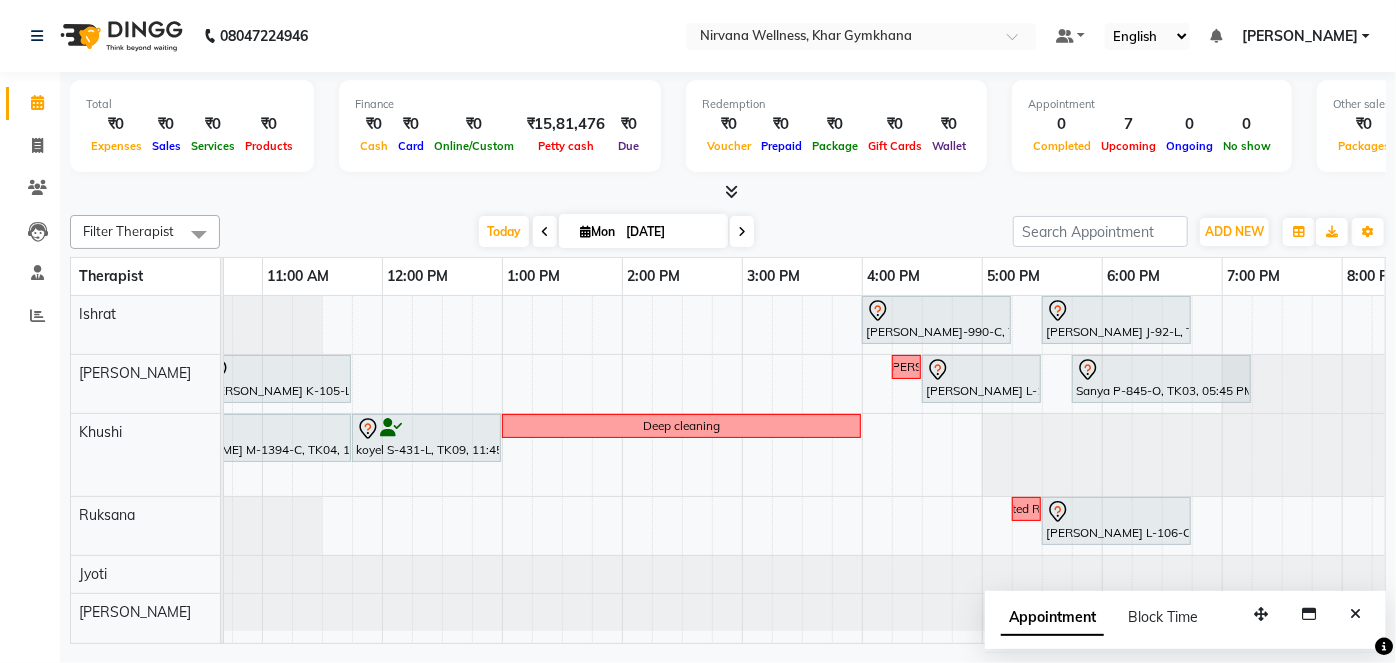scroll, scrollTop: 0, scrollLeft: 274, axis: horizontal 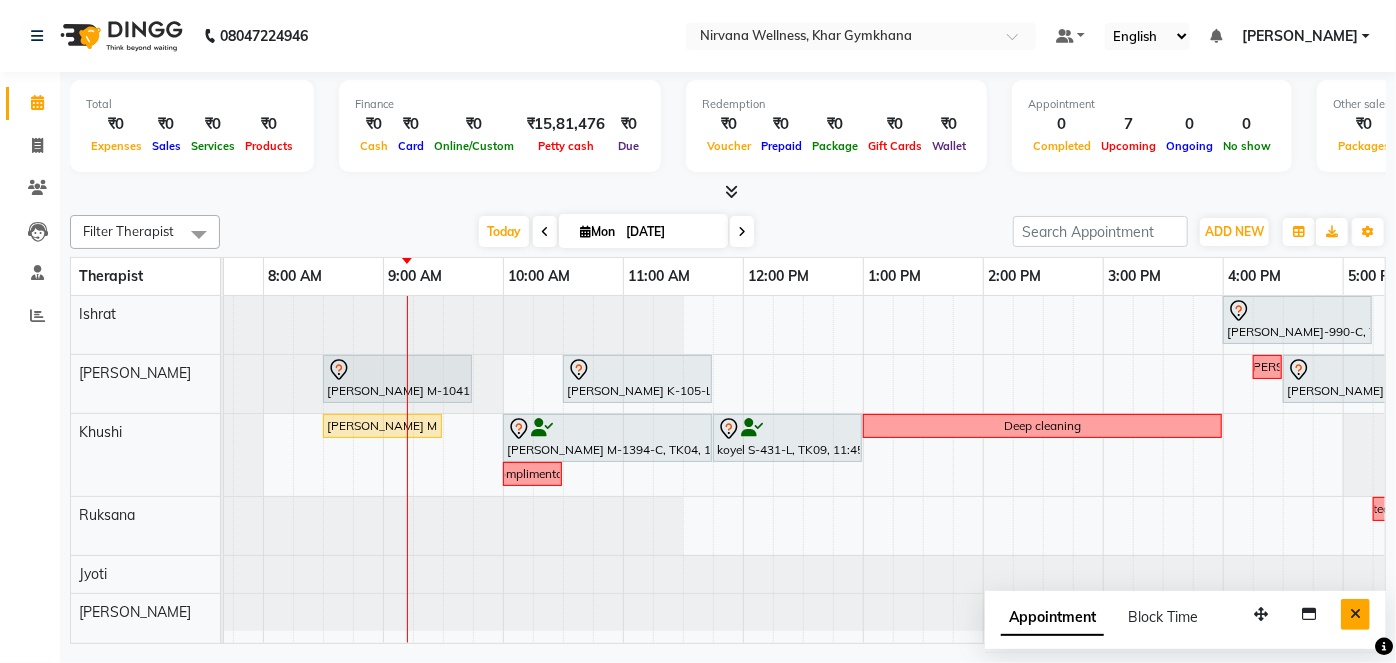 click at bounding box center [1355, 614] 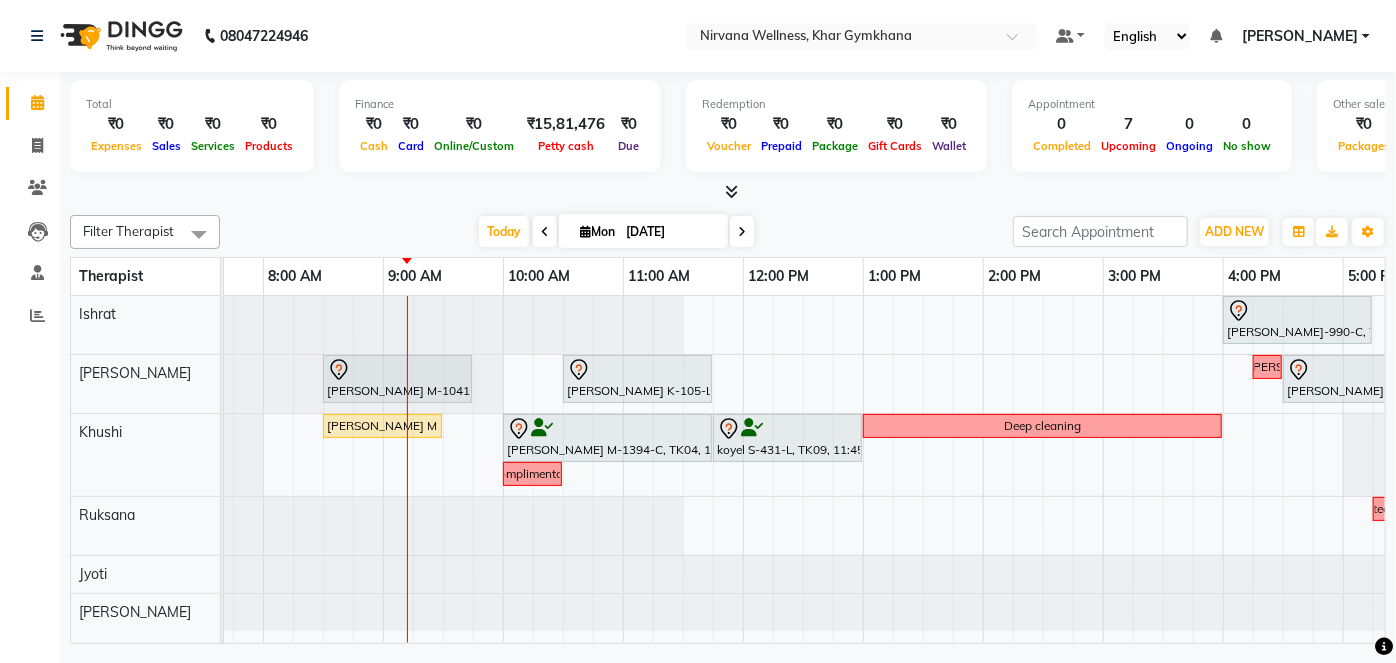scroll, scrollTop: 0, scrollLeft: 0, axis: both 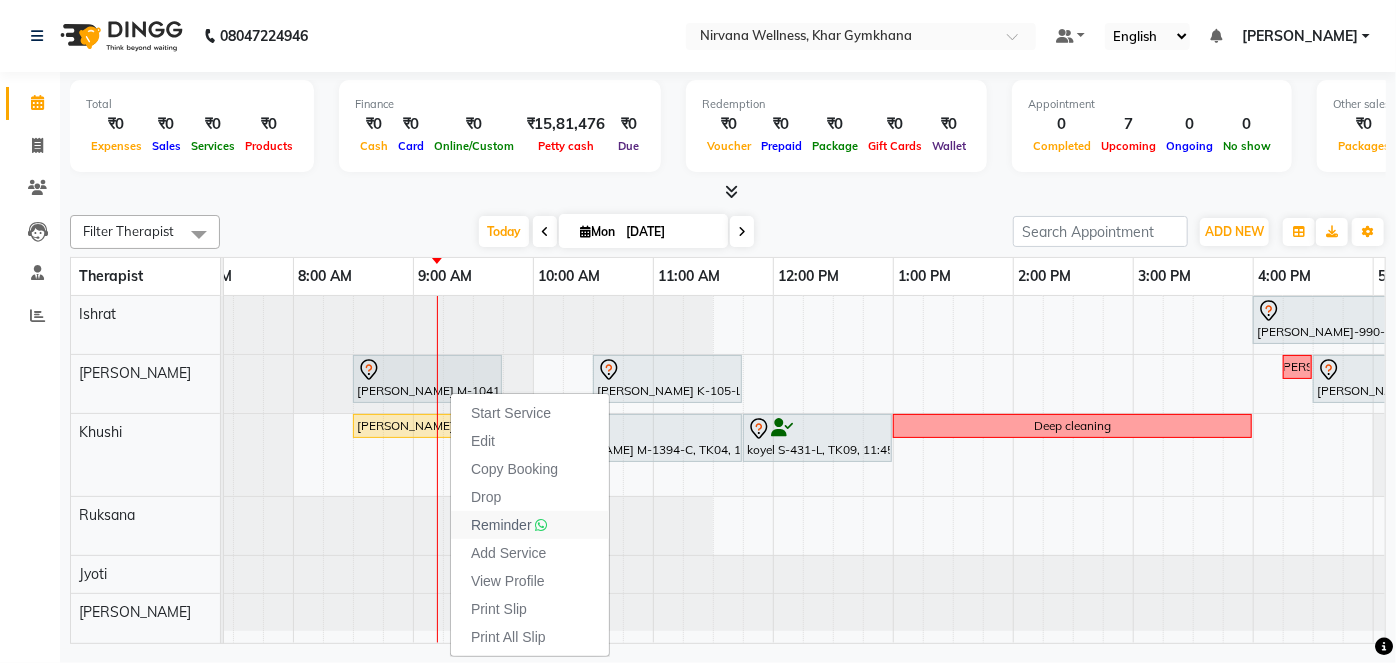 click on "Reminder" at bounding box center [501, 525] 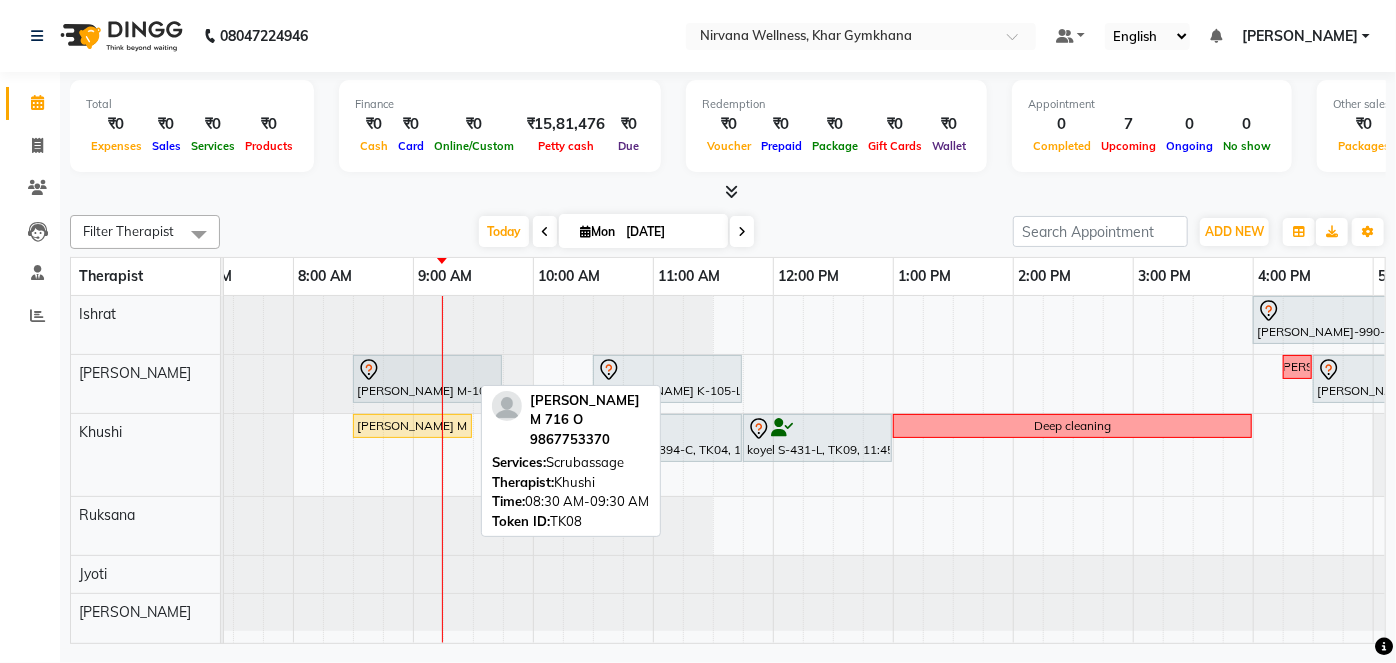 click on "[PERSON_NAME] M 716 O, TK08, 08:30 AM-09:30 AM, [GEOGRAPHIC_DATA]" at bounding box center [412, 426] 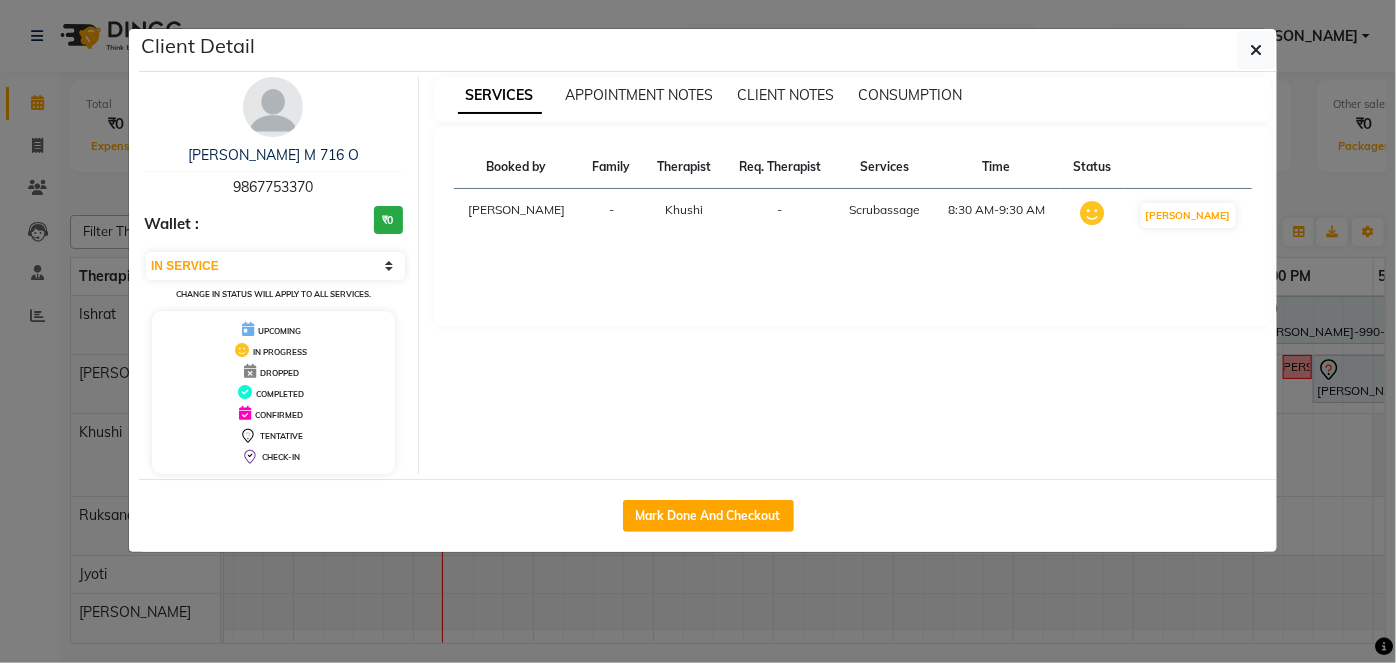 click on "Client Detail  Karishma Masan M 716 O   9867753370 Wallet : ₹0 Select IN SERVICE CONFIRMED TENTATIVE CHECK IN MARK DONE DROPPED UPCOMING Change in status will apply to all services. UPCOMING IN PROGRESS DROPPED COMPLETED CONFIRMED TENTATIVE CHECK-IN SERVICES APPOINTMENT NOTES CLIENT NOTES CONSUMPTION Booked by Family Therapist Req. Therapist Services Time Status  Jagruti  - Khushi -  Scrubassage   8:30 AM-9:30 AM   MARK DONE   Mark Done And Checkout" 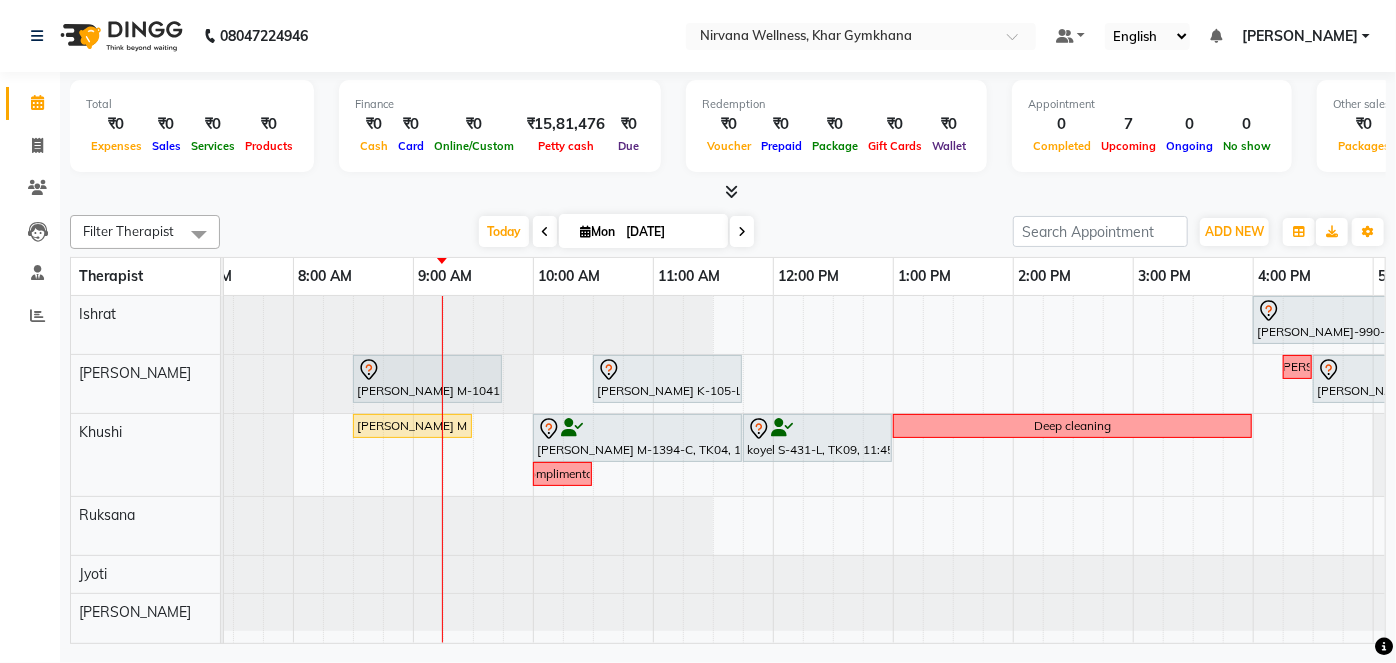 click on "Anisha B-990-C, TK06, 04:00 PM-05:15 PM, Swedish / Aroma / Deep tissue- 60 min             Chanda J-92-L, TK01, 05:30 PM-06:45 PM, Swedish / Aroma / Deep tissue- 60 min             Amita Mago M-1041-O, TK05, 08:30 AM-09:45 AM, Swedish / Aroma / Deep tissue- 60 min             Asha Khanna K-105-L, TK10, 10:30 AM-11:45 AM, Swedish / Aroma / Deep tissue- 60 min  Requested Suhani              Jasmin Divekar L-106-O, TK02, 04:30 PM-05:30 PM, VLCC Facial KG             Sanya P-845-O, TK03, 05:45 PM-07:15 PM, Combo Offer Menicure+Pedicure    Karishma Masan M 716 O, TK08, 08:30 AM-09:30 AM, Scrubassage             Bansi Mehta M-1394-C, TK04, 10:00 AM-11:45 AM, Swedish / Aroma / Deep tissue- 90 min             koyel S-431-L, TK09, 11:45 AM-01:00 PM, Swedish / Aroma / Deep tissue- 60 min  Deep cleaning   Complimentary   Requested Ruksana              Jasmin Divekar L-106-O, TK02, 05:30 PM-06:45 PM, Swedish / Aroma / Deep tissue- 60 min" at bounding box center [1133, 469] 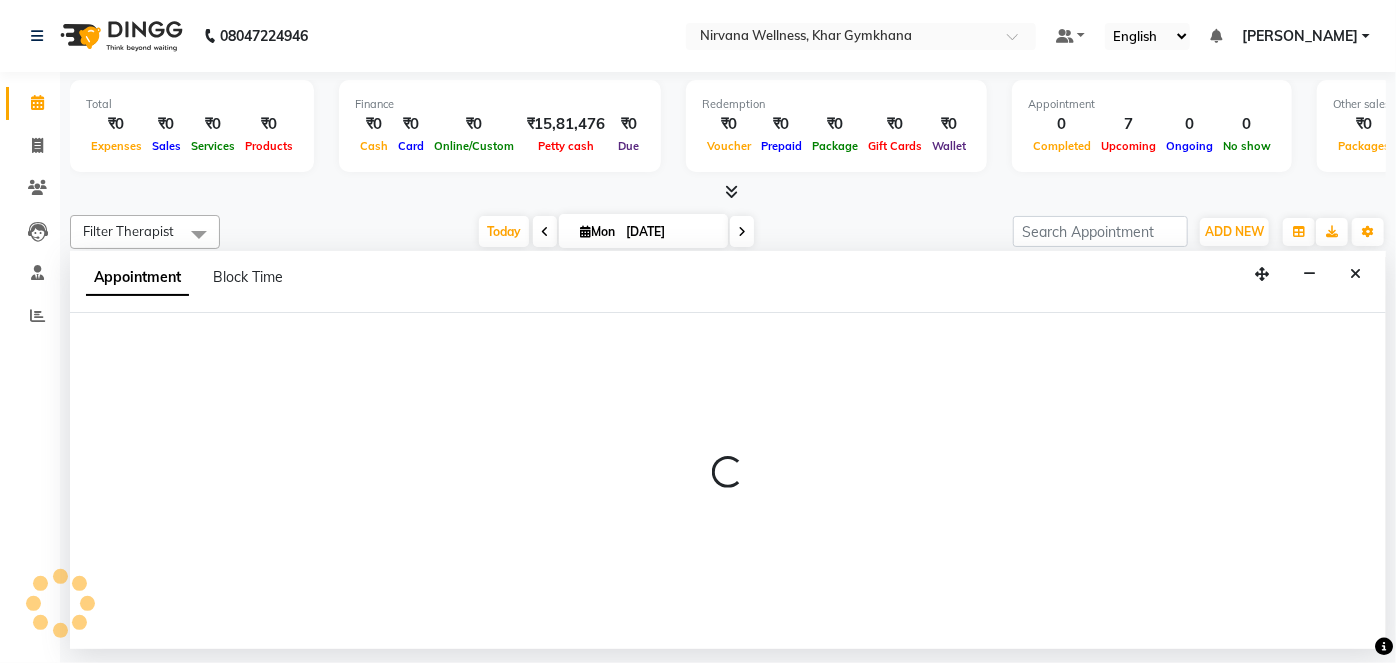 select on "68039" 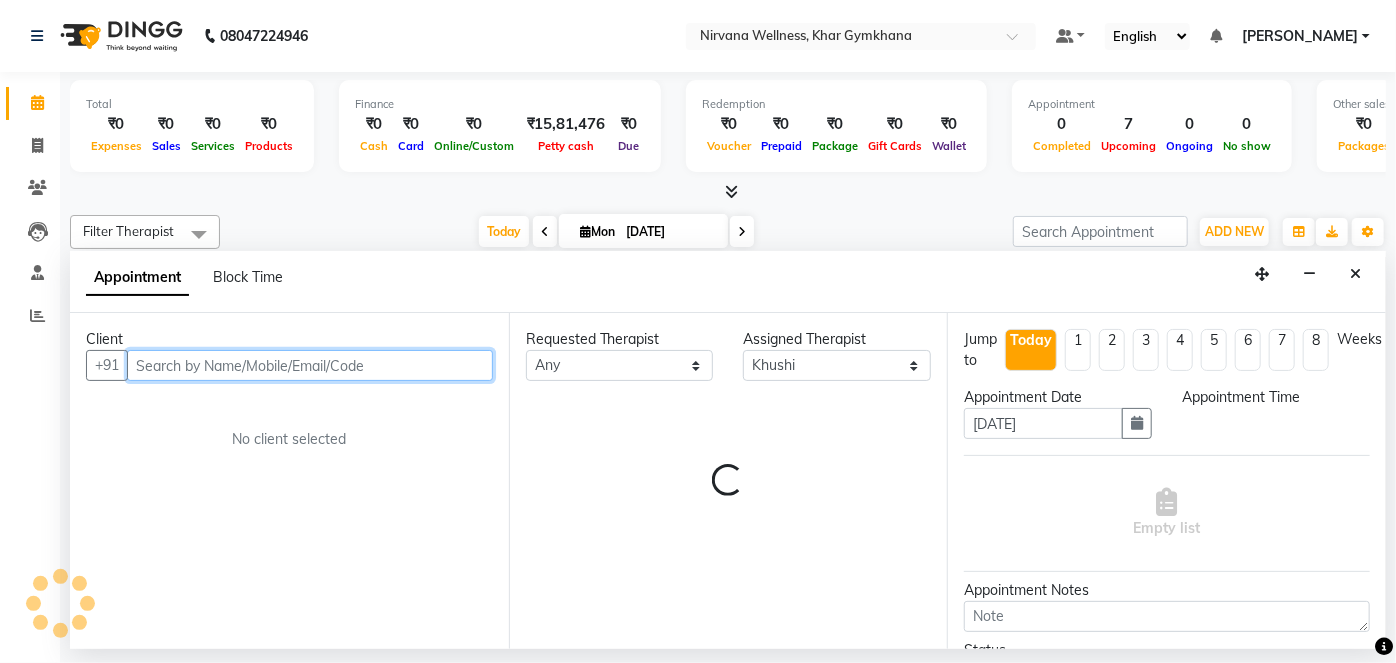 select on "510" 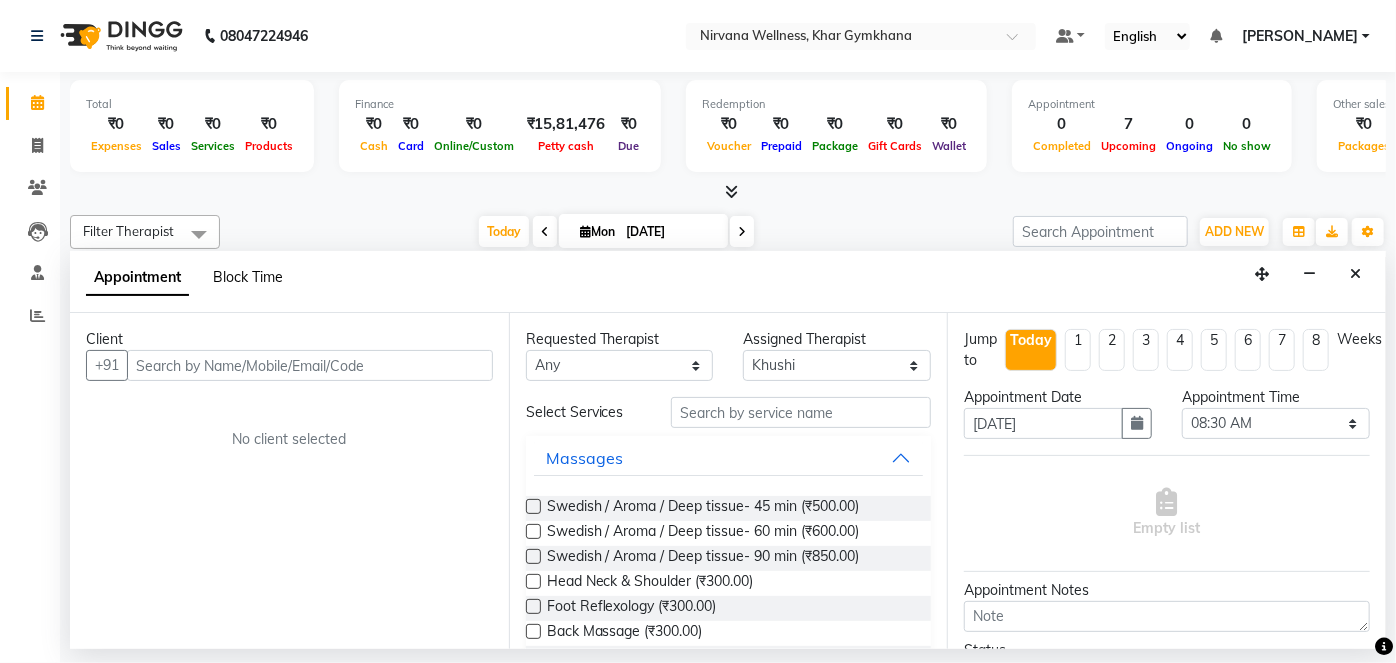 click on "Block Time" at bounding box center (248, 277) 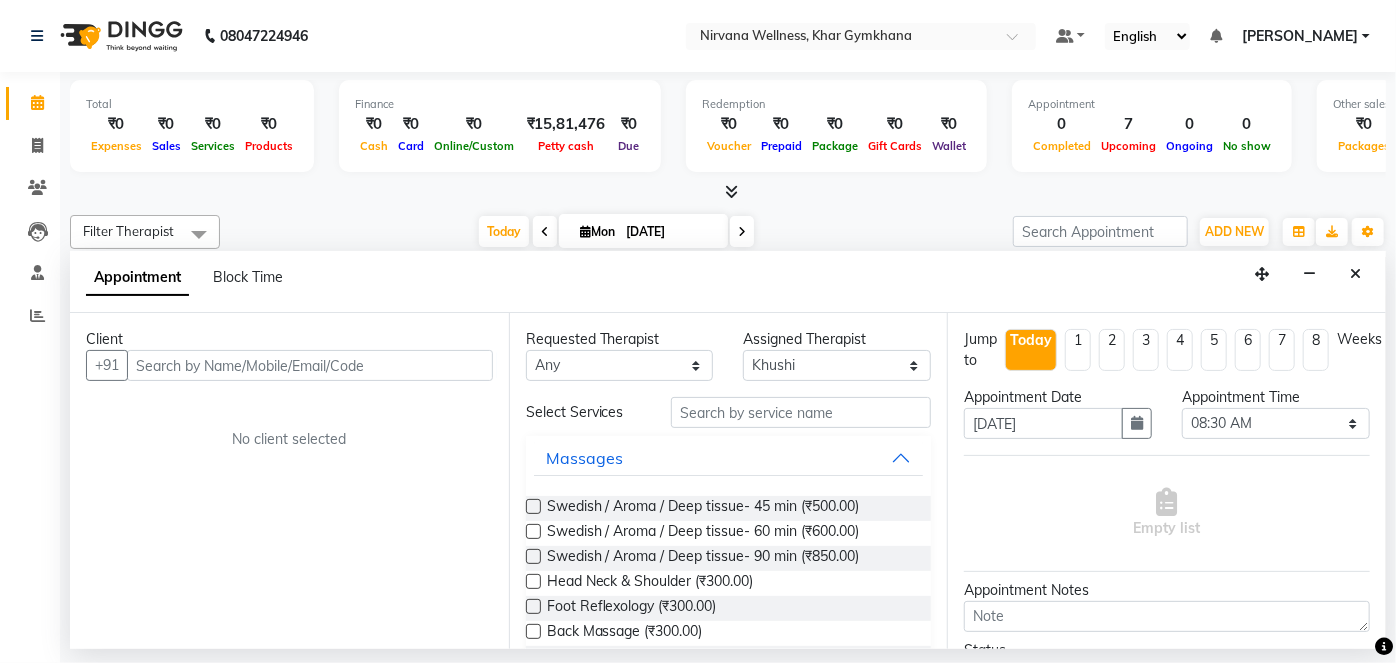 scroll, scrollTop: 0, scrollLeft: 0, axis: both 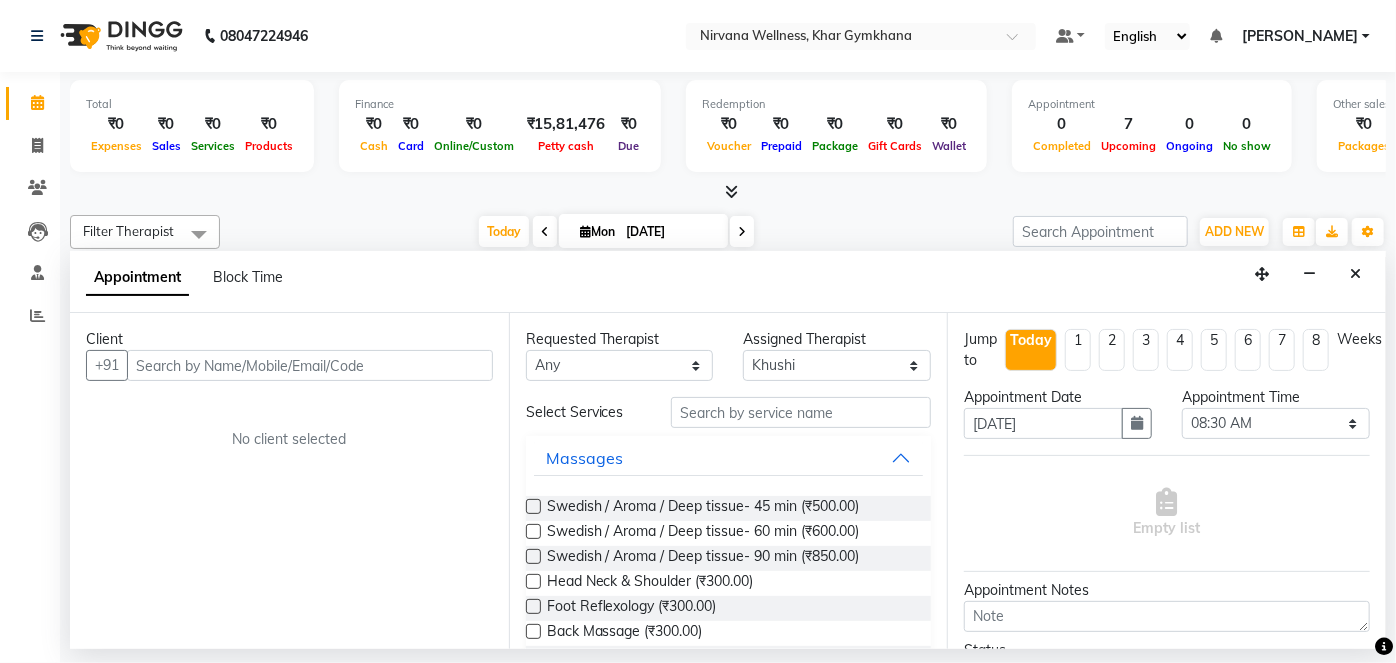 select on "68039" 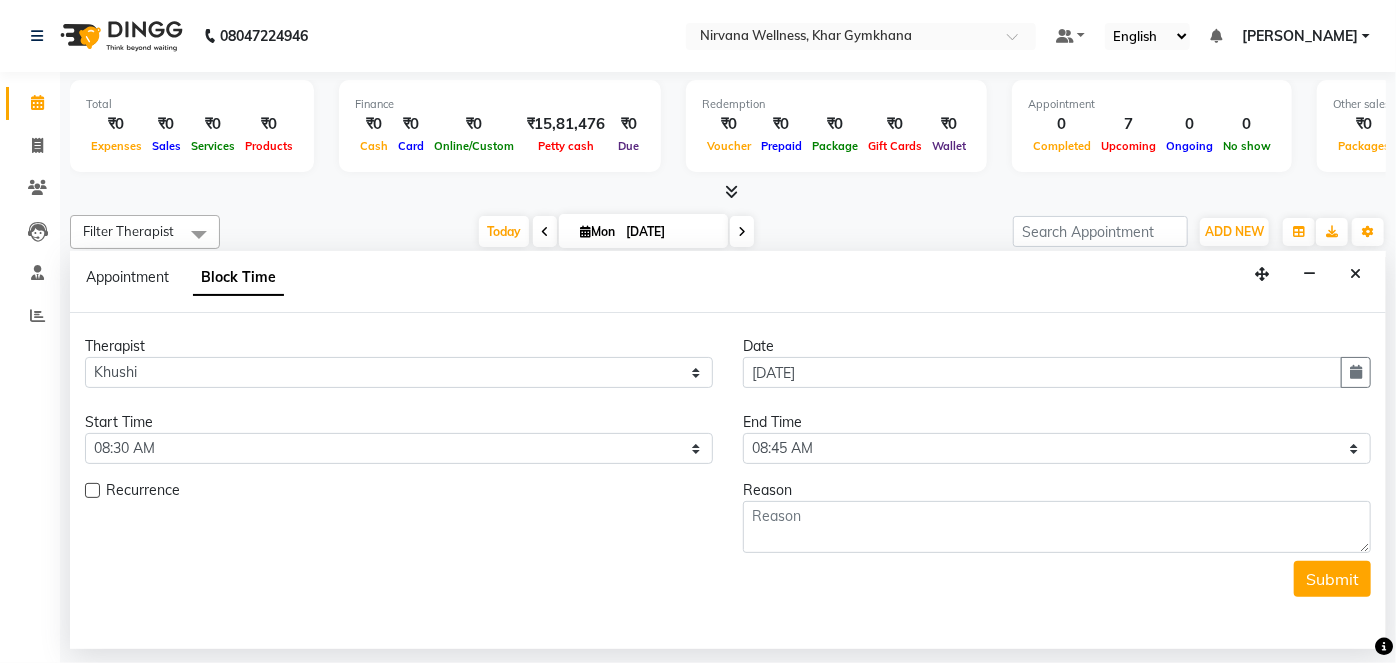 scroll, scrollTop: 0, scrollLeft: 240, axis: horizontal 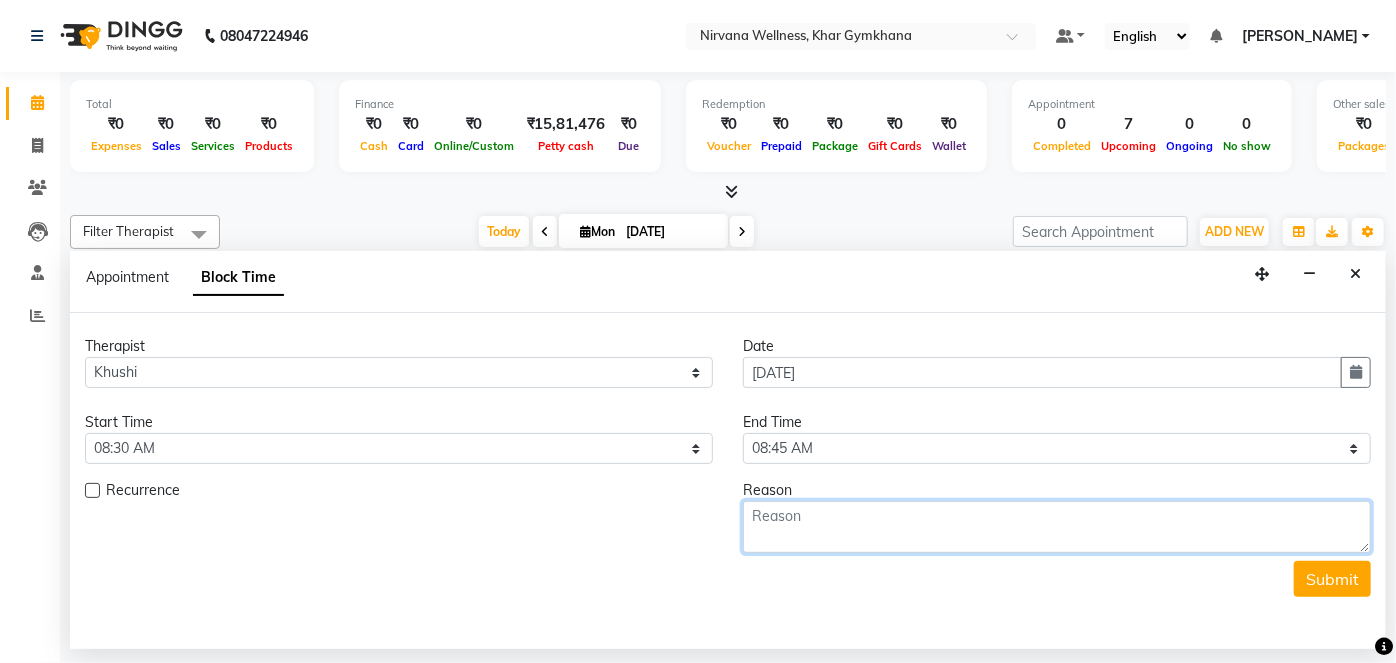 click at bounding box center [1057, 527] 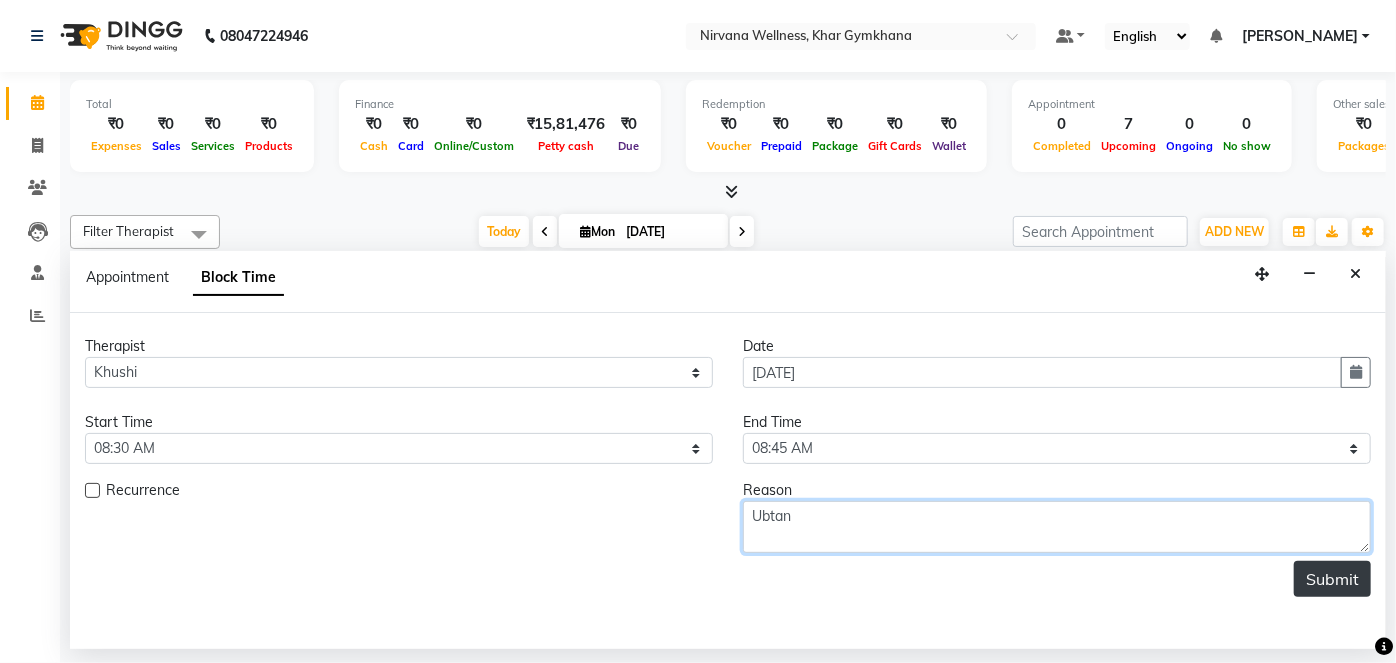 type on "Ubtan" 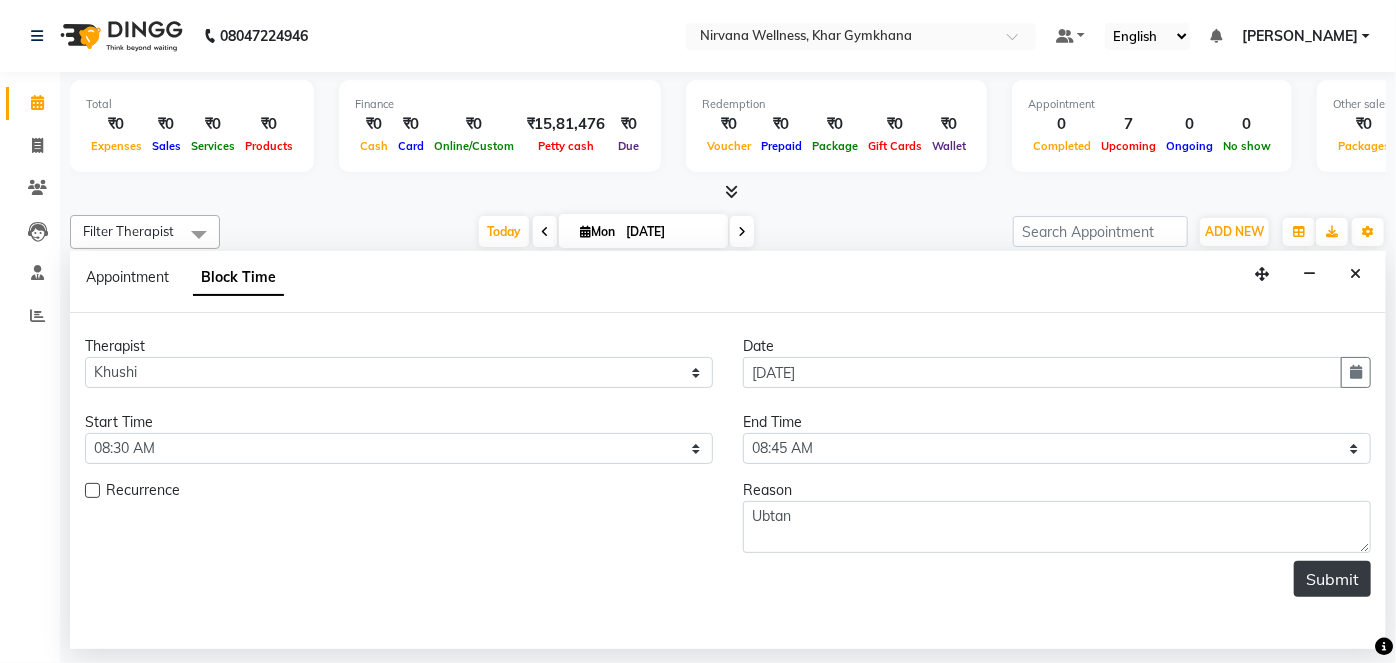 click on "Submit" at bounding box center (1332, 579) 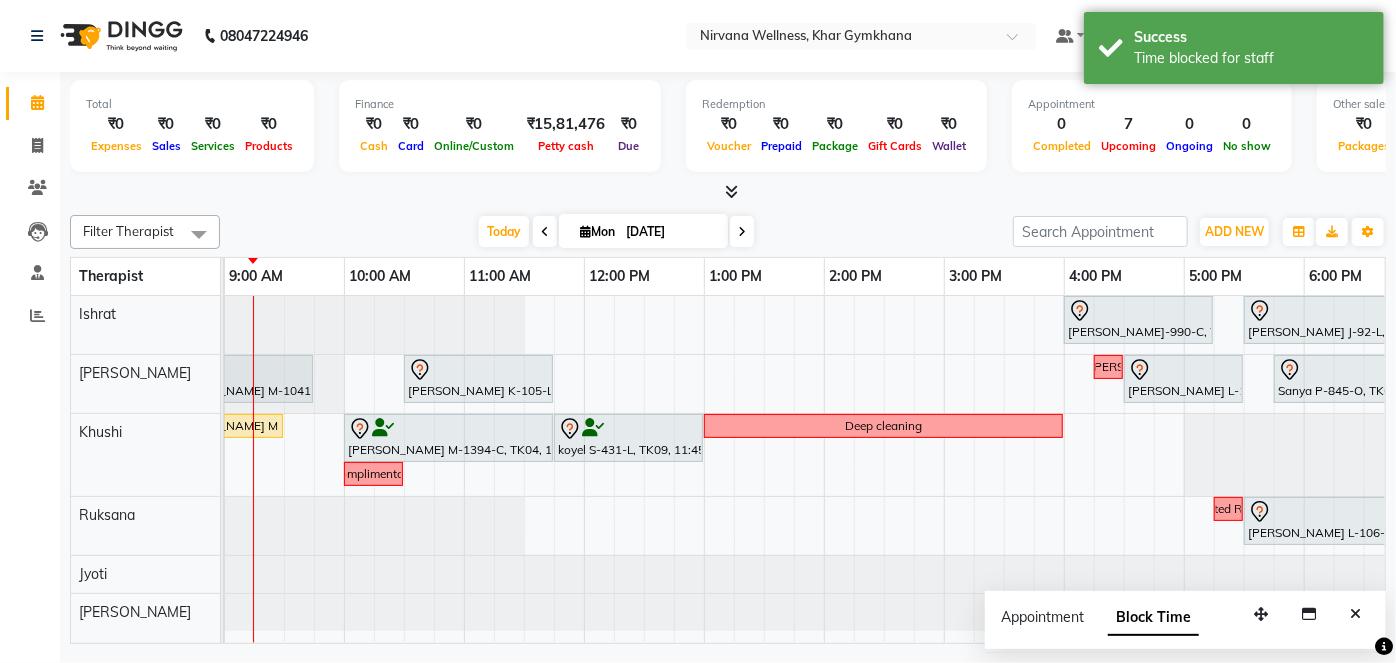 scroll, scrollTop: 0, scrollLeft: 0, axis: both 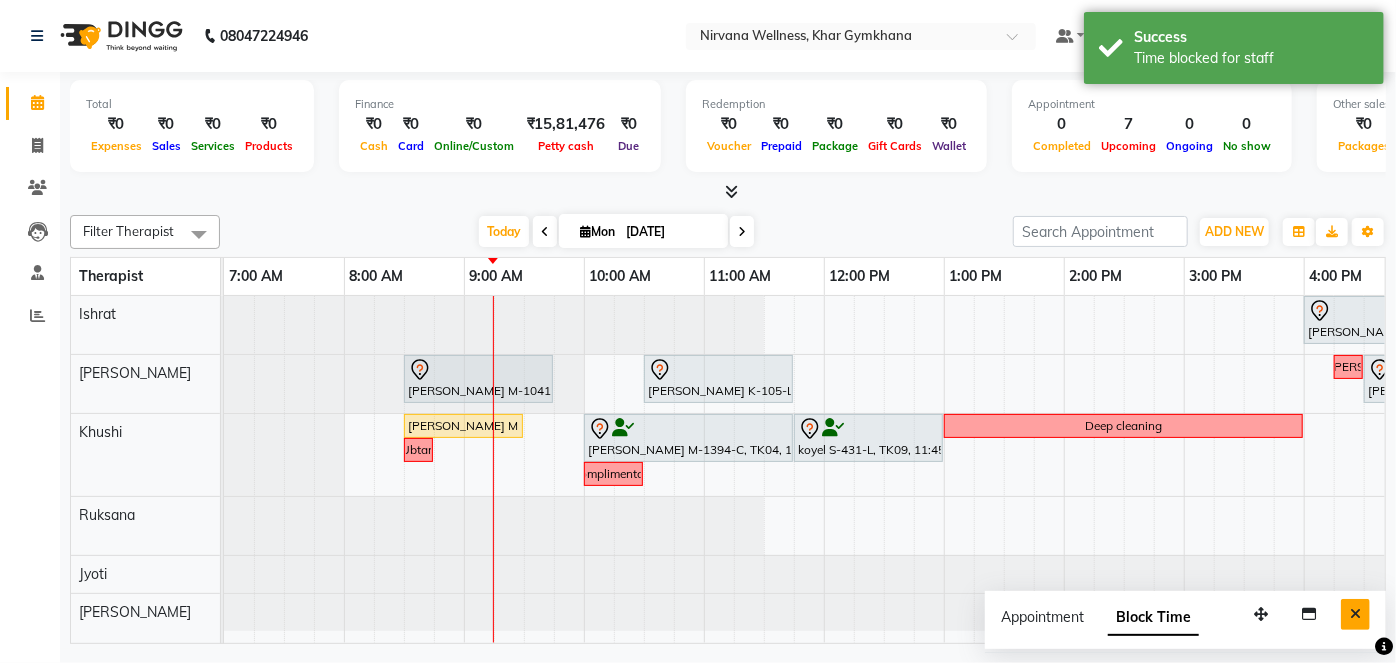 click at bounding box center [1355, 614] 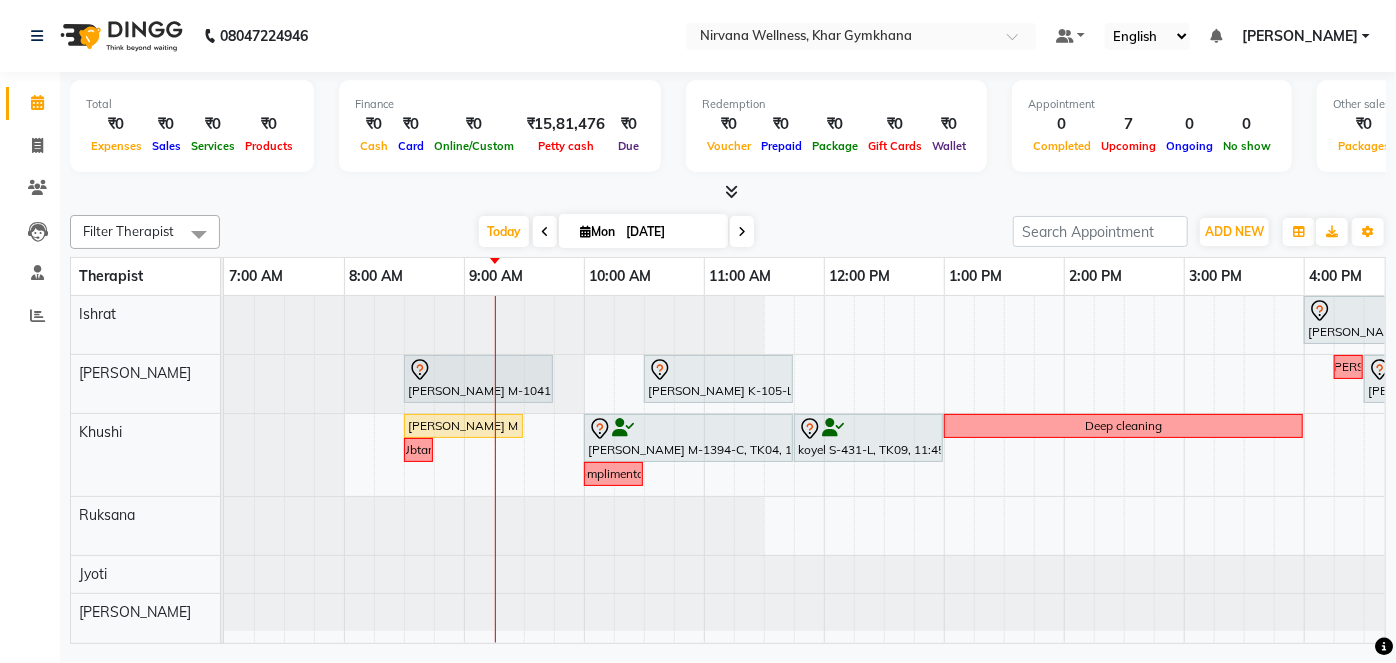 scroll, scrollTop: 0, scrollLeft: 101, axis: horizontal 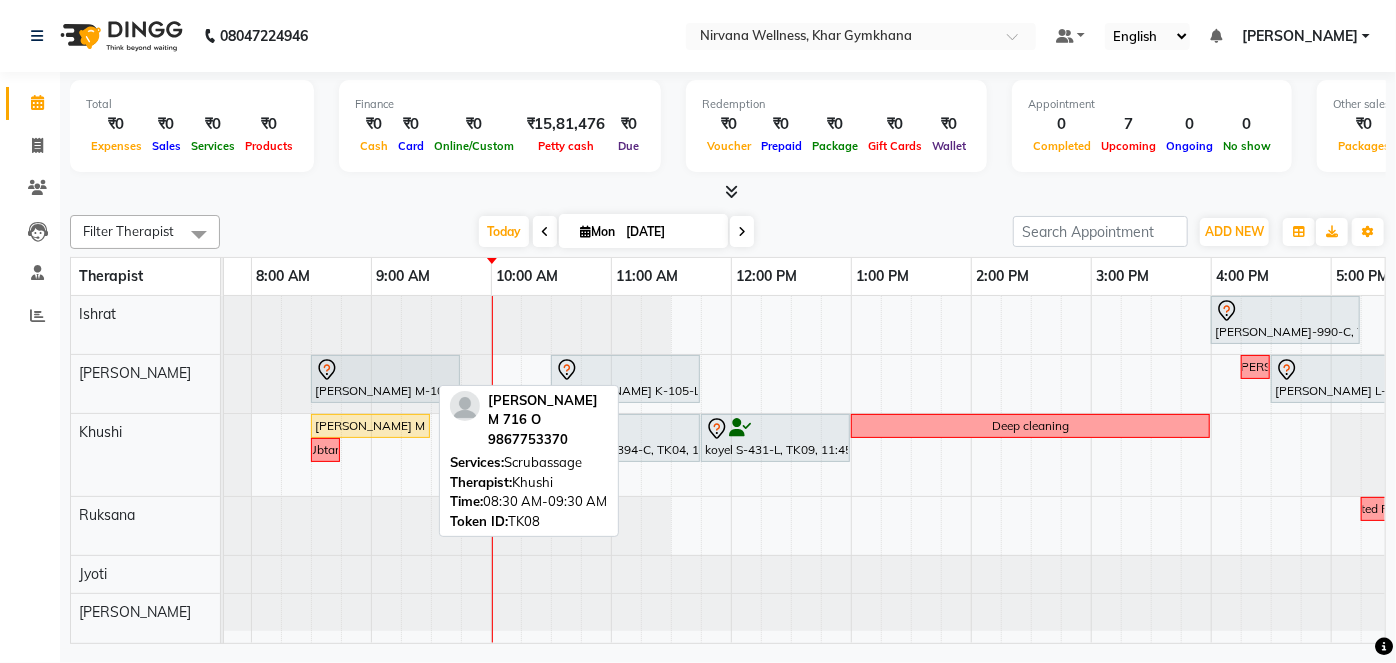 click on "[PERSON_NAME] M 716 O, TK08, 08:30 AM-09:30 AM, [GEOGRAPHIC_DATA]" at bounding box center (370, 426) 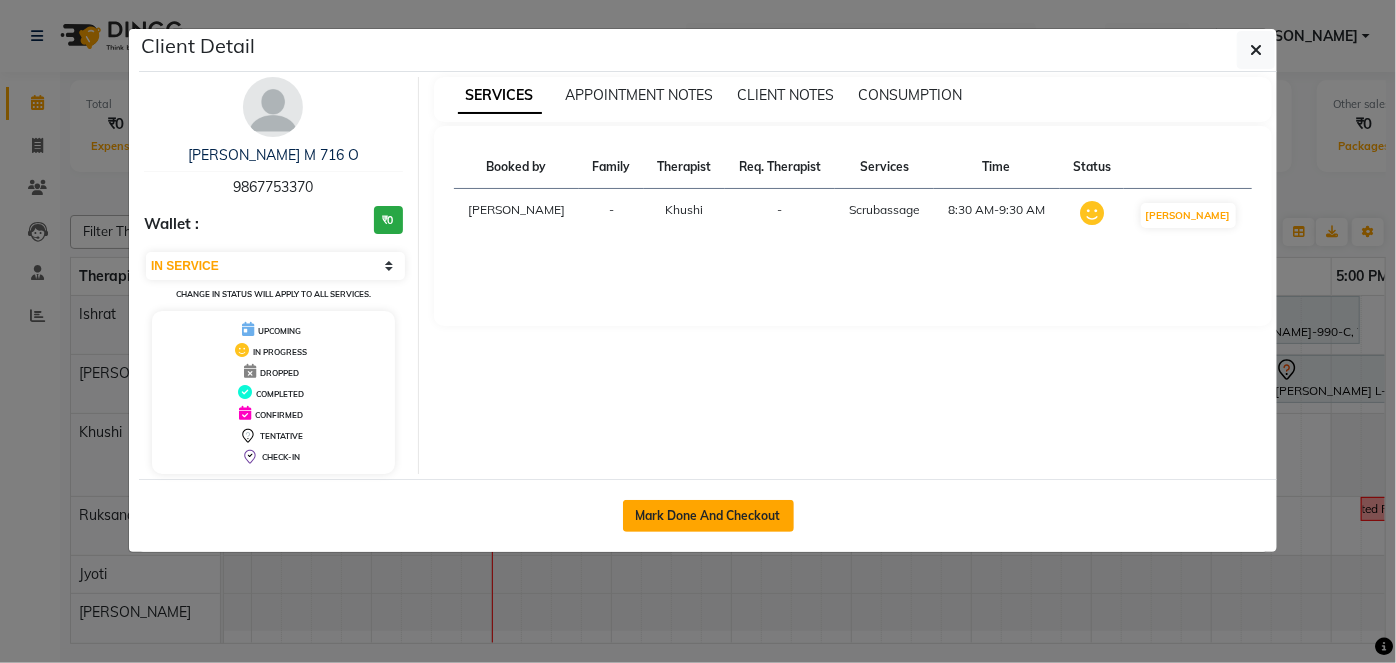click on "Mark Done And Checkout" 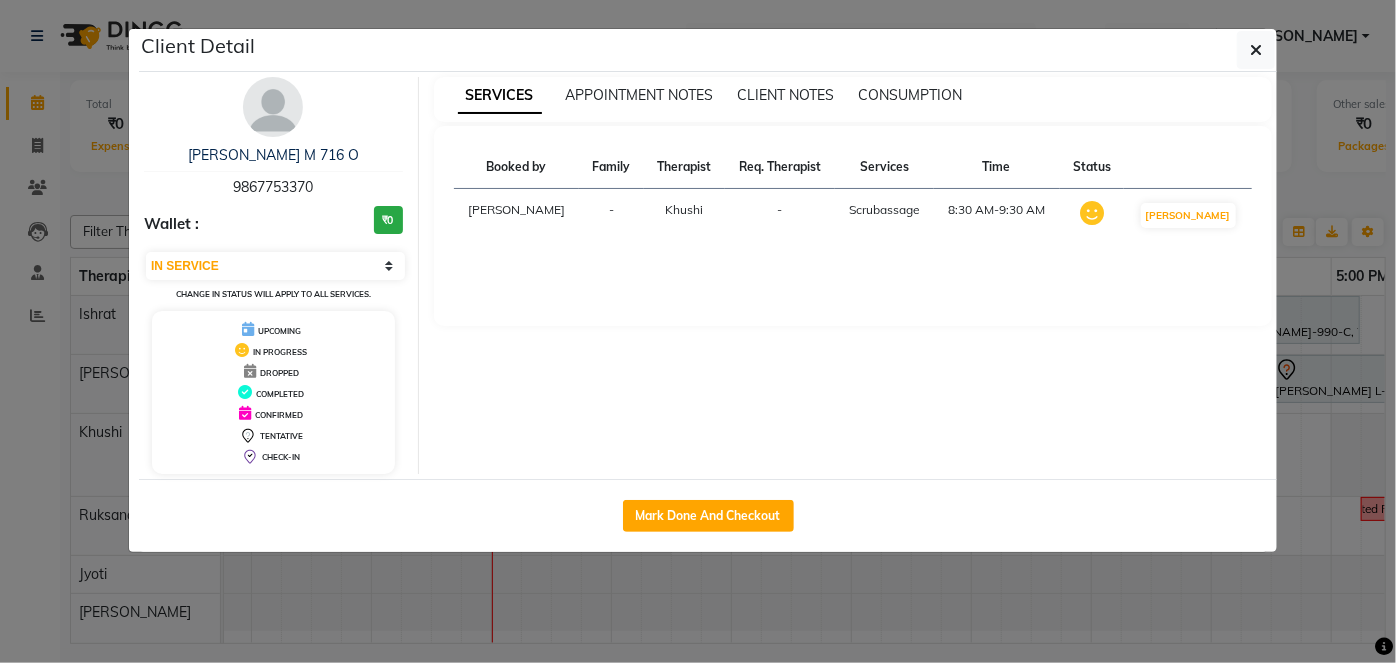 select on "service" 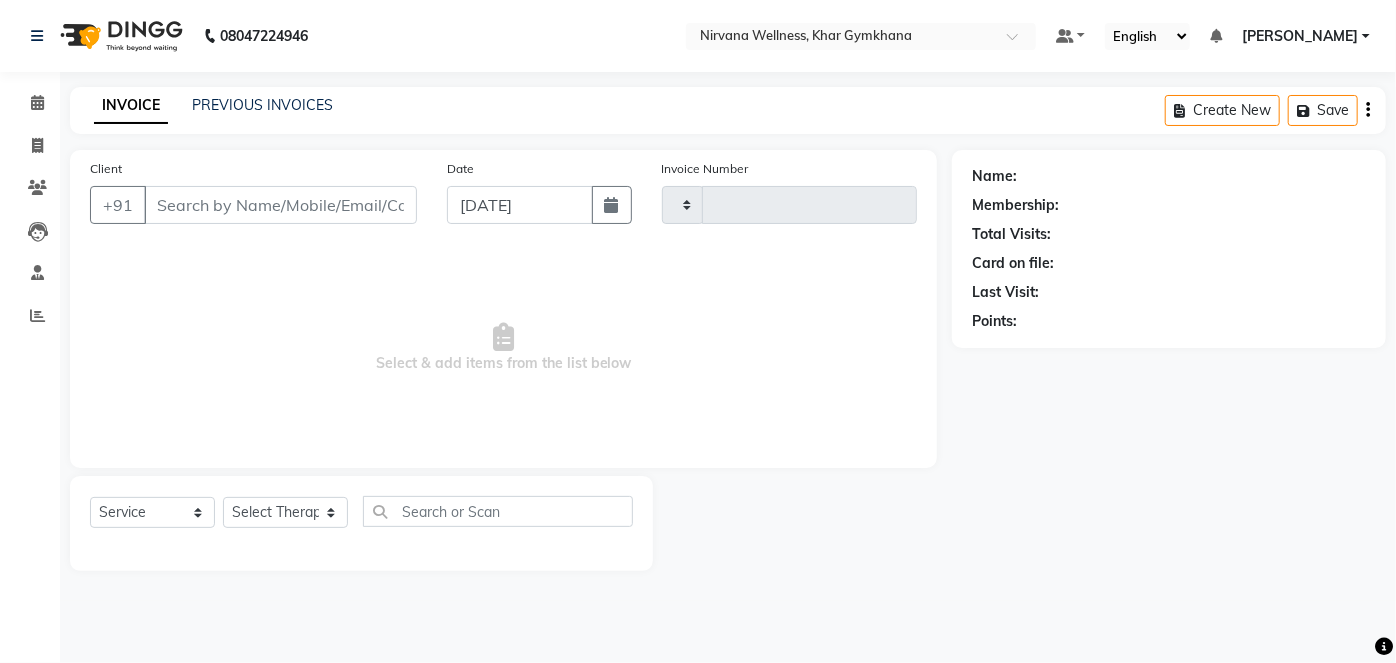 type on "1419" 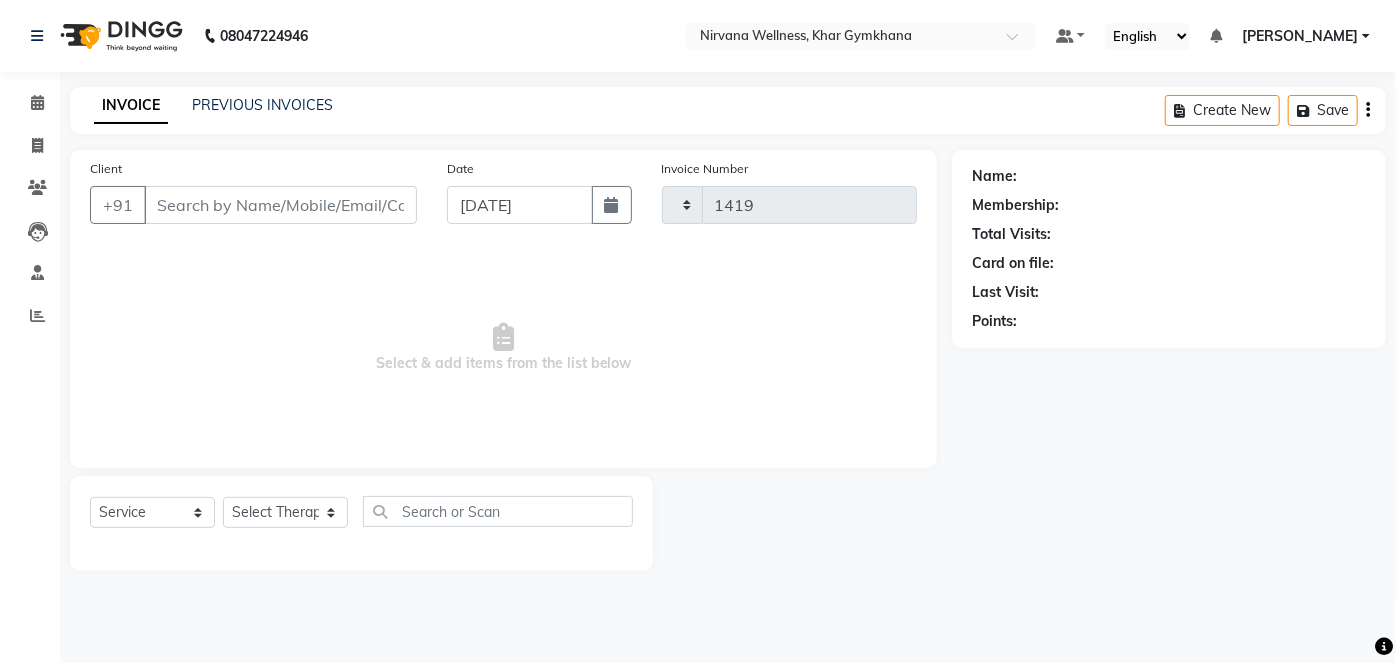 select on "3" 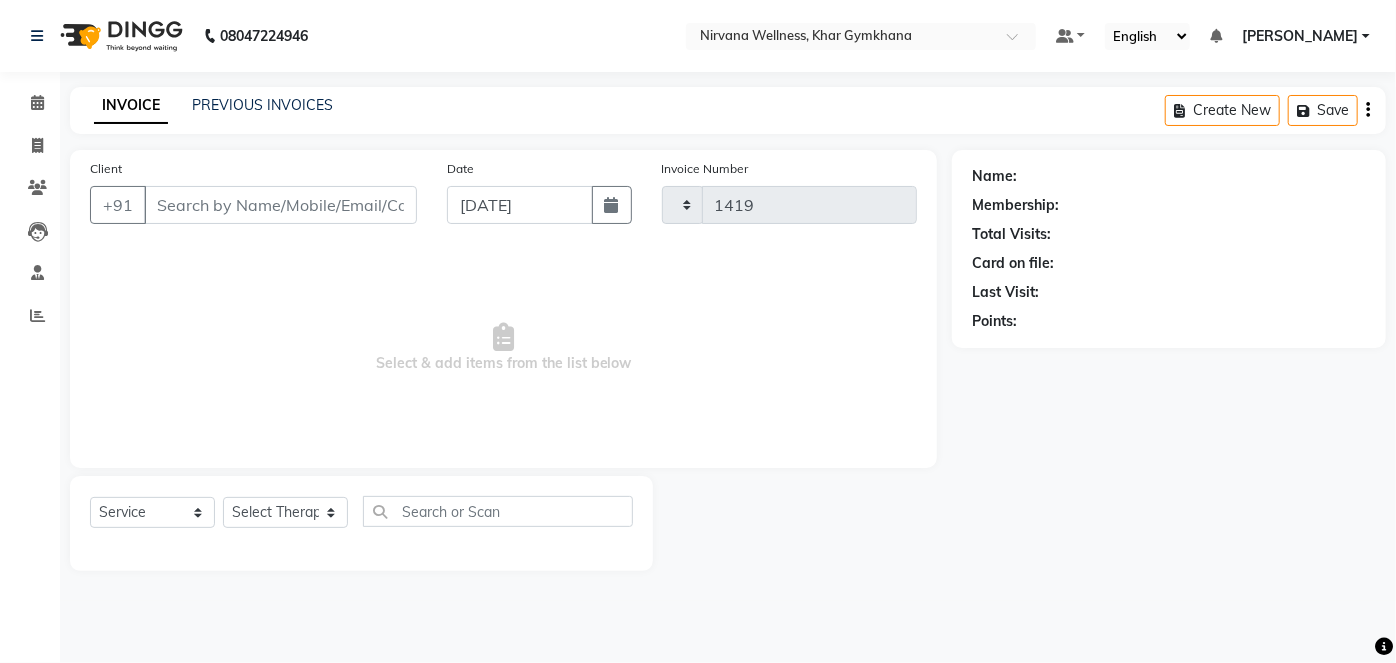 select on "6844" 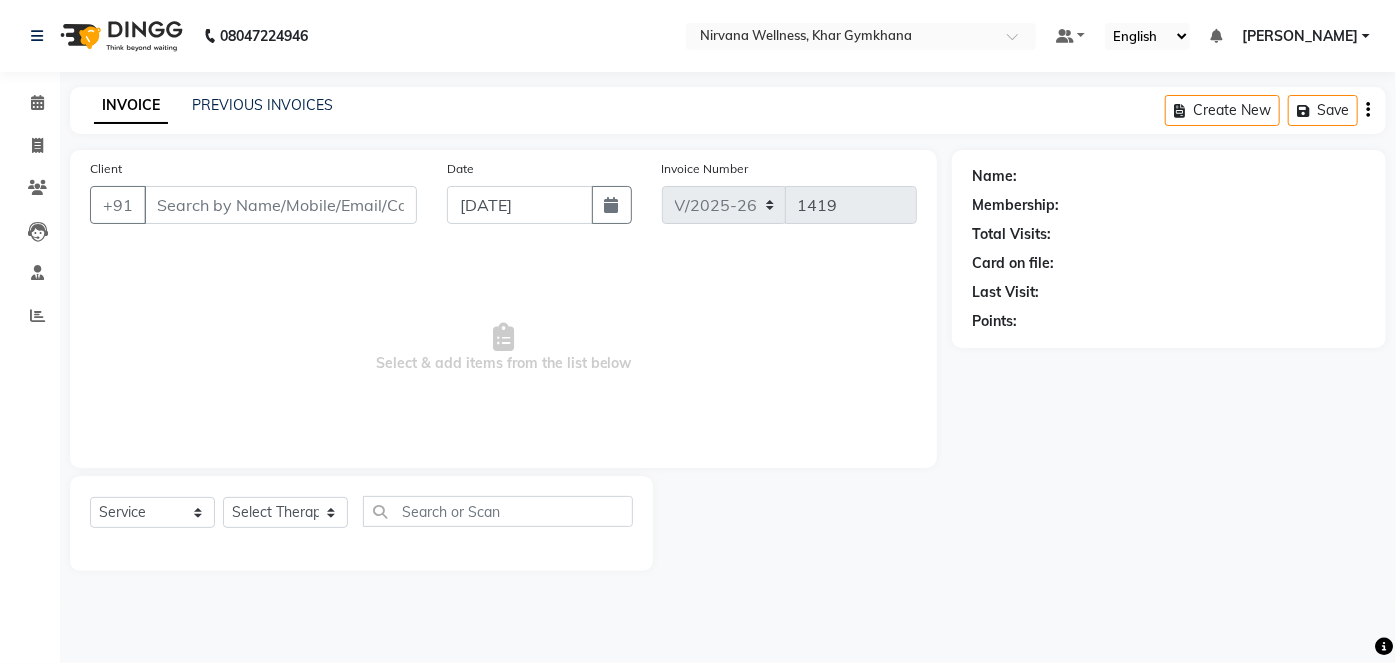 type on "9867753370" 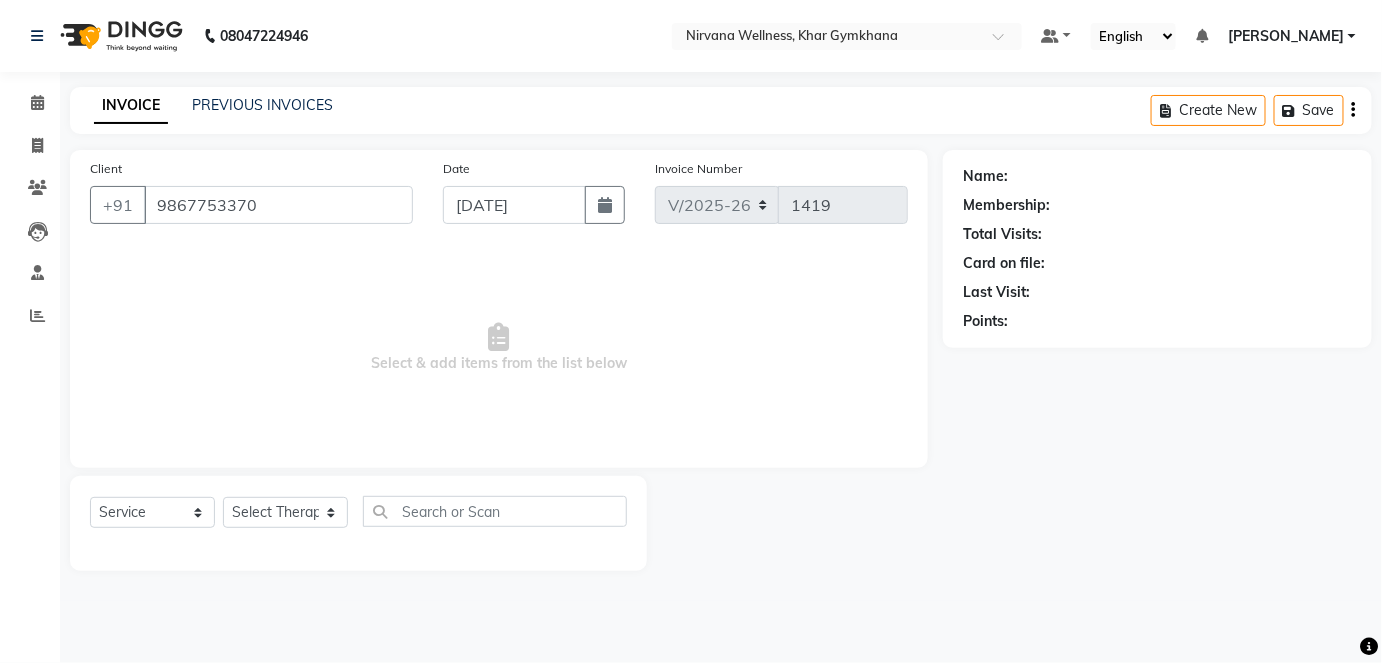 select on "68039" 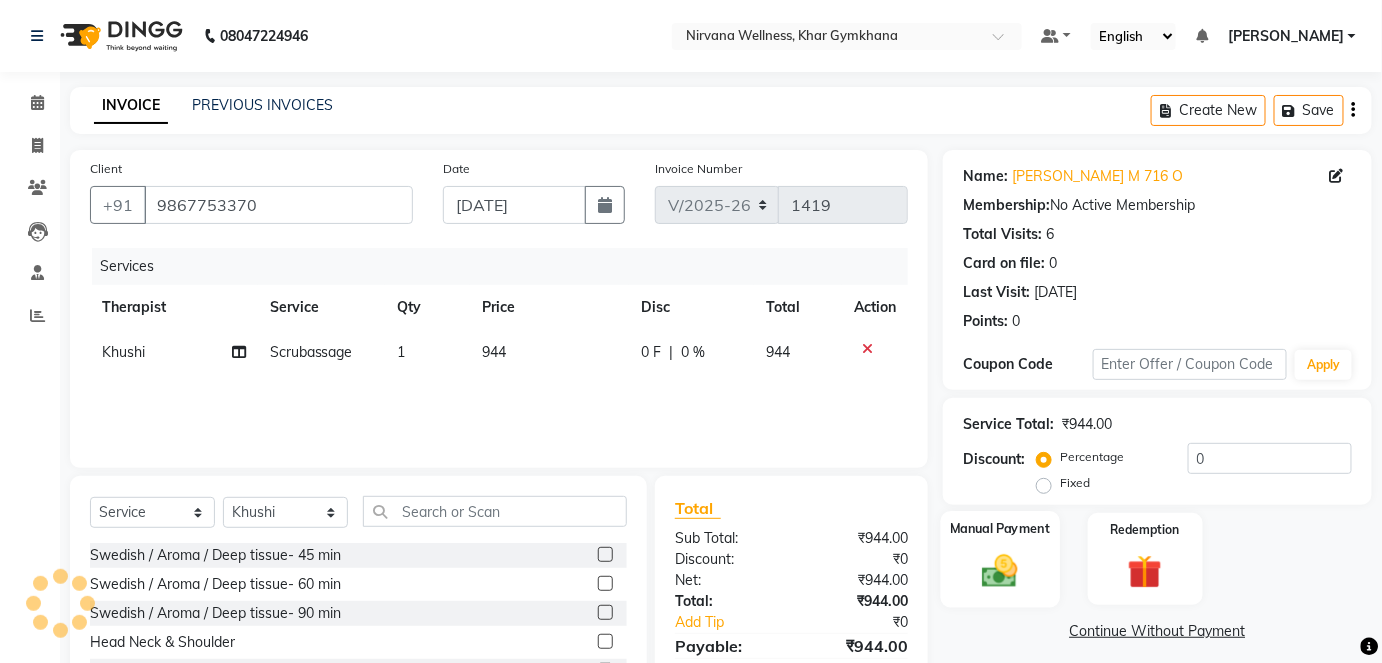 click 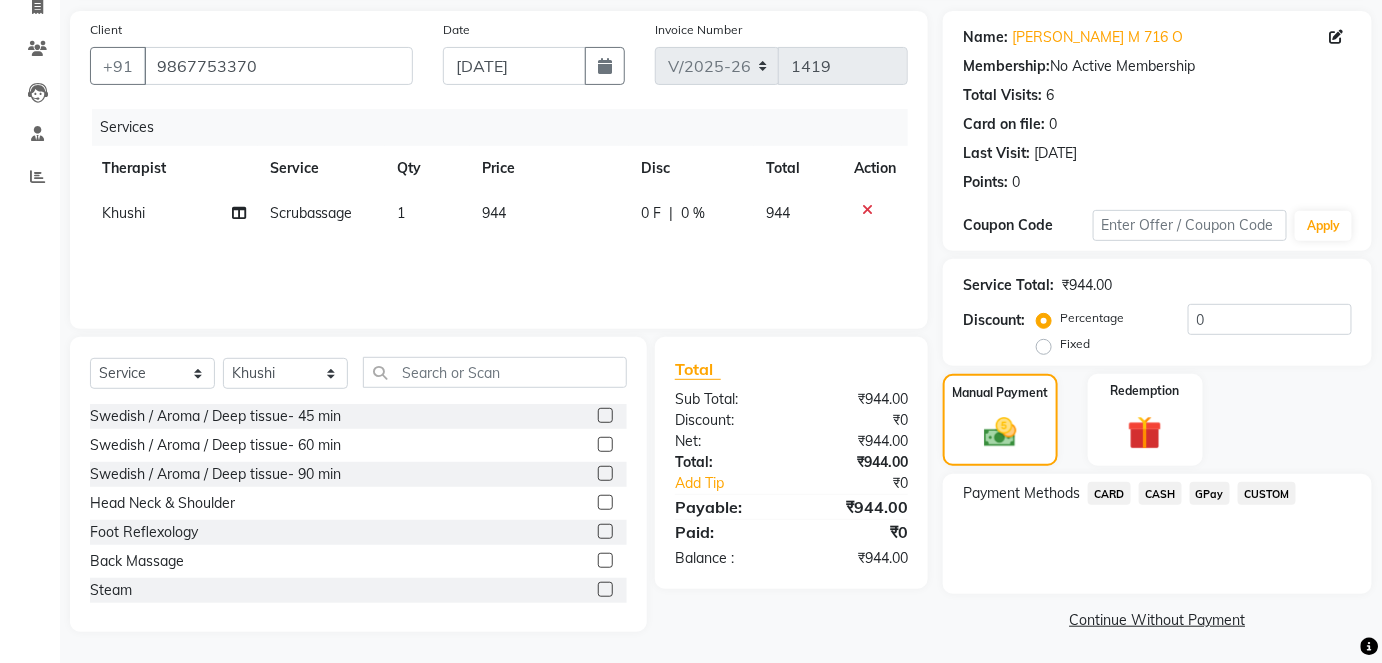 scroll, scrollTop: 140, scrollLeft: 0, axis: vertical 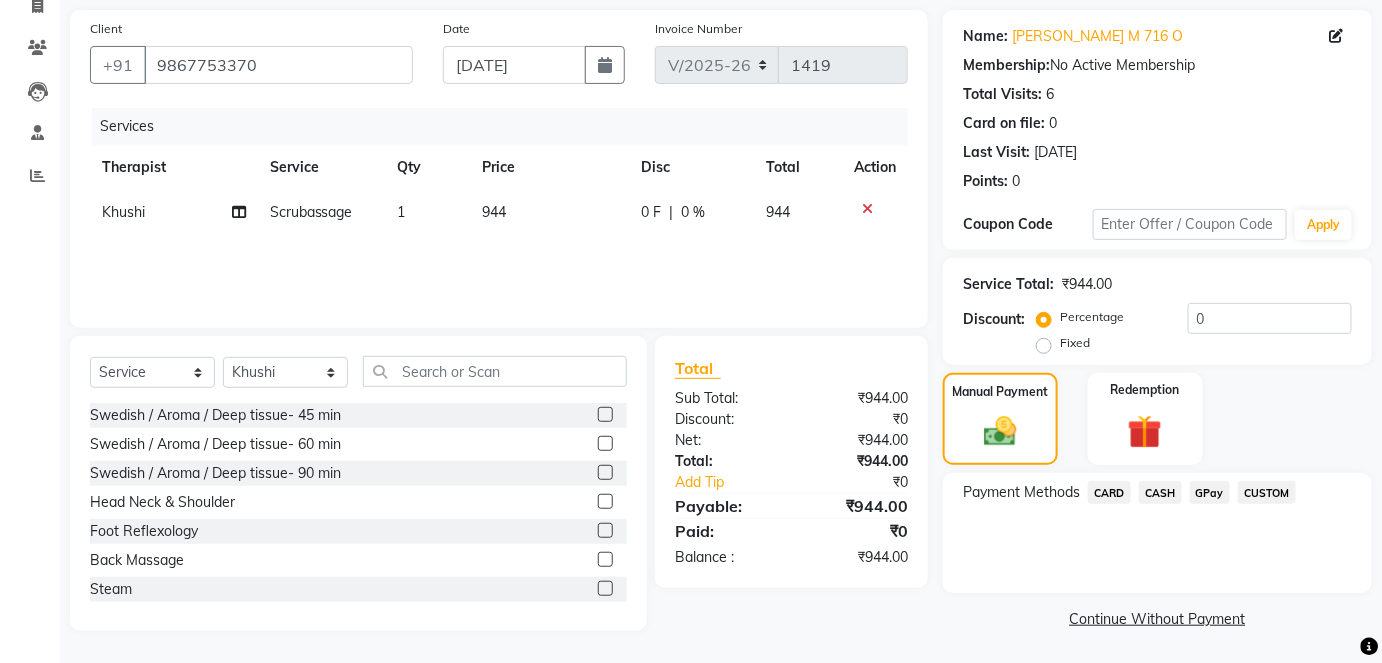 click on "CASH" 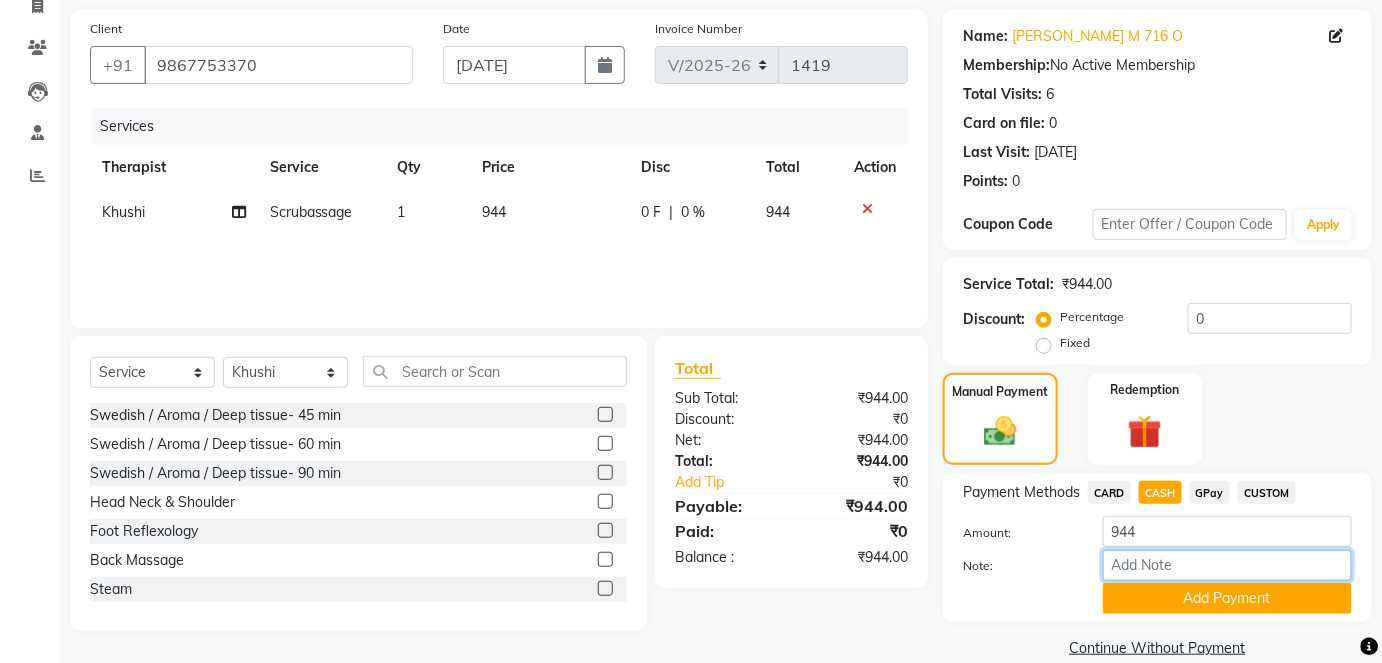 click on "Note:" at bounding box center [1227, 565] 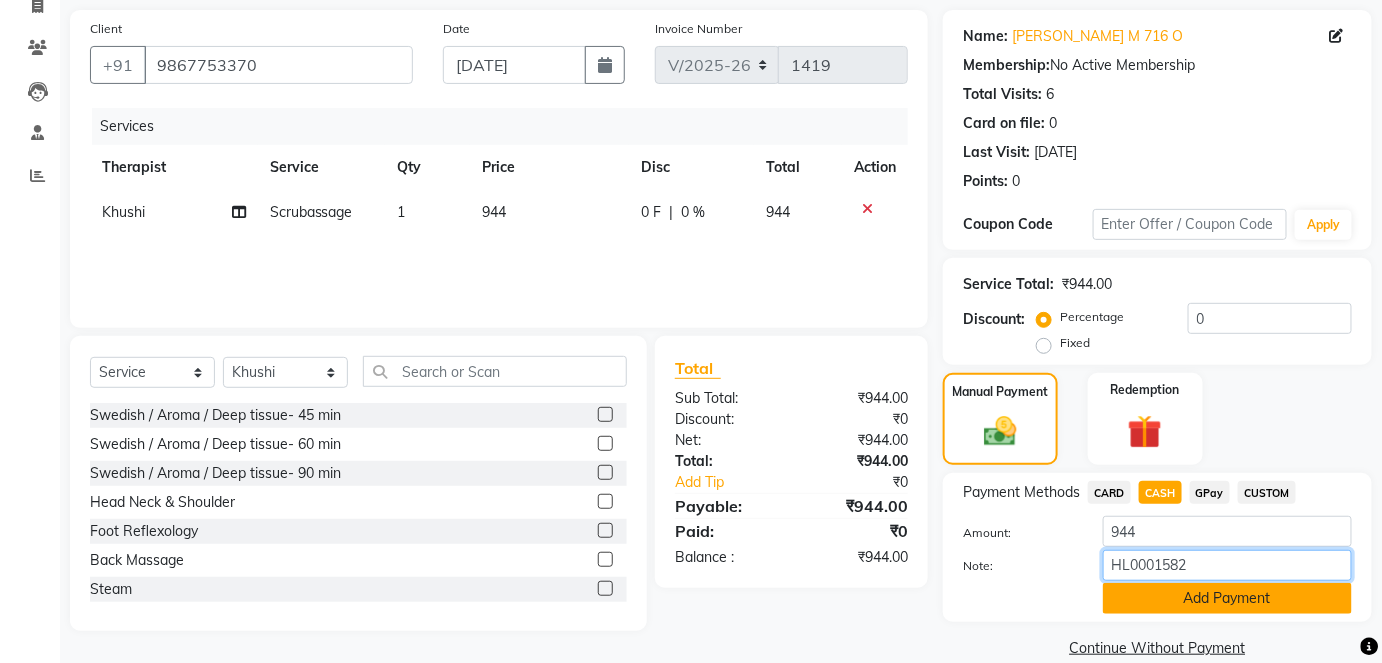 type on "HL0001582" 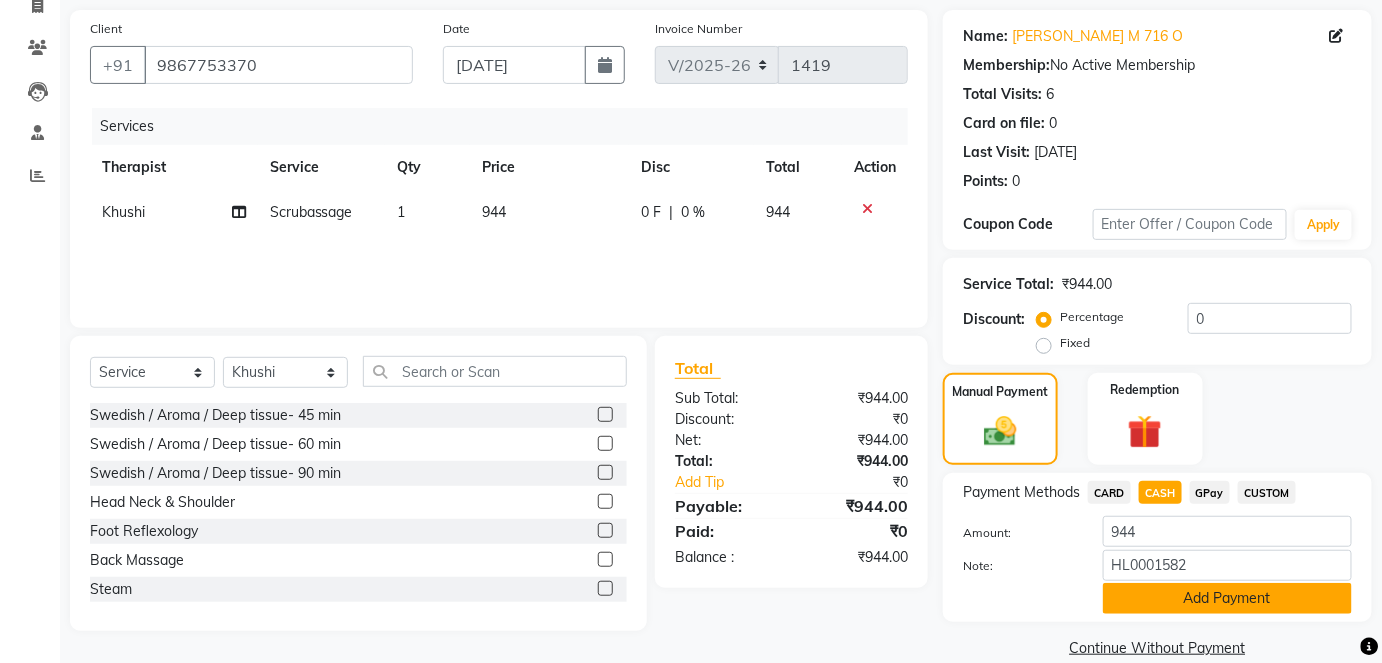 click on "Add Payment" 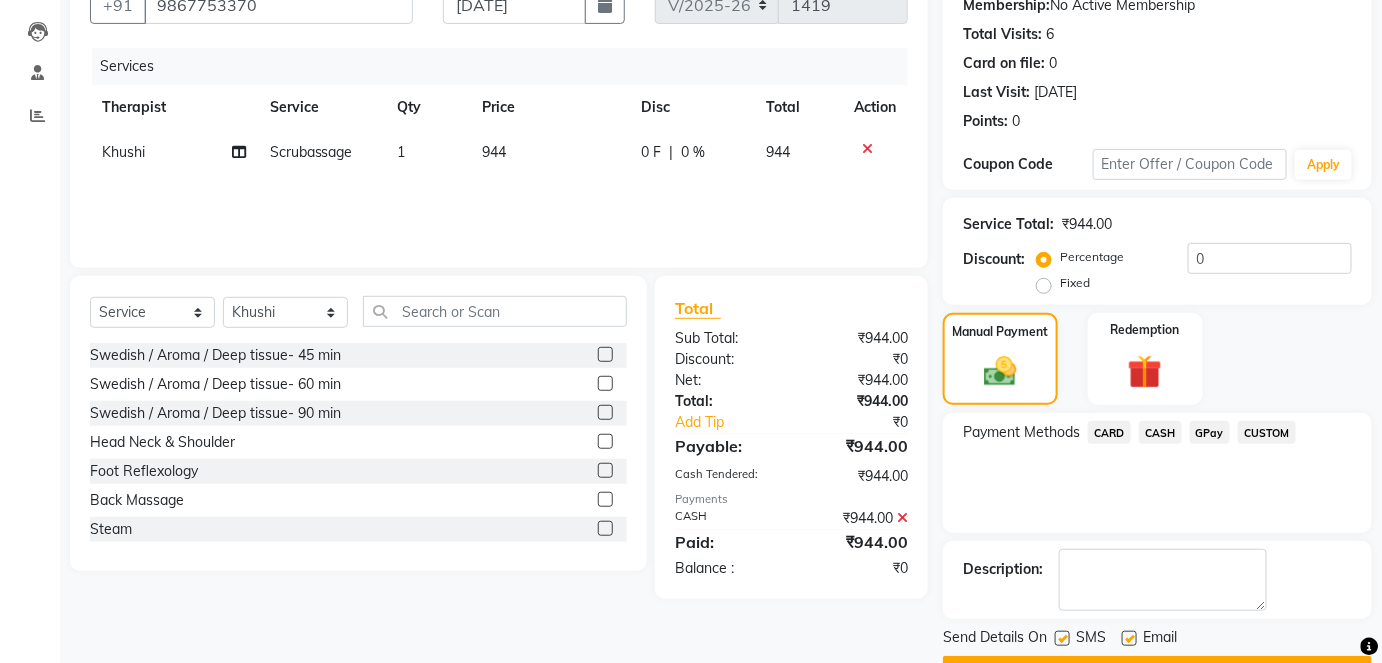 scroll, scrollTop: 252, scrollLeft: 0, axis: vertical 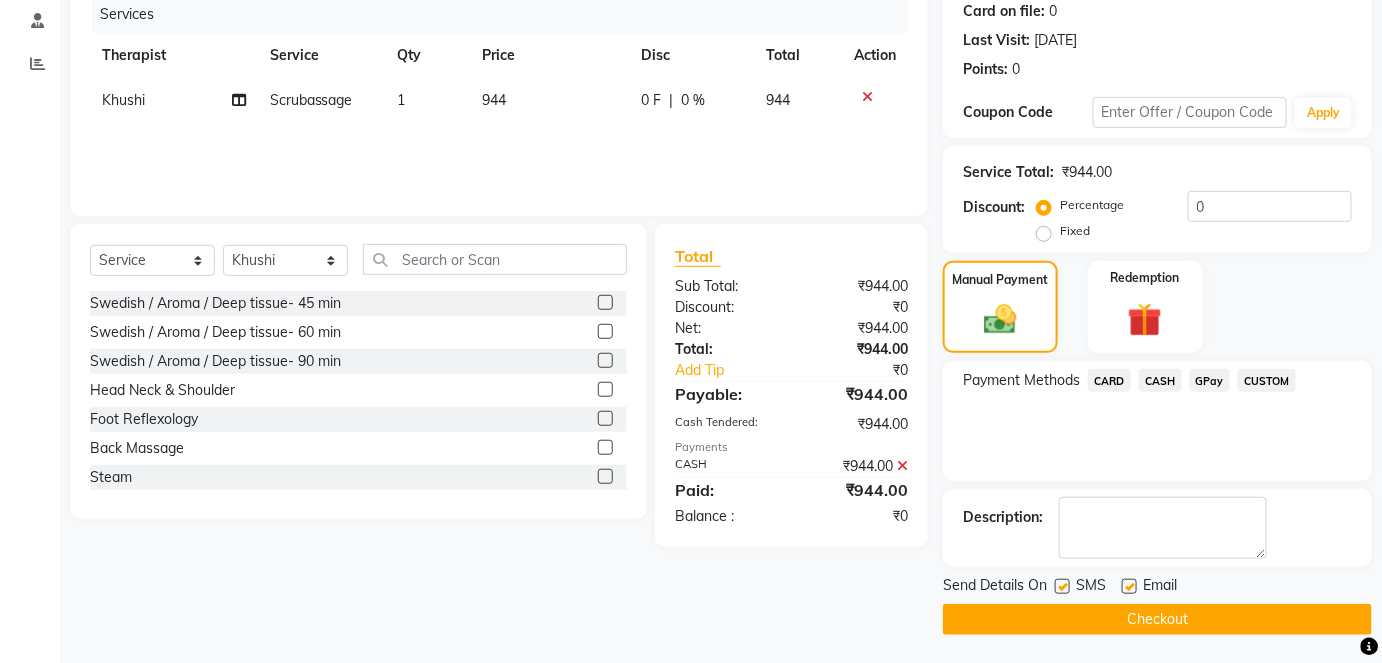 click on "Checkout" 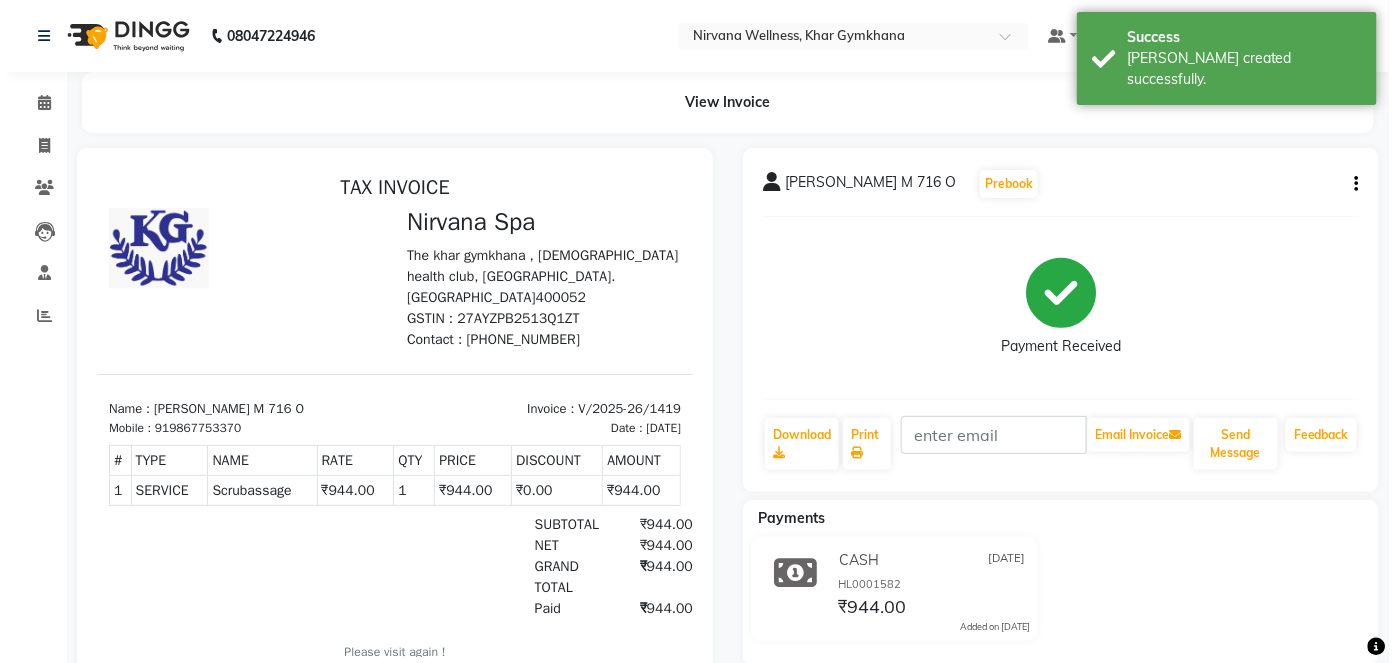 scroll, scrollTop: 0, scrollLeft: 0, axis: both 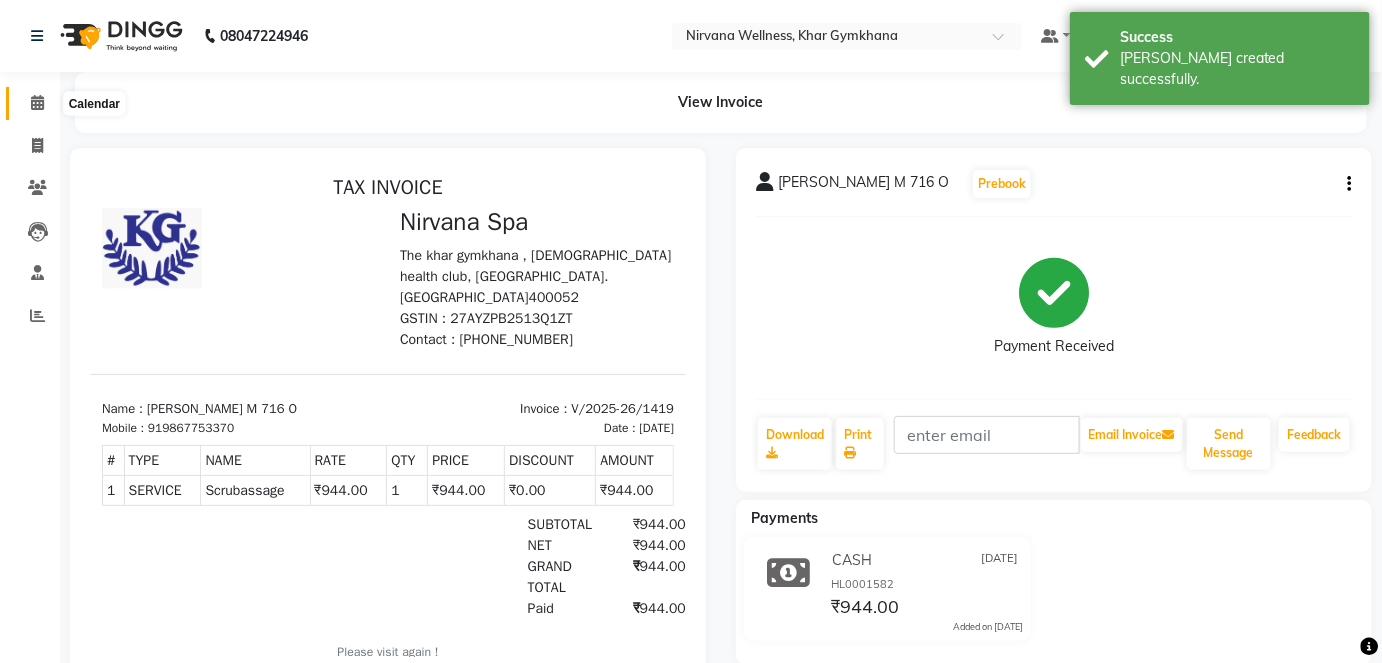 click 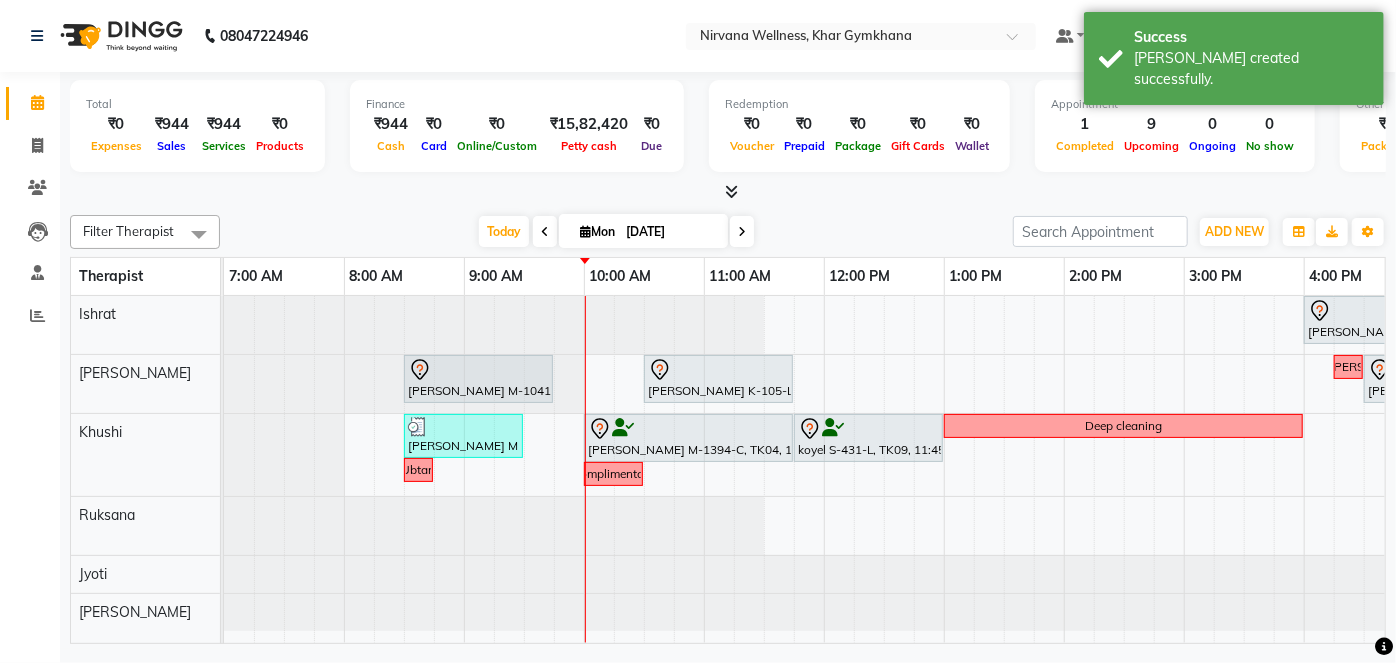 scroll, scrollTop: 0, scrollLeft: 120, axis: horizontal 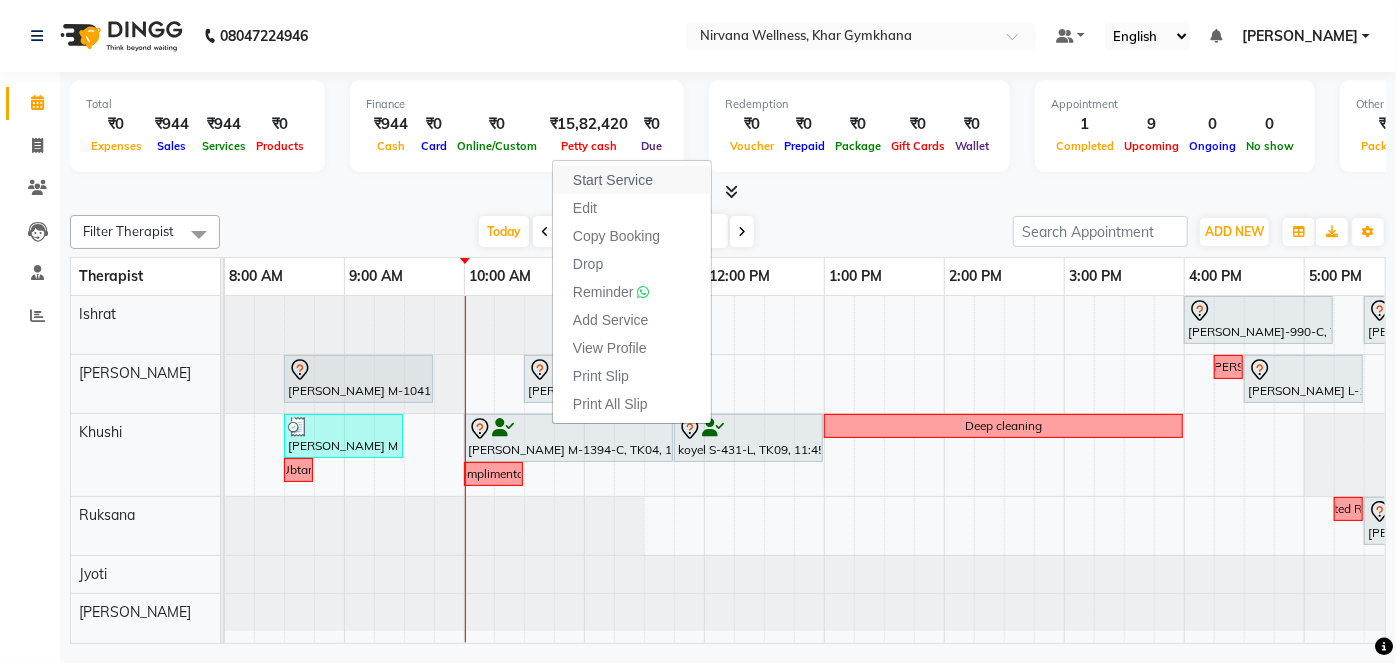 click on "Start Service" at bounding box center (632, 180) 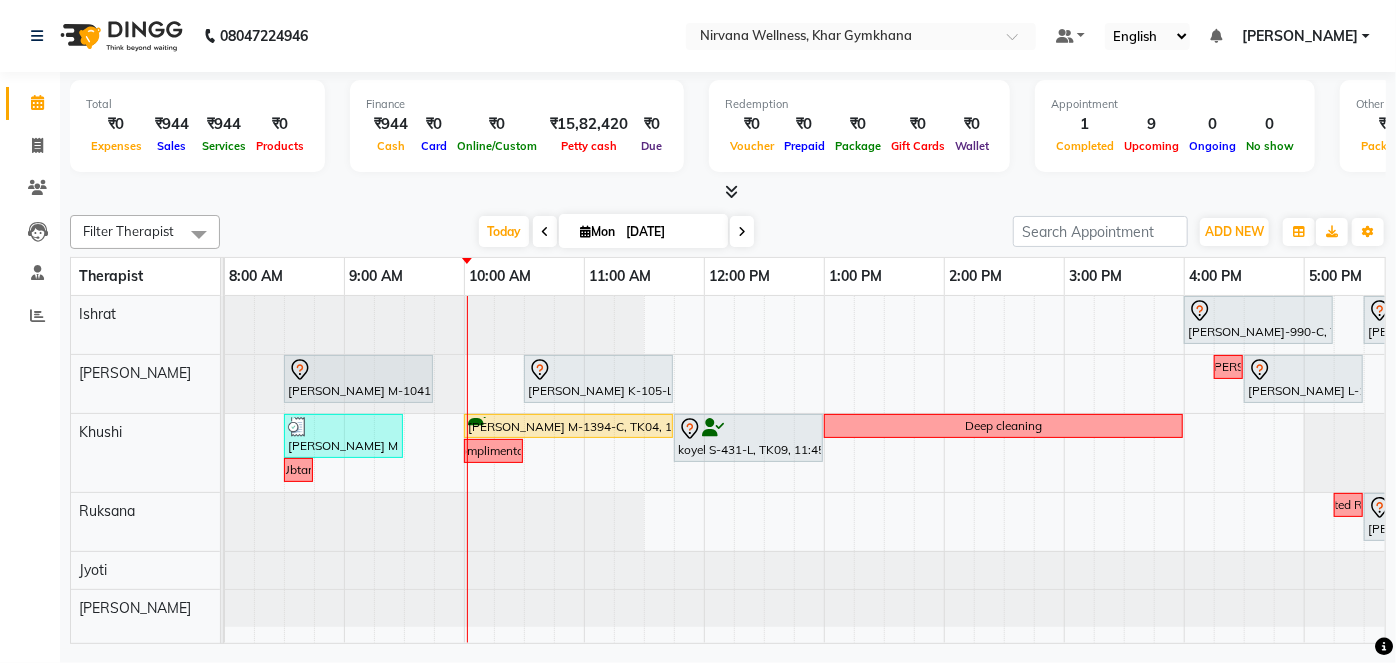 scroll, scrollTop: 0, scrollLeft: 135, axis: horizontal 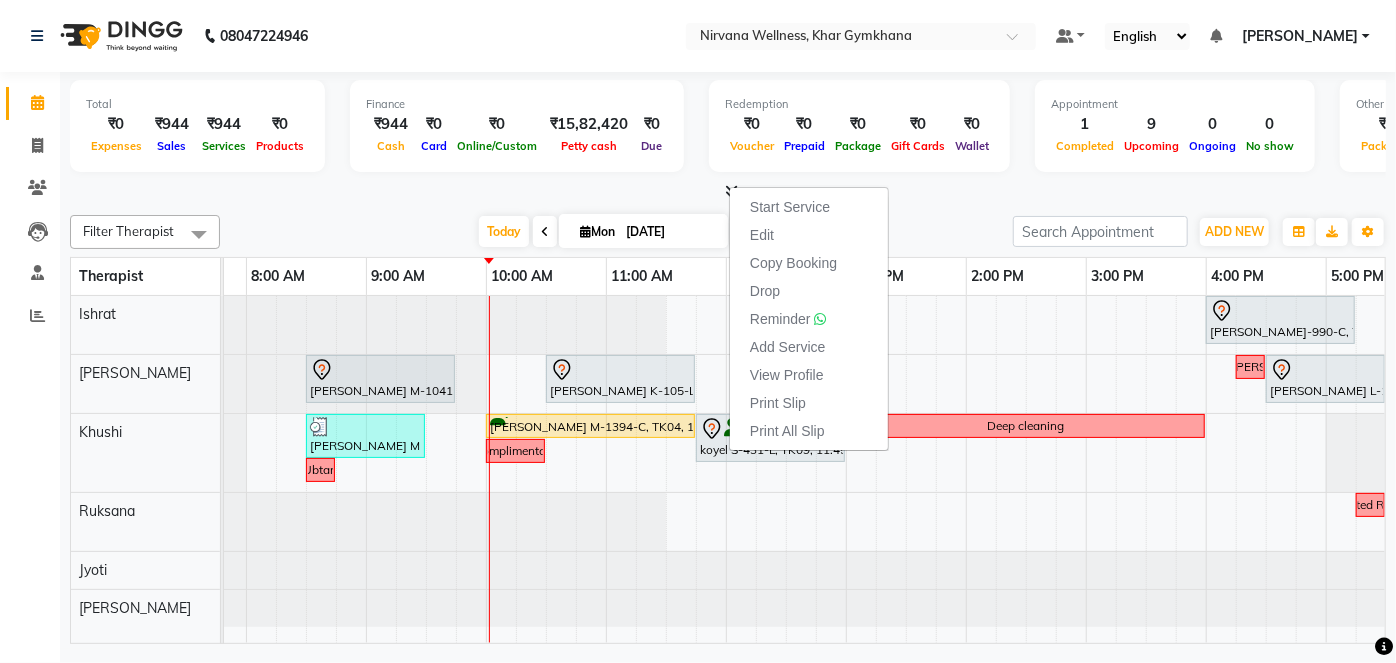 click on "Total  ₹0  Expenses ₹944  Sales ₹944  Services ₹0  Products Finance  ₹944  Cash ₹0  Card ₹0  Online/Custom ₹15,82,420 Petty cash ₹0 Due  Redemption  ₹0 Voucher ₹0 Prepaid ₹0 Package ₹0  Gift Cards ₹0  Wallet  Appointment  1 Completed 9 Upcoming 0 Ongoing 0 No show  Other sales  ₹0  Packages ₹0  Memberships ₹0  Vouchers ₹0  Prepaids ₹0  Gift Cards Filter Therapist Select All Ishrat Jyoti Khushi Nilofar Ruksana  Suhani Today  Mon 14-07-2025 Toggle Dropdown Add Appointment Add Invoice Add Attendance Add Client Toggle Dropdown Add Appointment Add Invoice Add Attendance Add Client ADD NEW Toggle Dropdown Add Appointment Add Invoice Add Attendance Add Client Filter Therapist Select All Ishrat Jyoti Khushi Nilofar Ruksana  Suhani Group By  Staff View   Room View  View as Vertical  Vertical - Week View  Horizontal  Horizontal - Week View  List  Toggle Dropdown Calendar Settings Manage Tags   Arrange Therapists   Reset Therapists  Full Screen Appointment Form Zoom 100% Therapist" 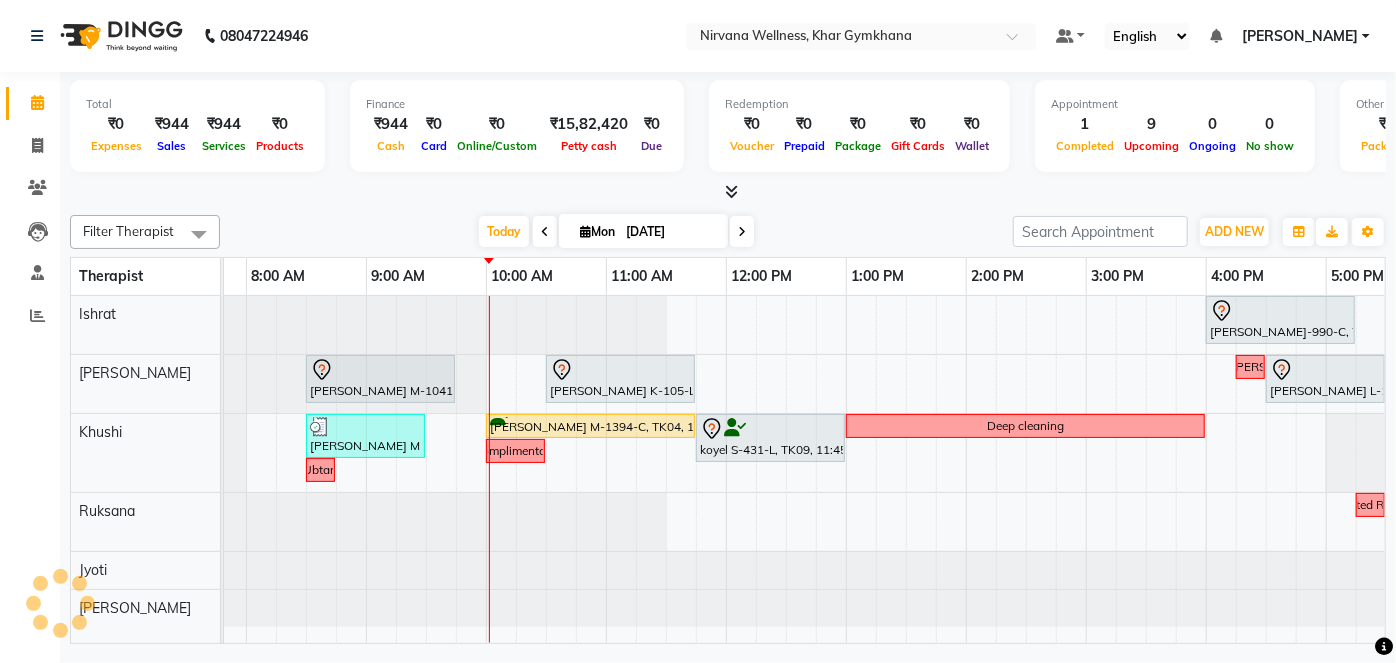 scroll, scrollTop: 0, scrollLeft: 194, axis: horizontal 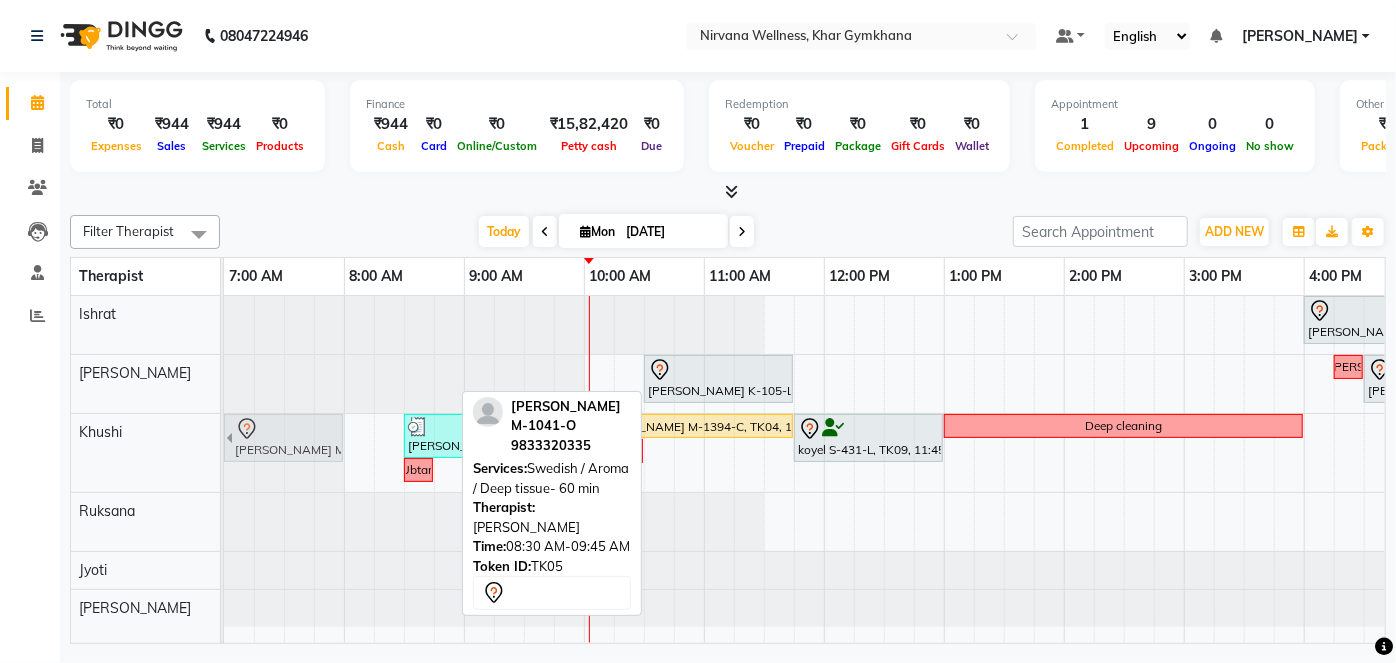 drag, startPoint x: 365, startPoint y: 368, endPoint x: 250, endPoint y: 442, distance: 136.7516 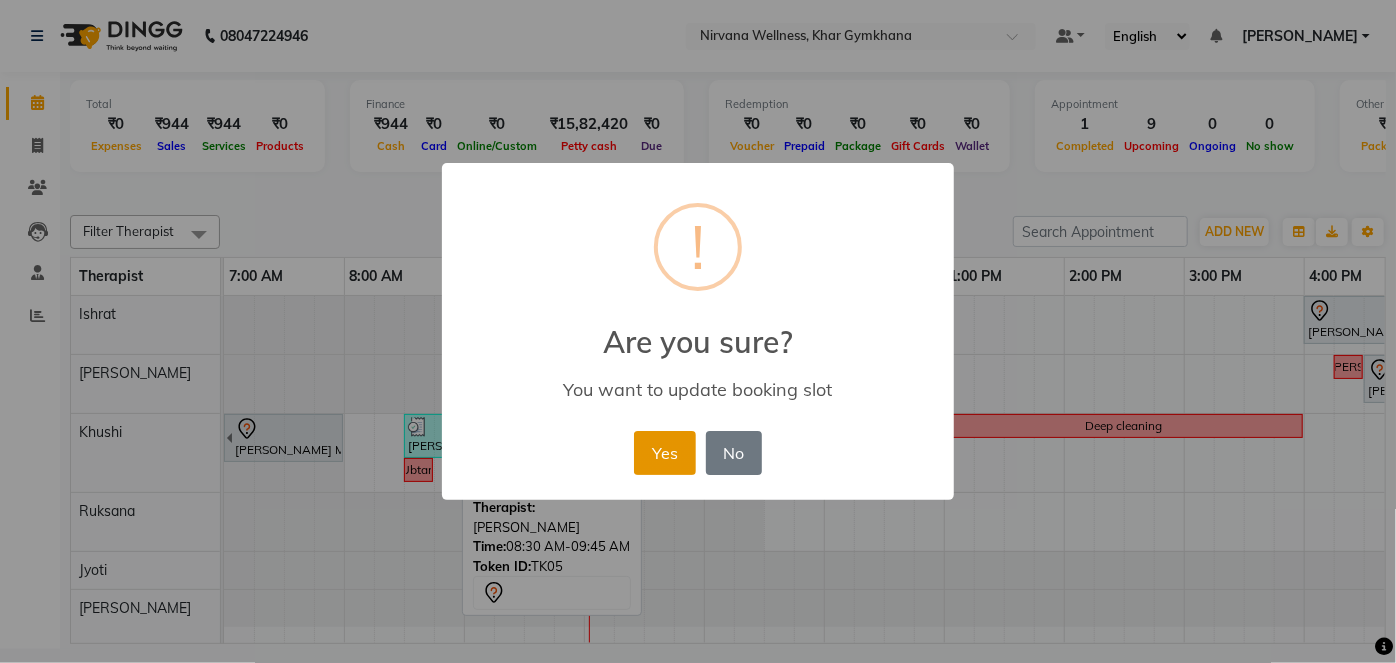 click on "Yes" at bounding box center [664, 453] 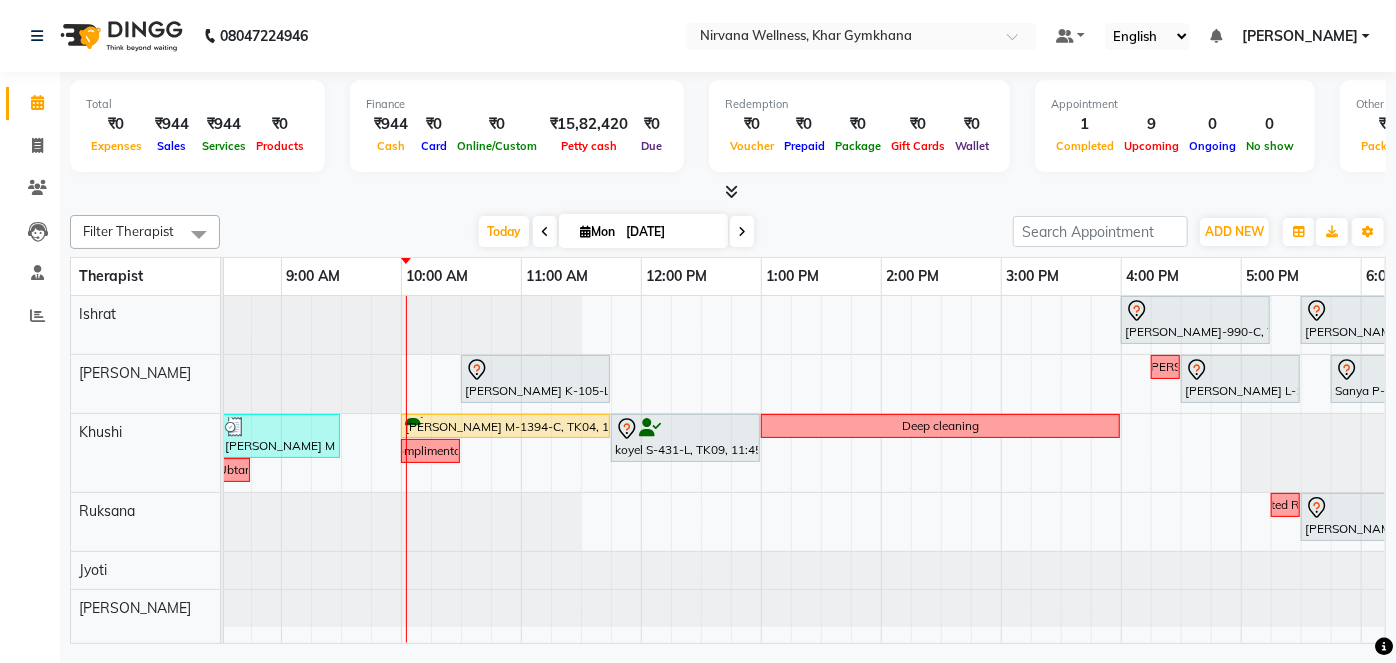 click at bounding box center [742, 232] 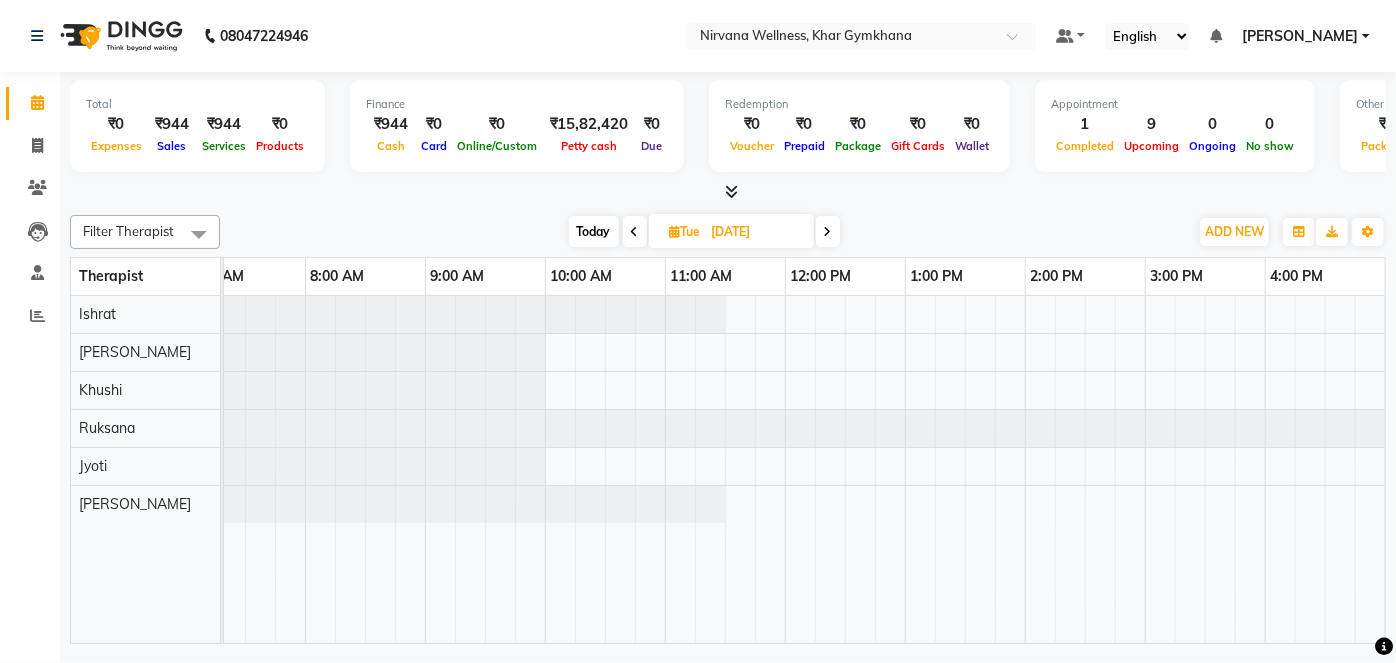 click on "Today" at bounding box center [594, 231] 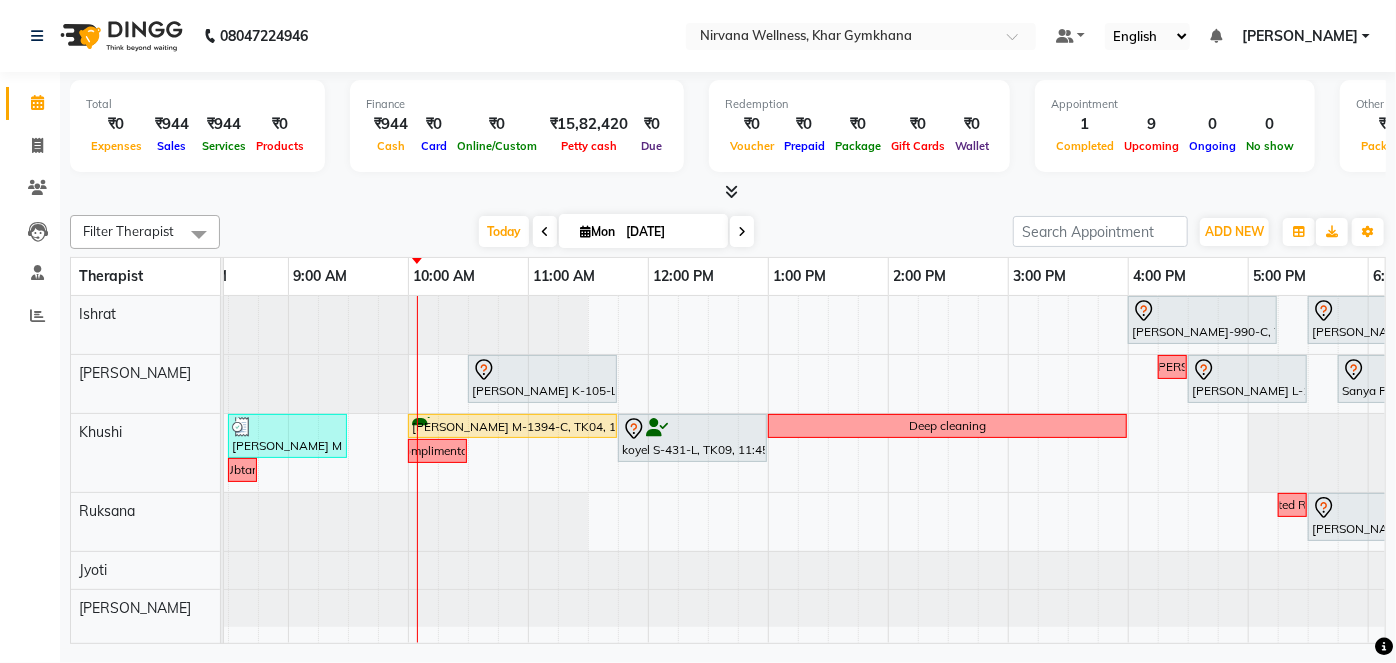 click at bounding box center [545, 232] 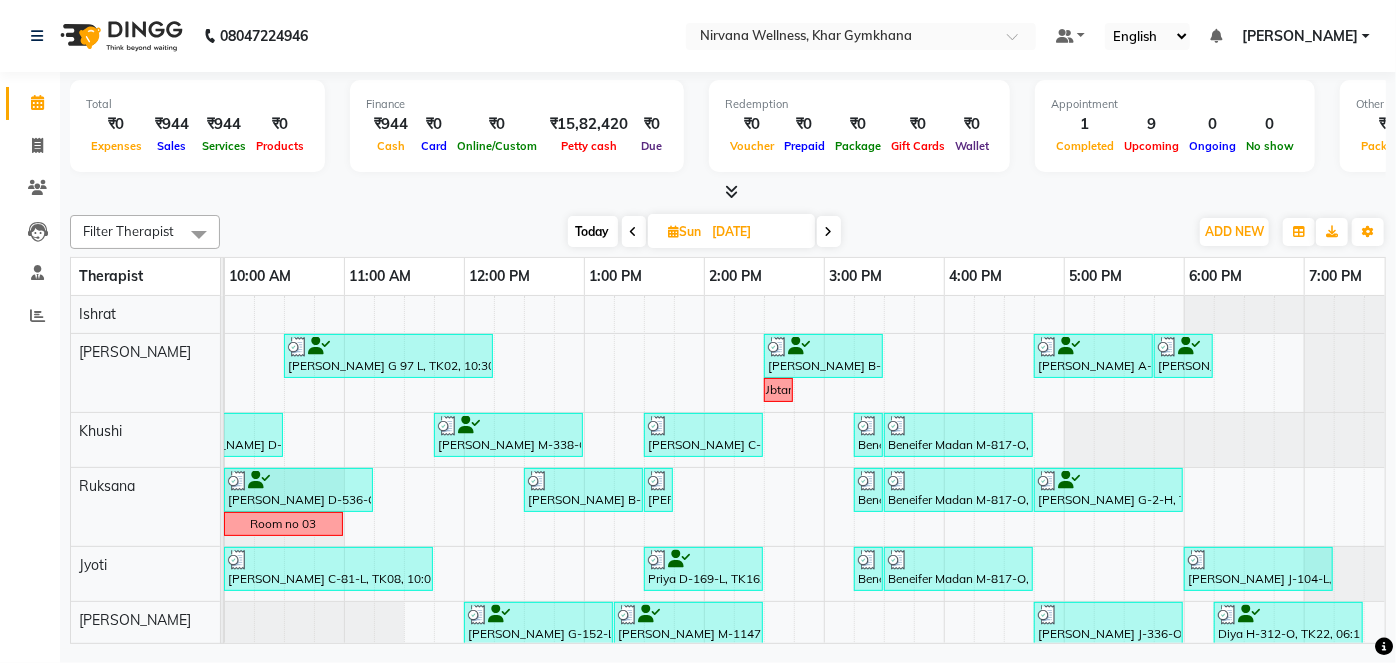 scroll, scrollTop: 0, scrollLeft: 480, axis: horizontal 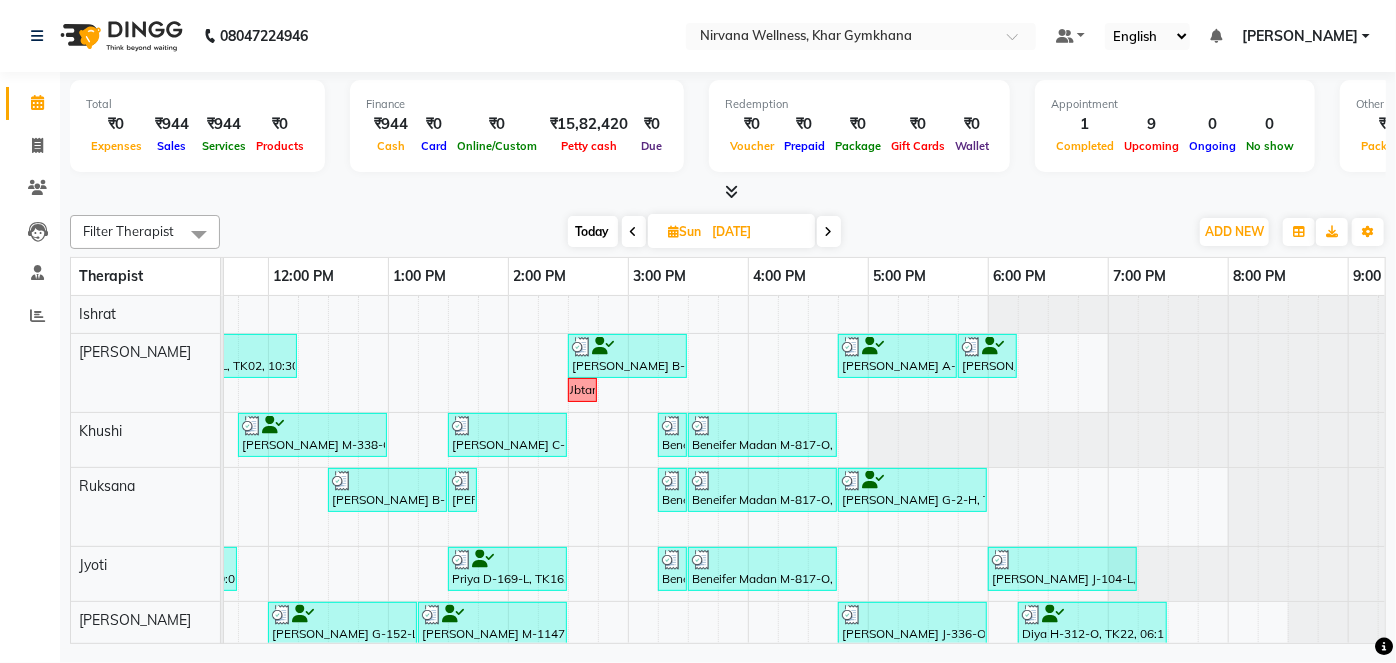 click on "Today" at bounding box center [593, 231] 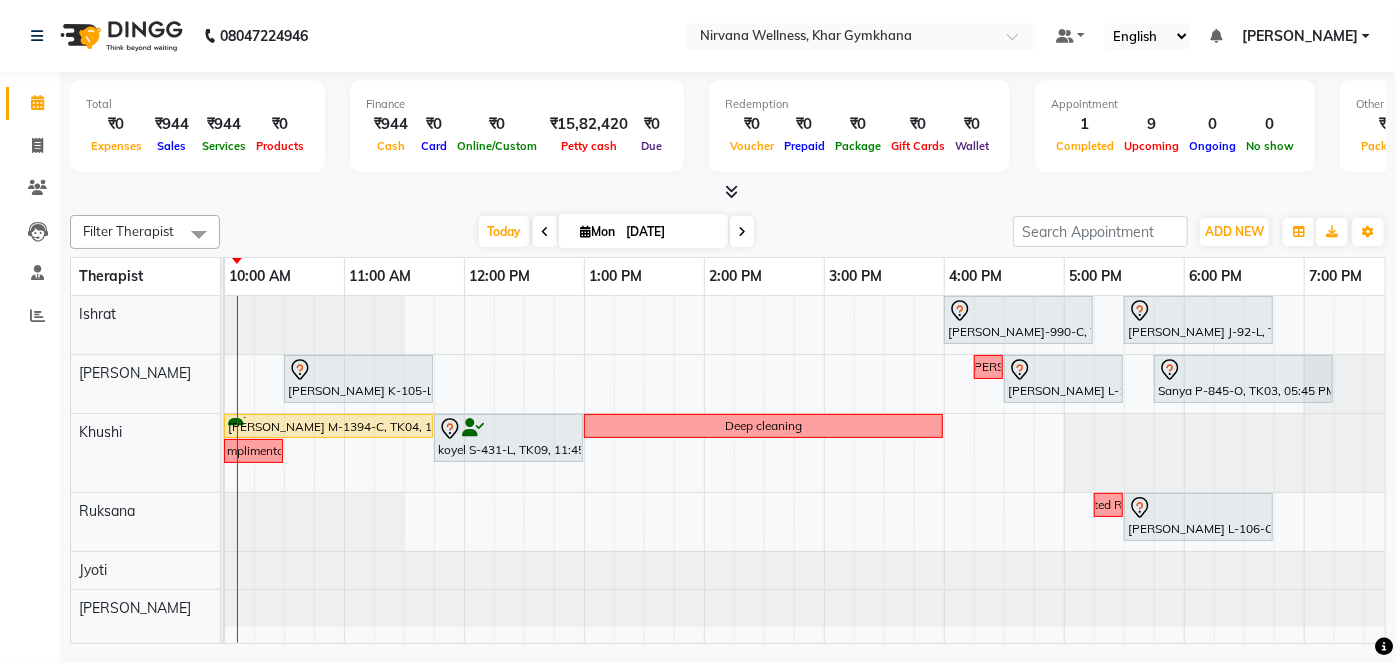 scroll, scrollTop: 0, scrollLeft: 275, axis: horizontal 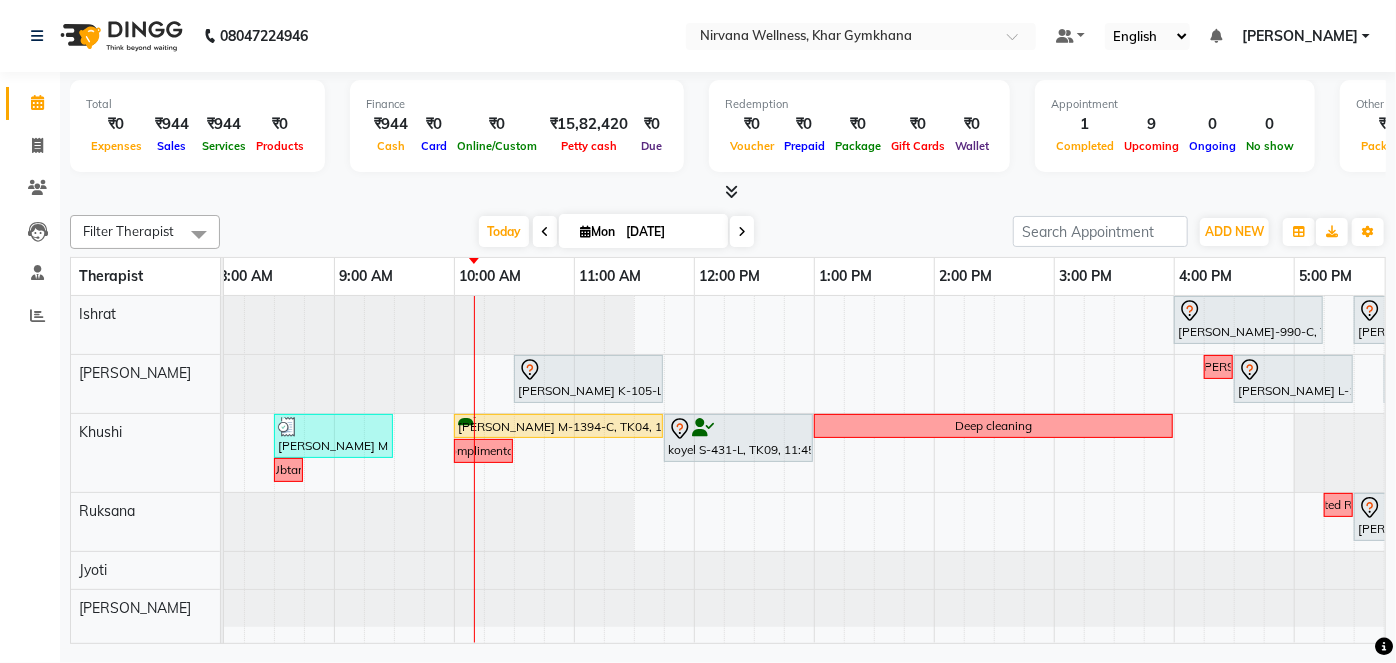 click on "[PERSON_NAME] B-990-C, TK06, 04:00 PM-05:15 PM, Swedish / Aroma / Deep tissue- 60 min             [PERSON_NAME] J-92-L, TK01, 05:30 PM-06:45 PM, Swedish / Aroma / Deep tissue- 60 min             [PERSON_NAME] K-105-L, TK10, 10:30 AM-11:45 AM, Swedish / Aroma / Deep tissue- 60 min  Requested [PERSON_NAME] L-106-O, TK02, 04:30 PM-05:30 PM, VLCC Facial KG             Sanya P-845-O, TK03, 05:45 PM-07:15 PM, Combo Offer Menicure+Pedicure             [PERSON_NAME] M-1041-O, TK05, 06:45 AM-08:00 AM, Swedish / Aroma / Deep tissue- 60 min     [PERSON_NAME] M 716 O, TK08, 08:30 AM-09:30 AM, Scrubassage     [PERSON_NAME] M-1394-C, TK04, 10:00 AM-11:45 AM, Swedish / Aroma / Deep tissue- 90 min             koyel S-431-L, TK09, 11:45 AM-01:00 PM, Swedish / Aroma / Deep tissue- 60 min  Deep cleaning   Complimentary   Ubtan   Requested Ruksana              [PERSON_NAME] L-106-O, TK02, 05:30 PM-06:45 PM, Swedish / Aroma / Deep tissue- 60 min" at bounding box center [1054, 469] 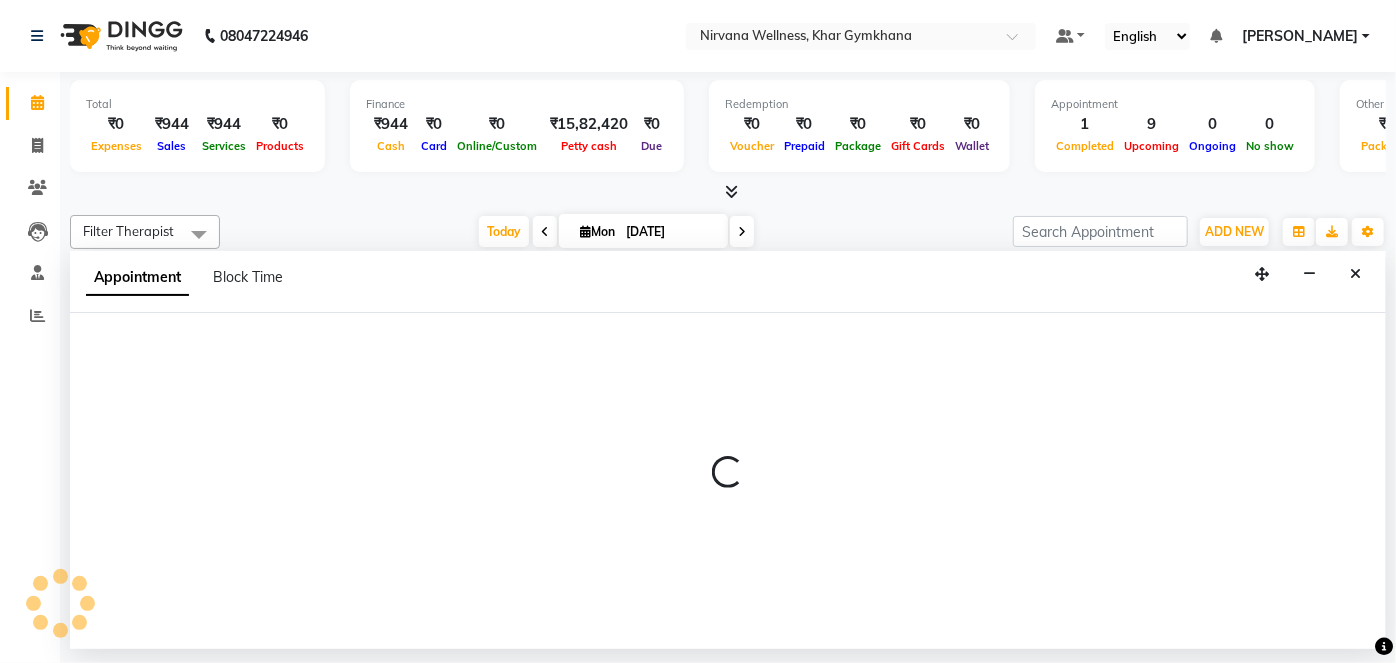select on "67021" 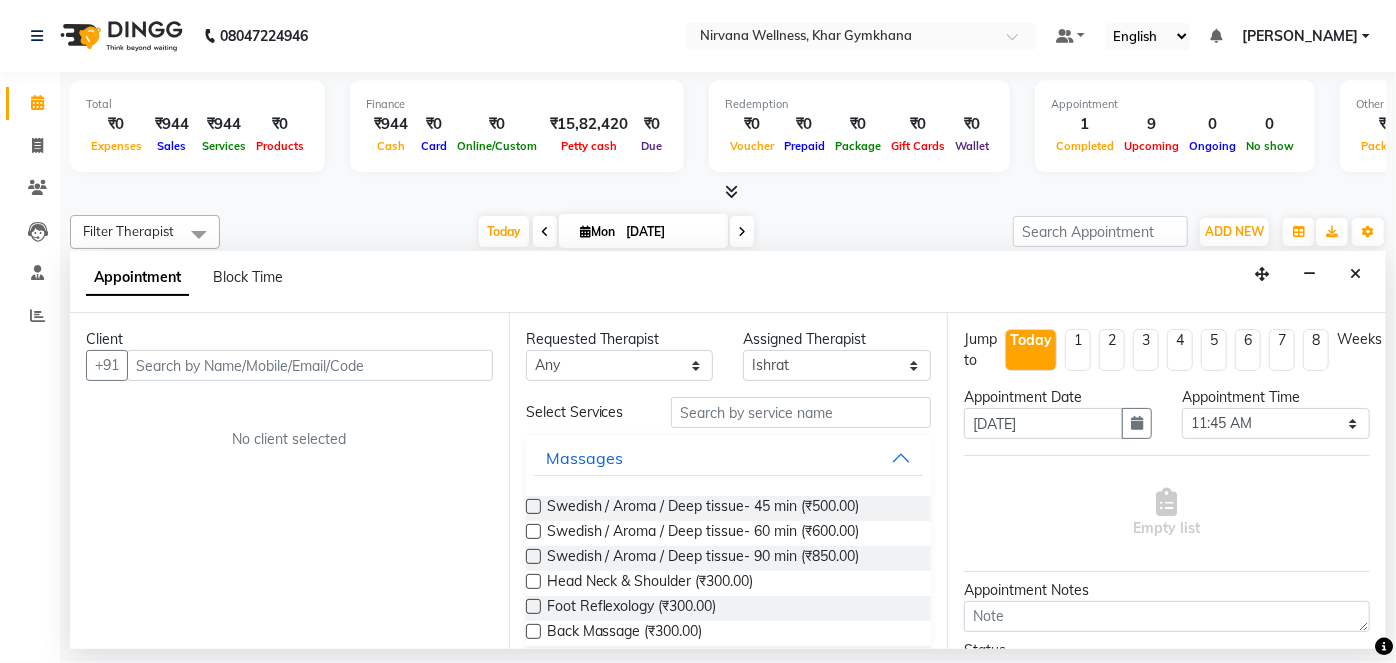 click at bounding box center [310, 365] 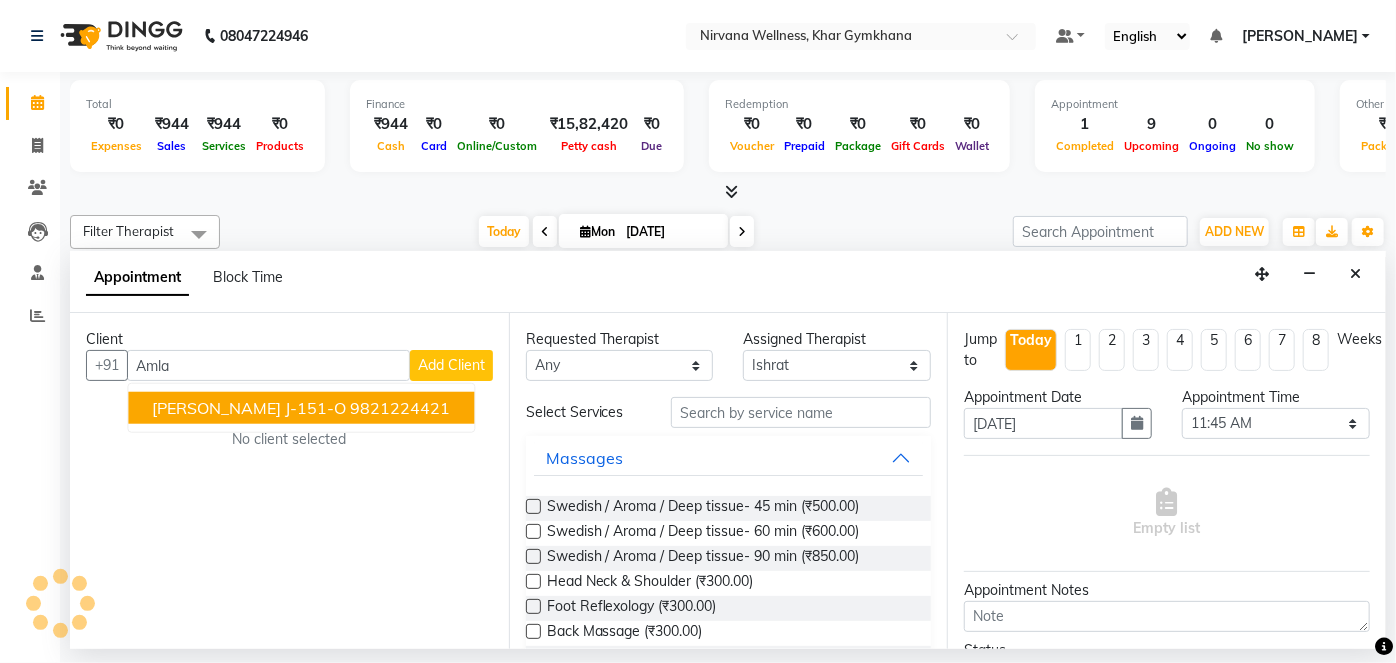 click on "9821224421" at bounding box center [400, 408] 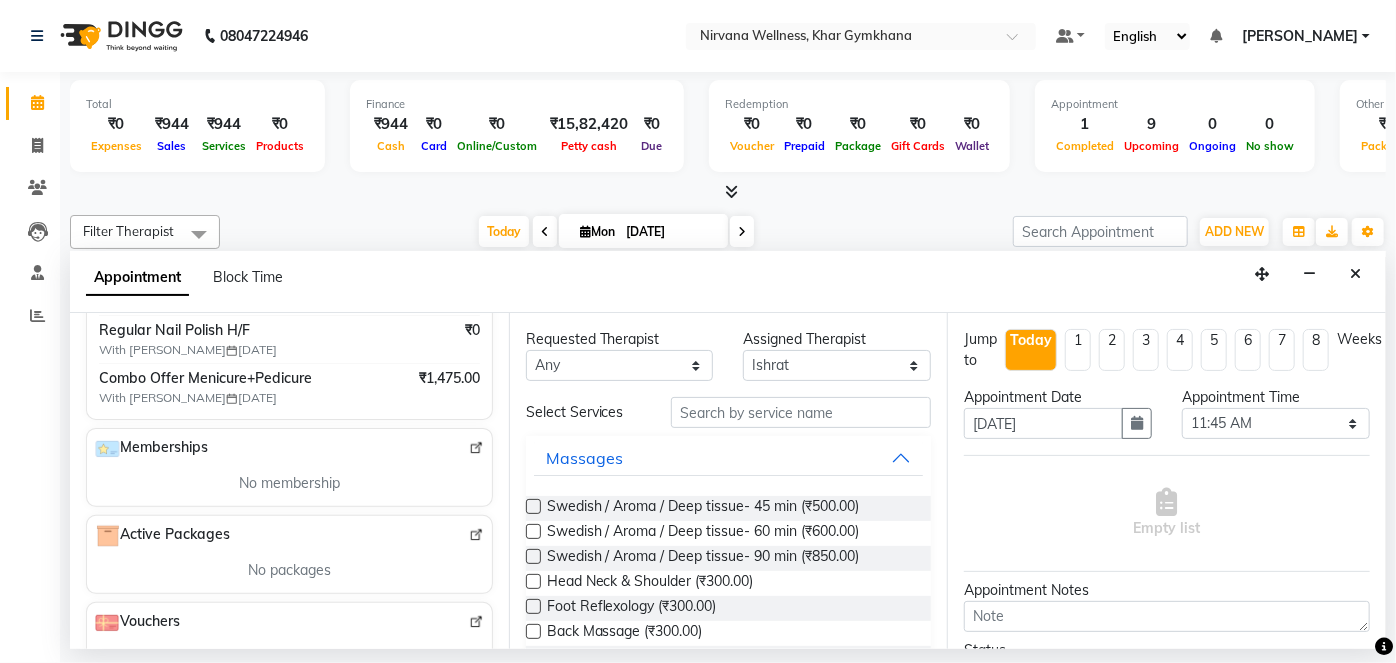 scroll, scrollTop: 363, scrollLeft: 0, axis: vertical 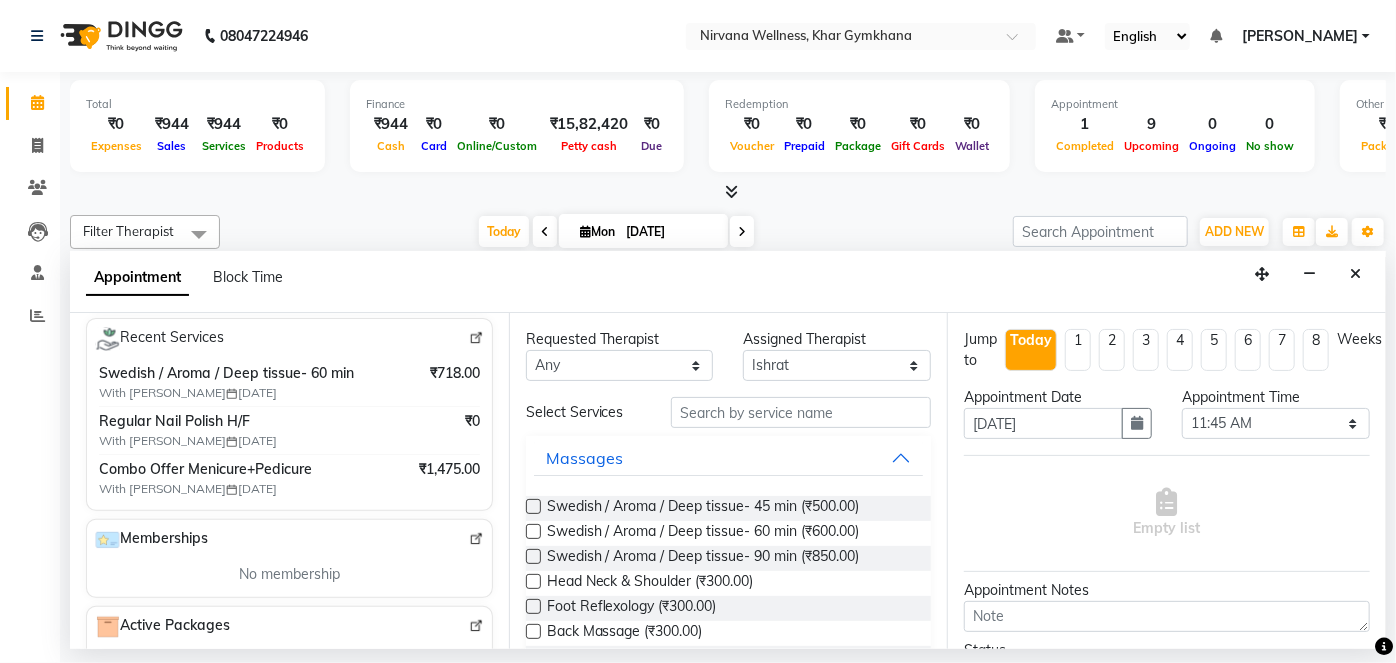 type on "9821224421" 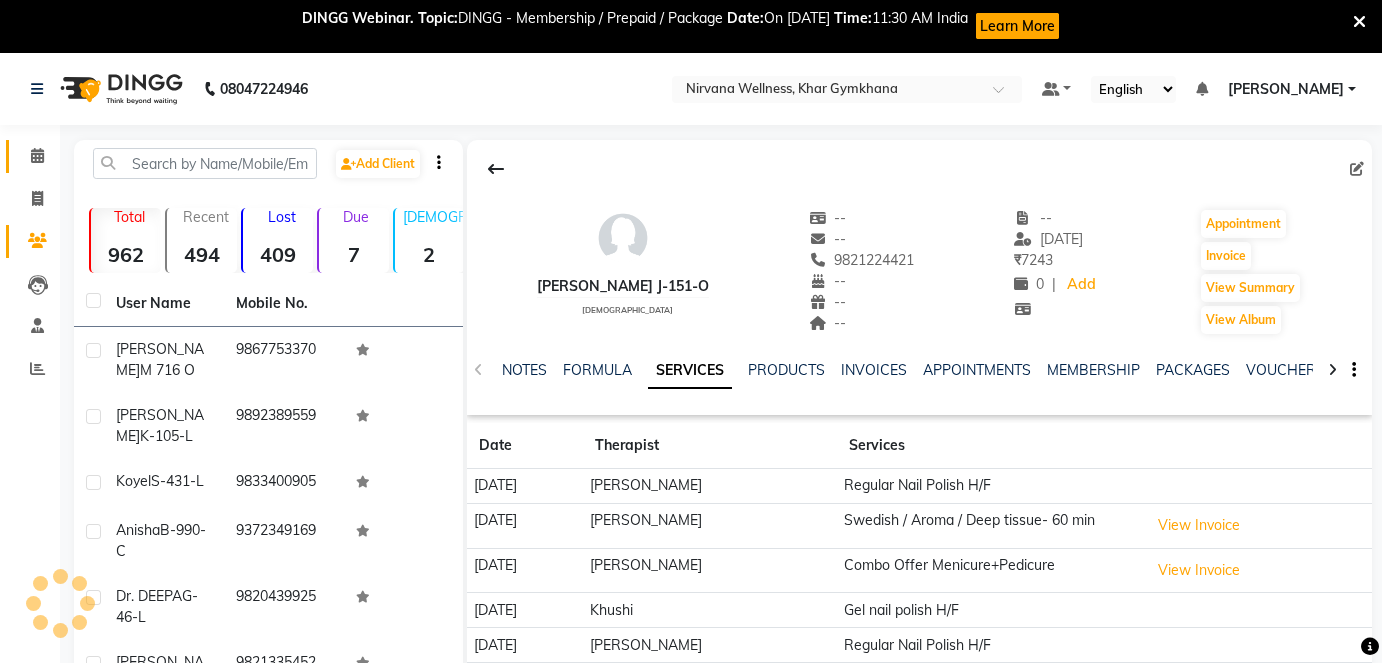 scroll, scrollTop: 0, scrollLeft: 0, axis: both 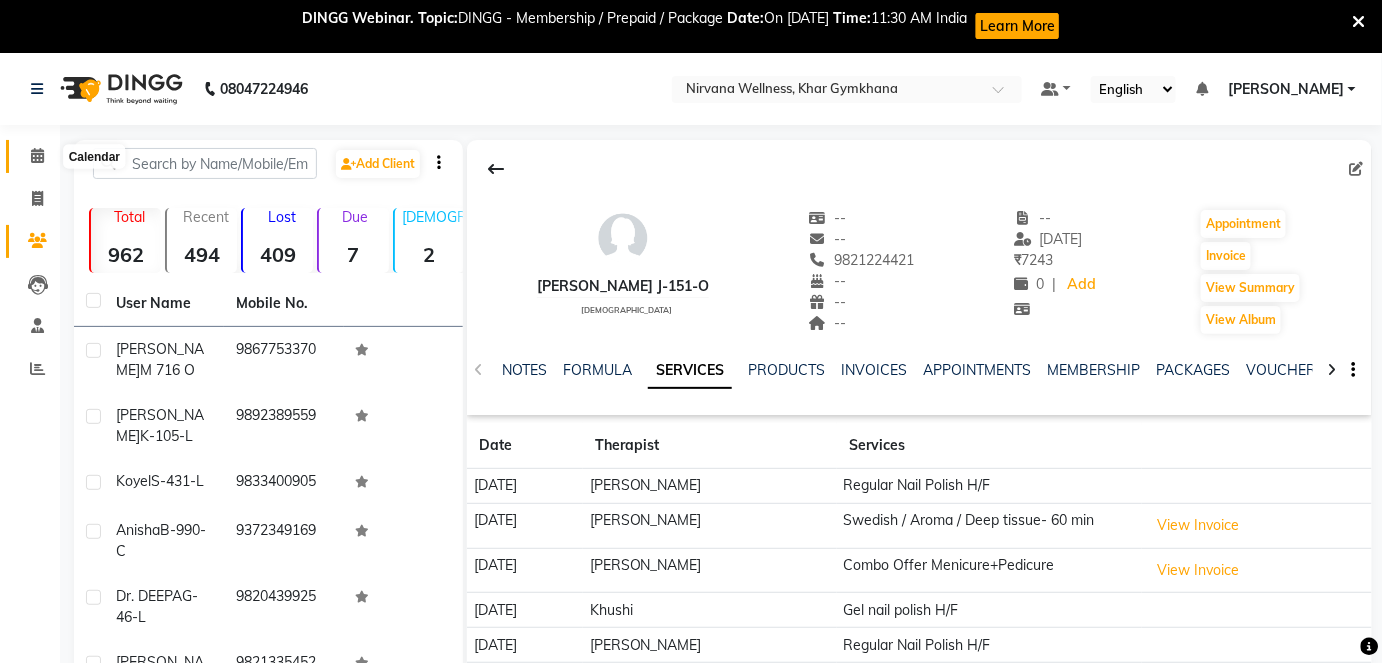 click 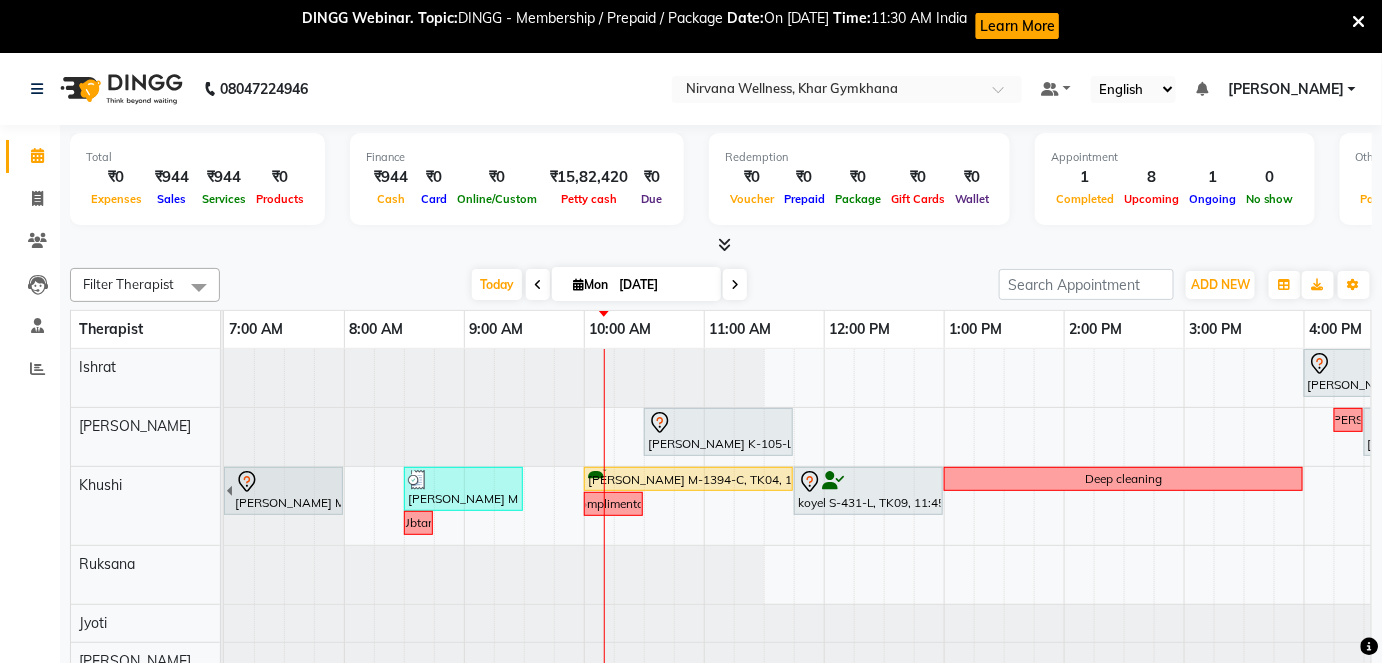 scroll, scrollTop: 53, scrollLeft: 0, axis: vertical 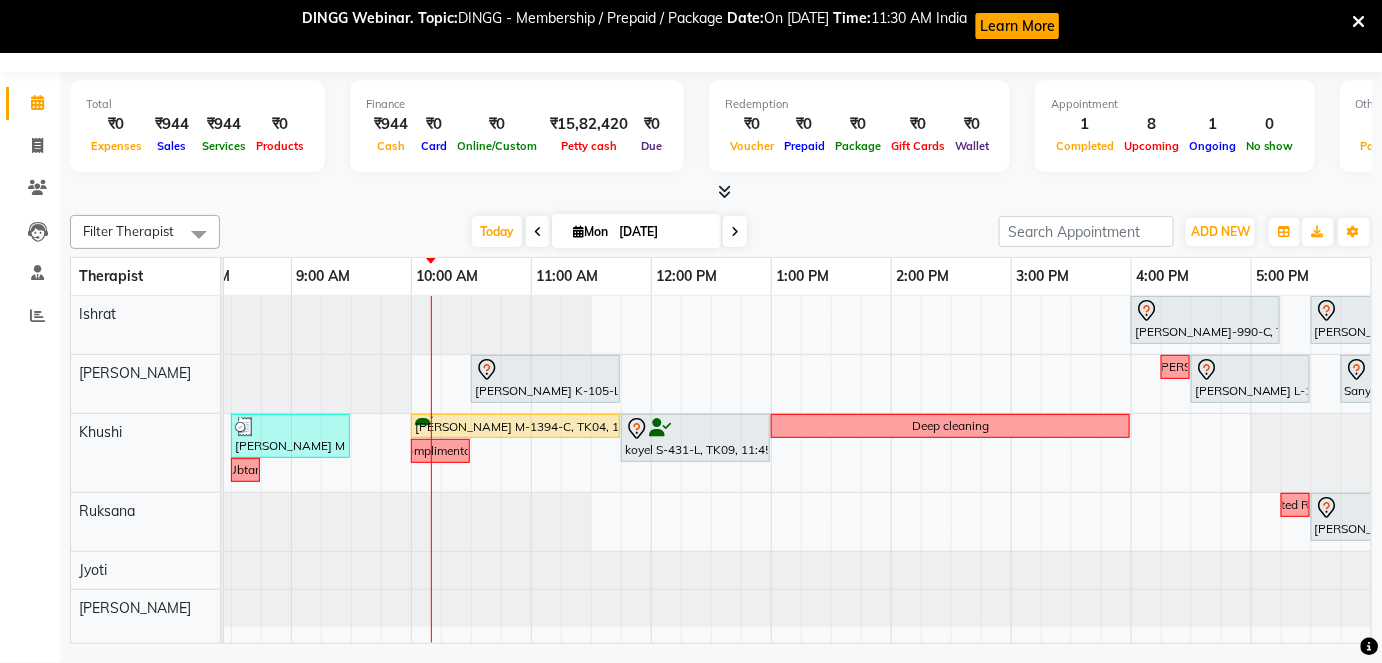 click on "[PERSON_NAME] B-990-C, TK06, 04:00 PM-05:15 PM, Swedish / Aroma / Deep tissue- 60 min             [PERSON_NAME] J-92-L, TK01, 05:30 PM-06:45 PM, Swedish / Aroma / Deep tissue- 60 min             [PERSON_NAME] K-105-L, TK10, 10:30 AM-11:45 AM, Swedish / Aroma / Deep tissue- 60 min  Requested [PERSON_NAME] L-106-O, TK02, 04:30 PM-05:30 PM, VLCC Facial KG             Sanya P-845-O, TK03, 05:45 PM-07:15 PM, Combo Offer Menicure+Pedicure             [PERSON_NAME] M-1041-O, TK05, 06:45 AM-08:00 AM, Swedish / Aroma / Deep tissue- 60 min     [PERSON_NAME] M 716 O, TK08, 08:30 AM-09:30 AM, Scrubassage     [PERSON_NAME] M-1394-C, TK04, 10:00 AM-11:45 AM, Swedish / Aroma / Deep tissue- 90 min             koyel S-431-L, TK09, 11:45 AM-01:00 PM, Swedish / Aroma / Deep tissue- 60 min  Deep cleaning   Complimentary   Ubtan   Requested Ruksana              [PERSON_NAME] L-106-O, TK02, 05:30 PM-06:45 PM, Swedish / Aroma / Deep tissue- 60 min" at bounding box center (1011, 469) 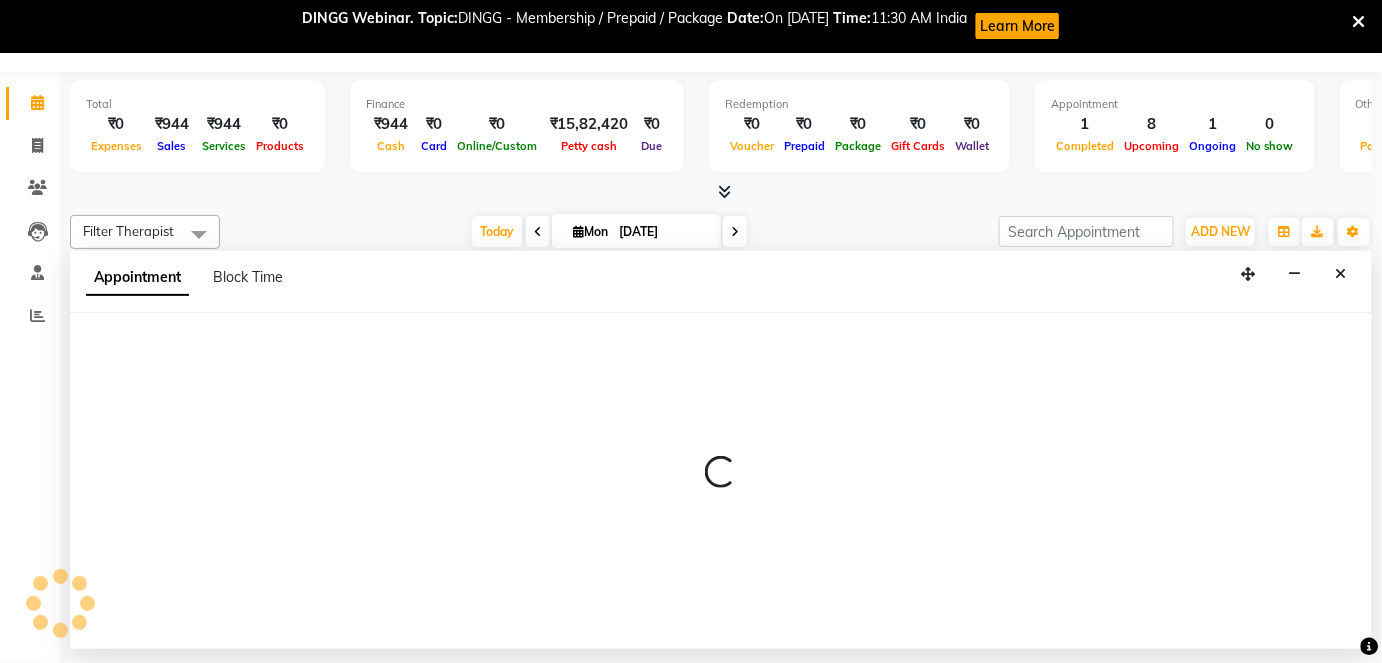 select on "67021" 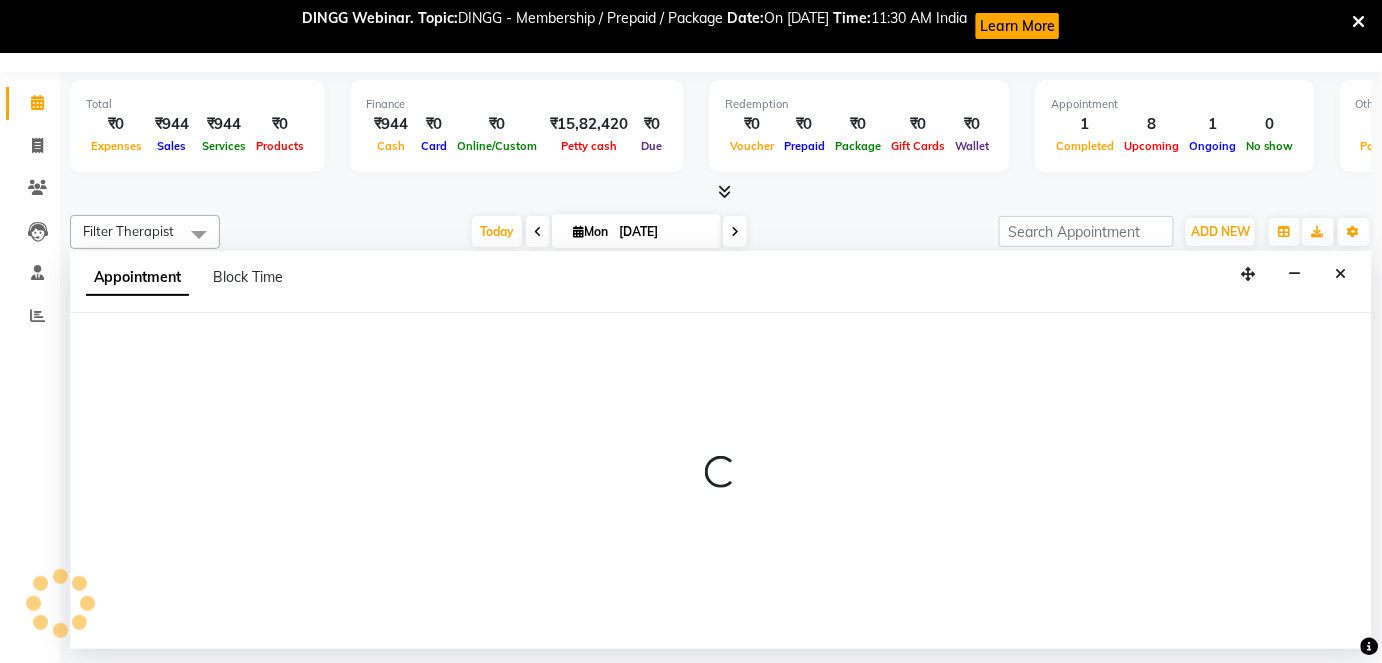 select on "705" 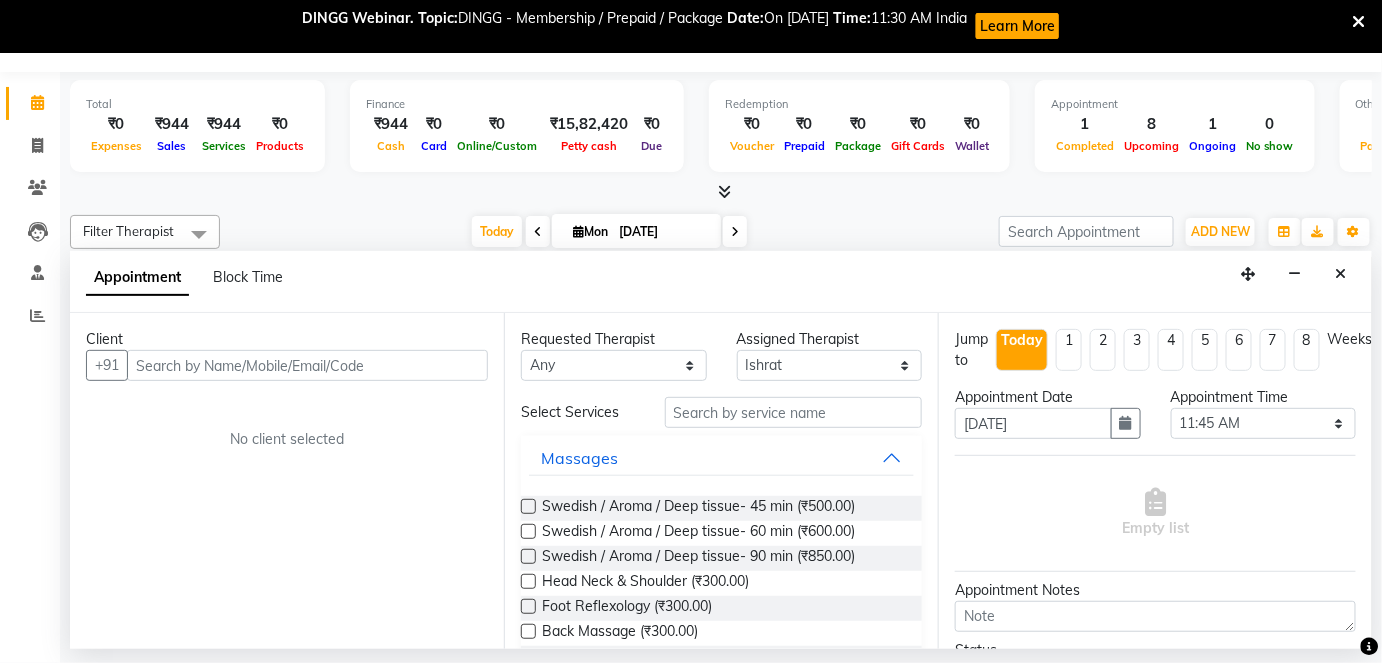 click at bounding box center [307, 365] 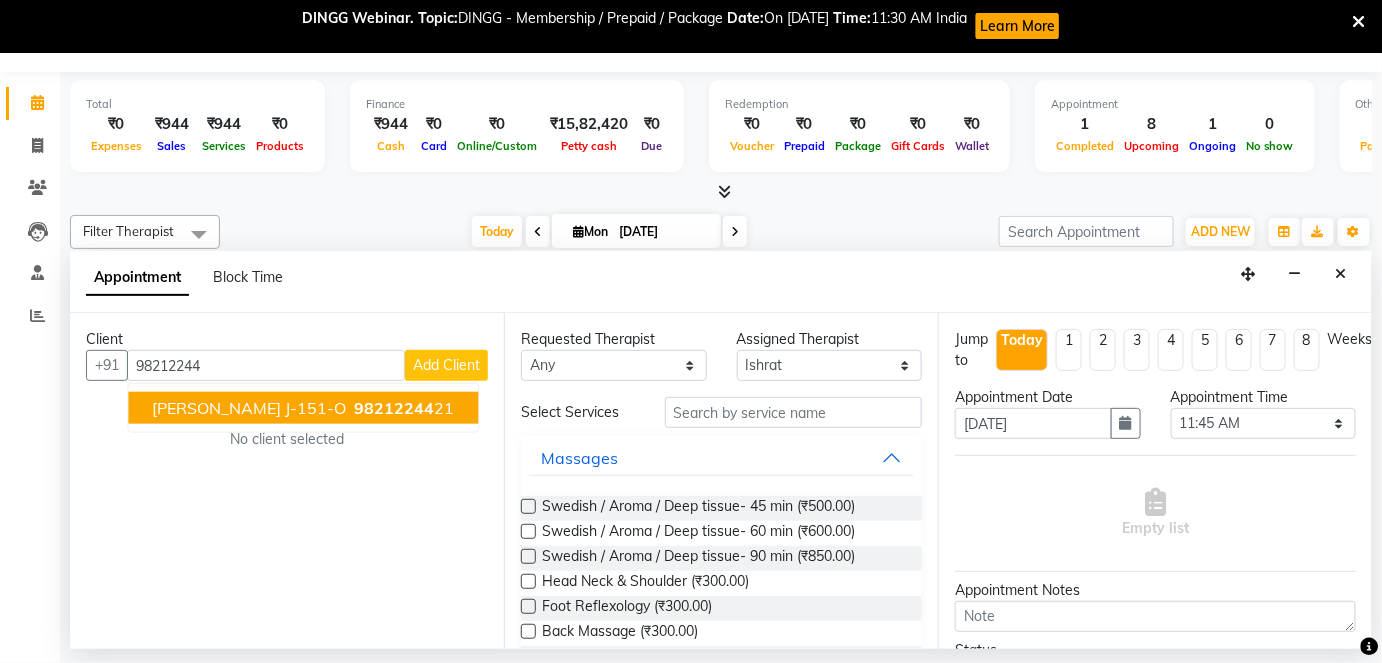 click on "[PERSON_NAME] J-151-O   98212244 21" at bounding box center (303, 408) 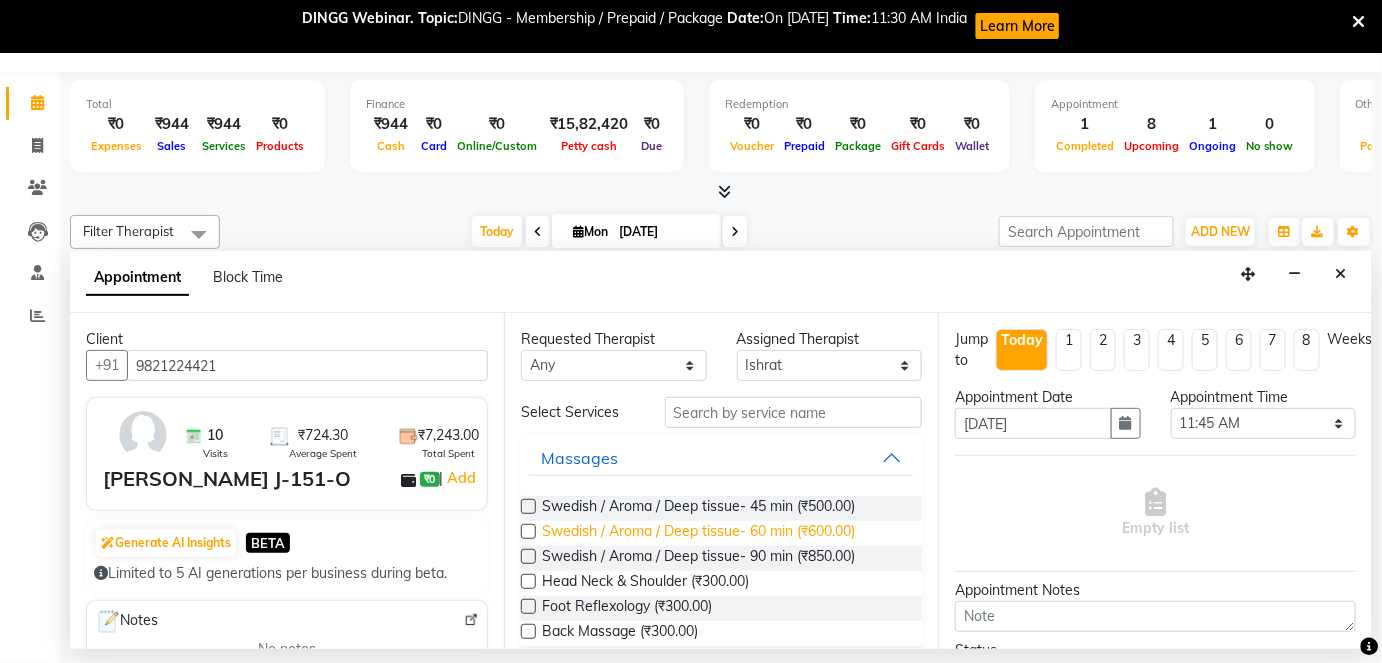 type on "9821224421" 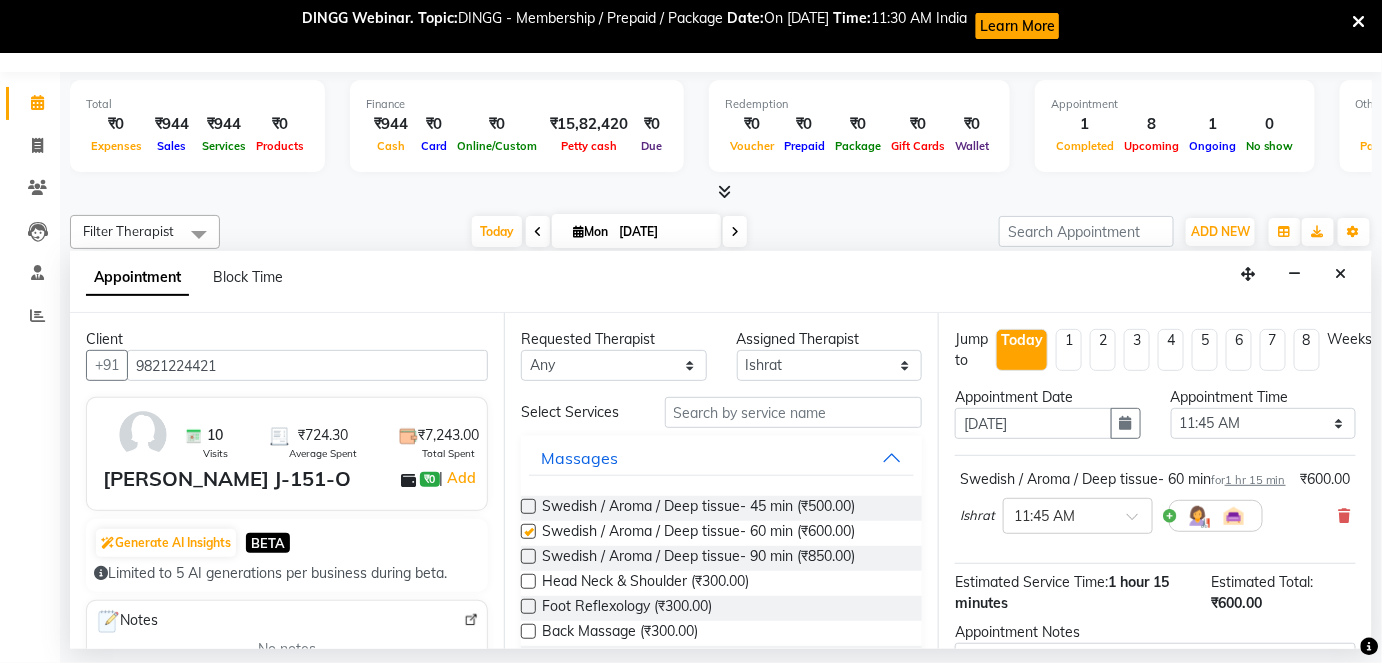 checkbox on "false" 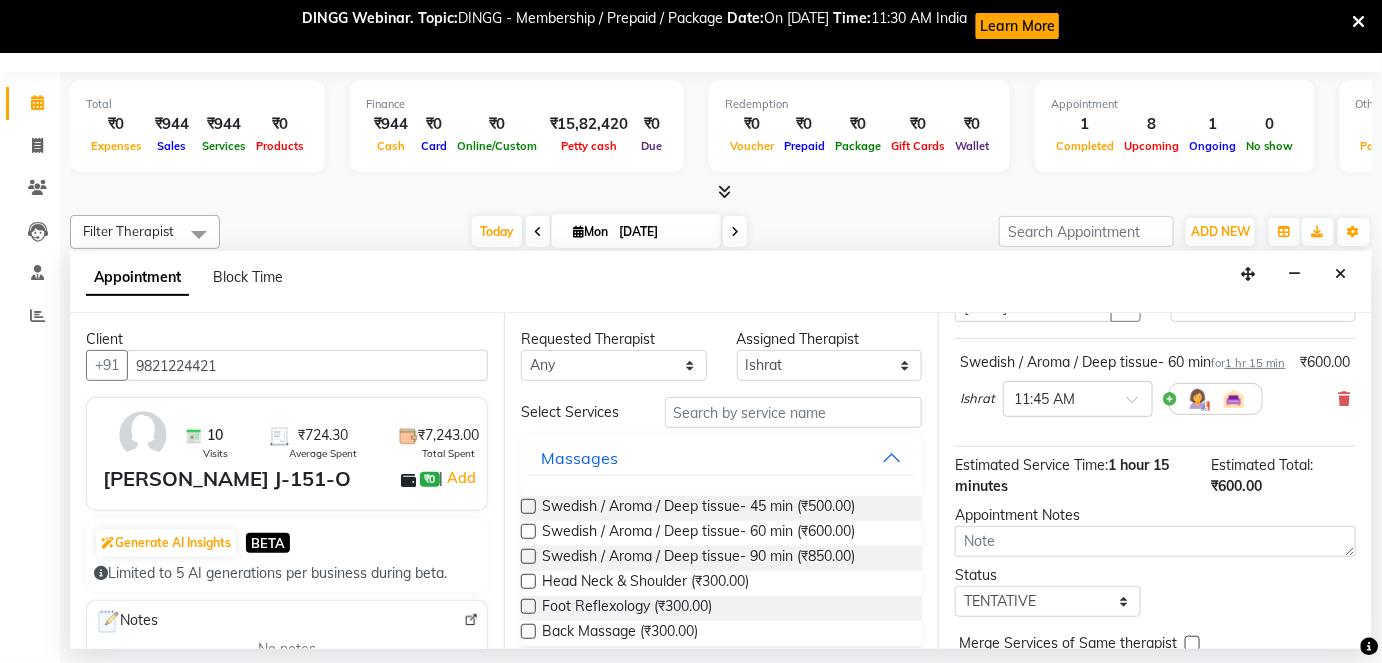 scroll, scrollTop: 231, scrollLeft: 0, axis: vertical 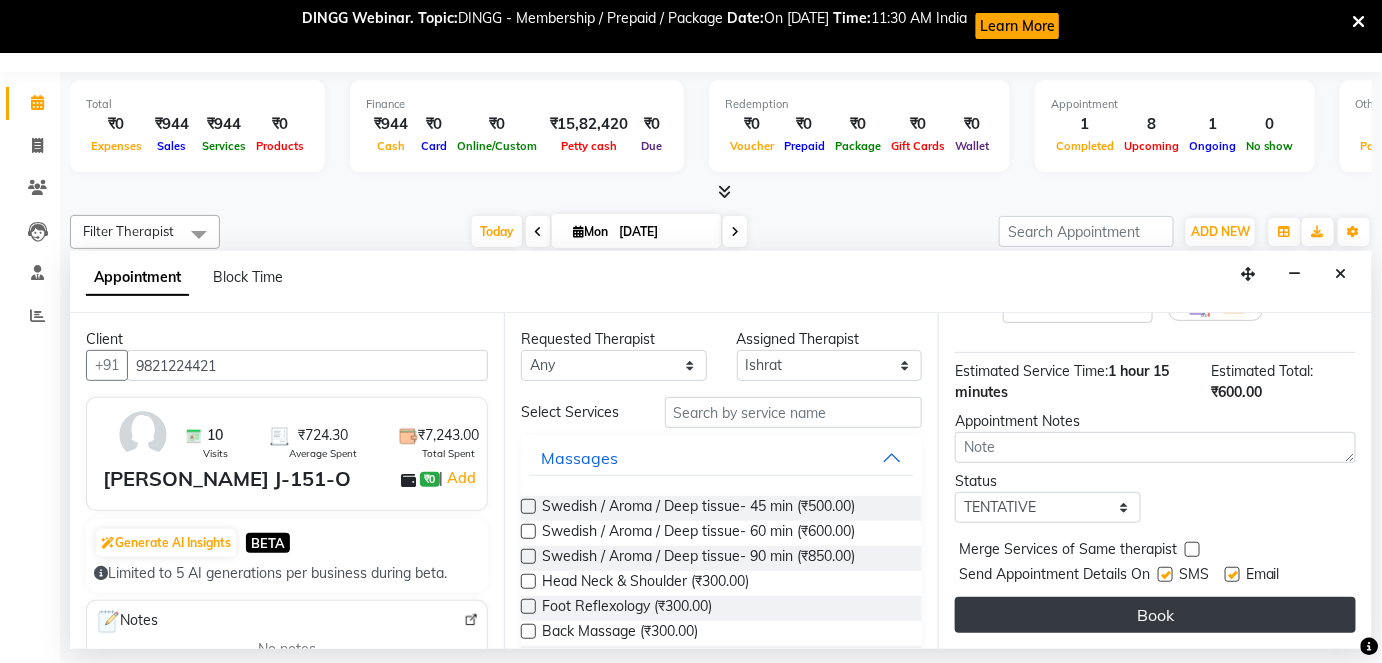 click on "Book" at bounding box center [1155, 615] 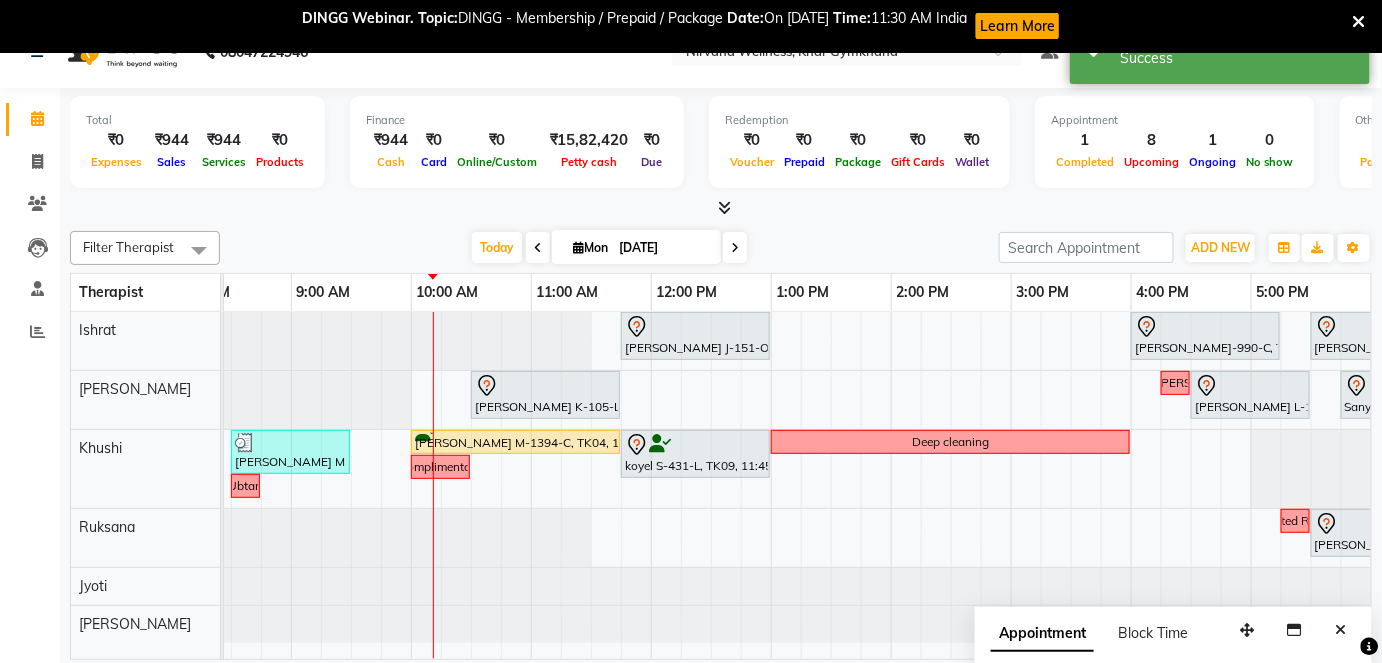 scroll, scrollTop: 53, scrollLeft: 0, axis: vertical 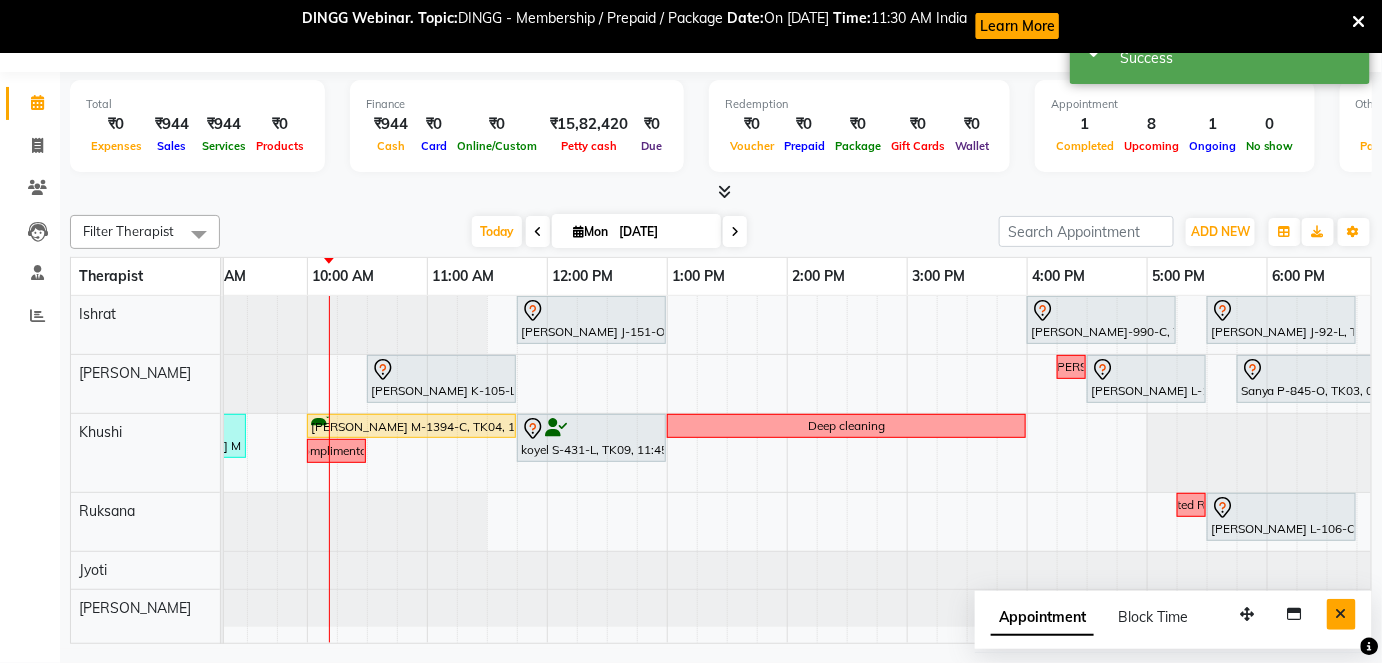 click at bounding box center (1341, 614) 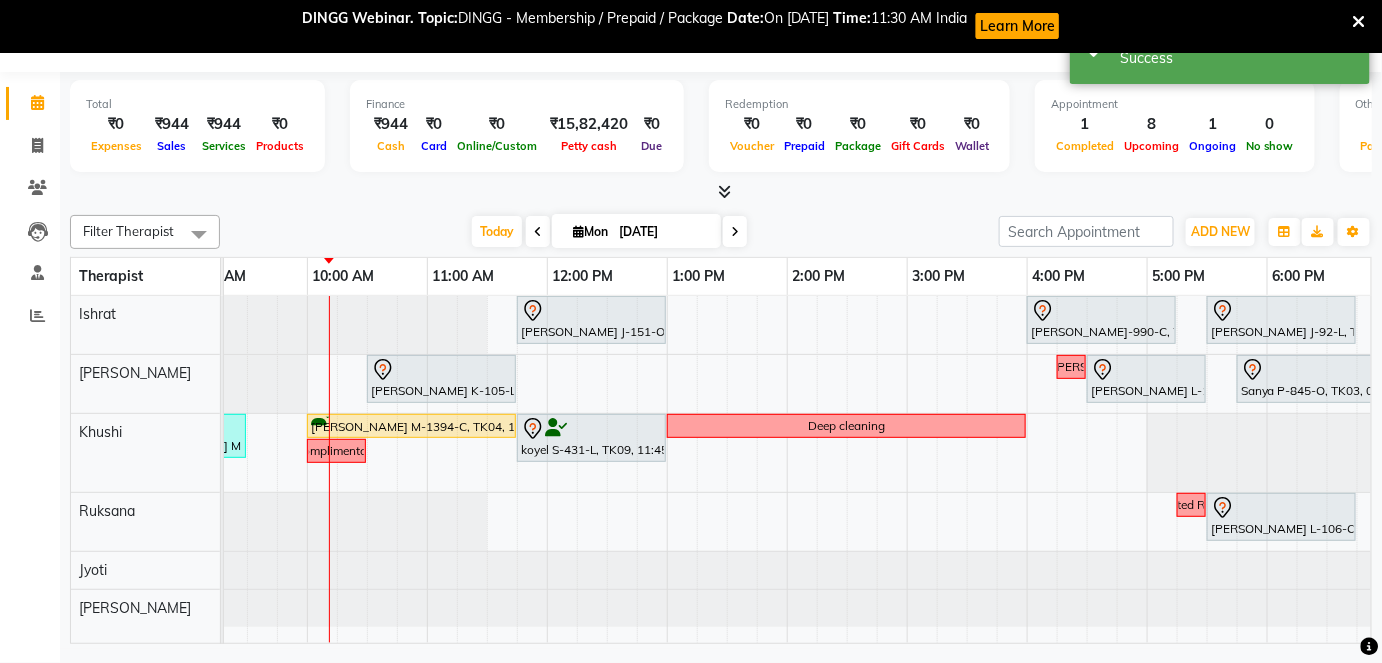 scroll, scrollTop: 0, scrollLeft: 454, axis: horizontal 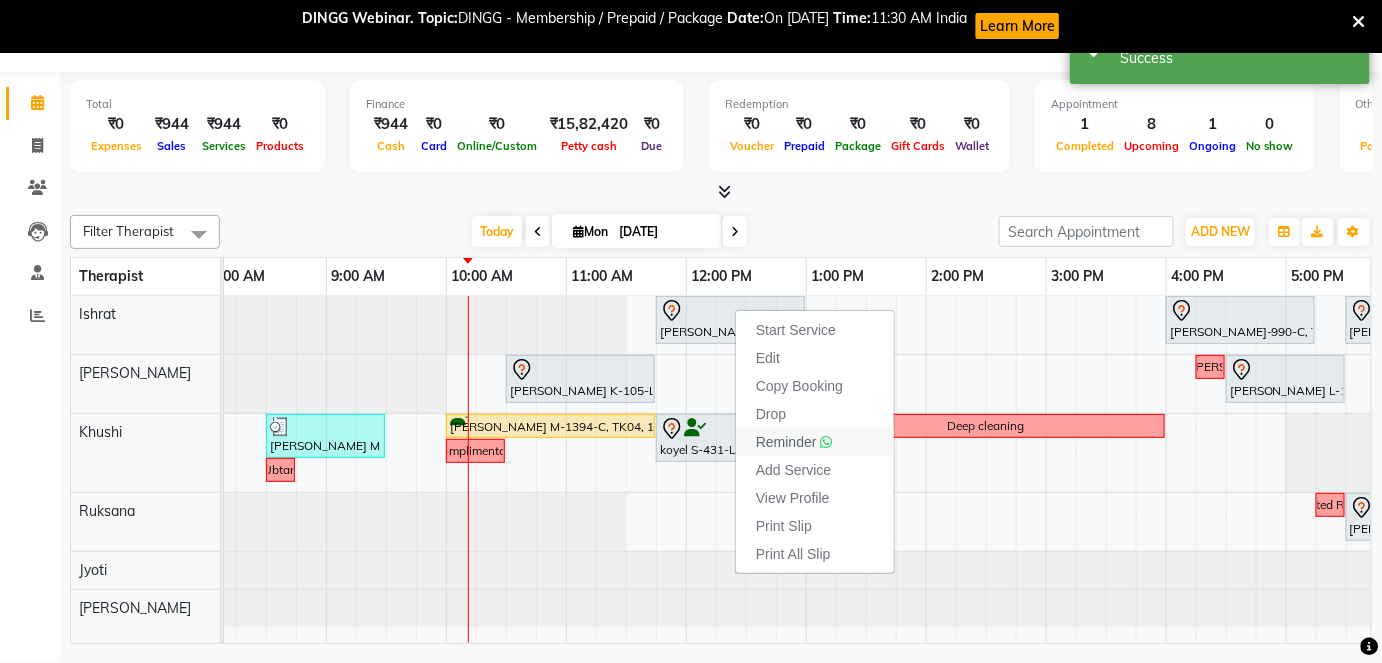 click on "Reminder" at bounding box center [786, 442] 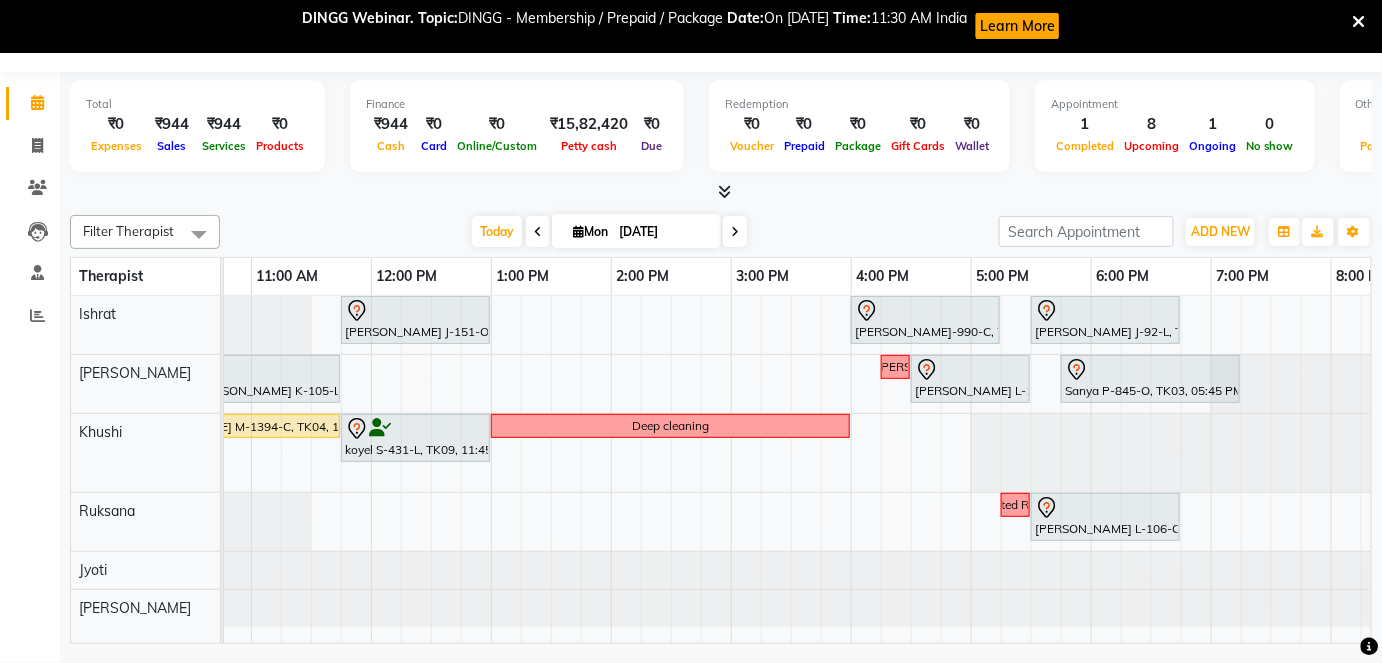 click at bounding box center (1359, 22) 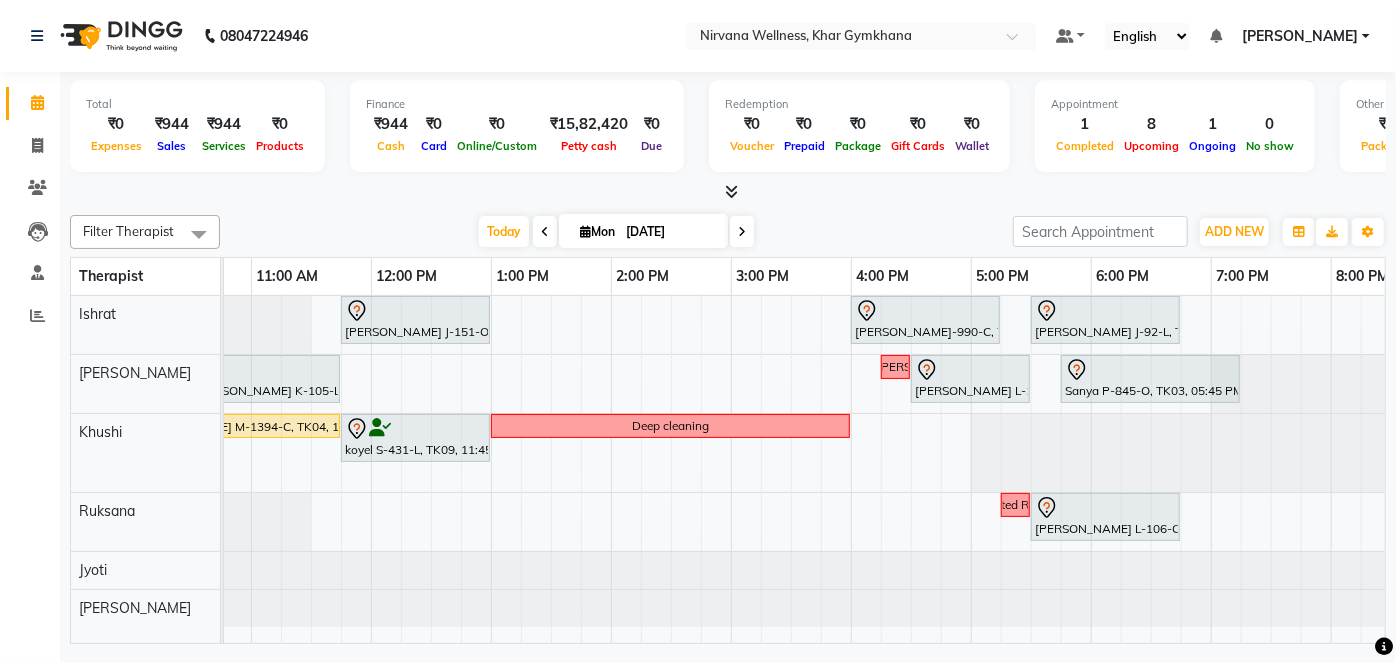 scroll, scrollTop: 0, scrollLeft: 5, axis: horizontal 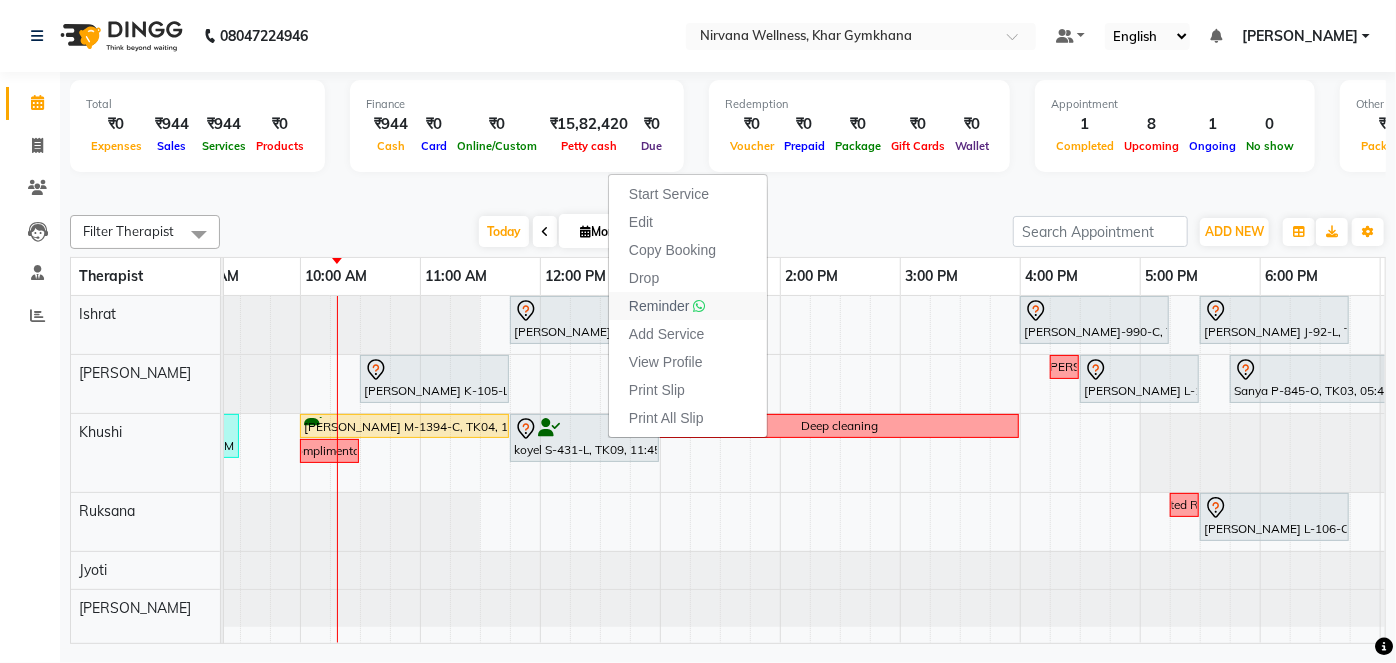 click on "Reminder" at bounding box center [659, 306] 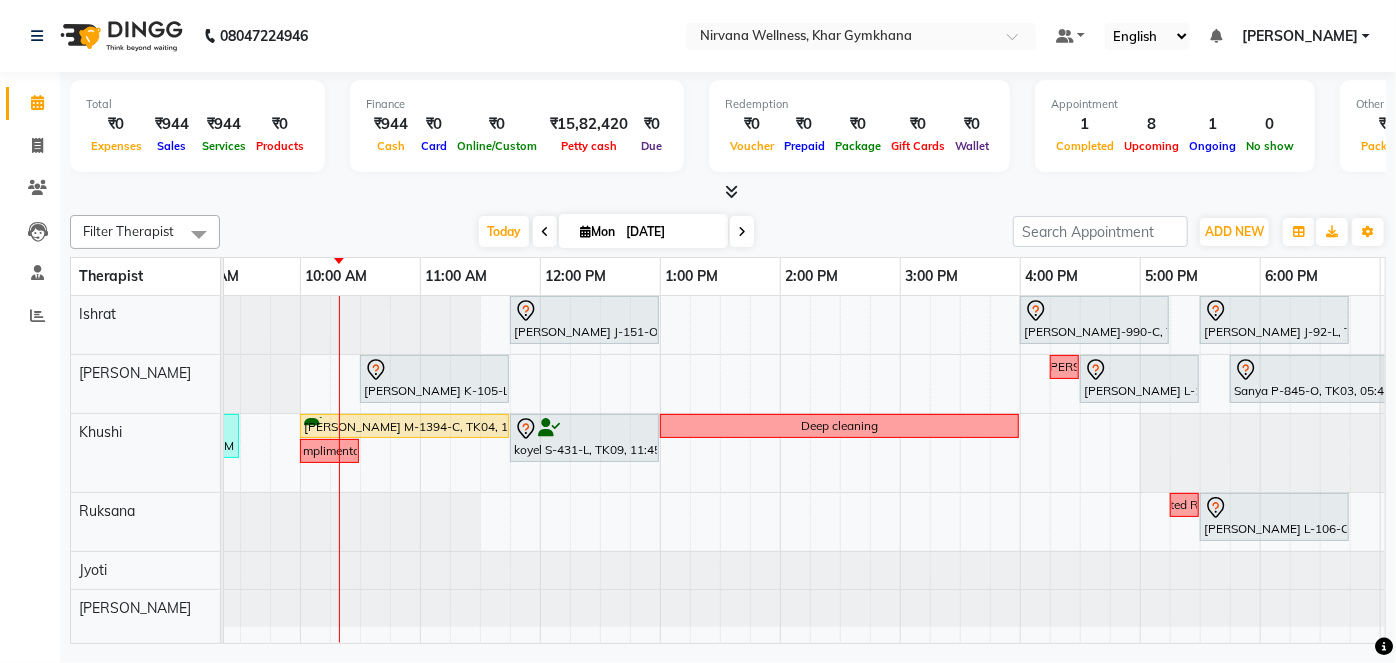 scroll, scrollTop: 0, scrollLeft: 334, axis: horizontal 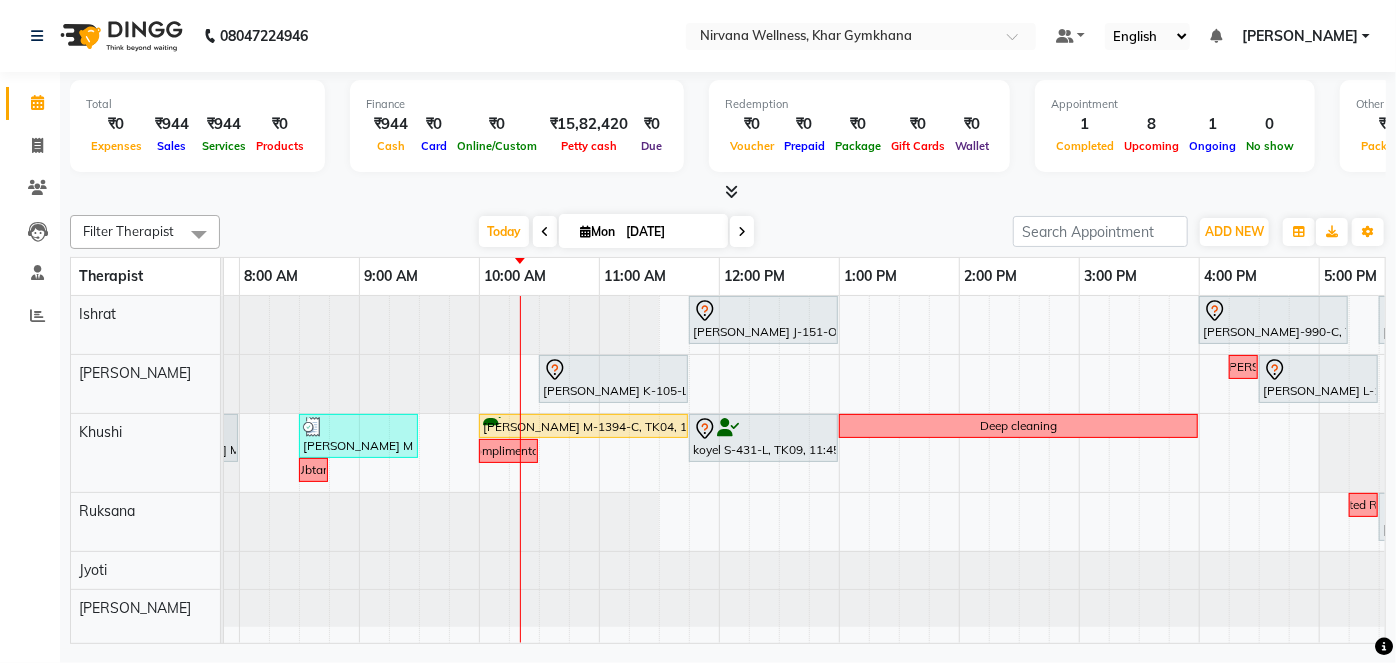 click at bounding box center (545, 232) 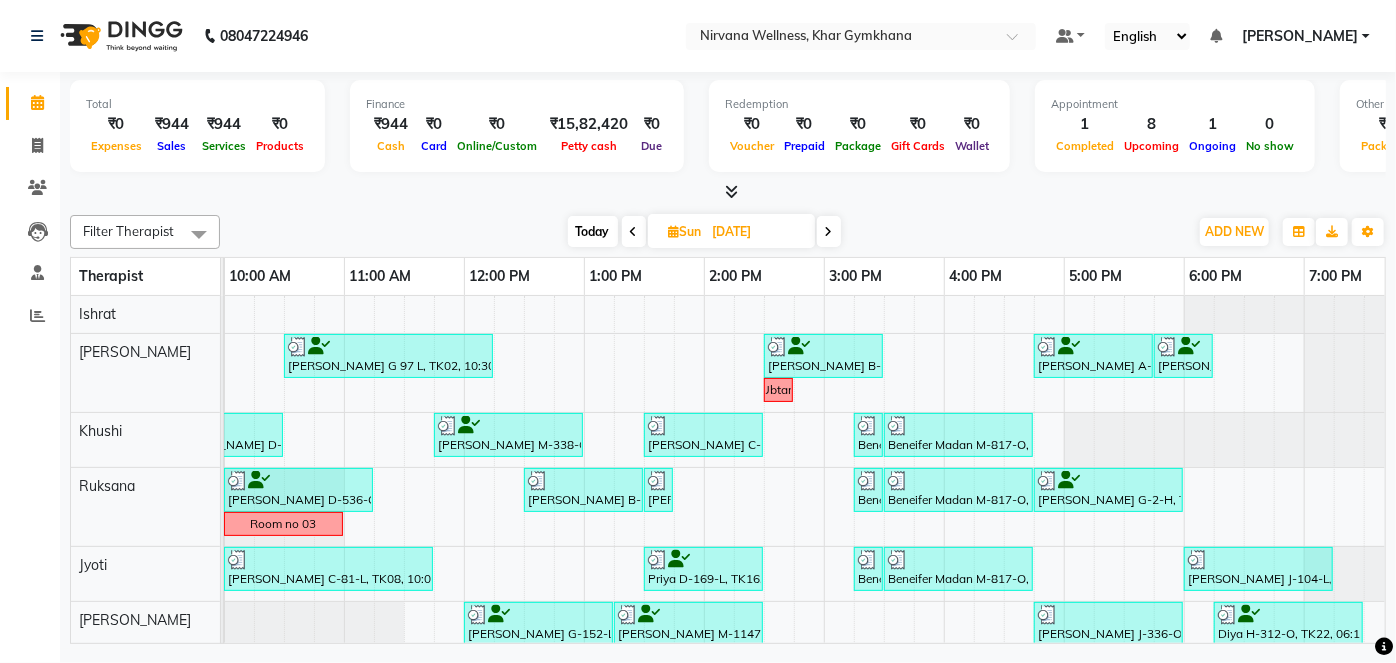 scroll, scrollTop: 0, scrollLeft: 248, axis: horizontal 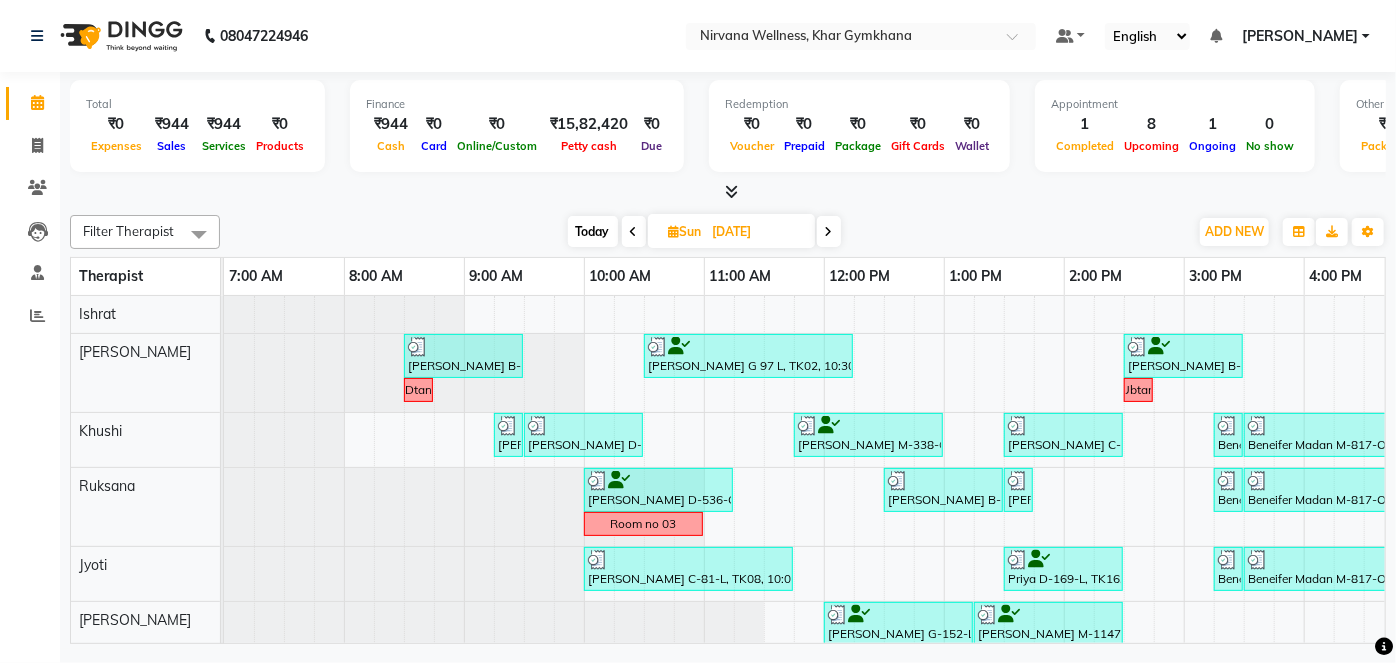 click at bounding box center (634, 232) 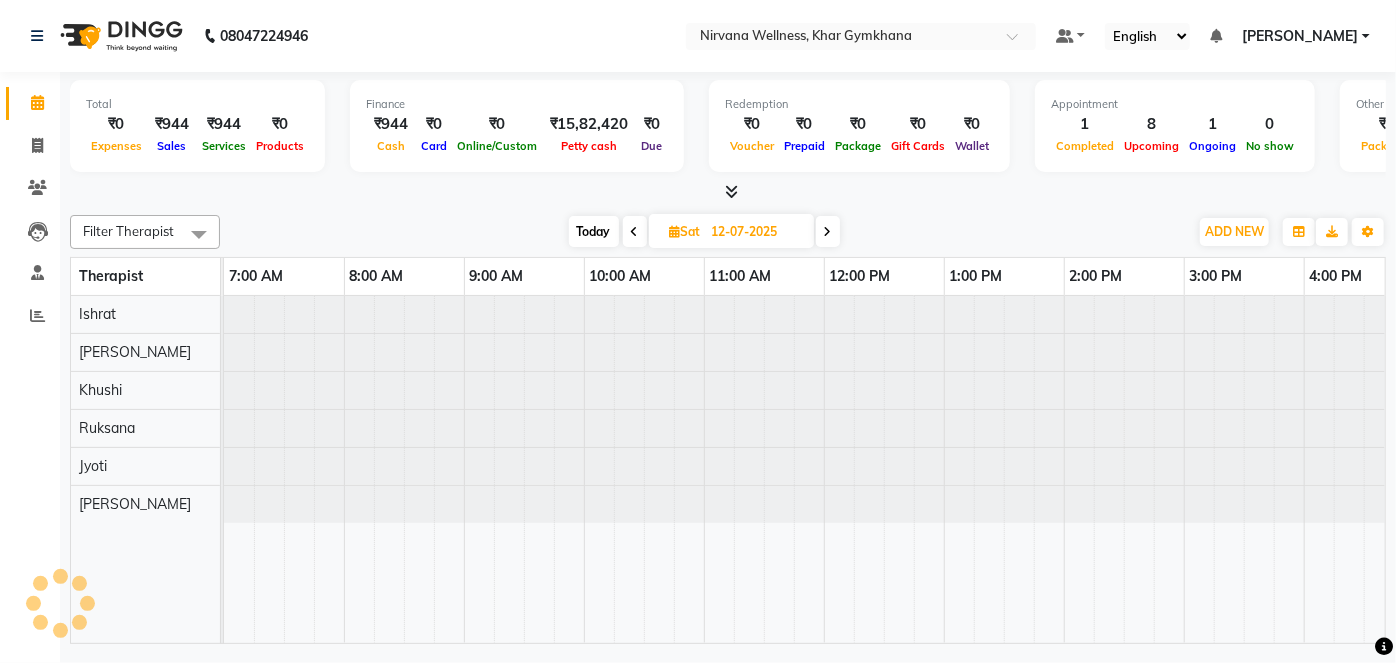 scroll, scrollTop: 0, scrollLeft: 360, axis: horizontal 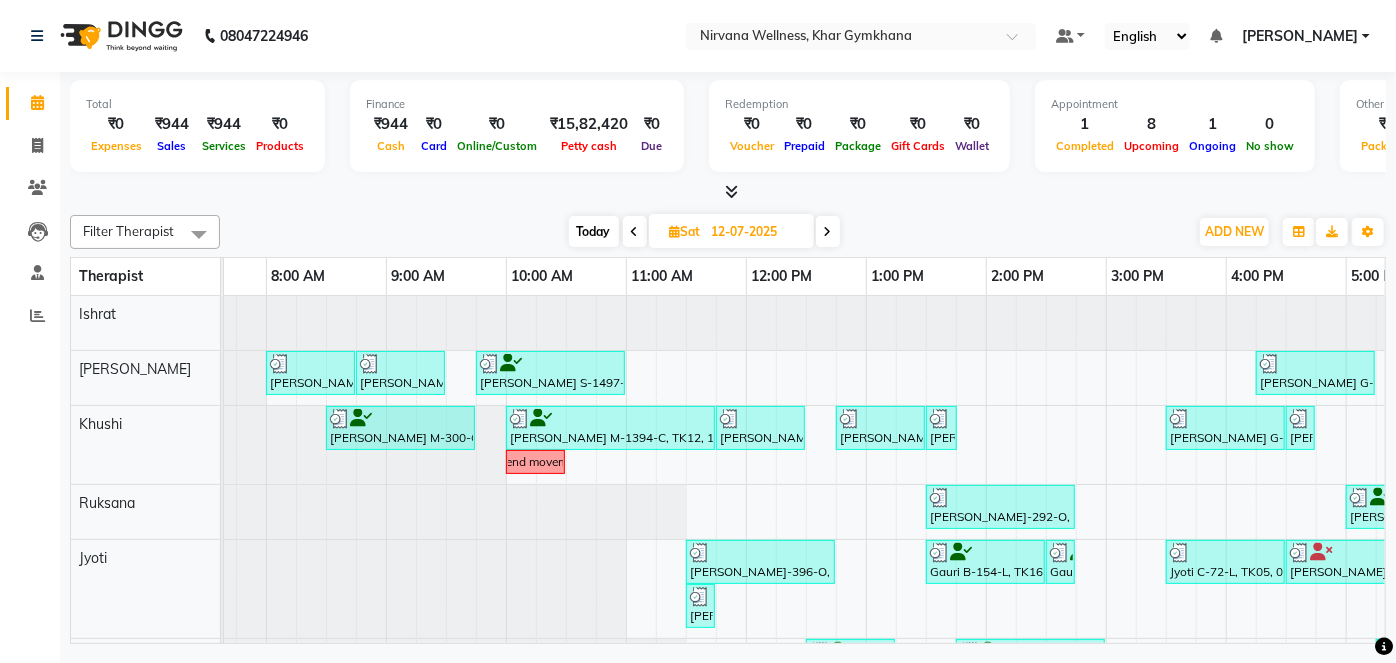 click on "Today" at bounding box center [594, 231] 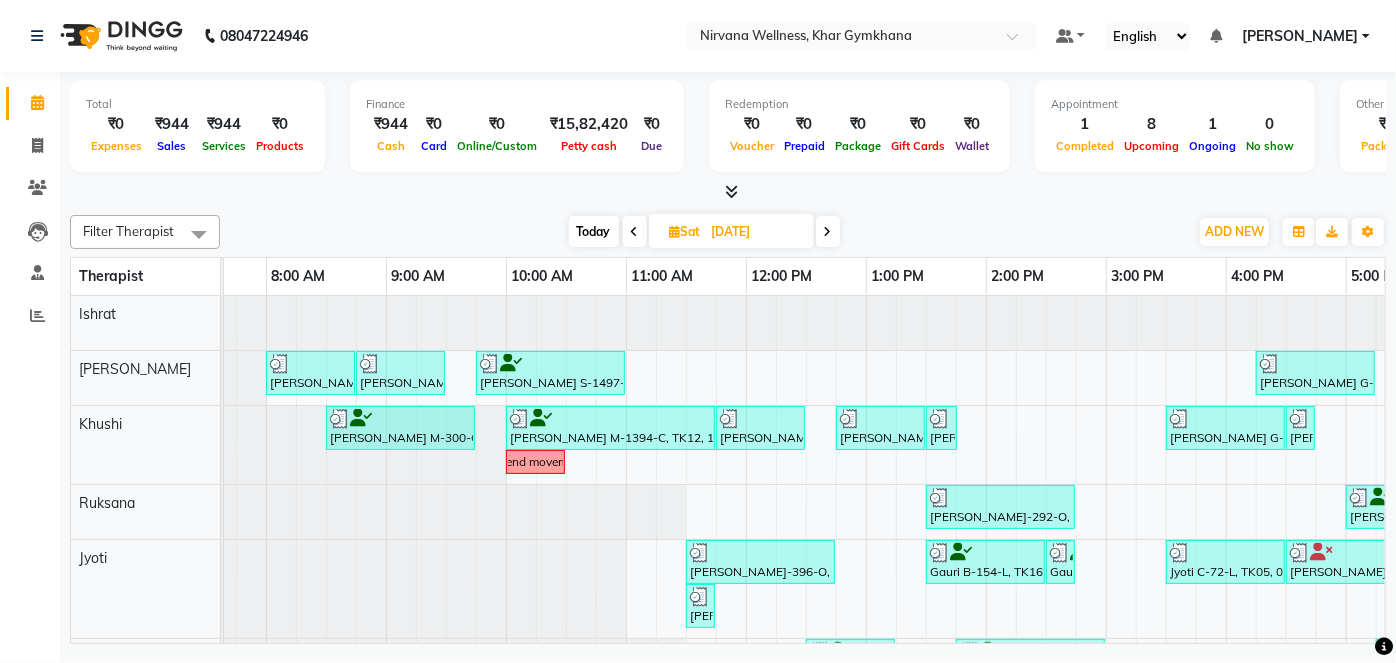 scroll, scrollTop: 0, scrollLeft: 360, axis: horizontal 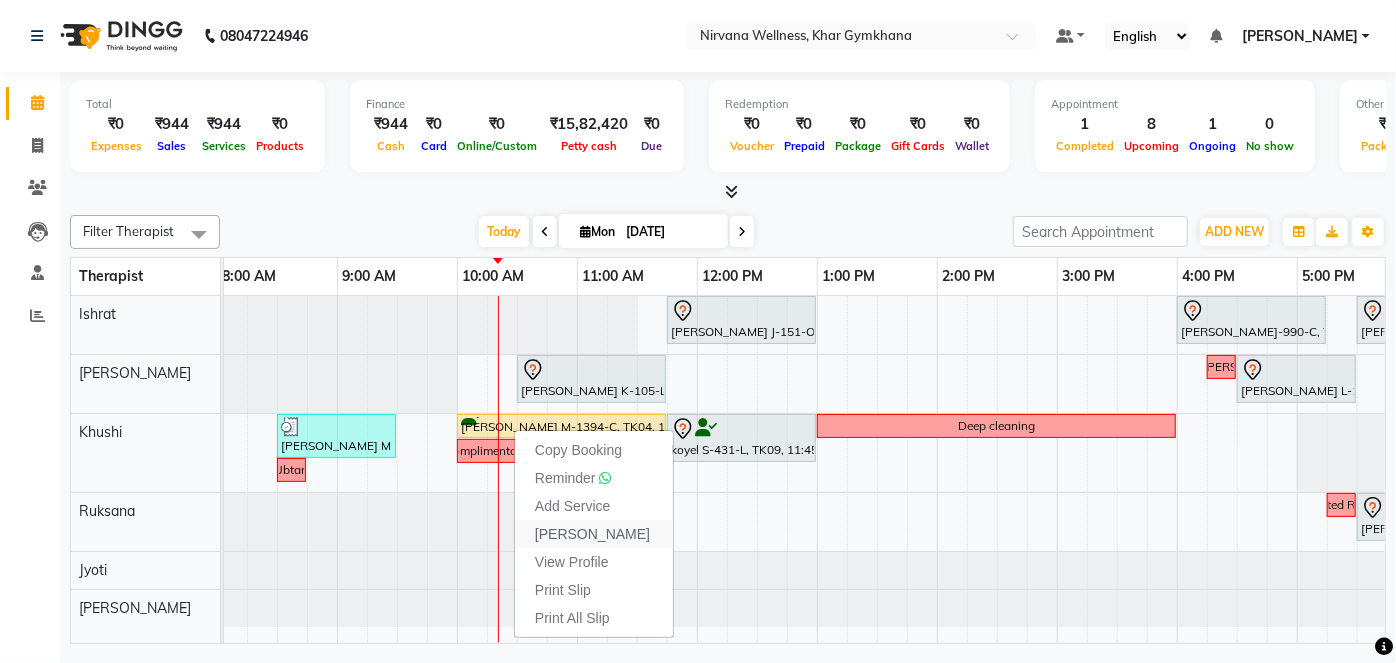 click on "[PERSON_NAME]" at bounding box center (592, 534) 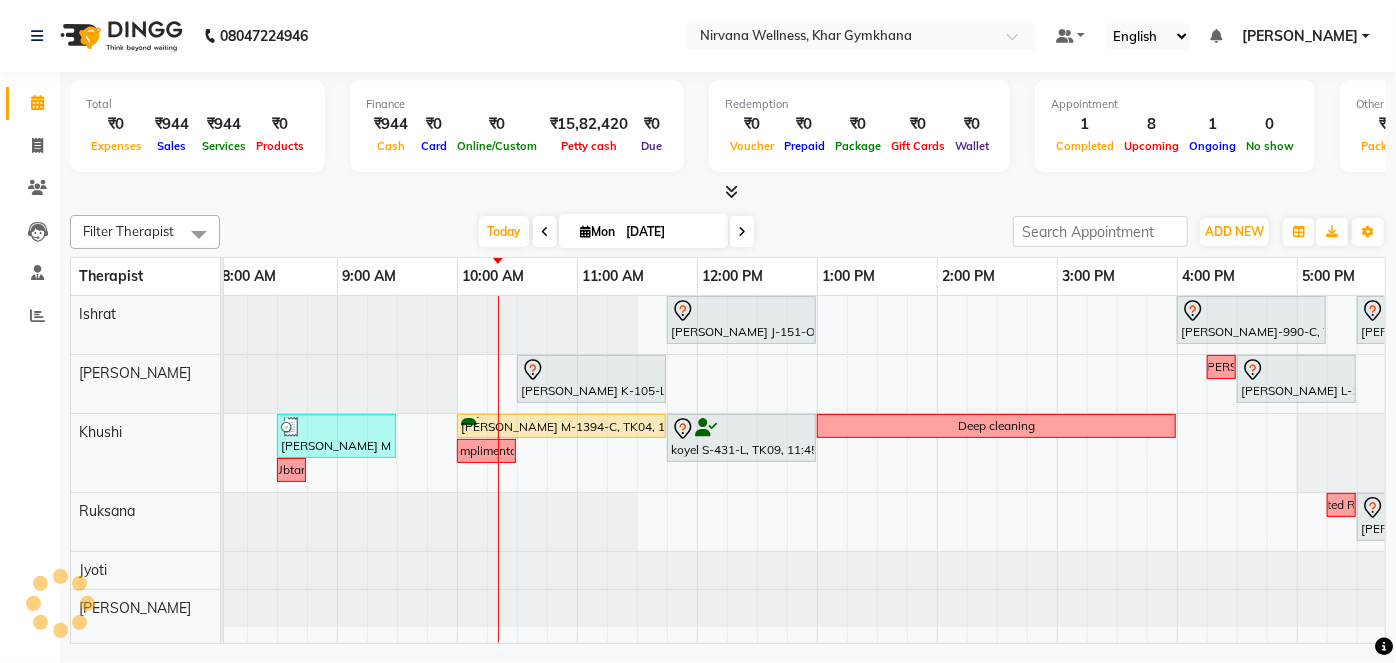 select on "service" 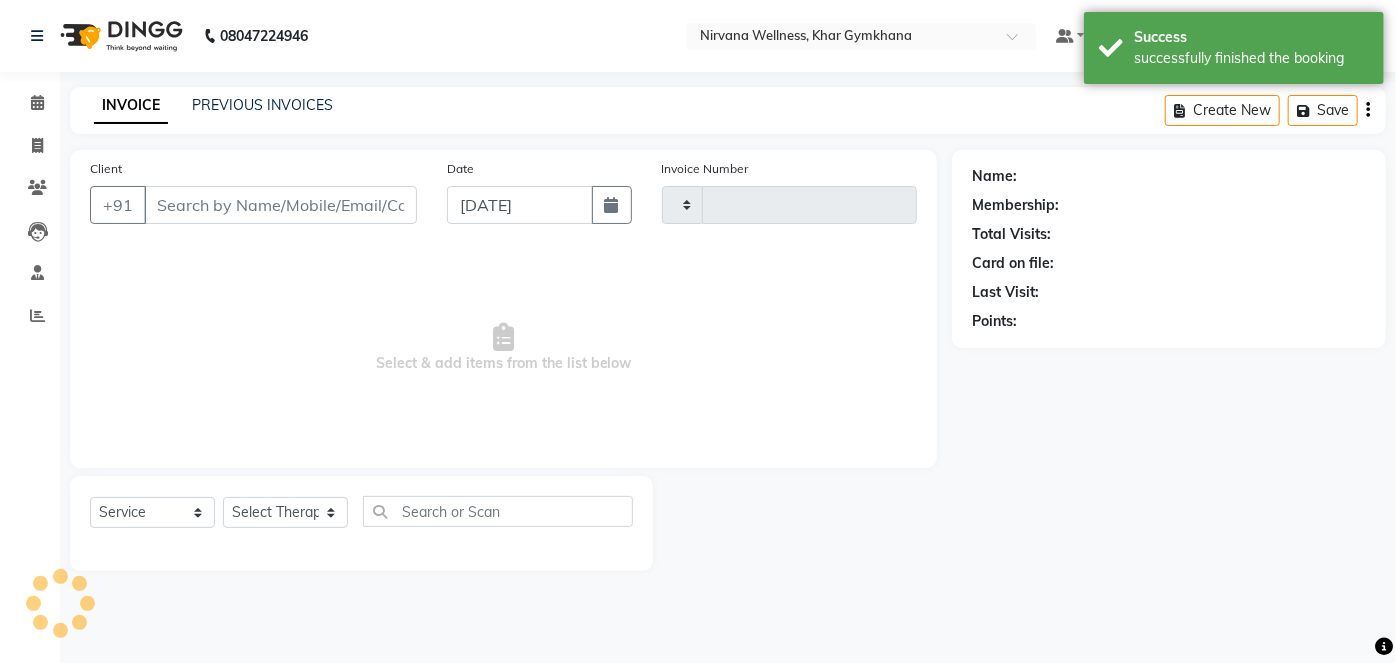 type on "1420" 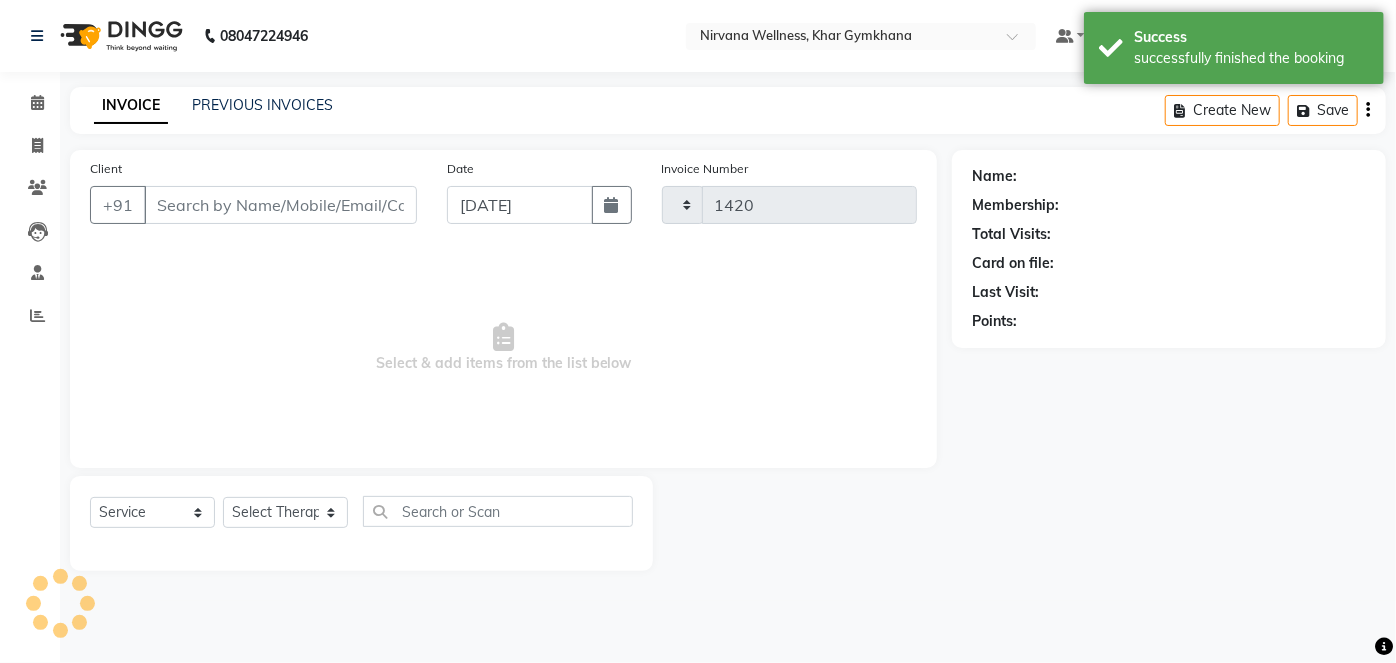 select on "6844" 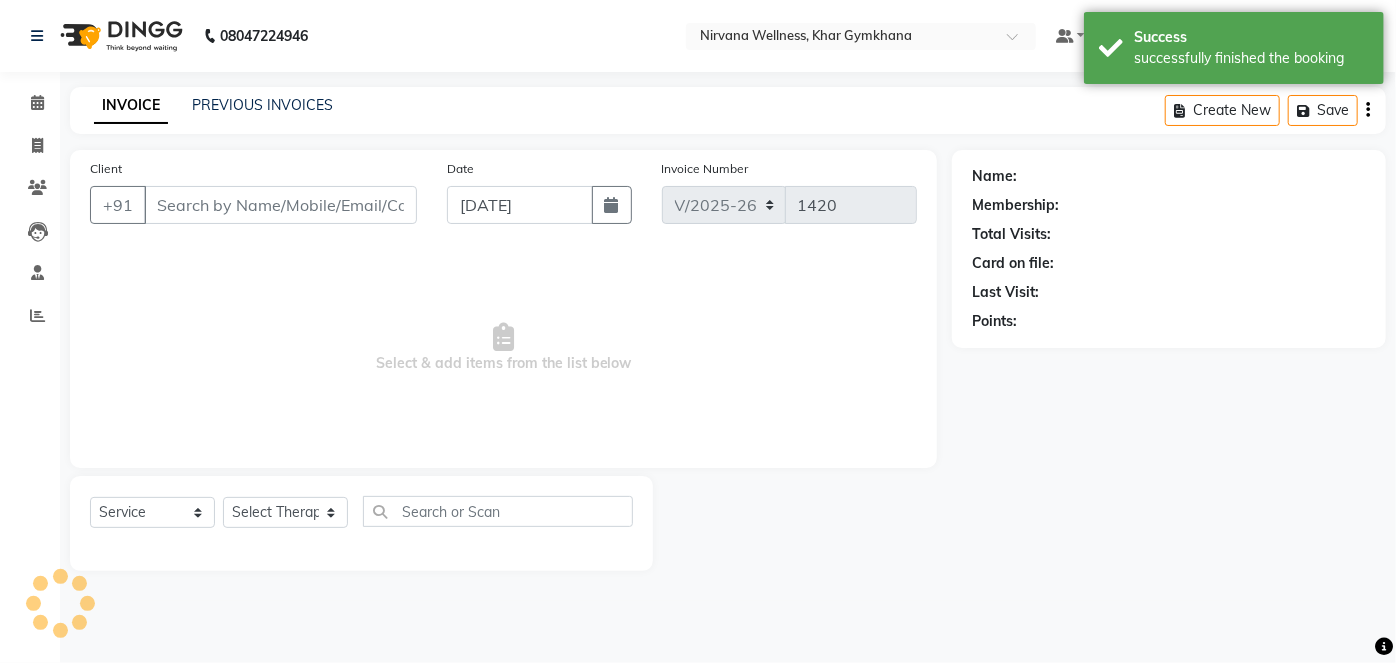 type on "9820351437" 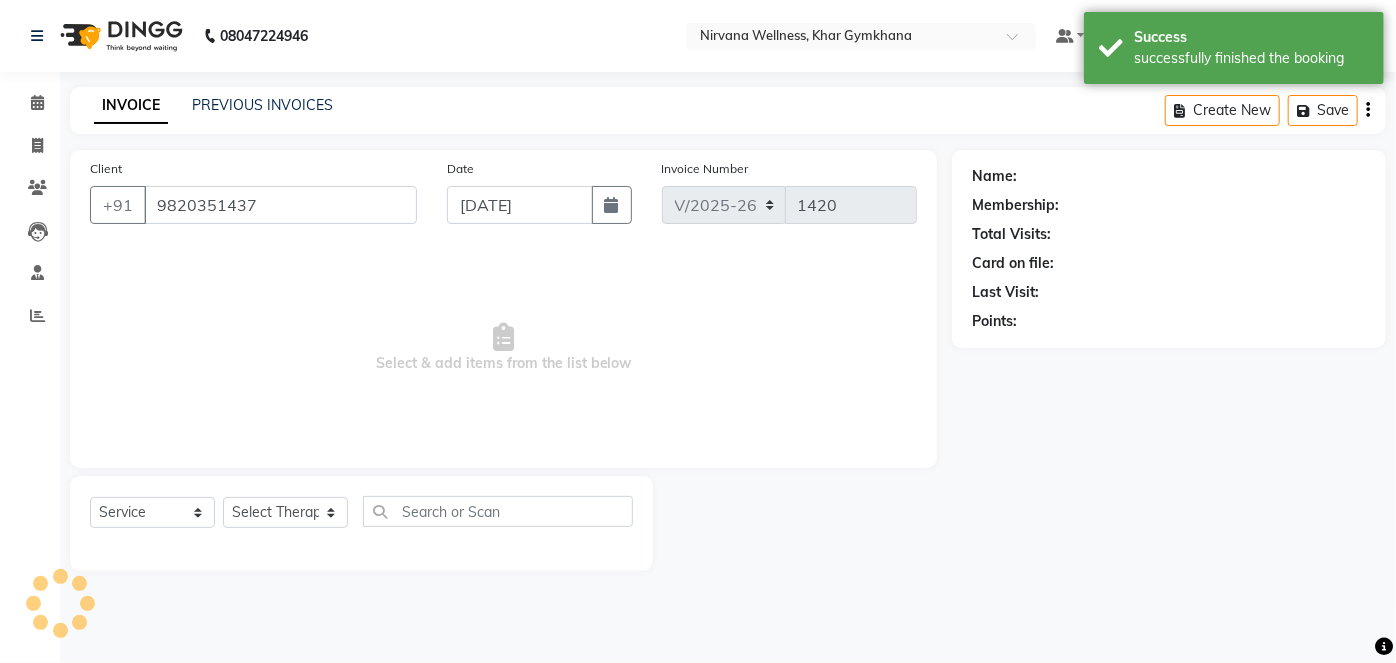 select on "68039" 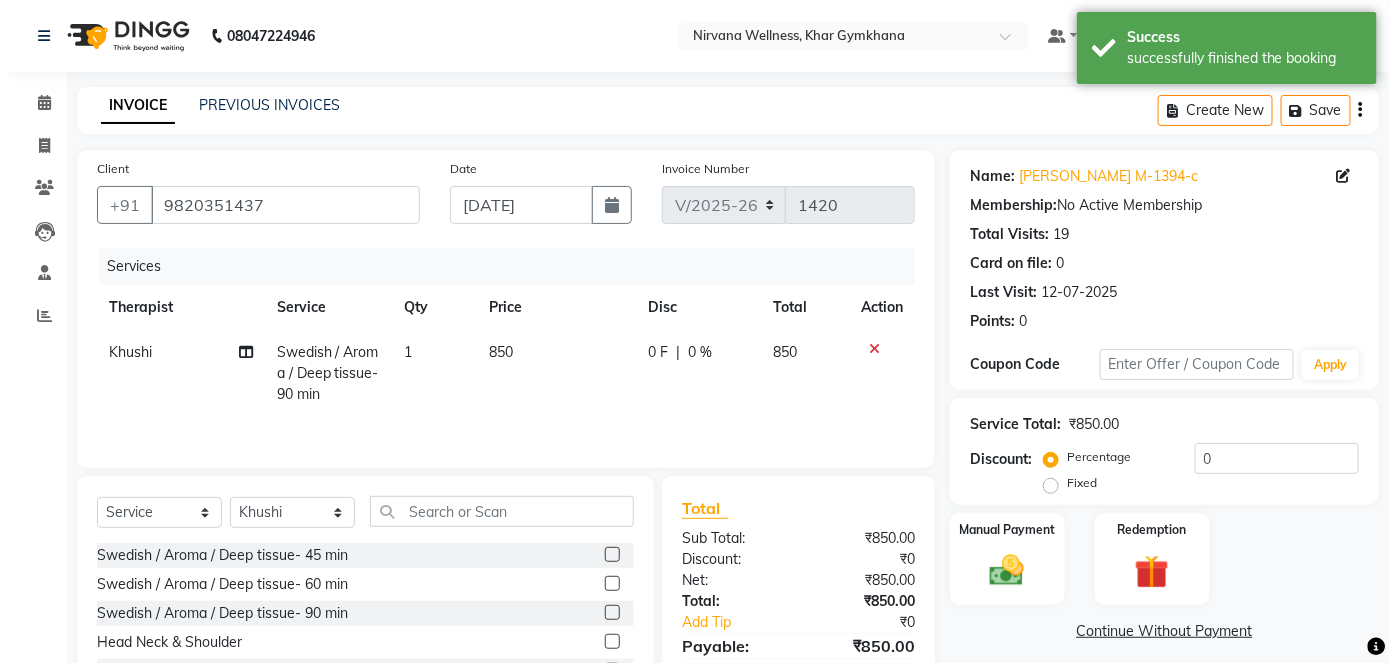 scroll, scrollTop: 0, scrollLeft: 0, axis: both 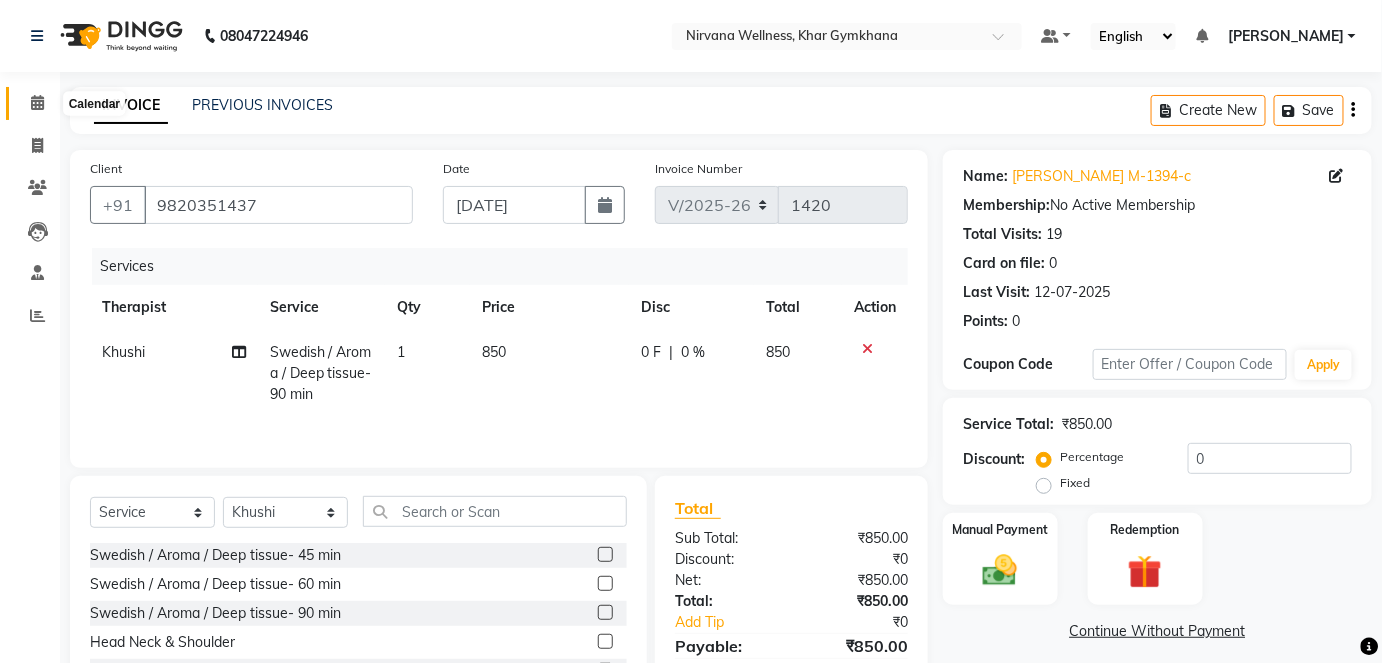 click 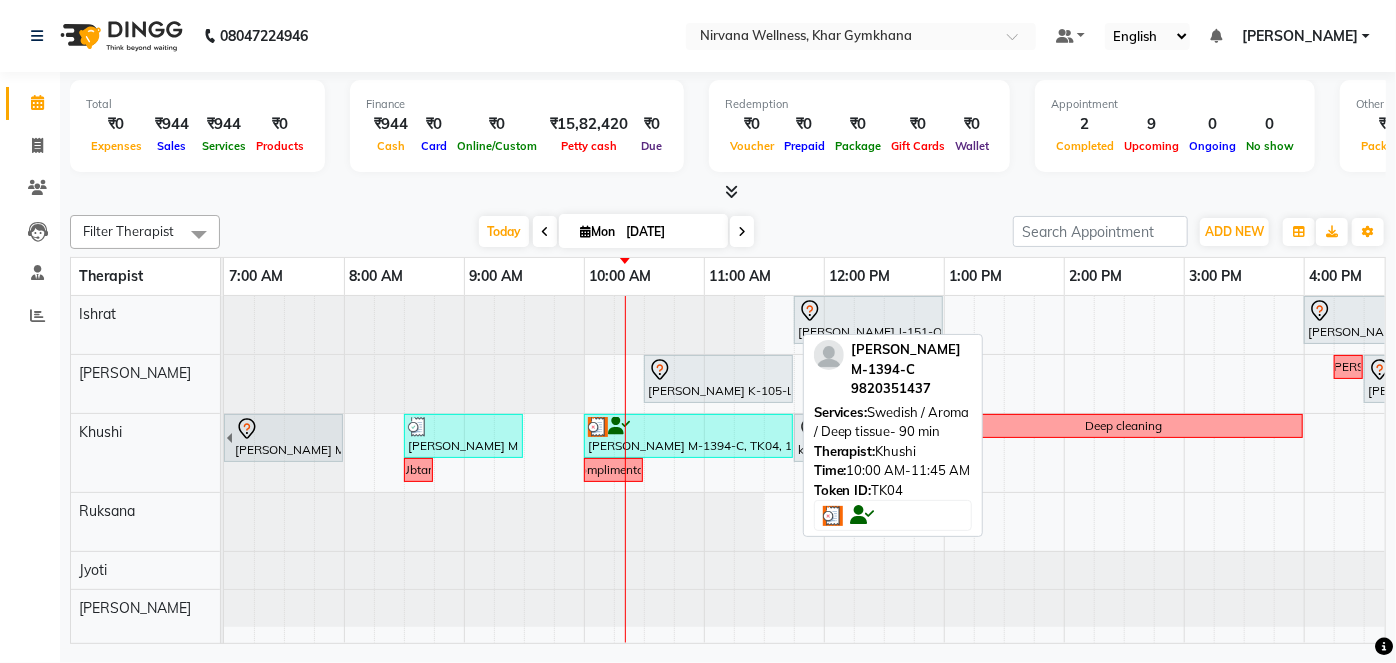 click at bounding box center (598, 427) 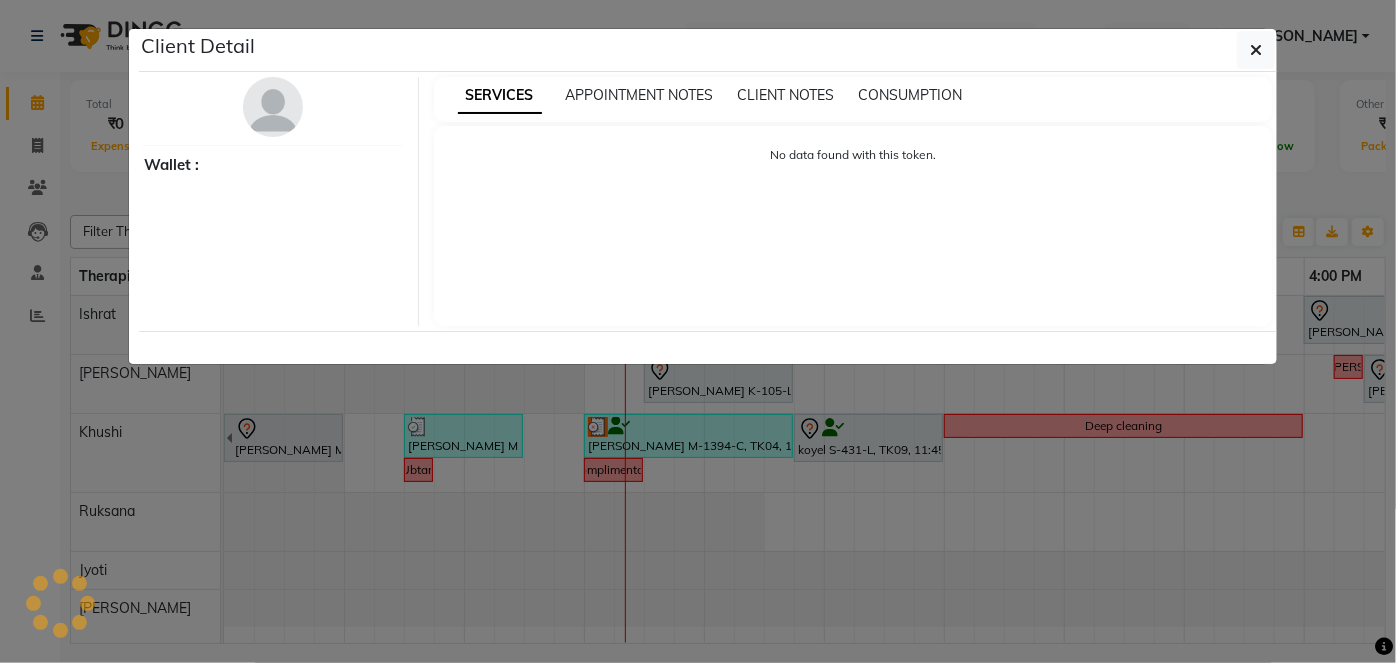 select on "3" 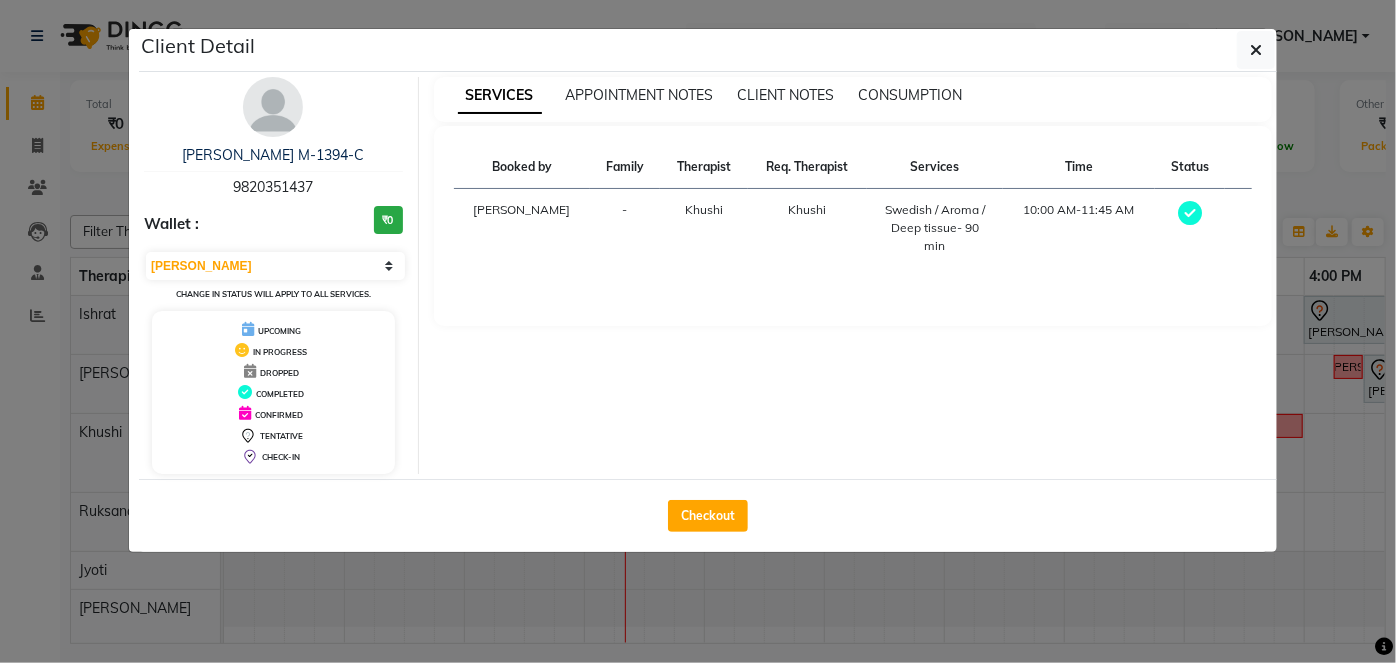 click on "Client Detail  [PERSON_NAME] M-1394-C   9820351437 Wallet : ₹0 Select MARK DONE UPCOMING Change in status will apply to all services. UPCOMING IN PROGRESS DROPPED COMPLETED CONFIRMED TENTATIVE CHECK-IN SERVICES APPOINTMENT NOTES CLIENT NOTES CONSUMPTION Booked by Family Therapist Req. Therapist Services Time Status  [PERSON_NAME] [PERSON_NAME]  Swedish / Aroma / Deep tissue- 90 min   10:00 AM-11:45 AM   Checkout" 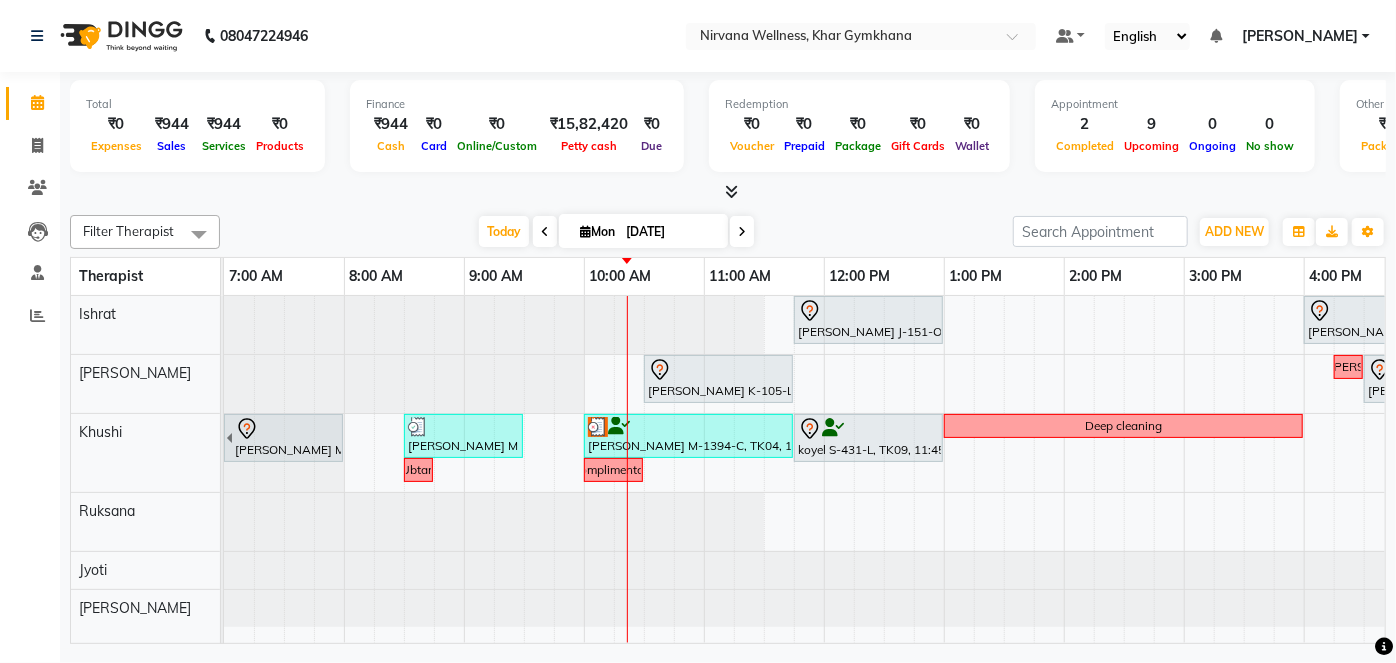 scroll, scrollTop: 0, scrollLeft: 114, axis: horizontal 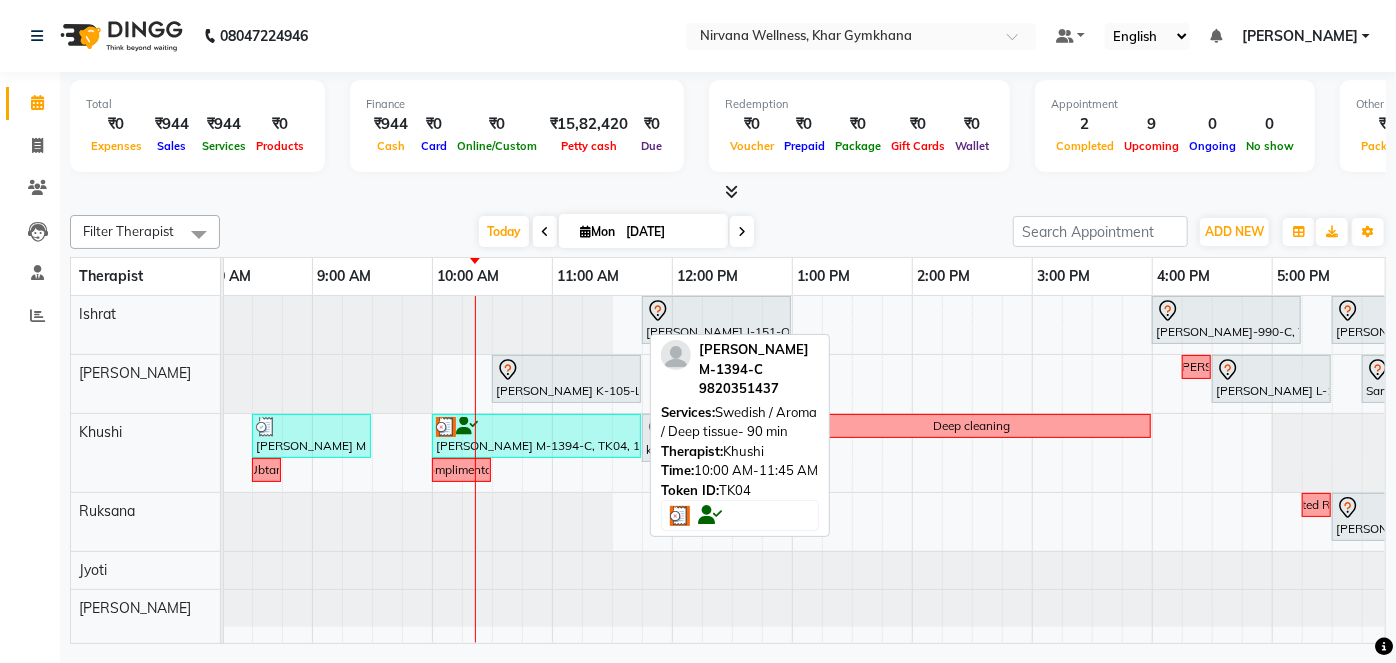click at bounding box center [446, 427] 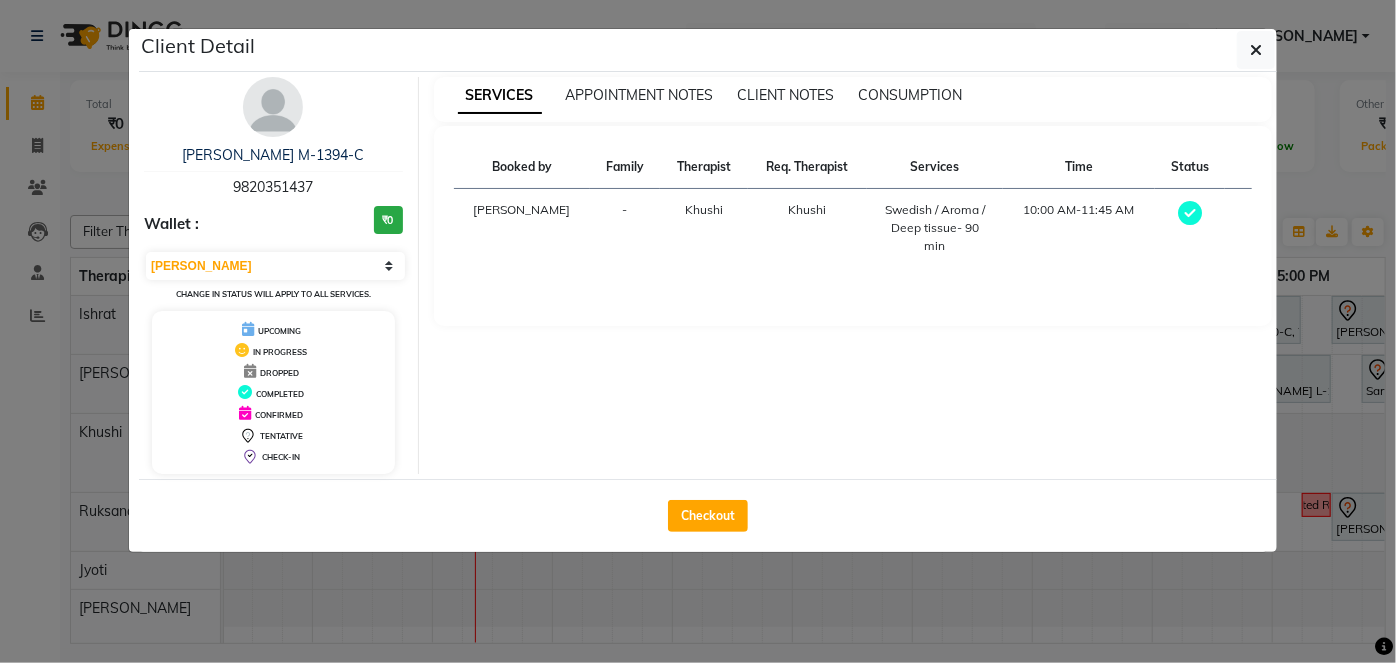 click on "Client Detail  [PERSON_NAME] M-1394-C   9820351437 Wallet : ₹0 Select MARK DONE UPCOMING Change in status will apply to all services. UPCOMING IN PROGRESS DROPPED COMPLETED CONFIRMED TENTATIVE CHECK-IN SERVICES APPOINTMENT NOTES CLIENT NOTES CONSUMPTION Booked by Family Therapist Req. Therapist Services Time Status  [PERSON_NAME] [PERSON_NAME]  Swedish / Aroma / Deep tissue- 90 min   10:00 AM-11:45 AM   Checkout" 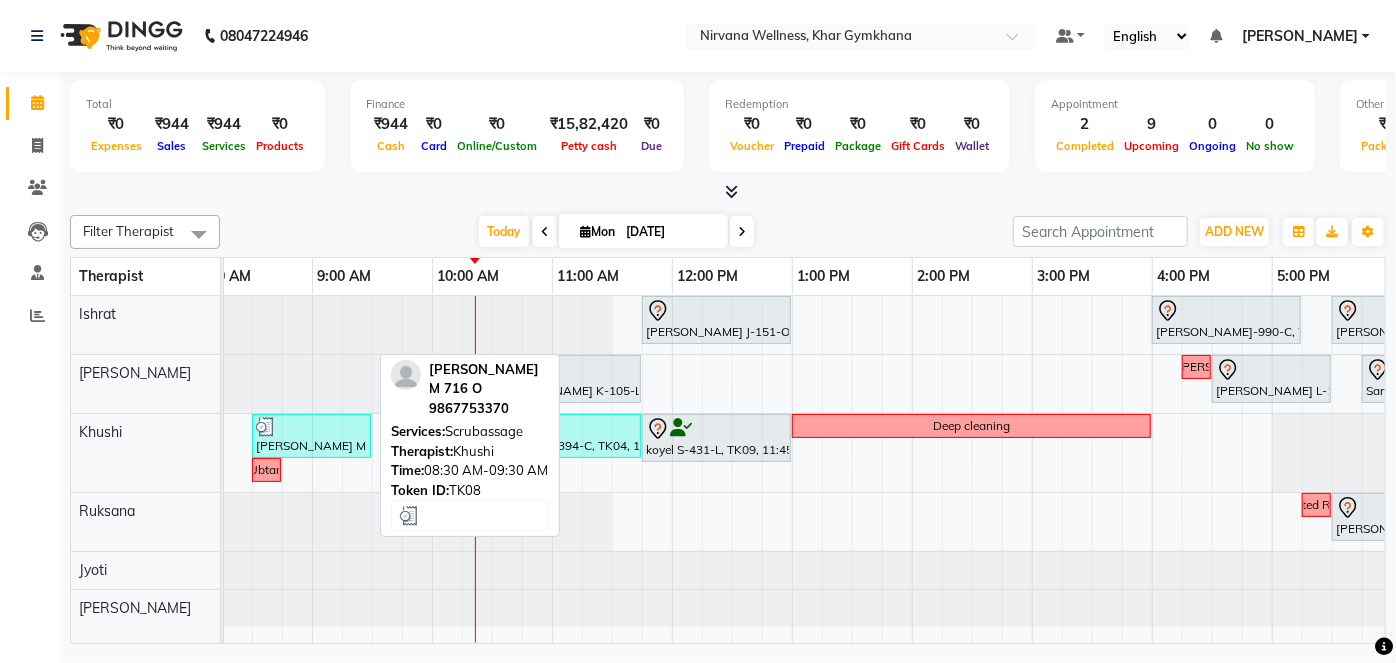 click on "[PERSON_NAME] M 716 O, TK08, 08:30 AM-09:30 AM, [GEOGRAPHIC_DATA]" at bounding box center (311, 436) 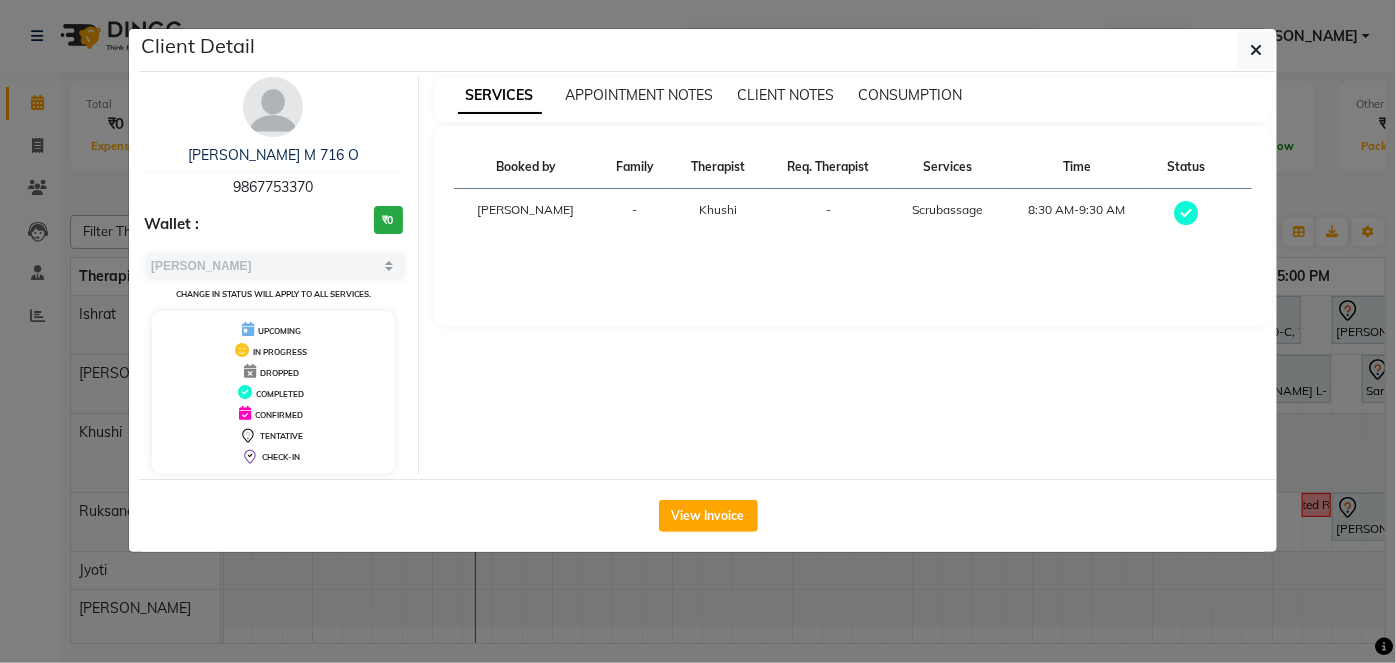 click on "Client Detail  [PERSON_NAME] M 716 O   9867753370 Wallet : ₹0 Select MARK DONE UPCOMING Change in status will apply to all services. UPCOMING IN PROGRESS DROPPED COMPLETED CONFIRMED TENTATIVE CHECK-IN SERVICES APPOINTMENT NOTES CLIENT NOTES CONSUMPTION Booked by Family Therapist Req. Therapist Services Time Status  [PERSON_NAME] -  Scrubassage   8:30 AM-9:30 AM   View Invoice" 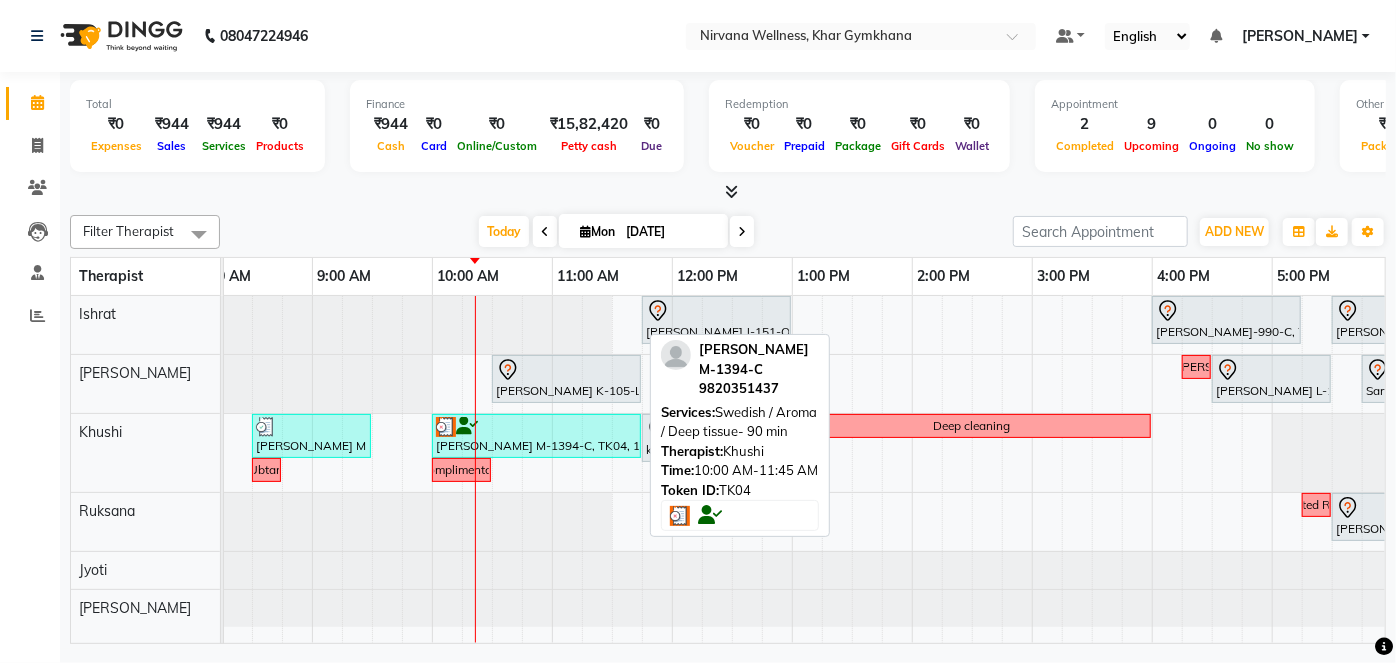 click on "[PERSON_NAME] M-1394-C, TK04, 10:00 AM-11:45 AM, Swedish / Aroma / Deep tissue- 90 min" at bounding box center [536, 436] 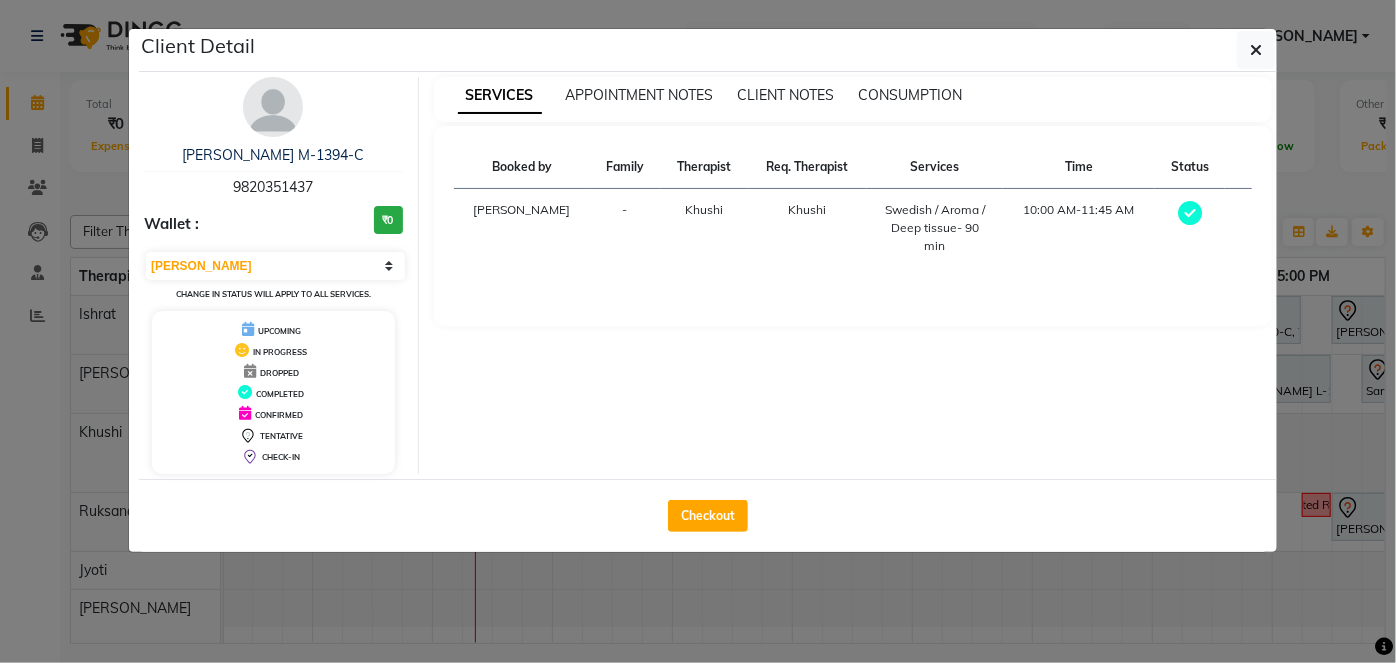 click on "Client Detail  [PERSON_NAME] M-1394-C   9820351437 Wallet : ₹0 Select MARK DONE UPCOMING Change in status will apply to all services. UPCOMING IN PROGRESS DROPPED COMPLETED CONFIRMED TENTATIVE CHECK-IN SERVICES APPOINTMENT NOTES CLIENT NOTES CONSUMPTION Booked by Family Therapist Req. Therapist Services Time Status  [PERSON_NAME] [PERSON_NAME]  Swedish / Aroma / Deep tissue- 90 min   10:00 AM-11:45 AM   Checkout" 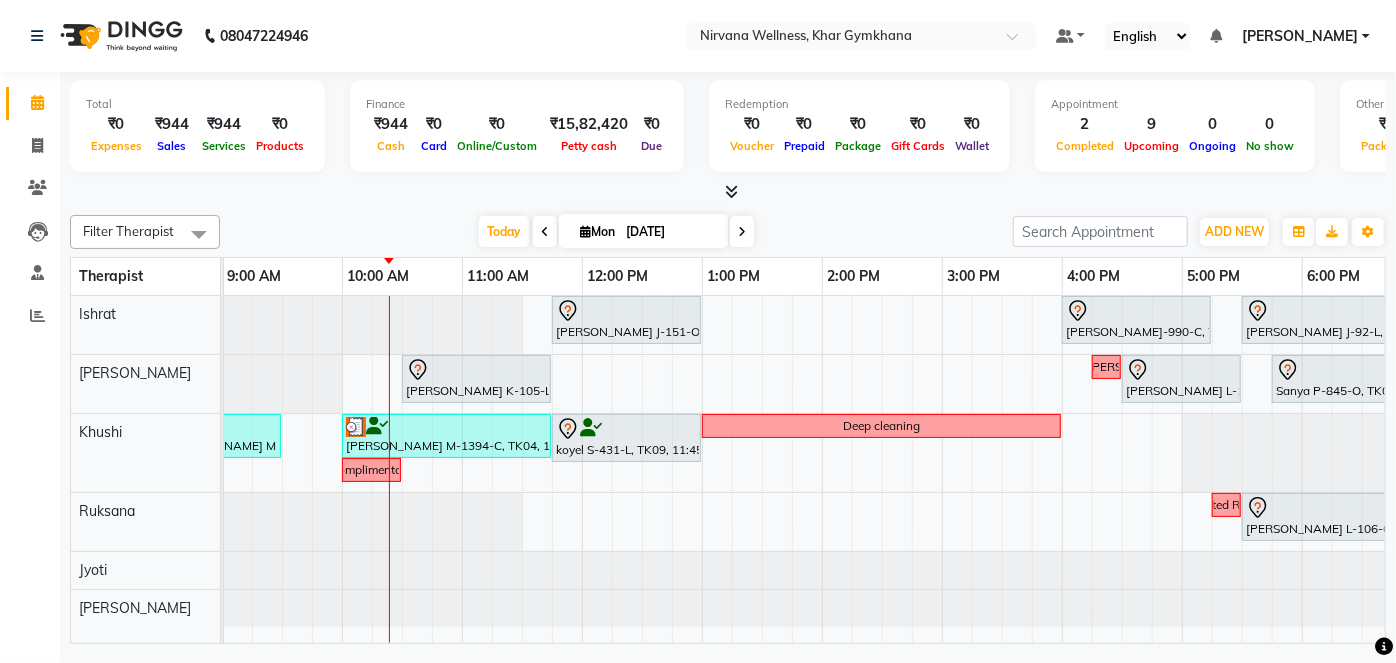 scroll, scrollTop: 0, scrollLeft: 306, axis: horizontal 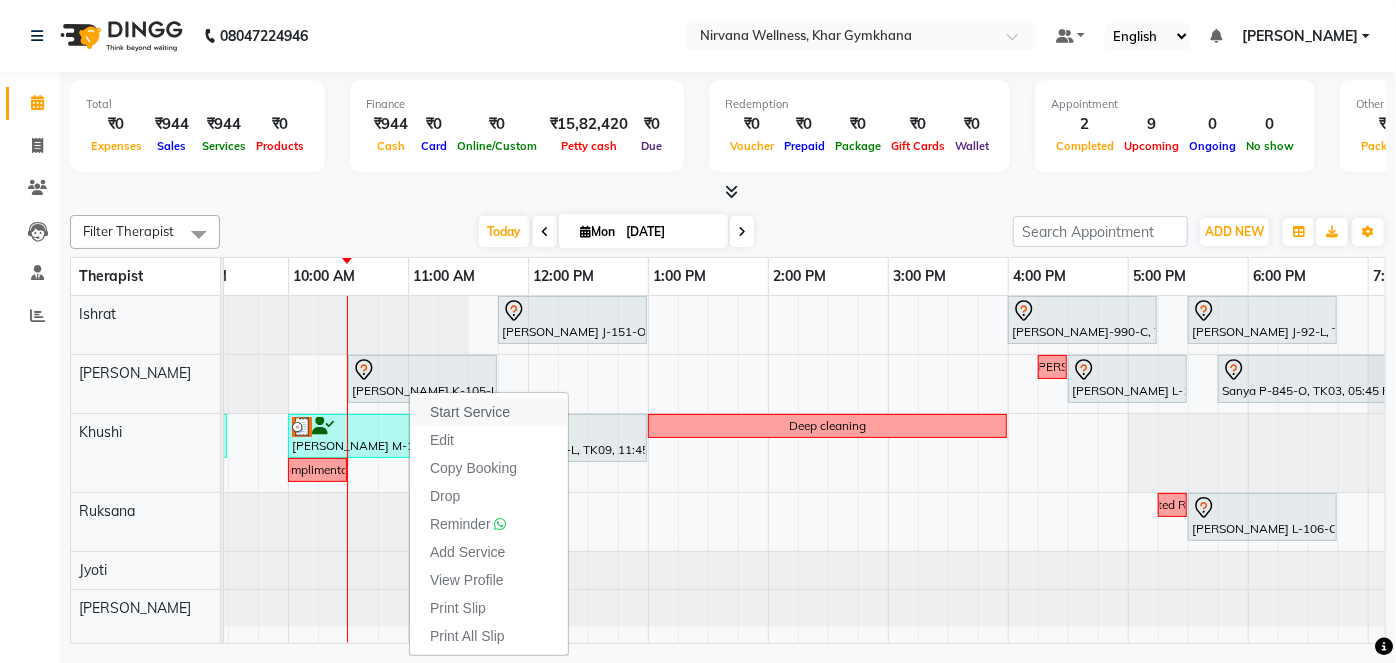click on "Start Service" at bounding box center (470, 412) 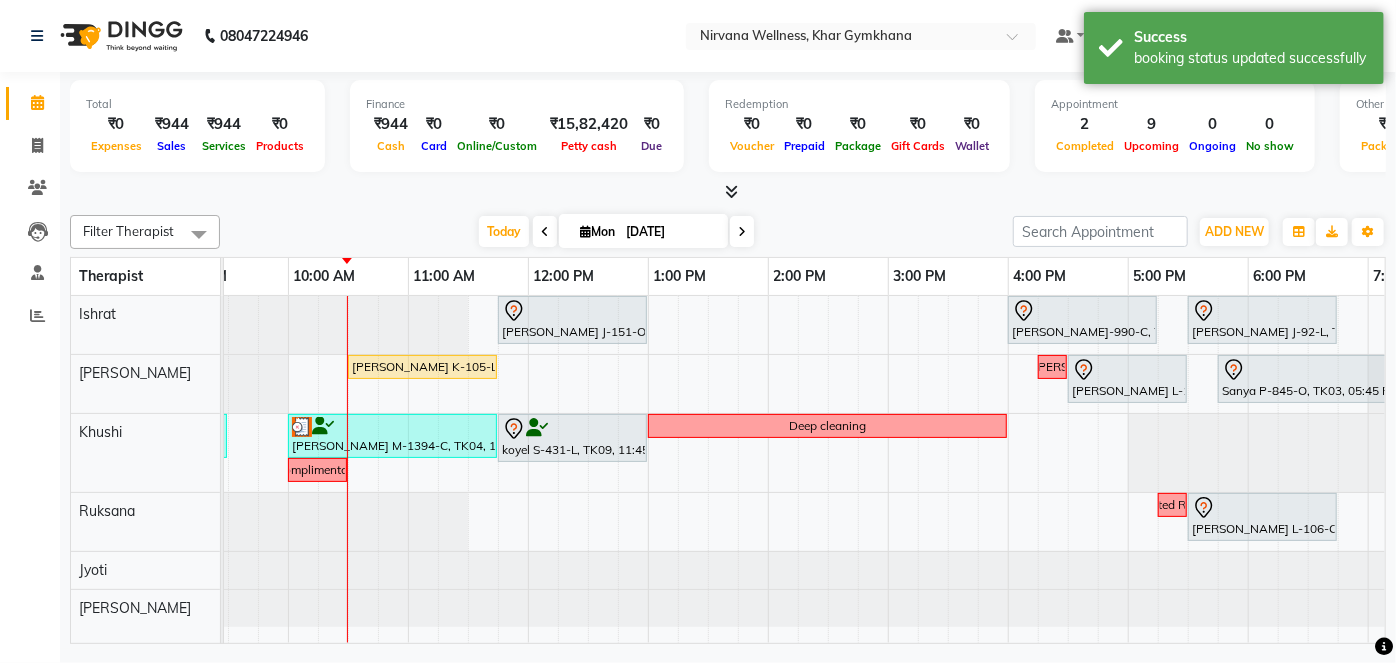 scroll, scrollTop: 0, scrollLeft: 309, axis: horizontal 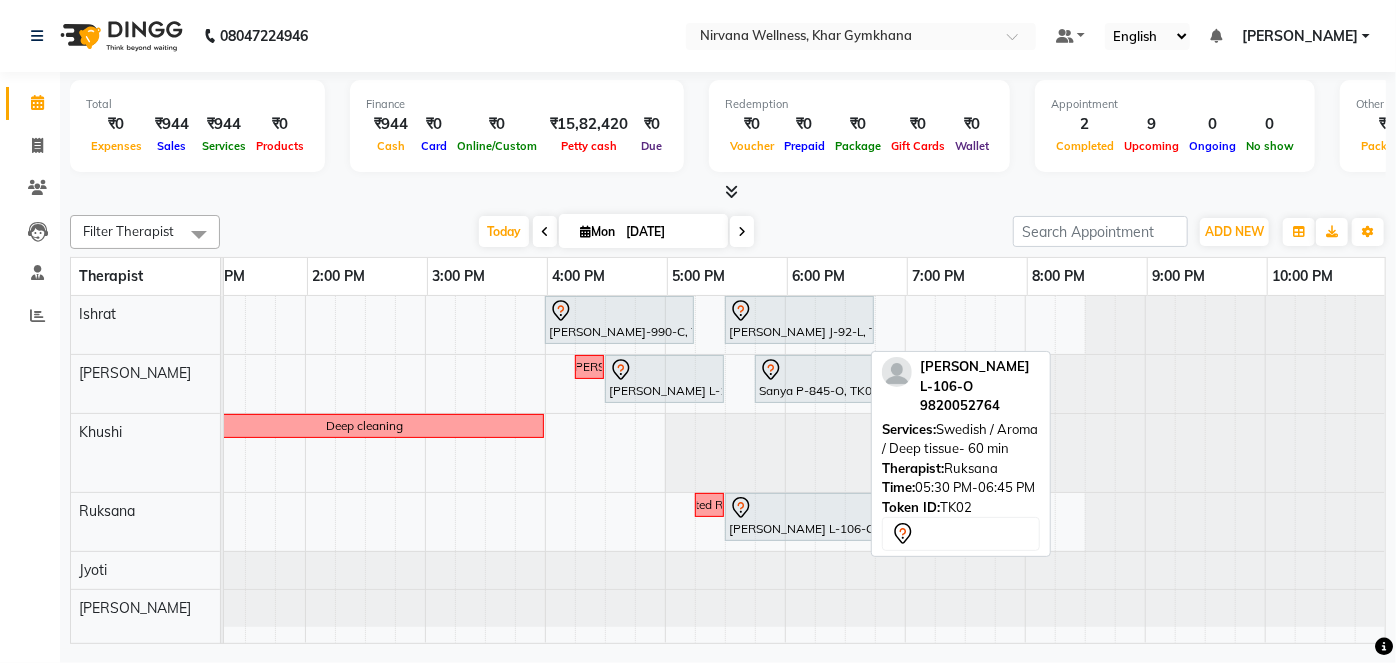 click on "[PERSON_NAME] L-106-O, TK02, 05:30 PM-06:45 PM, Swedish / Aroma / Deep tissue- 60 min" at bounding box center (799, 517) 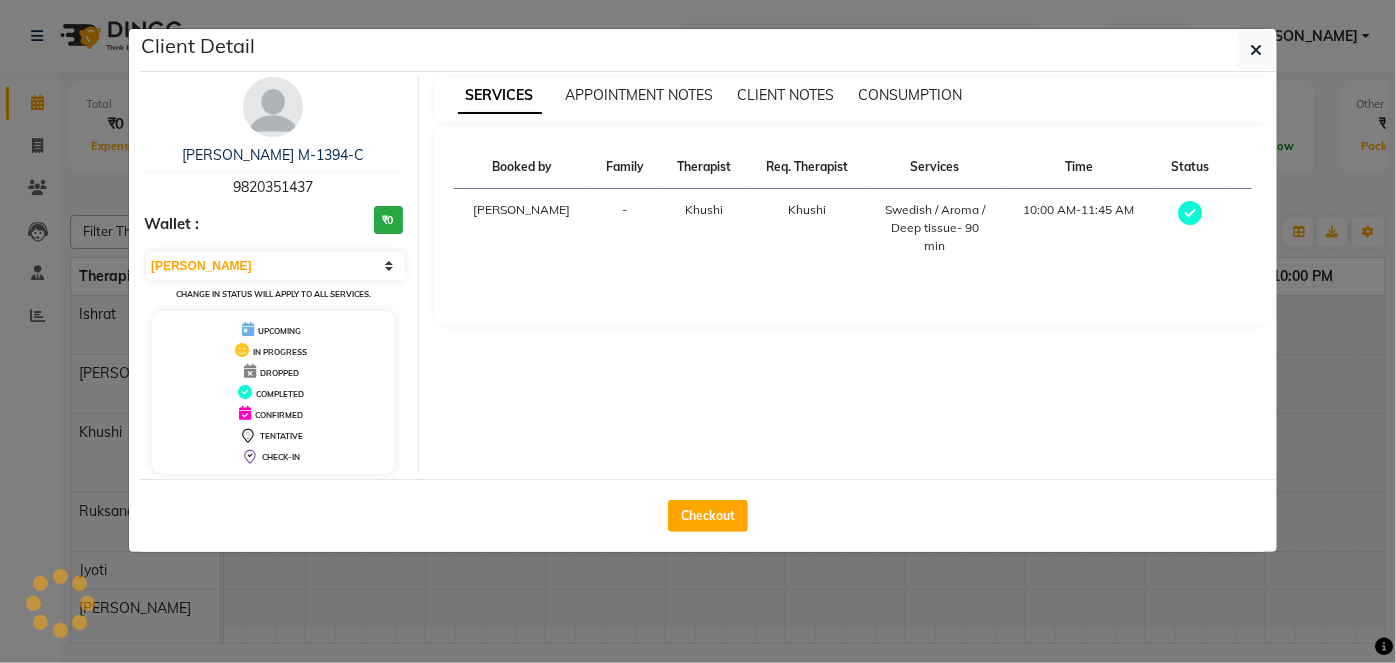 select on "7" 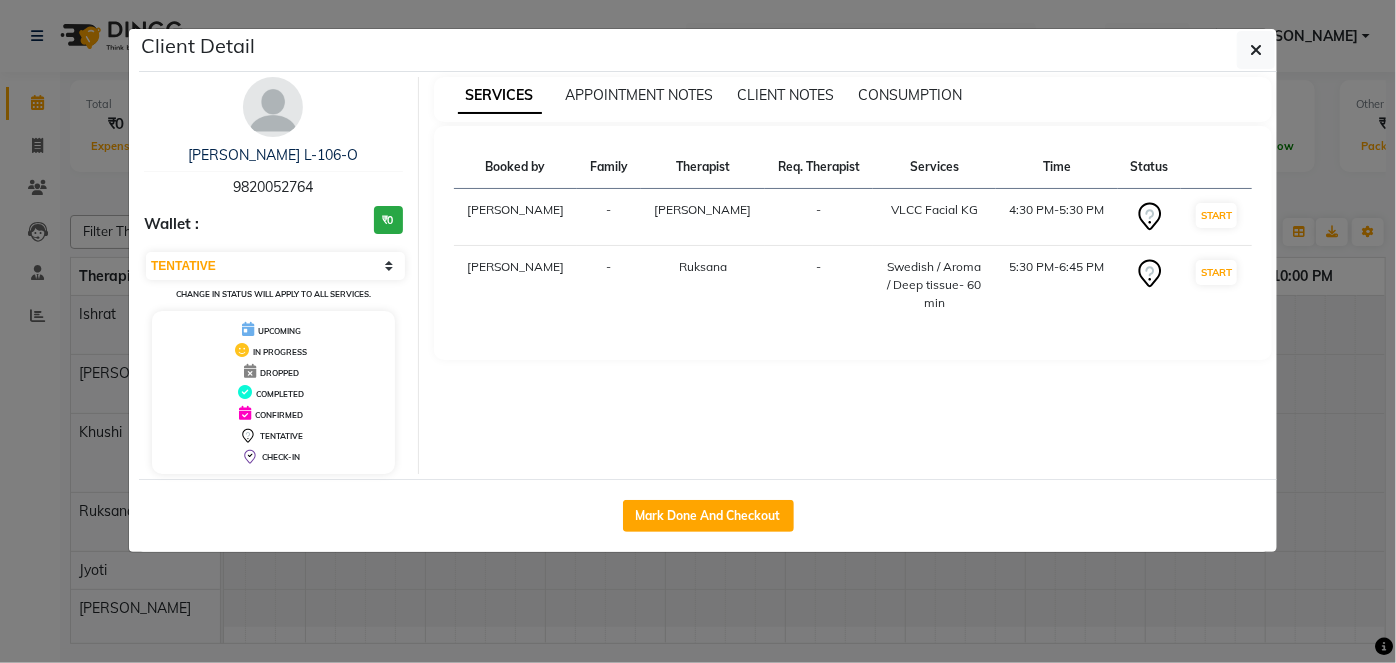 click on "Client Detail  [PERSON_NAME] L-106-O   9820052764 Wallet : ₹0 Select IN SERVICE CONFIRMED TENTATIVE CHECK IN MARK DONE DROPPED UPCOMING Change in status will apply to all services. UPCOMING IN PROGRESS DROPPED COMPLETED CONFIRMED TENTATIVE CHECK-IN SERVICES APPOINTMENT NOTES CLIENT NOTES CONSUMPTION Booked by Family Therapist Req. Therapist Services Time Status  [PERSON_NAME] -  VLCC Facial KG   4:30 PM-5:30 PM   START   [PERSON_NAME]  -  Swedish / Aroma / Deep tissue- 60 min   5:30 PM-6:45 PM   START   Mark Done And Checkout" 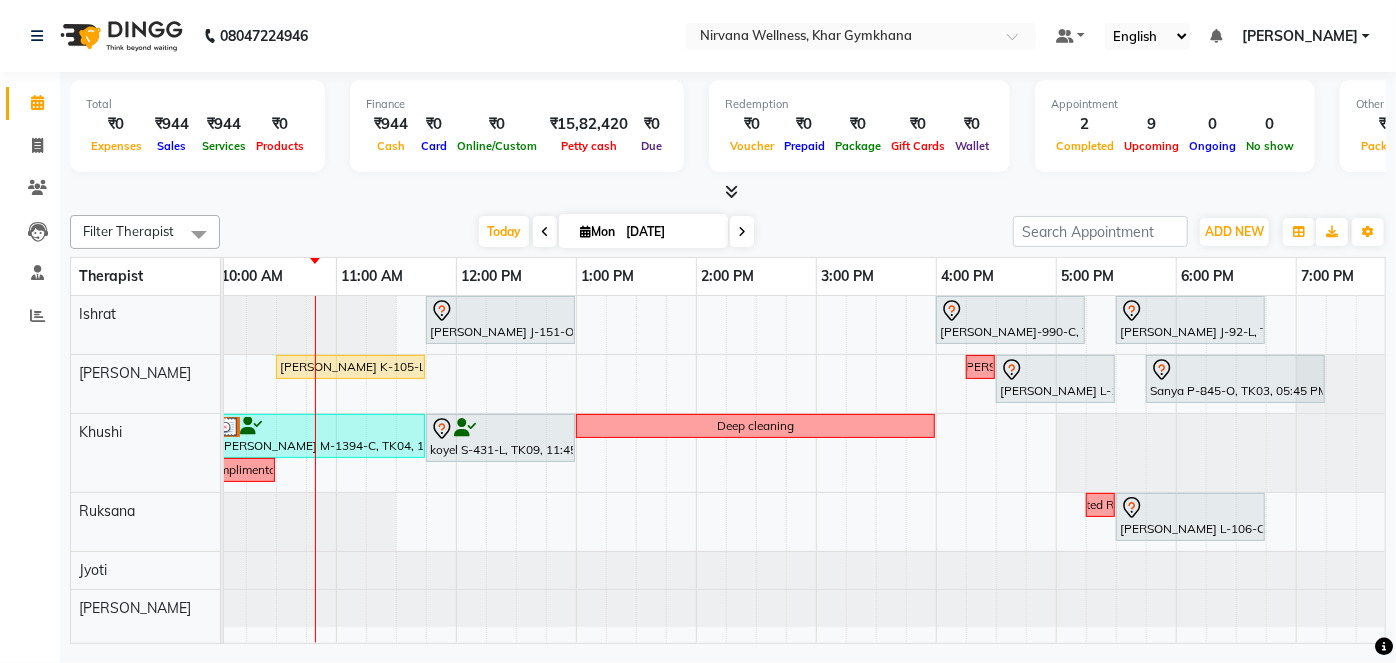 scroll, scrollTop: 0, scrollLeft: 298, axis: horizontal 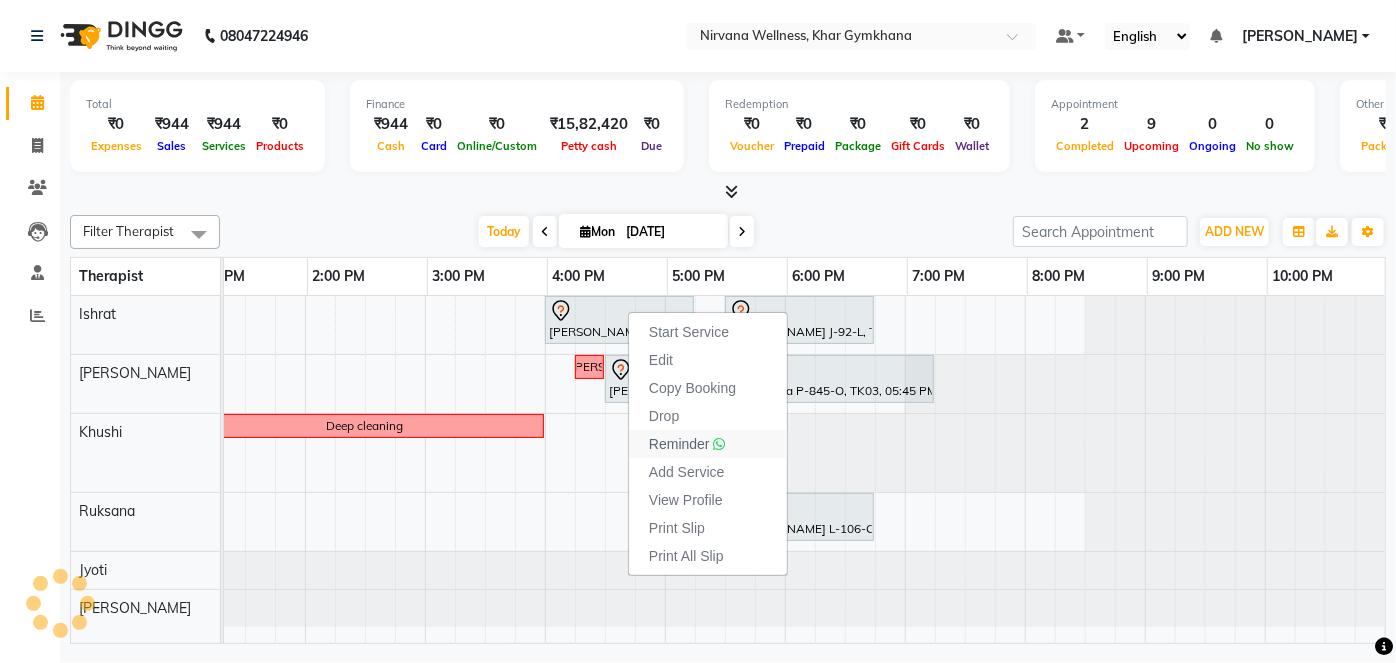 click on "Reminder" at bounding box center [679, 444] 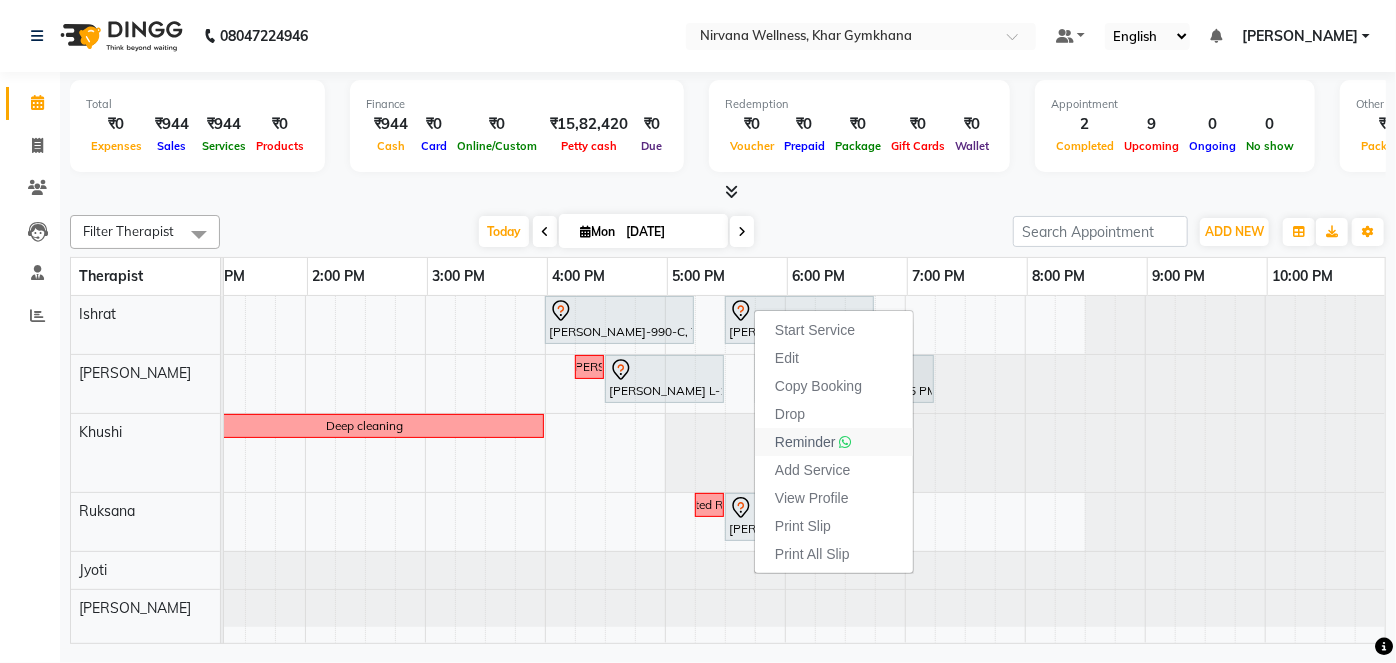 click on "Reminder" at bounding box center (805, 442) 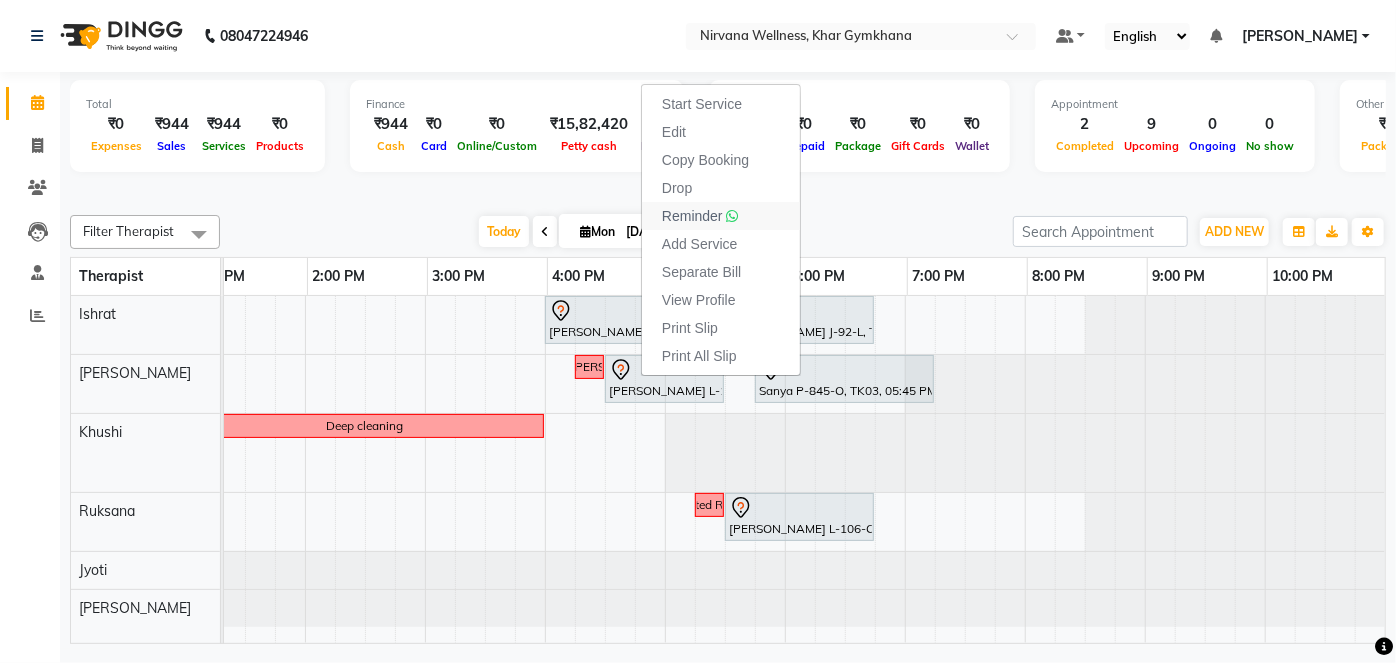 click on "Reminder" at bounding box center (721, 216) 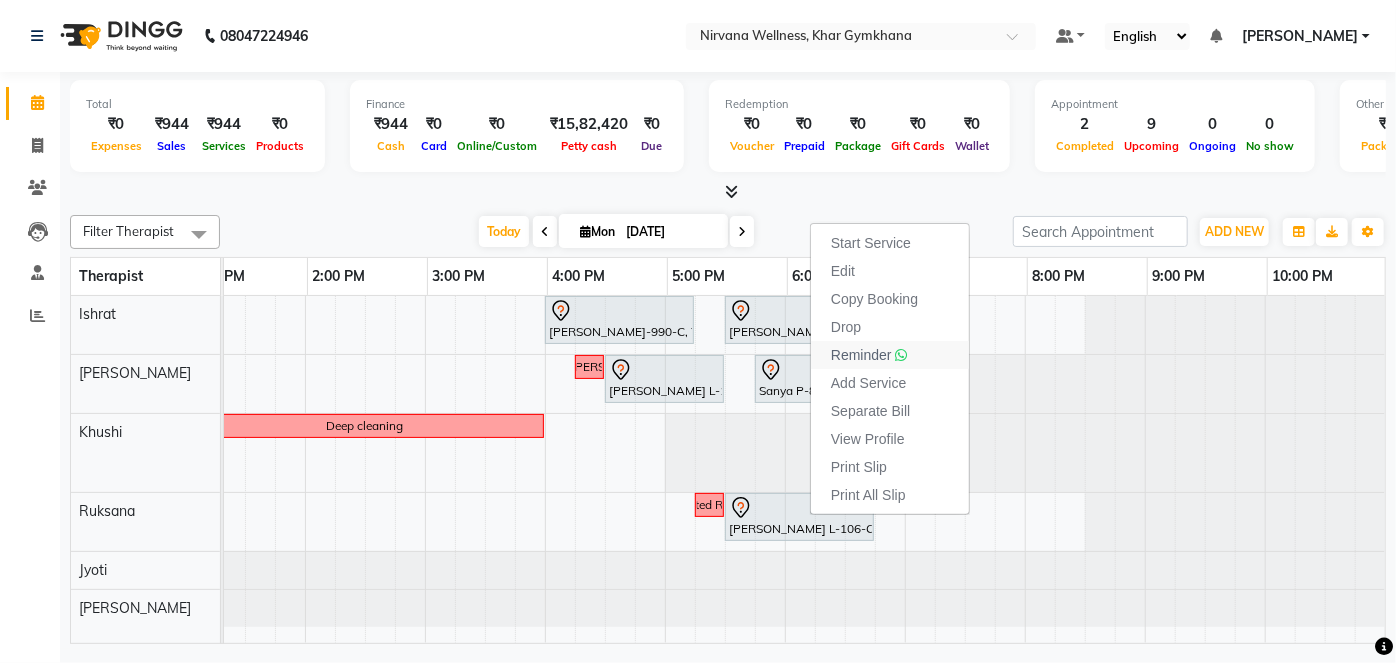 click at bounding box center (902, 355) 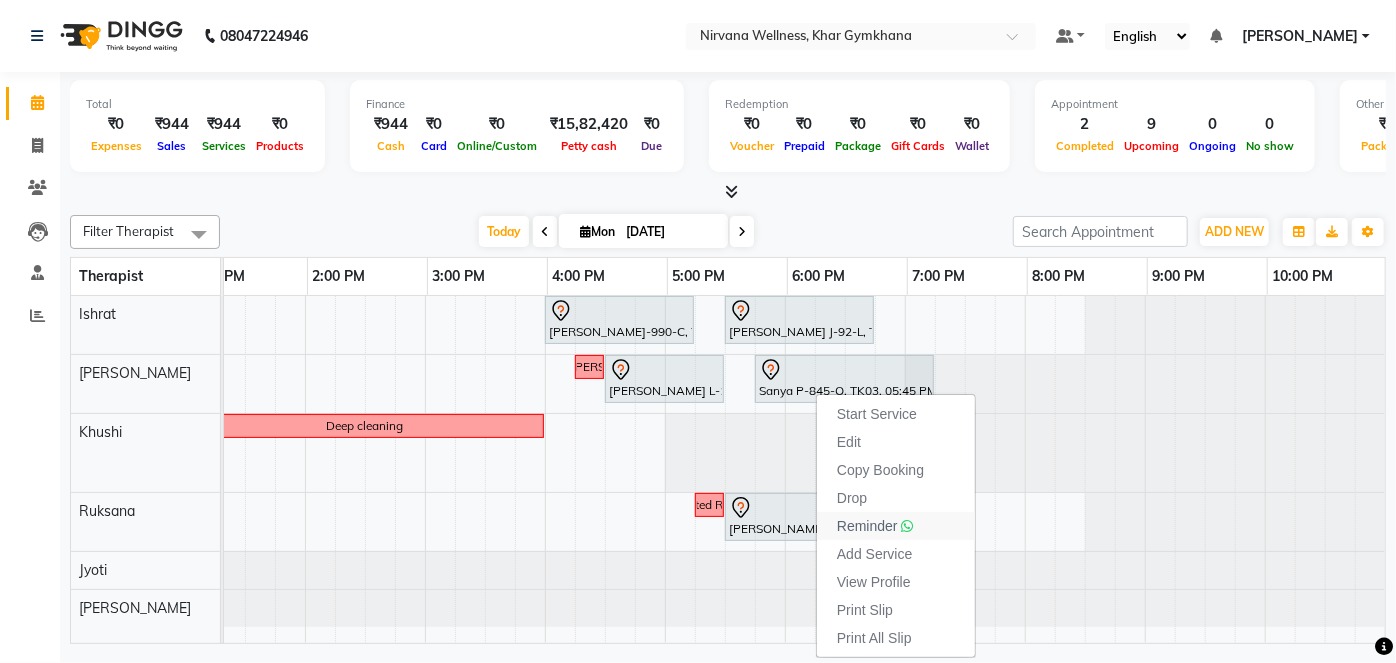 click on "Reminder" at bounding box center (867, 526) 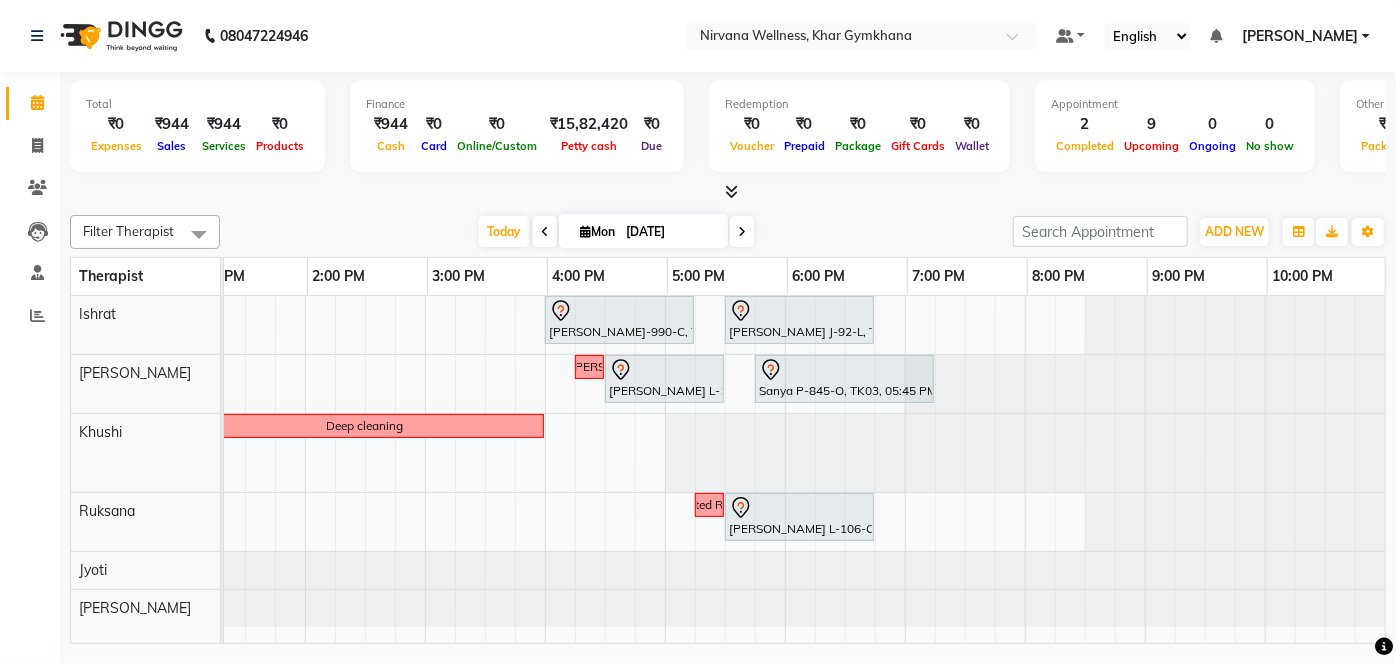 scroll, scrollTop: 0, scrollLeft: 588, axis: horizontal 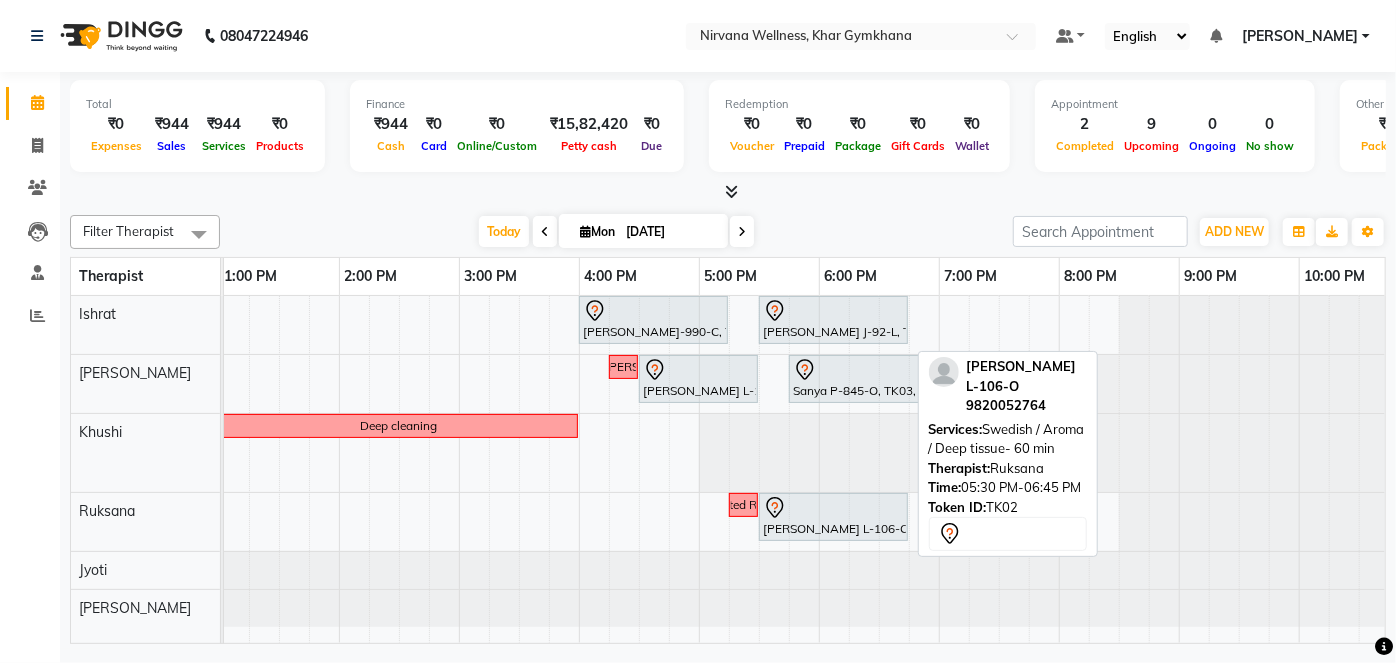click on "[PERSON_NAME] L-106-O, TK02, 05:30 PM-06:45 PM, Swedish / Aroma / Deep tissue- 60 min" at bounding box center (833, 517) 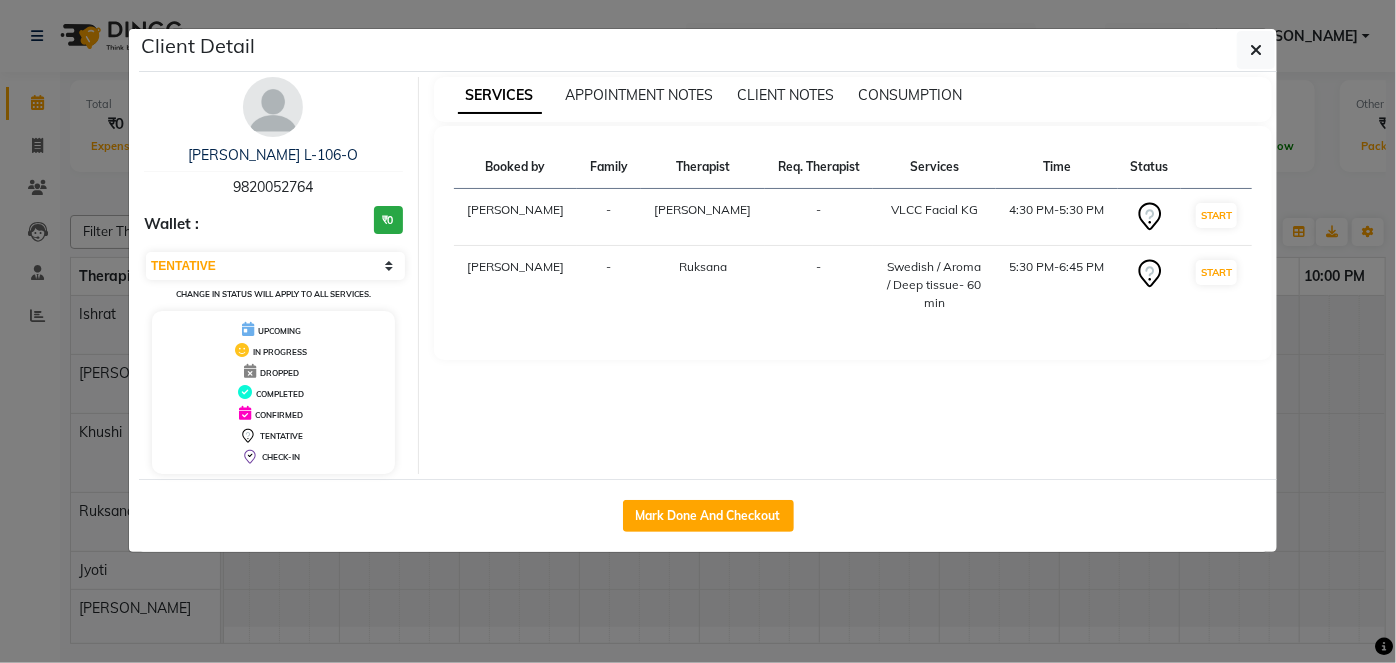 drag, startPoint x: 479, startPoint y: 589, endPoint x: 600, endPoint y: 619, distance: 124.66354 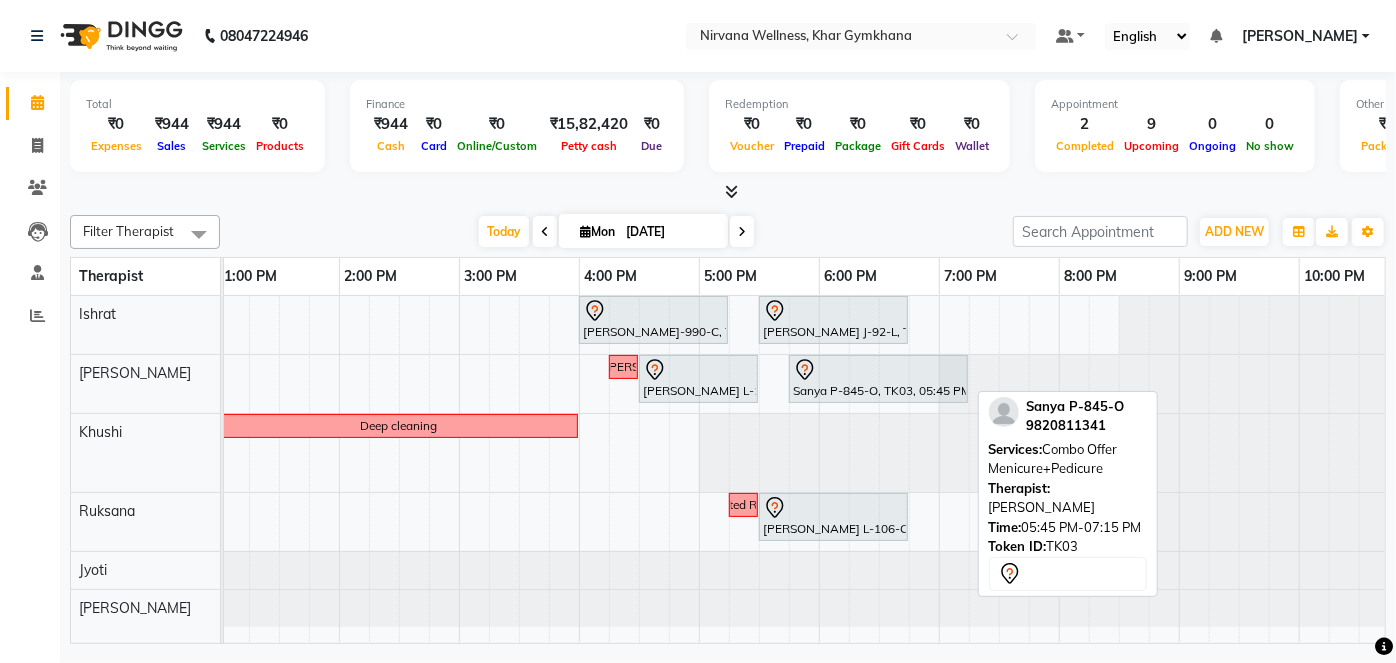click on "Sanya P-845-O, TK03, 05:45 PM-07:15 PM, Combo Offer Menicure+Pedicure" at bounding box center (878, 379) 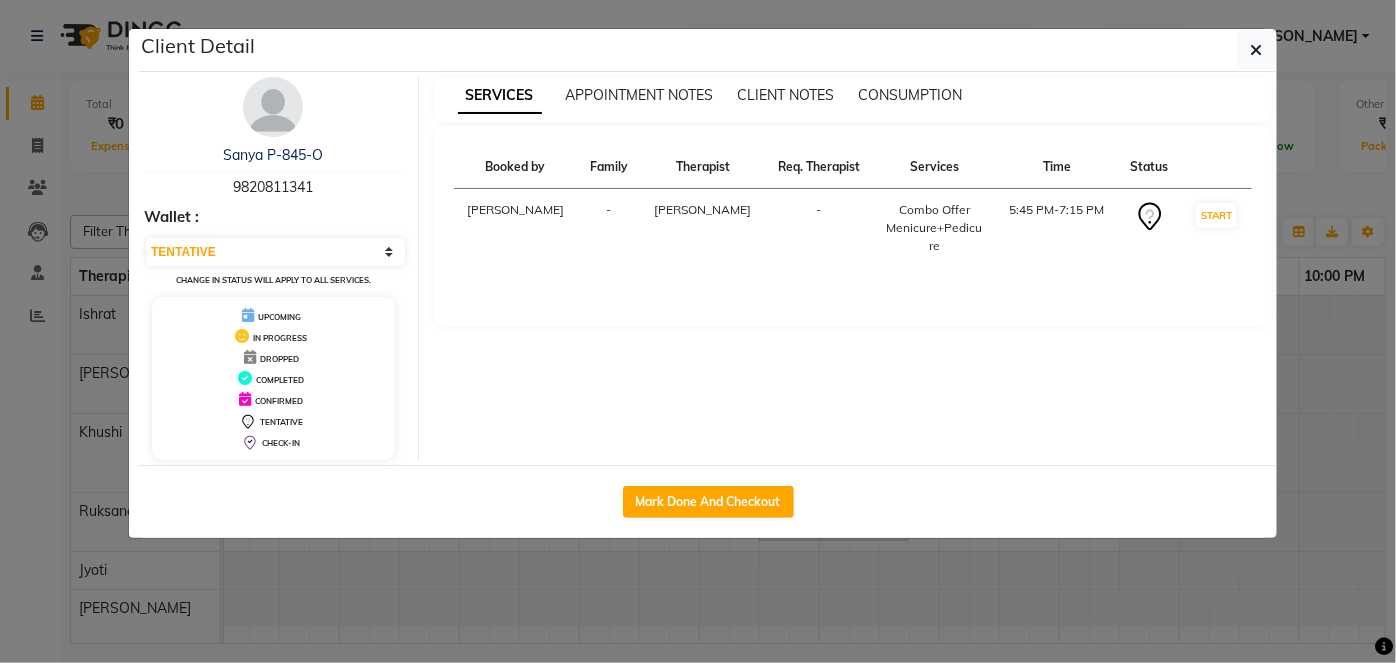 click on "Client Detail  Sanya P-845-O   9820811341 Wallet : Select IN SERVICE CONFIRMED TENTATIVE CHECK IN MARK DONE DROPPED UPCOMING Change in status will apply to all services. UPCOMING IN PROGRESS DROPPED COMPLETED CONFIRMED TENTATIVE CHECK-IN SERVICES APPOINTMENT NOTES CLIENT NOTES CONSUMPTION Booked by Family Therapist Req. Therapist Services Time Status  [PERSON_NAME] -  Combo Offer Menicure+Pedicure   5:45 PM-7:15 PM   START   Mark Done And Checkout" 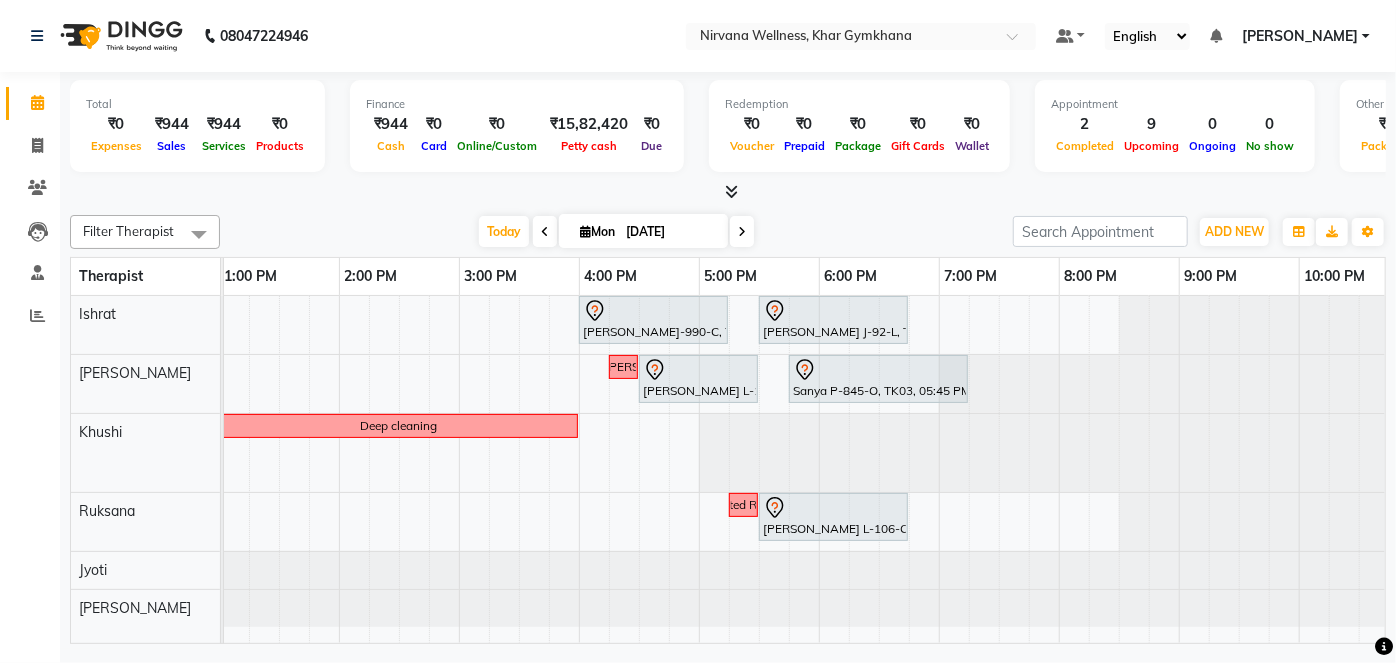 scroll, scrollTop: 0, scrollLeft: 669, axis: horizontal 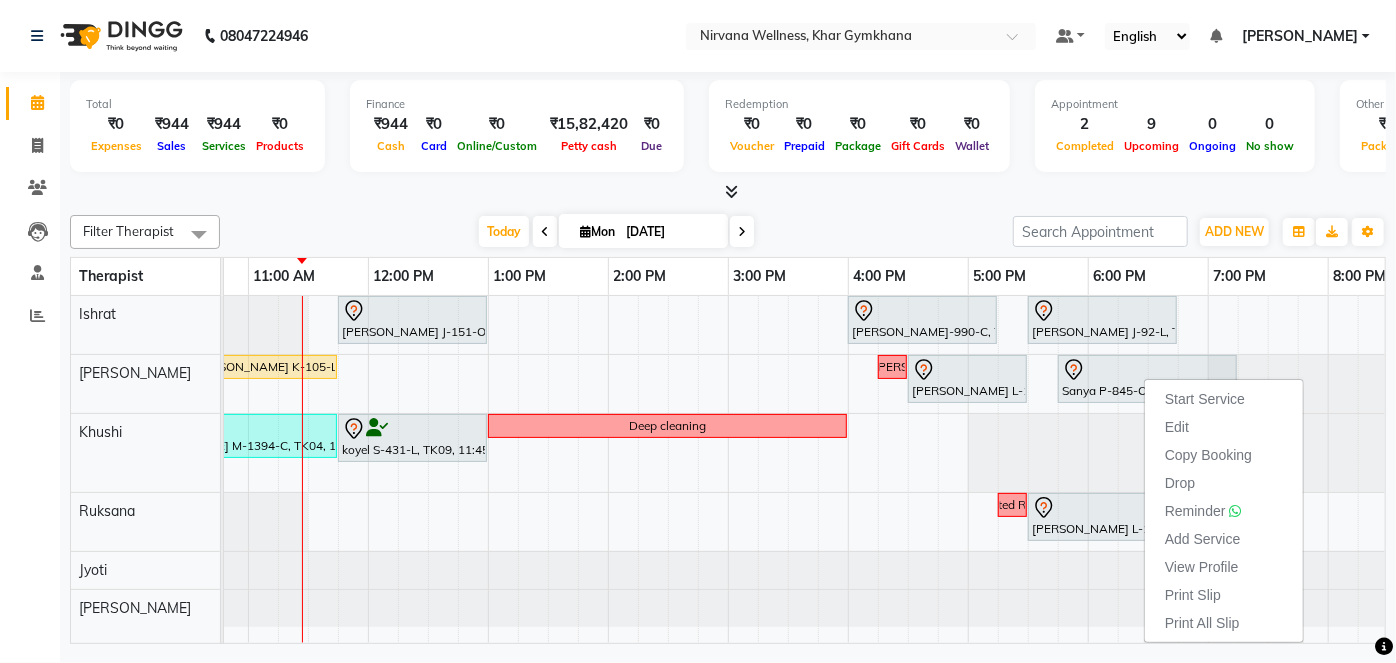 click at bounding box center [728, 192] 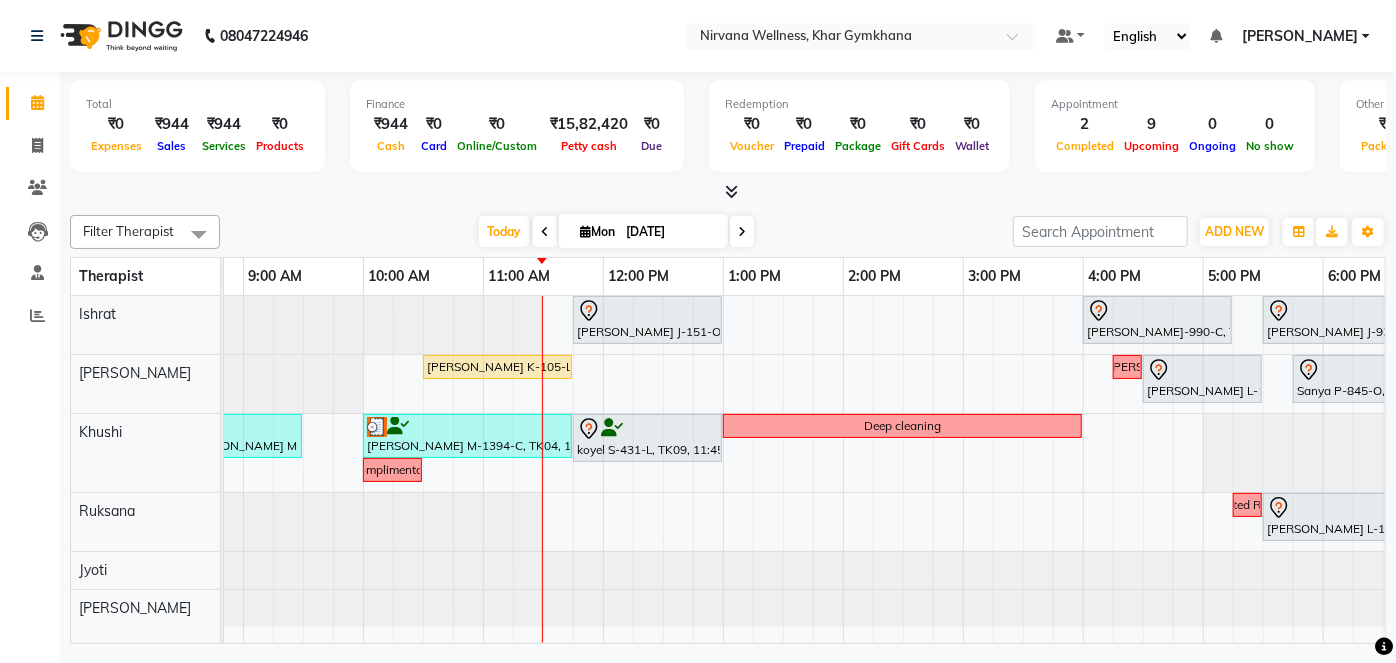 scroll, scrollTop: 0, scrollLeft: 355, axis: horizontal 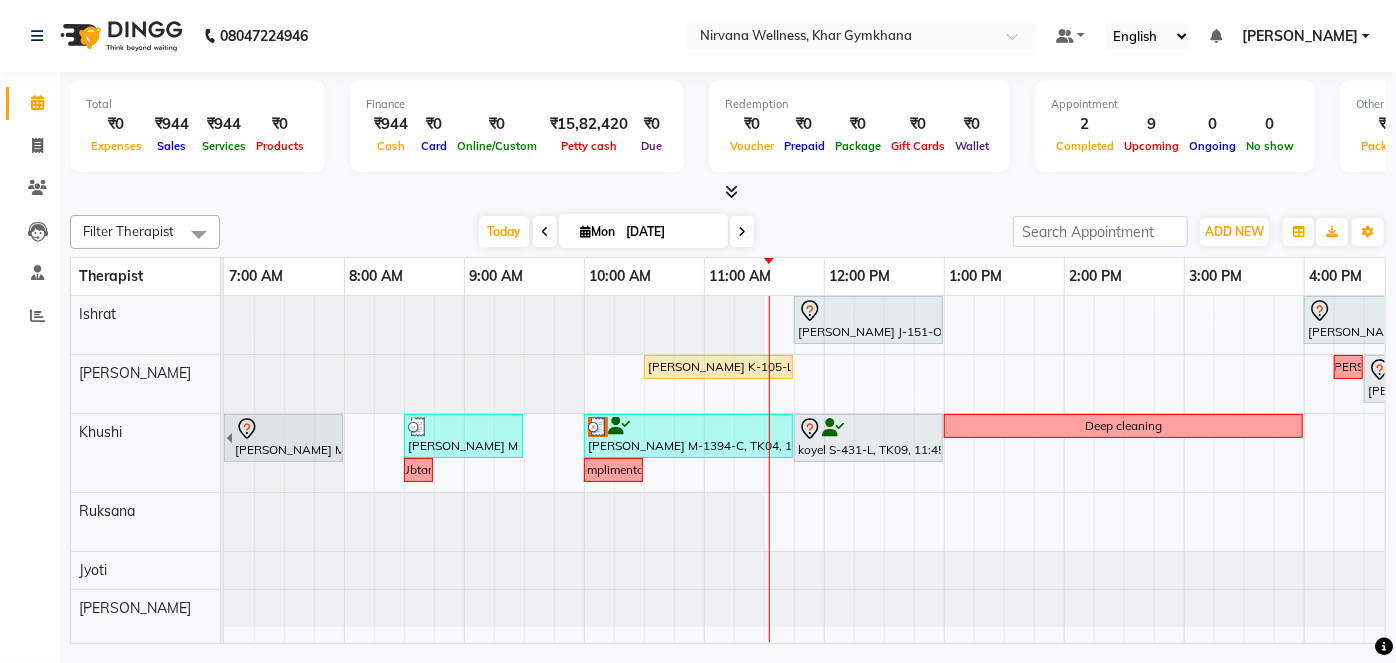 drag, startPoint x: 784, startPoint y: 642, endPoint x: 714, endPoint y: 634, distance: 70.45566 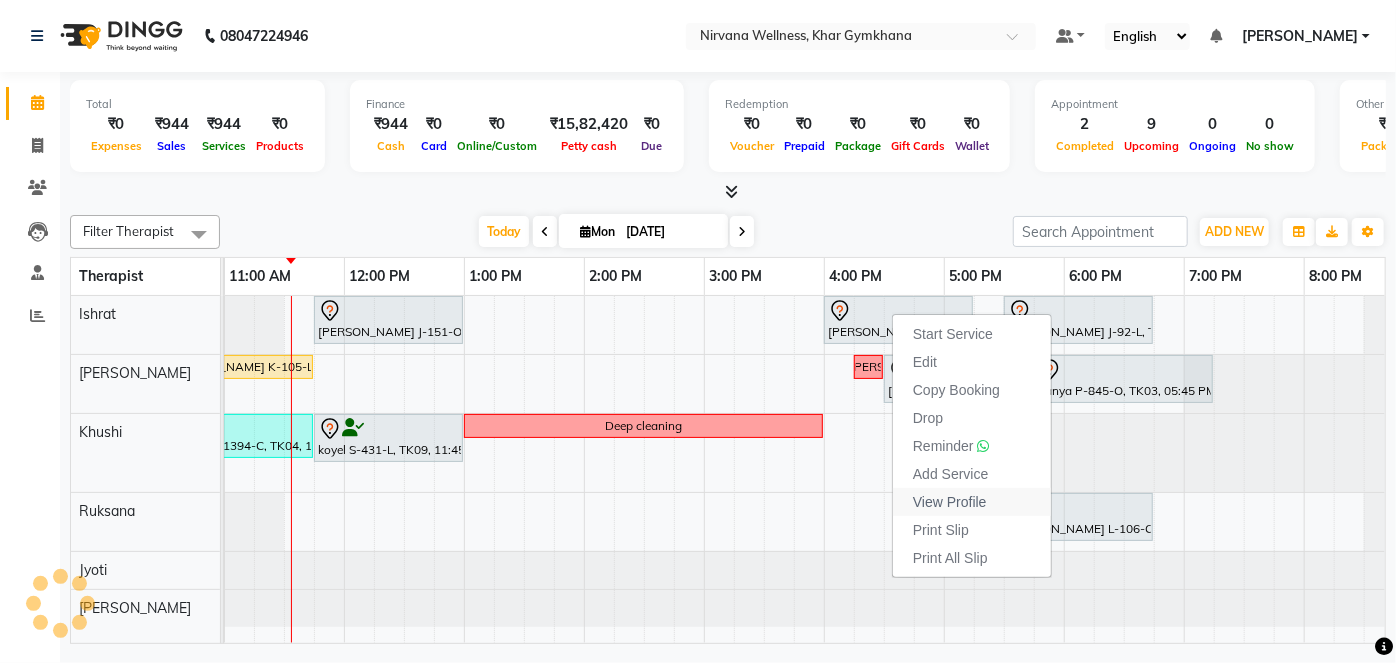 click on "View Profile" at bounding box center (950, 502) 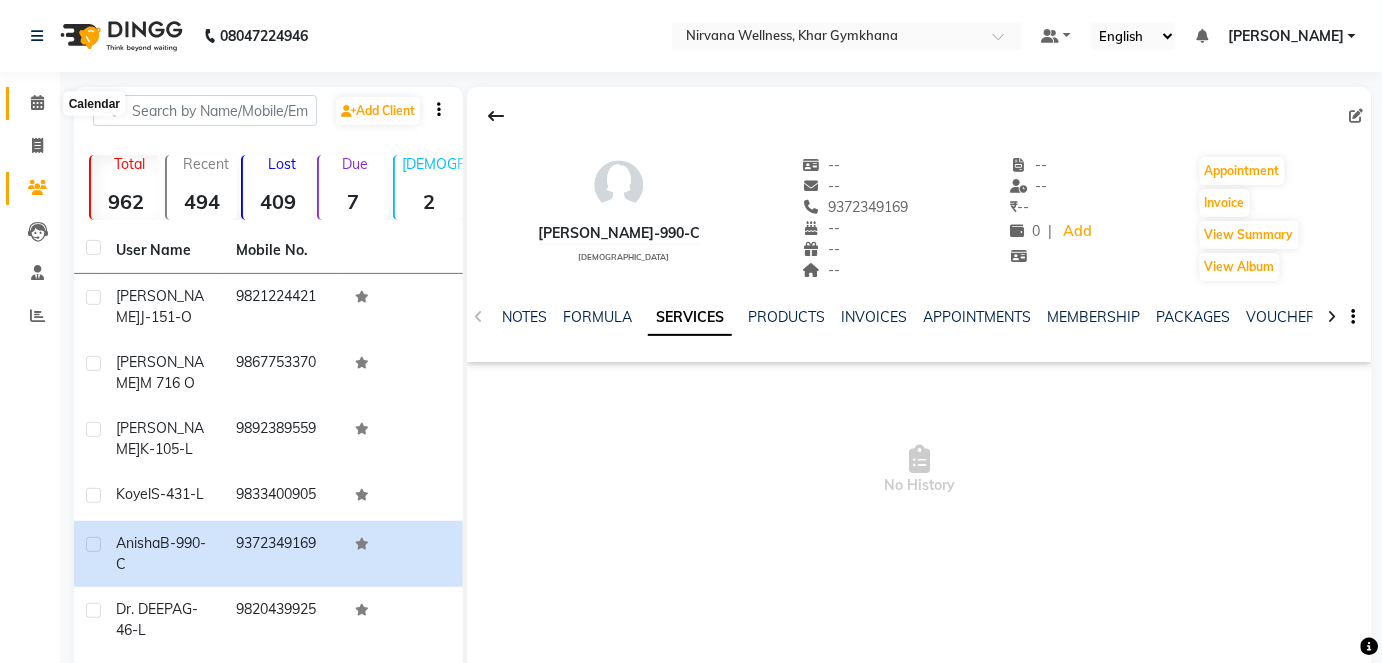 click 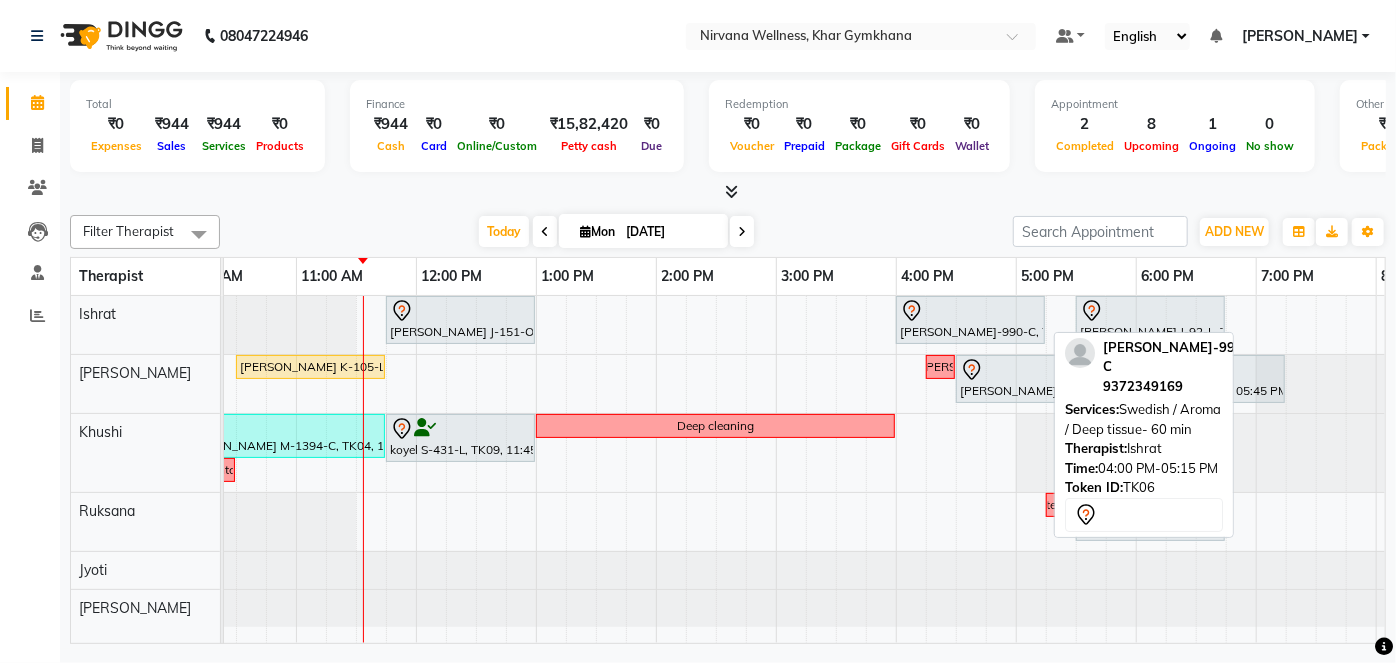 click at bounding box center [970, 311] 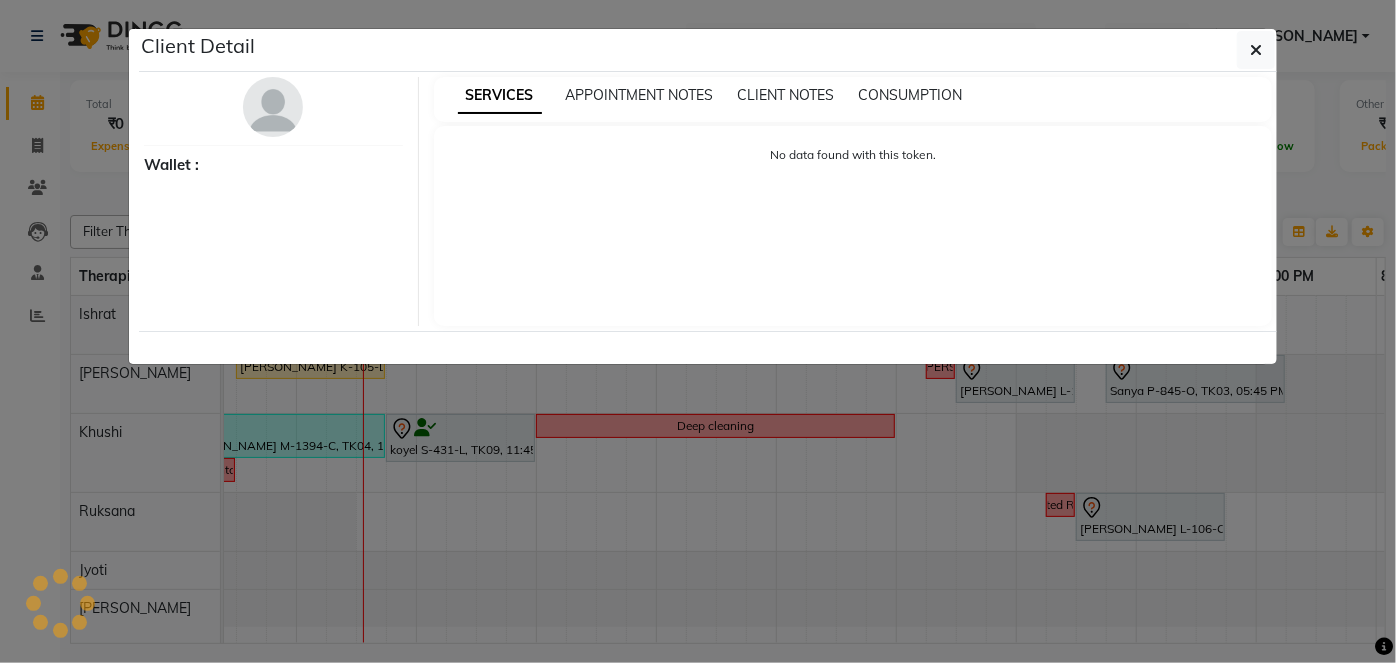 click on "Client Detail     Wallet : SERVICES APPOINTMENT NOTES CLIENT NOTES CONSUMPTION No data found with this token." 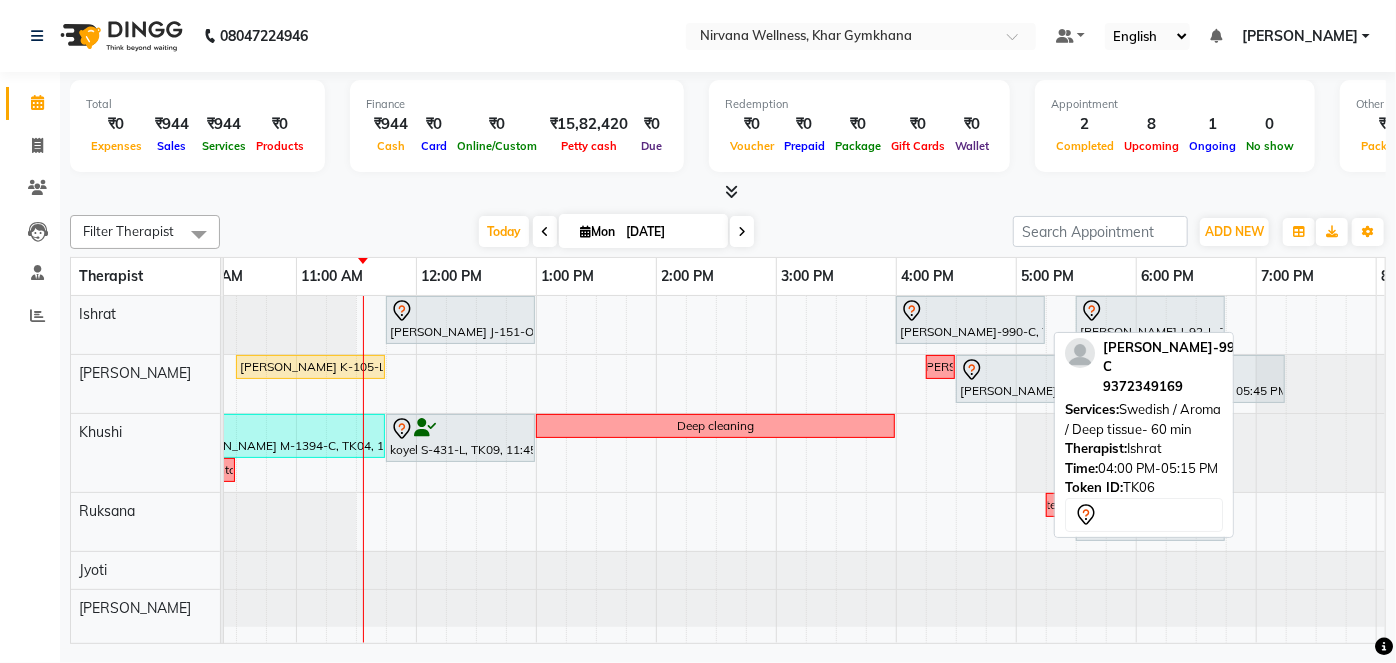 click on "[PERSON_NAME]-990-C, TK06, 04:00 PM-05:15 PM, Swedish / Aroma / Deep tissue- 60 min" at bounding box center (970, 320) 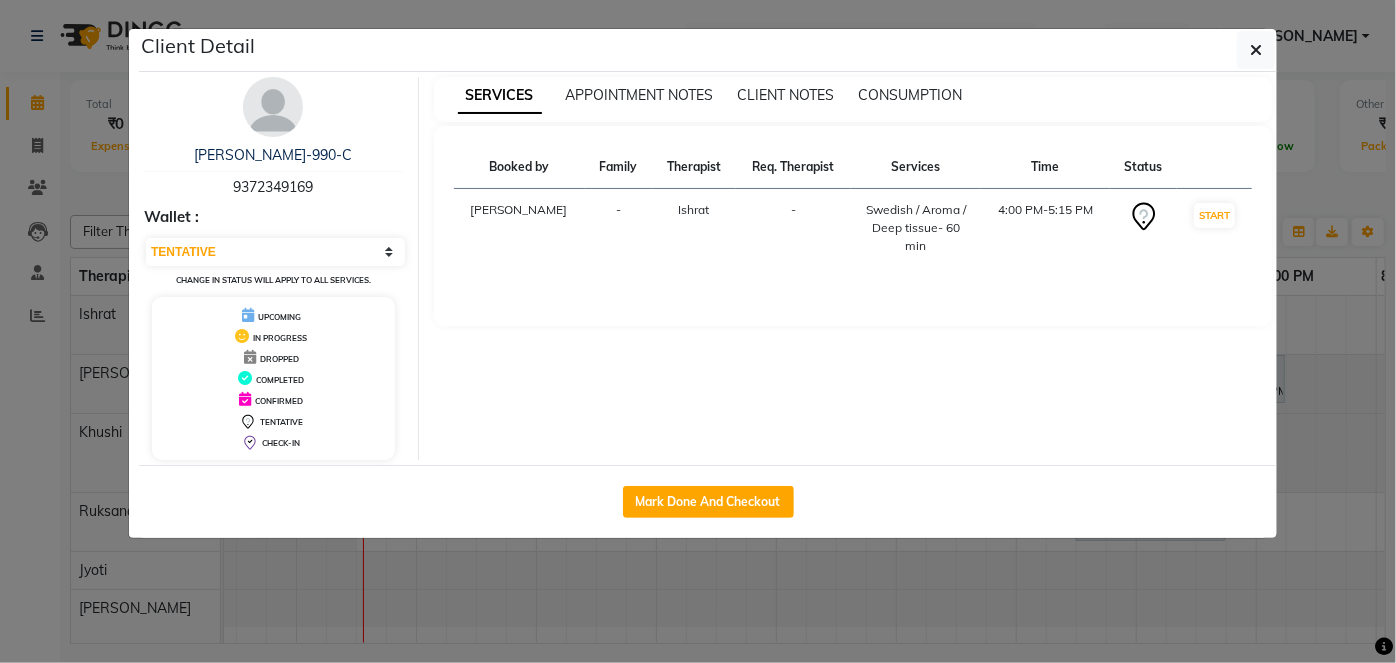 click on "Client Detail  [PERSON_NAME] B-990-C   9372349169 Wallet : Select IN SERVICE CONFIRMED TENTATIVE CHECK IN MARK DONE DROPPED UPCOMING Change in status will apply to all services. UPCOMING IN PROGRESS DROPPED COMPLETED CONFIRMED TENTATIVE CHECK-IN SERVICES APPOINTMENT NOTES CLIENT NOTES CONSUMPTION Booked by Family Therapist Req. Therapist Services Time Status  [PERSON_NAME] -  Swedish / Aroma / Deep tissue- 60 min   4:00 PM-5:15 PM   START   Mark Done And Checkout" 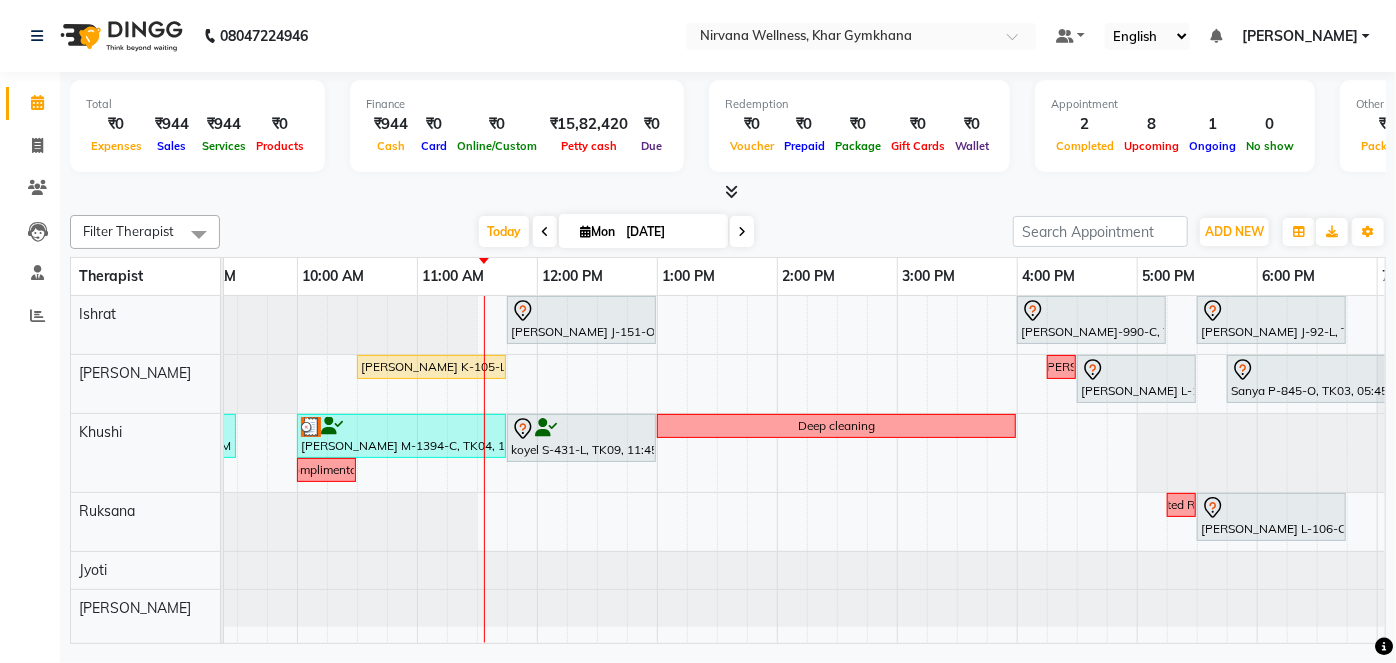 drag, startPoint x: 945, startPoint y: 642, endPoint x: 1201, endPoint y: 643, distance: 256.00195 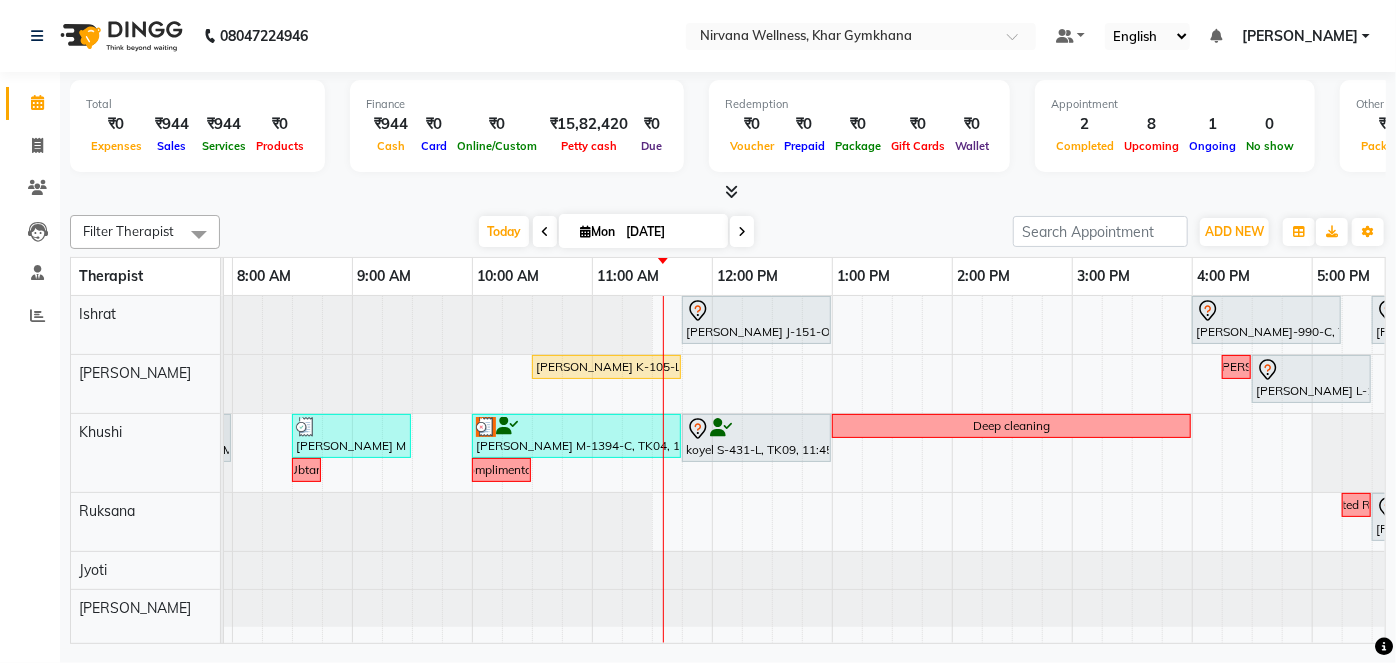 scroll, scrollTop: 0, scrollLeft: 155, axis: horizontal 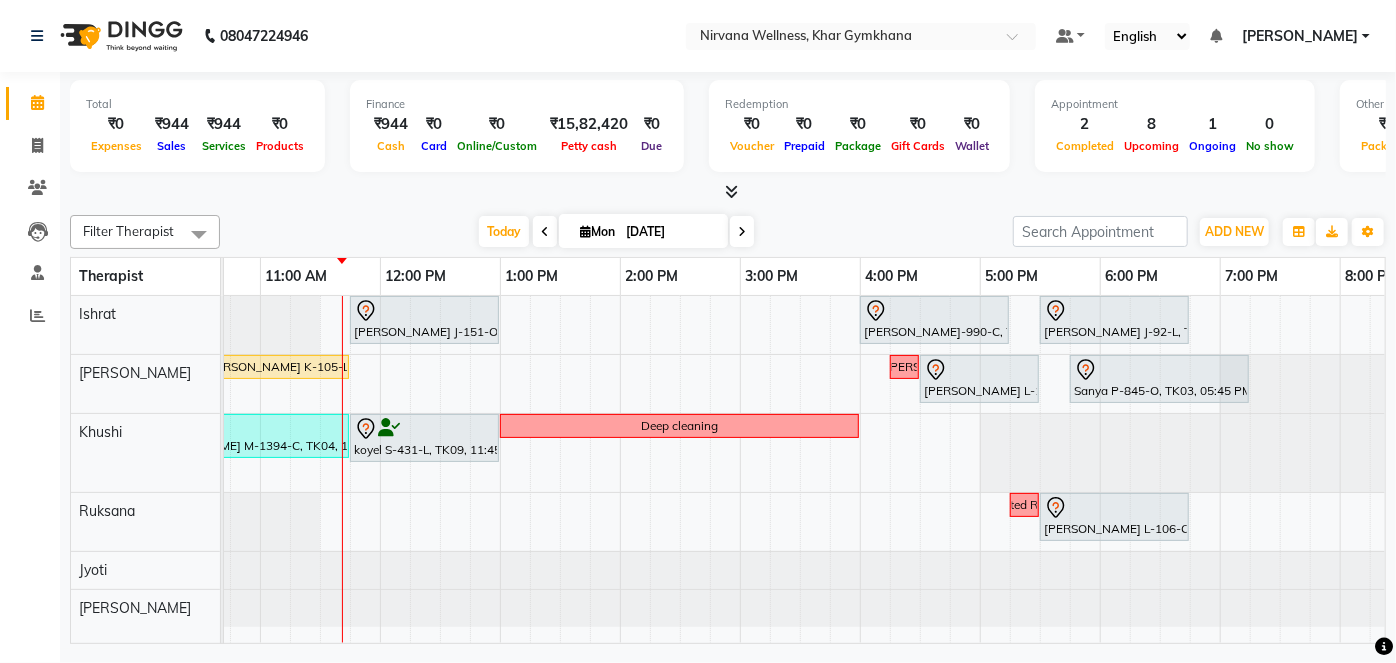 click on "[PERSON_NAME] J-151-O, TK11, 11:45 AM-01:00 PM, Swedish / Aroma / Deep tissue- 60 min             [PERSON_NAME] B-990-C, TK06, 04:00 PM-05:15 PM, Swedish / Aroma / Deep tissue- 60 min             [PERSON_NAME] J-92-L, TK01, 05:30 PM-06:45 PM, Swedish / Aroma / Deep tissue- 60 min    [PERSON_NAME] K-105-L, TK10, 10:30 AM-11:45 AM, Swedish / Aroma / Deep tissue- 60 min  Requested [PERSON_NAME] L-106-O, TK02, 04:30 PM-05:30 PM, VLCC Facial KG             Sanya P-845-O, TK03, 05:45 PM-07:15 PM, Combo Offer Menicure+Pedicure             [PERSON_NAME] M-1041-O, TK05, 06:45 AM-08:00 AM, Swedish / Aroma / Deep tissue- 60 min     [PERSON_NAME] M 716 O, TK08, 08:30 AM-09:30 AM, Scrubassage     [PERSON_NAME] M-1394-C, TK04, 10:00 AM-11:45 AM, Swedish / Aroma / Deep tissue- 90 min             koyel S-431-L, TK09, 11:45 AM-01:00 PM, Swedish / Aroma / Deep tissue- 60 min  Deep cleaning   Ubtan   Complimentary   Requested Ruksana" at bounding box center [740, 469] 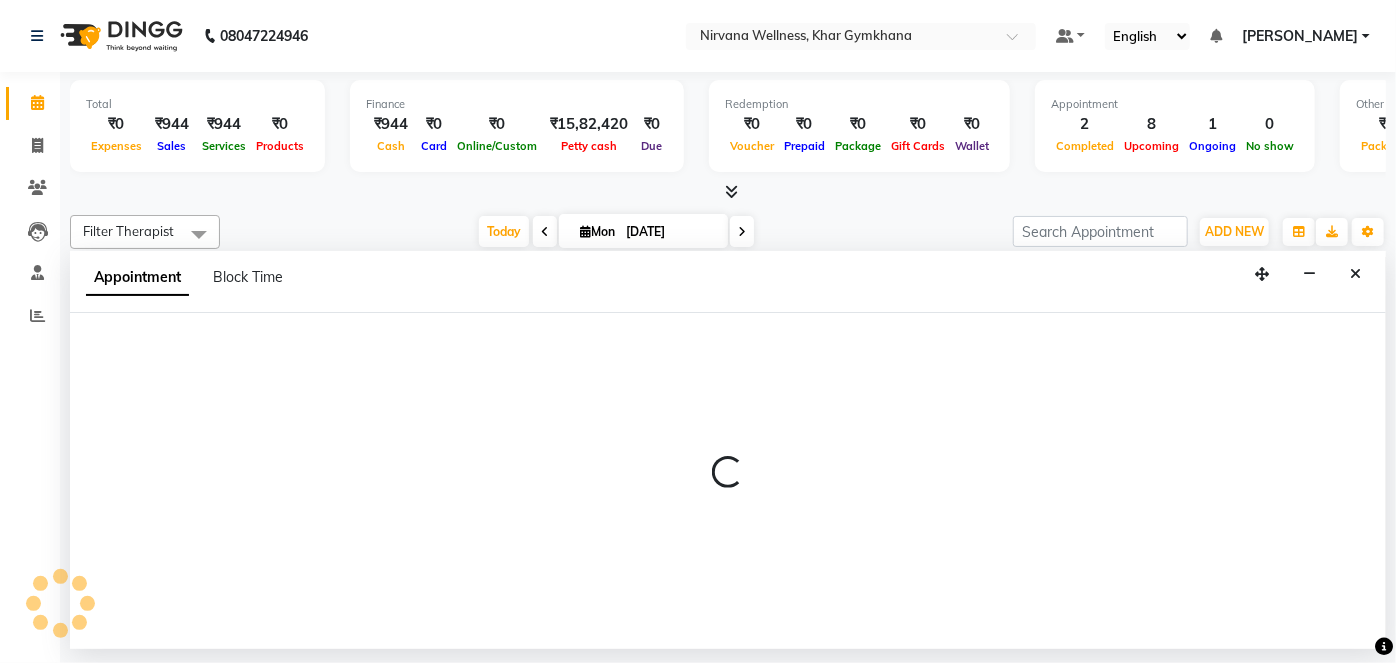 select on "72486" 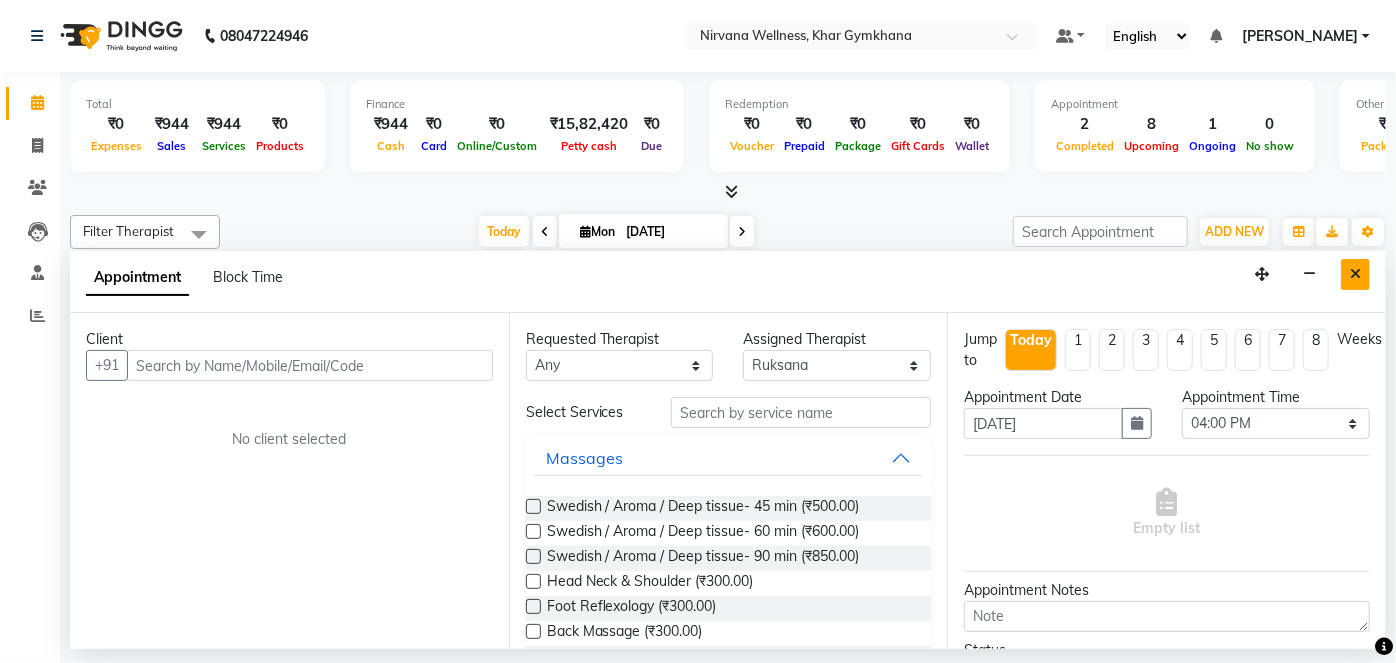 click at bounding box center [1355, 274] 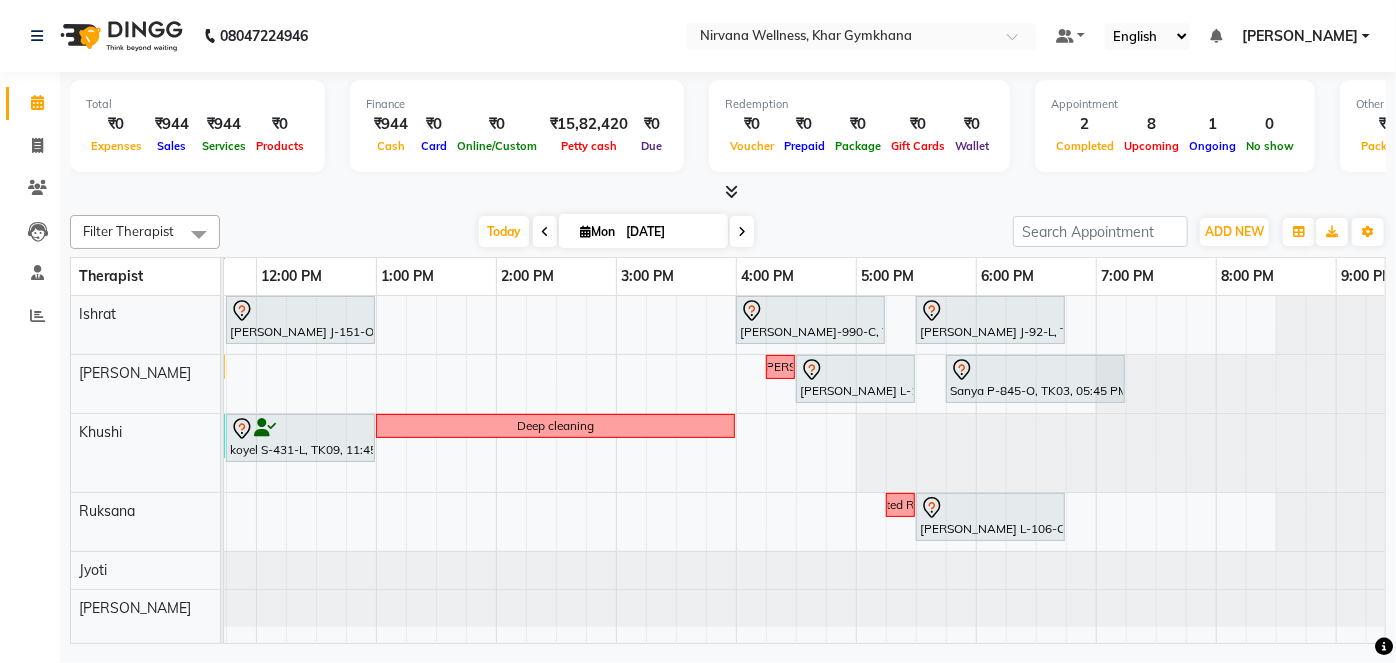 click at bounding box center (742, 231) 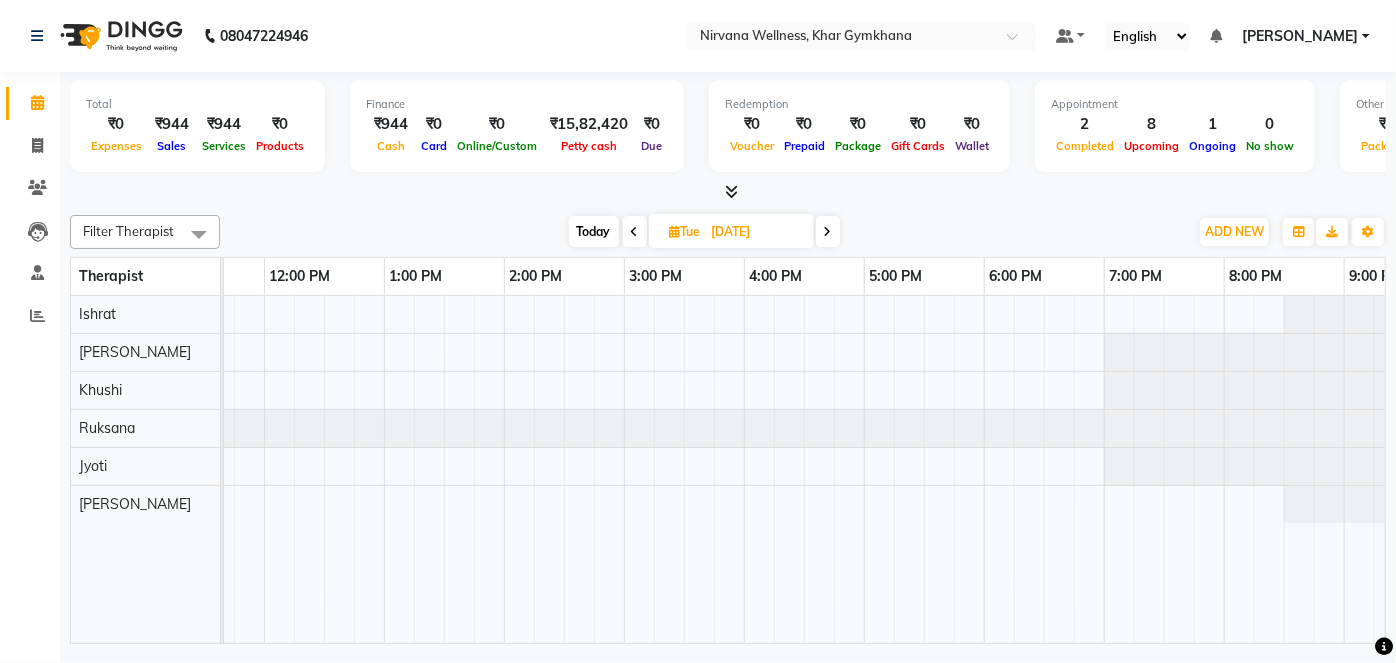 click on "Today" at bounding box center [594, 231] 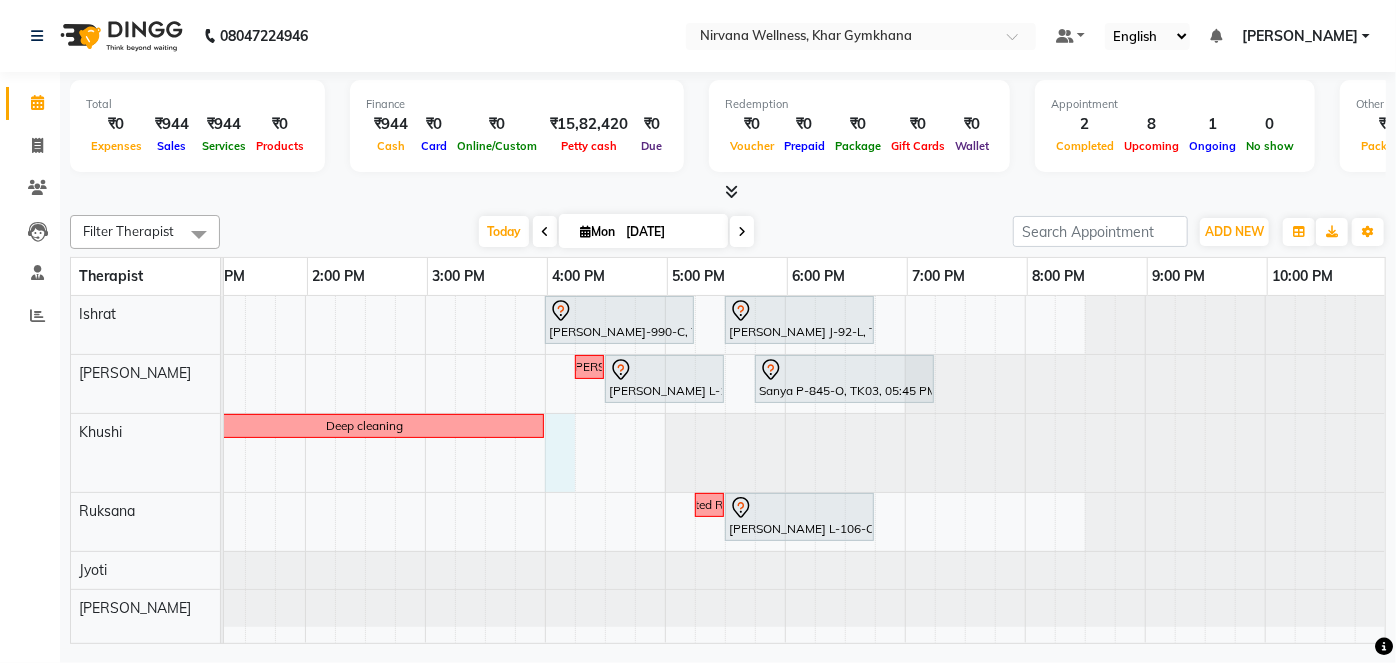 click on "[PERSON_NAME] J-151-O, TK11, 11:45 AM-01:00 PM, Swedish / Aroma / Deep tissue- 60 min             [PERSON_NAME] B-990-C, TK06, 04:00 PM-05:15 PM, Swedish / Aroma / Deep tissue- 60 min             [PERSON_NAME] J-92-L, TK01, 05:30 PM-06:45 PM, Swedish / Aroma / Deep tissue- 60 min    [PERSON_NAME] K-105-L, TK10, 10:30 AM-11:45 AM, Swedish / Aroma / Deep tissue- 60 min  Requested [PERSON_NAME] L-106-O, TK02, 04:30 PM-05:30 PM, VLCC Facial KG             Sanya P-845-O, TK03, 05:45 PM-07:15 PM, Combo Offer Menicure+Pedicure             [PERSON_NAME] M-1041-O, TK05, 06:45 AM-08:00 AM, Swedish / Aroma / Deep tissue- 60 min     [PERSON_NAME] M 716 O, TK08, 08:30 AM-09:30 AM, Scrubassage     [PERSON_NAME] M-1394-C, TK04, 10:00 AM-11:45 AM, Swedish / Aroma / Deep tissue- 90 min             koyel S-431-L, TK09, 11:45 AM-01:00 PM, Swedish / Aroma / Deep tissue- 60 min  Deep cleaning   Ubtan   Complimentary   Requested Ruksana" at bounding box center [425, 469] 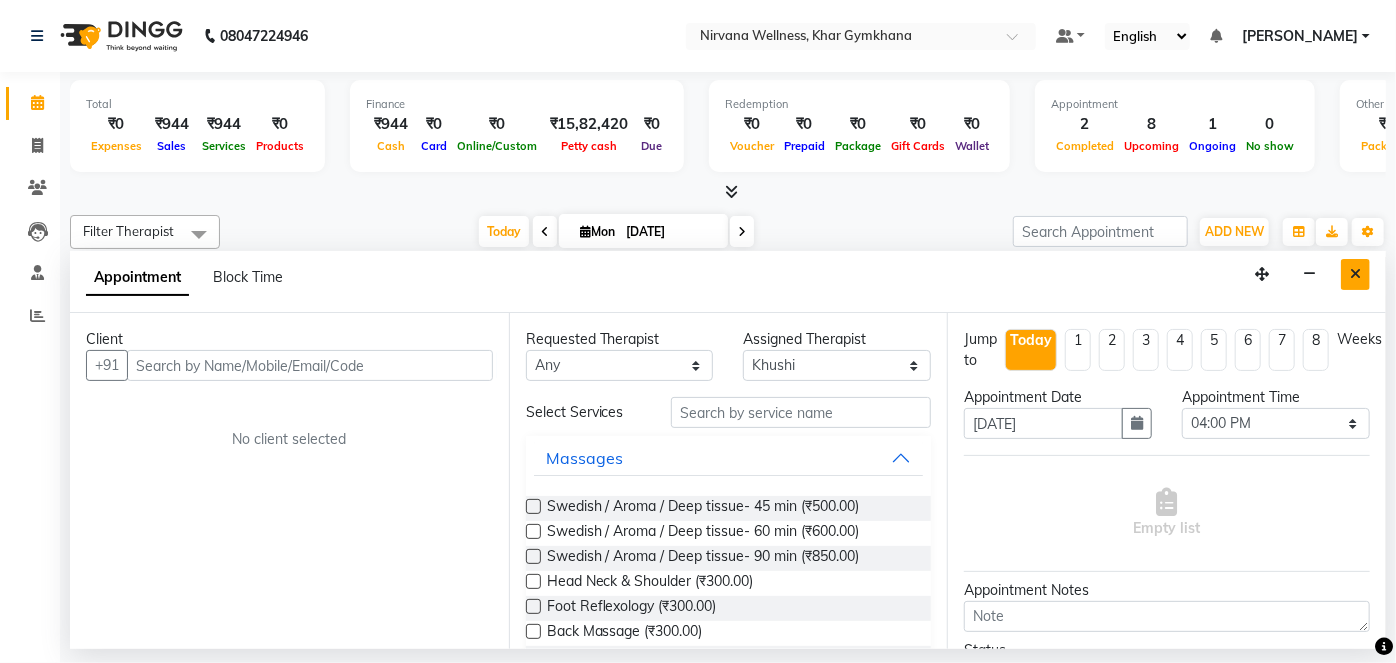 click at bounding box center [1355, 274] 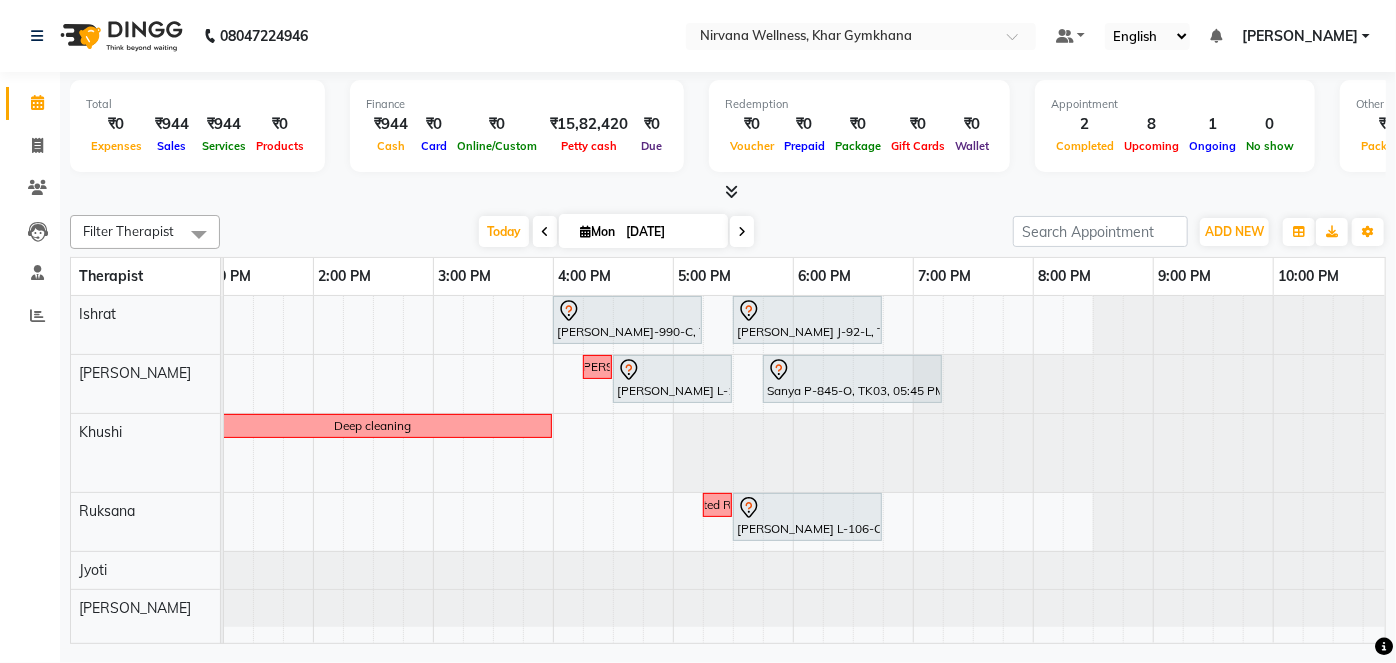 click at bounding box center [958, 469] 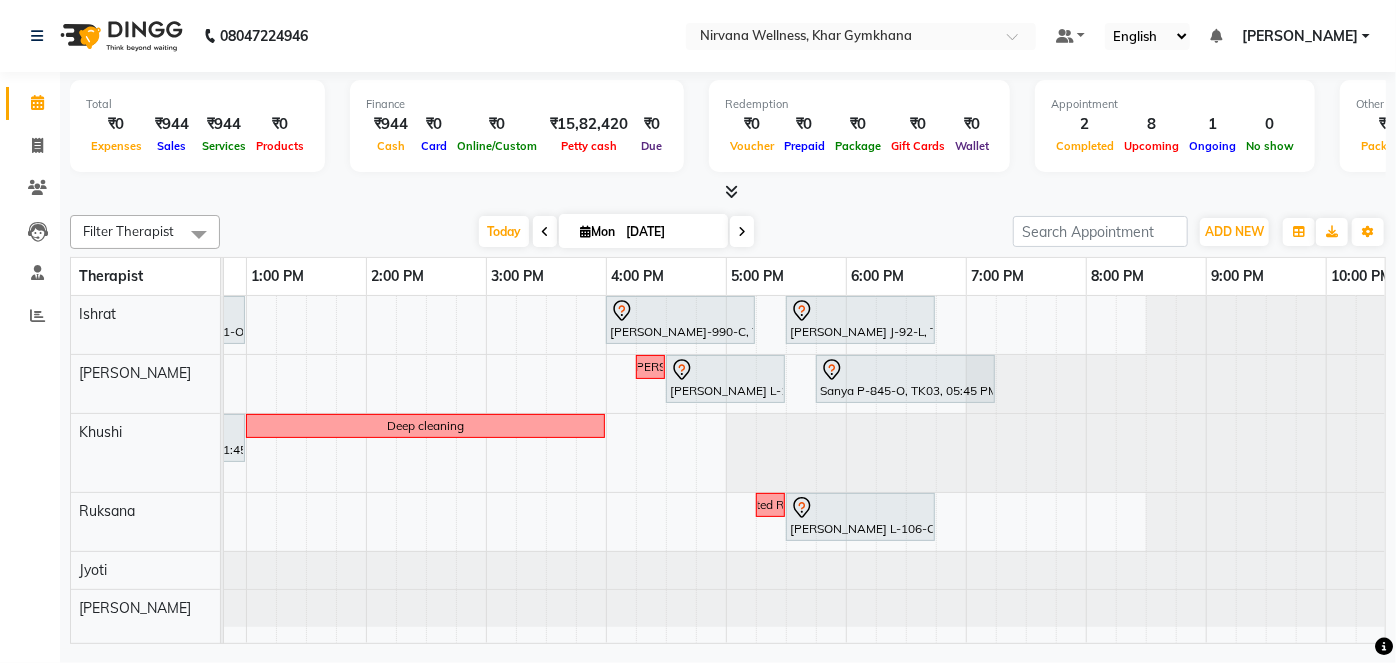 click on "[PERSON_NAME] J-151-O, TK11, 11:45 AM-01:00 PM, Swedish / Aroma / Deep tissue- 60 min             [PERSON_NAME] B-990-C, TK06, 04:00 PM-05:15 PM, Swedish / Aroma / Deep tissue- 60 min             [PERSON_NAME] J-92-L, TK01, 05:30 PM-06:45 PM, Swedish / Aroma / Deep tissue- 60 min    [PERSON_NAME] K-105-L, TK10, 10:30 AM-11:45 AM, Swedish / Aroma / Deep tissue- 60 min  Requested [PERSON_NAME] L-106-O, TK02, 04:30 PM-05:30 PM, VLCC Facial KG             Sanya P-845-O, TK03, 05:45 PM-07:15 PM, Combo Offer Menicure+Pedicure             [PERSON_NAME] M-1041-O, TK05, 06:45 AM-08:00 AM, Swedish / Aroma / Deep tissue- 60 min     [PERSON_NAME] M 716 O, TK08, 08:30 AM-09:30 AM, Scrubassage     [PERSON_NAME] M-1394-C, TK04, 10:00 AM-11:45 AM, Swedish / Aroma / Deep tissue- 90 min             koyel S-431-L, TK09, 11:45 AM-01:00 PM, Swedish / Aroma / Deep tissue- 60 min  Deep cleaning   Ubtan   Complimentary   Requested Ruksana" at bounding box center [486, 469] 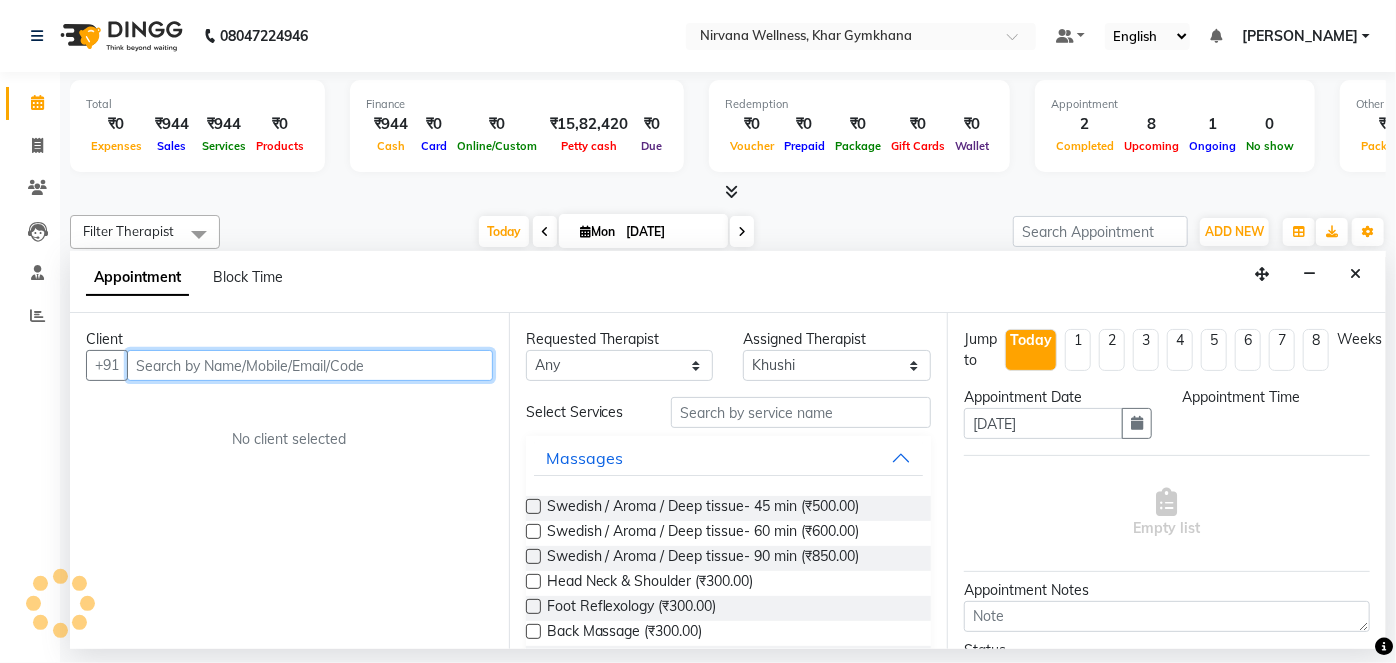 select on "960" 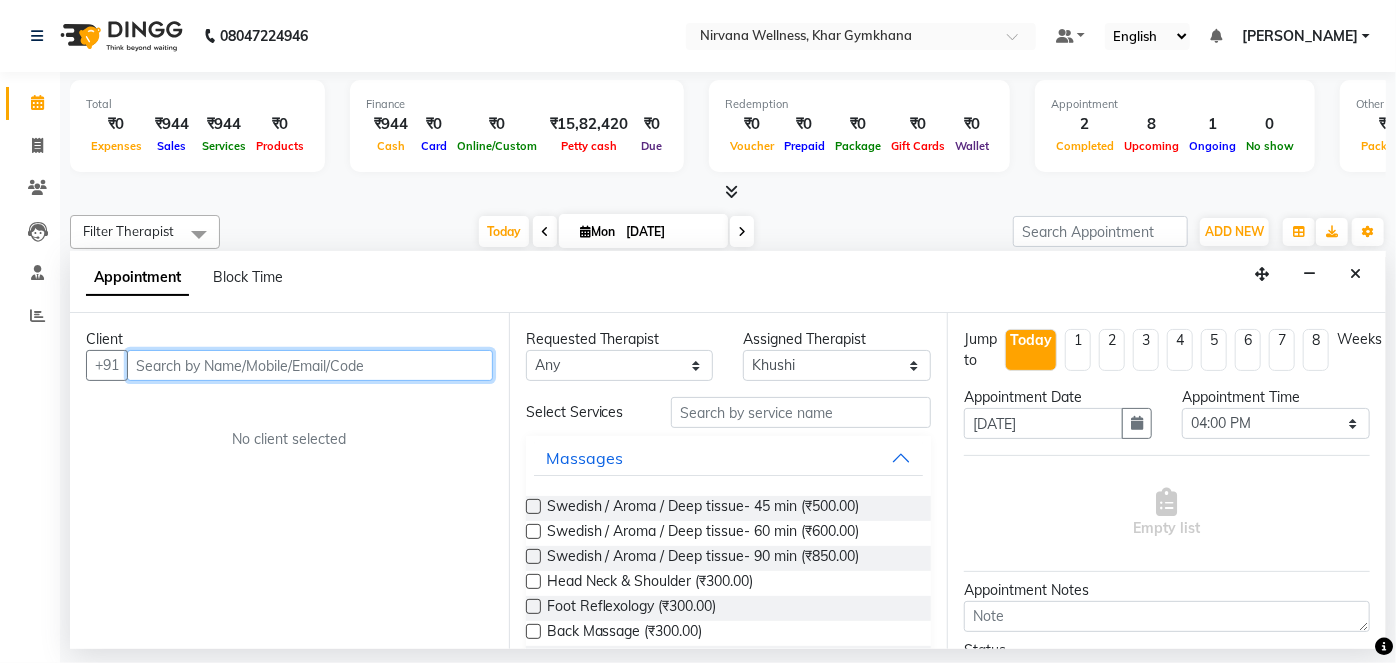 click at bounding box center [310, 365] 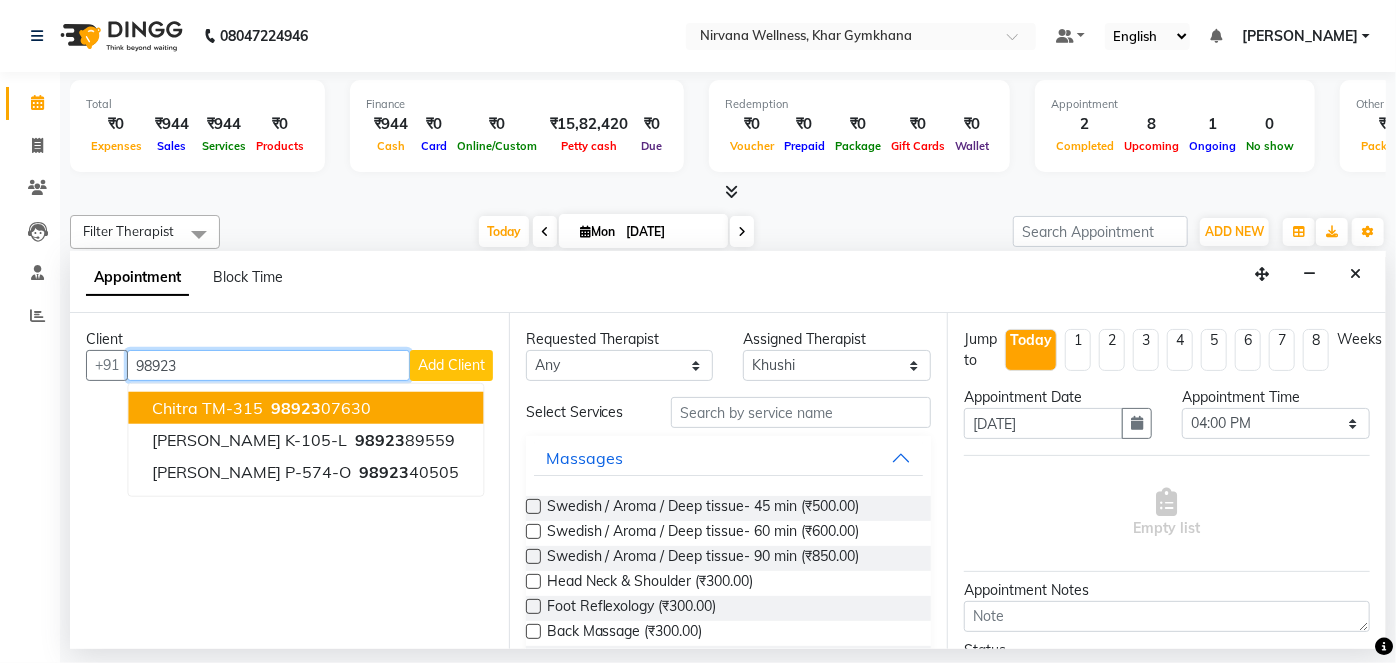 click on "98923" at bounding box center (296, 408) 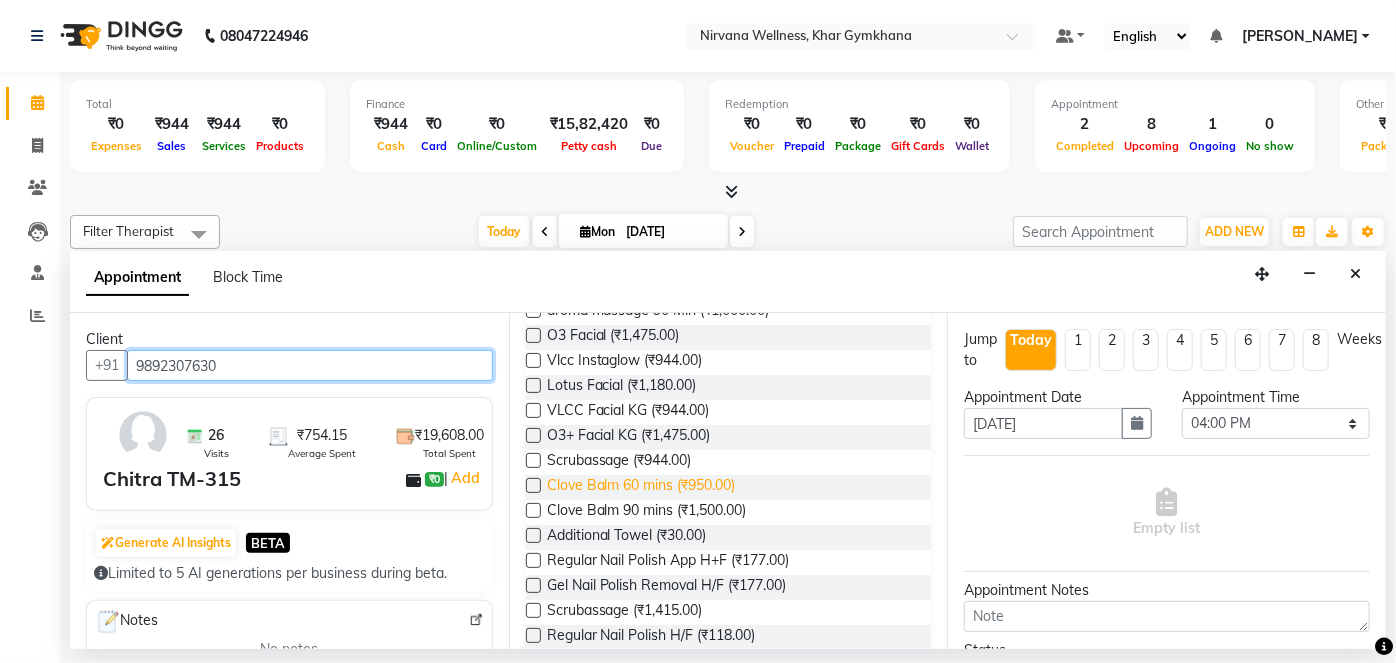 scroll, scrollTop: 538, scrollLeft: 0, axis: vertical 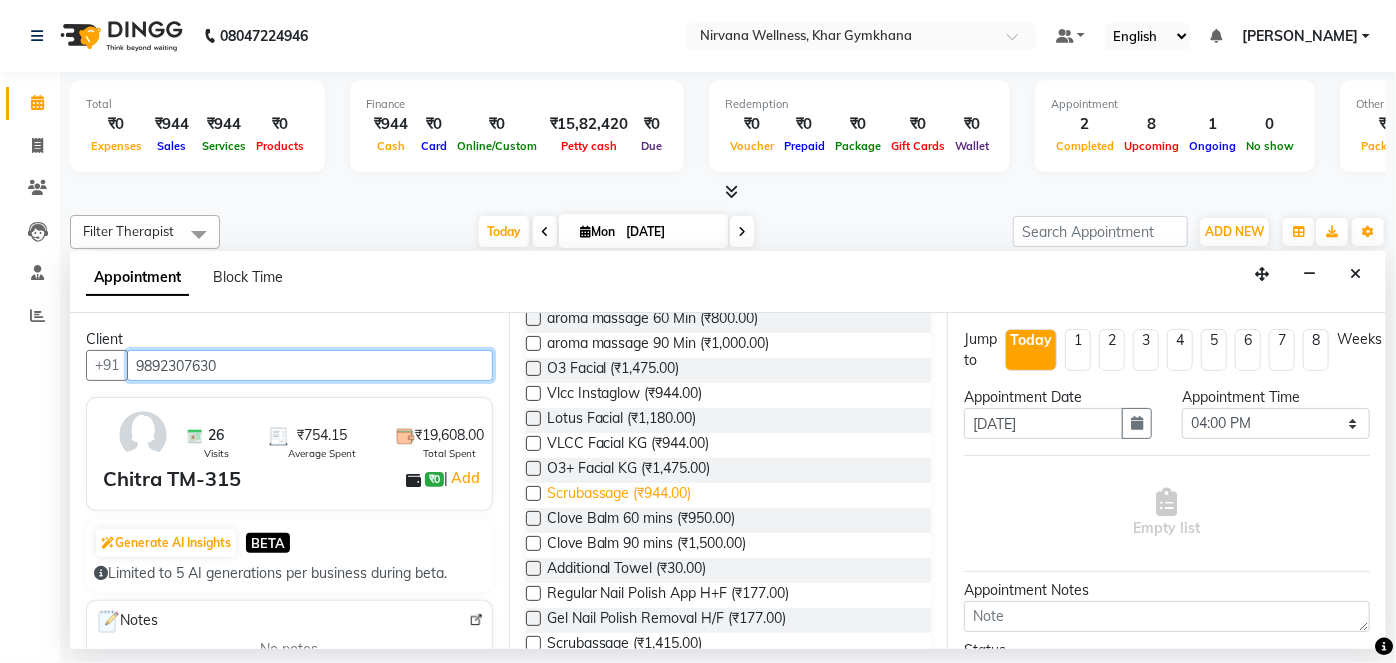 type on "9892307630" 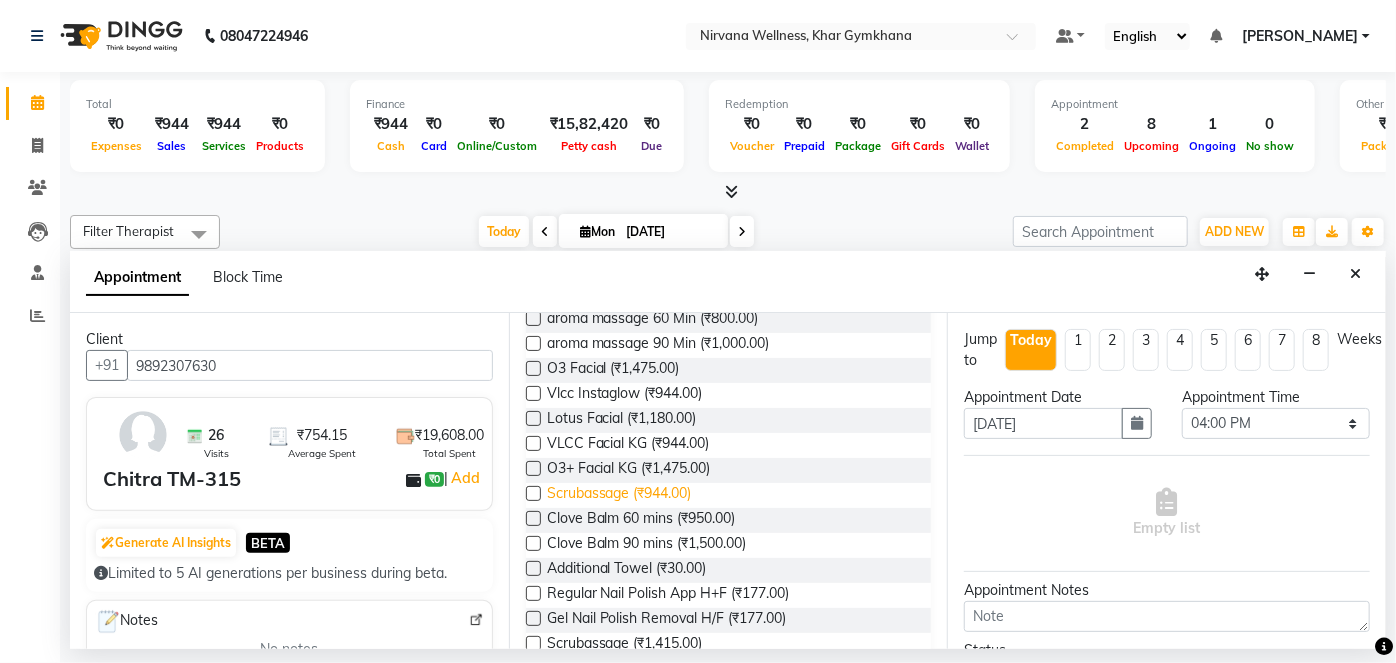 click on "Scrubassage (₹944.00)" at bounding box center (619, 495) 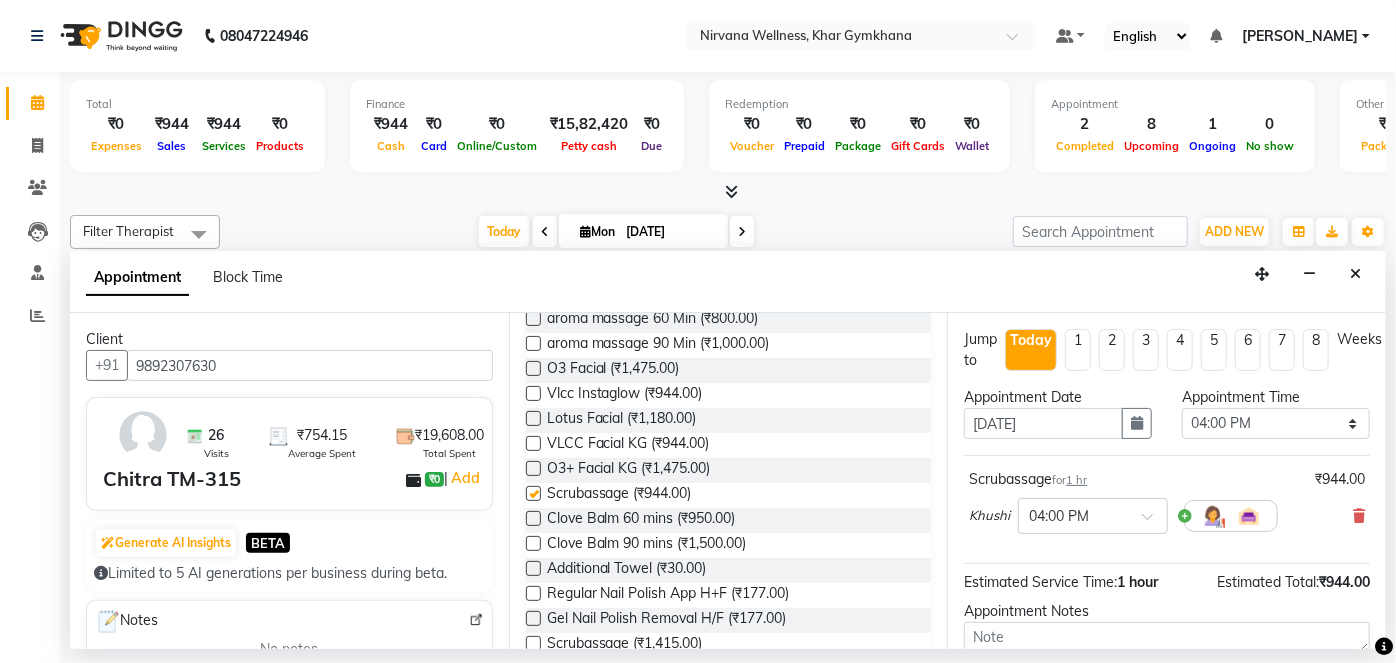 checkbox on "false" 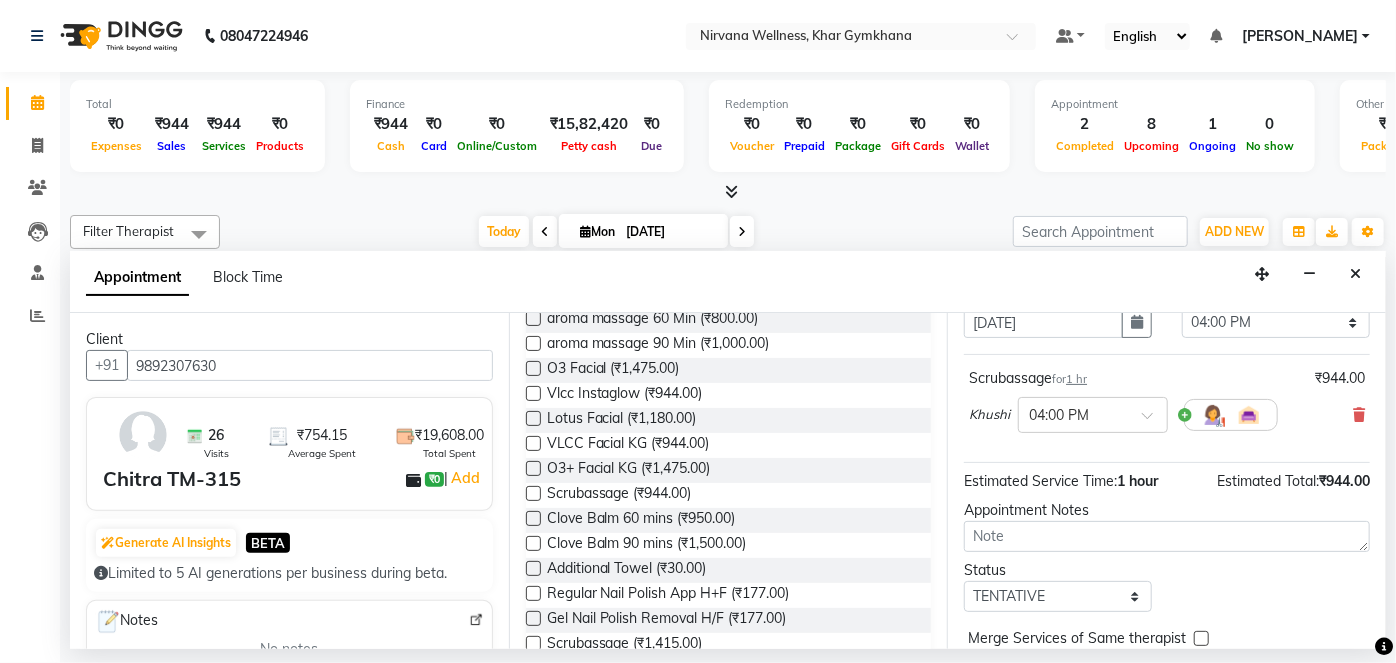 scroll, scrollTop: 189, scrollLeft: 0, axis: vertical 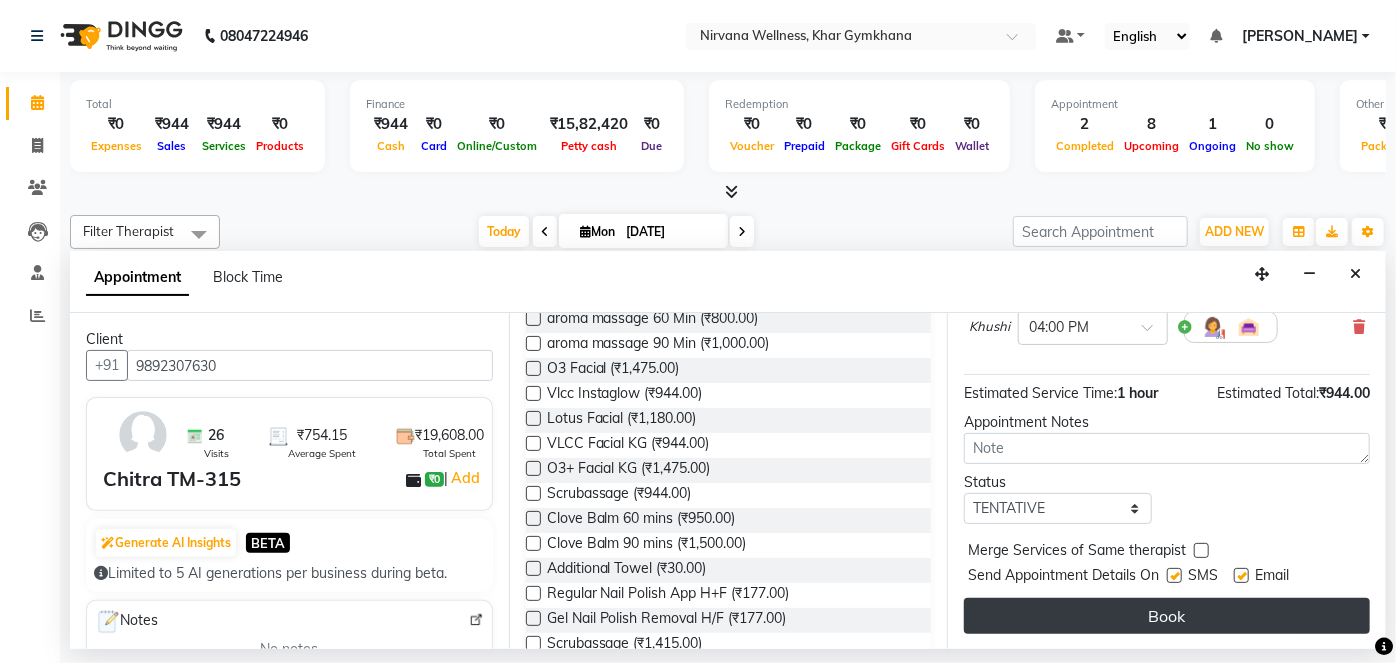 click on "Book" at bounding box center [1167, 616] 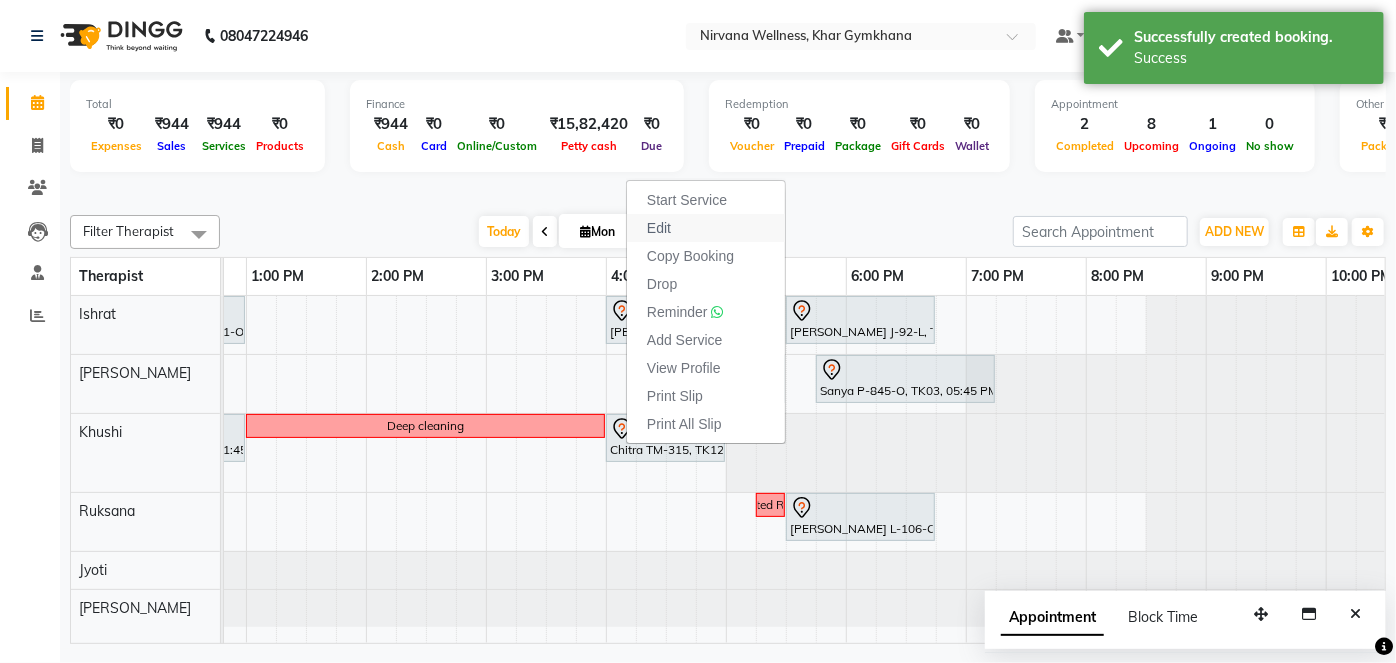 click on "Edit" at bounding box center (659, 228) 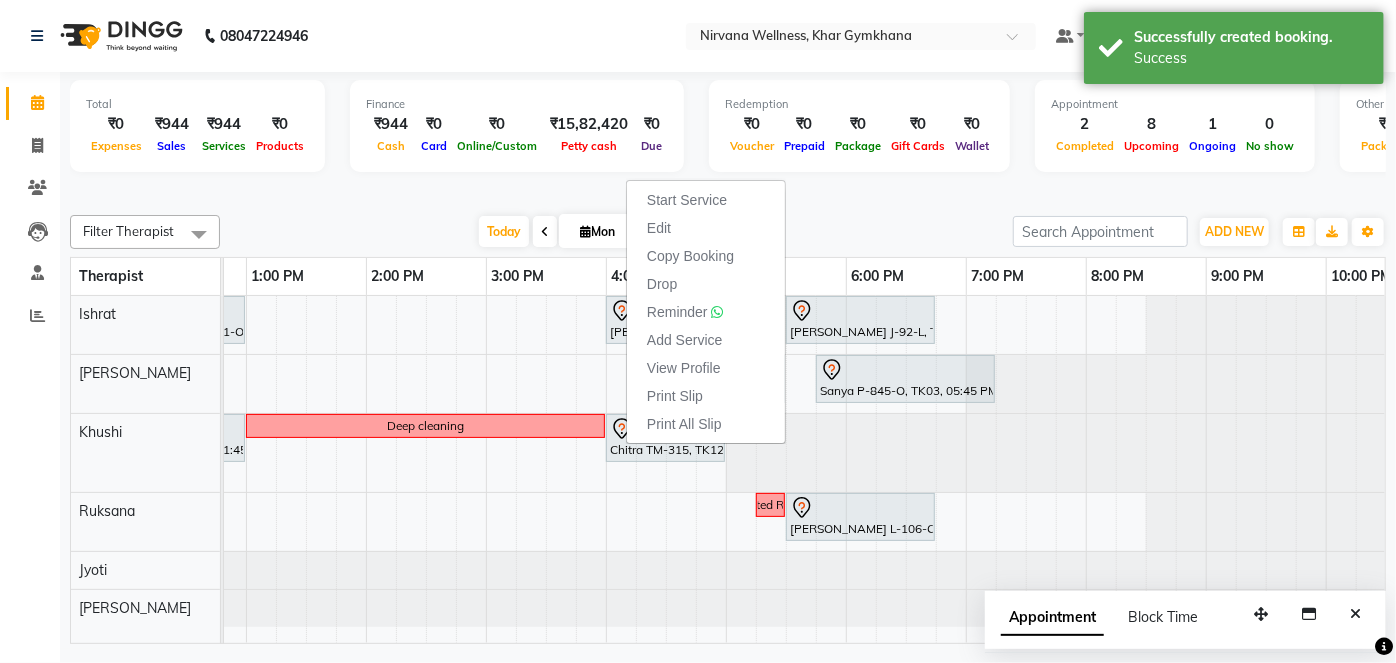 scroll, scrollTop: 0, scrollLeft: 480, axis: horizontal 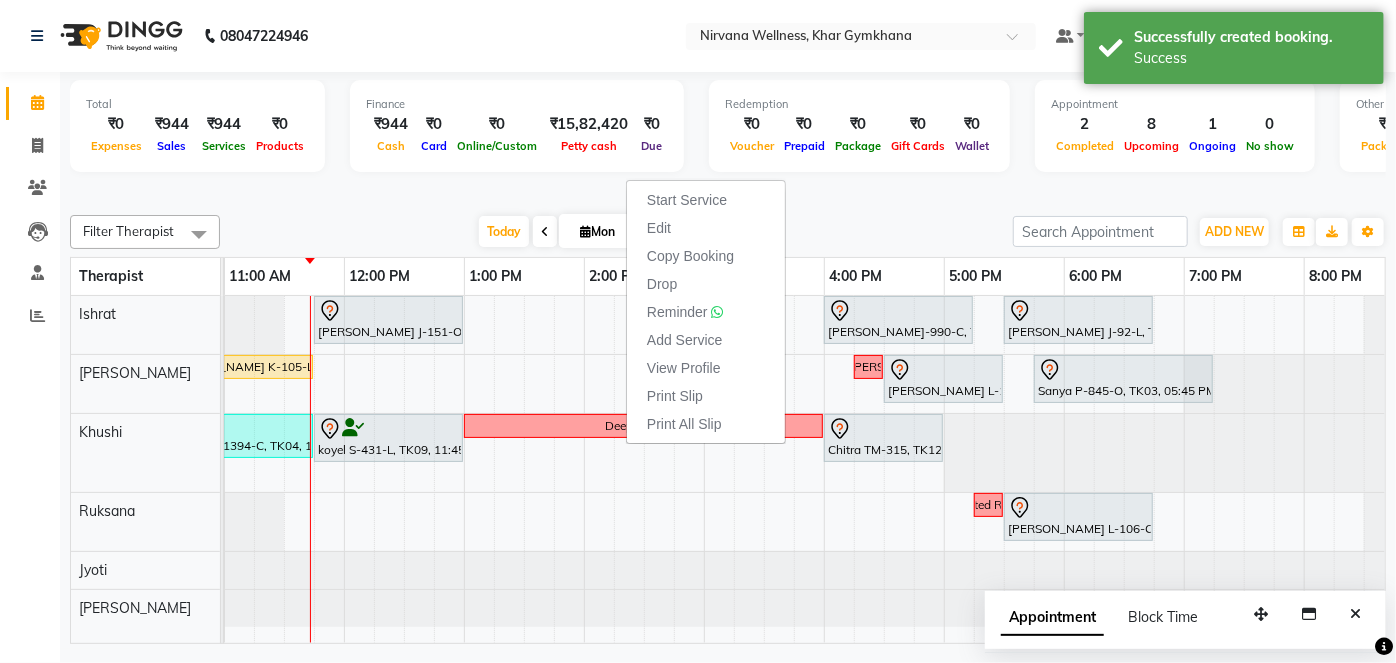 select on "68039" 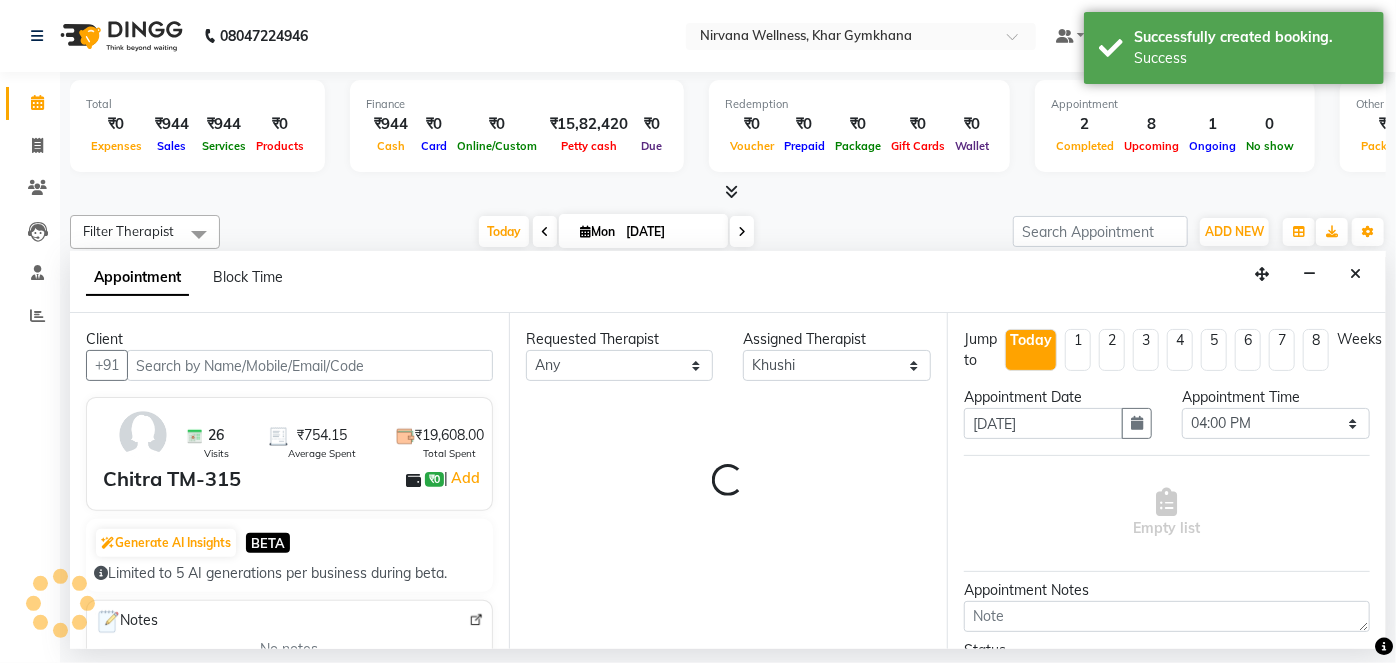 select on "3392" 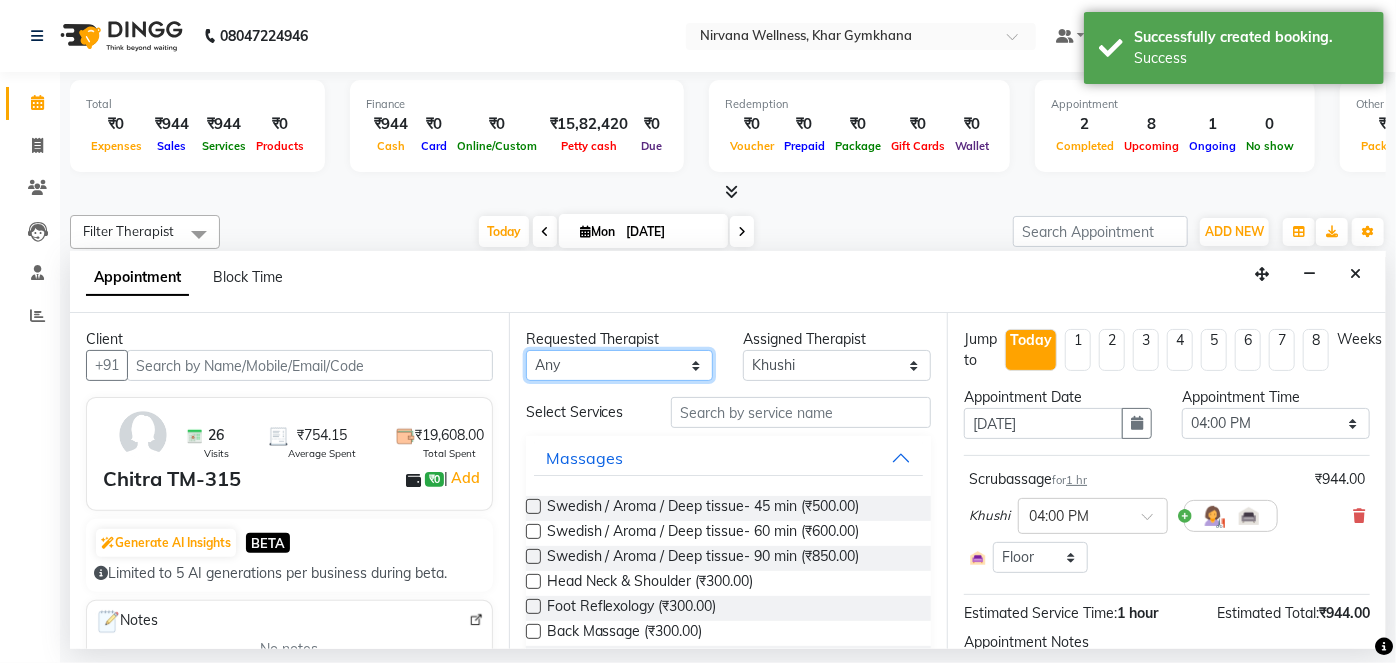click on "Any [PERSON_NAME] Jyoti [PERSON_NAME] [PERSON_NAME]" at bounding box center (620, 365) 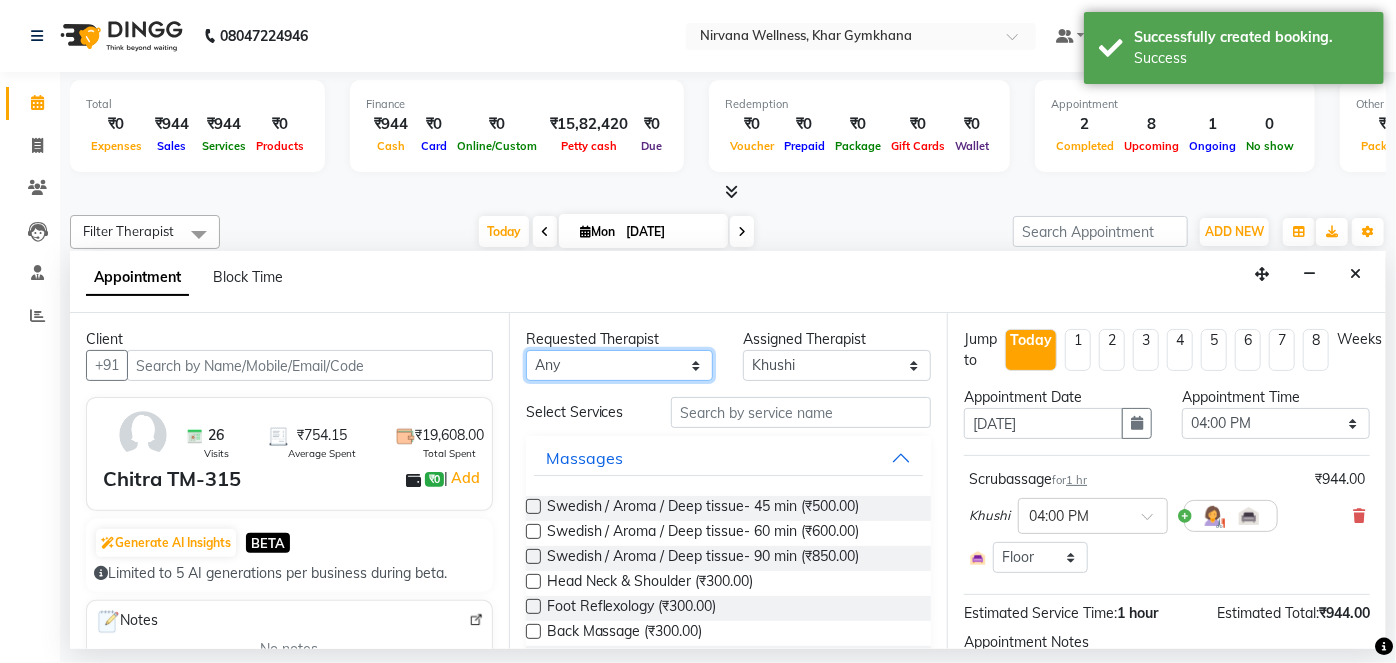 select on "68039" 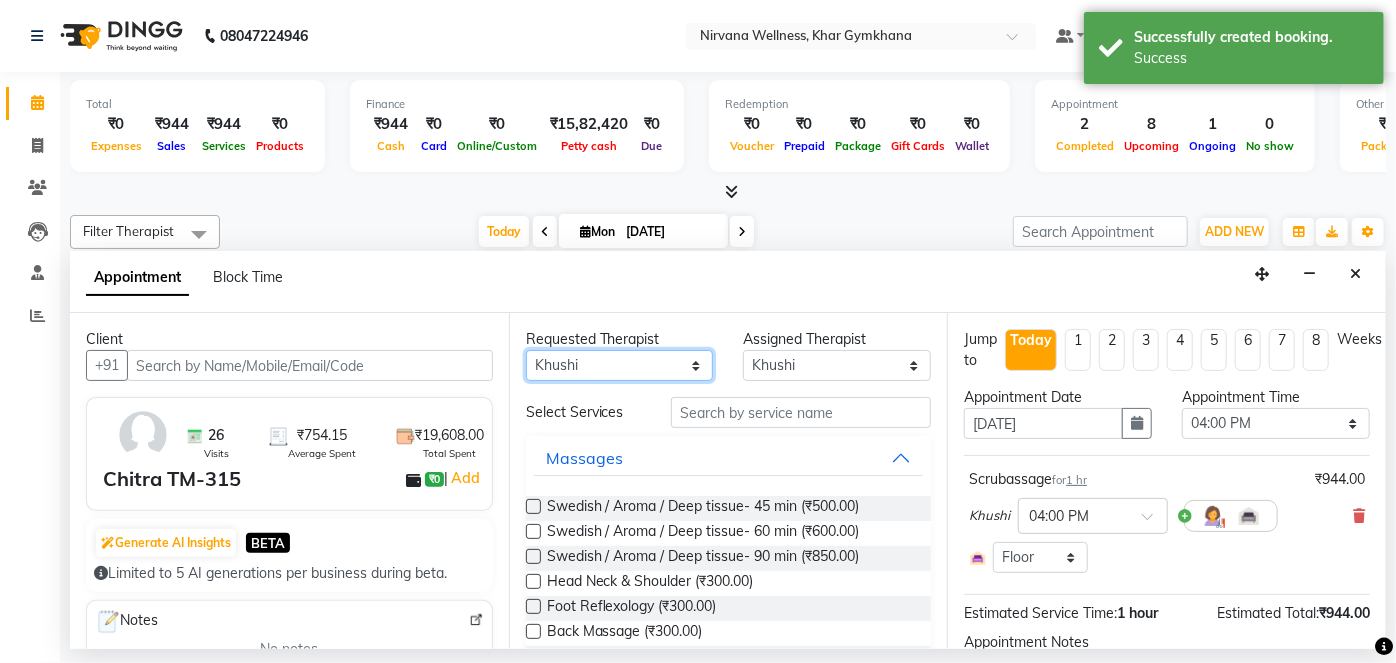 click on "Any [PERSON_NAME] Jyoti [PERSON_NAME] [PERSON_NAME]" at bounding box center (620, 365) 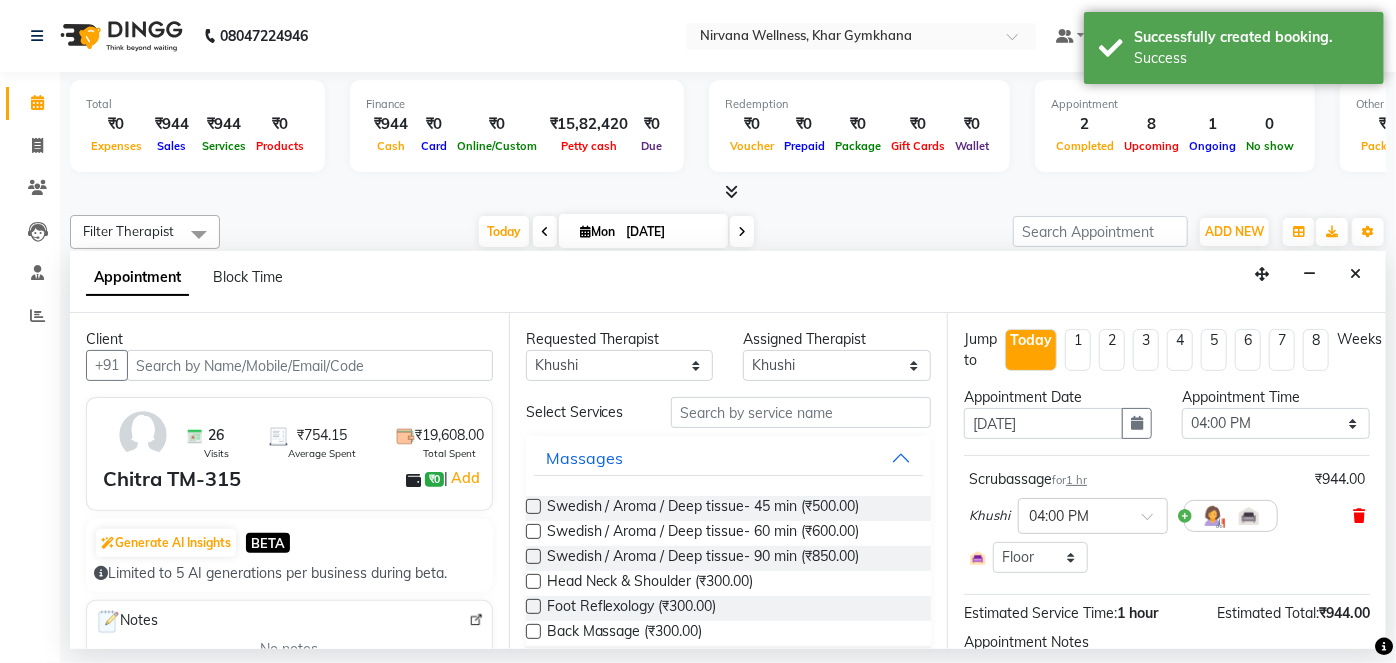 click at bounding box center (1359, 516) 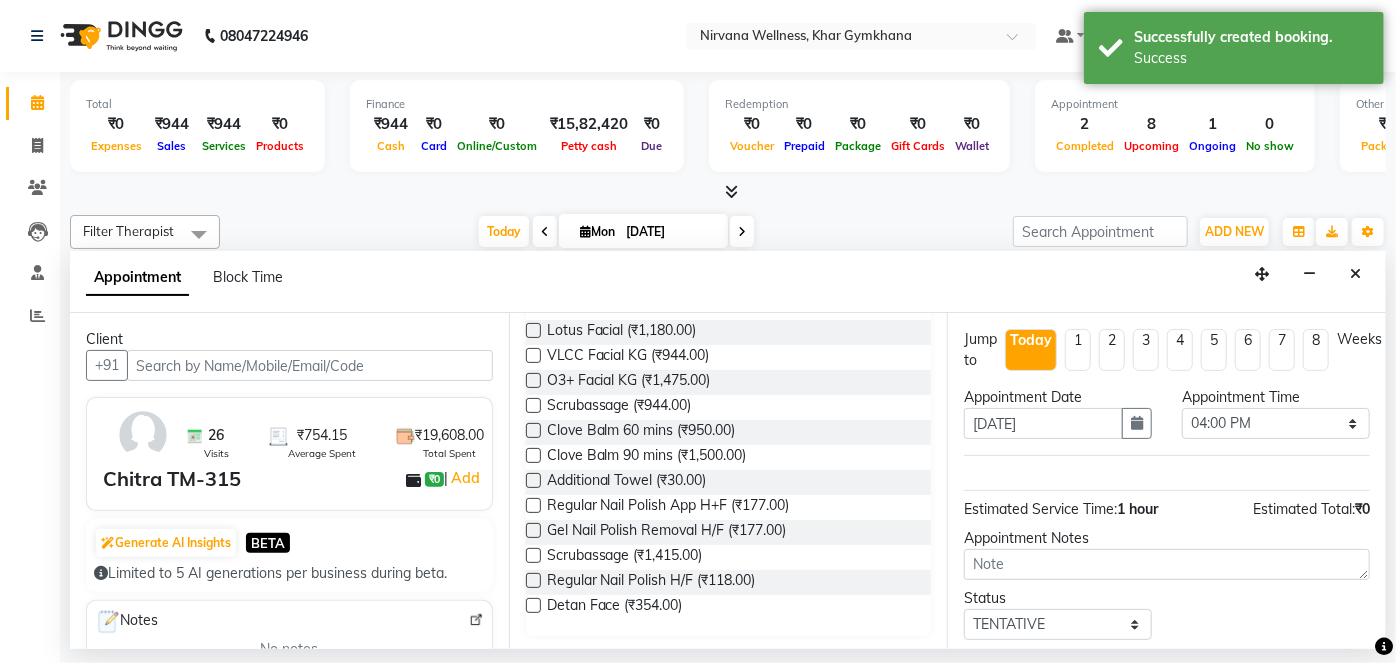 scroll, scrollTop: 629, scrollLeft: 0, axis: vertical 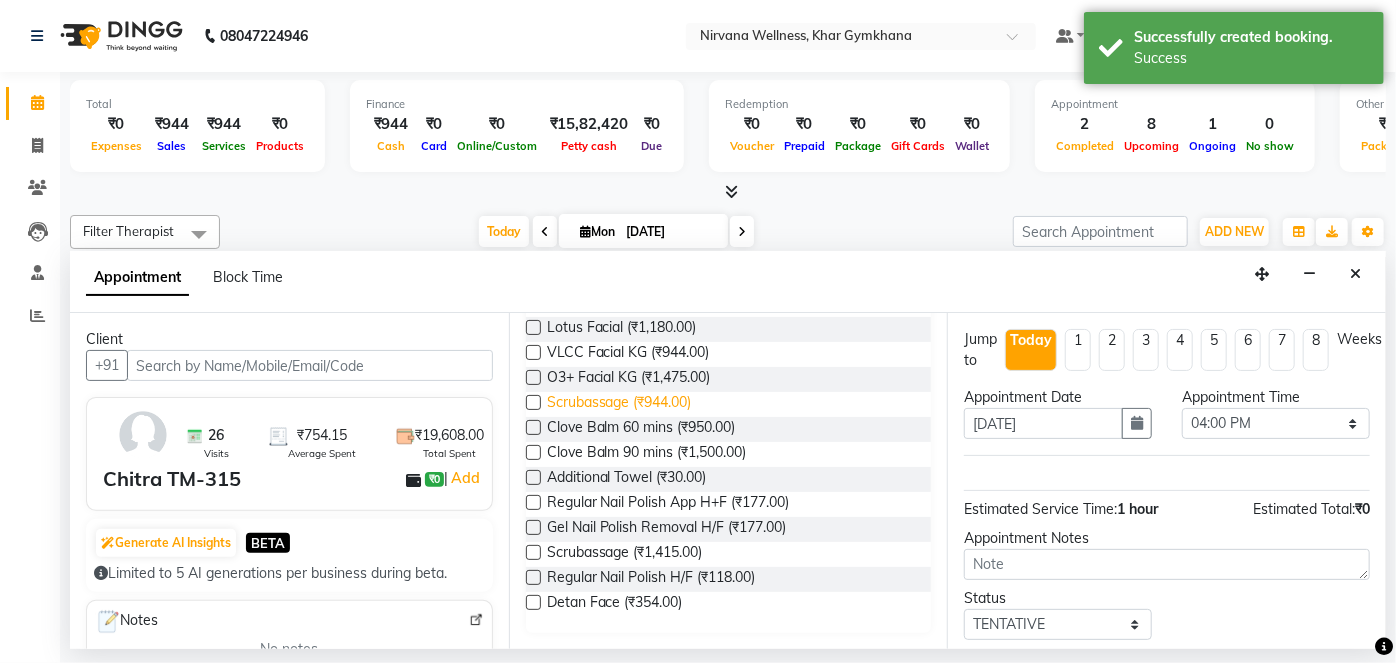 click on "Scrubassage (₹944.00)" at bounding box center [619, 404] 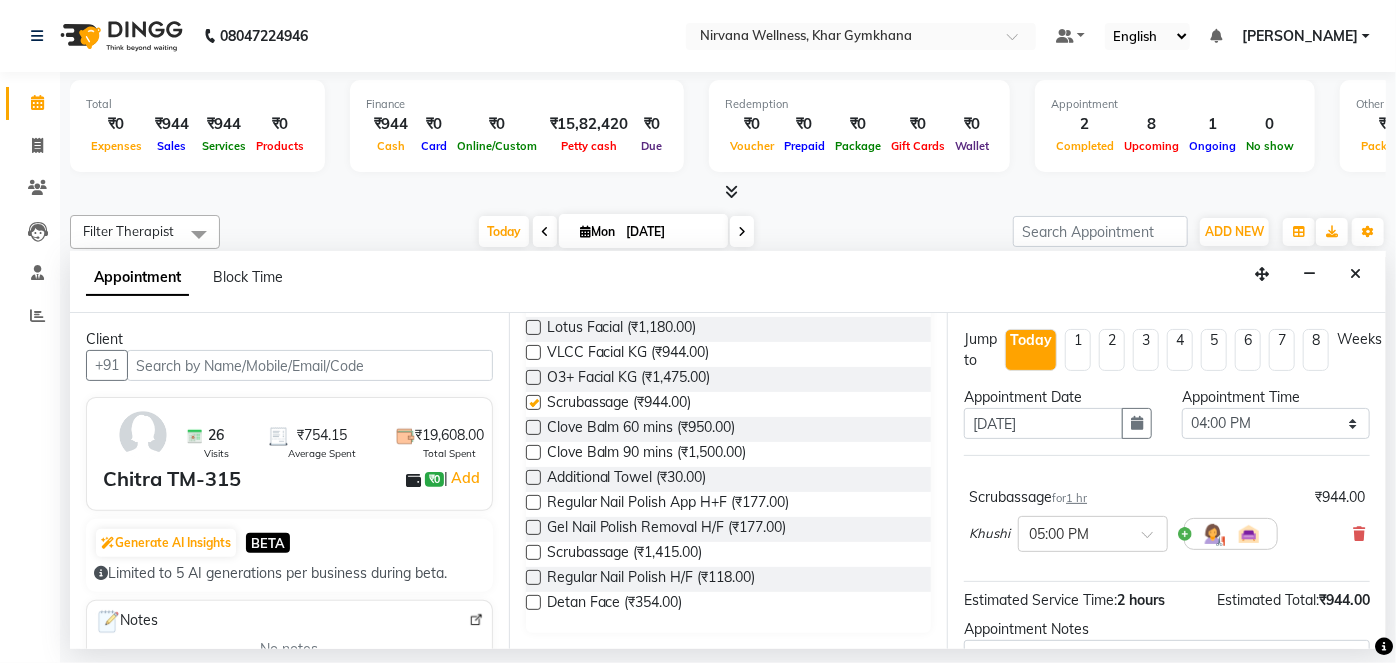 checkbox on "false" 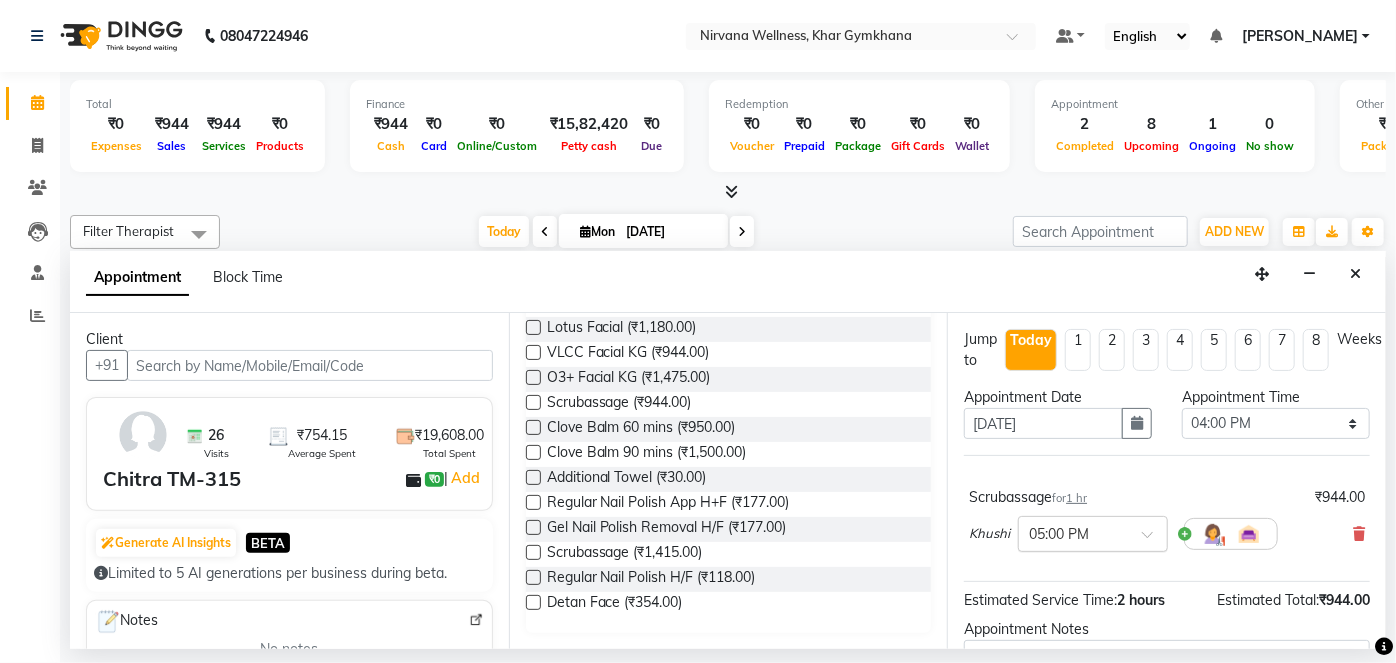 click at bounding box center (1073, 532) 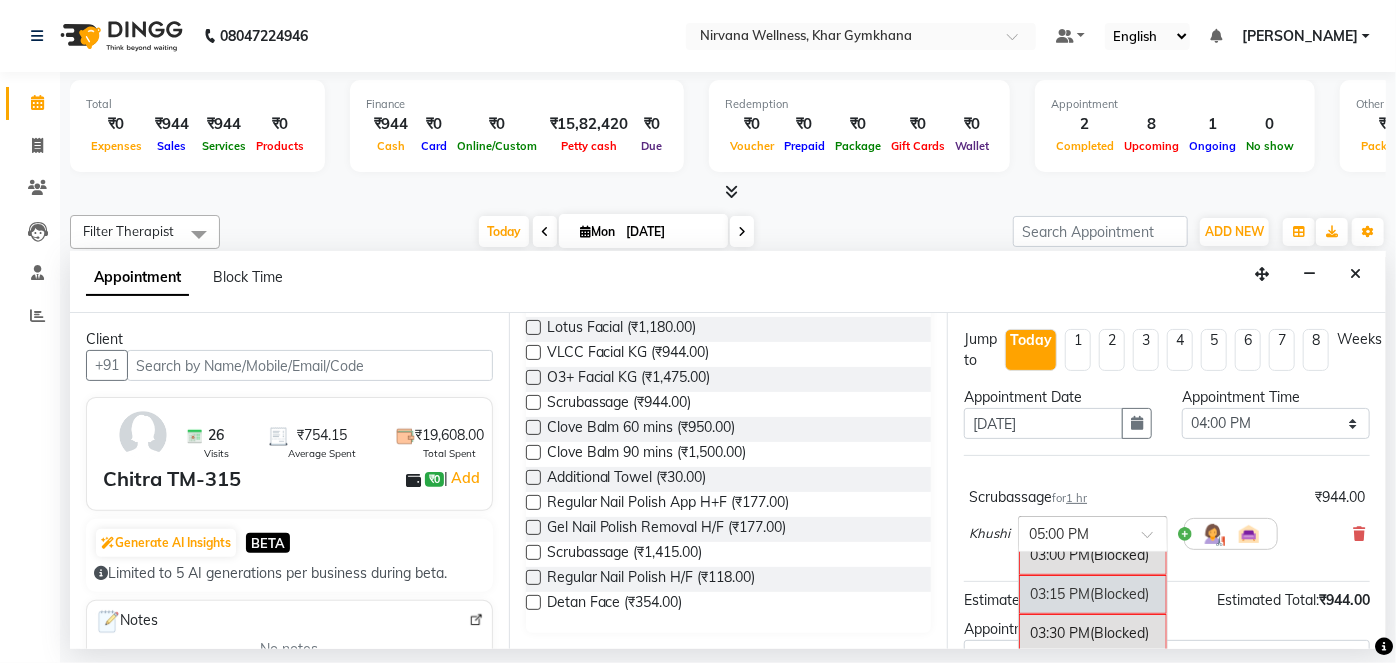 scroll, scrollTop: 1191, scrollLeft: 0, axis: vertical 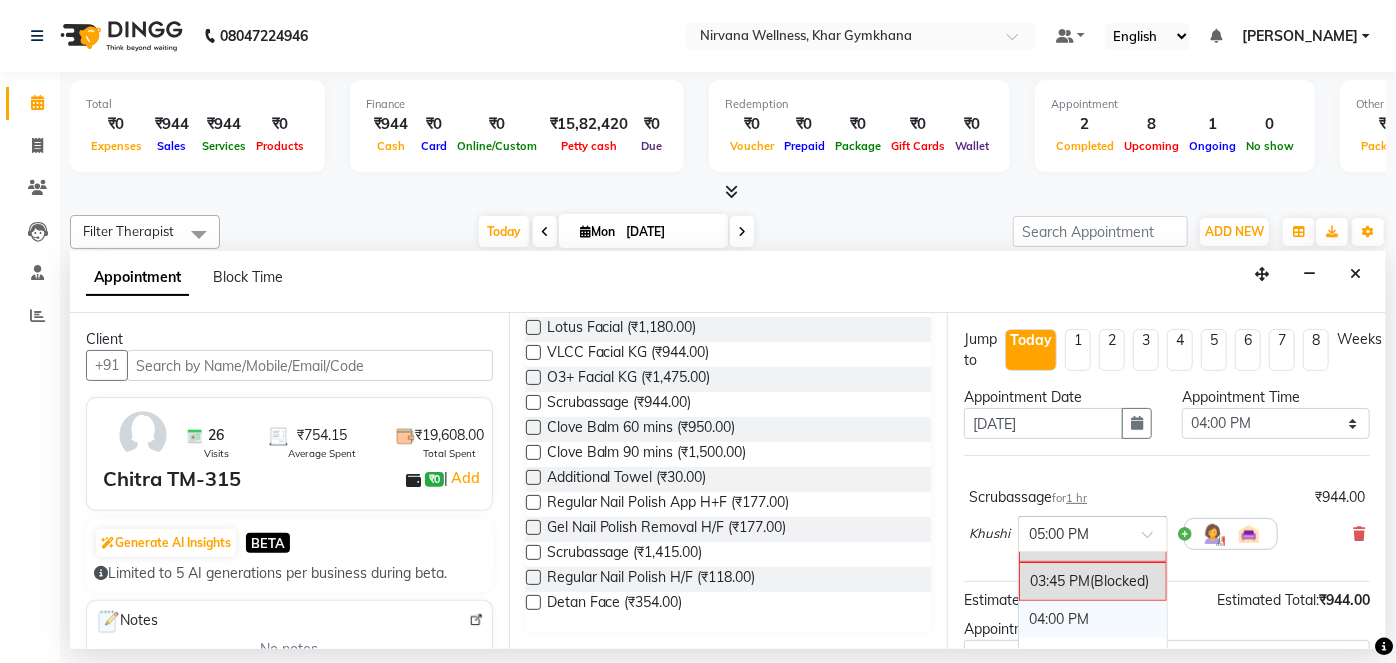 click on "04:00 PM" at bounding box center [1093, 619] 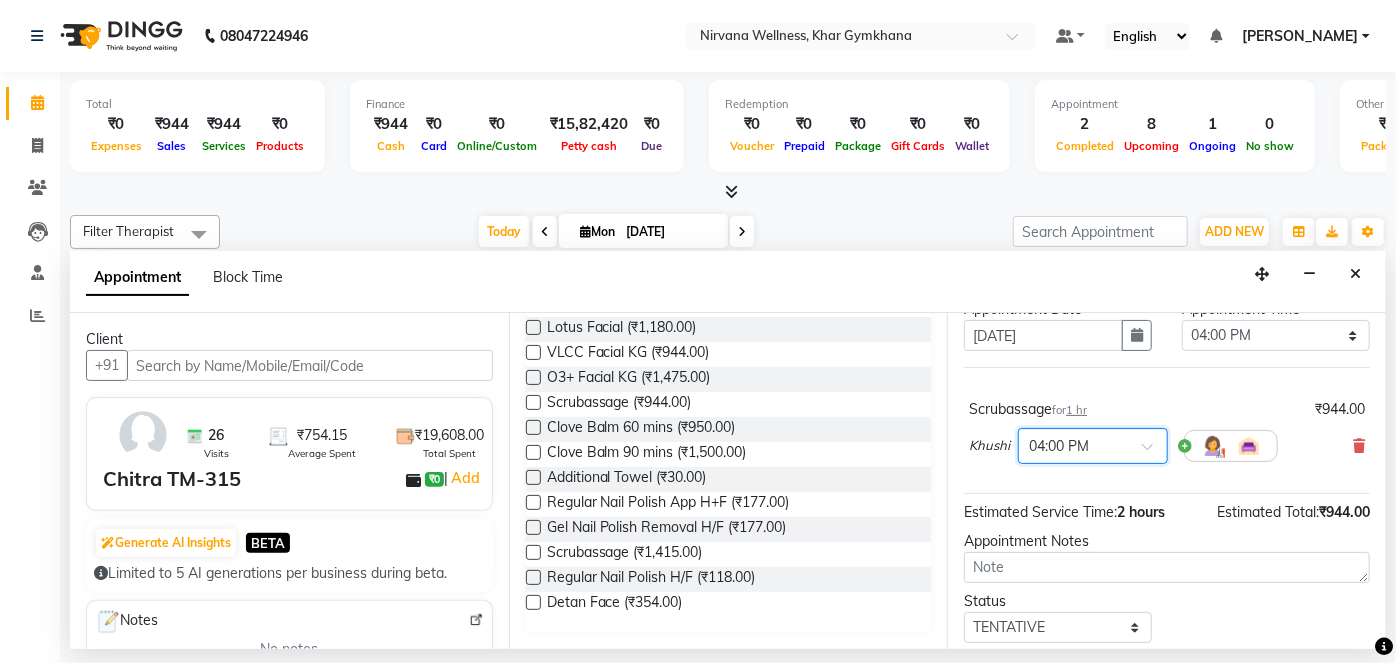 scroll, scrollTop: 149, scrollLeft: 0, axis: vertical 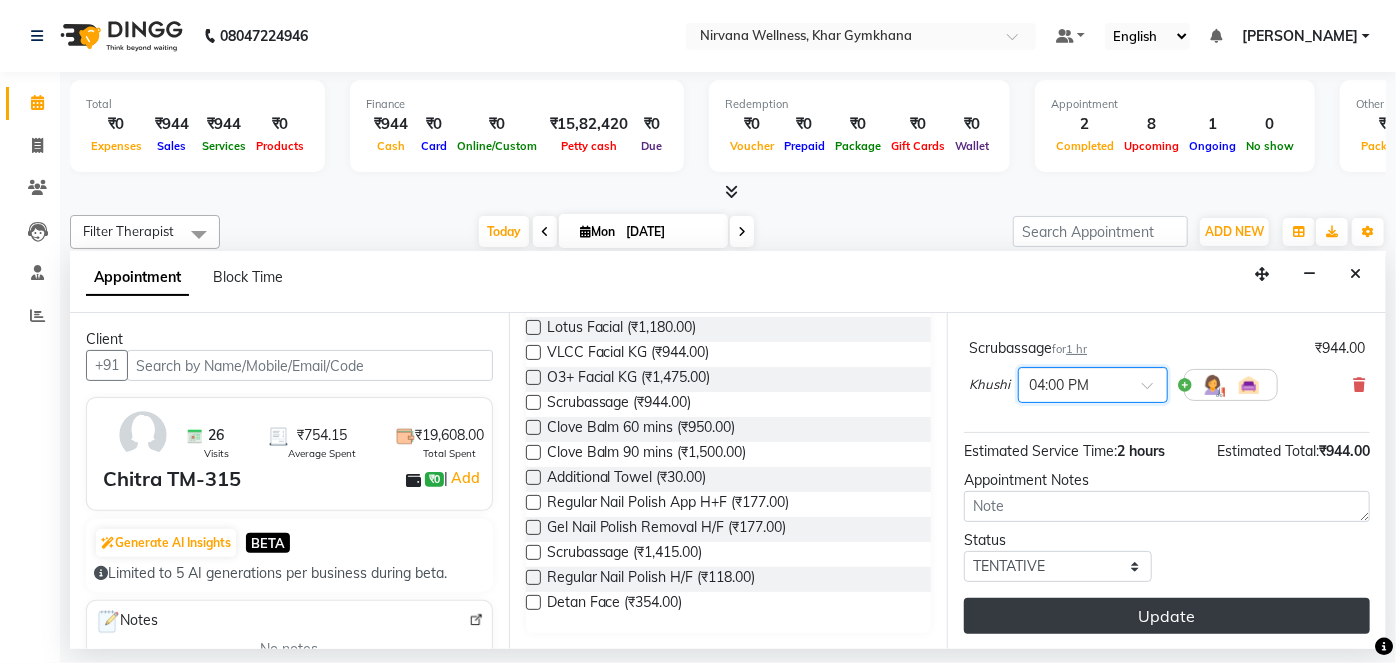 click on "Update" at bounding box center (1167, 616) 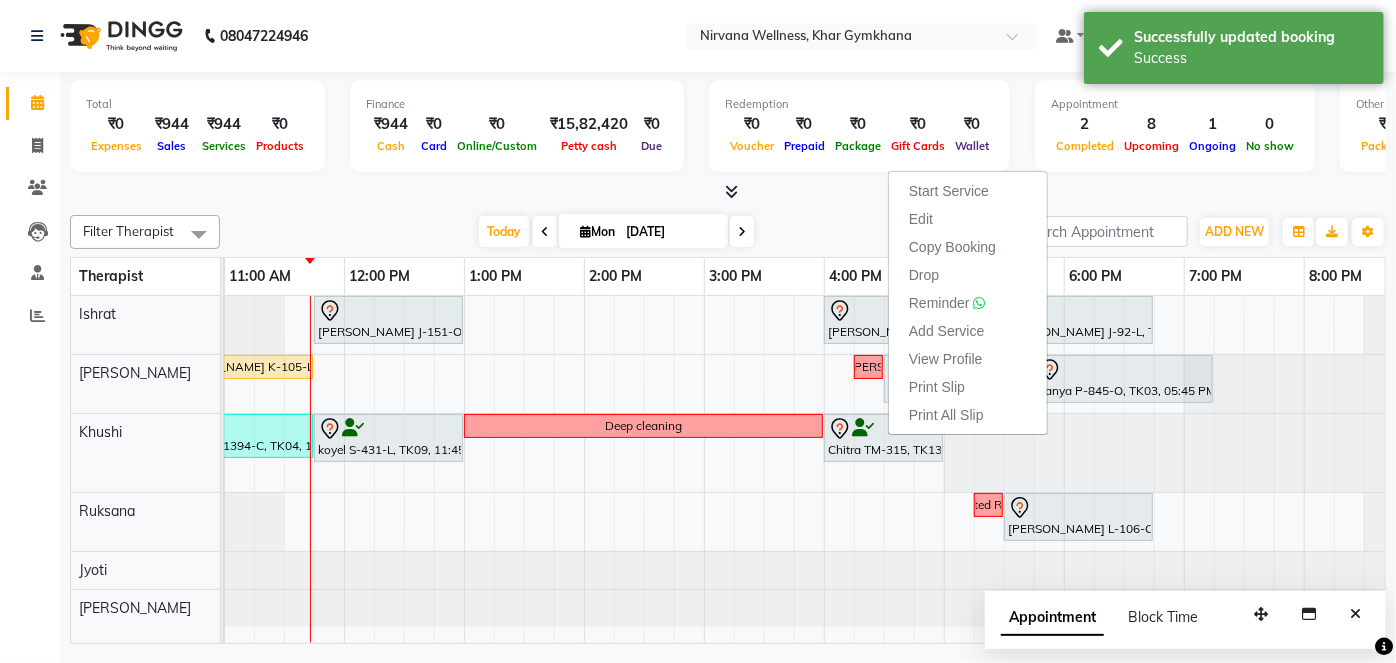 click on "[DATE]  [DATE]" at bounding box center (616, 232) 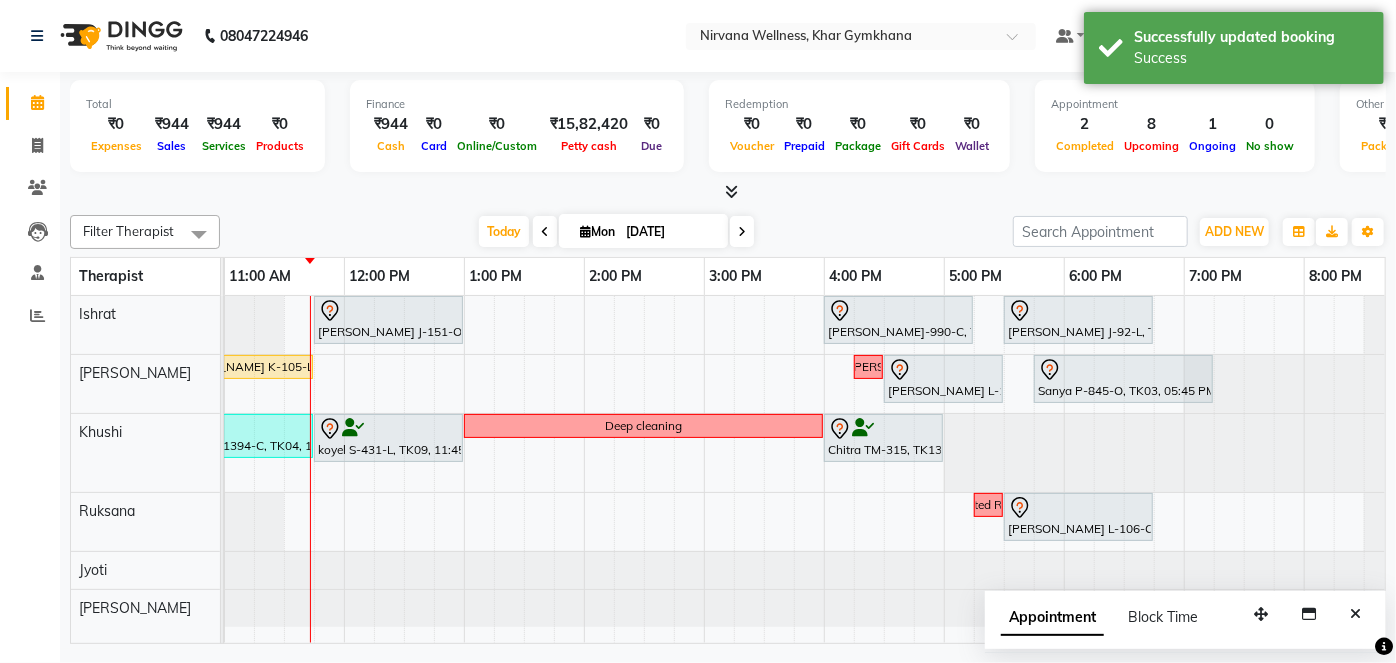 click at bounding box center (742, 232) 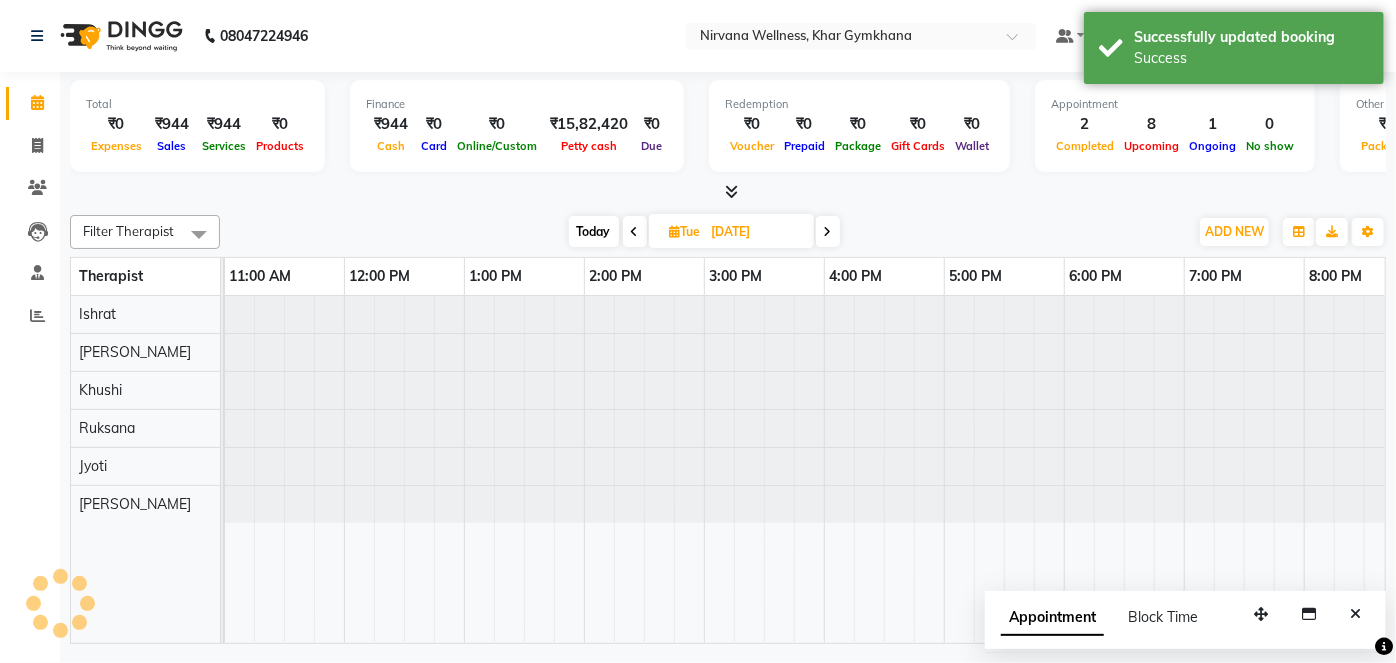 scroll, scrollTop: 0, scrollLeft: 480, axis: horizontal 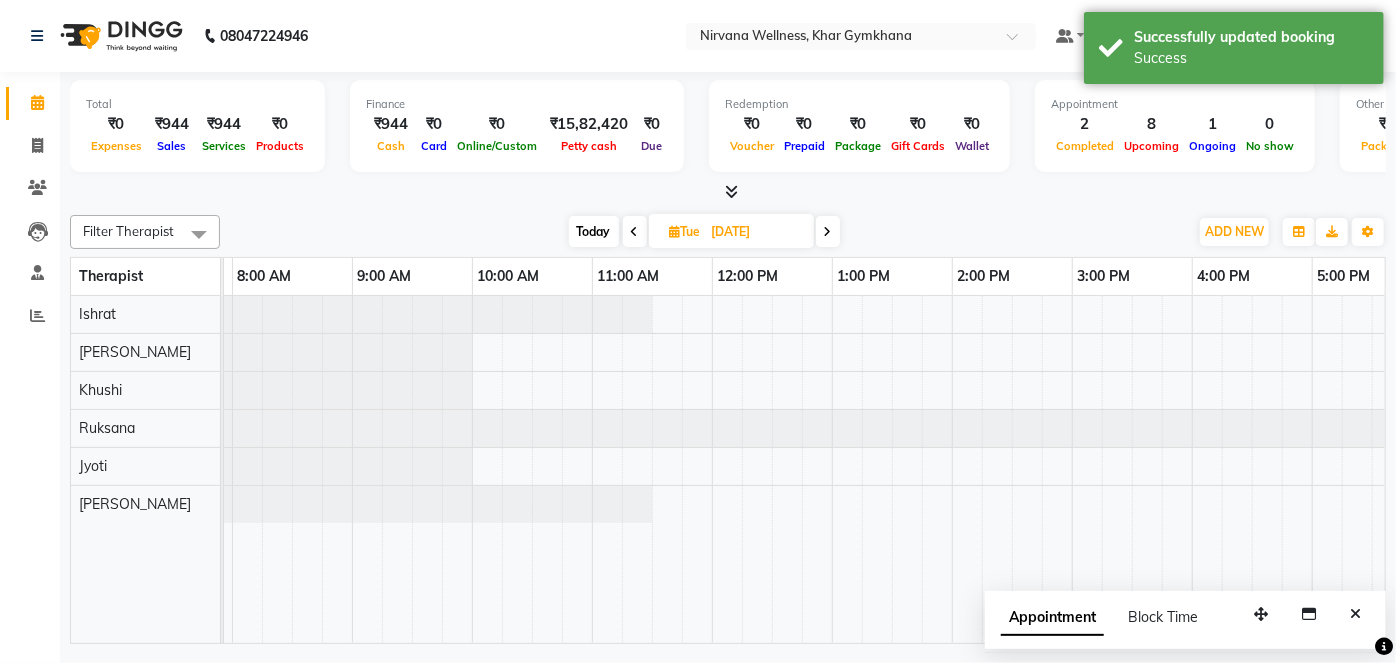 click at bounding box center (828, 231) 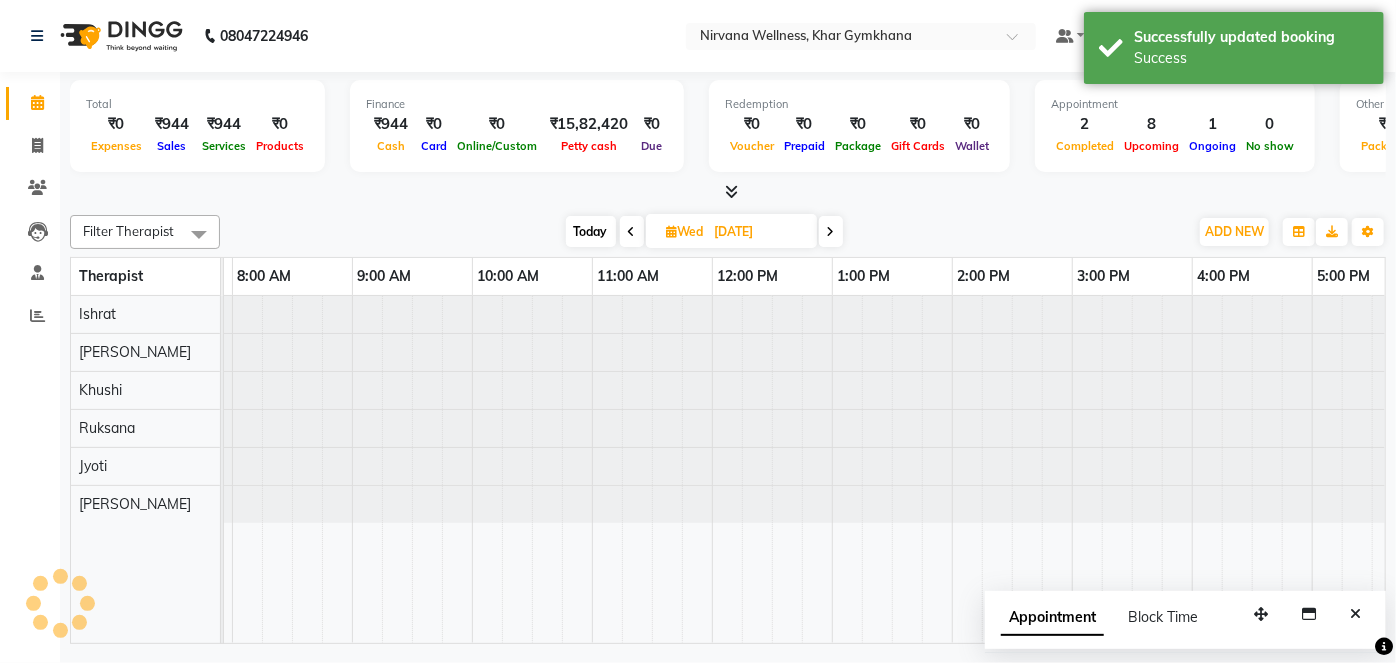 scroll, scrollTop: 0, scrollLeft: 480, axis: horizontal 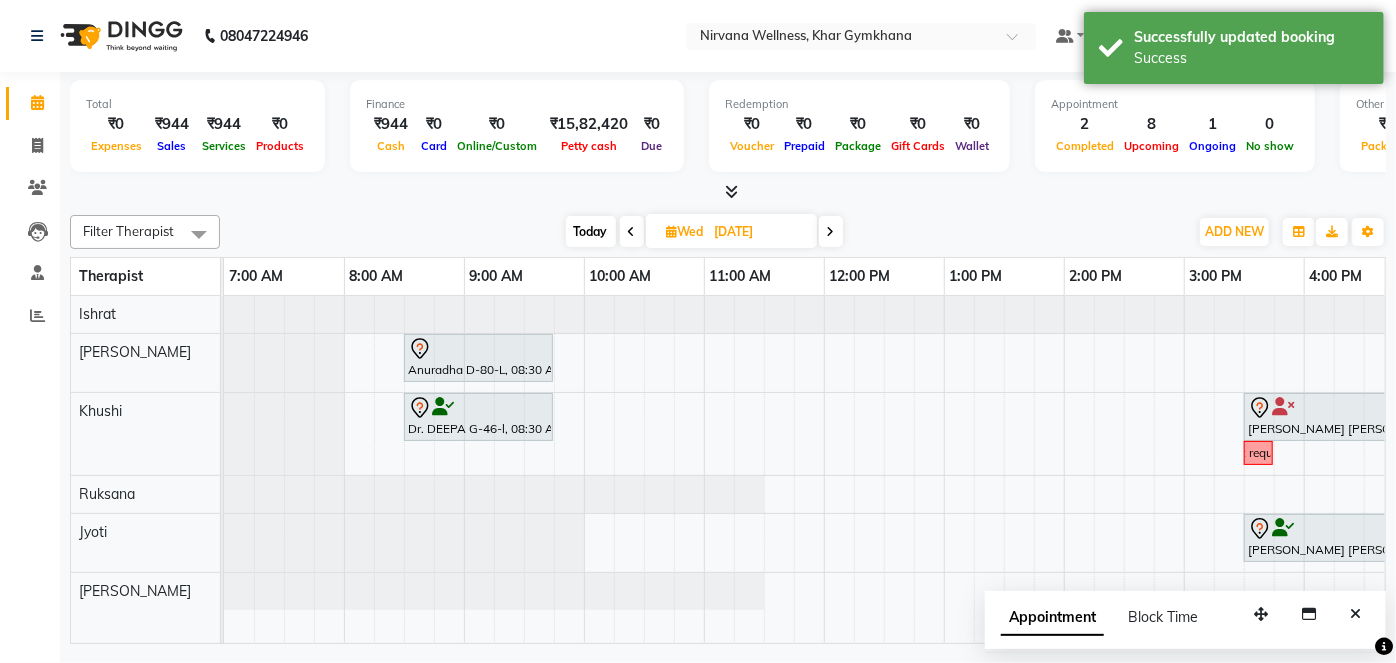 click at bounding box center (831, 232) 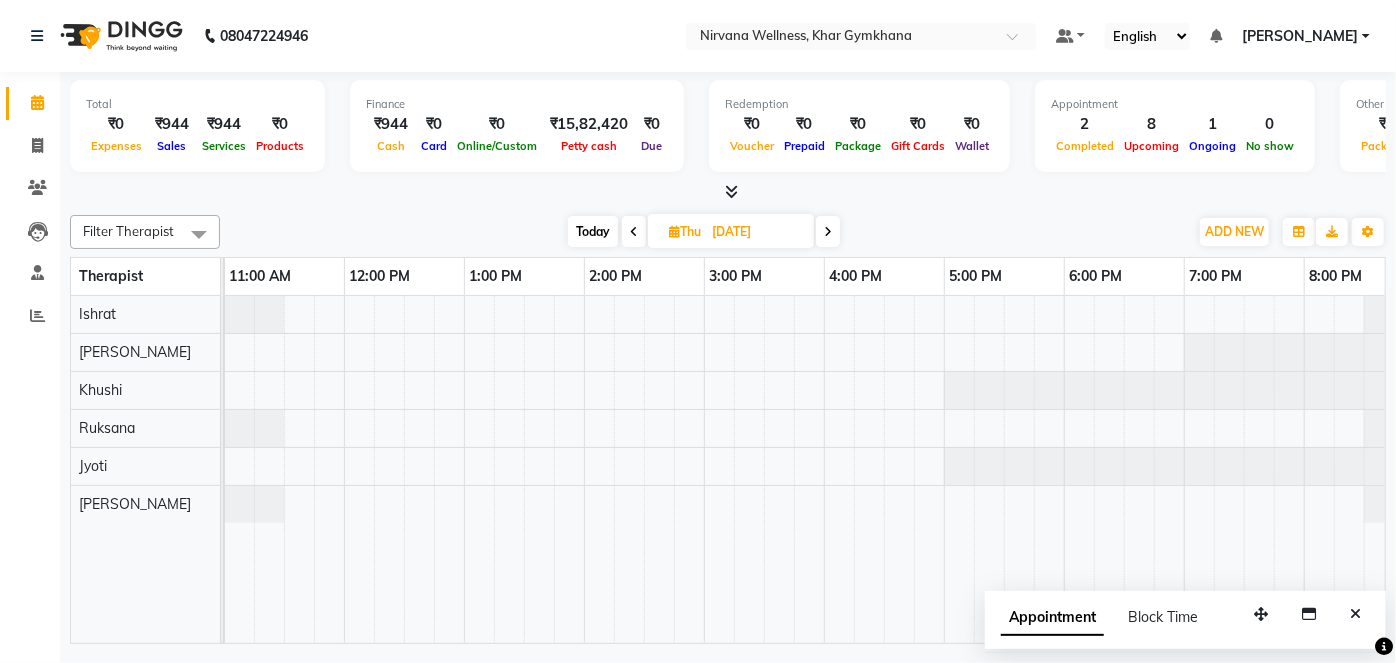 scroll, scrollTop: 0, scrollLeft: 132, axis: horizontal 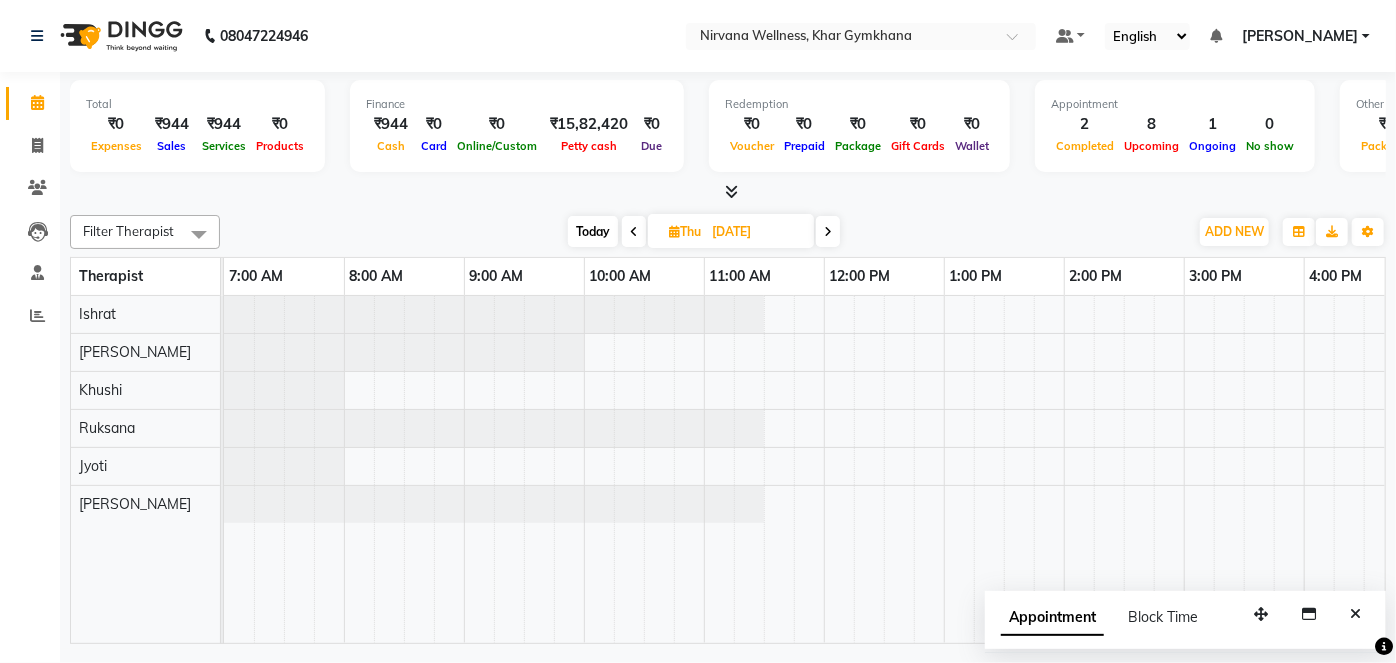 click on "[DATE]" at bounding box center (731, 231) 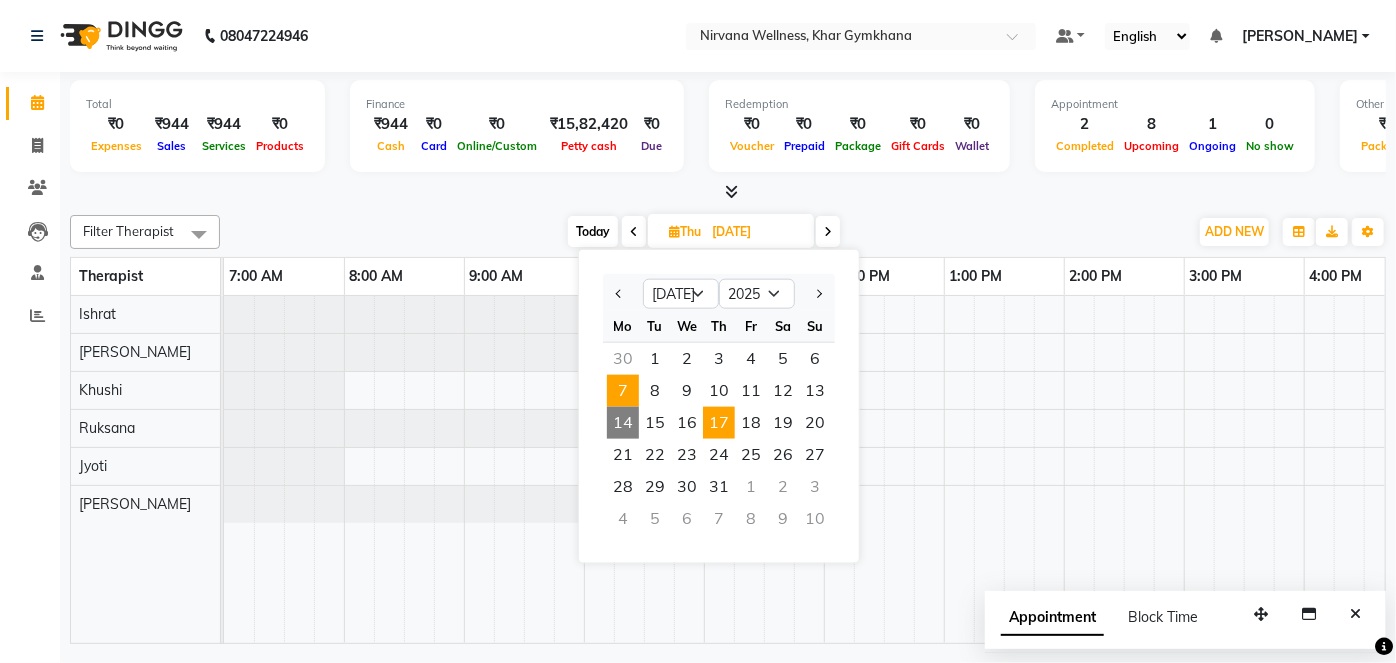 click on "7" at bounding box center (623, 391) 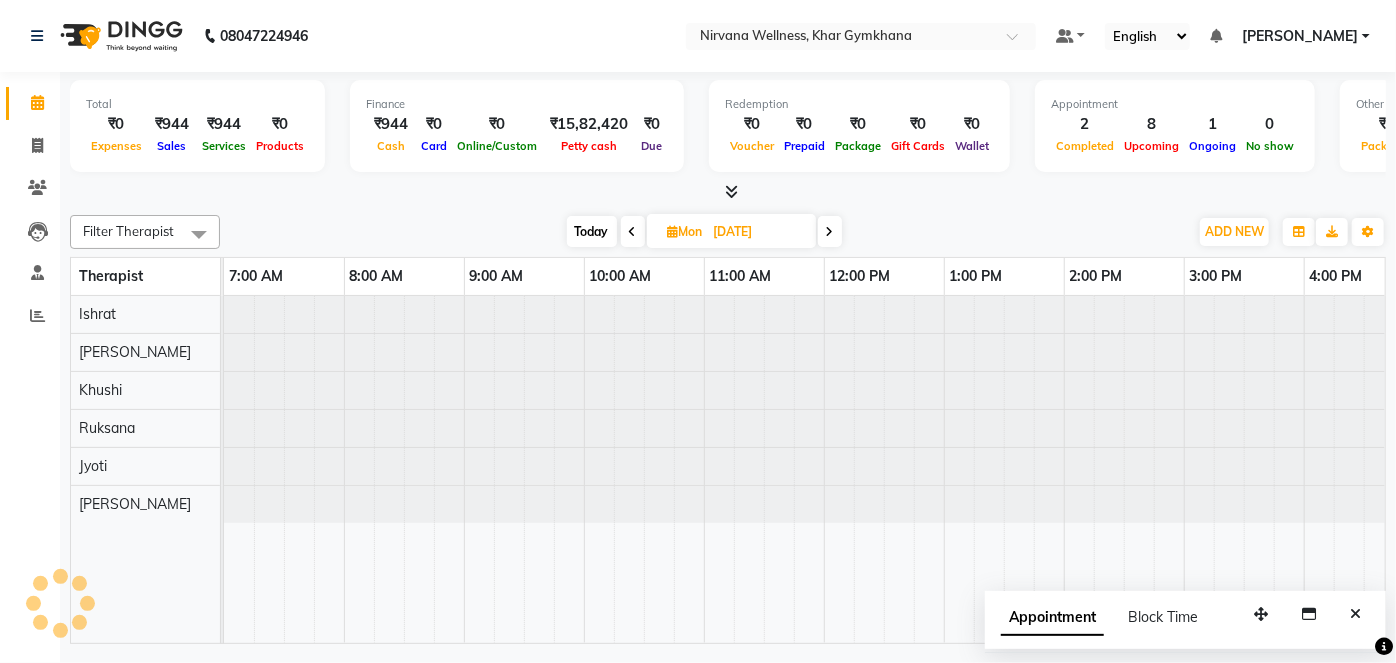 scroll, scrollTop: 0, scrollLeft: 480, axis: horizontal 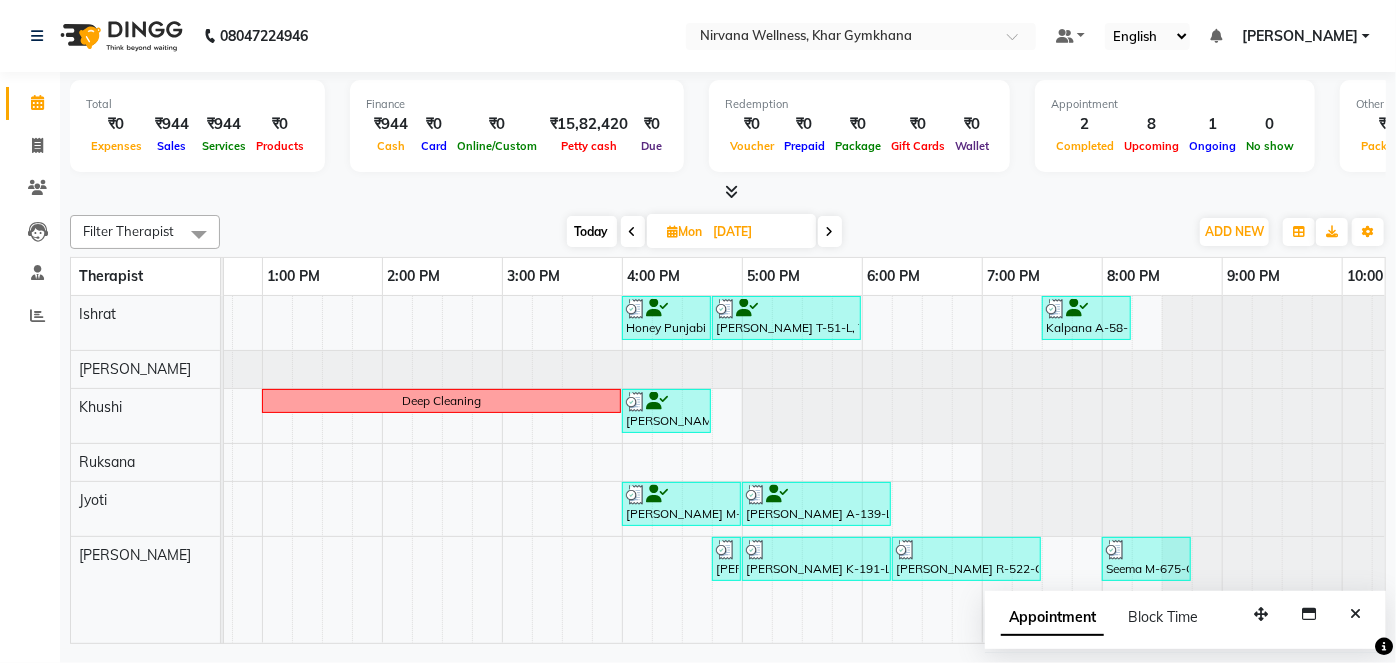 click at bounding box center [830, 232] 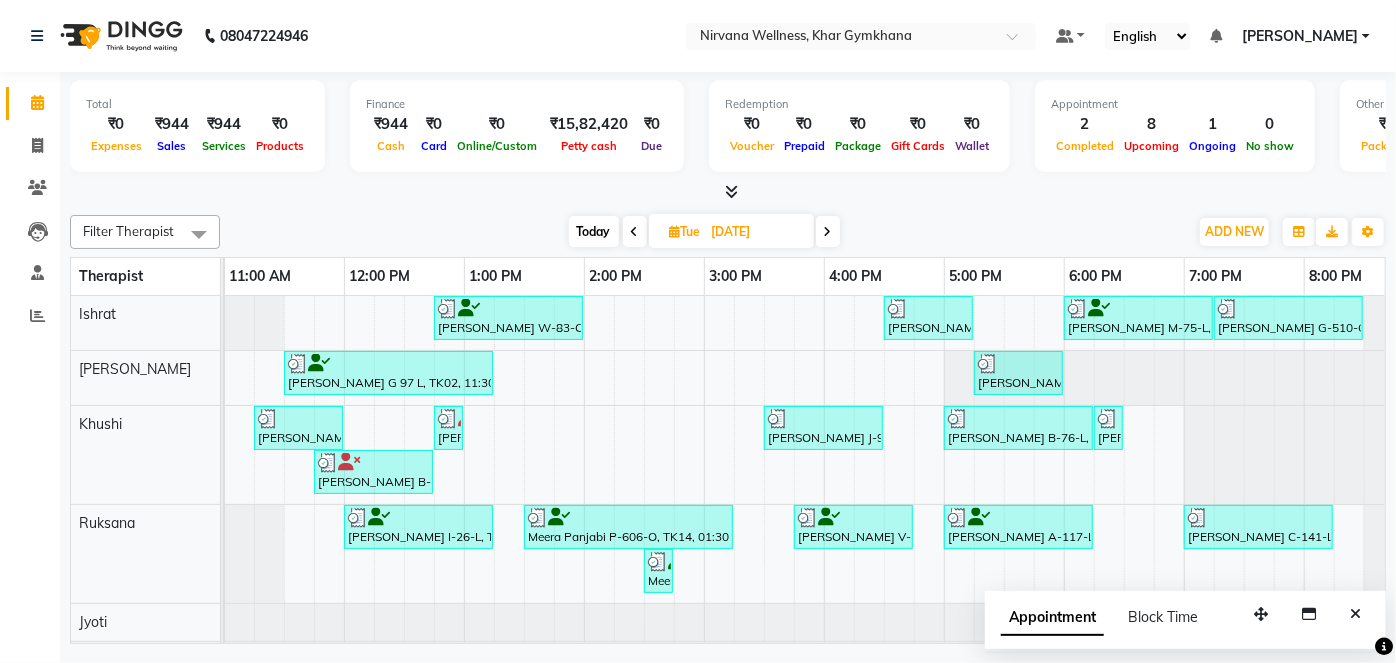 click at bounding box center [828, 231] 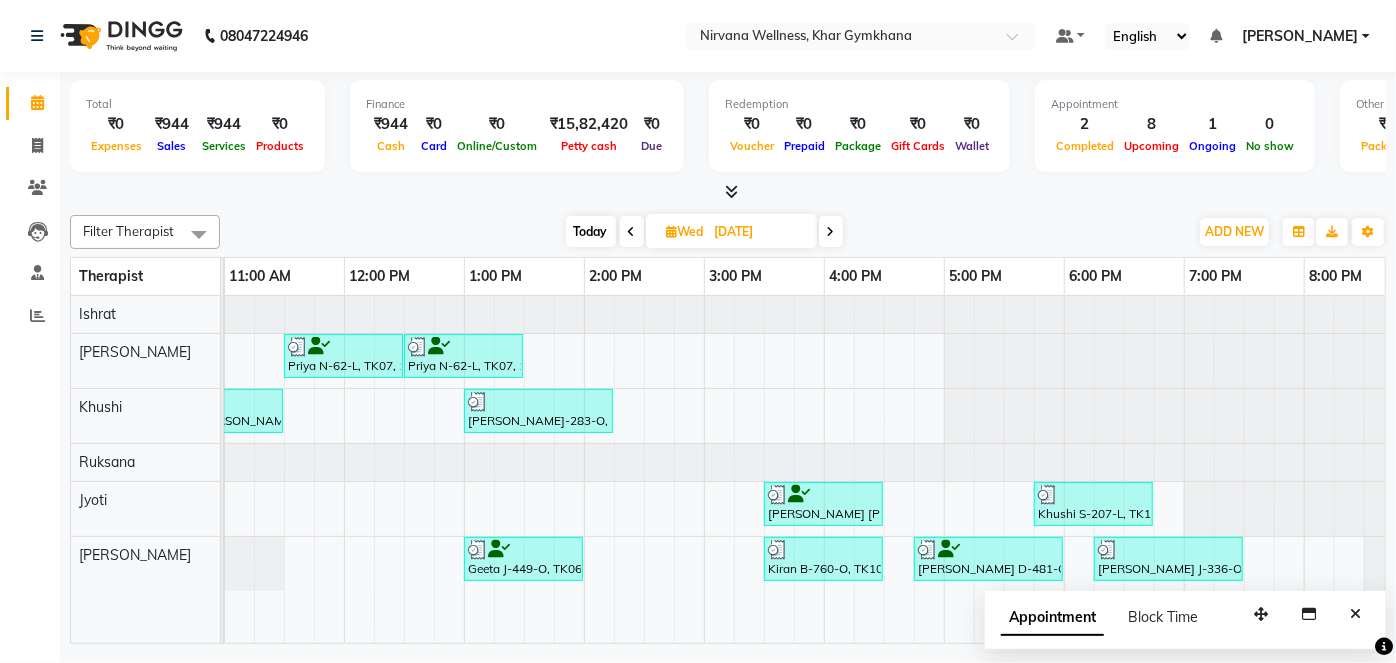 click at bounding box center [831, 232] 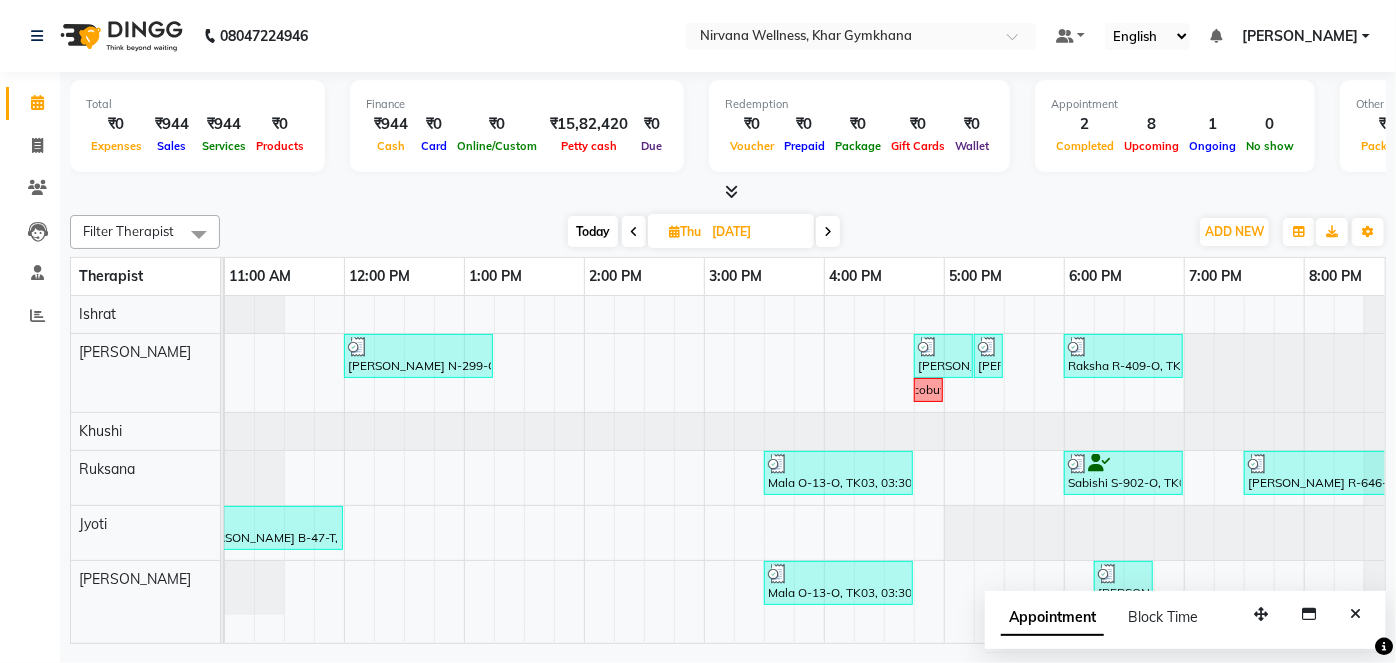 drag, startPoint x: 1357, startPoint y: 616, endPoint x: 1226, endPoint y: 649, distance: 135.09256 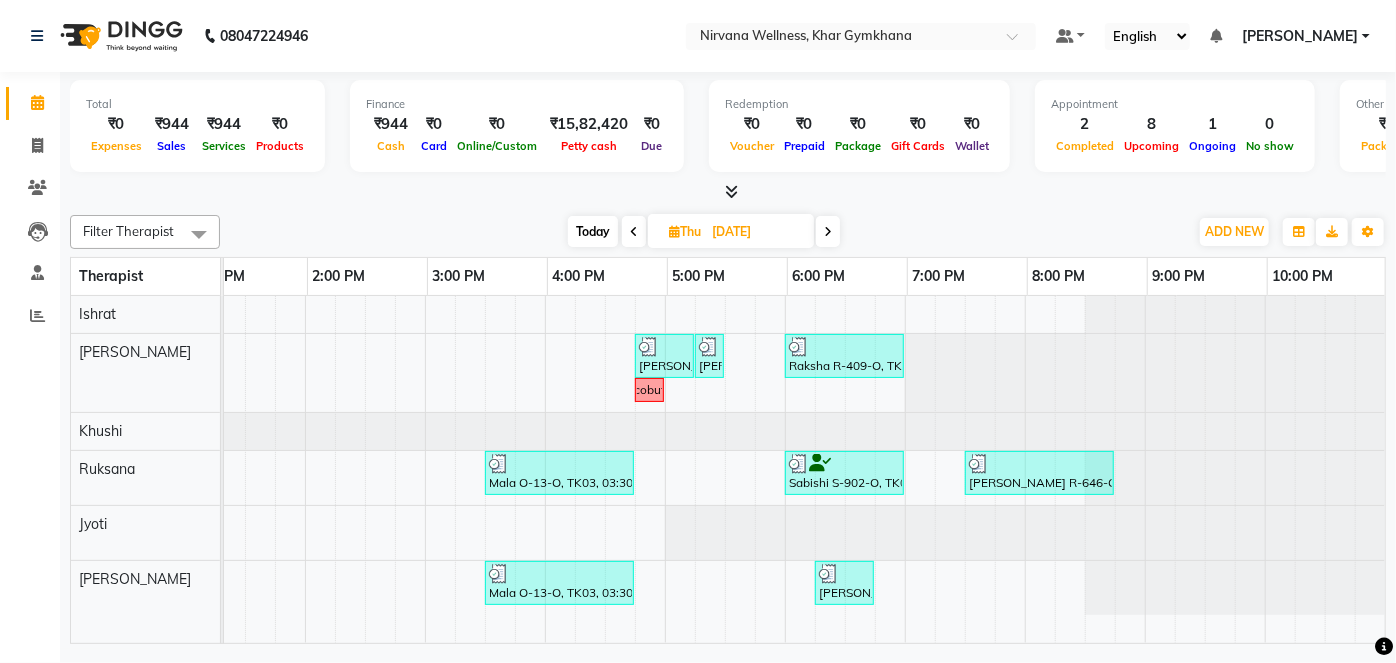 click at bounding box center (828, 231) 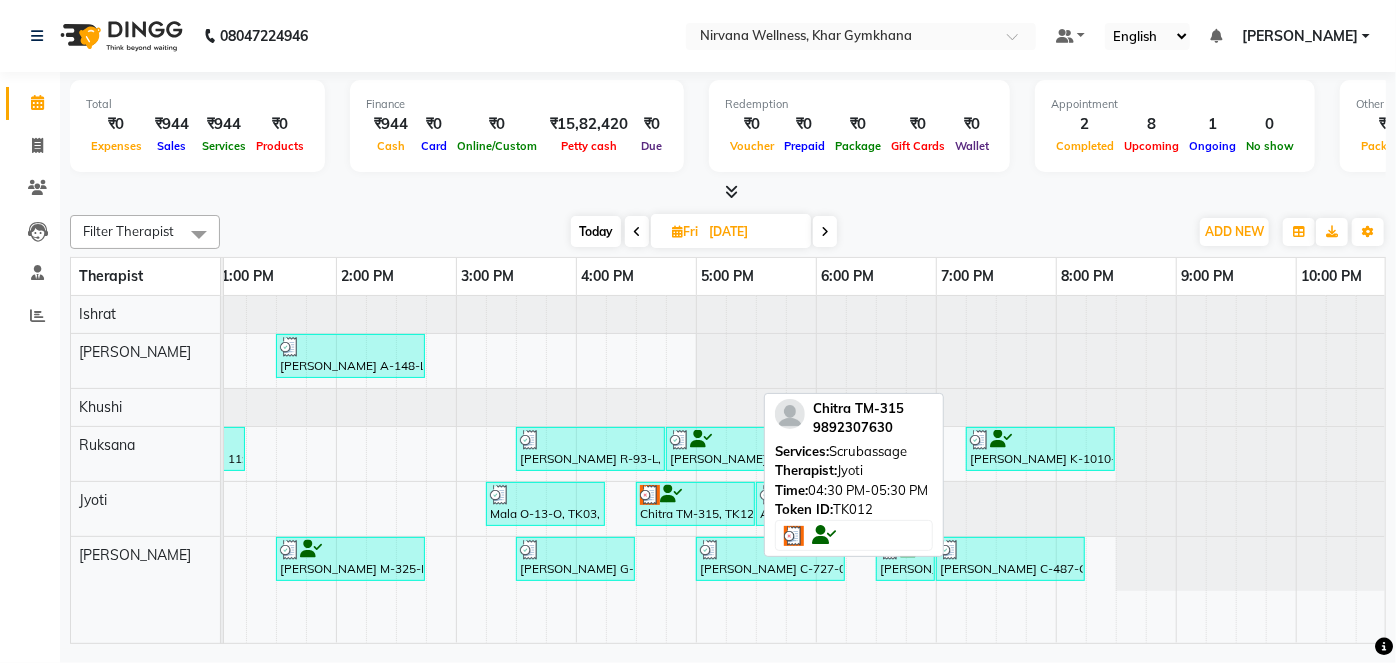 click at bounding box center (650, 495) 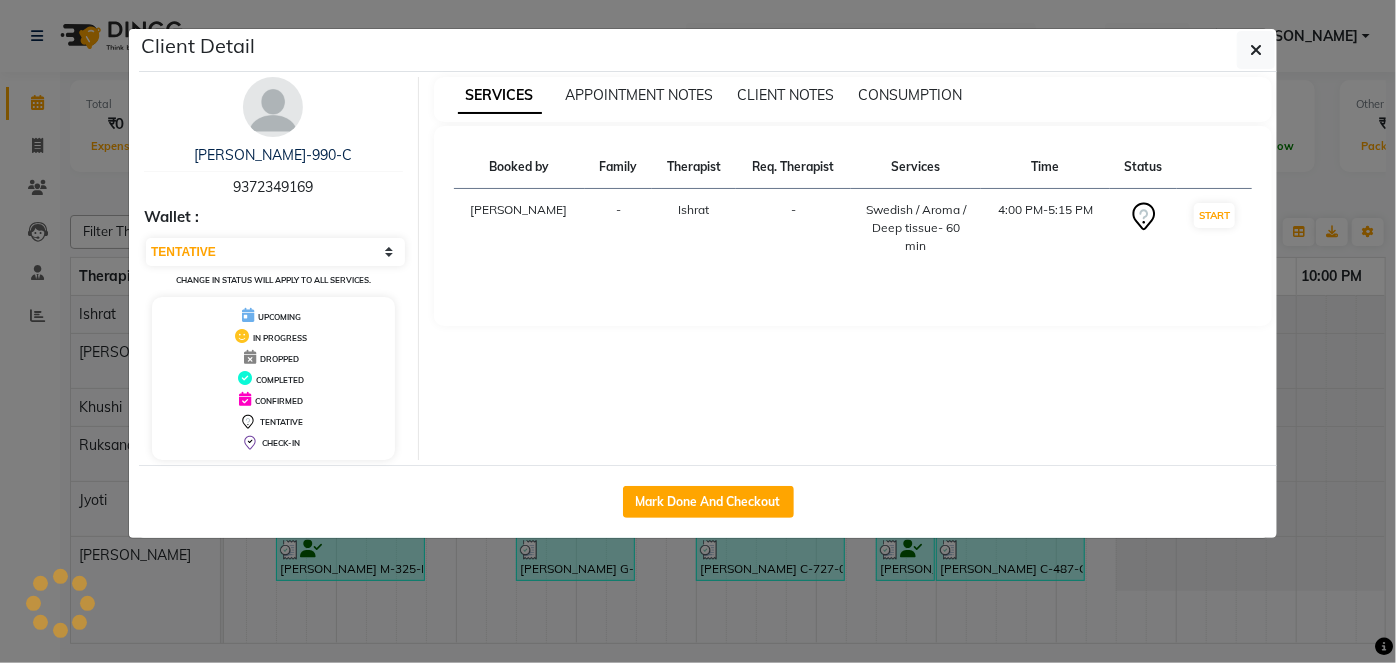 select on "3" 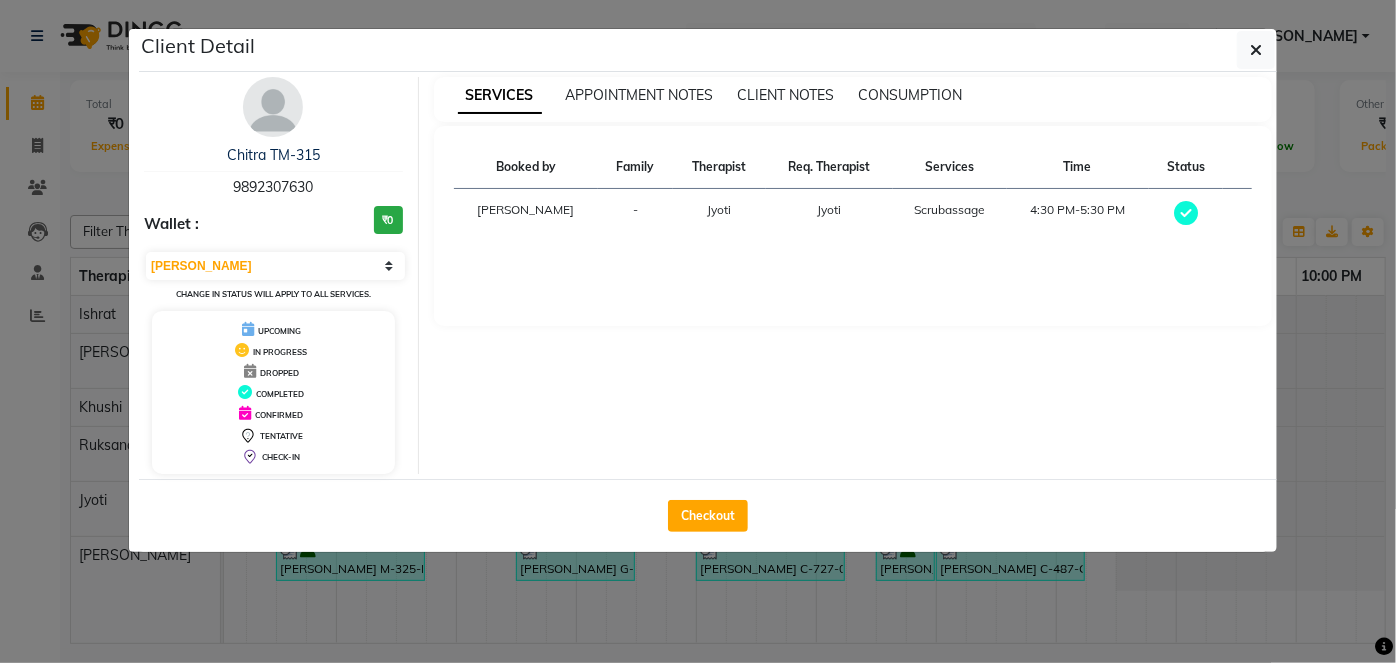 click on "Client Detail  Chitra TM-315   9892307630 Wallet : ₹0 Select MARK DONE UPCOMING Change in status will apply to all services. UPCOMING IN PROGRESS DROPPED COMPLETED CONFIRMED TENTATIVE CHECK-IN SERVICES APPOINTMENT NOTES CLIENT NOTES CONSUMPTION Booked by Family Therapist Req. Therapist Services Time Status  [PERSON_NAME]   4:30 PM-5:30 PM   Checkout" 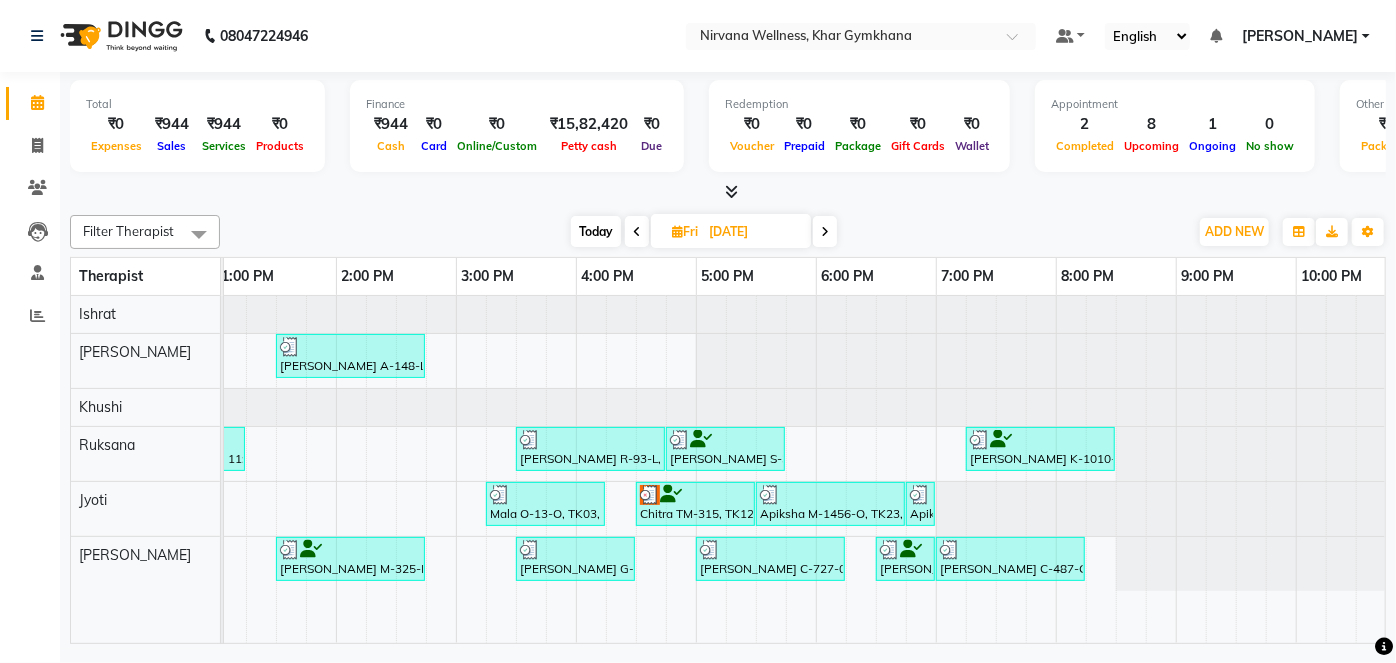click at bounding box center (825, 232) 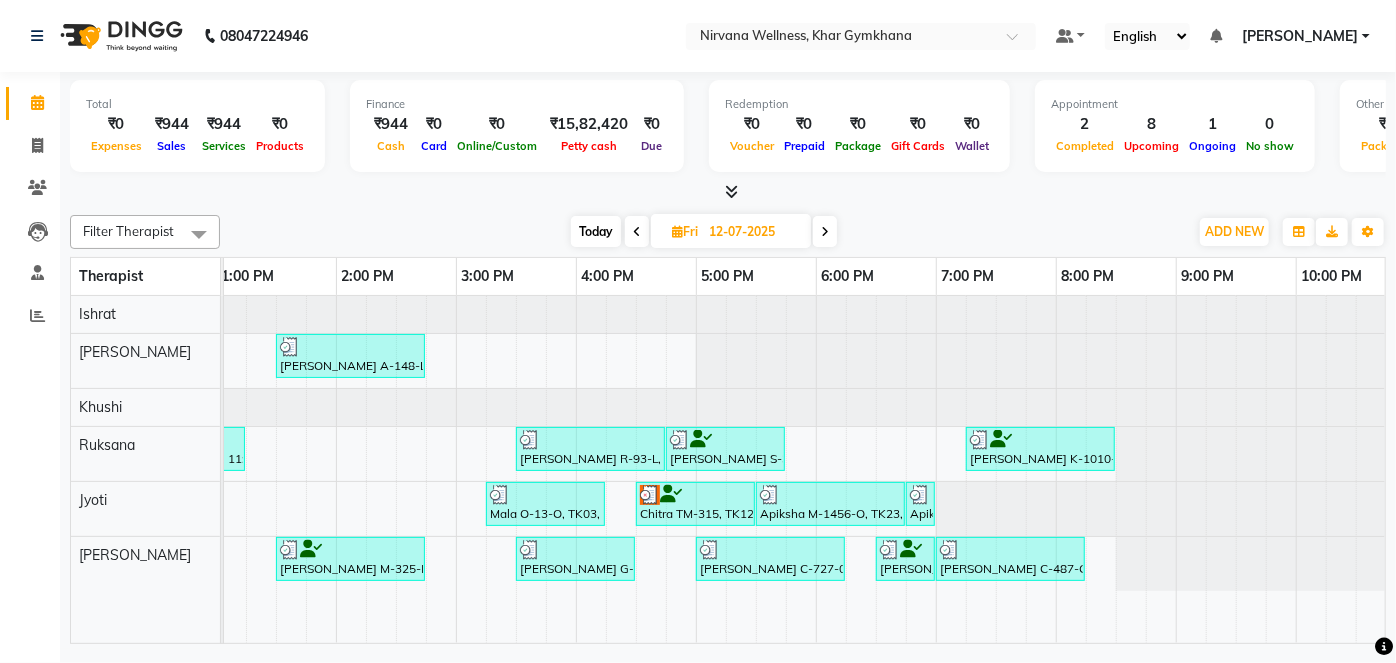 scroll, scrollTop: 0, scrollLeft: 480, axis: horizontal 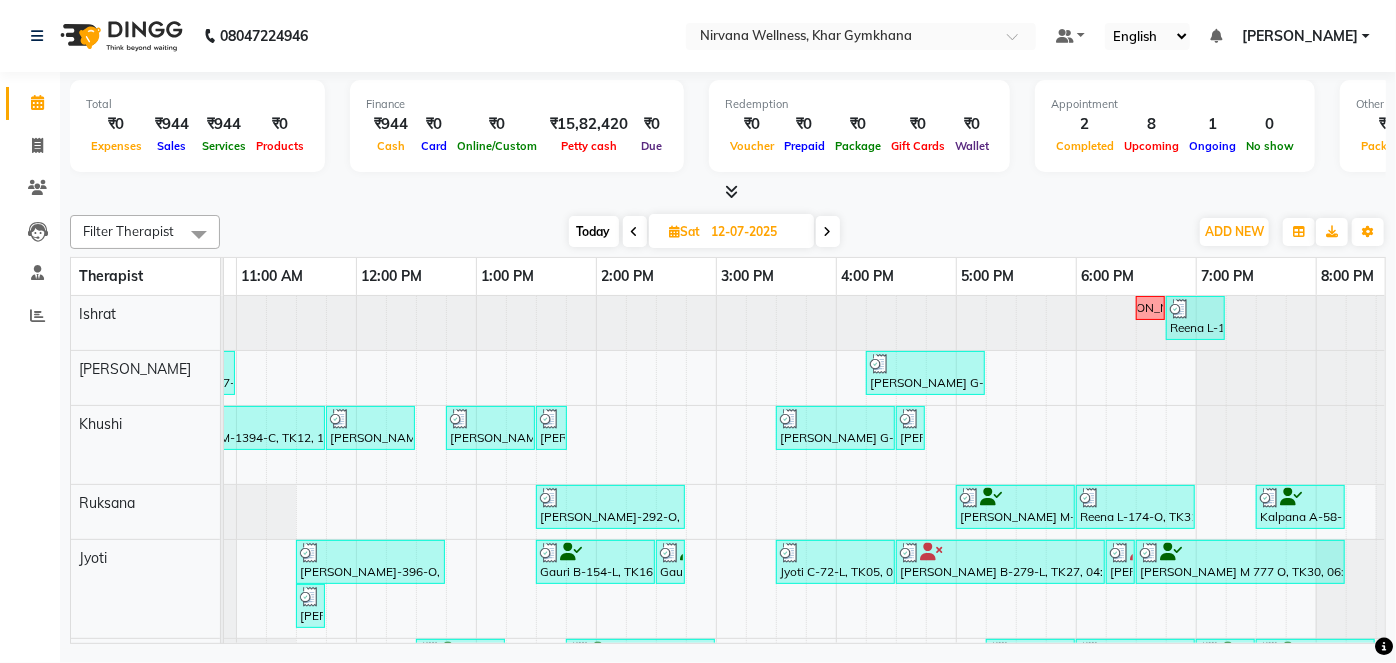 click at bounding box center [635, 231] 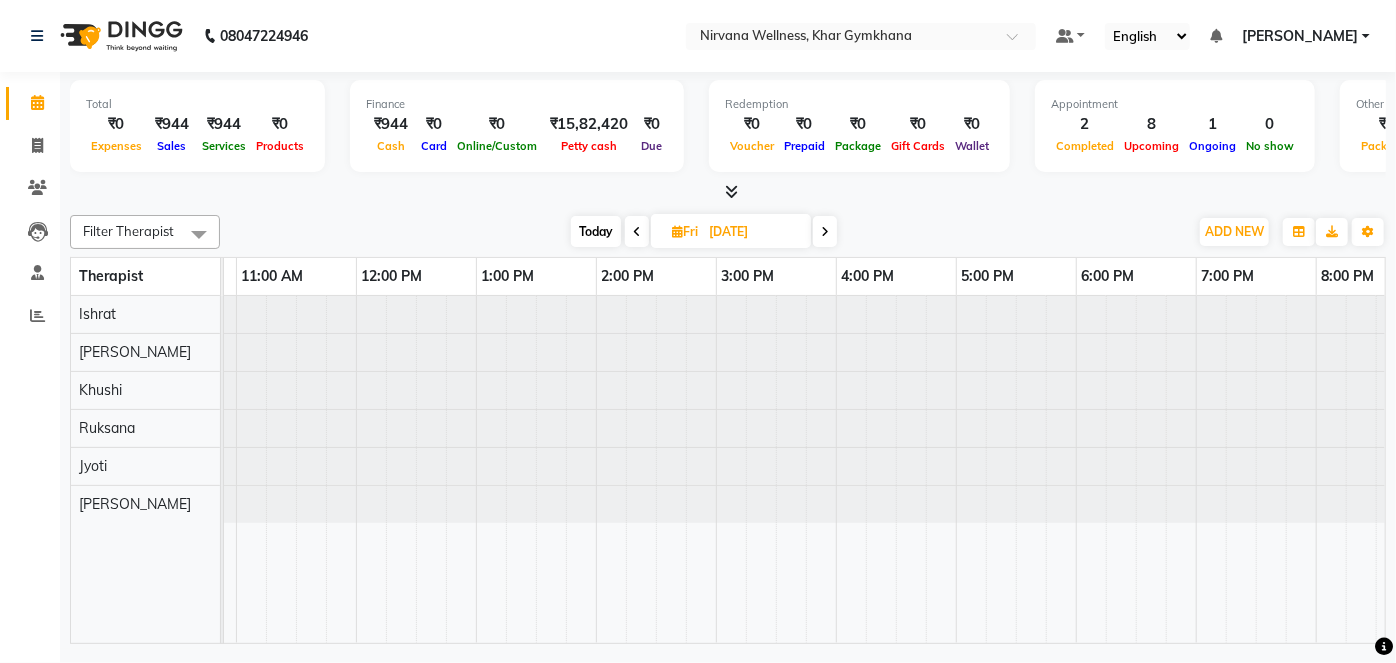 scroll, scrollTop: 0, scrollLeft: 480, axis: horizontal 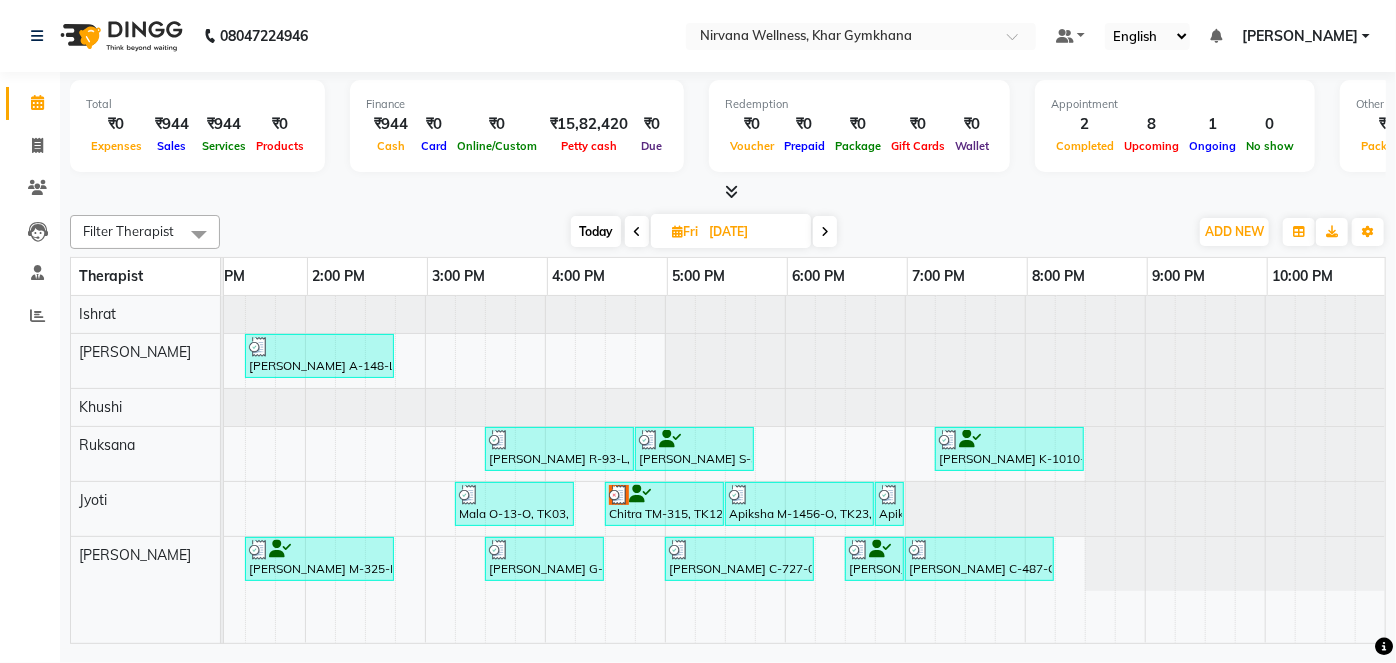 click on "Today" at bounding box center (596, 231) 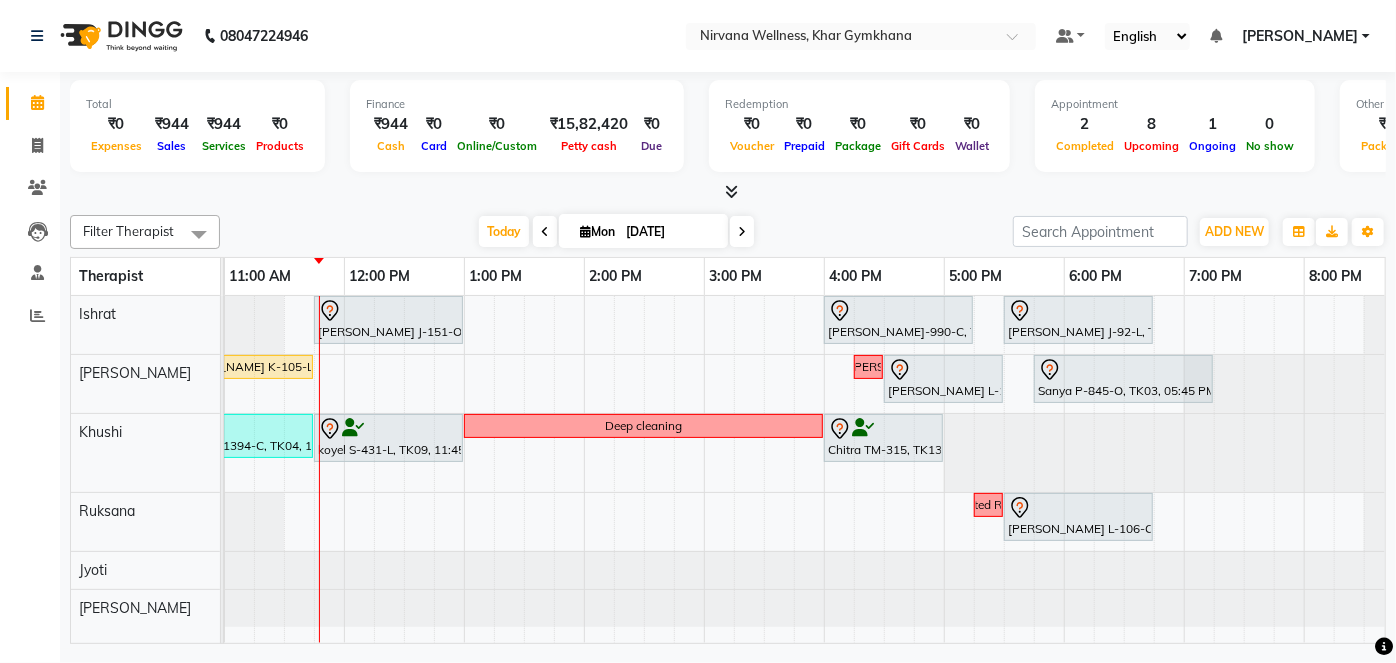 scroll, scrollTop: 0, scrollLeft: 598, axis: horizontal 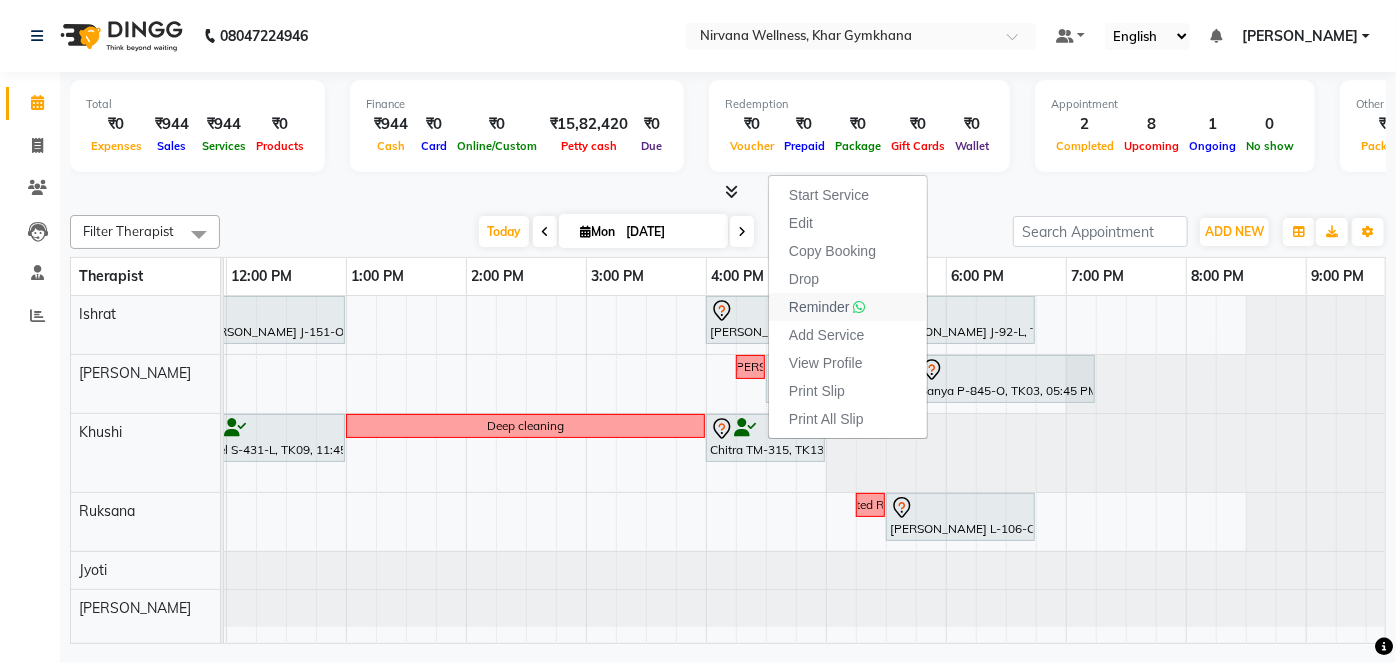 click on "Reminder" at bounding box center [848, 307] 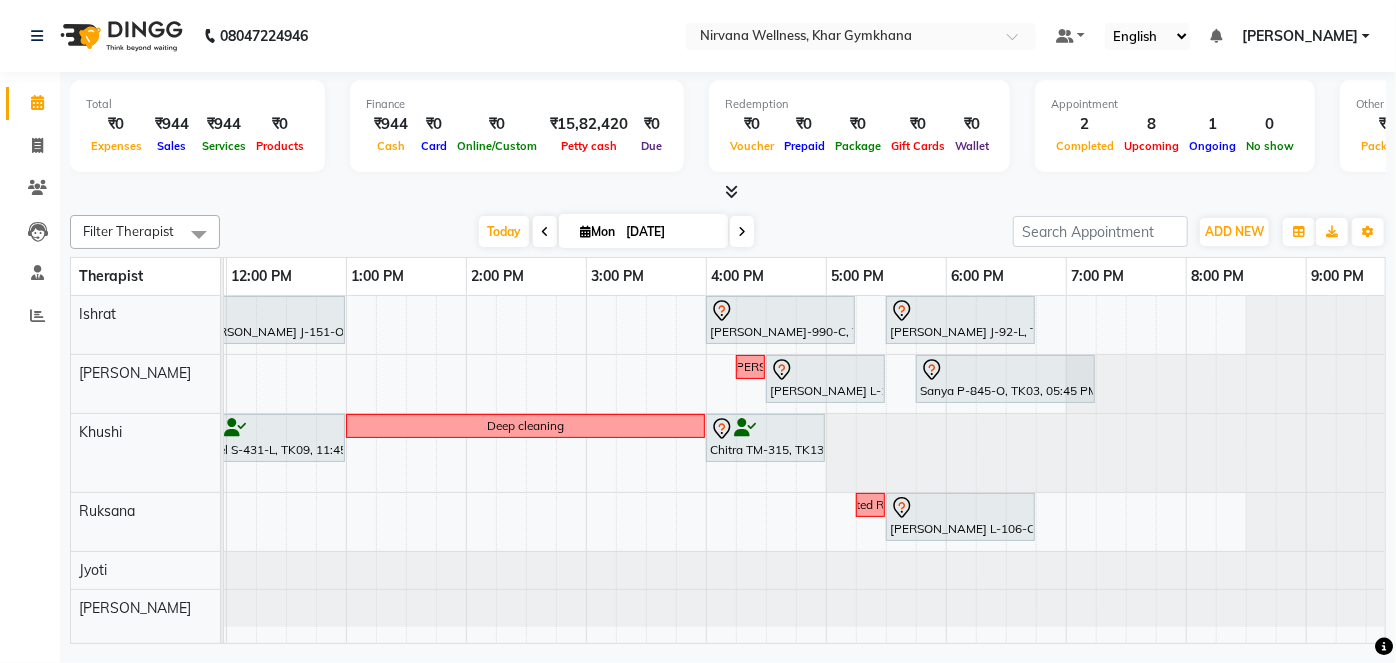 scroll, scrollTop: 0, scrollLeft: 552, axis: horizontal 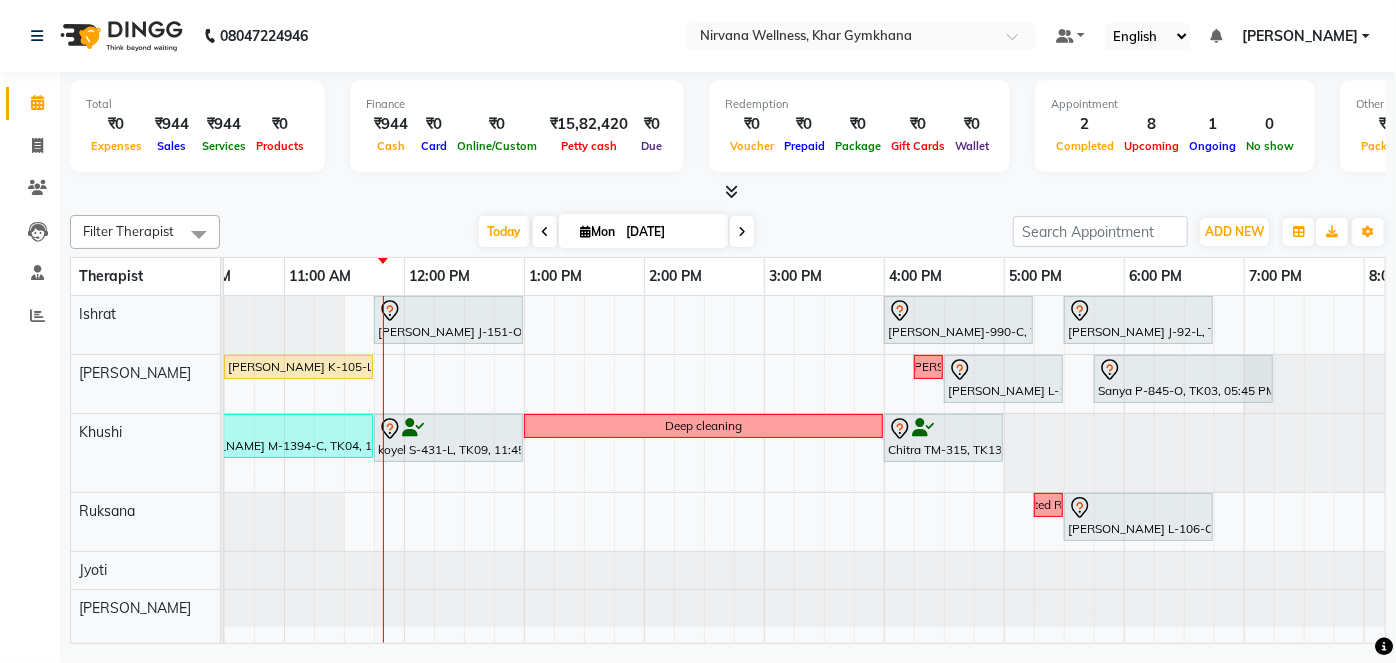 click at bounding box center (545, 232) 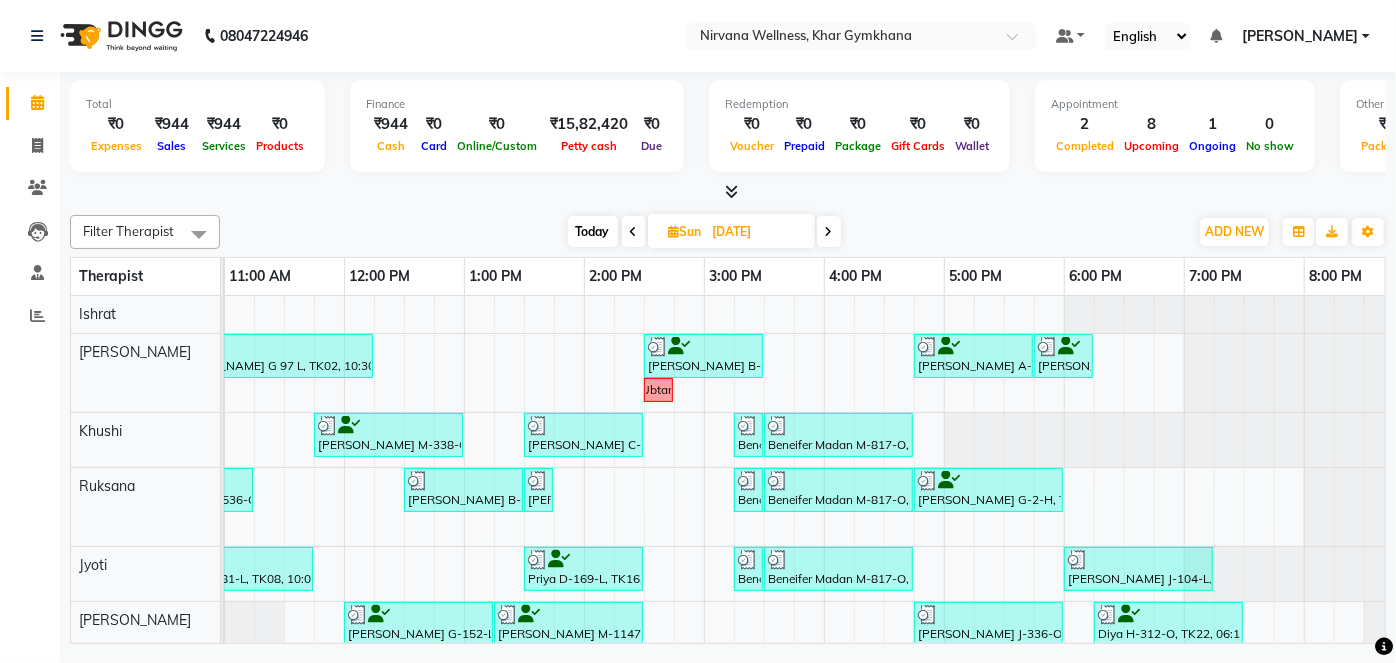 click at bounding box center (634, 231) 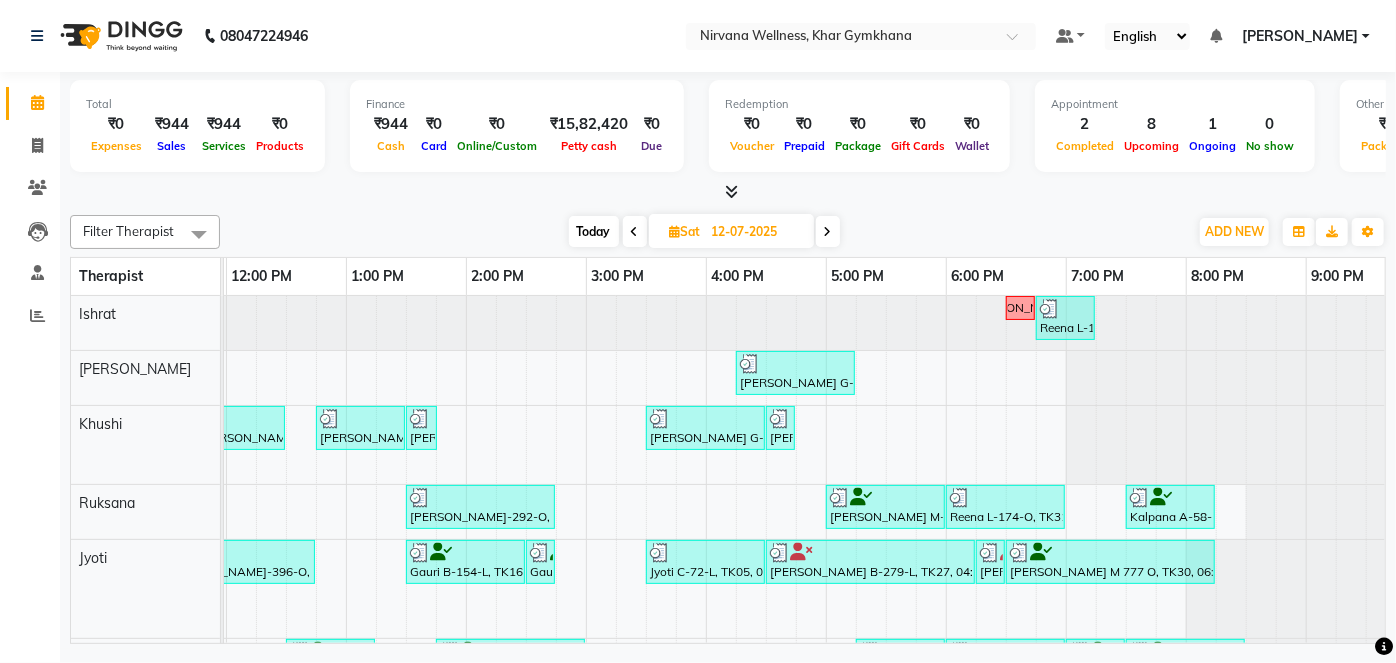 click at bounding box center (635, 231) 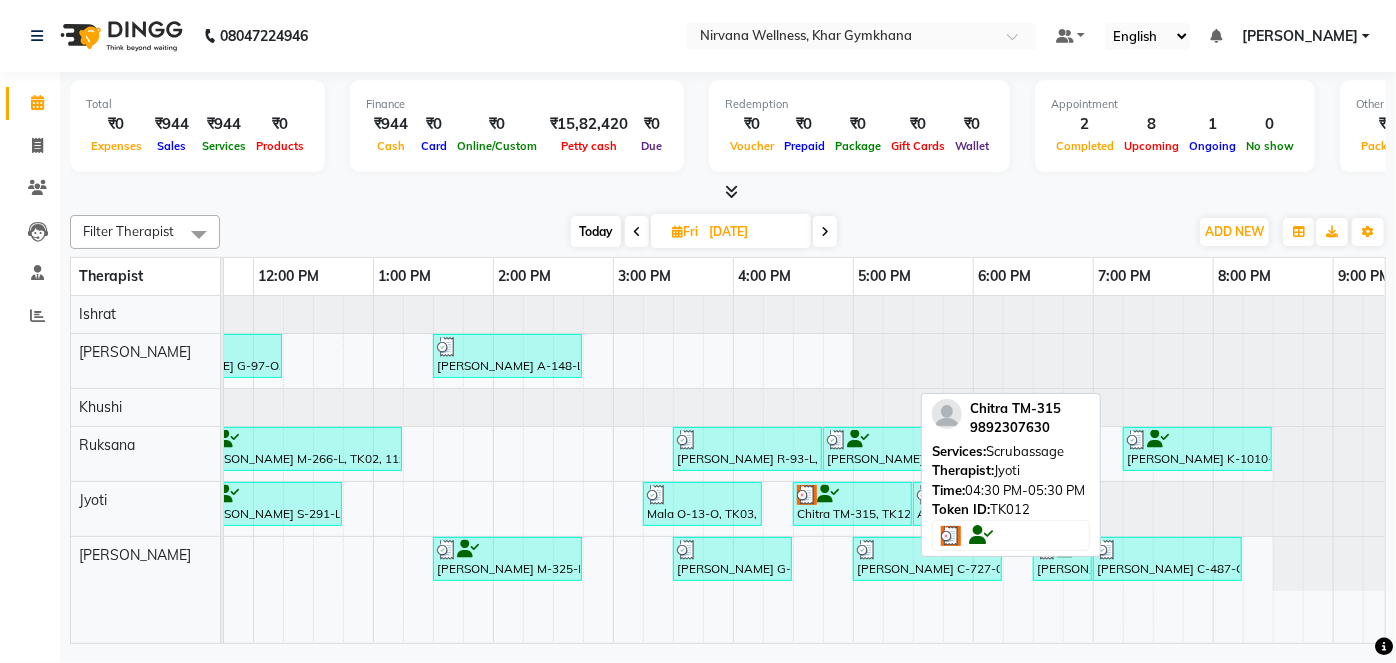 click at bounding box center (852, 495) 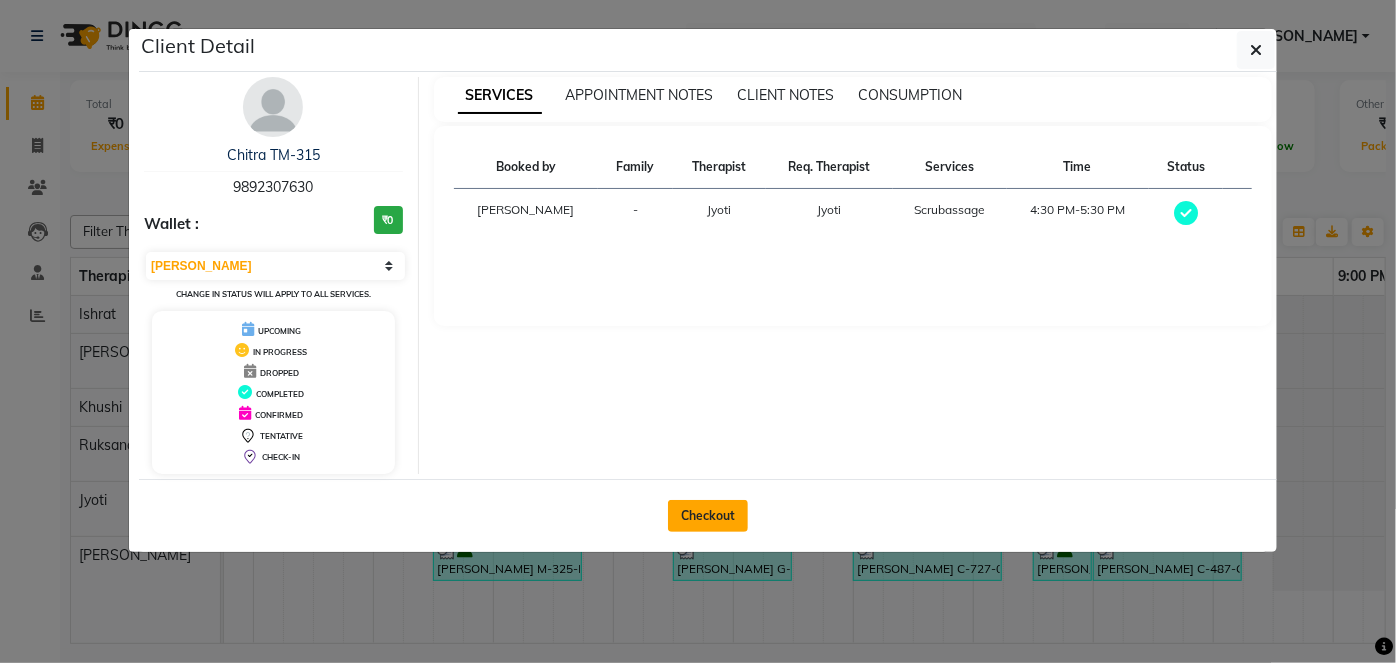 click on "Checkout" 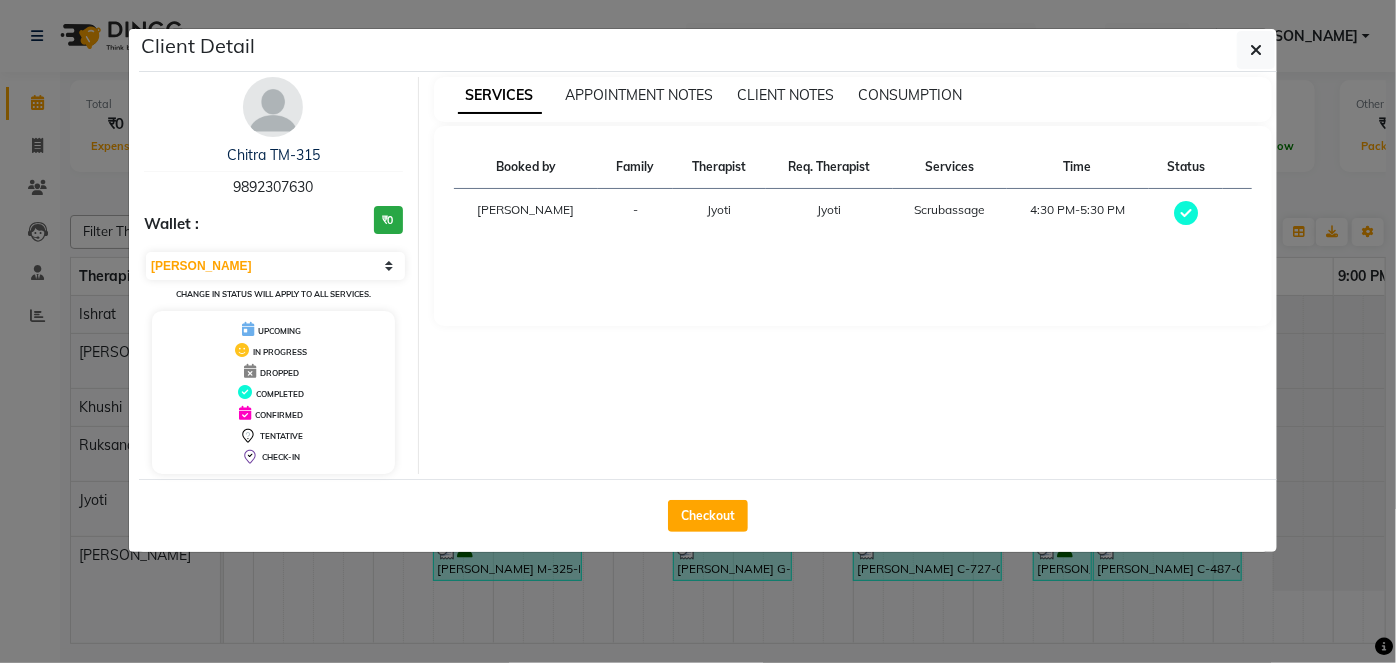 select on "6844" 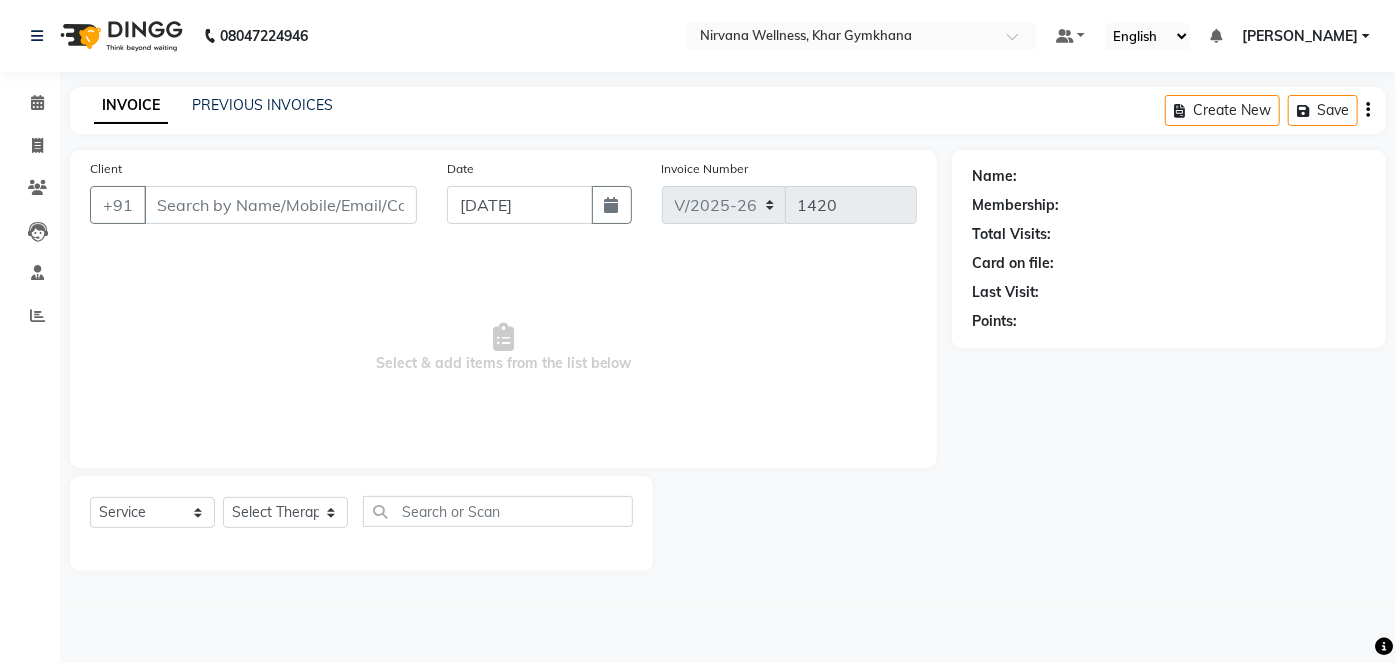 type on "9892307630" 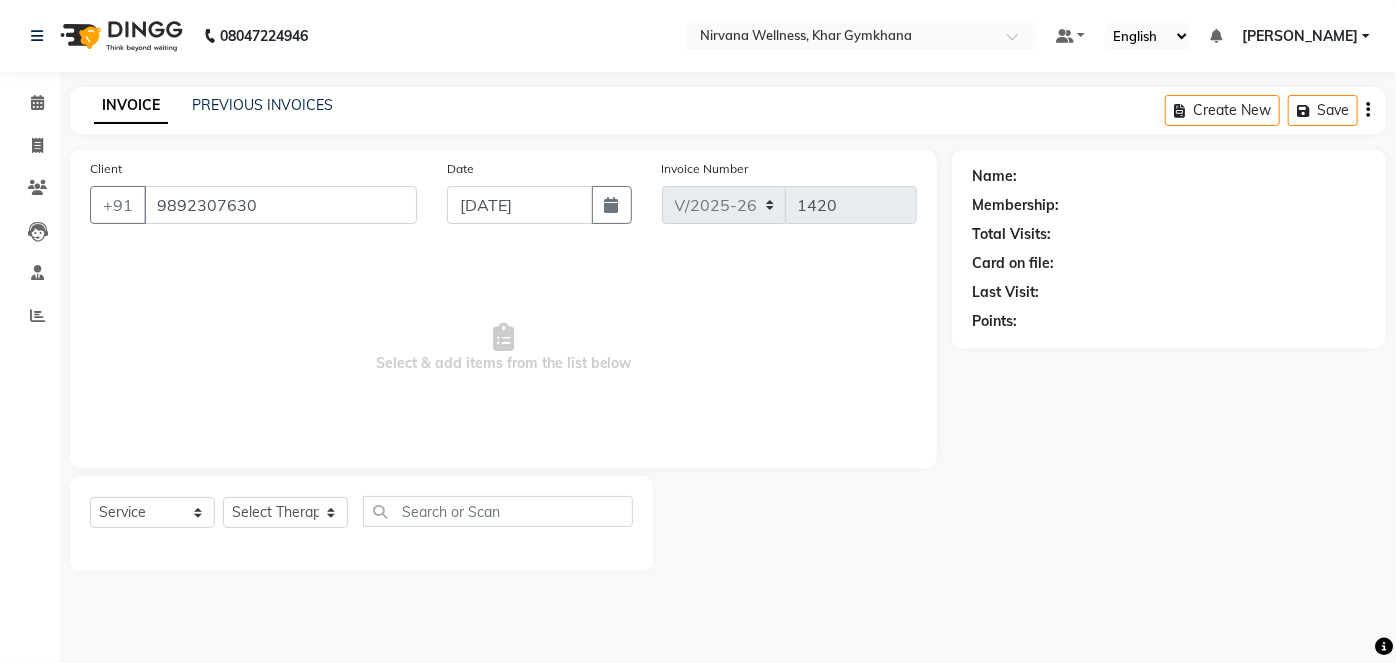 select on "78895" 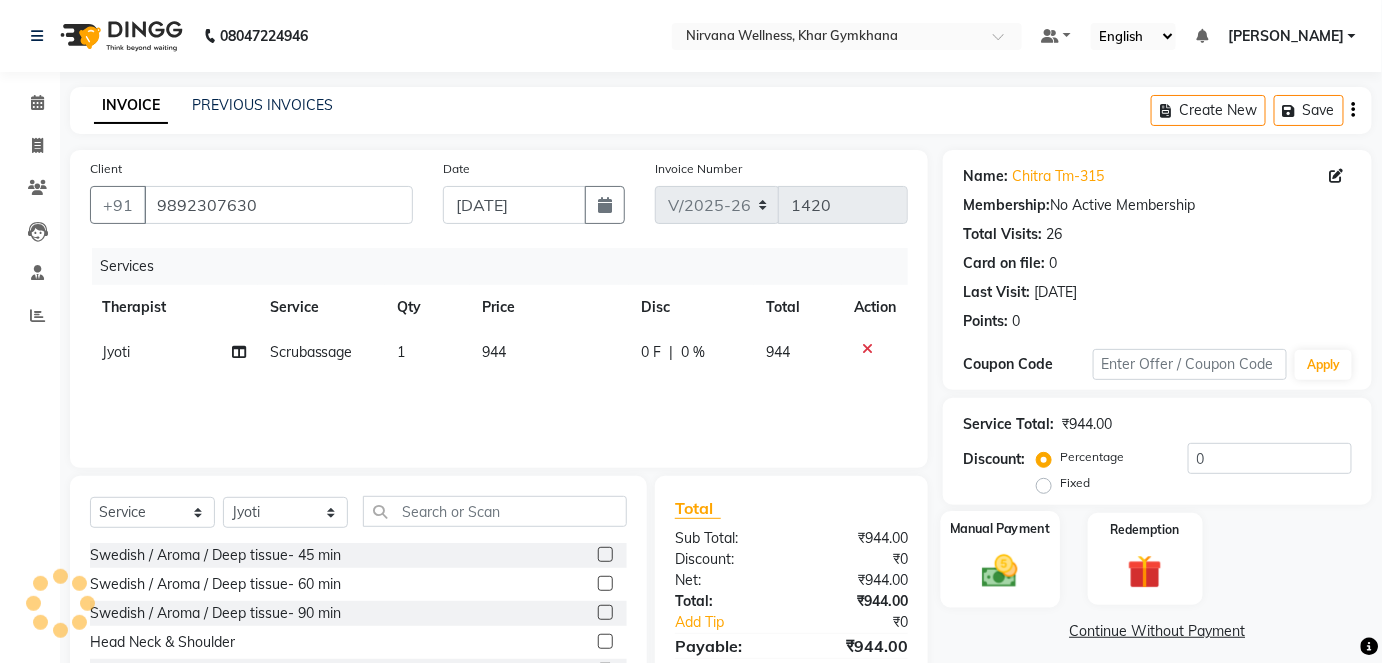 drag, startPoint x: 970, startPoint y: 532, endPoint x: 995, endPoint y: 540, distance: 26.24881 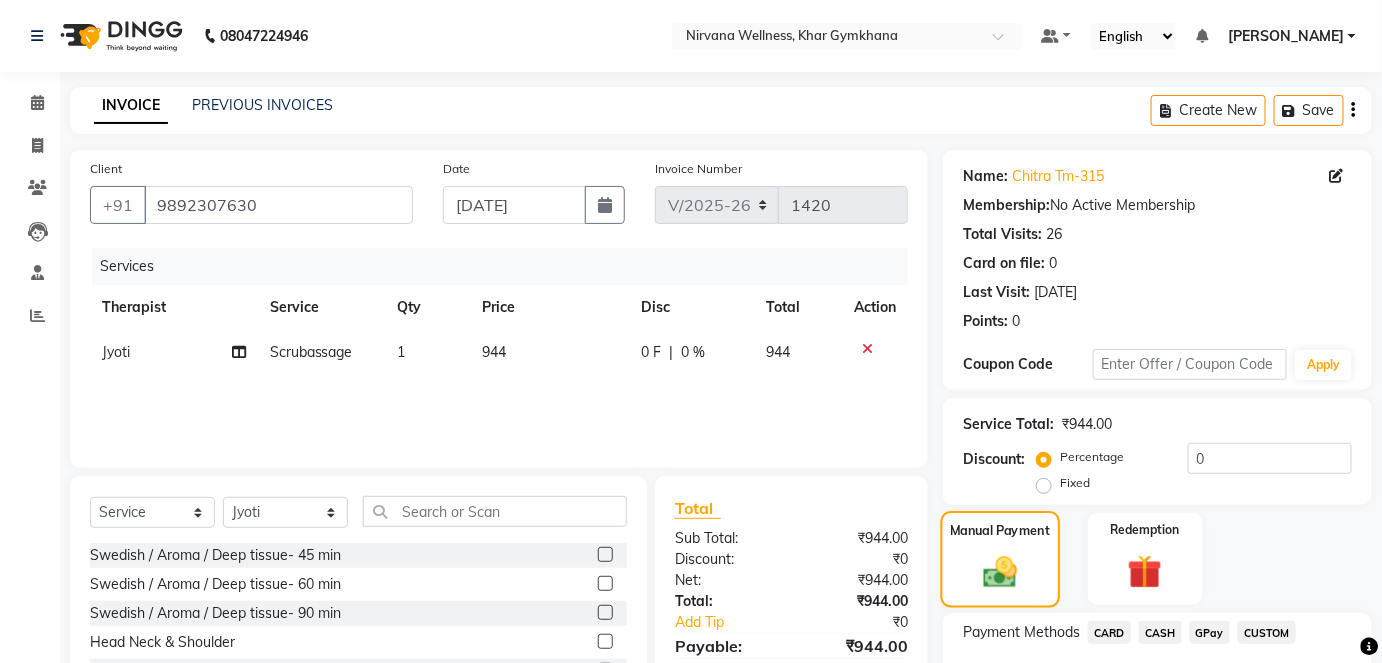 scroll, scrollTop: 140, scrollLeft: 0, axis: vertical 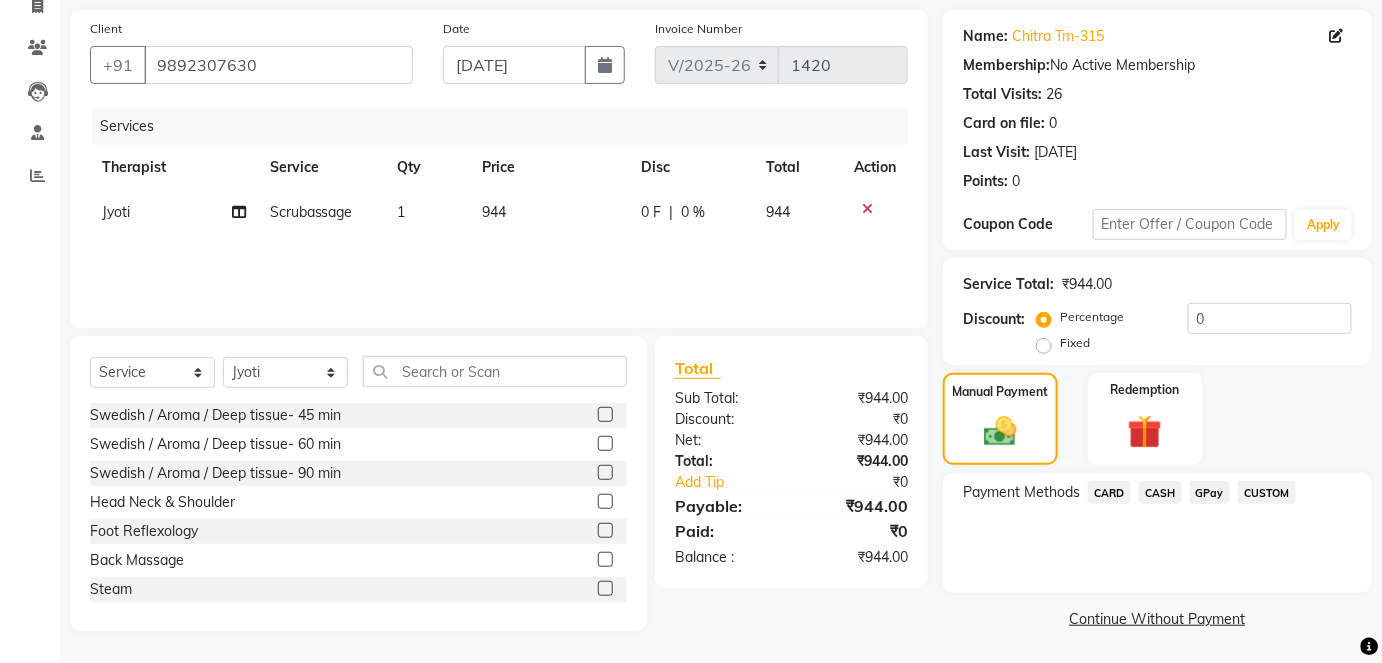 click on "CASH" 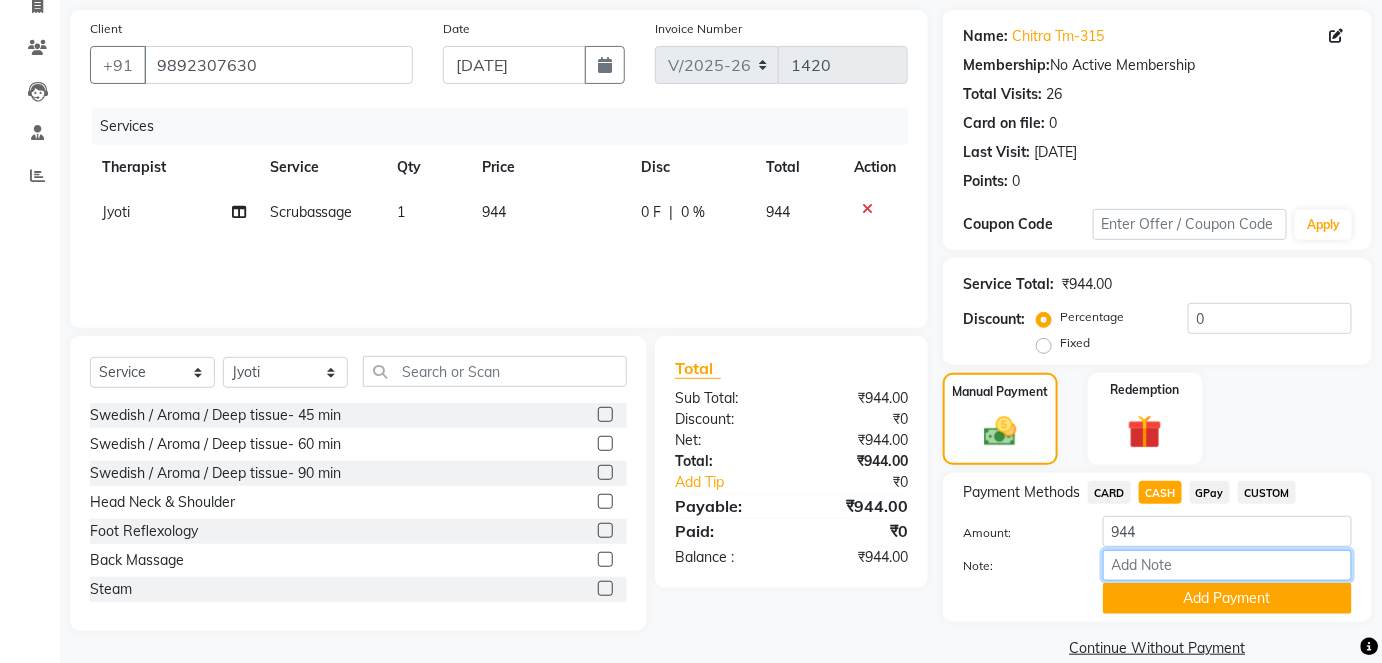 click on "Note:" at bounding box center (1227, 565) 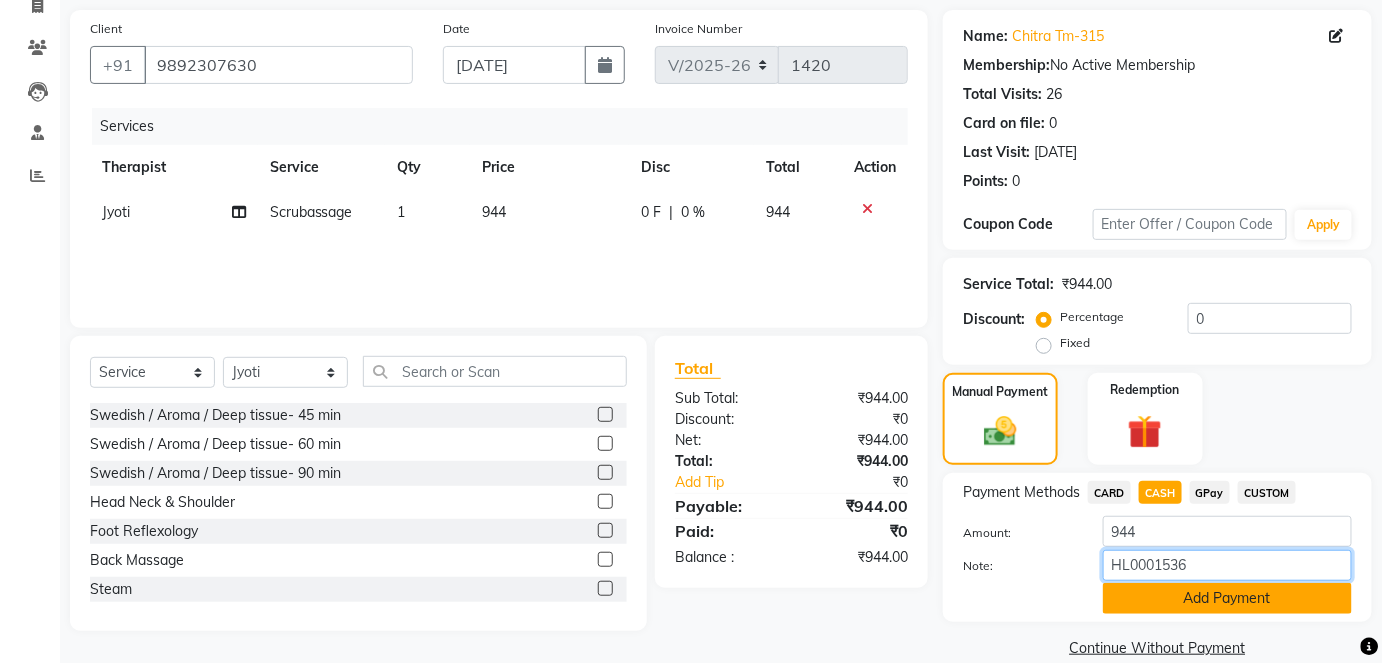 type on "HL0001536" 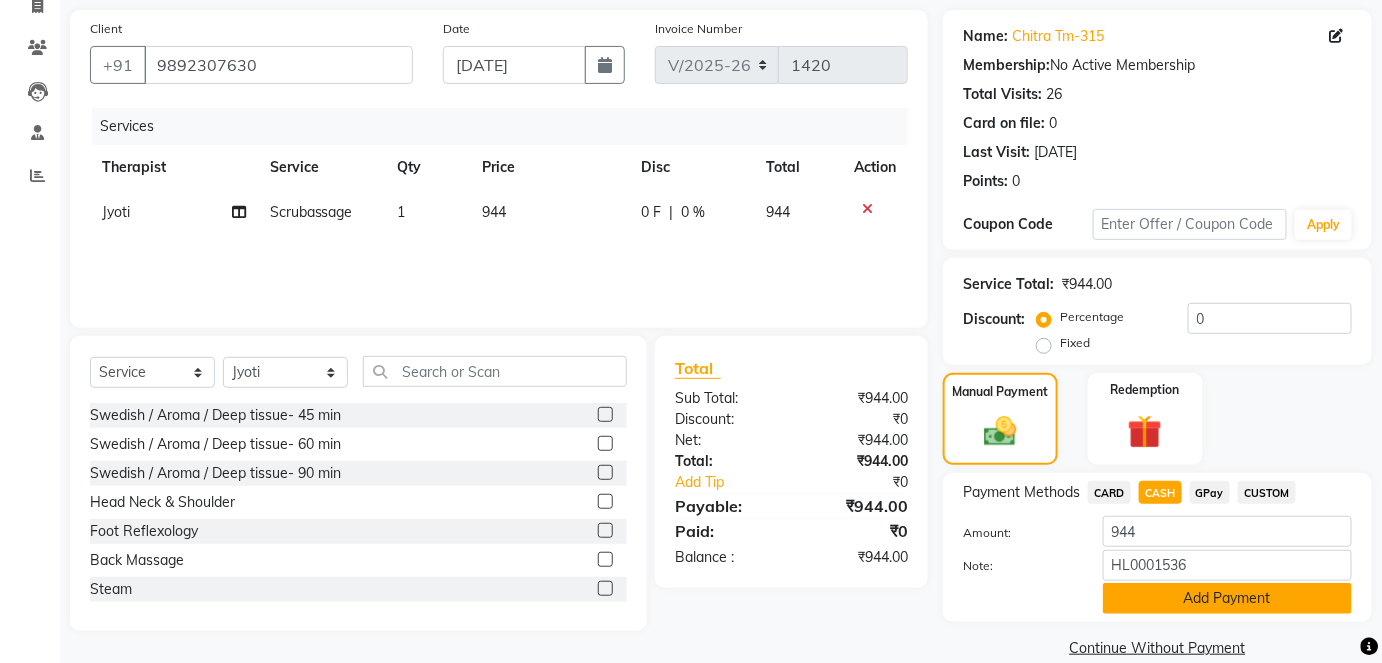 click on "Add Payment" 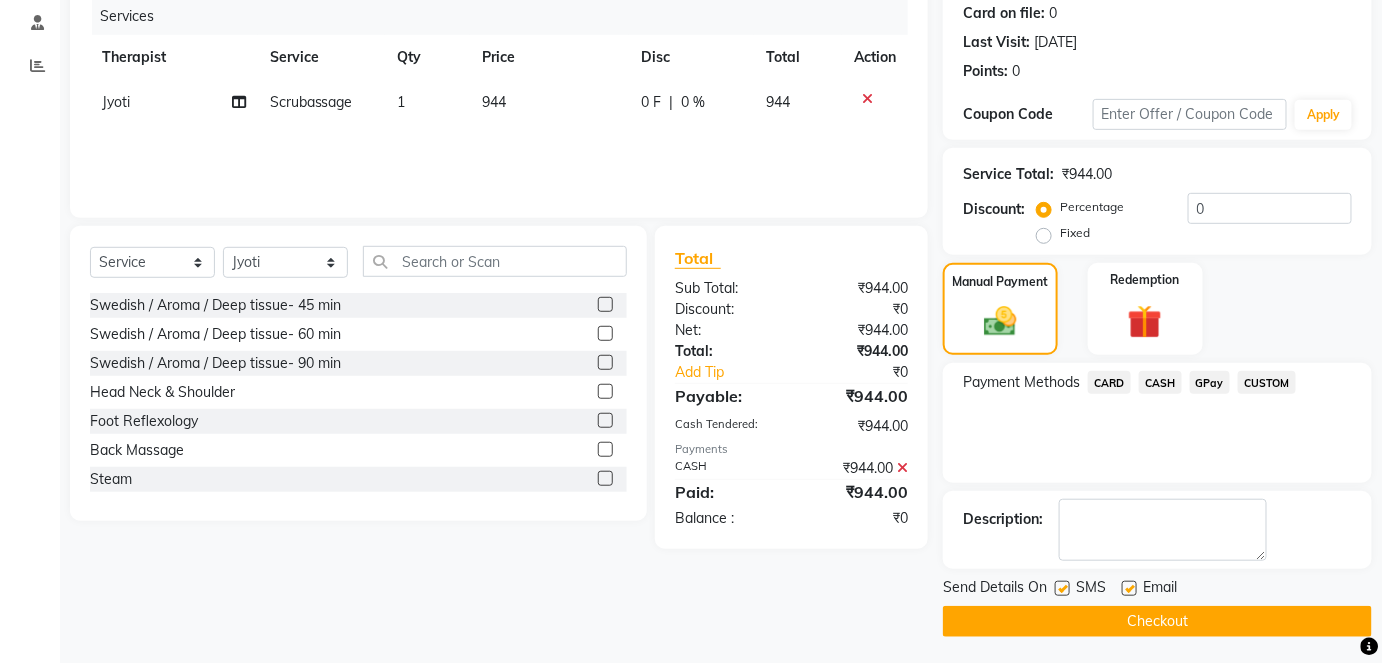 scroll, scrollTop: 252, scrollLeft: 0, axis: vertical 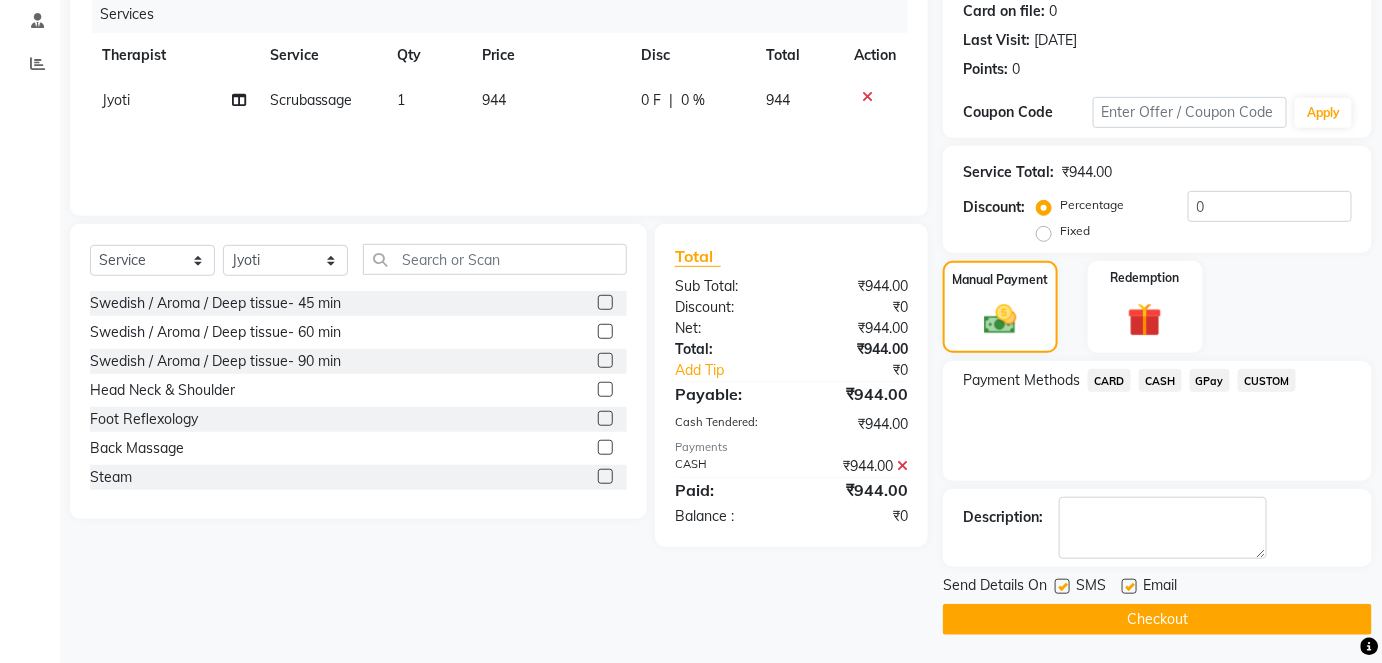 click on "Checkout" 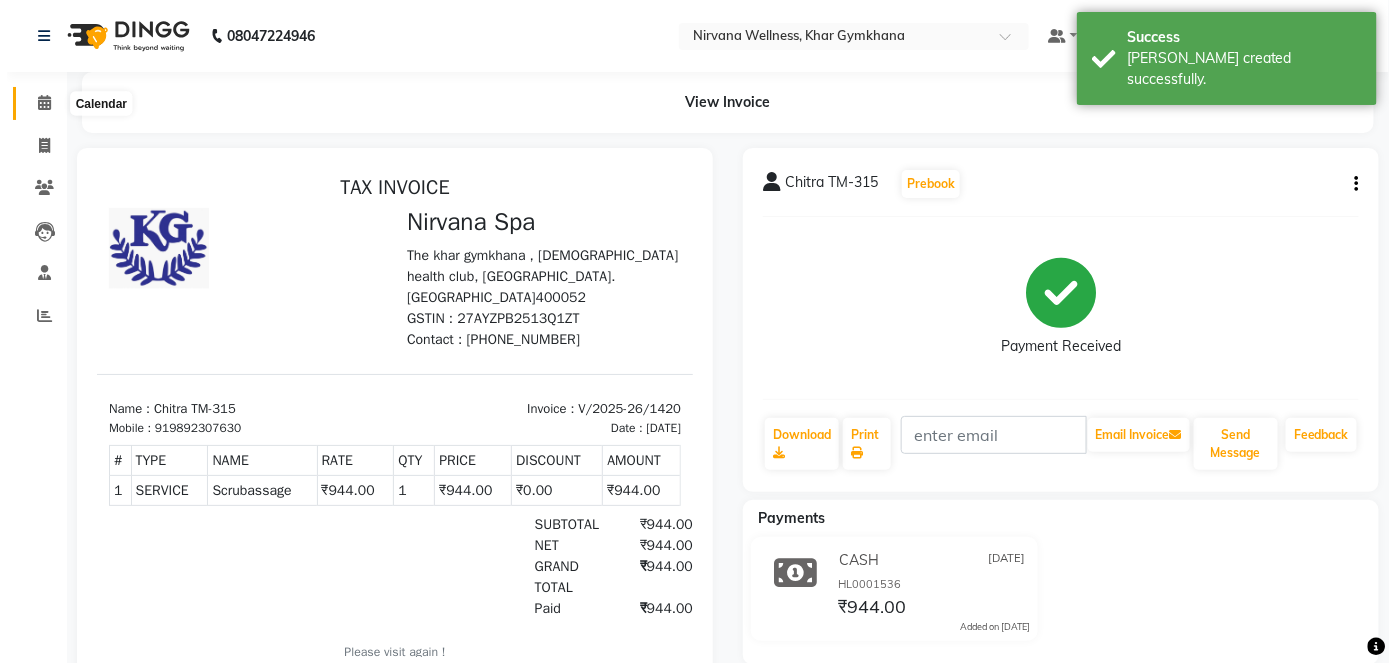 scroll, scrollTop: 0, scrollLeft: 0, axis: both 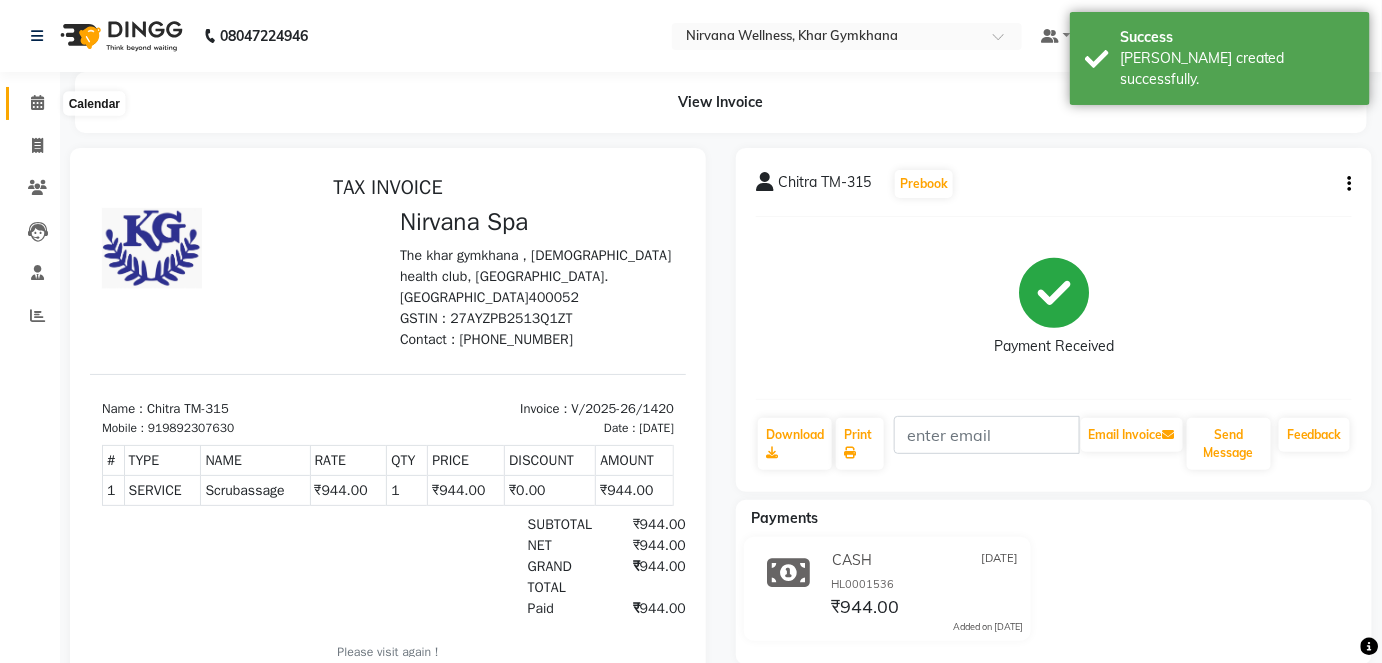 click 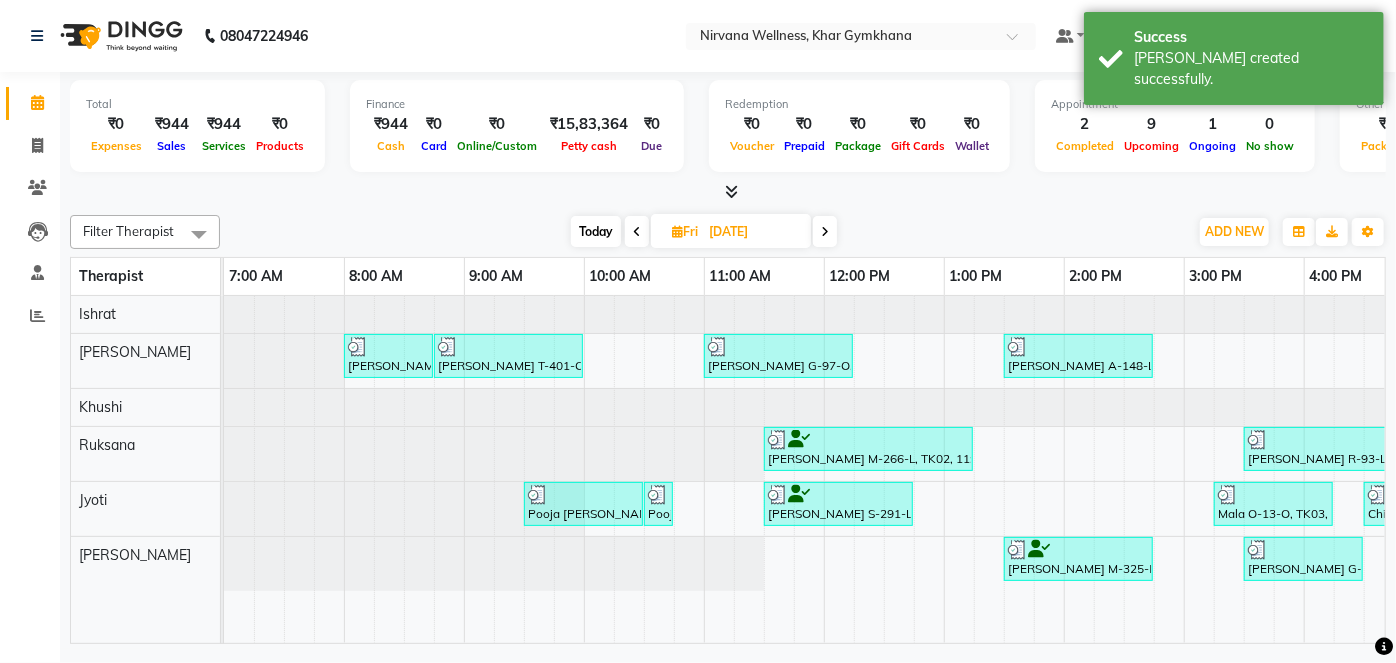 scroll, scrollTop: 0, scrollLeft: 154, axis: horizontal 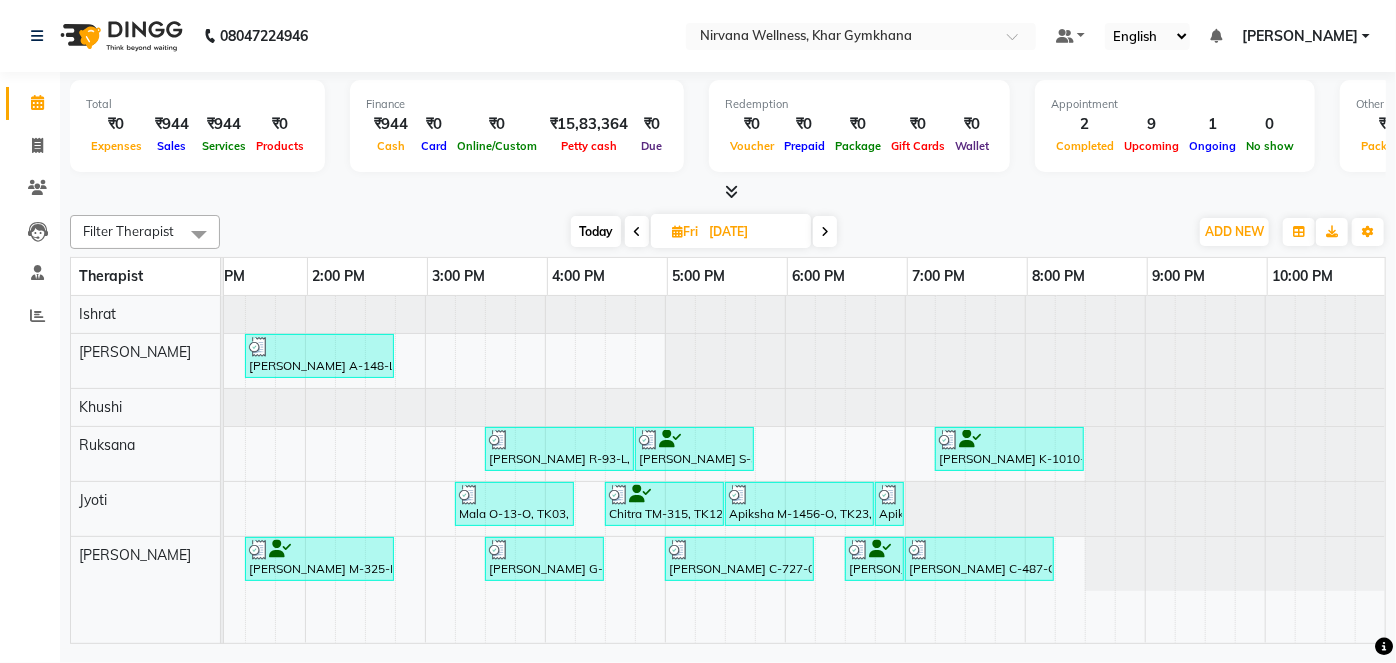 click on "Today" at bounding box center [596, 231] 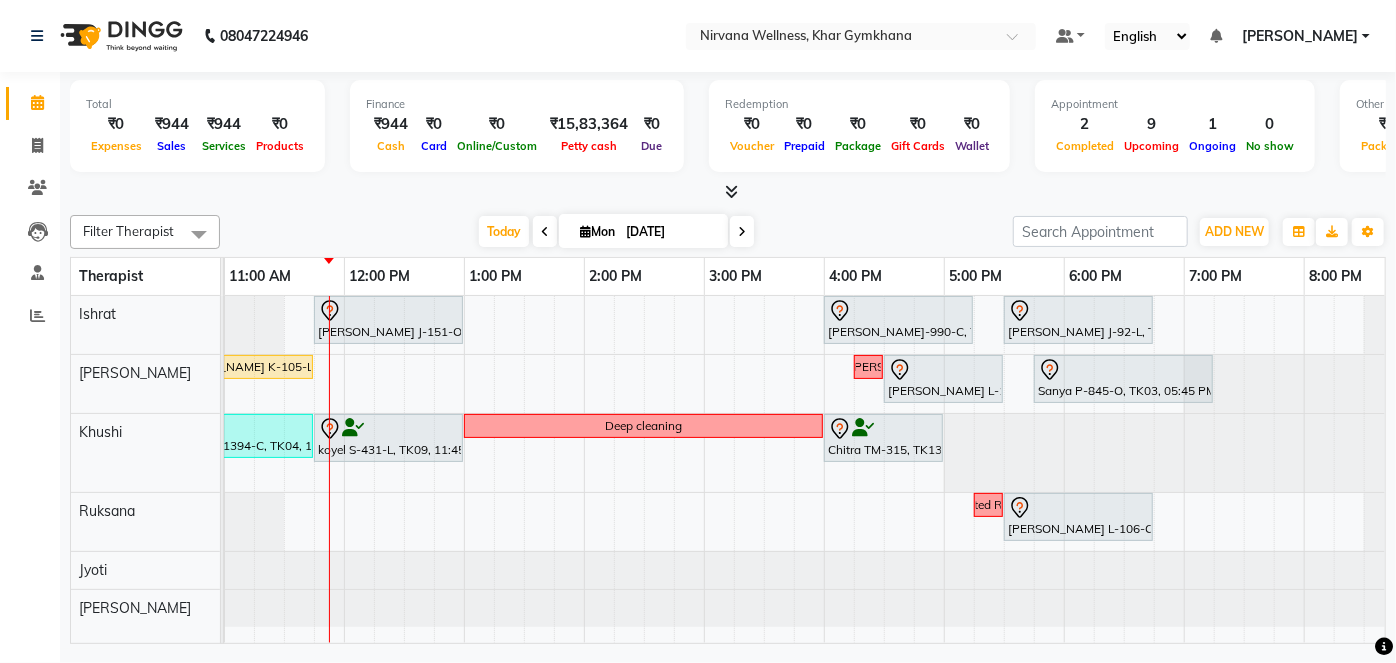 scroll, scrollTop: 0, scrollLeft: 489, axis: horizontal 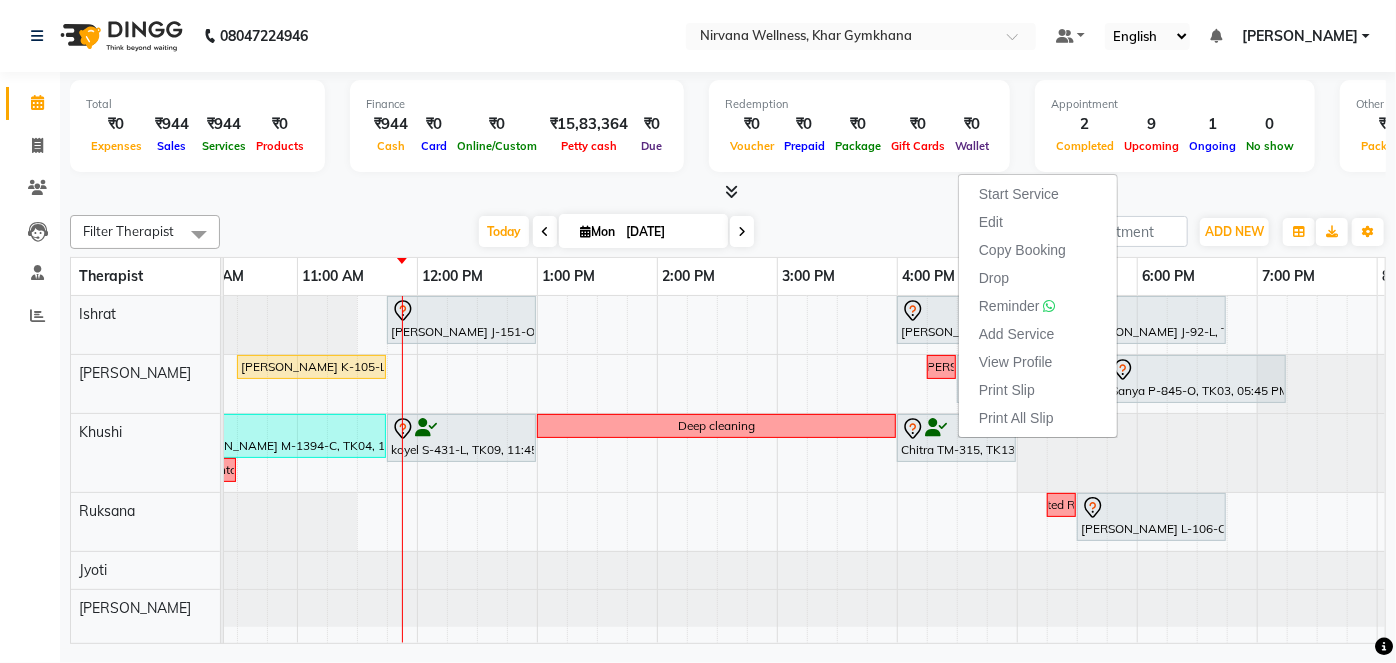 click at bounding box center (728, 192) 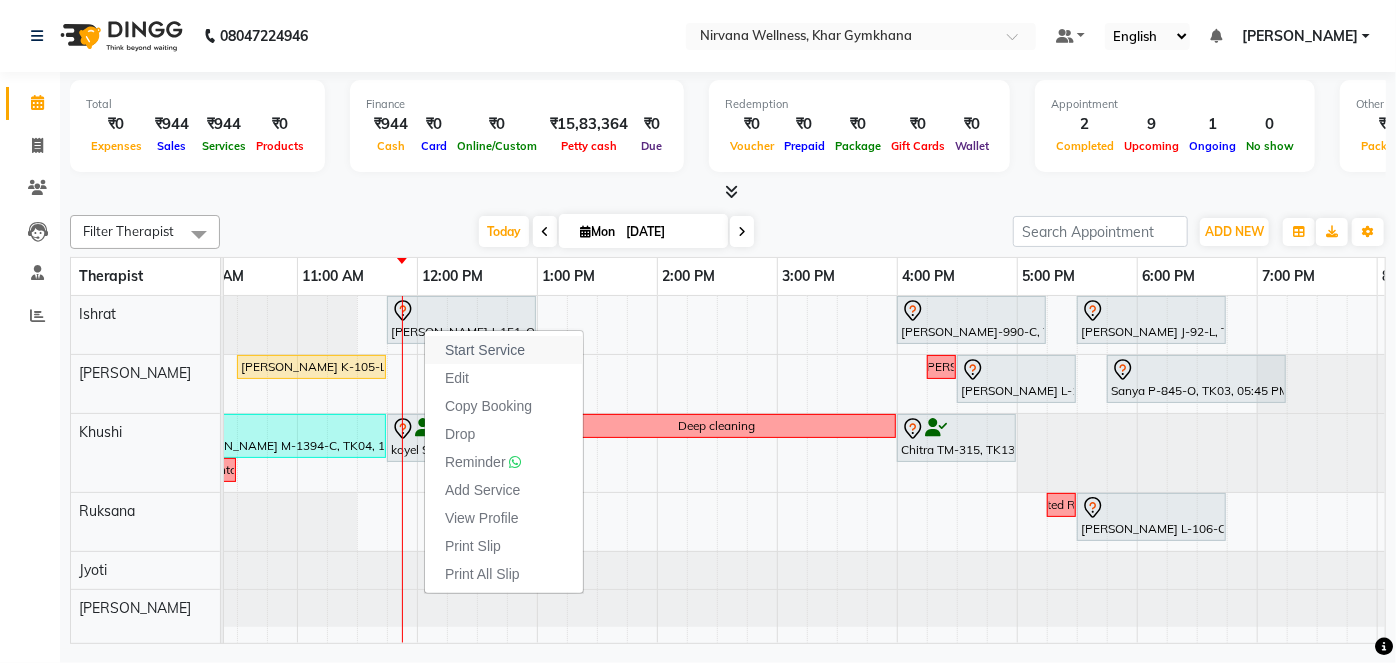 click on "Start Service" at bounding box center [485, 350] 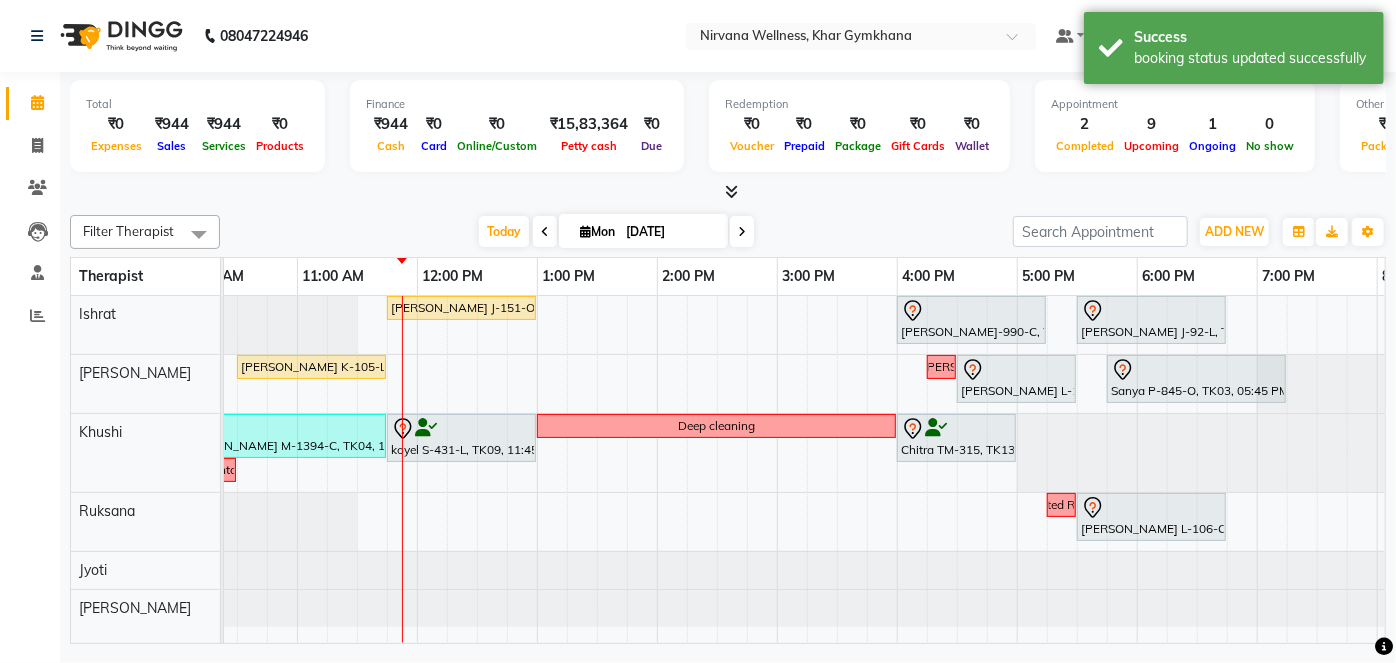 scroll, scrollTop: 0, scrollLeft: 272, axis: horizontal 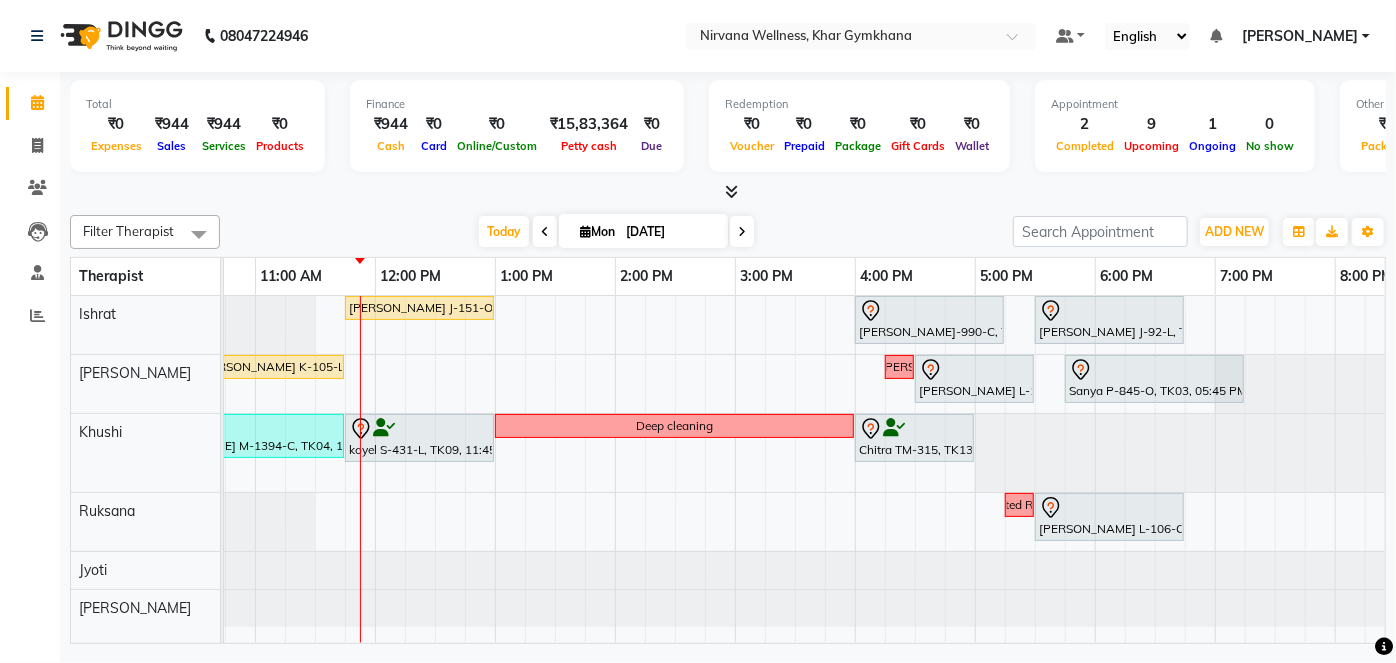 click on "[PERSON_NAME] J-151-O, TK11, 11:45 AM-01:00 PM, Swedish / Aroma / Deep tissue- 60 min             [PERSON_NAME] B-990-C, TK06, 04:00 PM-05:15 PM, Swedish / Aroma / Deep tissue- 60 min             [PERSON_NAME] J-92-L, TK01, 05:30 PM-06:45 PM, Swedish / Aroma / Deep tissue- 60 min    [PERSON_NAME] K-105-L, TK10, 10:30 AM-11:45 AM, Swedish / Aroma / Deep tissue- 60 min  Requested [PERSON_NAME] L-106-O, TK02, 04:30 PM-05:30 PM, VLCC Facial KG             Sanya P-845-O, TK03, 05:45 PM-07:15 PM, Combo Offer Menicure+Pedicure             [PERSON_NAME] M-1041-O, TK05, 06:45 AM-08:00 AM, Swedish / Aroma / Deep tissue- 60 min     [PERSON_NAME] M 716 O, TK08, 08:30 AM-09:30 AM, Scrubassage     [PERSON_NAME] M-1394-C, TK04, 10:00 AM-11:45 AM, Swedish / Aroma / Deep tissue- 90 min             koyel S-431-L, TK09, 11:45 AM-01:00 PM, Swedish / Aroma / Deep tissue- 60 min  Deep cleaning              Chitra TM-315, TK13, 04:00 PM-05:00 PM, Scrubassage  Ubtan   Complimentary   Requested Ruksana" at bounding box center [735, 469] 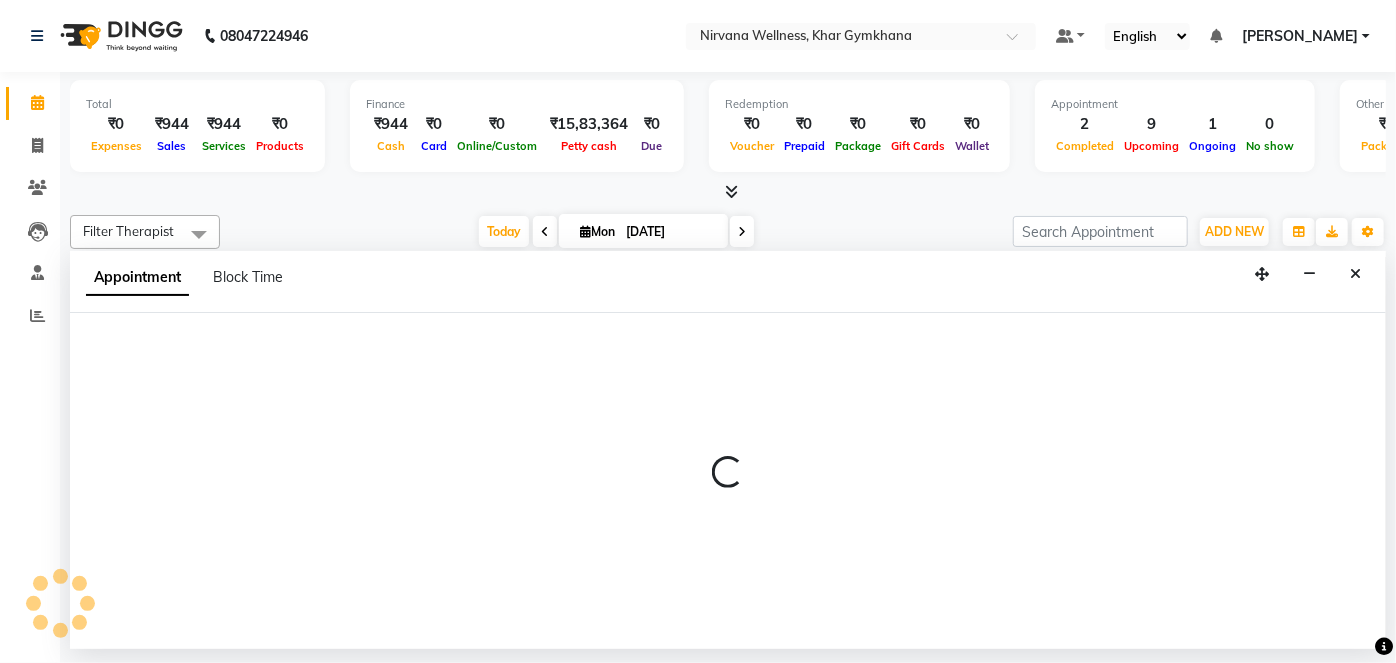 select on "68039" 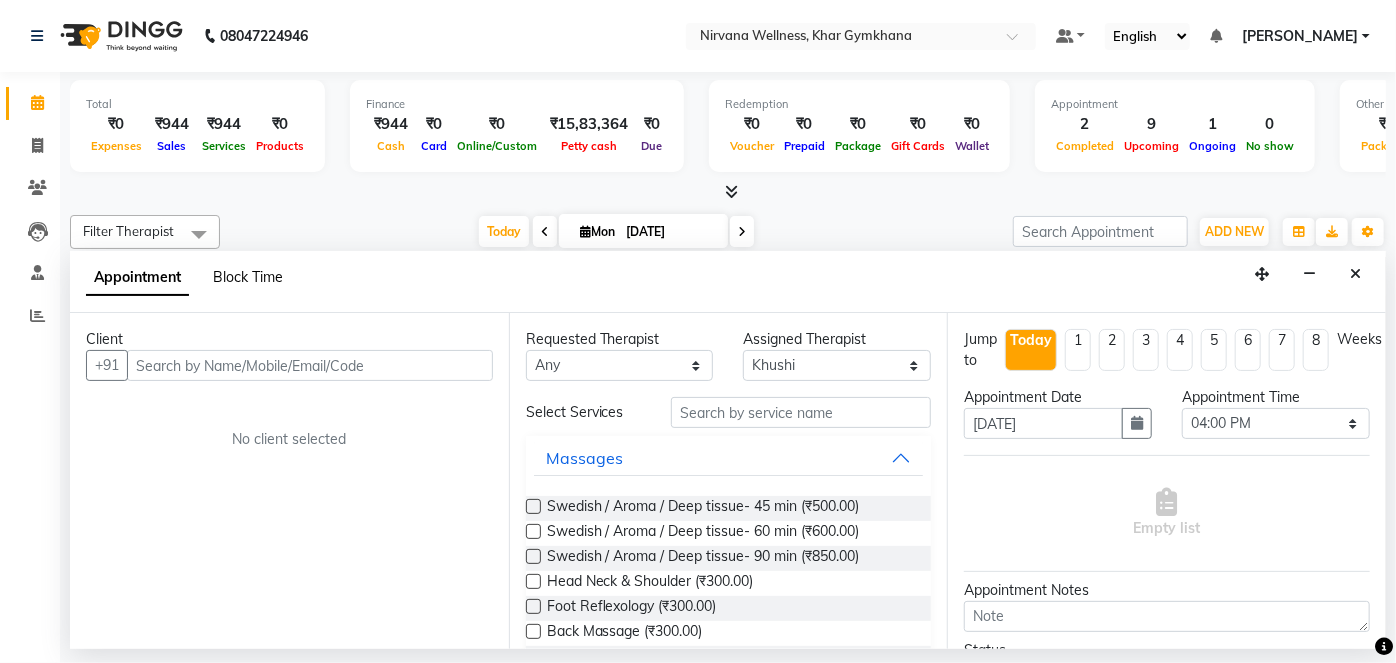 click on "Block Time" at bounding box center [248, 277] 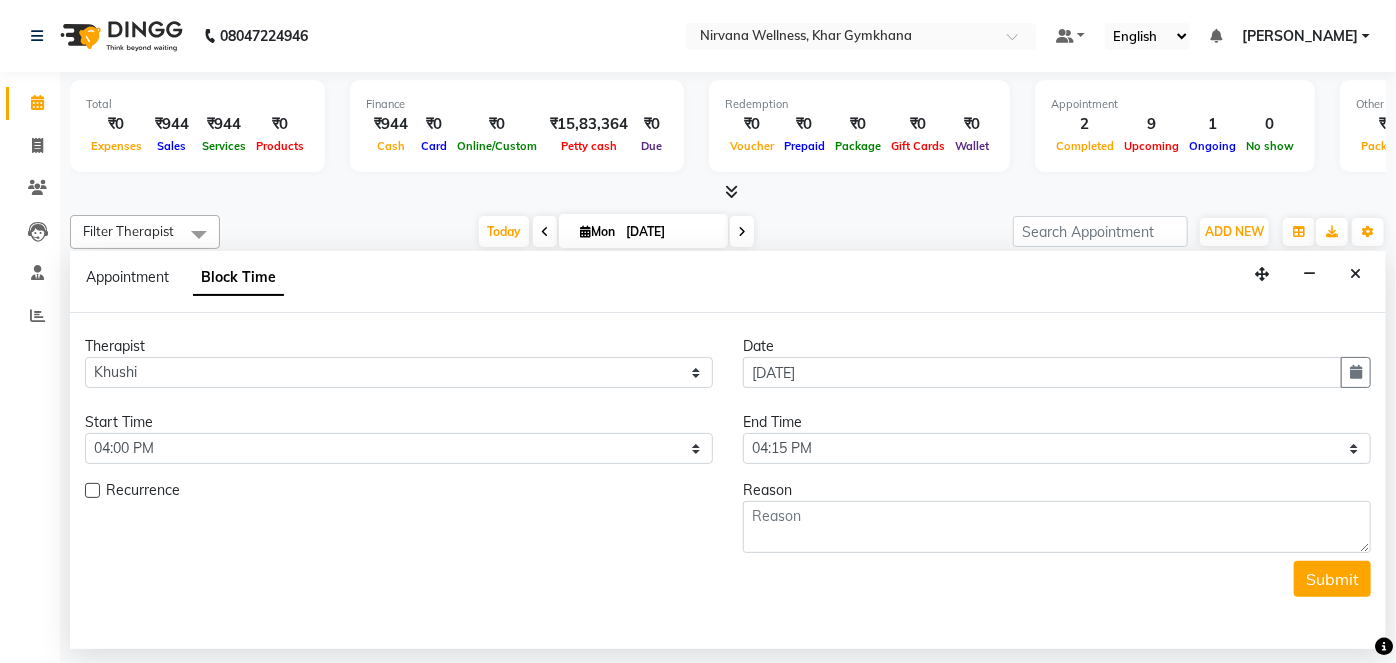 scroll, scrollTop: 0, scrollLeft: 480, axis: horizontal 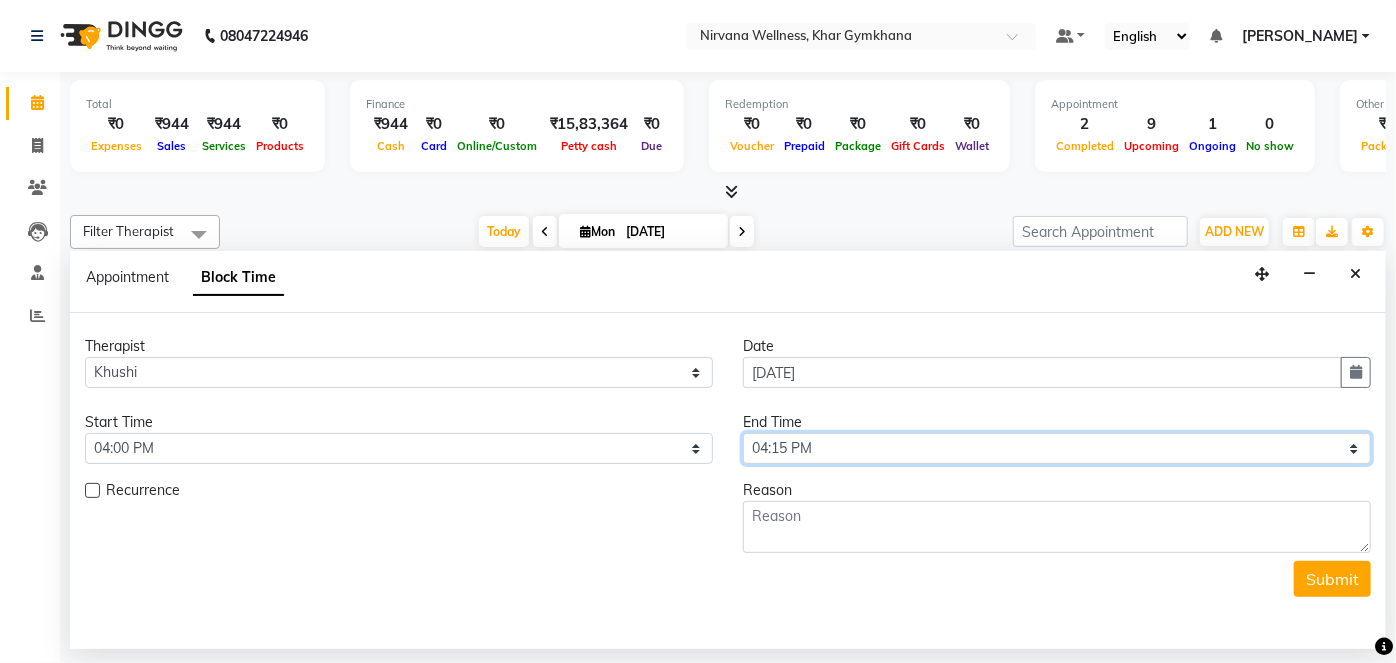 click on "Select 08:00 AM 08:15 AM 08:30 AM 08:45 AM 09:00 AM 09:15 AM 09:30 AM 09:45 AM 10:00 AM 10:15 AM 10:30 AM 10:45 AM 11:00 AM 11:15 AM 11:30 AM 11:45 AM 12:00 PM 12:15 PM 12:30 PM 12:45 PM 01:00 PM 01:15 PM 01:30 PM 01:45 PM 02:00 PM 02:15 PM 02:30 PM 02:45 PM 03:00 PM 03:15 PM 03:30 PM 03:45 PM 04:00 PM 04:15 PM 04:30 PM 04:45 PM 05:00 PM 05:15 PM 05:30 PM 05:45 PM 06:00 PM 06:15 PM 06:30 PM 06:45 PM 07:00 PM 07:15 PM 07:30 PM 07:45 PM 08:00 PM 08:15 PM 08:30 PM 08:45 PM 09:00 PM 09:15 PM 09:30 PM 09:45 PM 10:00 PM" at bounding box center (1057, 448) 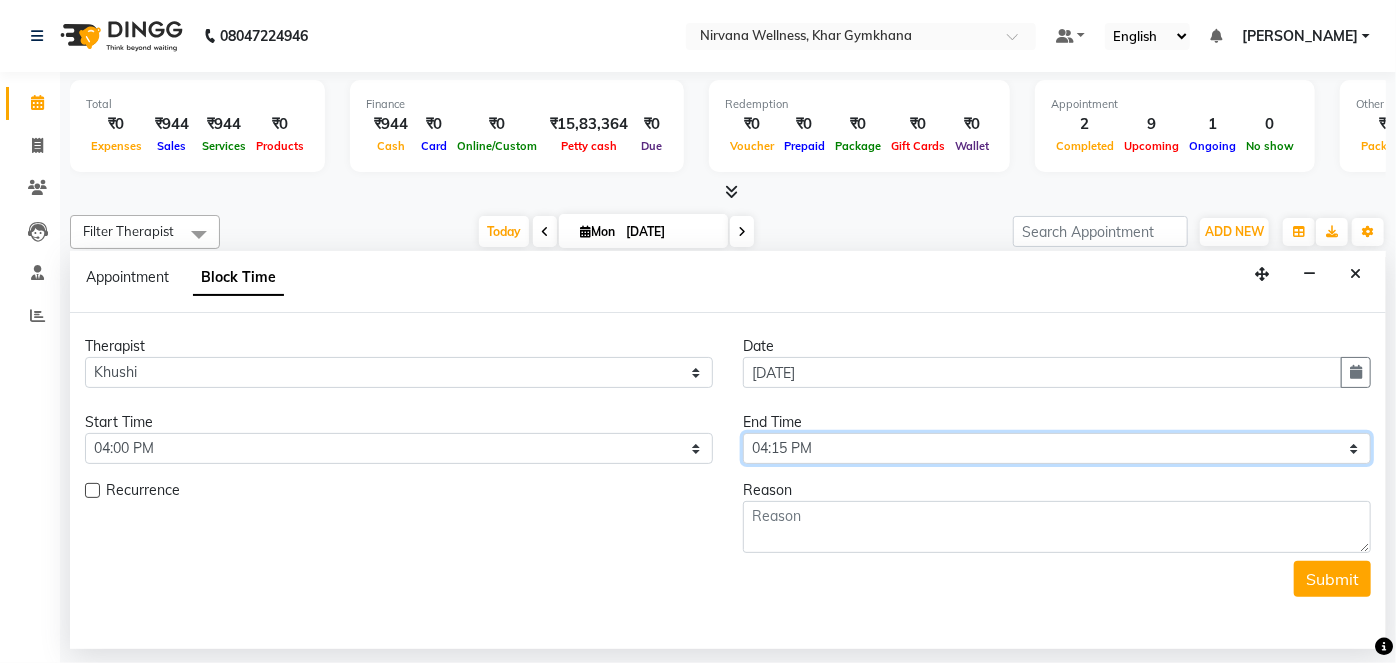 select on "1020" 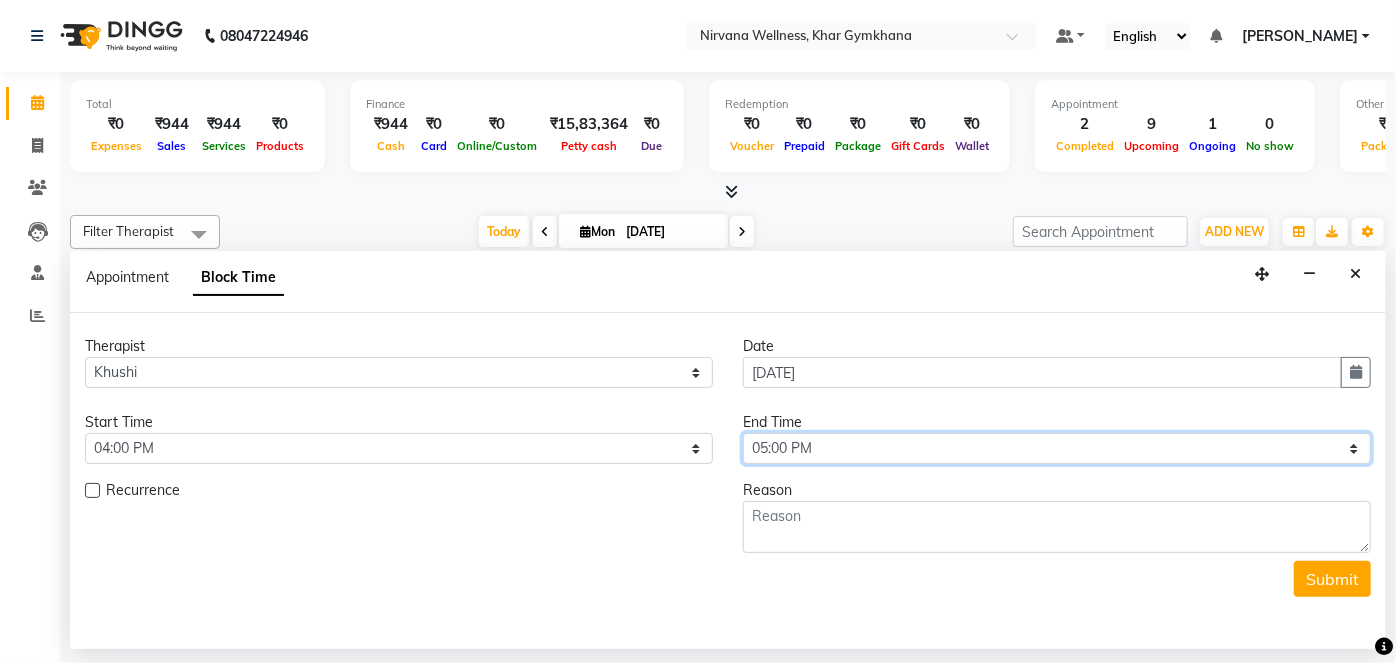 click on "Select 08:00 AM 08:15 AM 08:30 AM 08:45 AM 09:00 AM 09:15 AM 09:30 AM 09:45 AM 10:00 AM 10:15 AM 10:30 AM 10:45 AM 11:00 AM 11:15 AM 11:30 AM 11:45 AM 12:00 PM 12:15 PM 12:30 PM 12:45 PM 01:00 PM 01:15 PM 01:30 PM 01:45 PM 02:00 PM 02:15 PM 02:30 PM 02:45 PM 03:00 PM 03:15 PM 03:30 PM 03:45 PM 04:00 PM 04:15 PM 04:30 PM 04:45 PM 05:00 PM 05:15 PM 05:30 PM 05:45 PM 06:00 PM 06:15 PM 06:30 PM 06:45 PM 07:00 PM 07:15 PM 07:30 PM 07:45 PM 08:00 PM 08:15 PM 08:30 PM 08:45 PM 09:00 PM 09:15 PM 09:30 PM 09:45 PM 10:00 PM" at bounding box center [1057, 448] 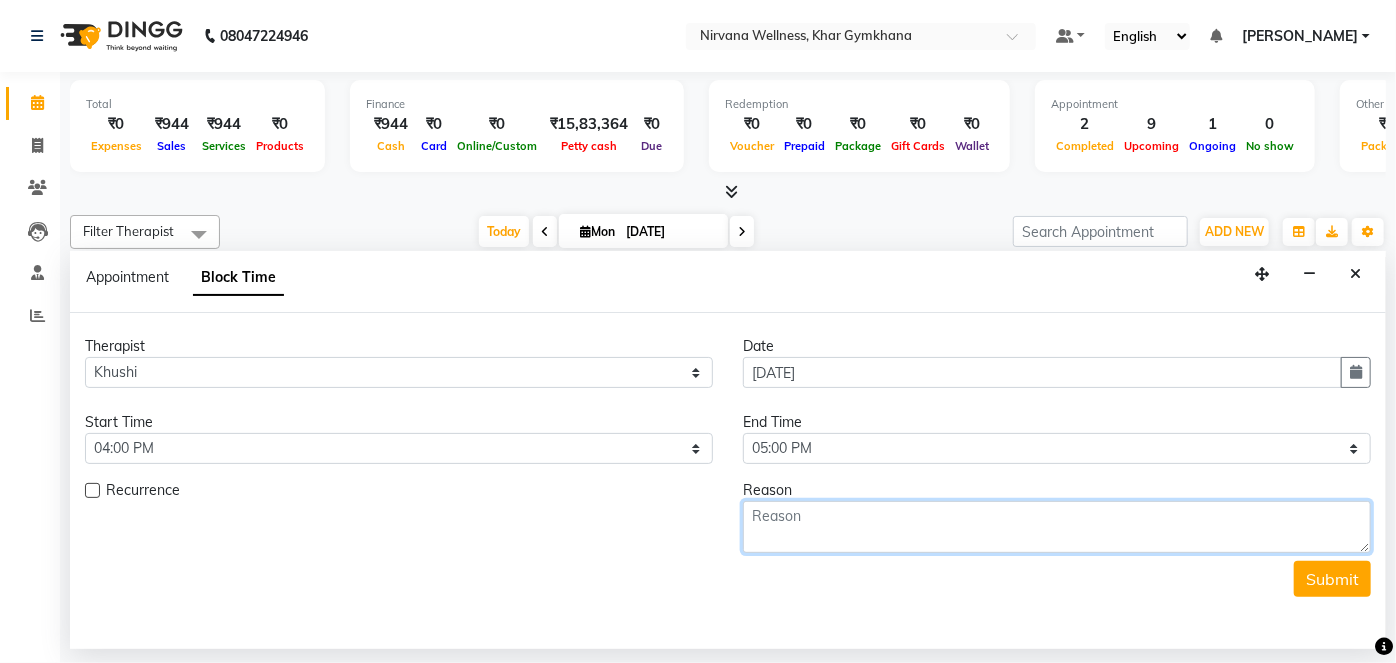 click at bounding box center (1057, 527) 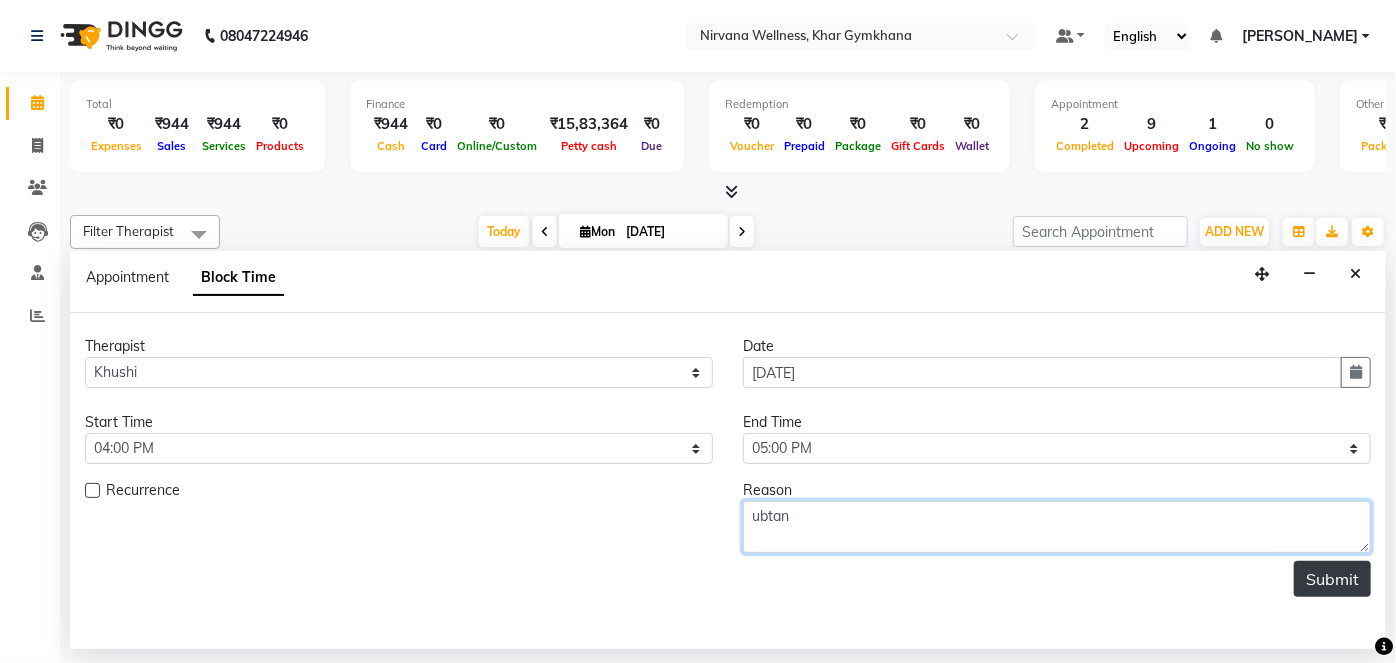 type on "ubtan" 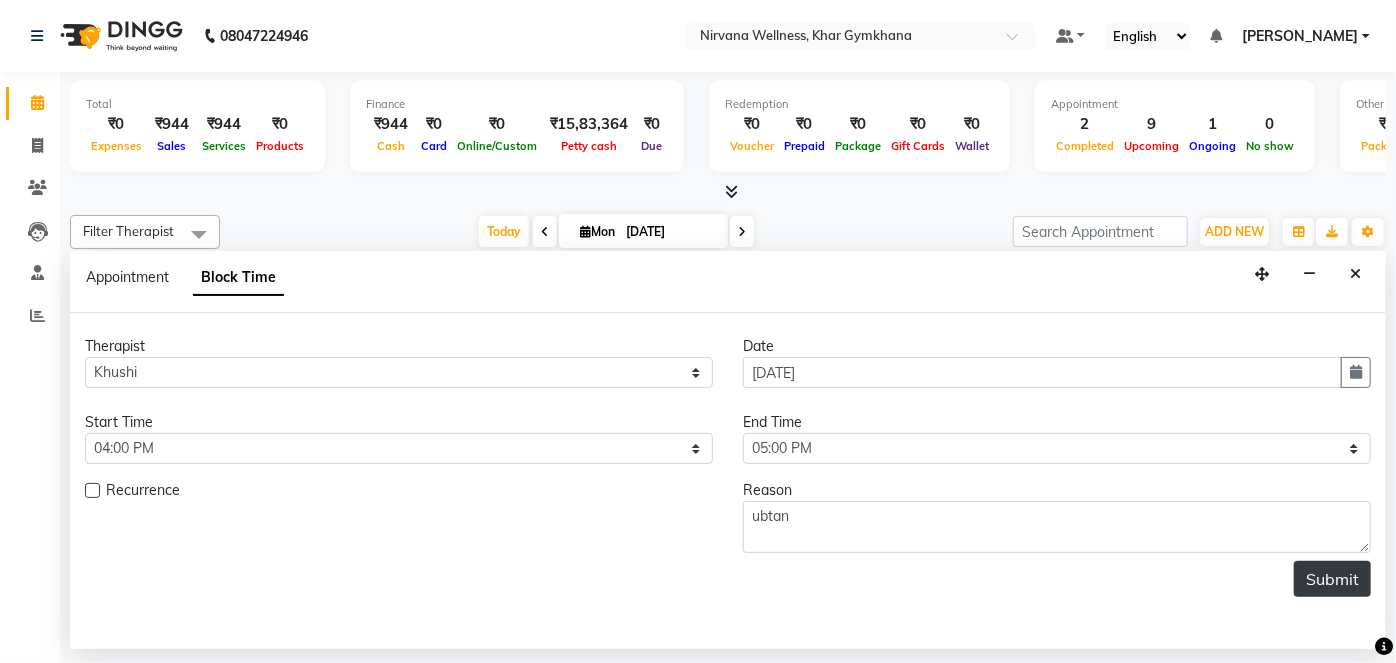 click on "Submit" at bounding box center [1332, 579] 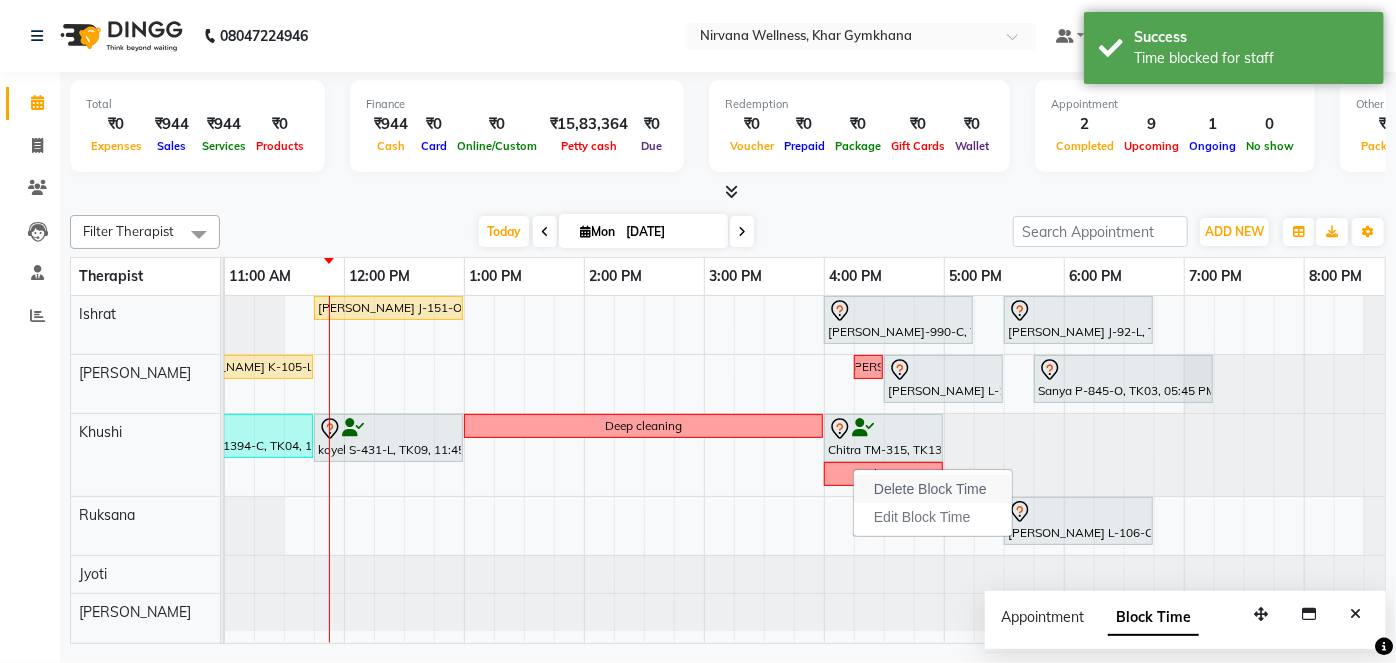 click on "Delete Block Time" at bounding box center (933, 489) 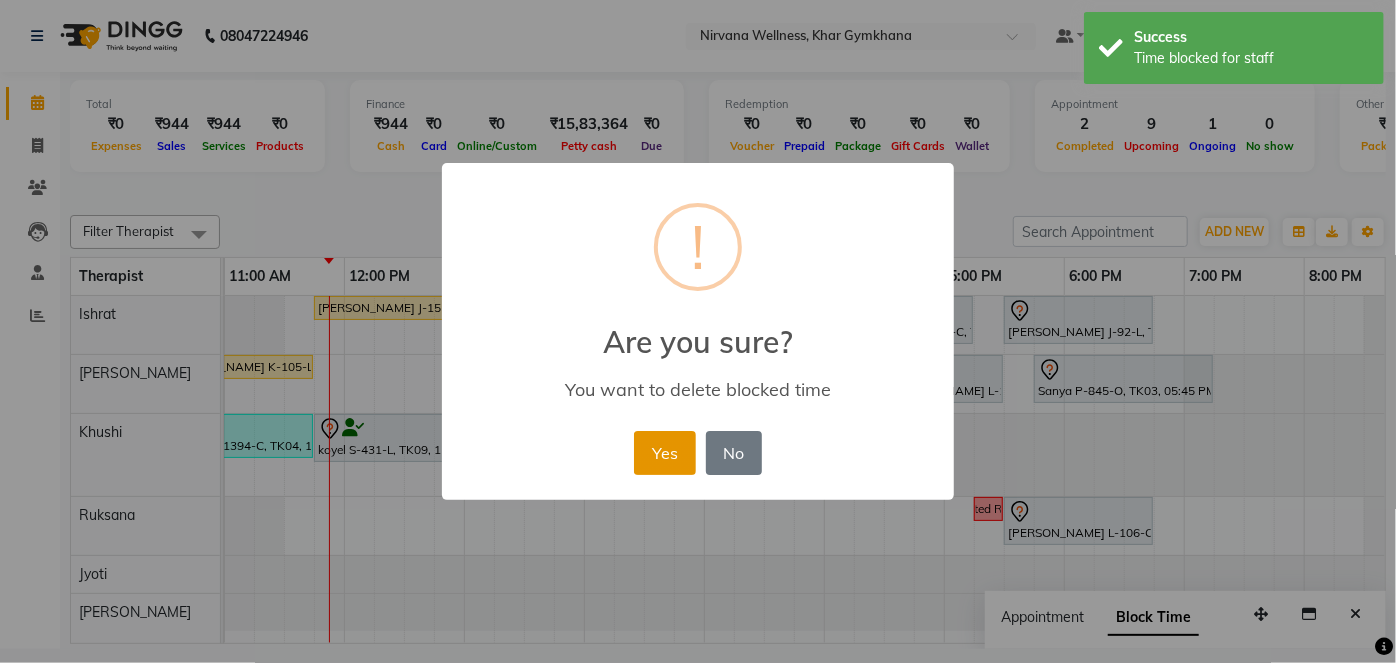 click on "Yes" at bounding box center [664, 453] 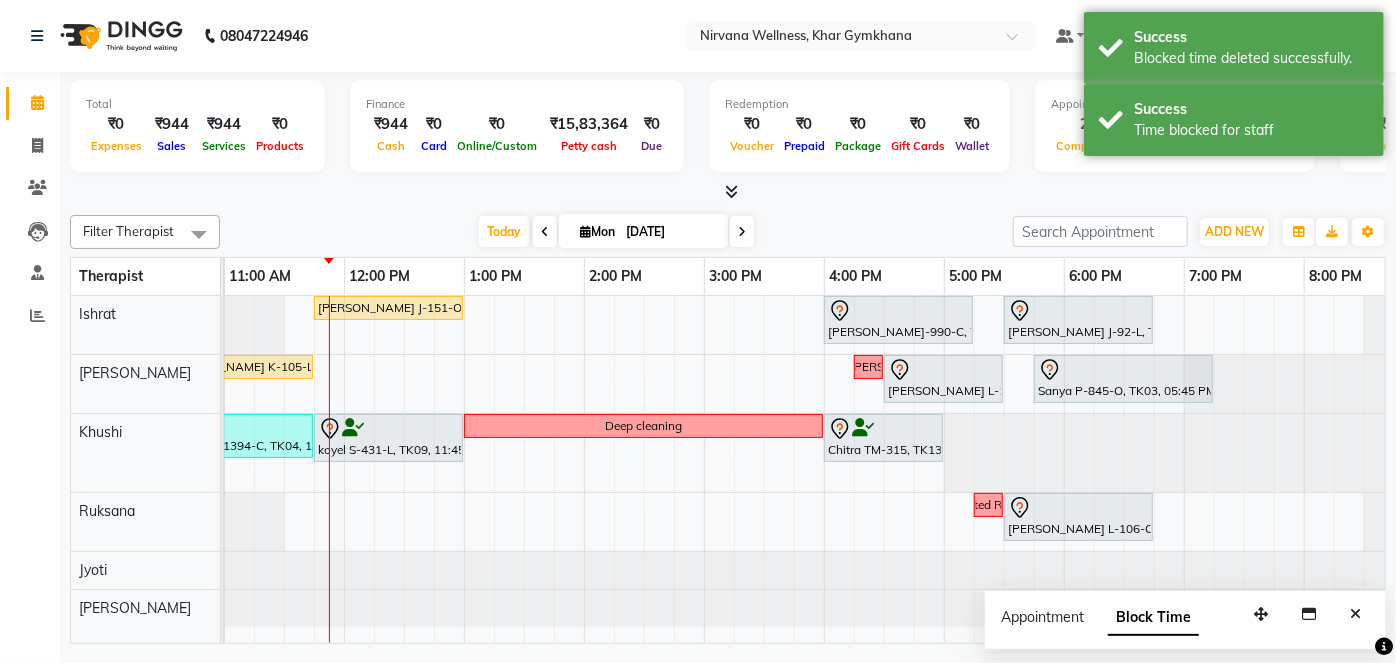 click on "[PERSON_NAME] J-151-O, TK11, 11:45 AM-01:00 PM, Swedish / Aroma / Deep tissue- 60 min             [PERSON_NAME] B-990-C, TK06, 04:00 PM-05:15 PM, Swedish / Aroma / Deep tissue- 60 min             [PERSON_NAME] J-92-L, TK01, 05:30 PM-06:45 PM, Swedish / Aroma / Deep tissue- 60 min    [PERSON_NAME] K-105-L, TK10, 10:30 AM-11:45 AM, Swedish / Aroma / Deep tissue- 60 min  Requested [PERSON_NAME] L-106-O, TK02, 04:30 PM-05:30 PM, VLCC Facial KG             Sanya P-845-O, TK03, 05:45 PM-07:15 PM, Combo Offer Menicure+Pedicure             [PERSON_NAME] M-1041-O, TK05, 06:45 AM-08:00 AM, Swedish / Aroma / Deep tissue- 60 min     [PERSON_NAME] M 716 O, TK08, 08:30 AM-09:30 AM, Scrubassage     [PERSON_NAME] M-1394-C, TK04, 10:00 AM-11:45 AM, Swedish / Aroma / Deep tissue- 90 min             koyel S-431-L, TK09, 11:45 AM-01:00 PM, Swedish / Aroma / Deep tissue- 60 min  Deep cleaning              Chitra TM-315, TK13, 04:00 PM-05:00 PM, Scrubassage  Ubtan   Complimentary   Requested Ruksana" at bounding box center (704, 469) 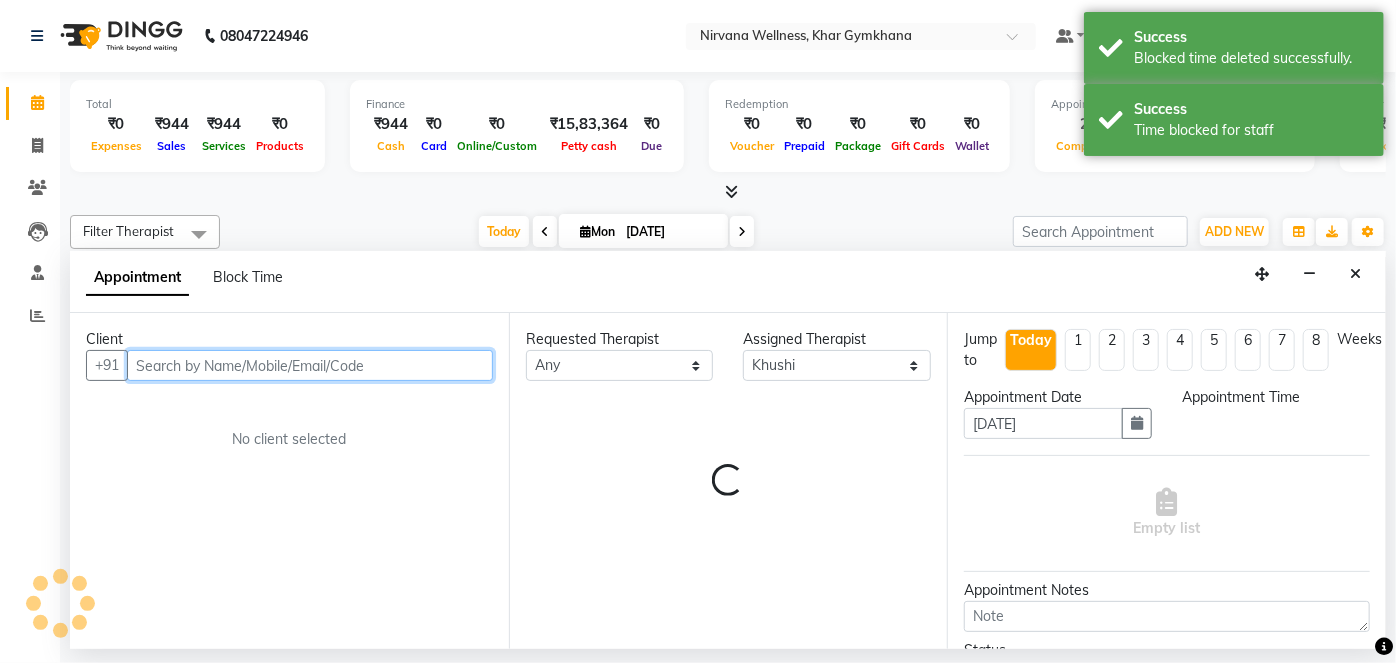 select on "960" 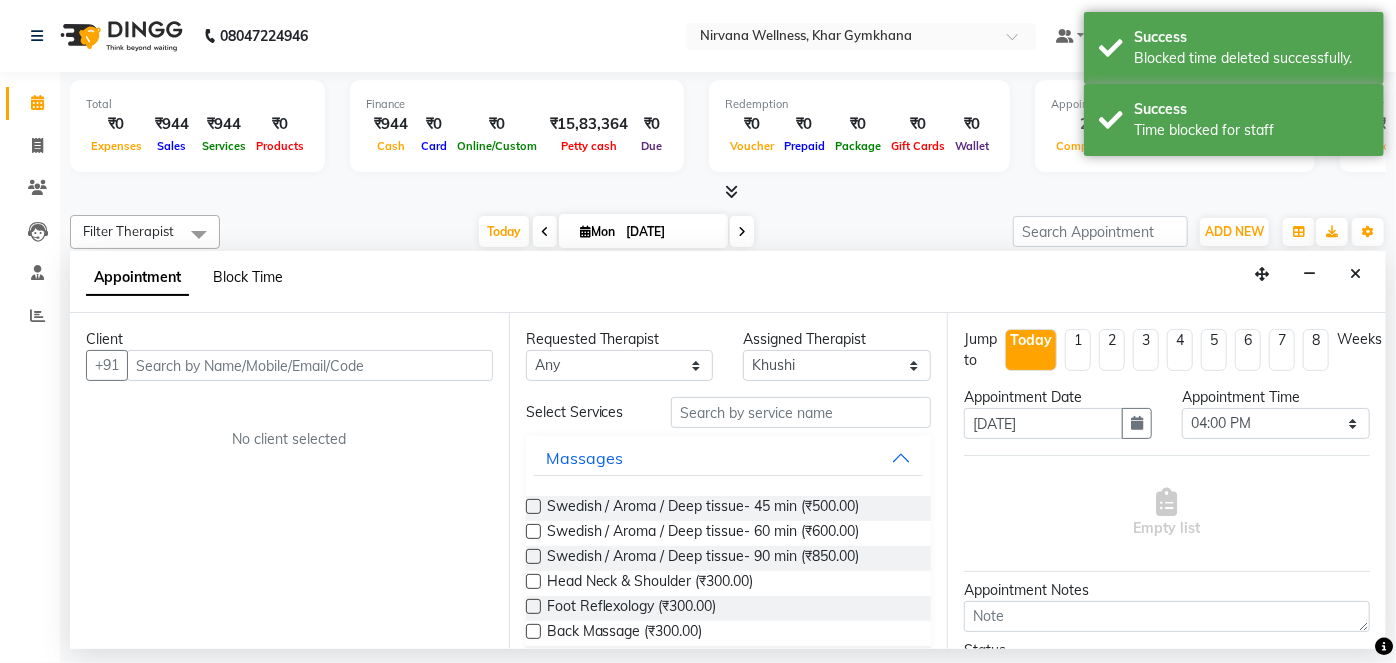 click on "Block Time" at bounding box center (248, 277) 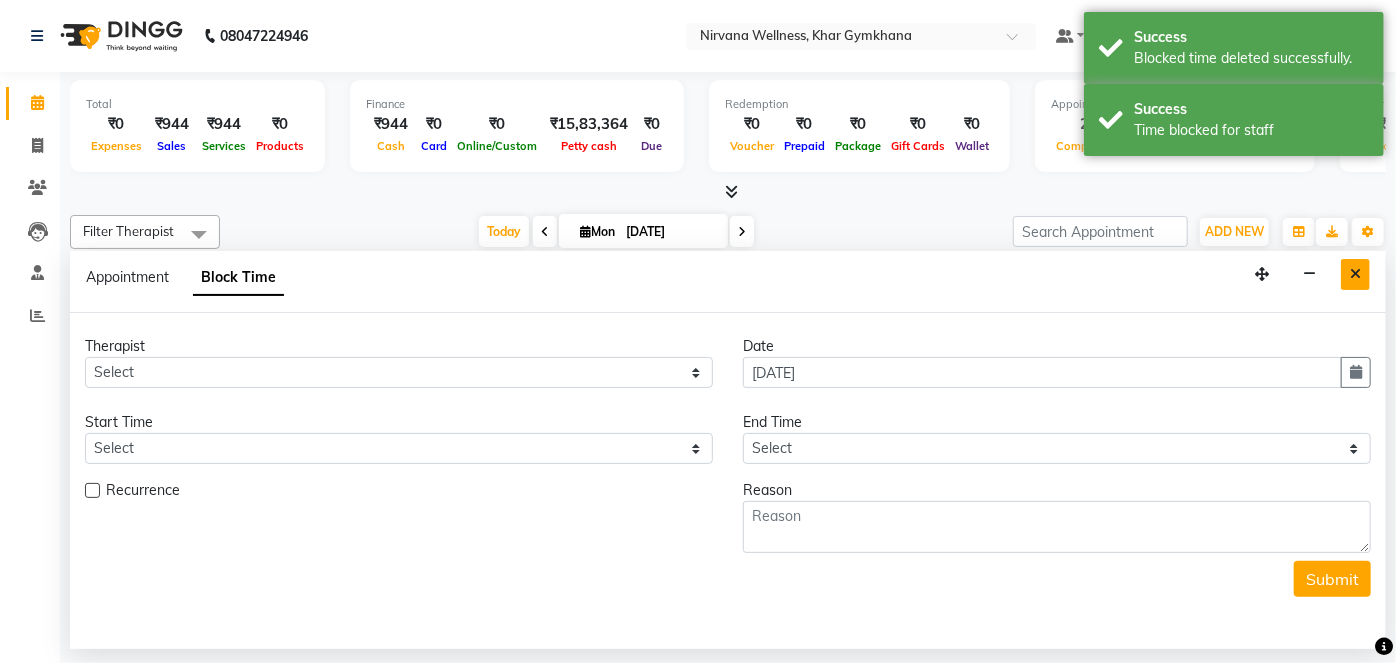 click at bounding box center (1355, 274) 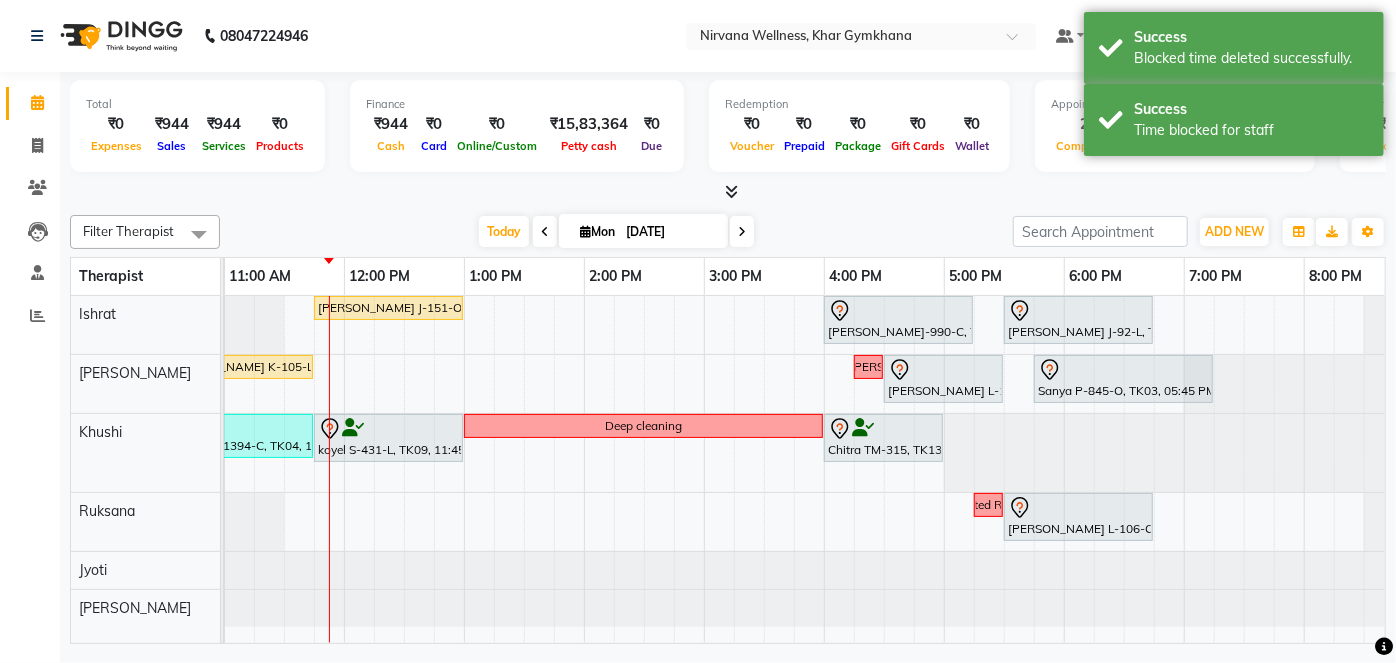 click on "[PERSON_NAME] J-151-O, TK11, 11:45 AM-01:00 PM, Swedish / Aroma / Deep tissue- 60 min             [PERSON_NAME] B-990-C, TK06, 04:00 PM-05:15 PM, Swedish / Aroma / Deep tissue- 60 min             [PERSON_NAME] J-92-L, TK01, 05:30 PM-06:45 PM, Swedish / Aroma / Deep tissue- 60 min    [PERSON_NAME] K-105-L, TK10, 10:30 AM-11:45 AM, Swedish / Aroma / Deep tissue- 60 min  Requested [PERSON_NAME] L-106-O, TK02, 04:30 PM-05:30 PM, VLCC Facial KG             Sanya P-845-O, TK03, 05:45 PM-07:15 PM, Combo Offer Menicure+Pedicure             [PERSON_NAME] M-1041-O, TK05, 06:45 AM-08:00 AM, Swedish / Aroma / Deep tissue- 60 min     [PERSON_NAME] M 716 O, TK08, 08:30 AM-09:30 AM, Scrubassage     [PERSON_NAME] M-1394-C, TK04, 10:00 AM-11:45 AM, Swedish / Aroma / Deep tissue- 90 min             koyel S-431-L, TK09, 11:45 AM-01:00 PM, Swedish / Aroma / Deep tissue- 60 min  Deep cleaning              Chitra TM-315, TK13, 04:00 PM-05:00 PM, Scrubassage  Ubtan   Complimentary   Requested Ruksana" at bounding box center [704, 469] 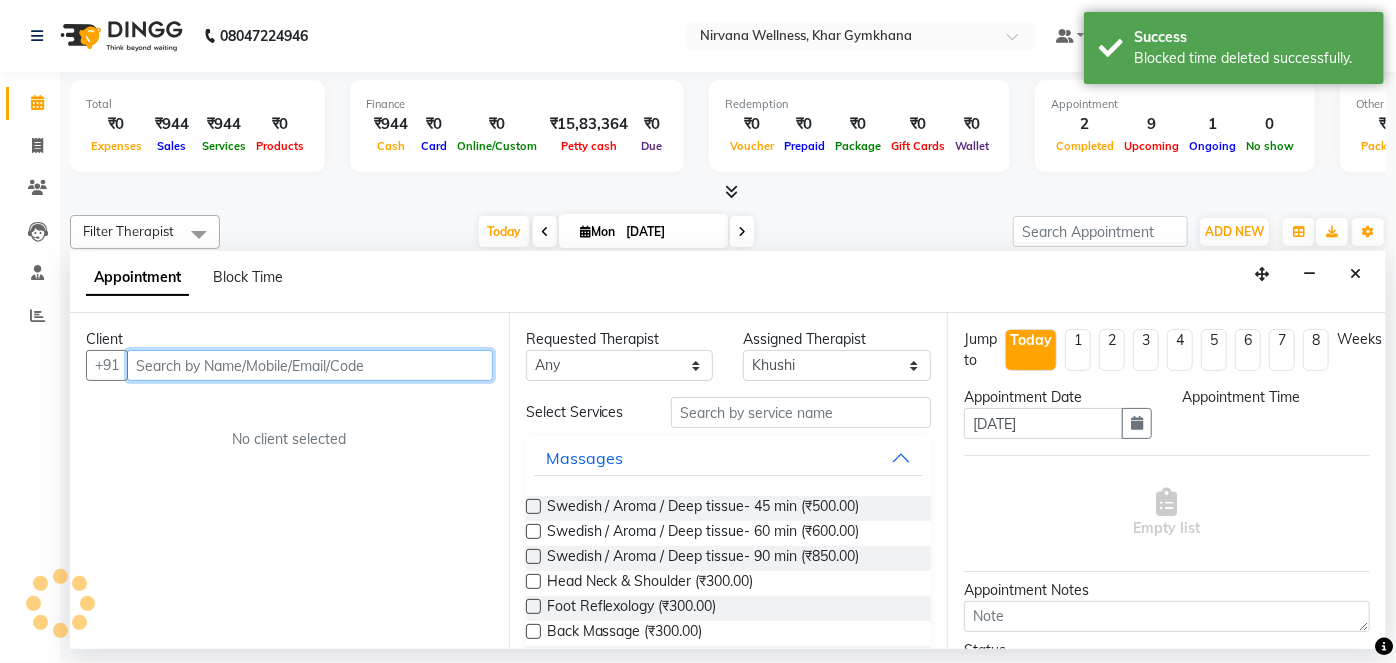 select on "960" 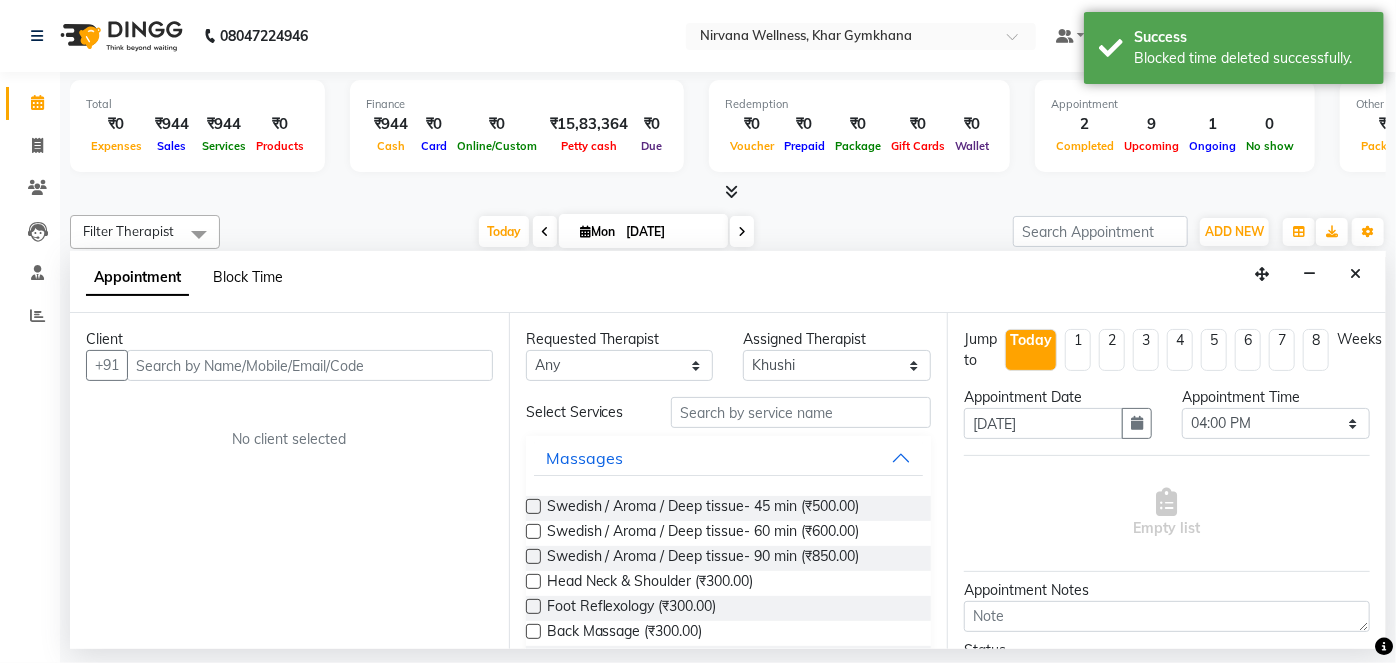 click on "Block Time" at bounding box center (248, 277) 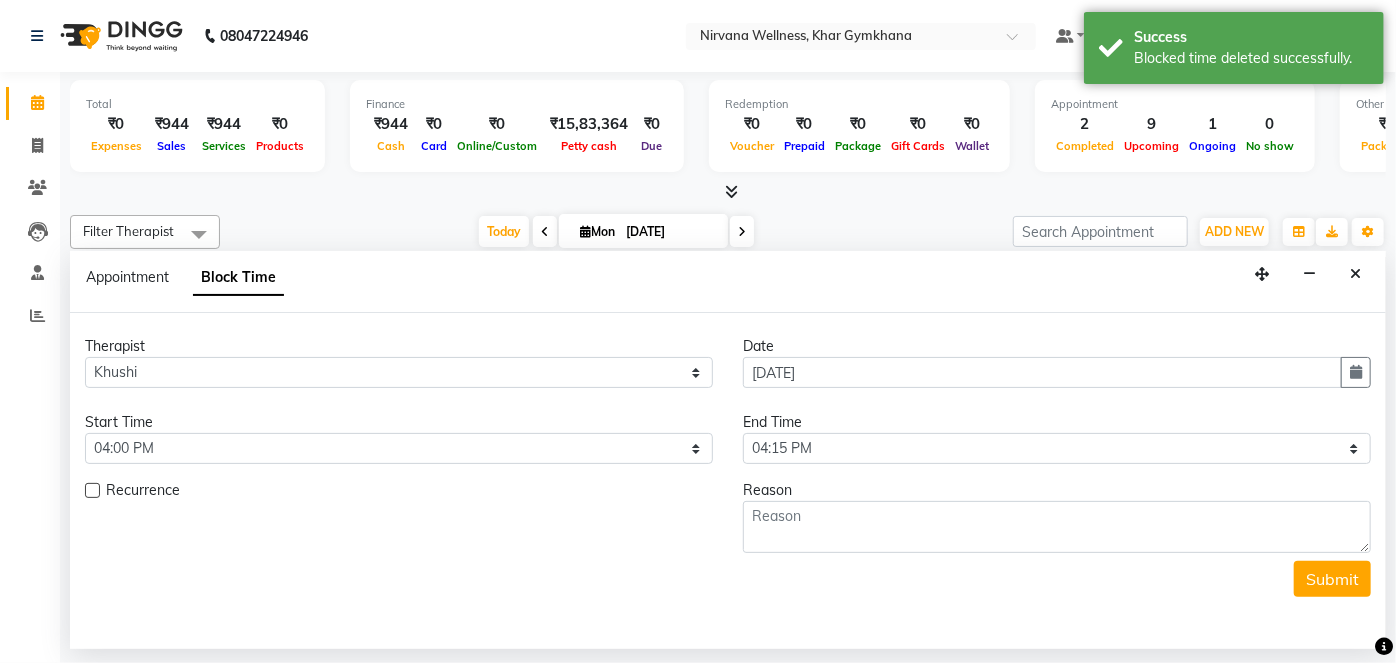 scroll, scrollTop: 0, scrollLeft: 480, axis: horizontal 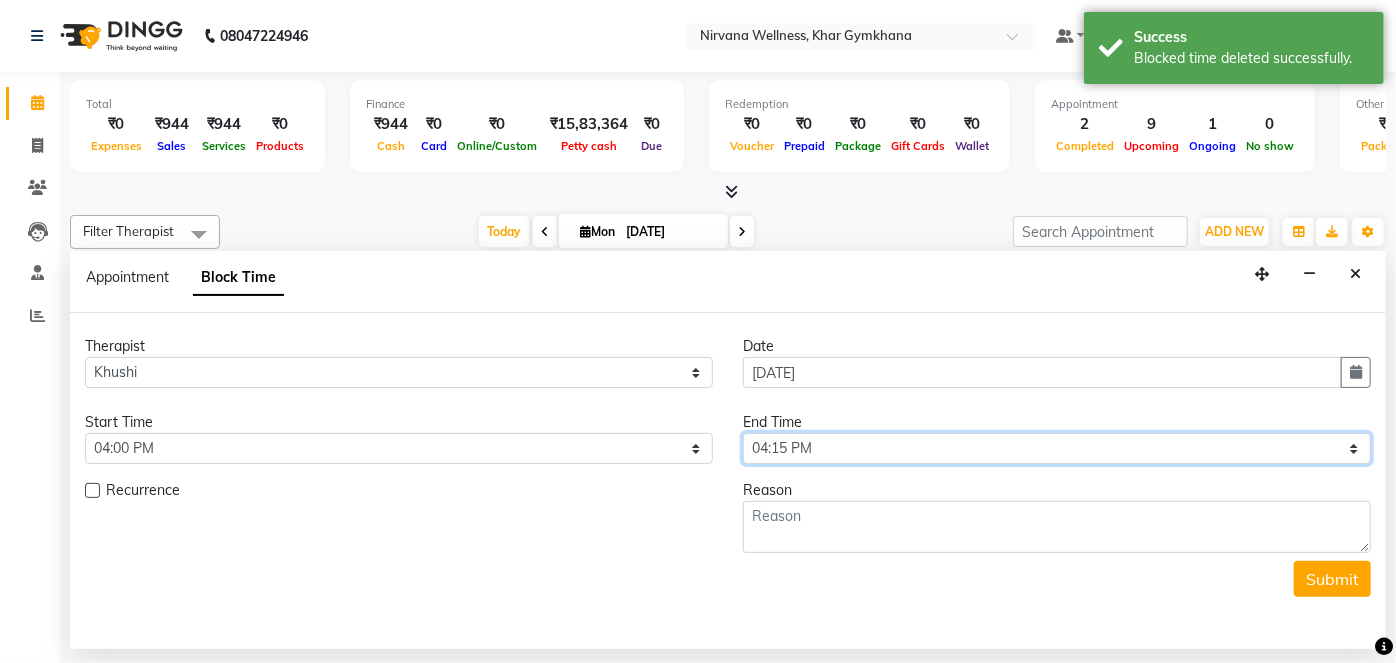 click on "Select 08:00 AM 08:15 AM 08:30 AM 08:45 AM 09:00 AM 09:15 AM 09:30 AM 09:45 AM 10:00 AM 10:15 AM 10:30 AM 10:45 AM 11:00 AM 11:15 AM 11:30 AM 11:45 AM 12:00 PM 12:15 PM 12:30 PM 12:45 PM 01:00 PM 01:15 PM 01:30 PM 01:45 PM 02:00 PM 02:15 PM 02:30 PM 02:45 PM 03:00 PM 03:15 PM 03:30 PM 03:45 PM 04:00 PM 04:15 PM 04:30 PM 04:45 PM 05:00 PM 05:15 PM 05:30 PM 05:45 PM 06:00 PM 06:15 PM 06:30 PM 06:45 PM 07:00 PM 07:15 PM 07:30 PM 07:45 PM 08:00 PM 08:15 PM 08:30 PM 08:45 PM 09:00 PM 09:15 PM 09:30 PM 09:45 PM 10:00 PM" at bounding box center [1057, 448] 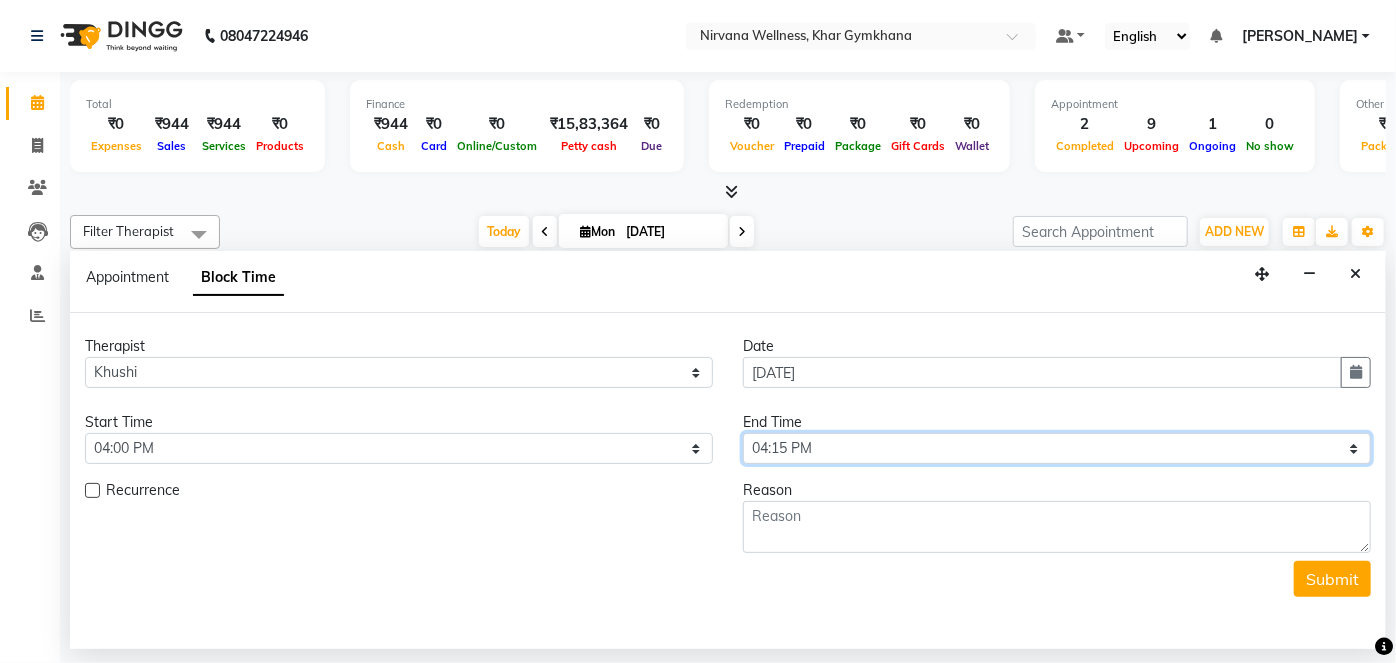 click on "Select 08:00 AM 08:15 AM 08:30 AM 08:45 AM 09:00 AM 09:15 AM 09:30 AM 09:45 AM 10:00 AM 10:15 AM 10:30 AM 10:45 AM 11:00 AM 11:15 AM 11:30 AM 11:45 AM 12:00 PM 12:15 PM 12:30 PM 12:45 PM 01:00 PM 01:15 PM 01:30 PM 01:45 PM 02:00 PM 02:15 PM 02:30 PM 02:45 PM 03:00 PM 03:15 PM 03:30 PM 03:45 PM 04:00 PM 04:15 PM 04:30 PM 04:45 PM 05:00 PM 05:15 PM 05:30 PM 05:45 PM 06:00 PM 06:15 PM 06:30 PM 06:45 PM 07:00 PM 07:15 PM 07:30 PM 07:45 PM 08:00 PM 08:15 PM 08:30 PM 08:45 PM 09:00 PM 09:15 PM 09:30 PM 09:45 PM 10:00 PM" at bounding box center (1057, 448) 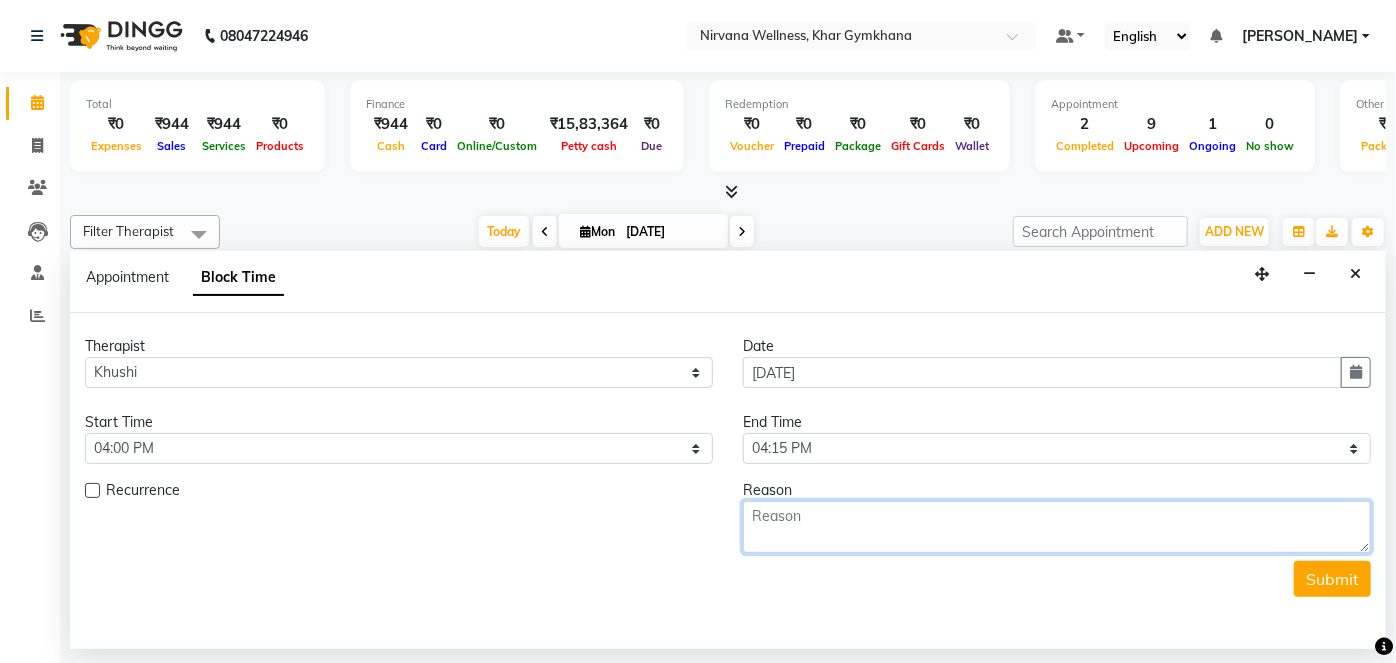 click at bounding box center (1057, 527) 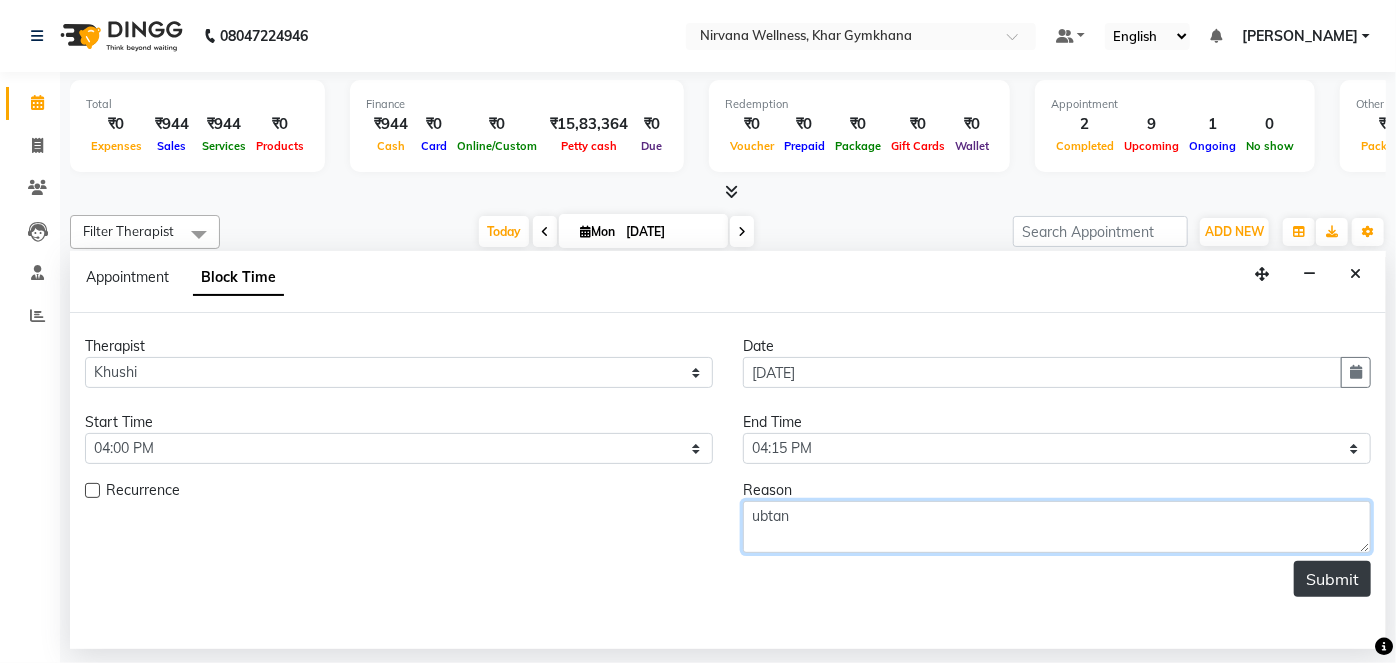 type on "ubtan" 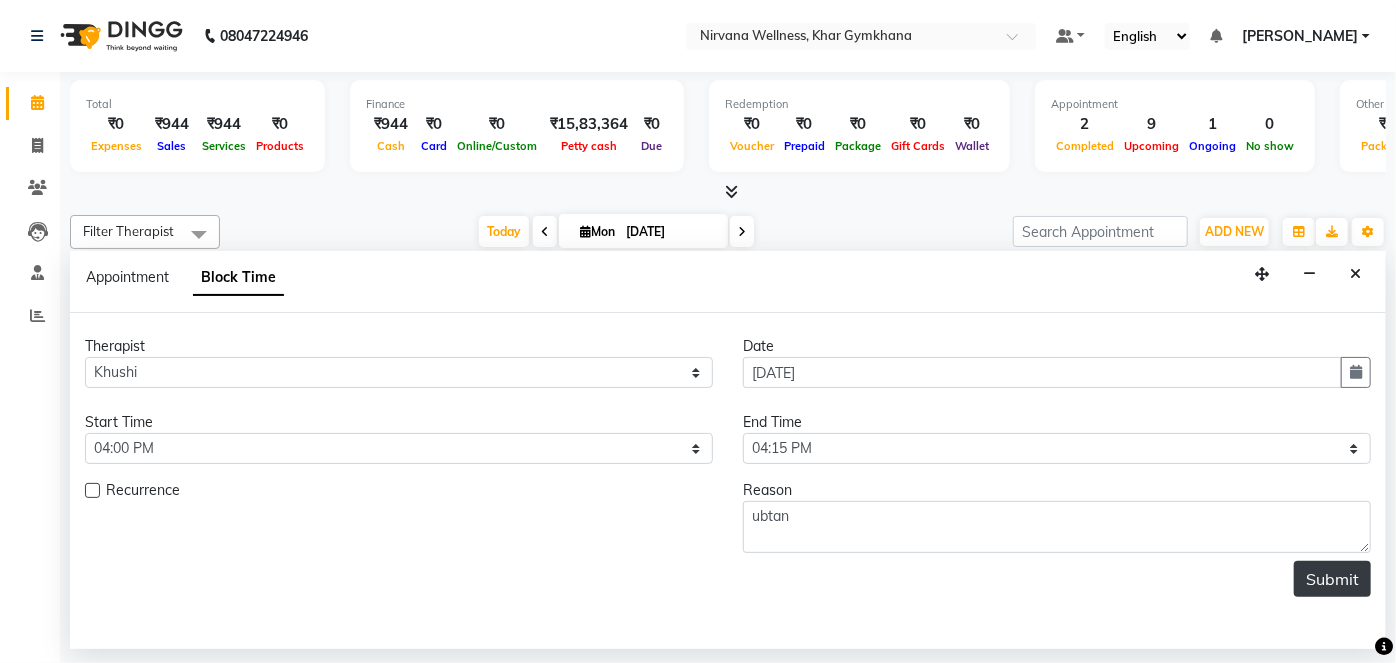 click on "Submit" at bounding box center [1332, 579] 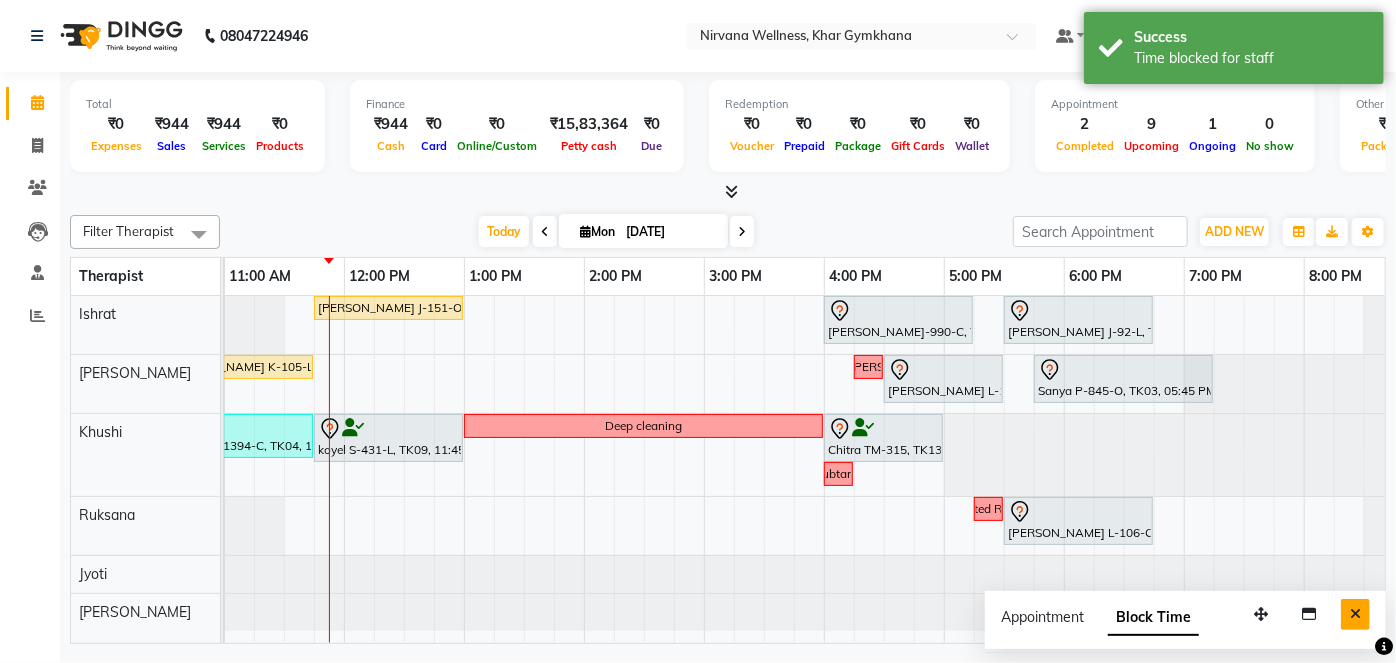 click at bounding box center (1355, 614) 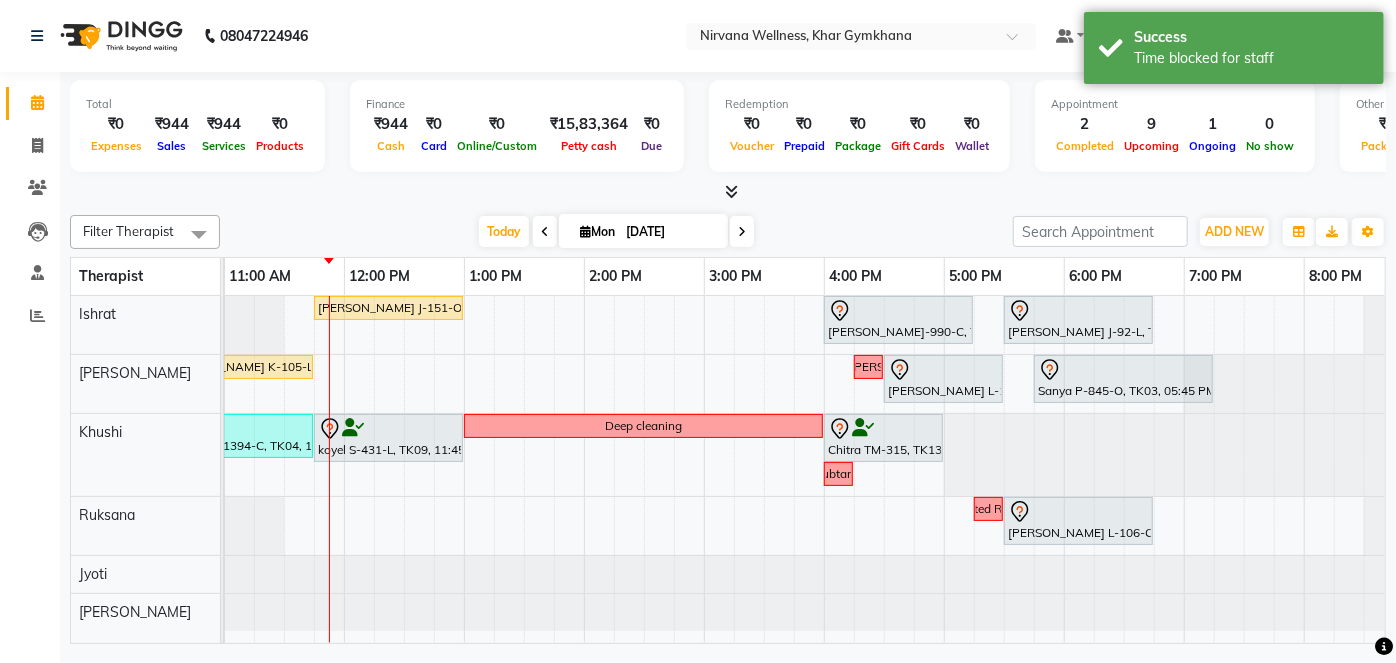 scroll, scrollTop: 0, scrollLeft: 117, axis: horizontal 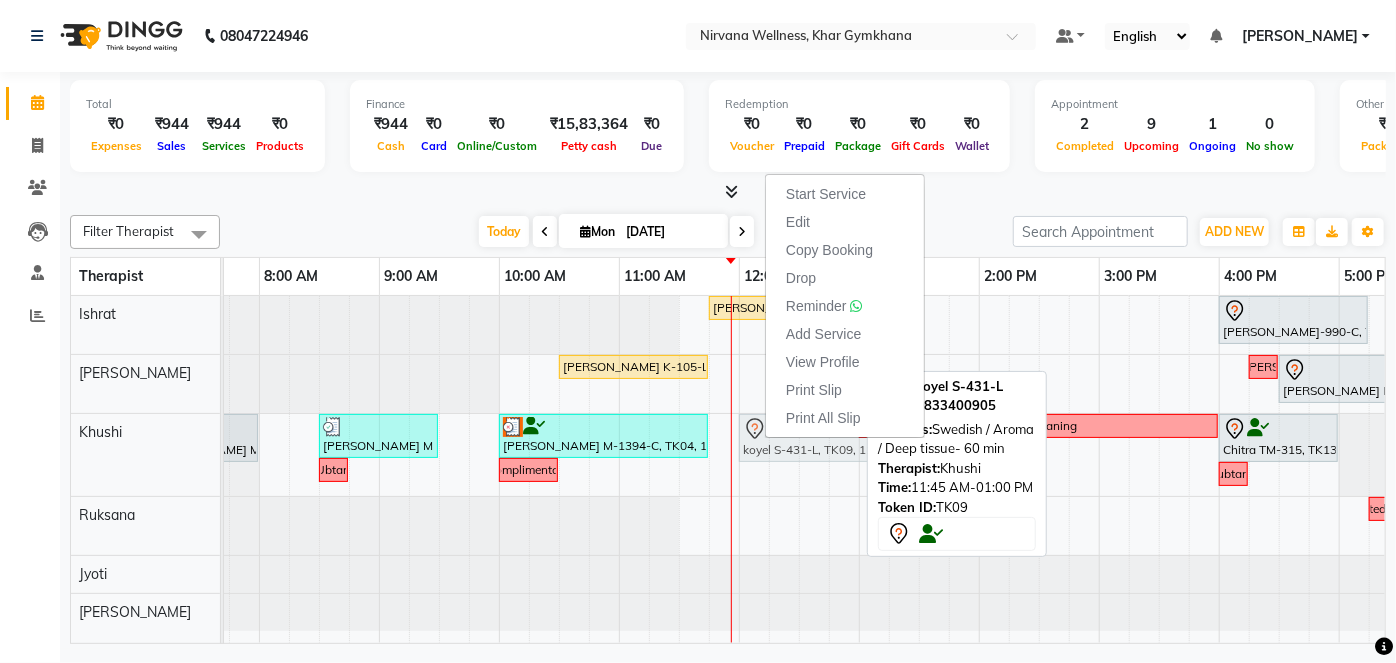 click on "[PERSON_NAME] M-1041-O, TK05, 06:45 AM-08:00 AM, Swedish / Aroma / Deep tissue- 60 min     [PERSON_NAME] M 716 O, TK08, 08:30 AM-09:30 AM, Scrubassage     [PERSON_NAME] M-1394-C, TK04, 10:00 AM-11:45 AM, Swedish / Aroma / Deep tissue- 90 min             koyel S-431-L, TK09, 11:45 AM-01:00 PM, Swedish / Aroma / Deep tissue- 60 min  Deep cleaning              Chitra TM-315, TK13, 04:00 PM-05:00 PM, Scrubassage  Ubtan   Complimentary   ubtan              koyel S-431-L, TK09, 11:45 AM-01:00 PM, Swedish / Aroma / Deep tissue- 60 min" at bounding box center [139, 455] 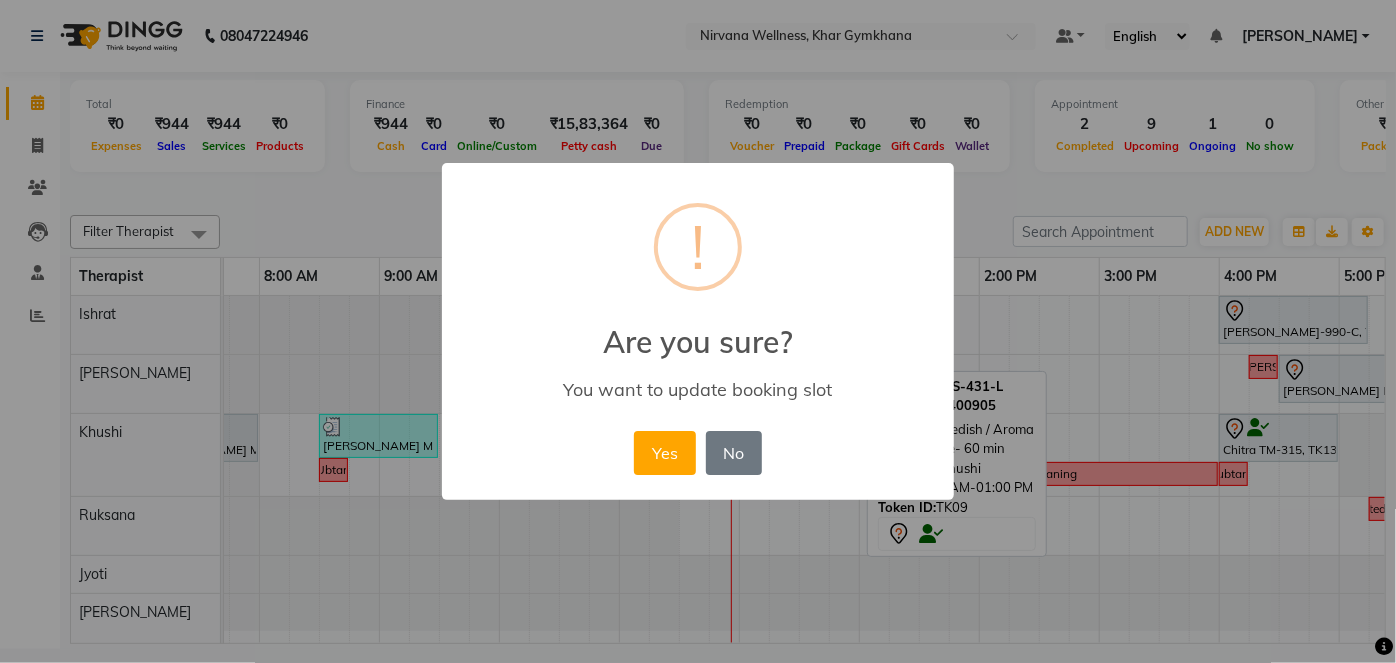 click on "Yes No No" at bounding box center (697, 453) 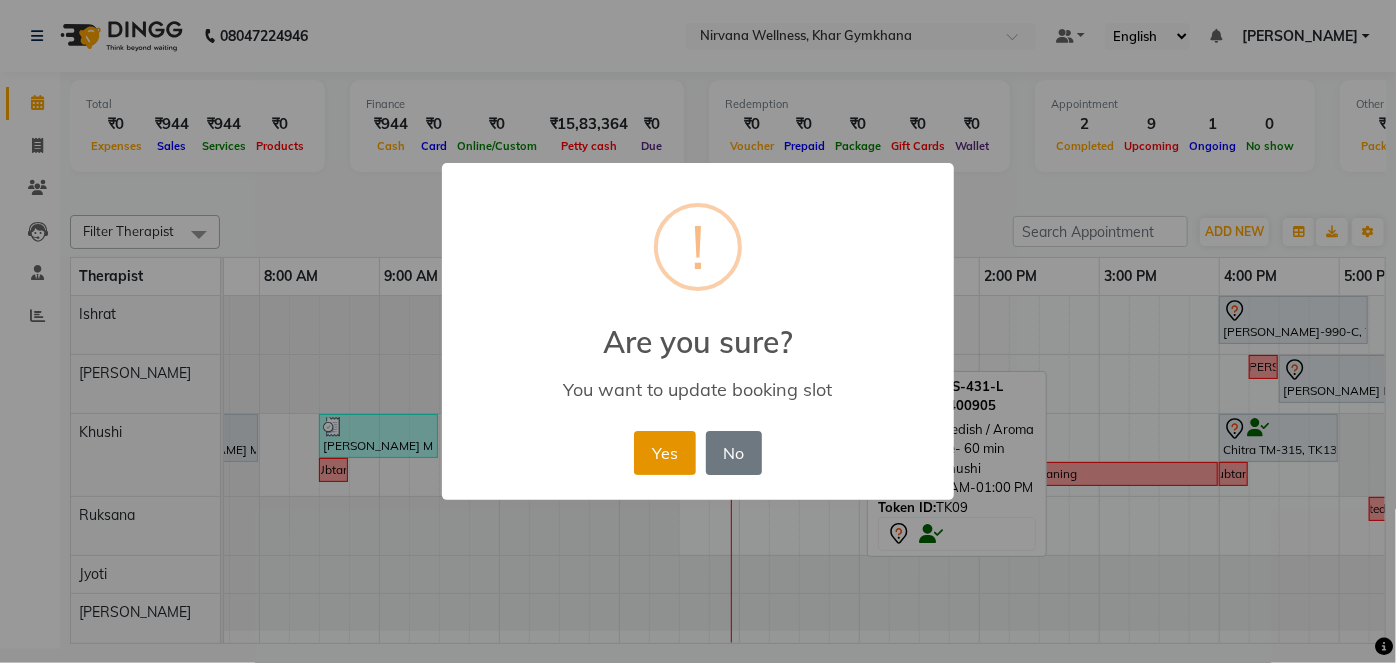 click on "Yes" at bounding box center (664, 453) 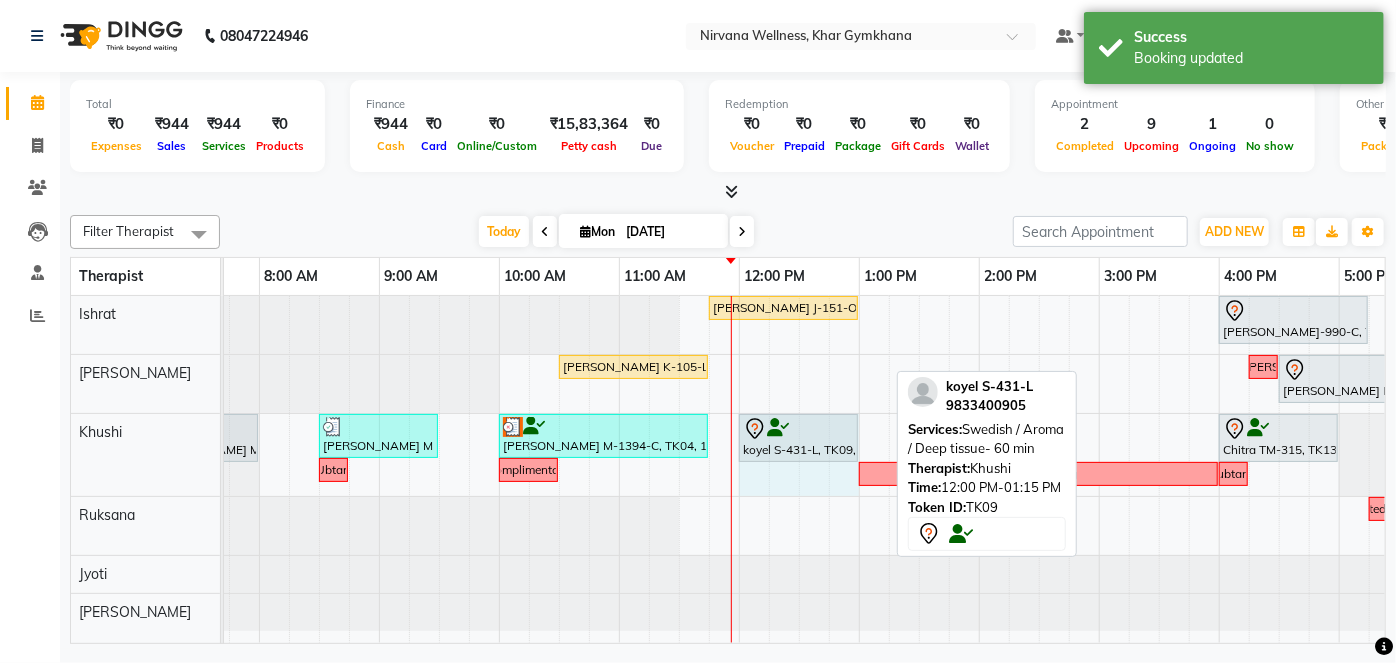 drag, startPoint x: 882, startPoint y: 436, endPoint x: 848, endPoint y: 450, distance: 36.769554 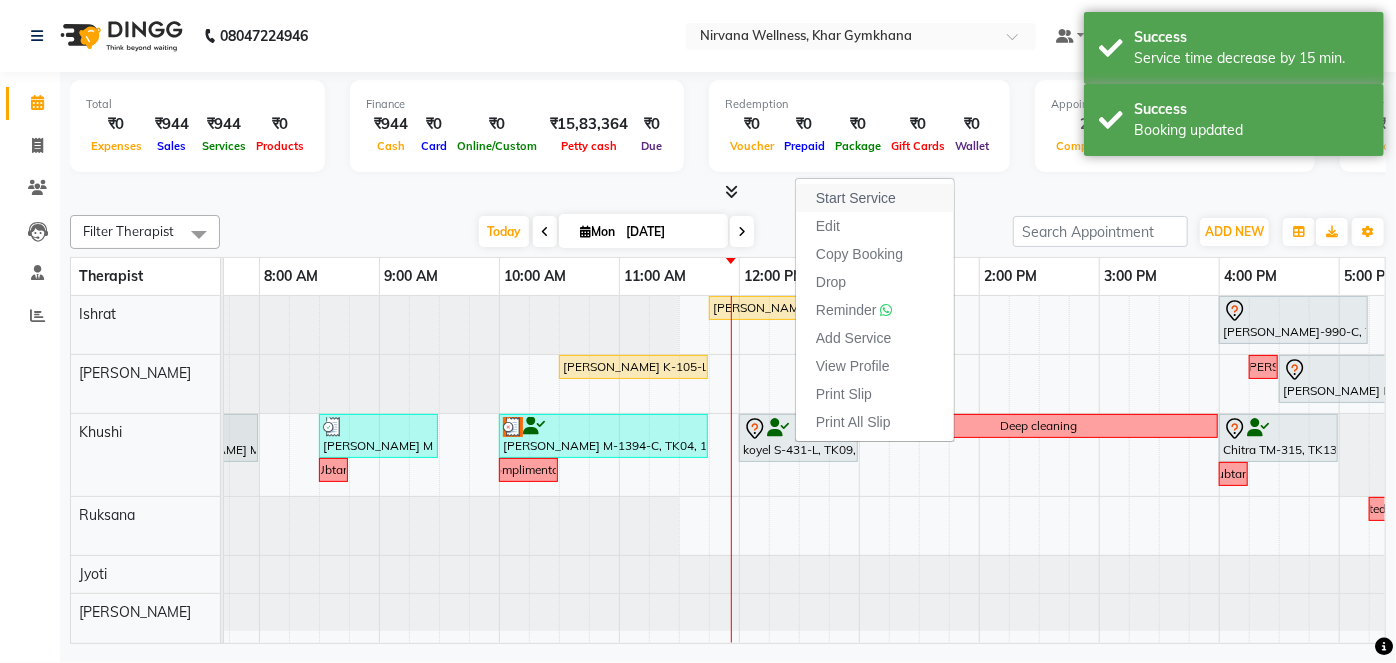 click on "Start Service" at bounding box center (856, 198) 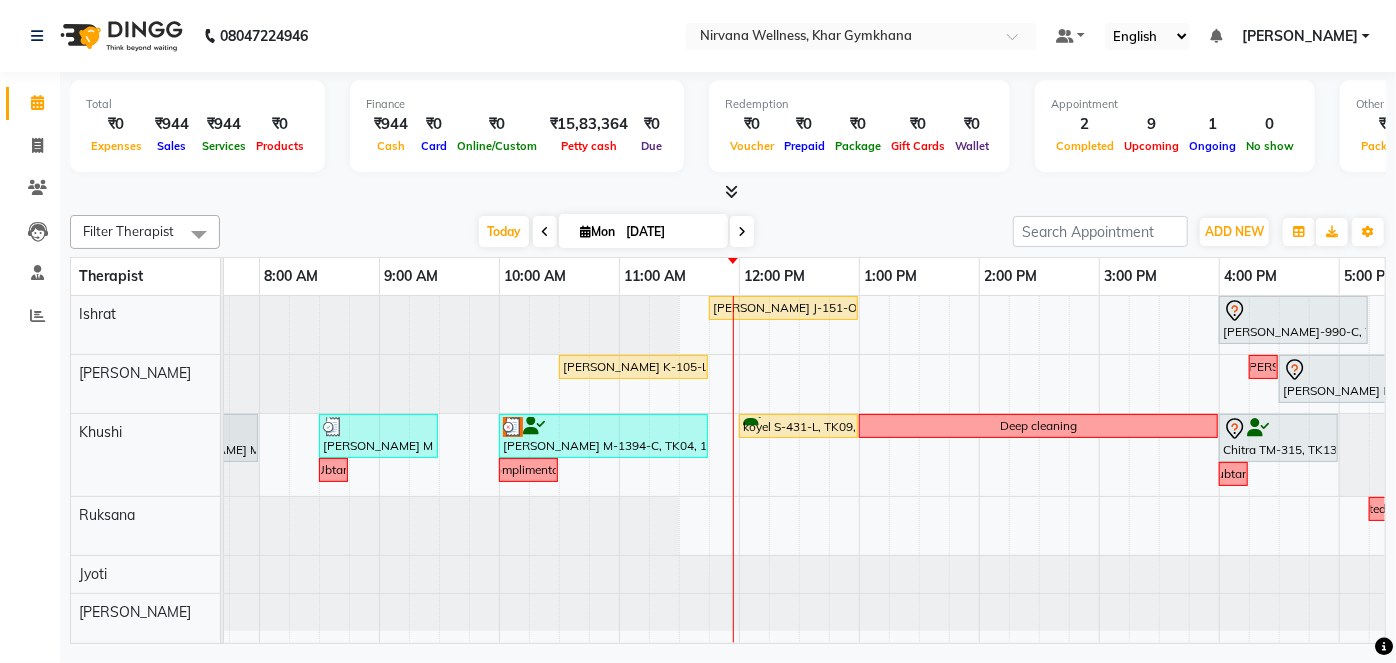 scroll, scrollTop: 0, scrollLeft: 253, axis: horizontal 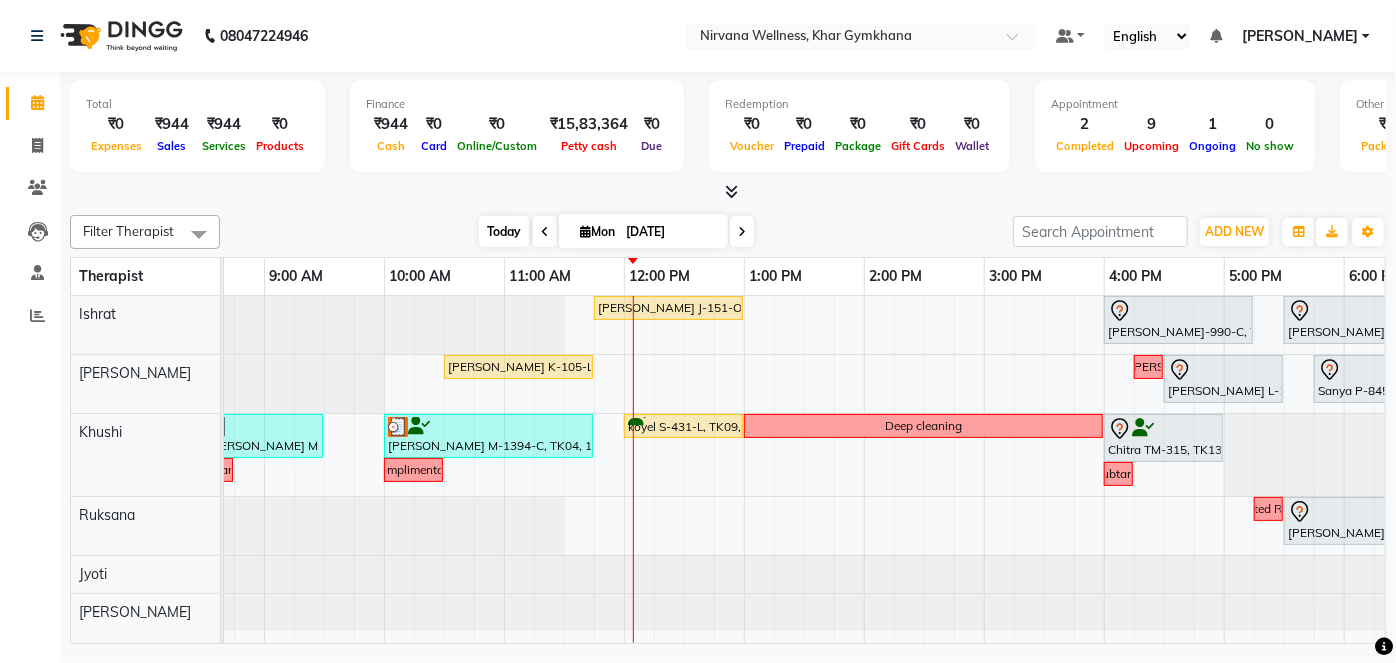 click on "Today" at bounding box center [504, 231] 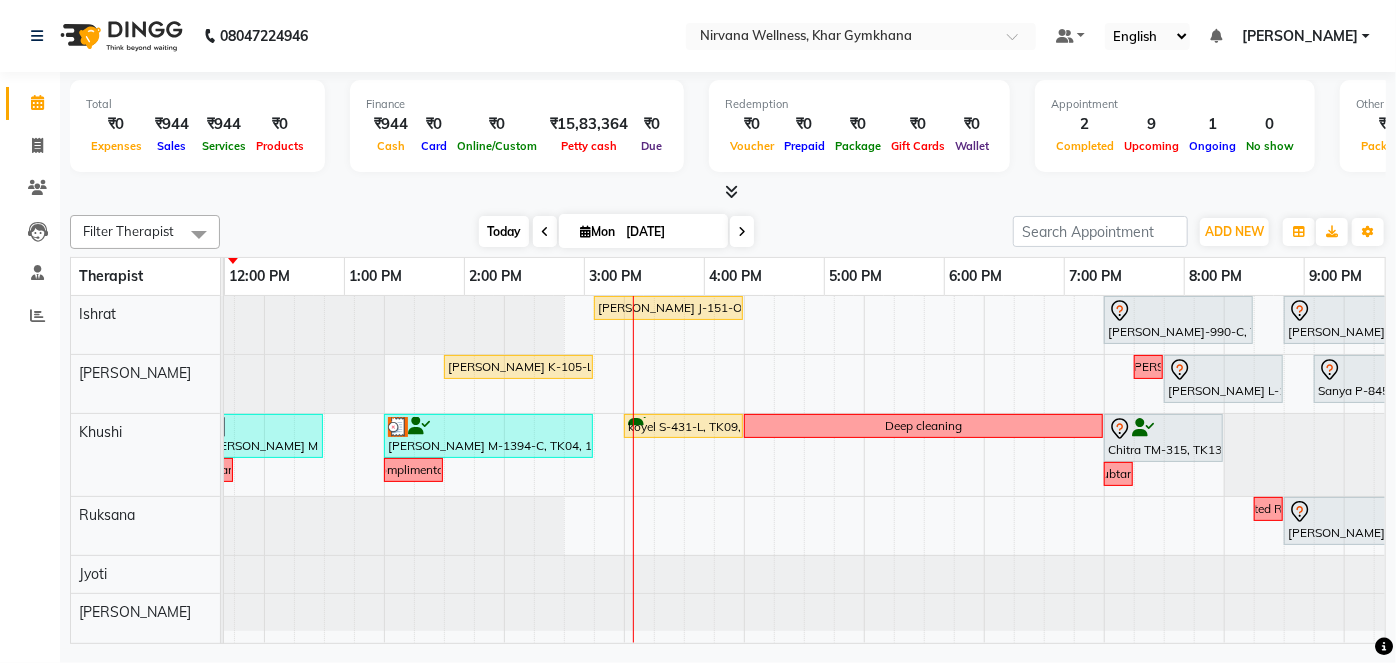 scroll, scrollTop: 0, scrollLeft: 600, axis: horizontal 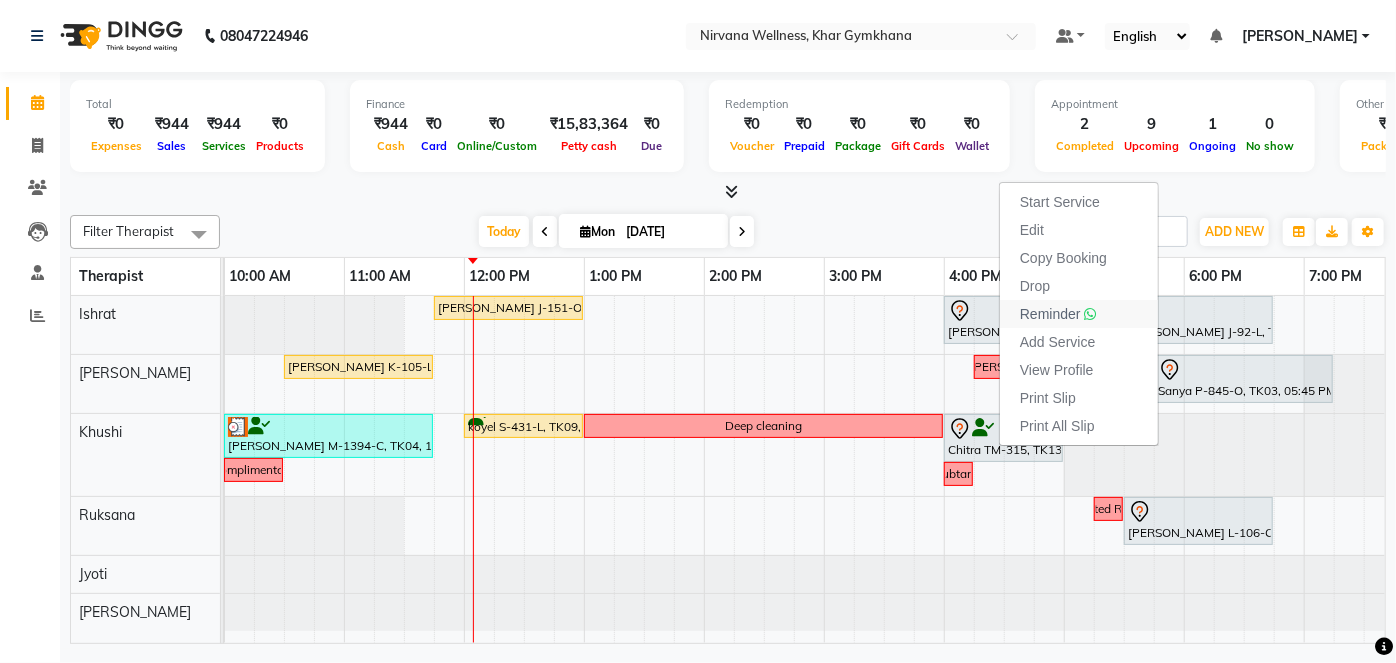 click on "Reminder" at bounding box center (1079, 314) 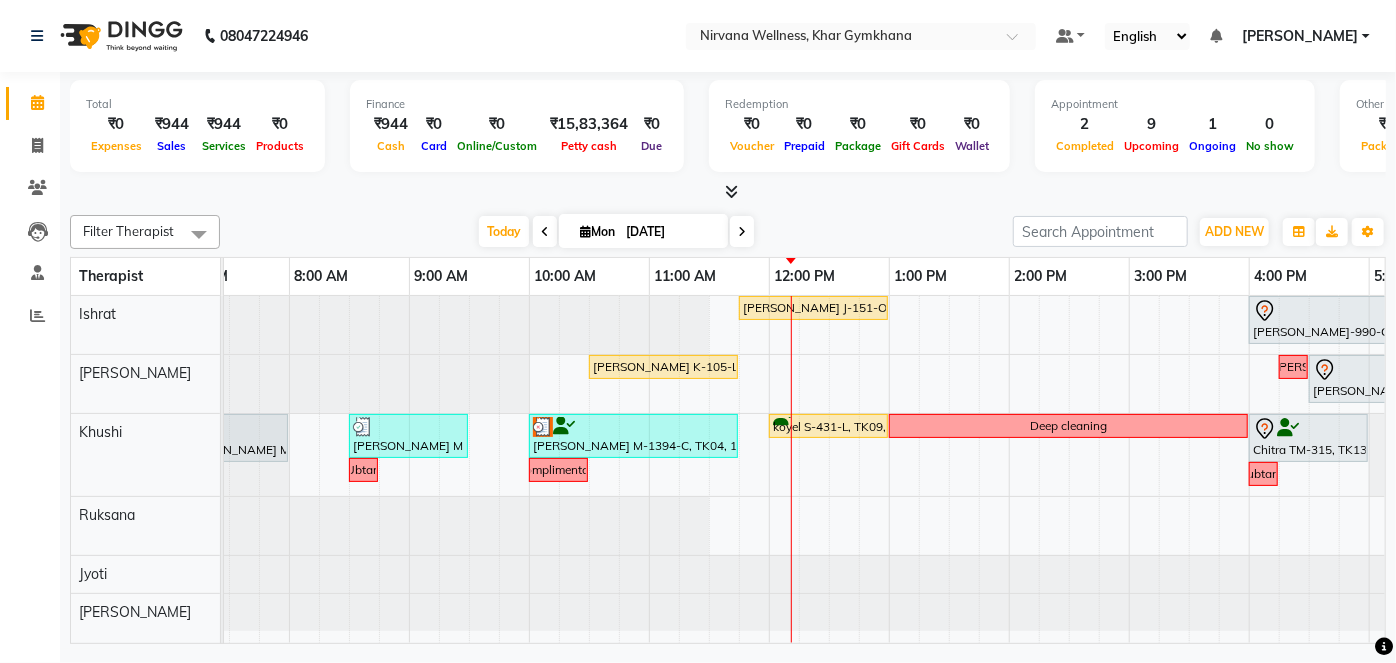 scroll, scrollTop: 0, scrollLeft: 181, axis: horizontal 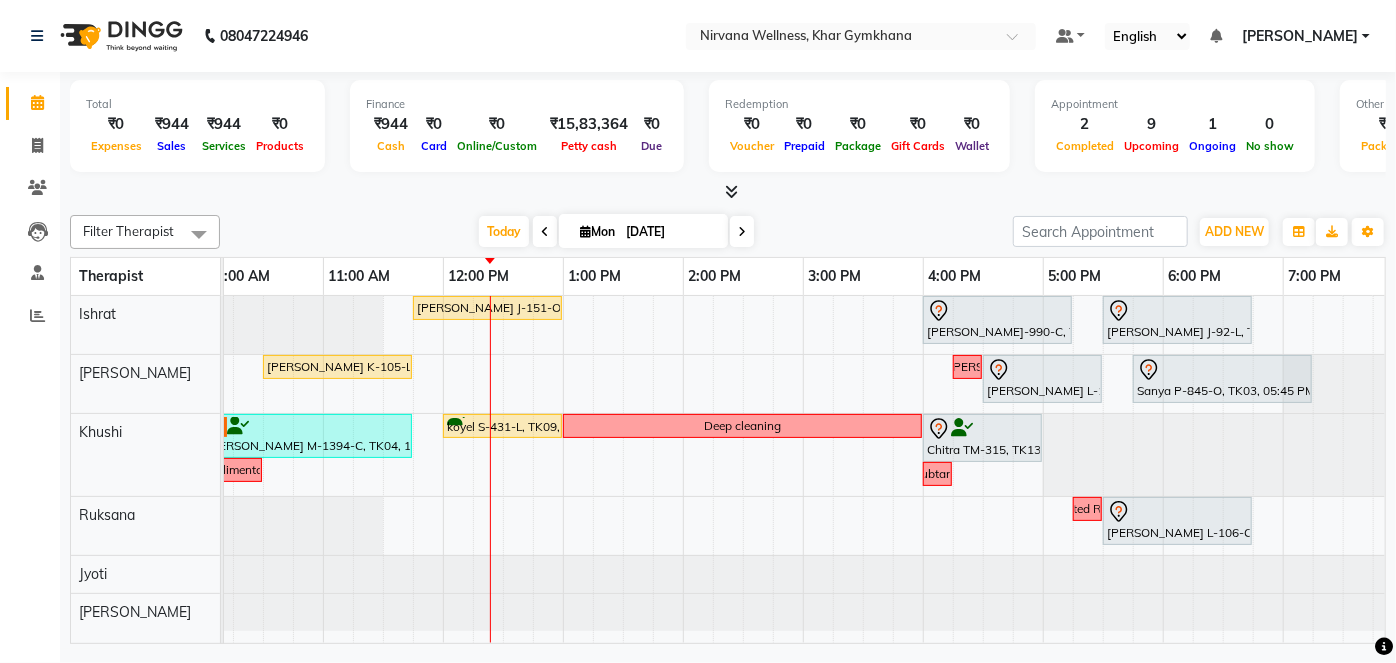 click on "Filter Therapist Select All Ishrat Jyoti [PERSON_NAME] [PERSON_NAME] [DATE]  [DATE] Toggle Dropdown Add Appointment Add Invoice Add Attendance Add Client Toggle Dropdown Add Appointment Add Invoice Add Attendance Add Client ADD NEW Toggle Dropdown Add Appointment Add Invoice Add Attendance Add Client Filter Therapist Select All Ishrat Jyoti [PERSON_NAME] [PERSON_NAME] Group By  Staff View   Room View  View as Vertical  Vertical - Week View  Horizontal  Horizontal - Week View  List  Toggle Dropdown Calendar Settings Manage Tags   Arrange Therapists   Reset Therapists  Full Screen Appointment Form Zoom 100% Therapist 7:00 AM 8:00 AM 9:00 AM 10:00 AM 11:00 AM 12:00 PM 1:00 PM 2:00 PM 3:00 PM 4:00 PM 5:00 PM 6:00 PM 7:00 PM 8:00 PM 9:00 PM 10:00 PM [PERSON_NAME] [PERSON_NAME]  [PERSON_NAME]    Amla Jain J-151-O, TK11, 11:45 AM-01:00 PM, Swedish / Aroma / Deep tissue- 60 min             [PERSON_NAME] B-990-C, TK06, 04:00 PM-05:15 PM, Swedish / Aroma / Deep tissue- 60 min                 Requested [PERSON_NAME]" 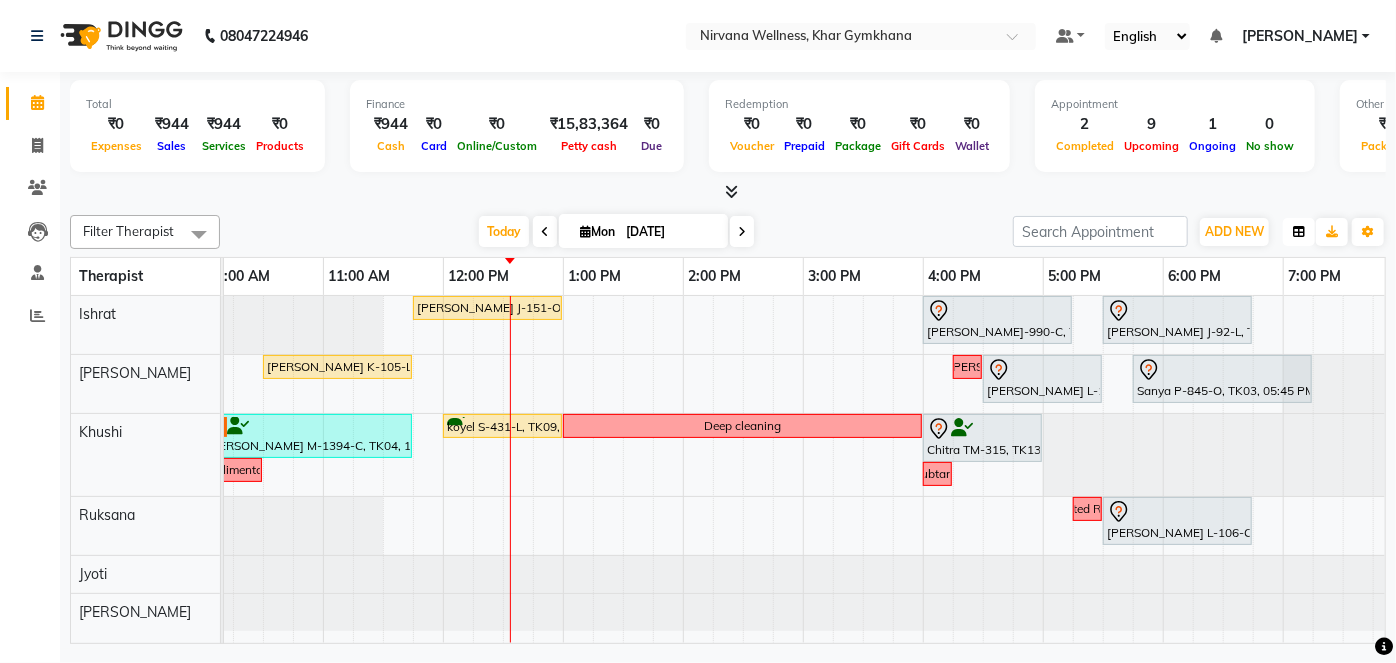 click at bounding box center (1299, 232) 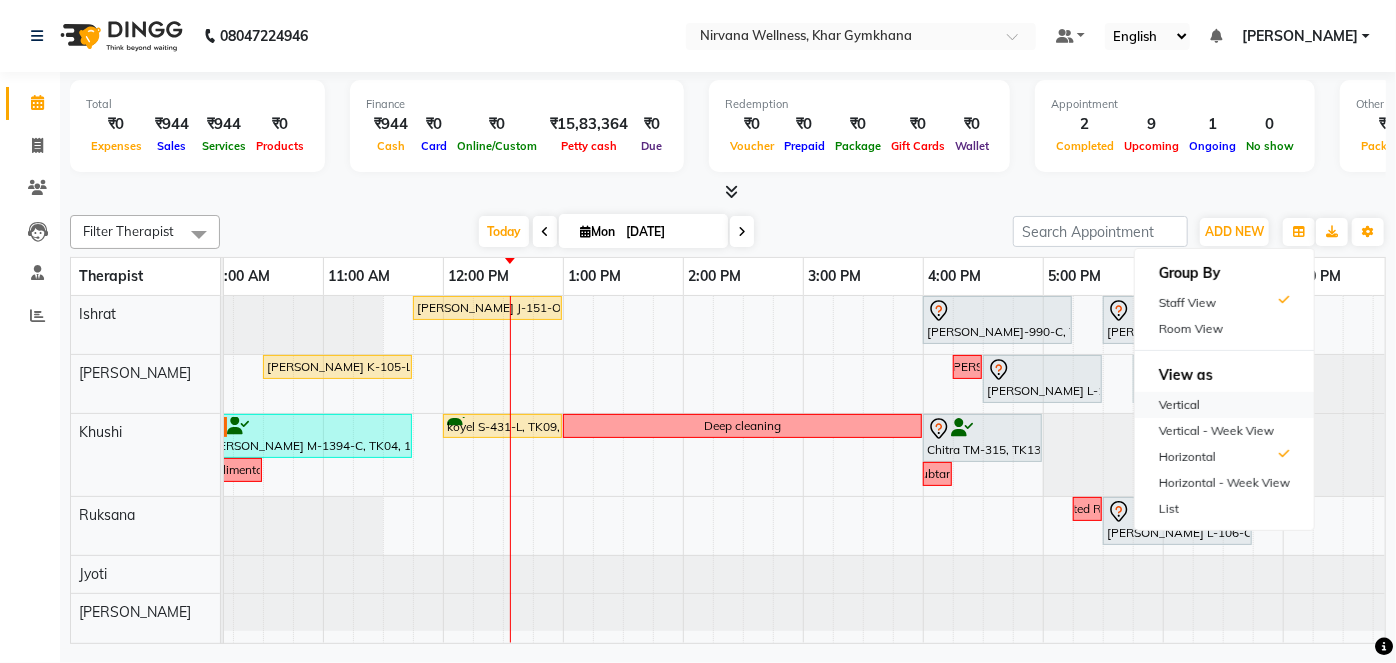 click on "Vertical" at bounding box center (1224, 405) 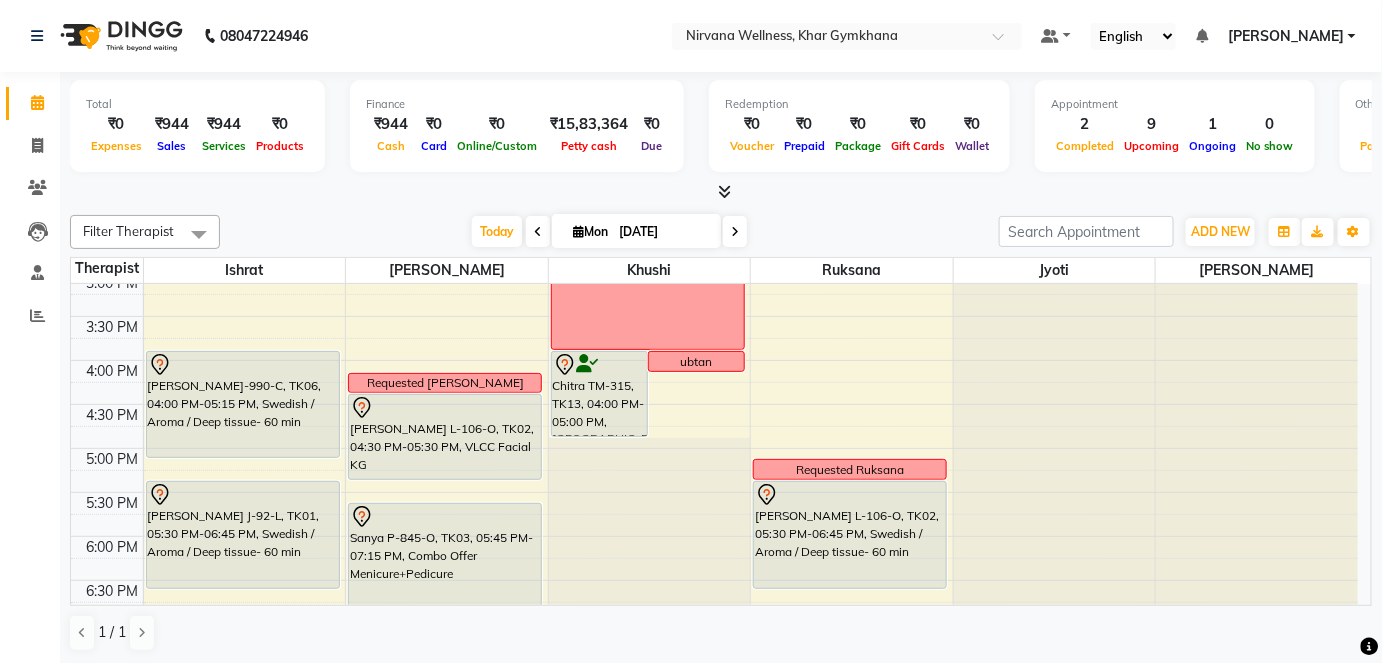 scroll, scrollTop: 727, scrollLeft: 0, axis: vertical 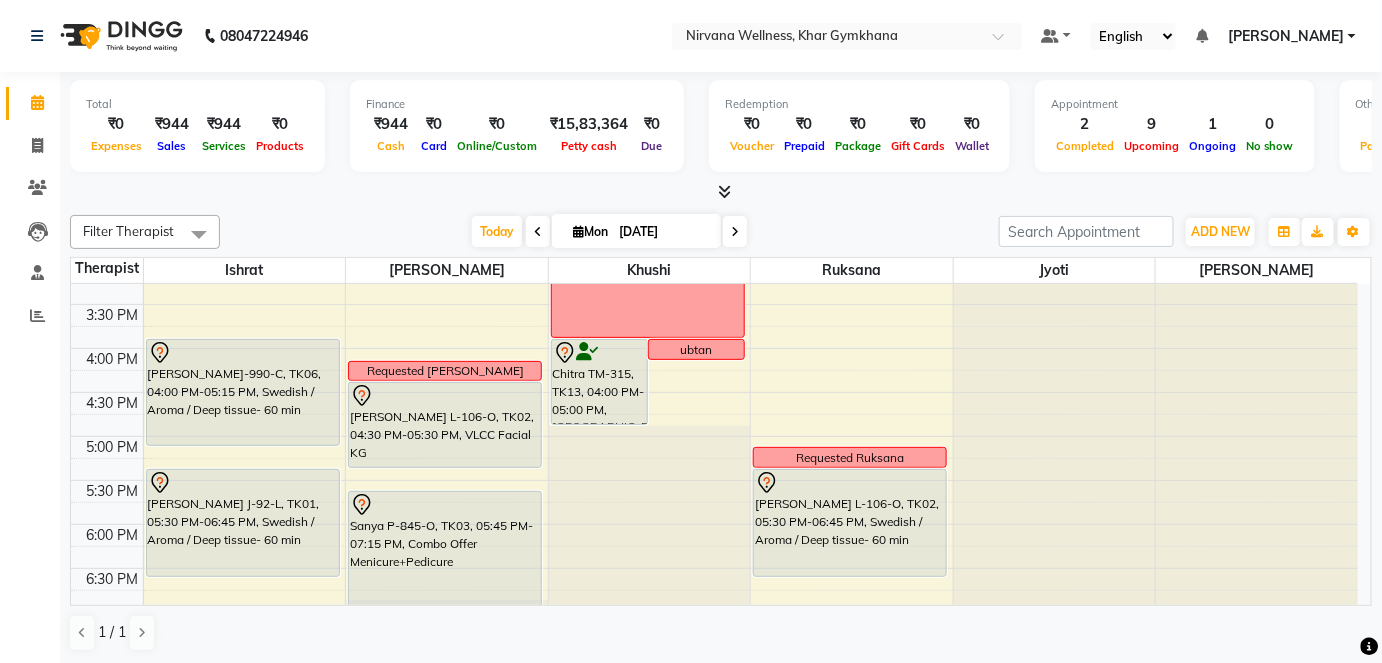 click on "[DATE]" at bounding box center [663, 232] 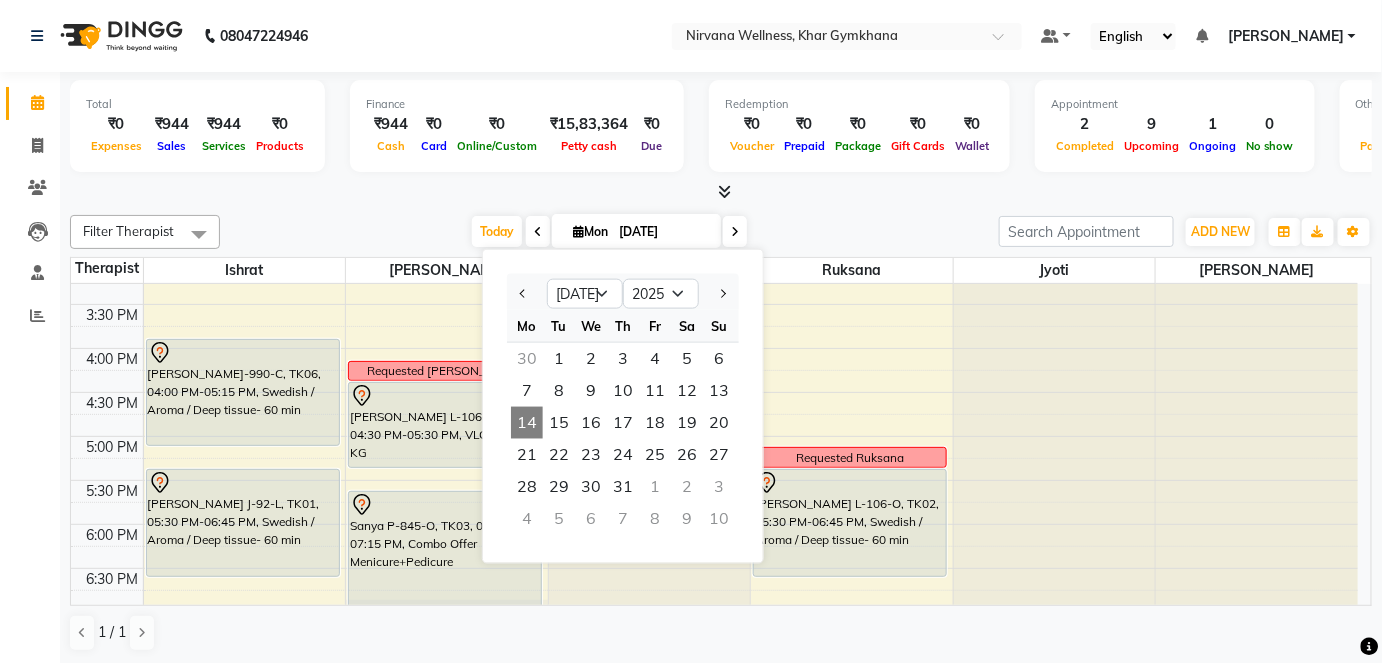 click at bounding box center [721, 192] 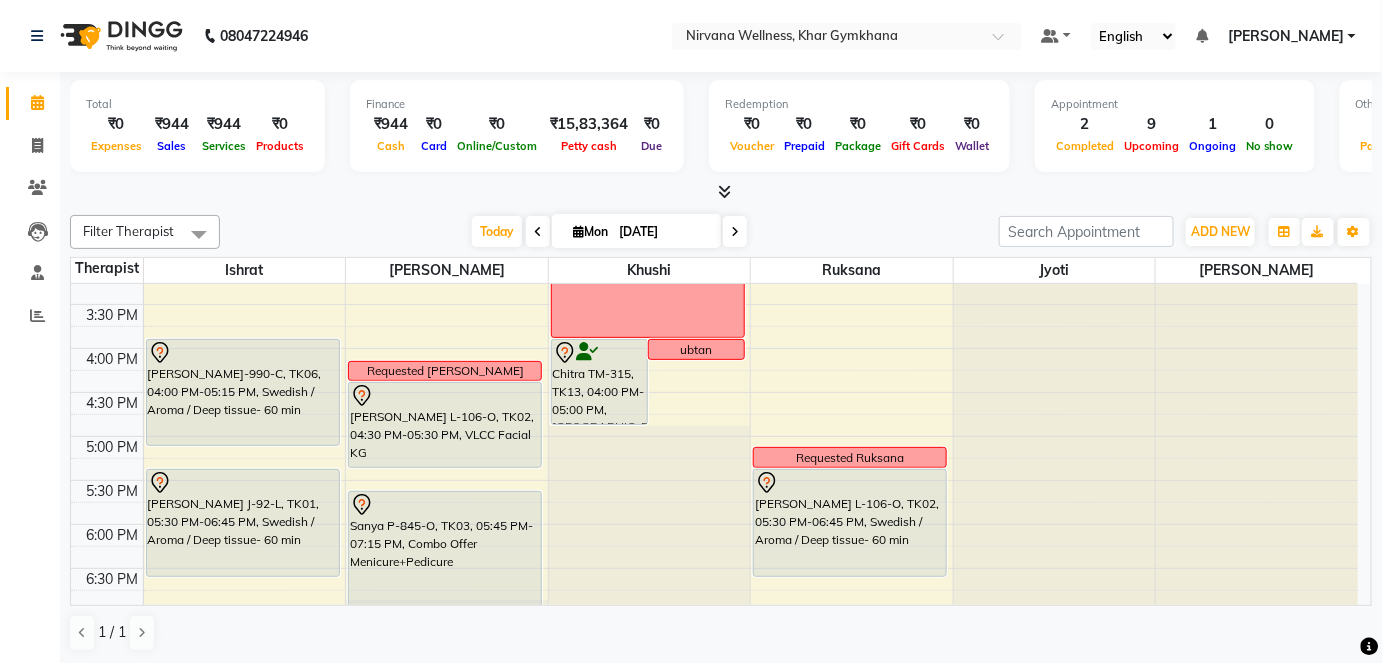 click on "[DATE]" at bounding box center (663, 232) 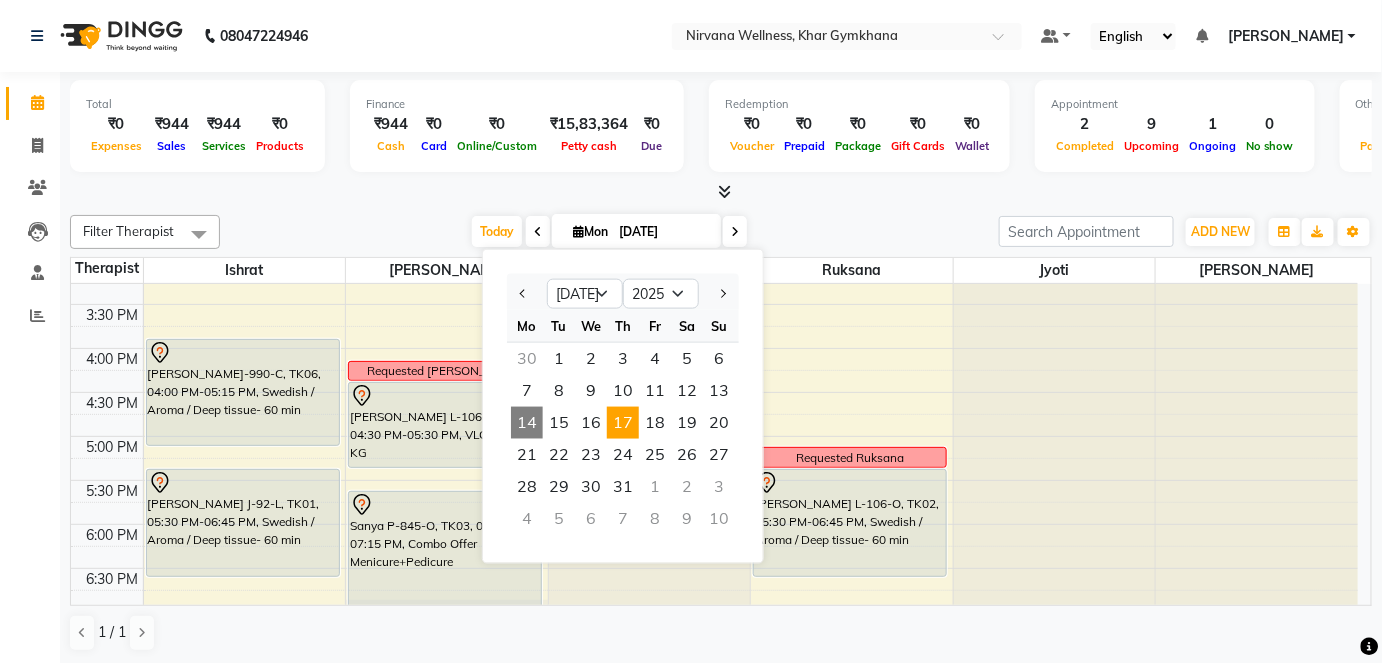 click on "17" at bounding box center (623, 423) 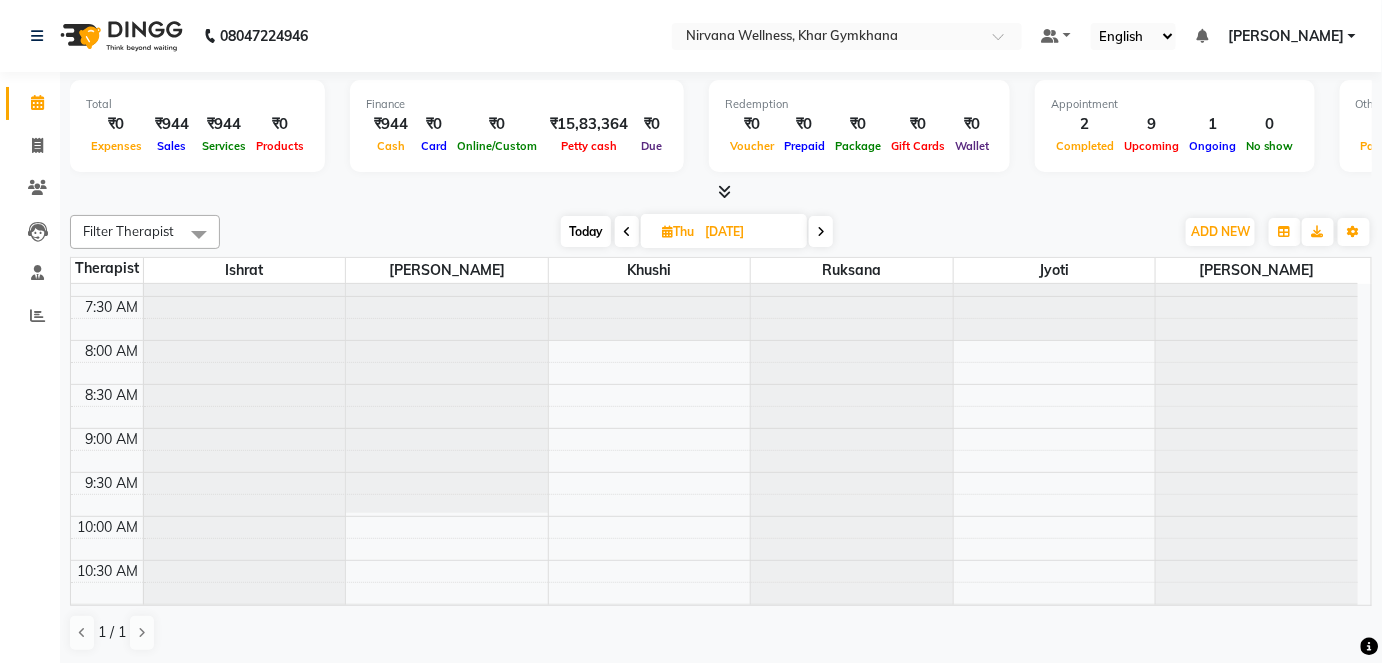scroll, scrollTop: 0, scrollLeft: 0, axis: both 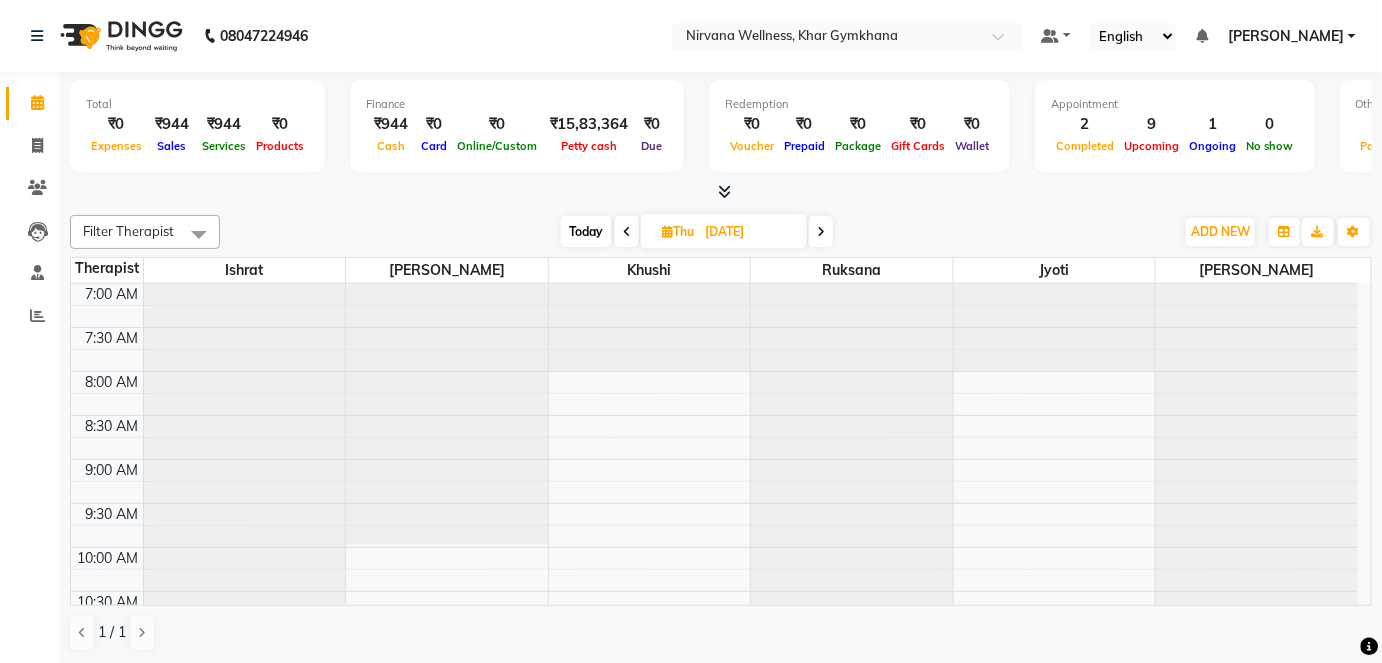 click at bounding box center [821, 232] 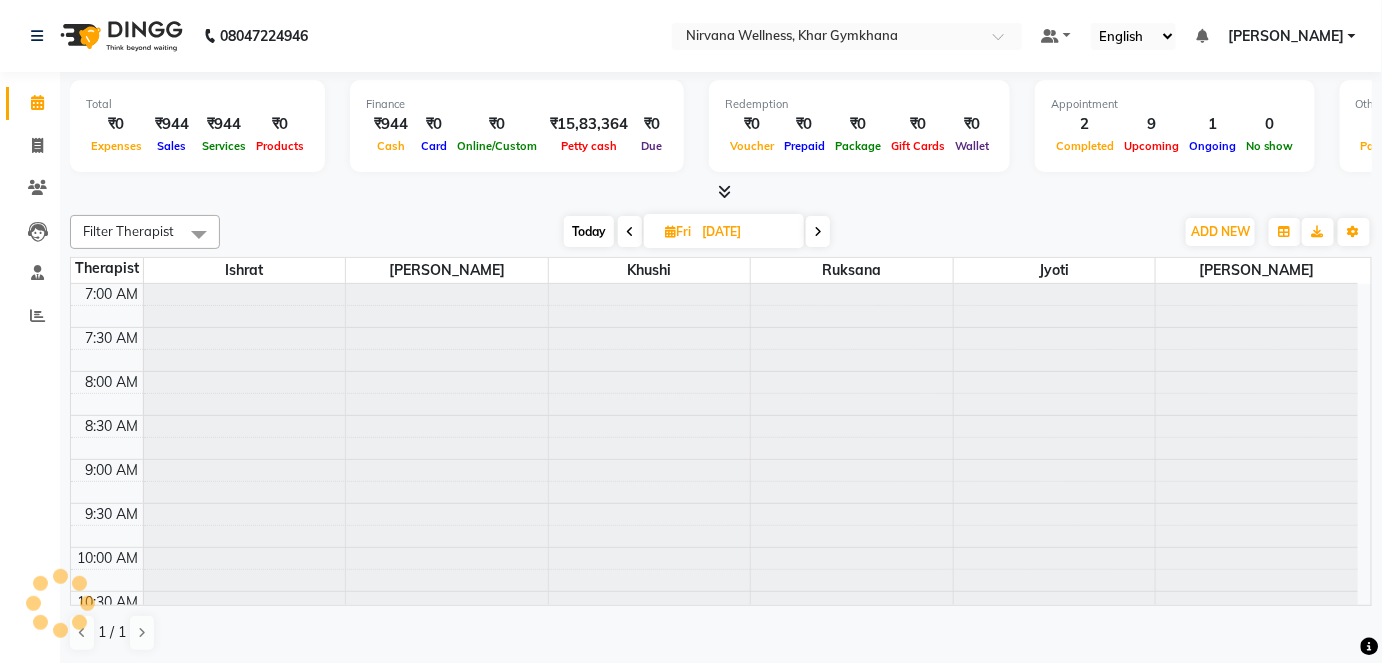 scroll, scrollTop: 436, scrollLeft: 0, axis: vertical 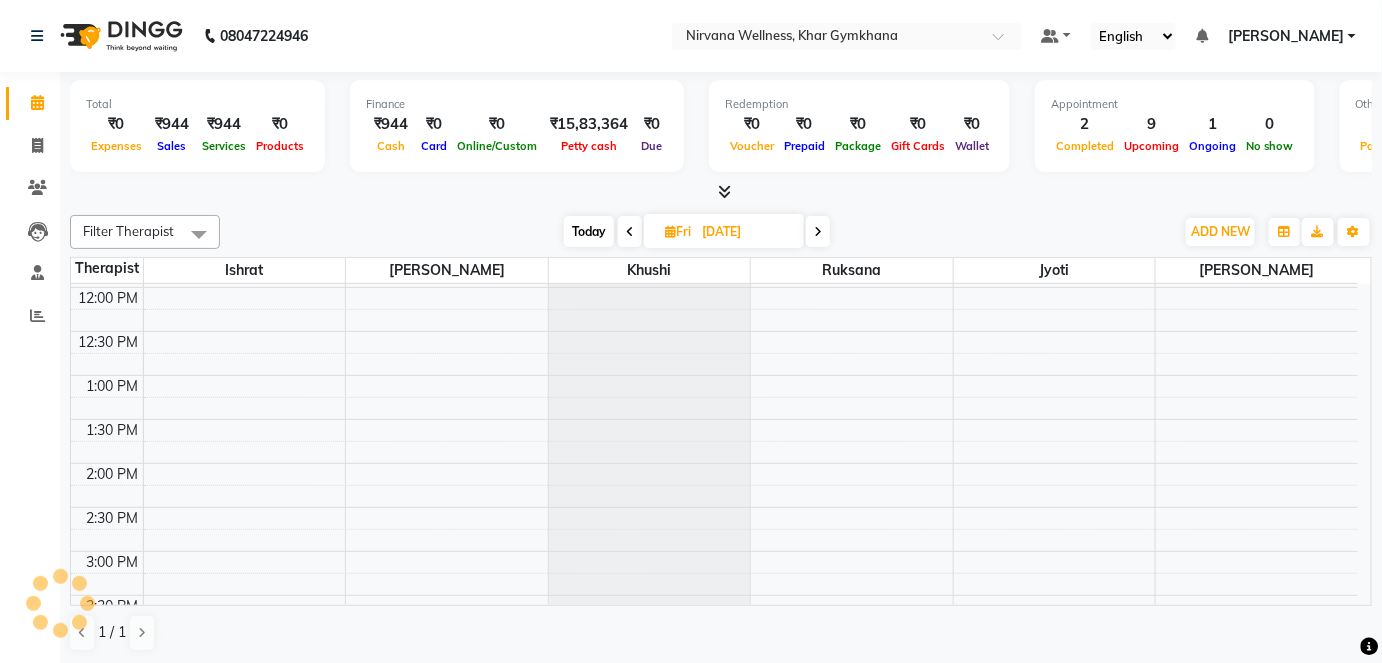 click on "[DATE]" at bounding box center (746, 232) 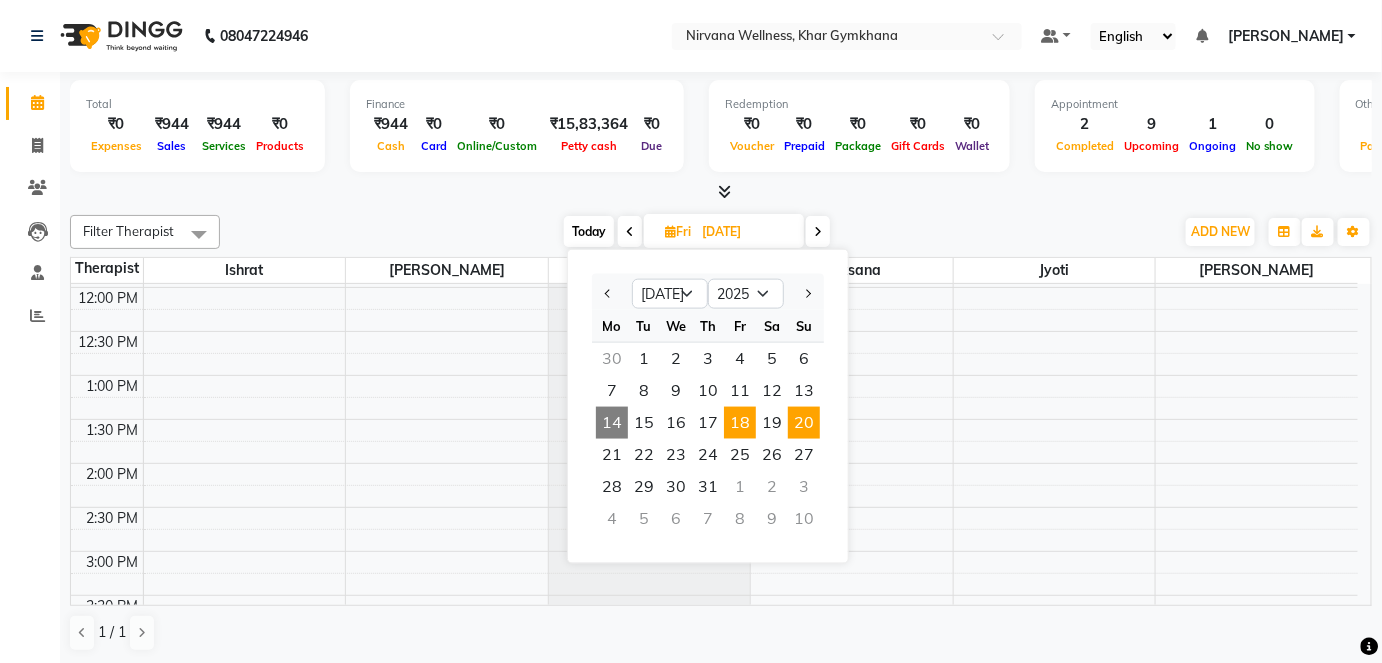 click on "20" at bounding box center (804, 423) 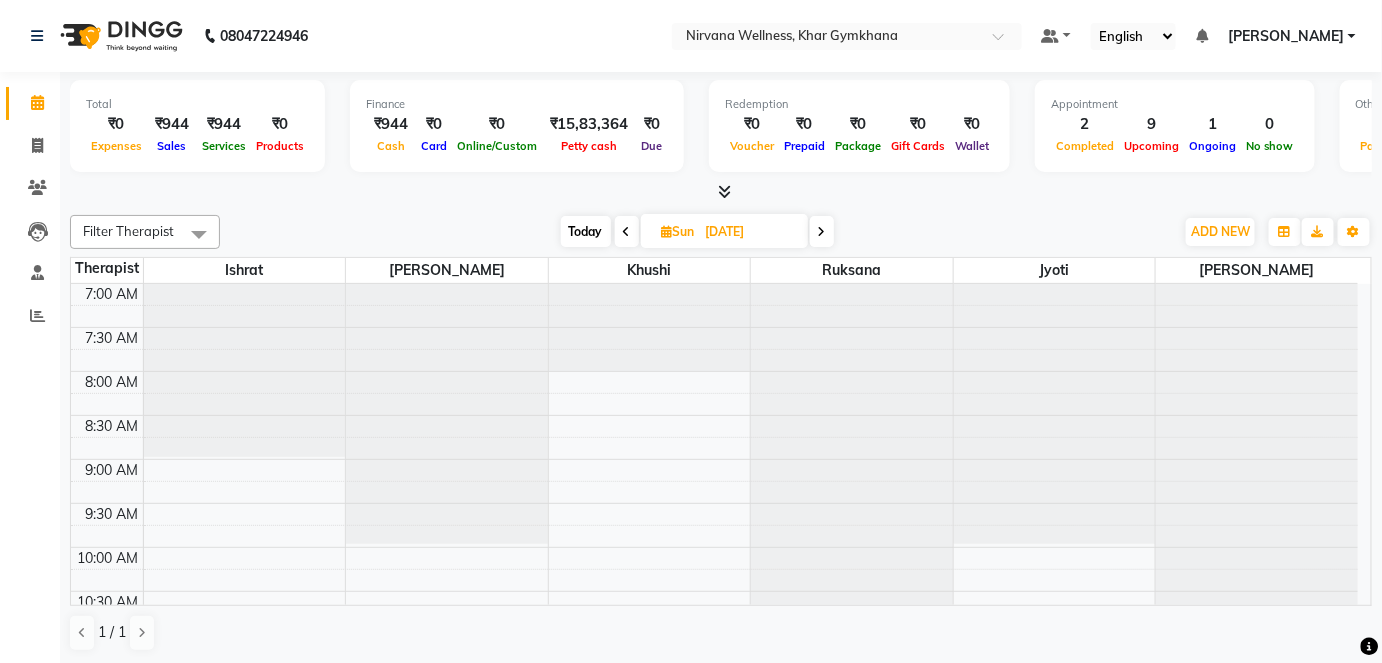 scroll, scrollTop: 545, scrollLeft: 0, axis: vertical 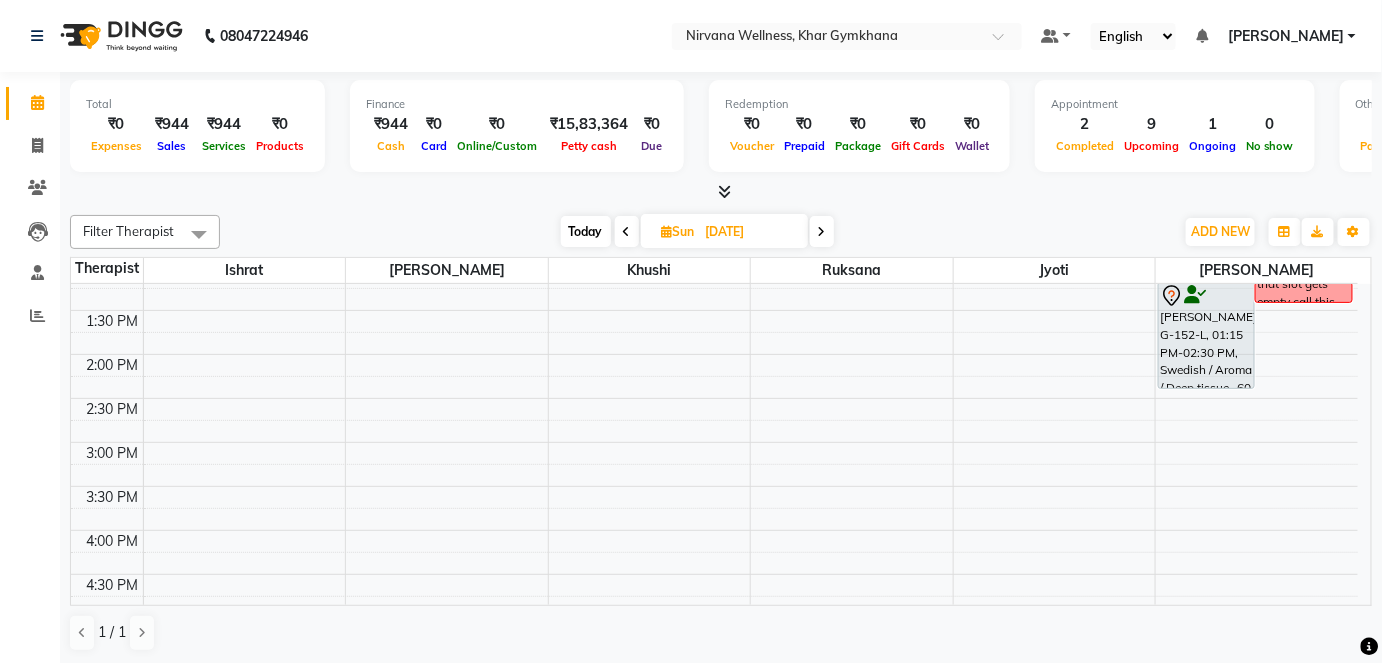 click on "[DATE]  [DATE]" at bounding box center [697, 232] 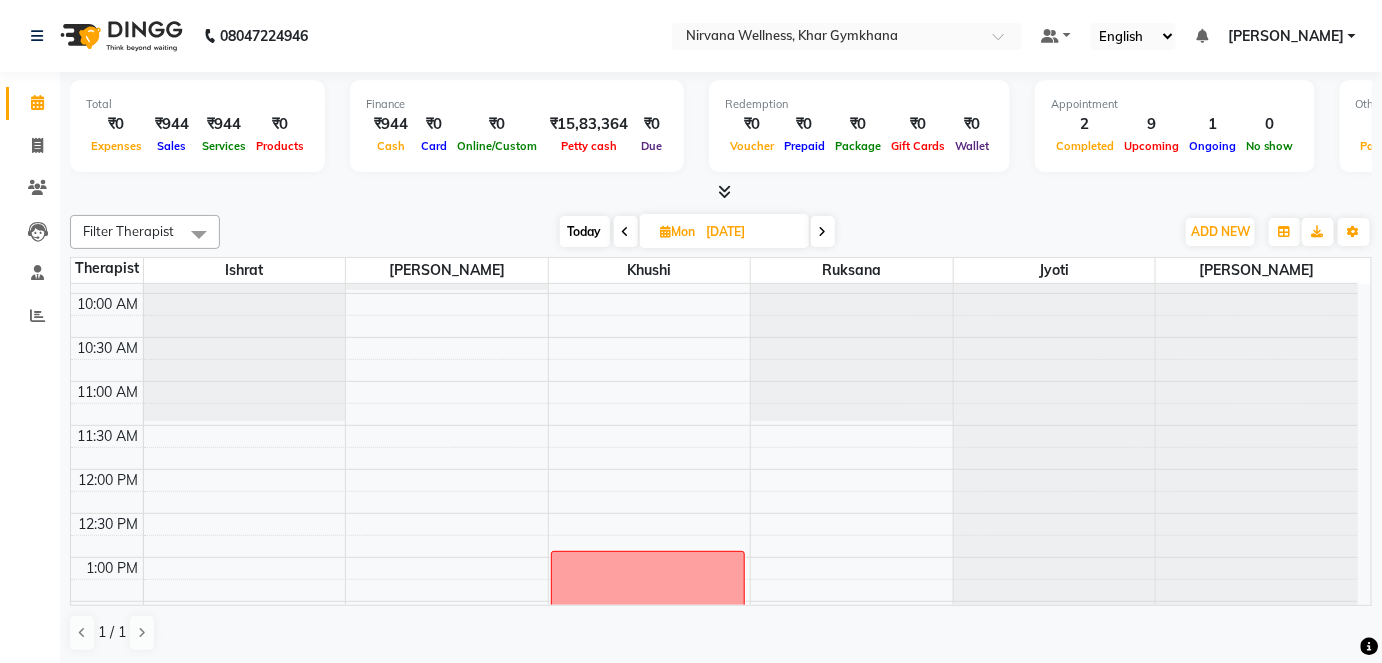 scroll, scrollTop: 163, scrollLeft: 0, axis: vertical 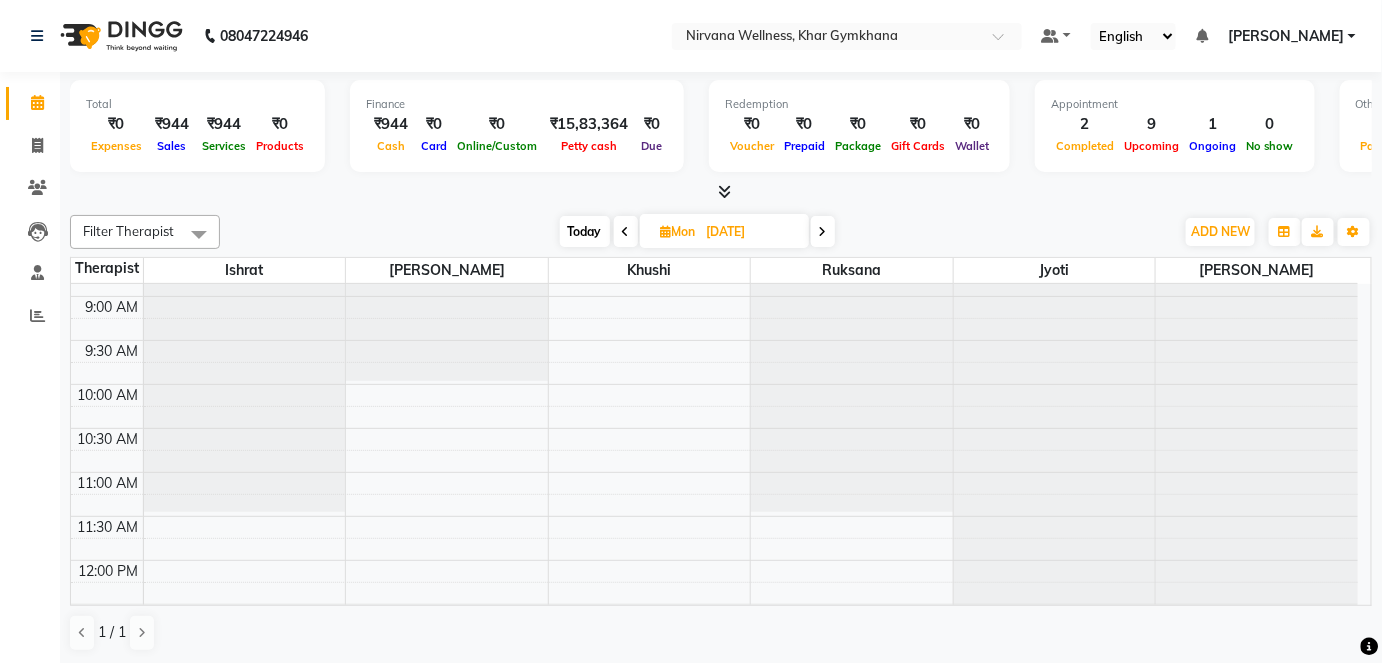 click on "Today" at bounding box center (585, 231) 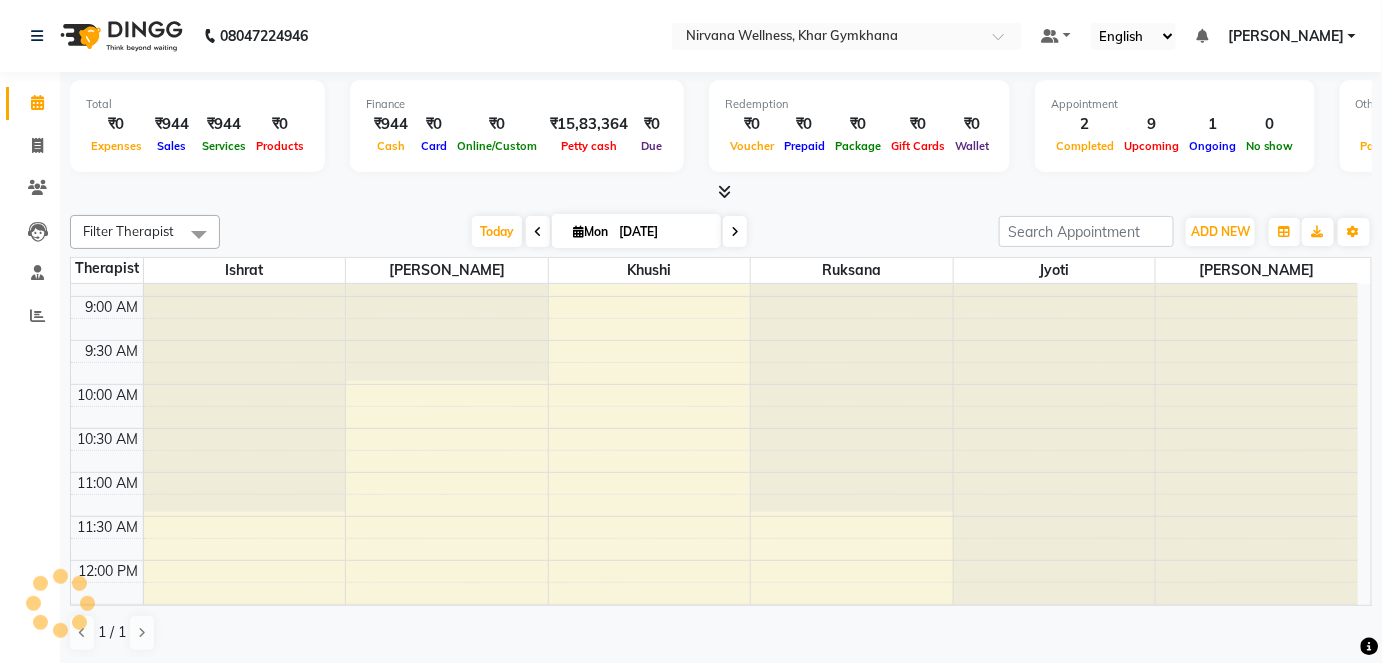 scroll, scrollTop: 436, scrollLeft: 0, axis: vertical 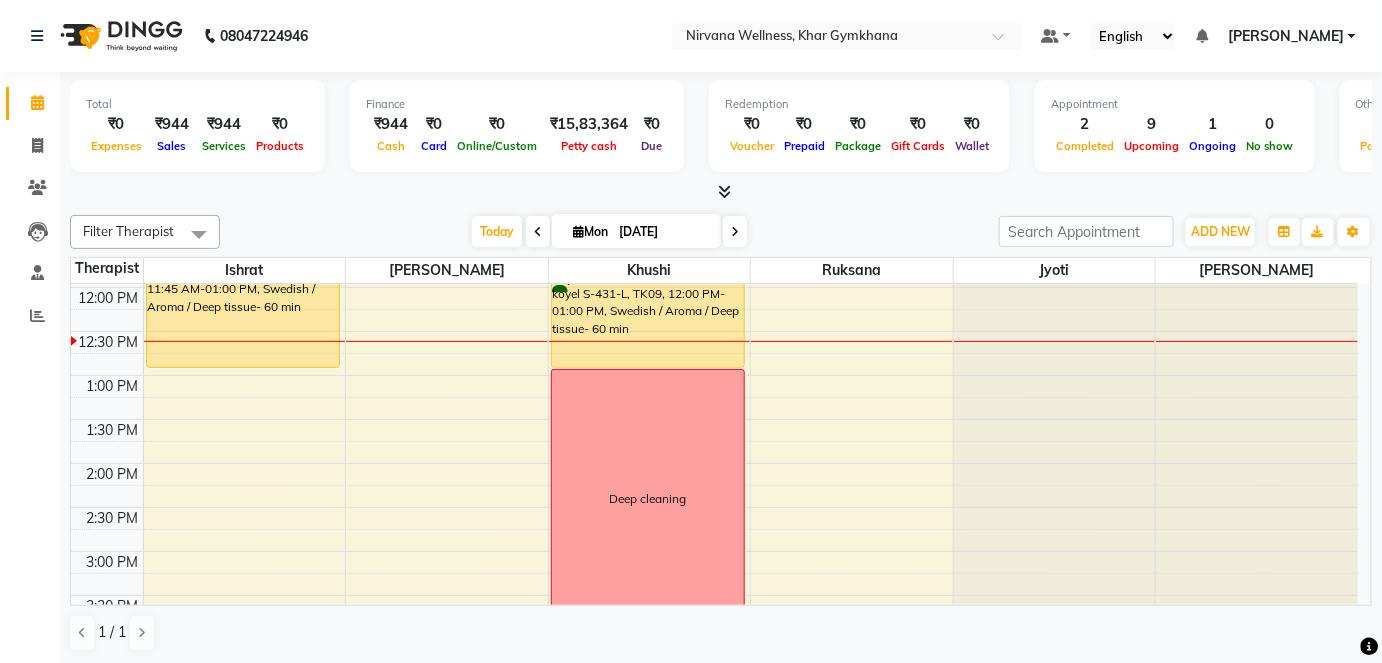 click at bounding box center (735, 231) 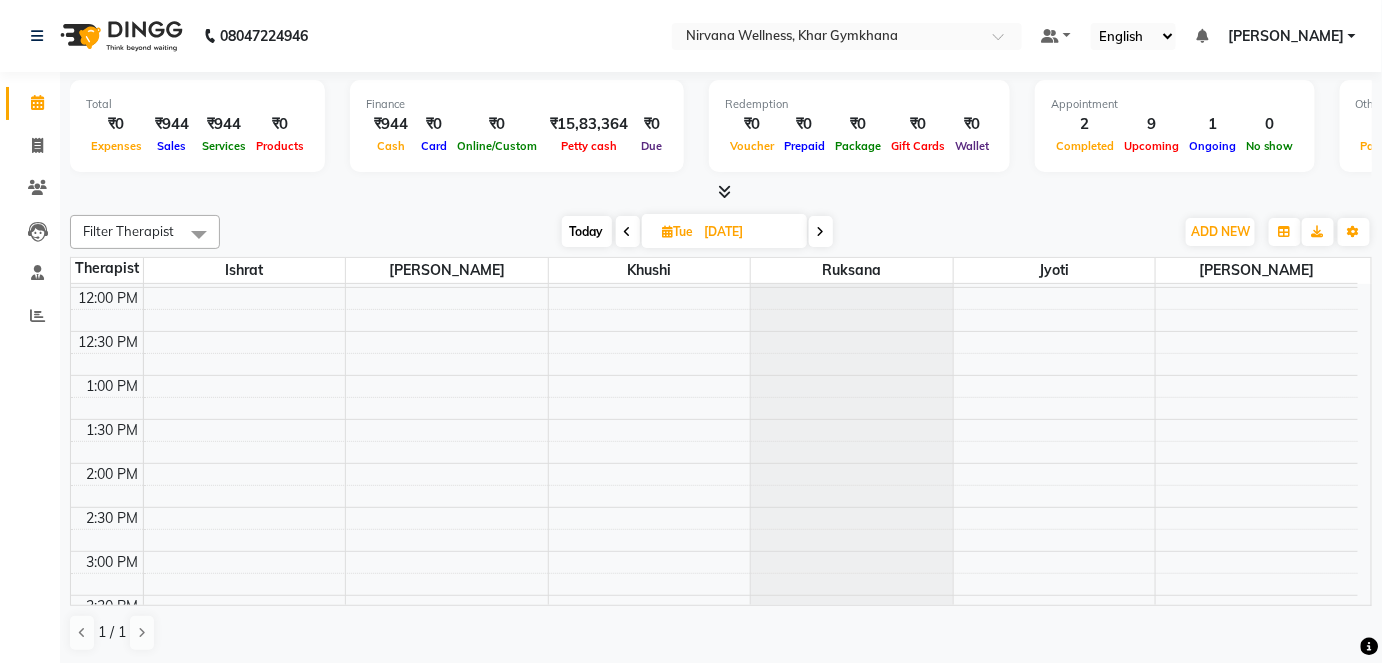 click at bounding box center (628, 232) 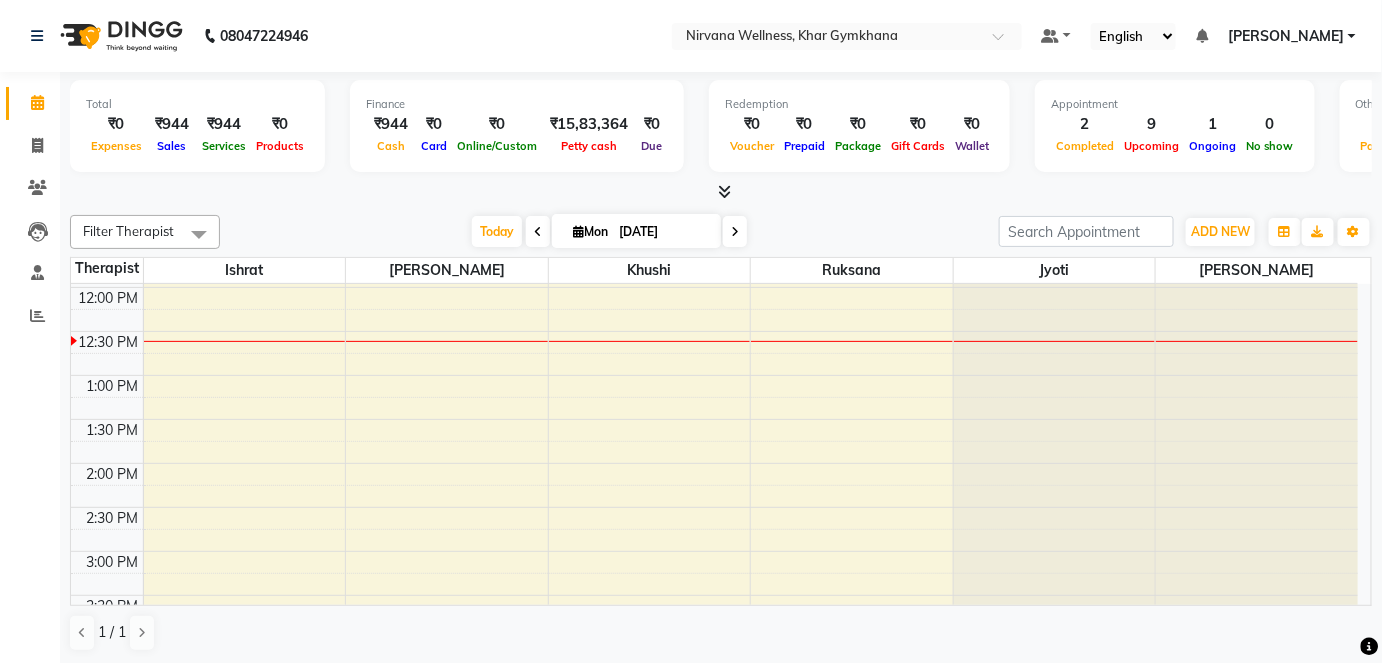 scroll, scrollTop: 436, scrollLeft: 0, axis: vertical 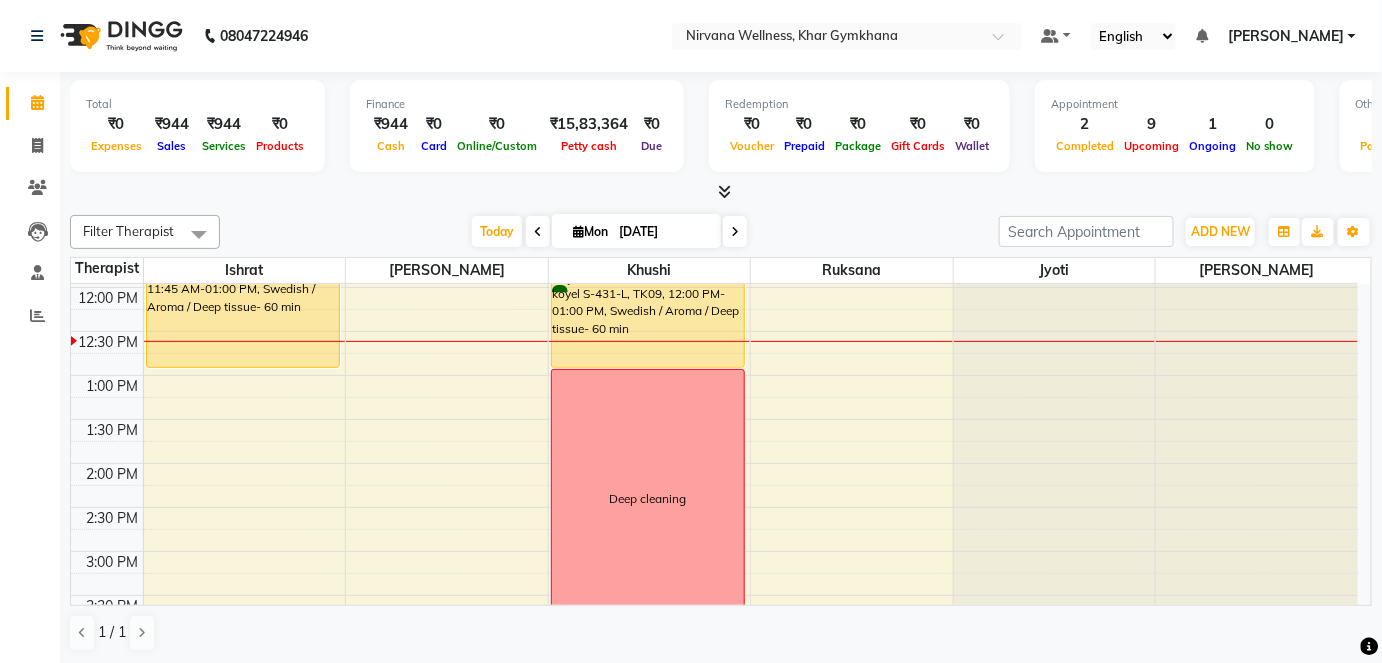 click on "[DATE]" at bounding box center (663, 232) 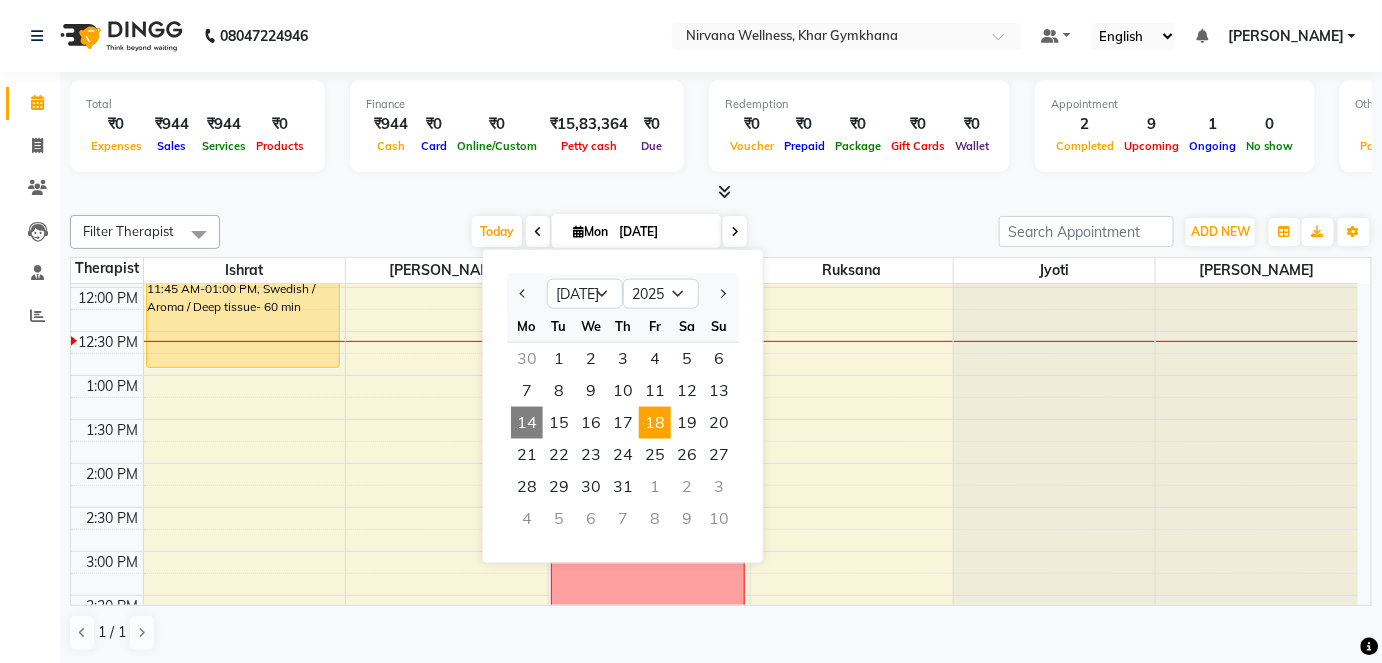 click on "18" at bounding box center (655, 423) 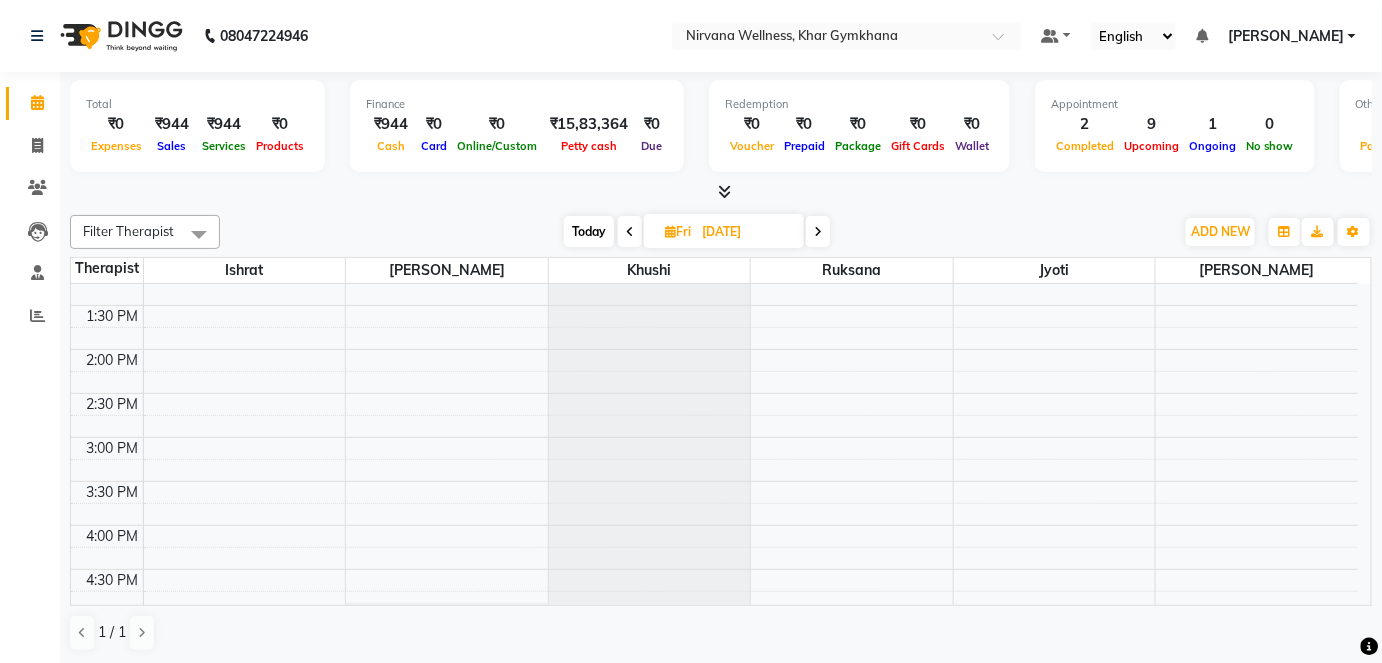 scroll, scrollTop: 522, scrollLeft: 0, axis: vertical 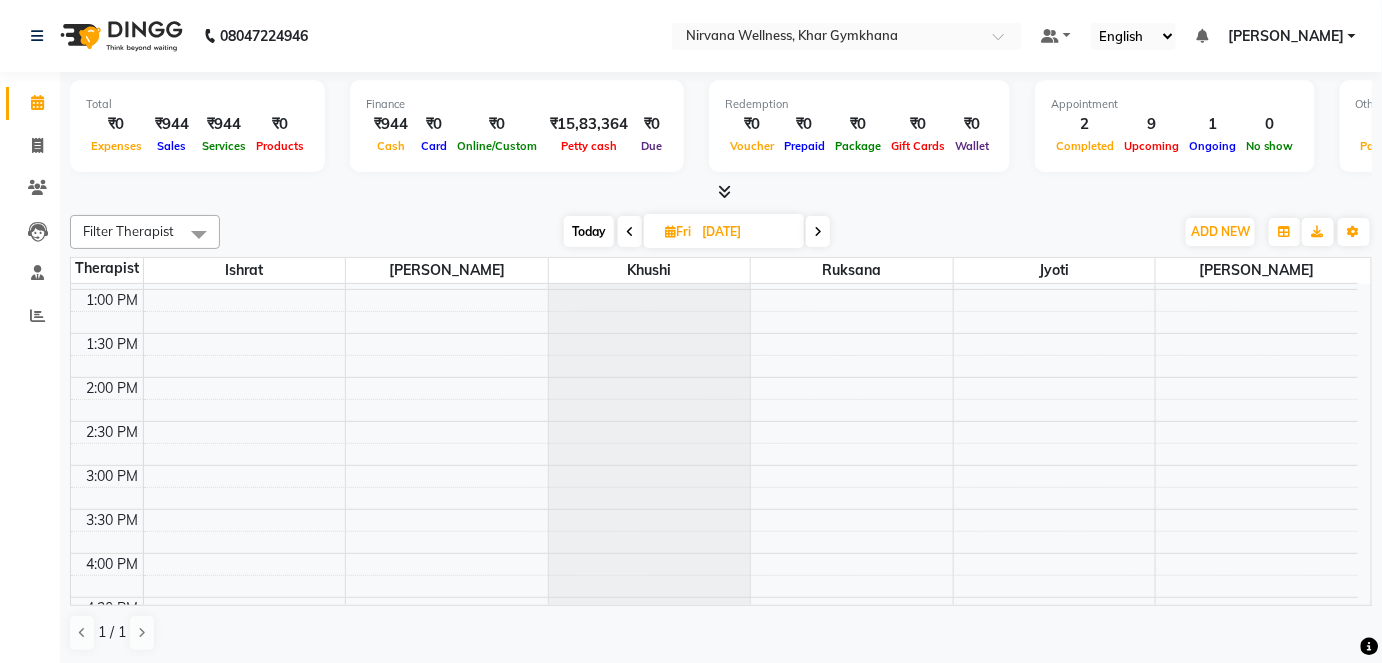 click on "Today" at bounding box center (589, 231) 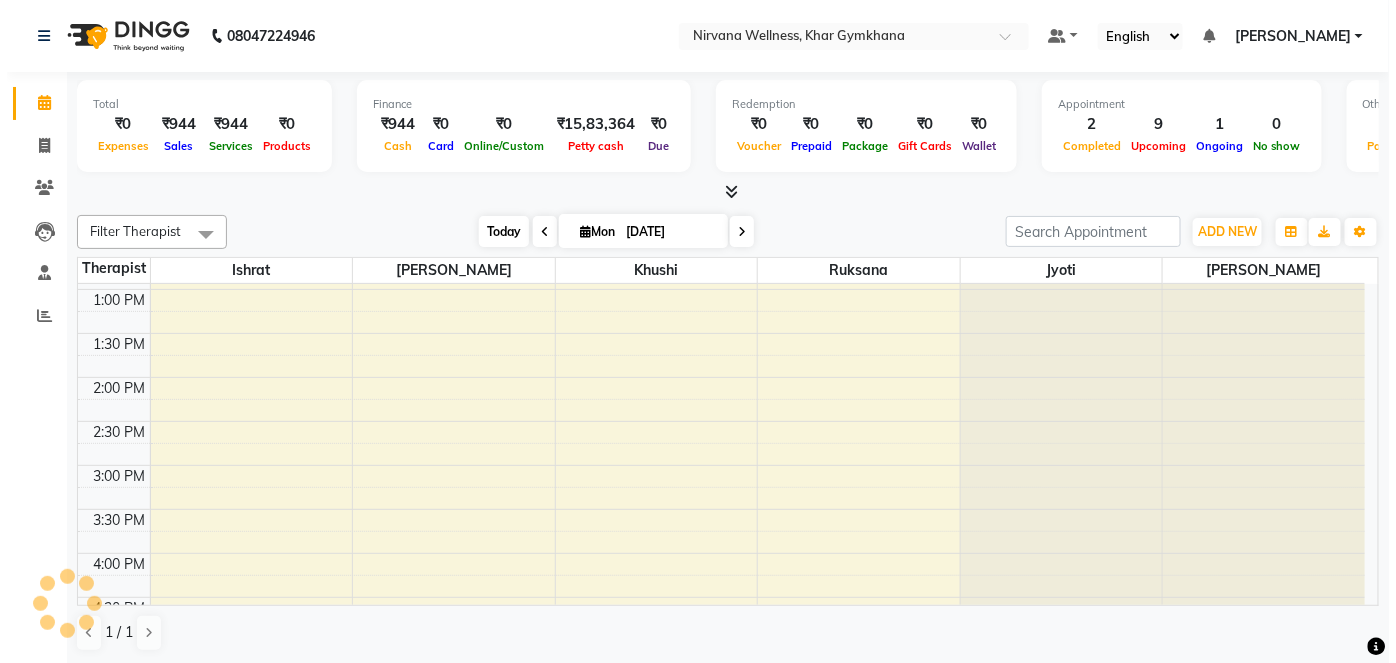 scroll, scrollTop: 436, scrollLeft: 0, axis: vertical 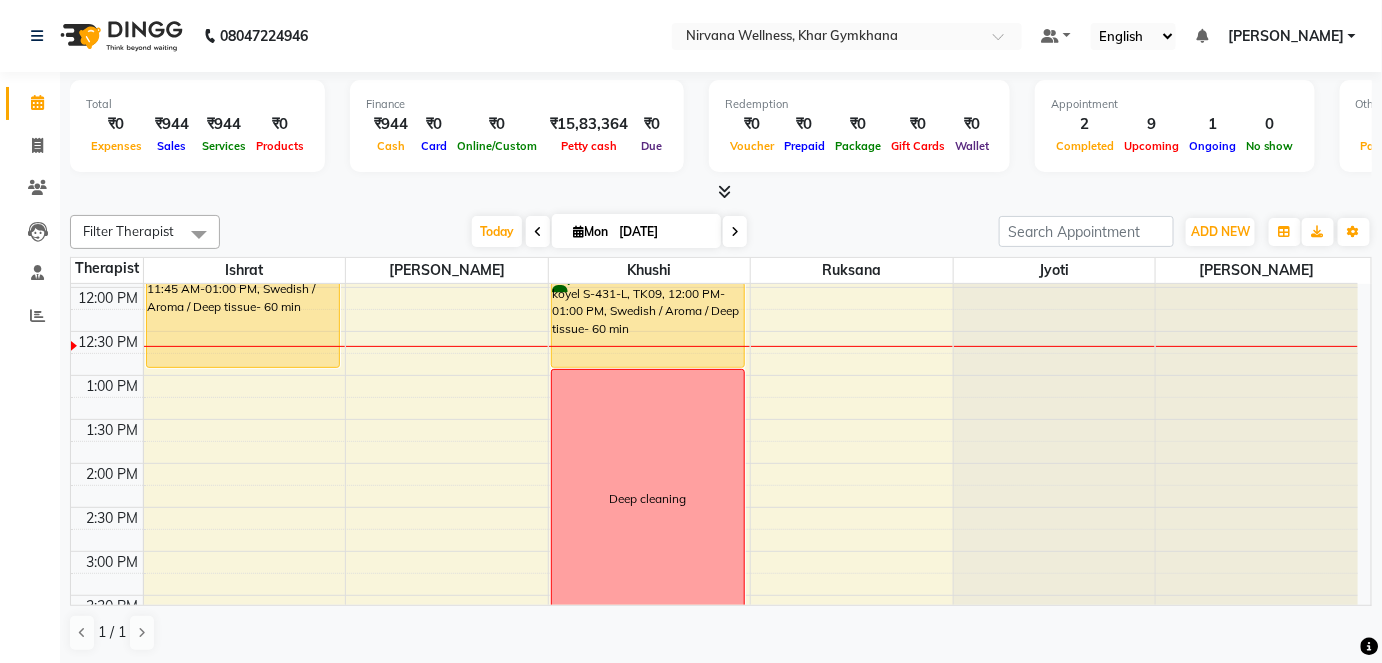 click on "Filter Therapist Select All Ishrat Jyoti [PERSON_NAME] [PERSON_NAME] [DATE]  [DATE] Toggle Dropdown Add Appointment Add Invoice Add Attendance Add Client Toggle Dropdown Add Appointment Add Invoice Add Attendance Add Client ADD NEW Toggle Dropdown Add Appointment Add Invoice Add Attendance Add Client Filter Therapist Select All Ishrat Jyoti [PERSON_NAME] [PERSON_NAME] Group By  Staff View   Room View  View as Vertical  Vertical - Week View  Horizontal  Horizontal - Week View  List  Toggle Dropdown Calendar Settings Manage Tags   Arrange Therapists   Reset Therapists  Full Screen Appointment Form Zoom 100% Staff/Room Display Count 6 Therapist [PERSON_NAME] [PERSON_NAME]  [PERSON_NAME] 7:00 AM 7:30 AM 8:00 AM 8:30 AM 9:00 AM 9:30 AM 10:00 AM 10:30 AM 11:00 AM 11:30 AM 12:00 PM 12:30 PM 1:00 PM 1:30 PM 2:00 PM 2:30 PM 3:00 PM 3:30 PM 4:00 PM 4:30 PM 5:00 PM 5:30 PM 6:00 PM 6:30 PM 7:00 PM 7:30 PM 8:00 PM 8:30 PM 9:00 PM 9:30 PM 10:00 PM 10:30 PM                                Requested [PERSON_NAME]" 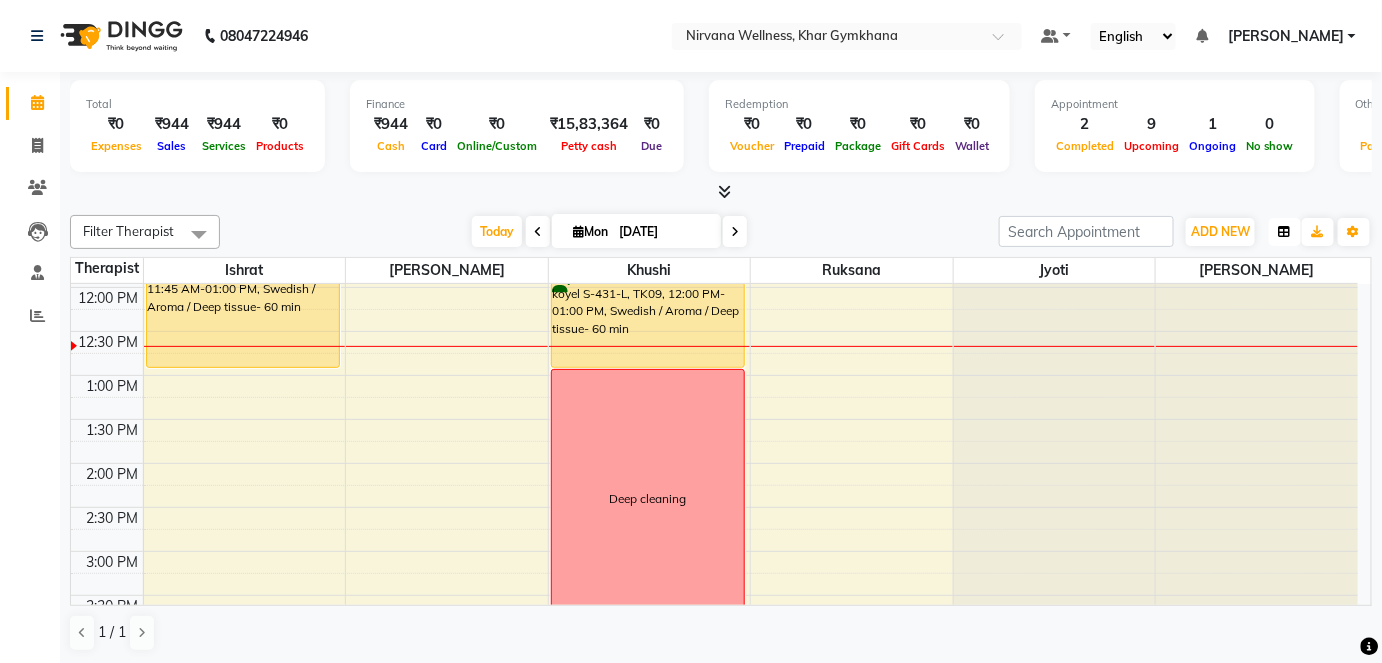 click at bounding box center [1285, 232] 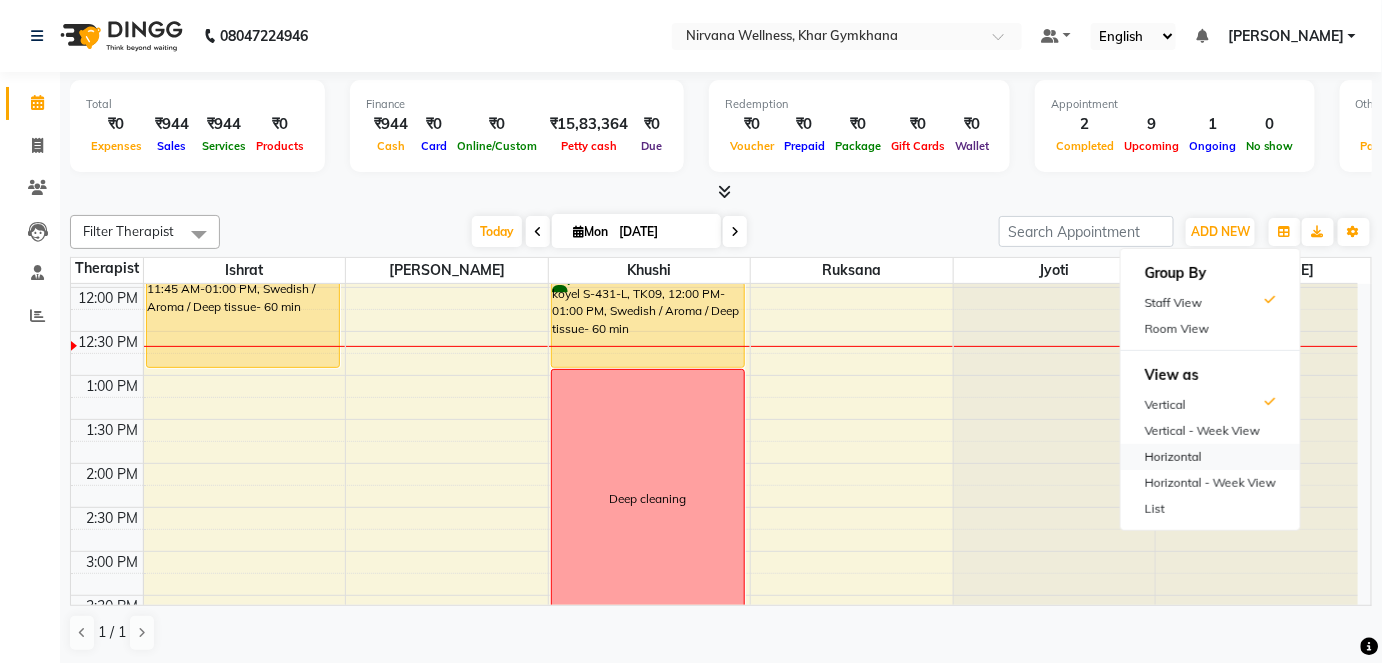 click on "Horizontal" at bounding box center (1210, 457) 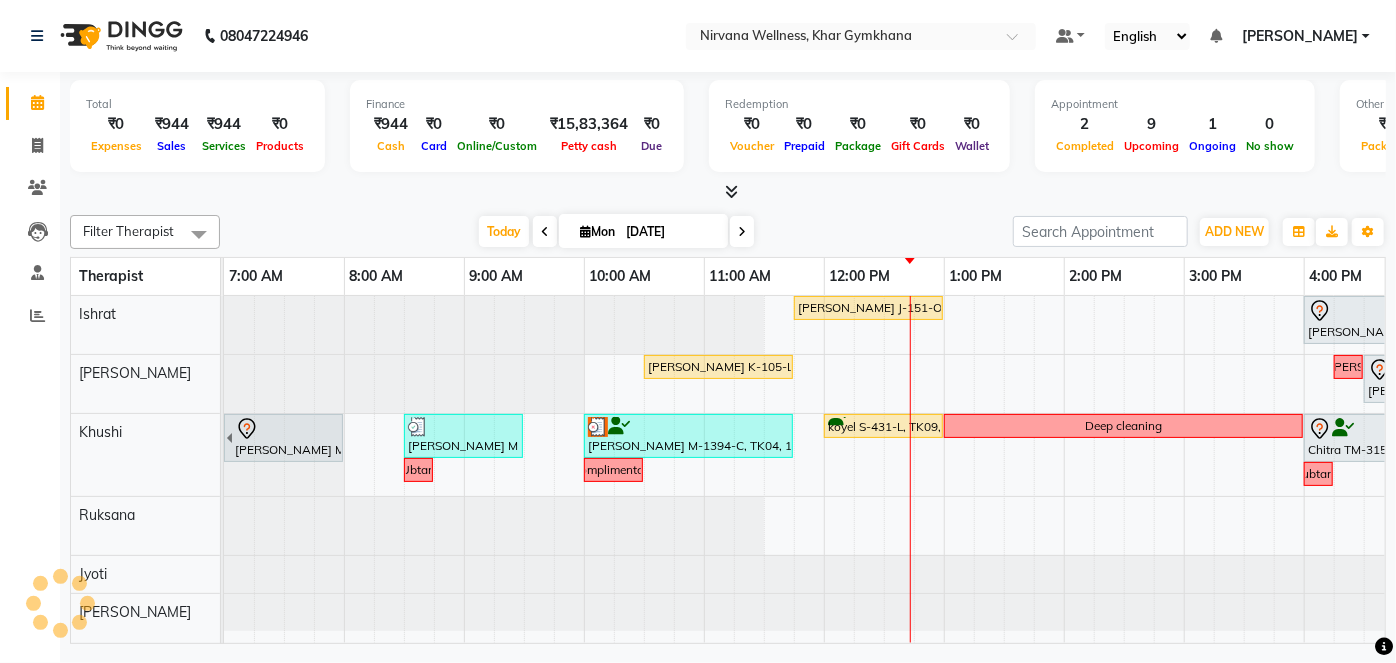 scroll, scrollTop: 0, scrollLeft: 600, axis: horizontal 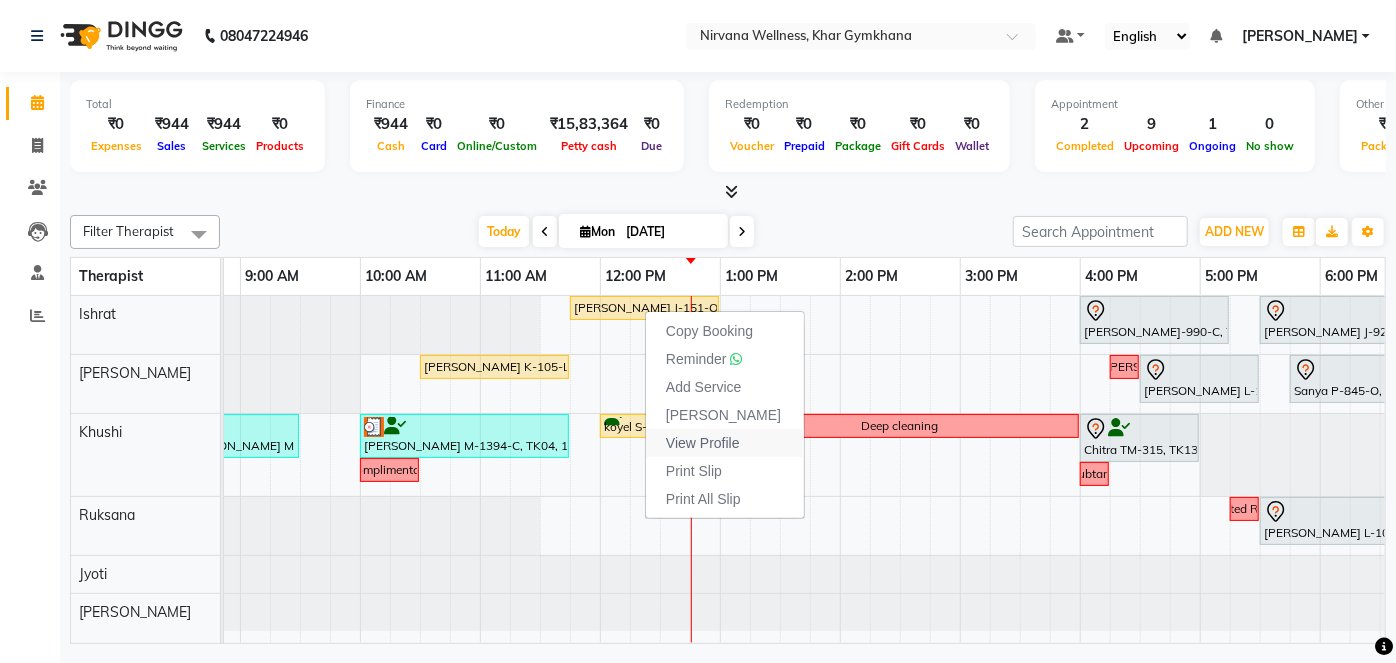 click on "View Profile" at bounding box center (703, 443) 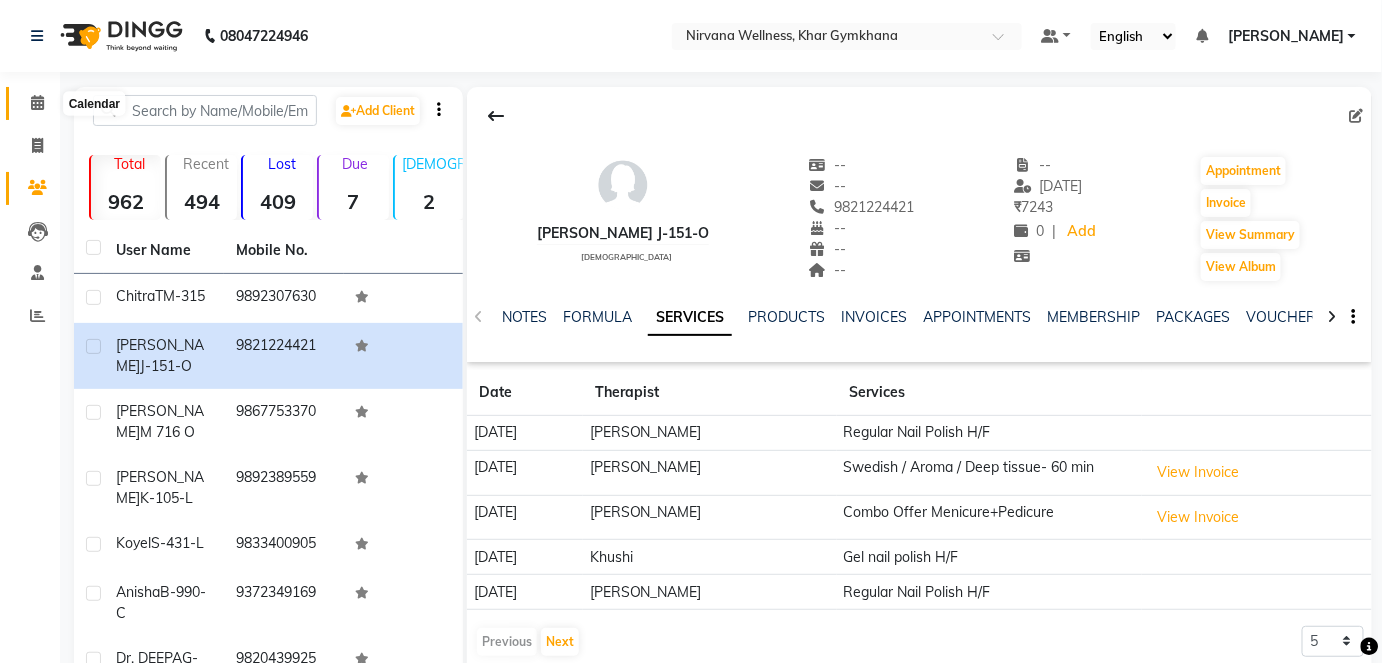 click 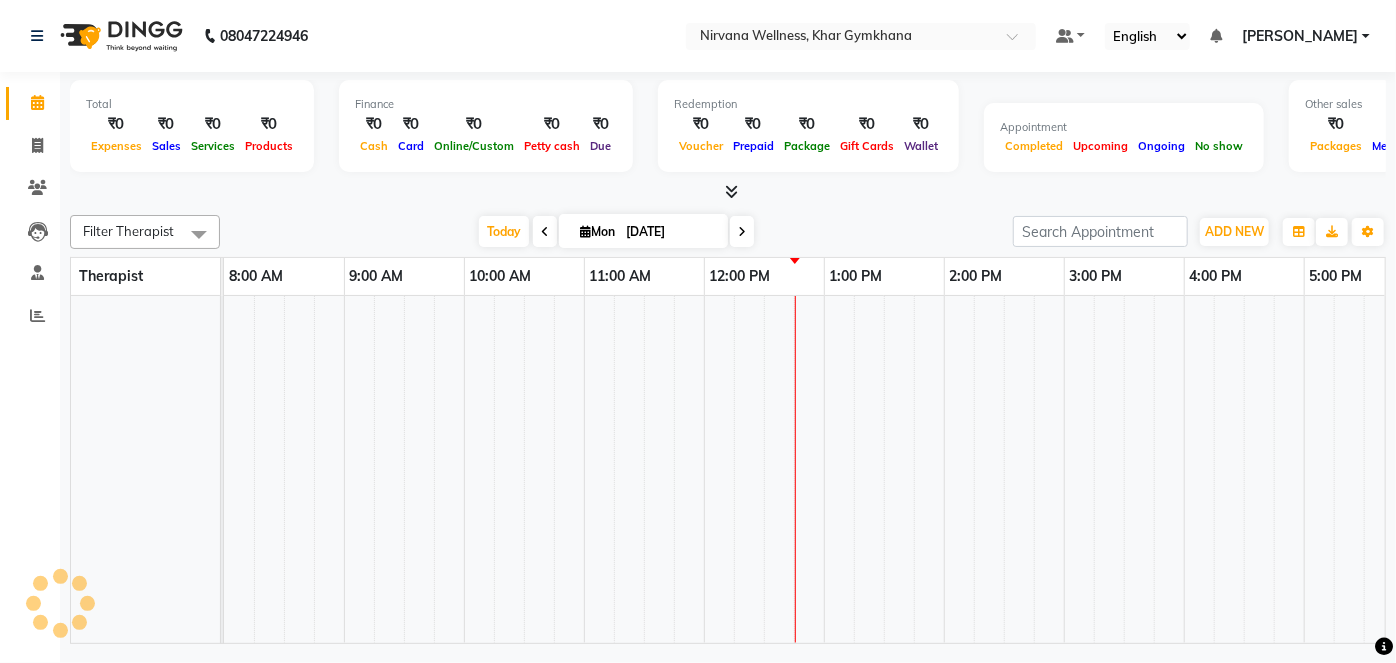 scroll, scrollTop: 0, scrollLeft: 291, axis: horizontal 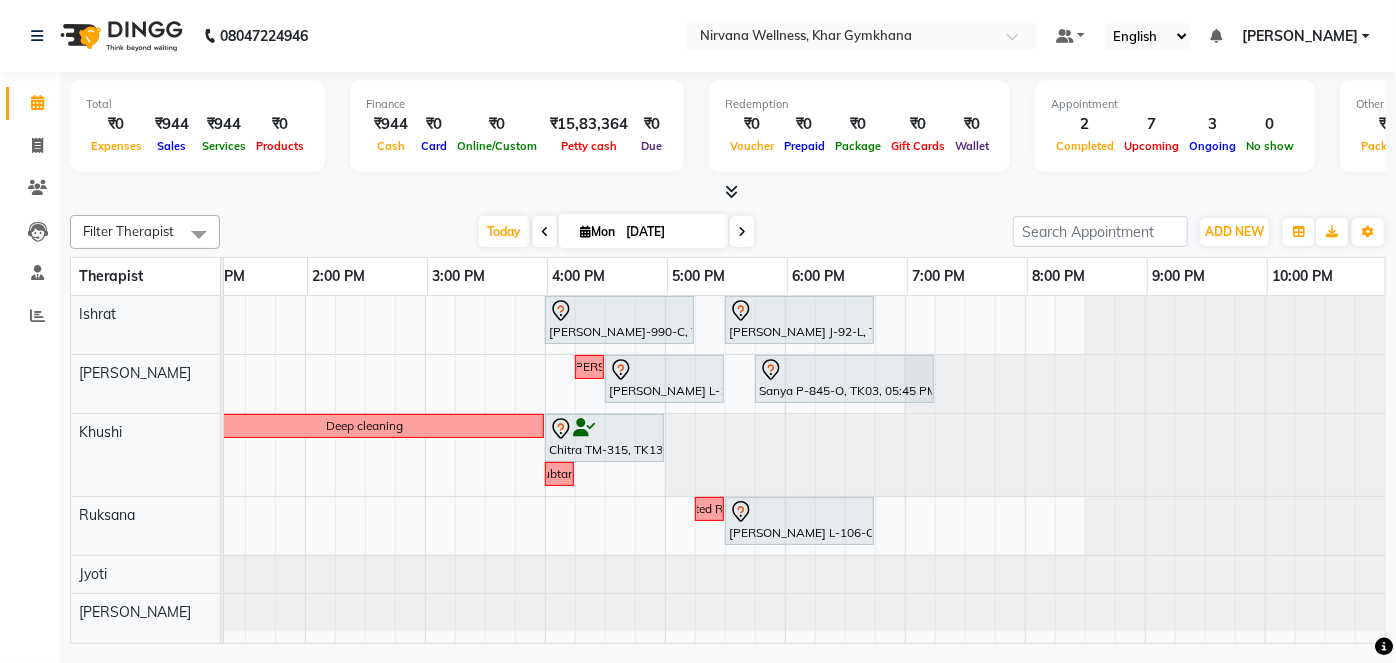 click on "[PERSON_NAME] J-151-O, TK11, 11:45 AM-01:00 PM, Swedish / Aroma / Deep tissue- 60 min             [PERSON_NAME] B-990-C, TK06, 04:00 PM-05:15 PM, Swedish / Aroma / Deep tissue- 60 min             [PERSON_NAME] J-92-L, TK01, 05:30 PM-06:45 PM, Swedish / Aroma / Deep tissue- 60 min    [PERSON_NAME] K-105-L, TK10, 10:30 AM-11:45 AM, Swedish / Aroma / Deep tissue- 60 min  Requested [PERSON_NAME] L-106-O, TK02, 04:30 PM-05:30 PM, VLCC Facial KG             Sanya P-845-O, TK03, 05:45 PM-07:15 PM, Combo Offer Menicure+Pedicure             [PERSON_NAME] M-1041-O, TK05, 06:45 AM-08:00 AM, Swedish / Aroma / Deep tissue- 60 min     [PERSON_NAME] M 716 O, TK08, 08:30 AM-09:30 AM, Scrubassage     [PERSON_NAME] M-1394-C, TK04, 10:00 AM-11:45 AM, Swedish / Aroma / Deep tissue- 90 min     koyel S-431-L, TK09, 12:00 PM-01:00 PM, Swedish / Aroma / Deep tissue- 60 min  Deep cleaning              Chitra TM-315, TK13, 04:00 PM-05:00 PM, Scrubassage  Ubtan   Complimentary   ubtan   Requested Ruksana" at bounding box center (425, 469) 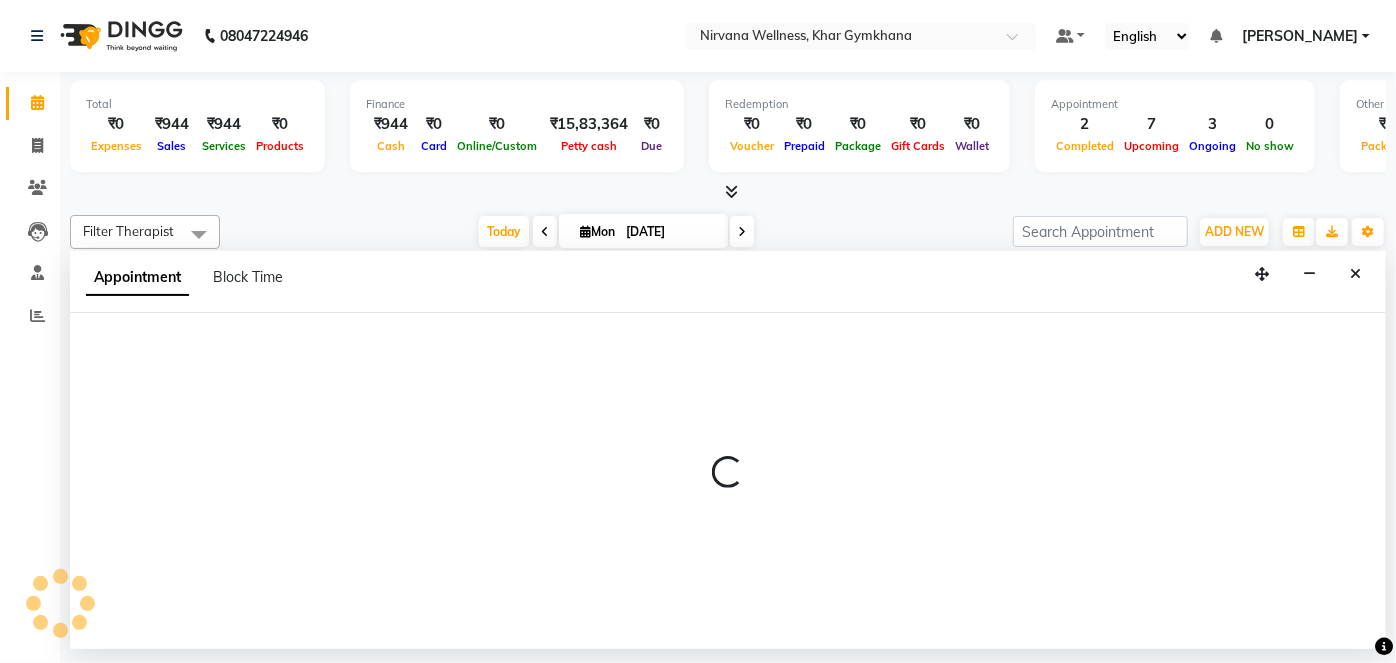 select on "72486" 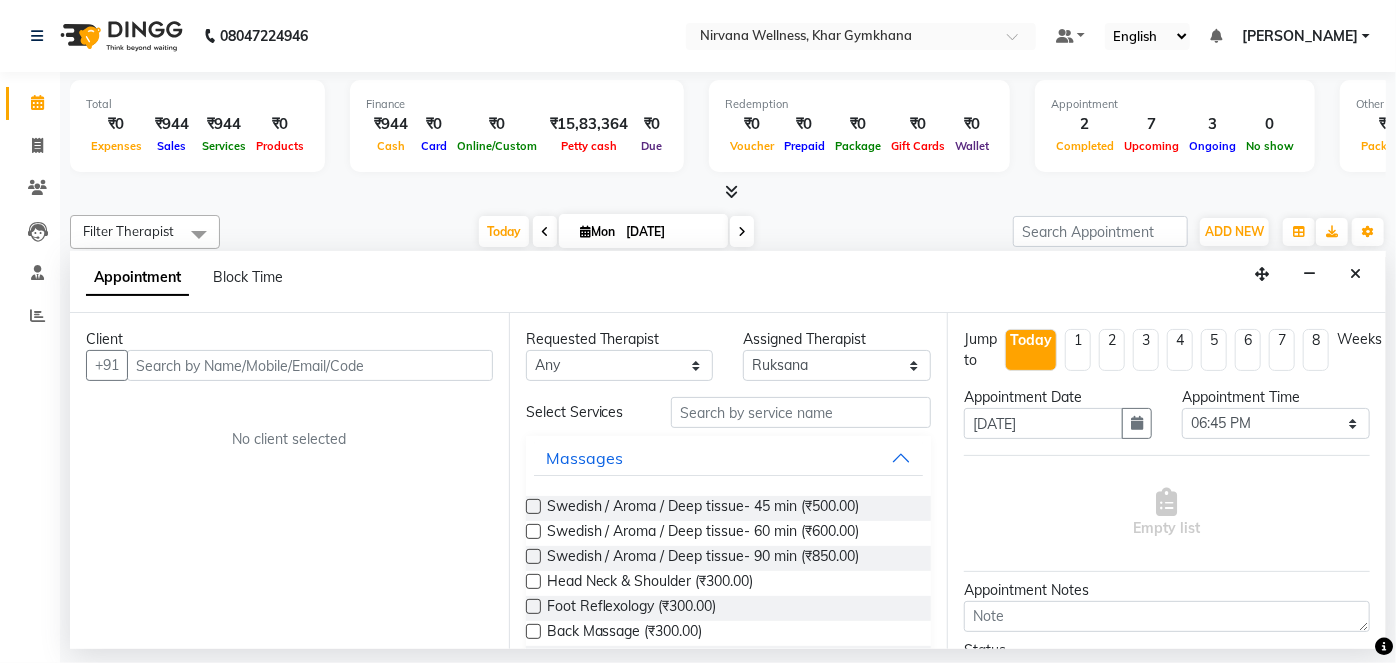click at bounding box center [310, 365] 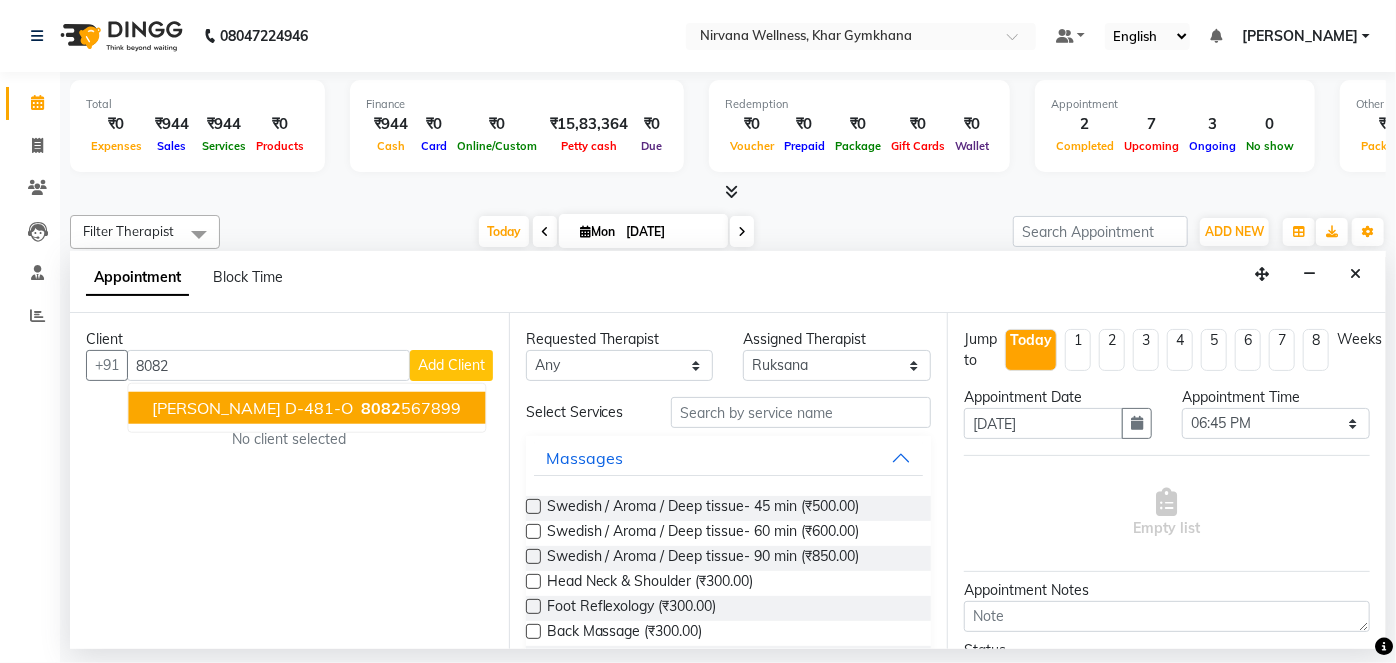 click on "[PERSON_NAME] D-481-O   8082 567899" at bounding box center (306, 408) 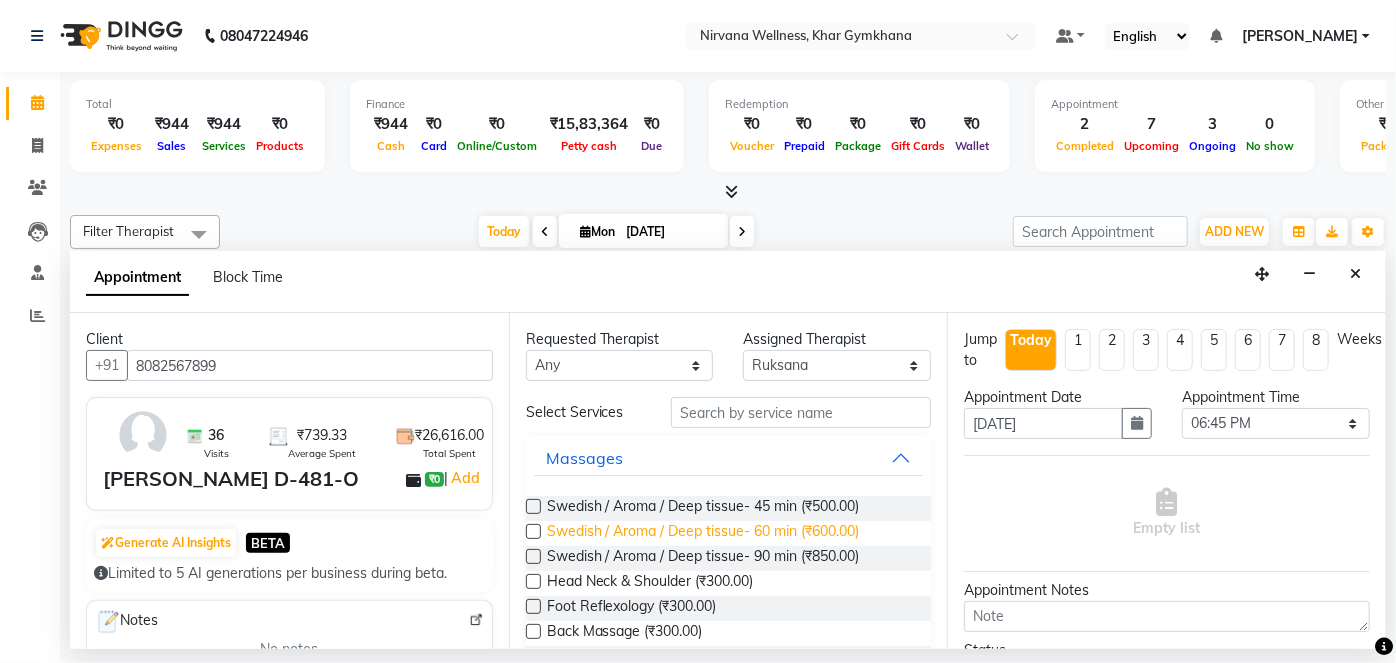 type on "8082567899" 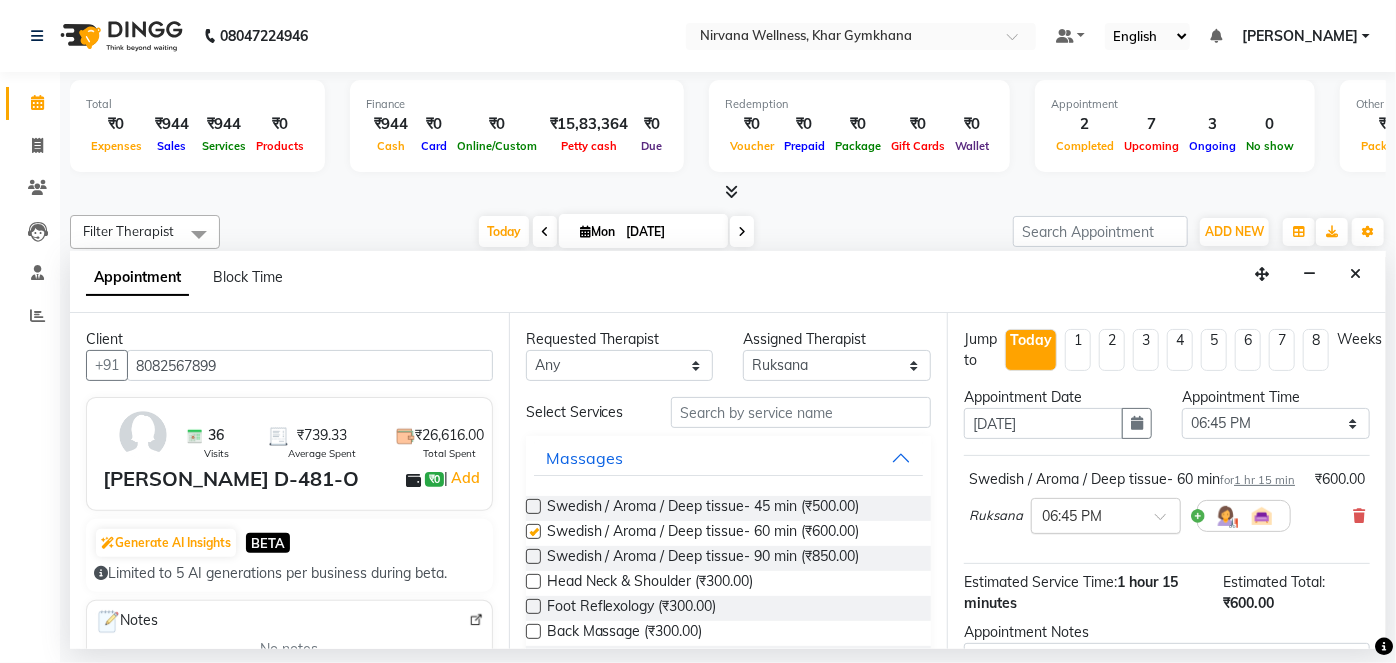 checkbox on "false" 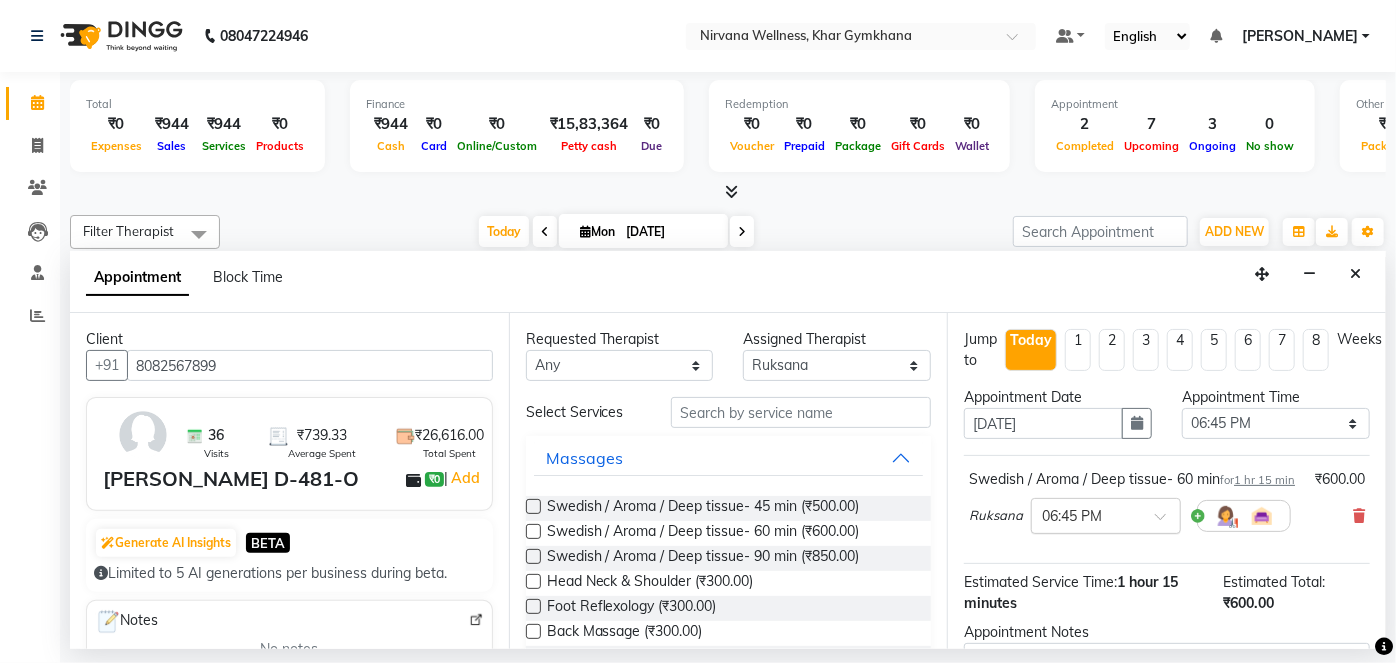 scroll, scrollTop: 231, scrollLeft: 0, axis: vertical 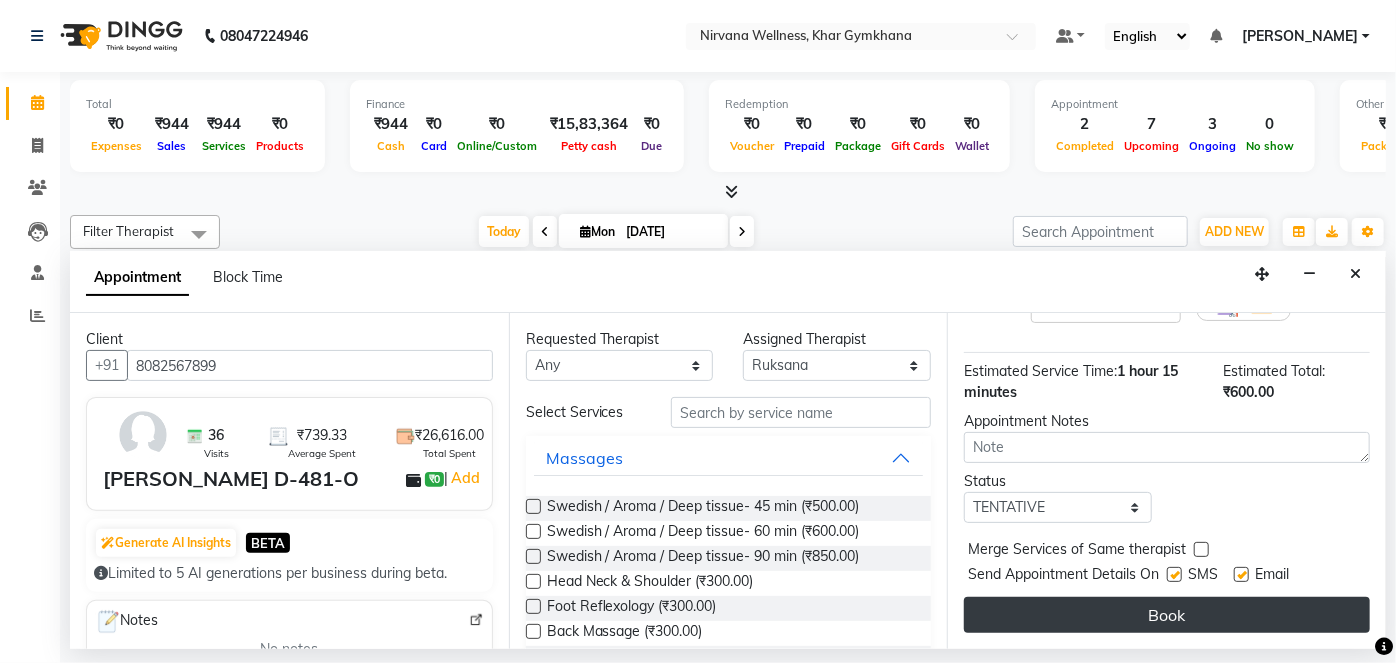 click on "Book" at bounding box center [1167, 615] 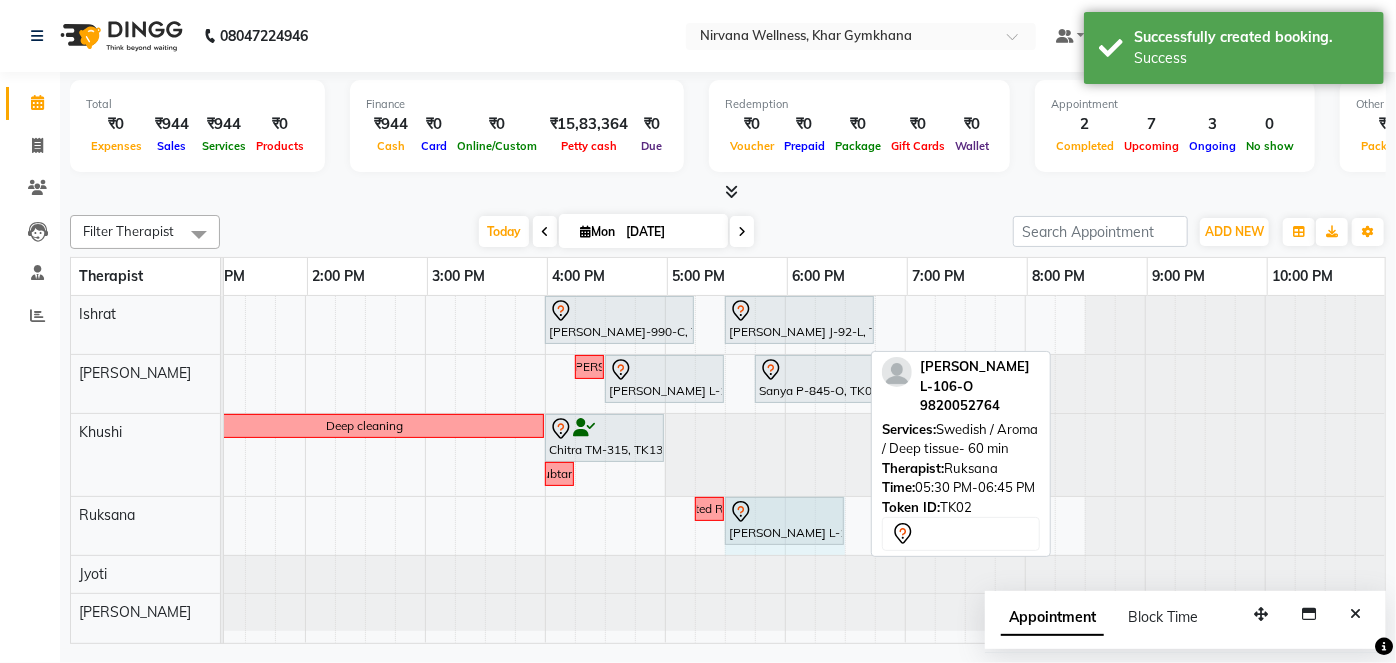 drag, startPoint x: 857, startPoint y: 521, endPoint x: 824, endPoint y: 529, distance: 33.955853 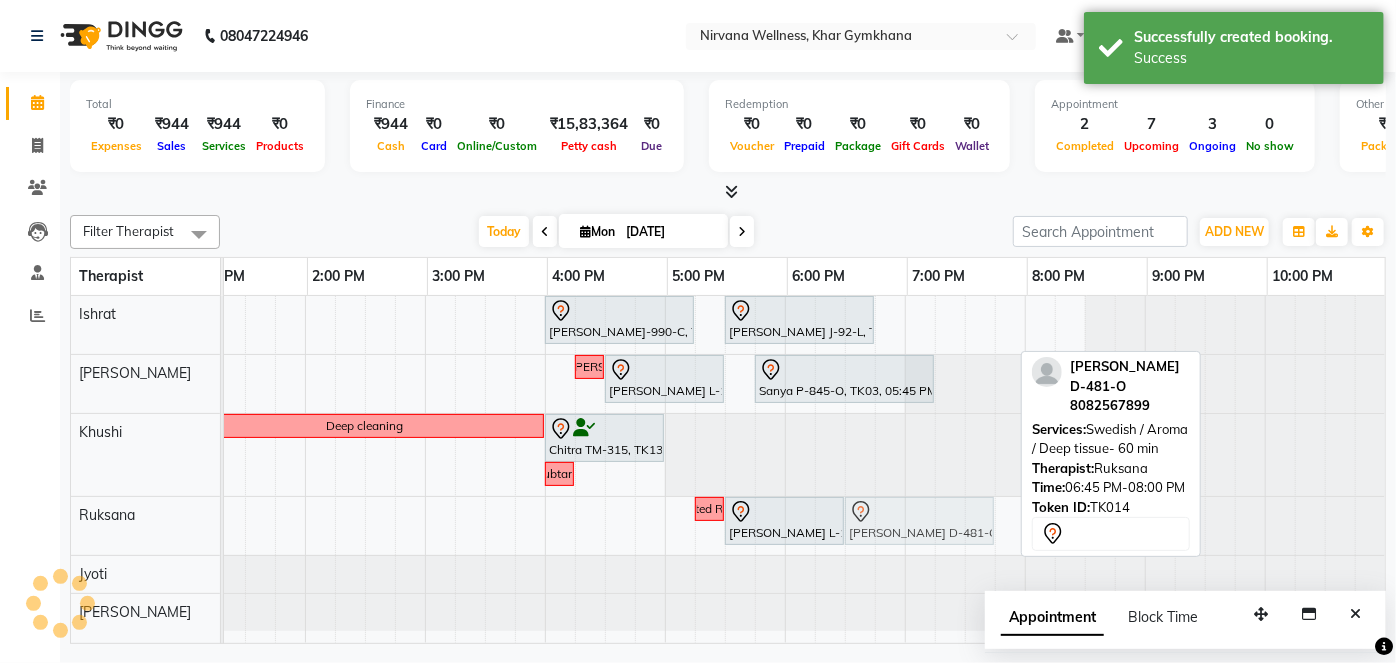 click on "Requested Ruksana              [PERSON_NAME] L-106-O, TK02, 05:30 PM-06:45 PM, Swedish / Aroma / Deep tissue- 60 min             [PERSON_NAME] D-481-O, TK14, 06:45 PM-08:00 PM, Swedish / Aroma / Deep tissue- 60 min             [PERSON_NAME] D-481-O, TK14, 06:45 PM-08:00 PM, Swedish / Aroma / Deep tissue- 60 min" at bounding box center [-535, 526] 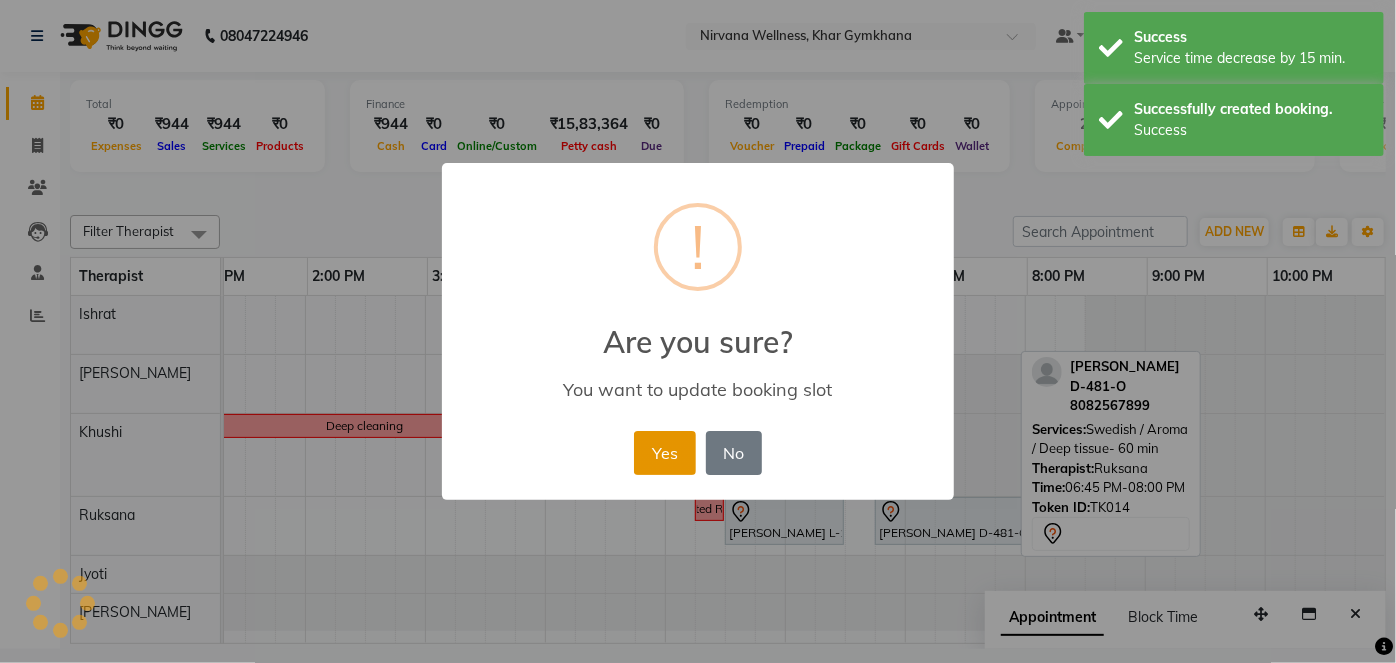click on "Yes" at bounding box center (664, 453) 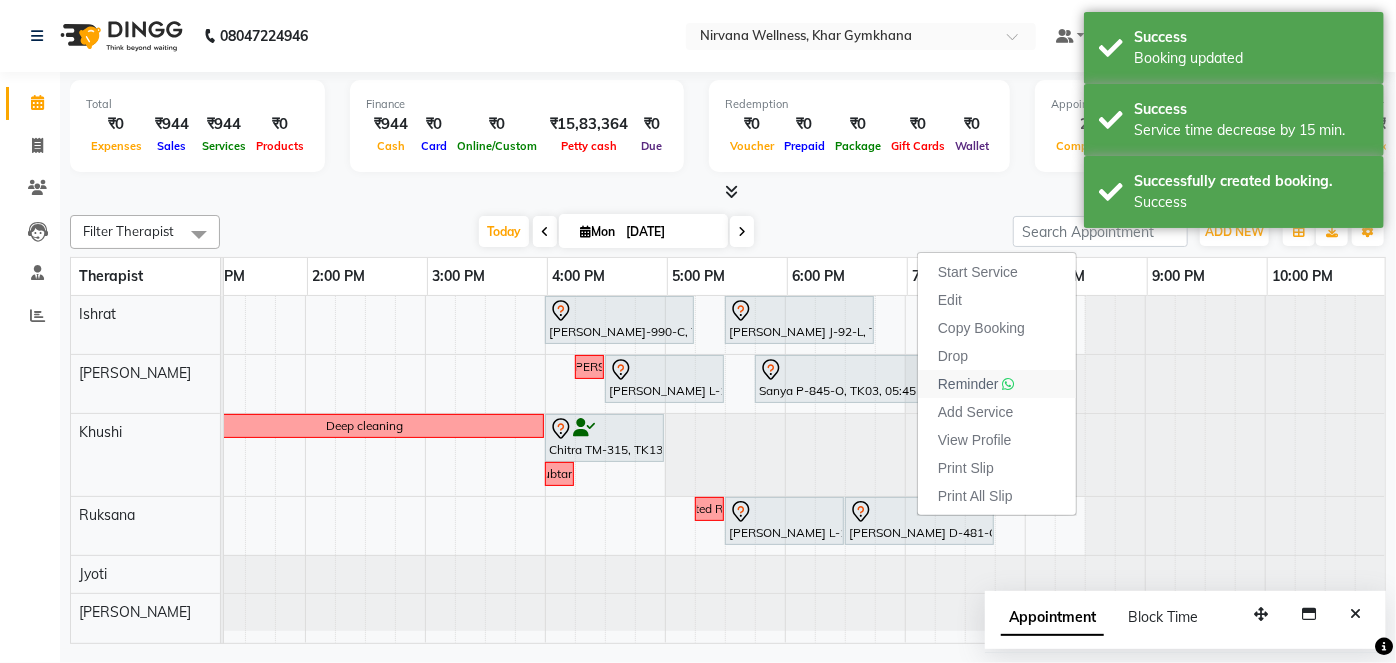 click on "Reminder" at bounding box center (968, 384) 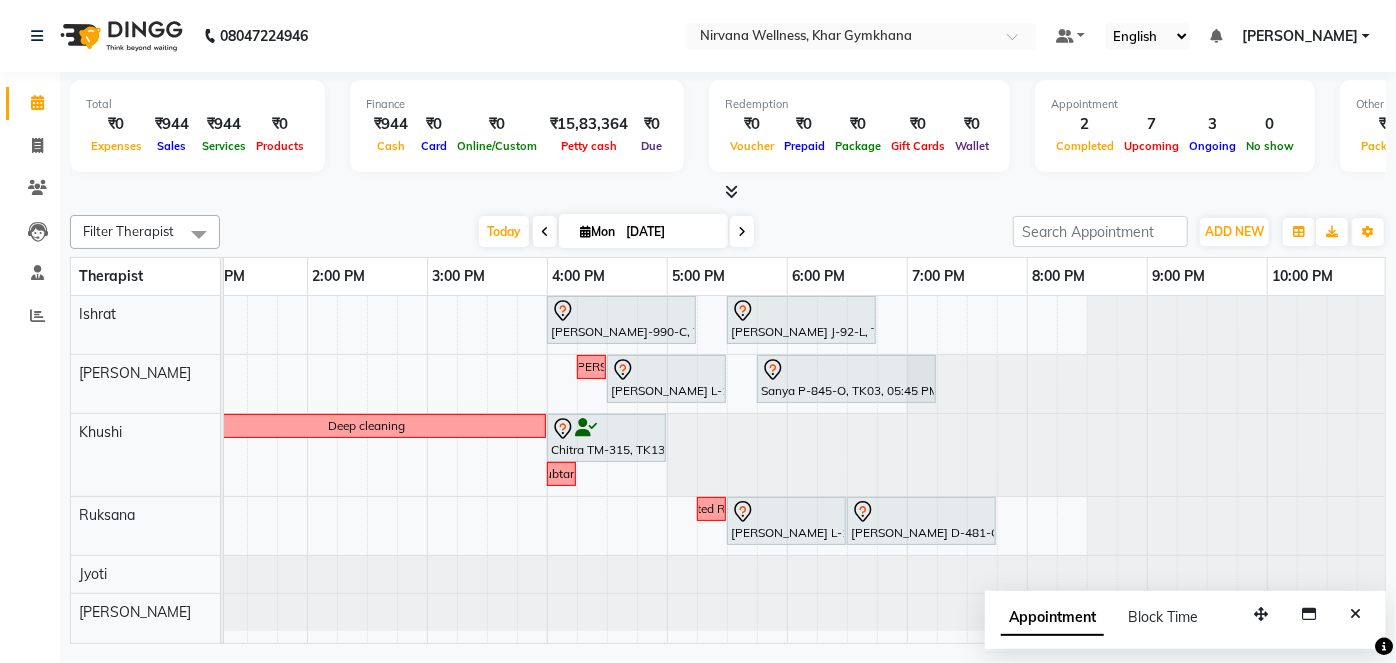scroll, scrollTop: 0, scrollLeft: 751, axis: horizontal 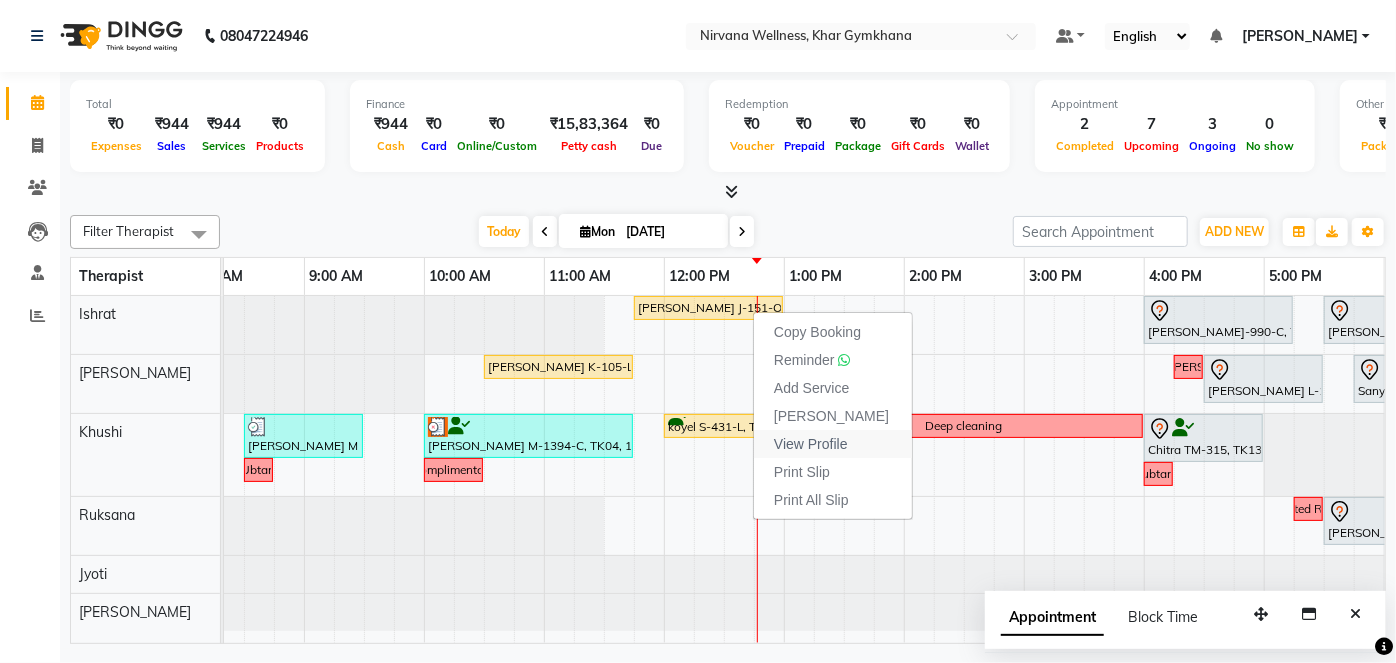click on "View Profile" at bounding box center (811, 444) 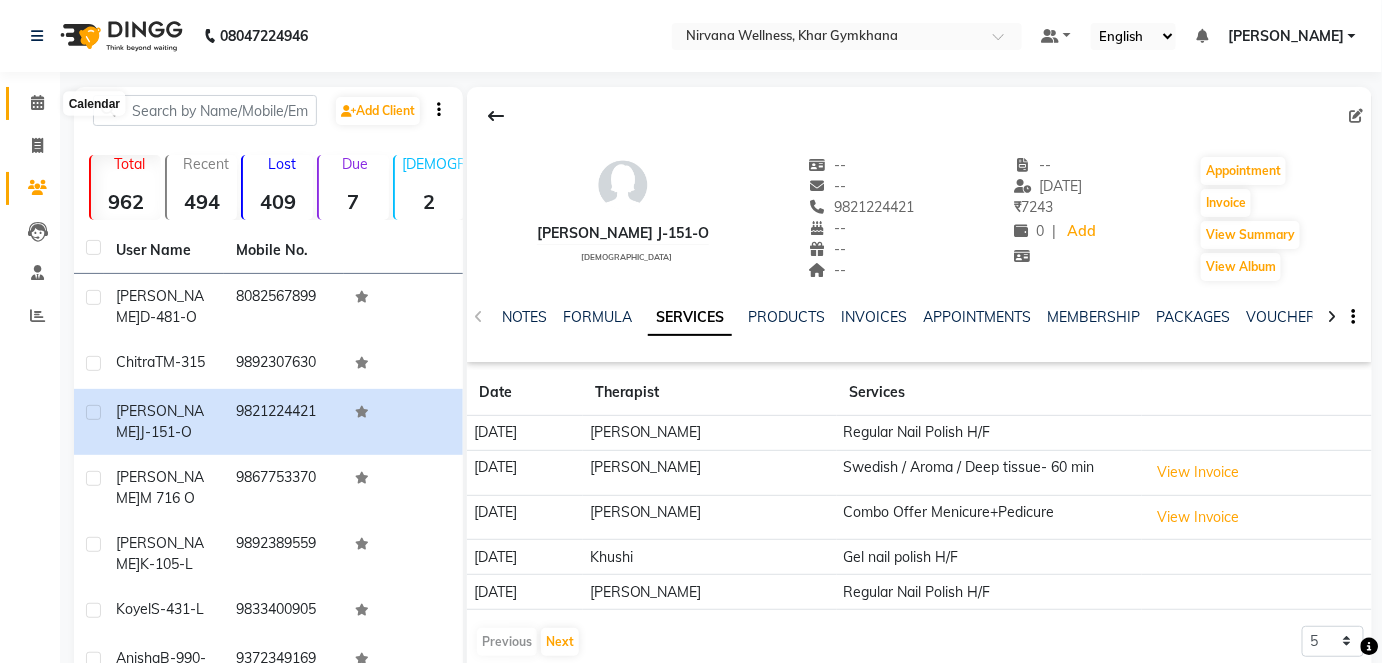 click 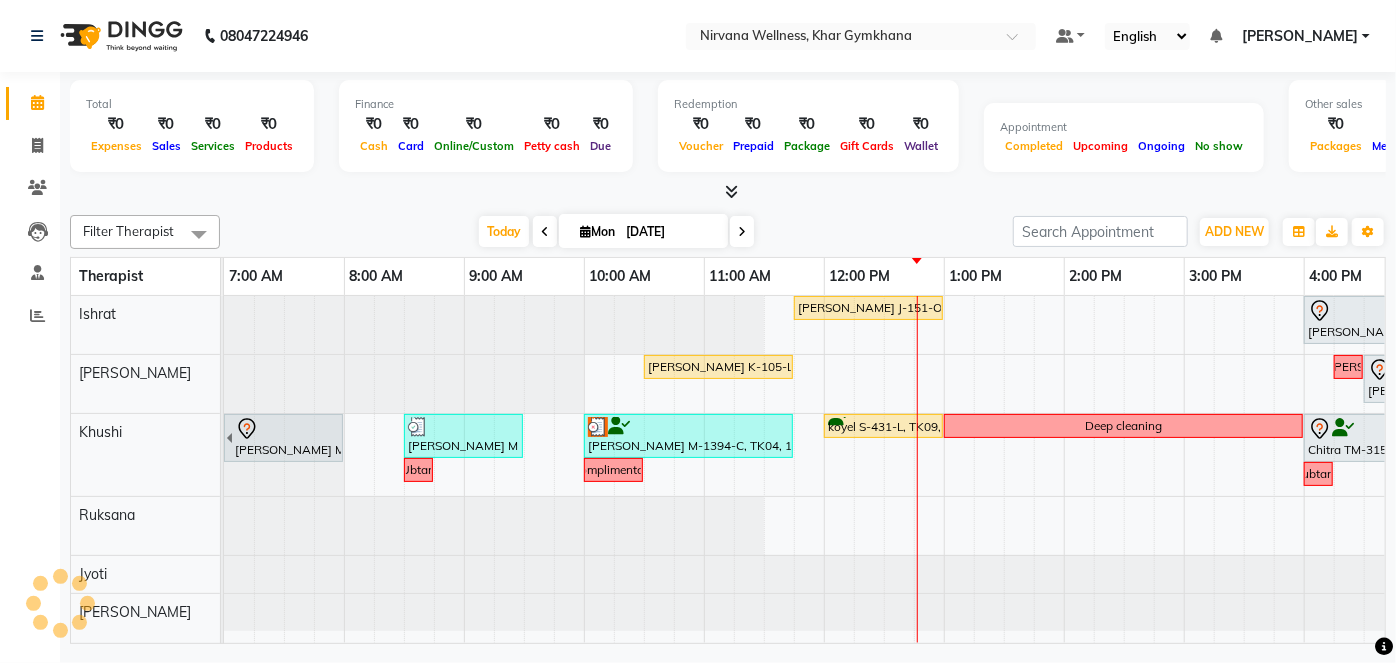 scroll, scrollTop: 0, scrollLeft: 600, axis: horizontal 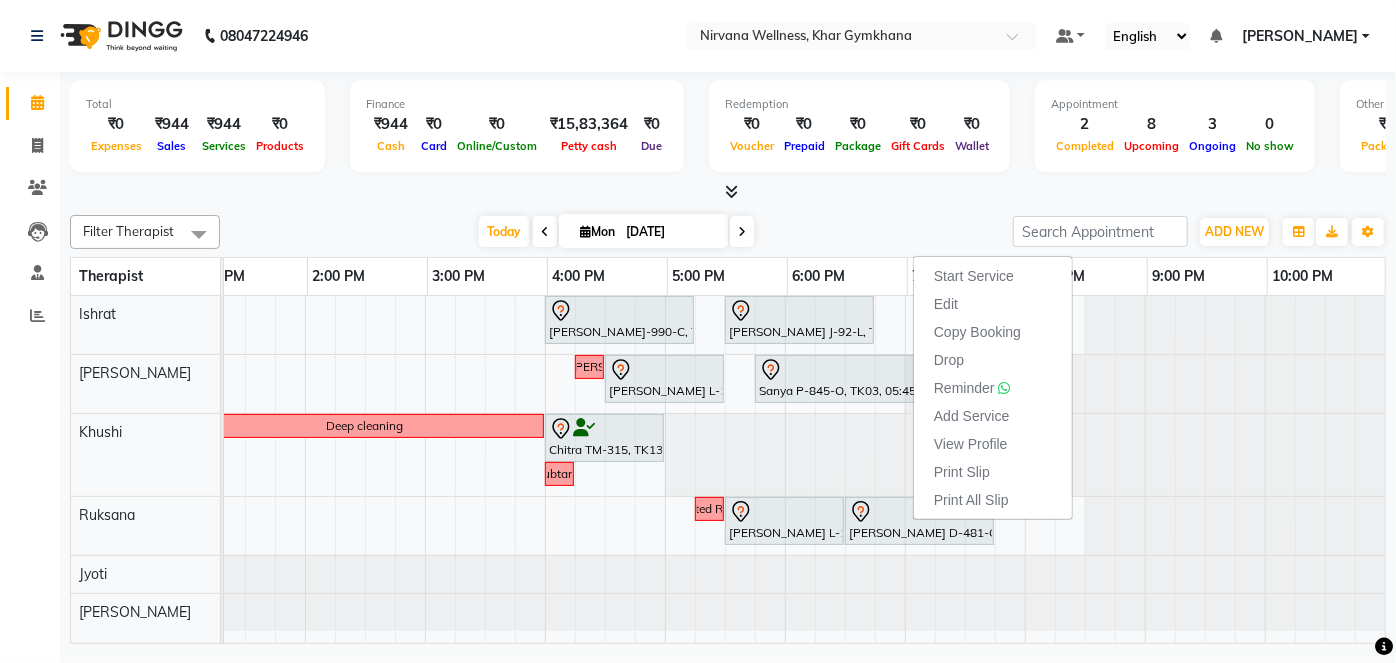 click at bounding box center [728, 192] 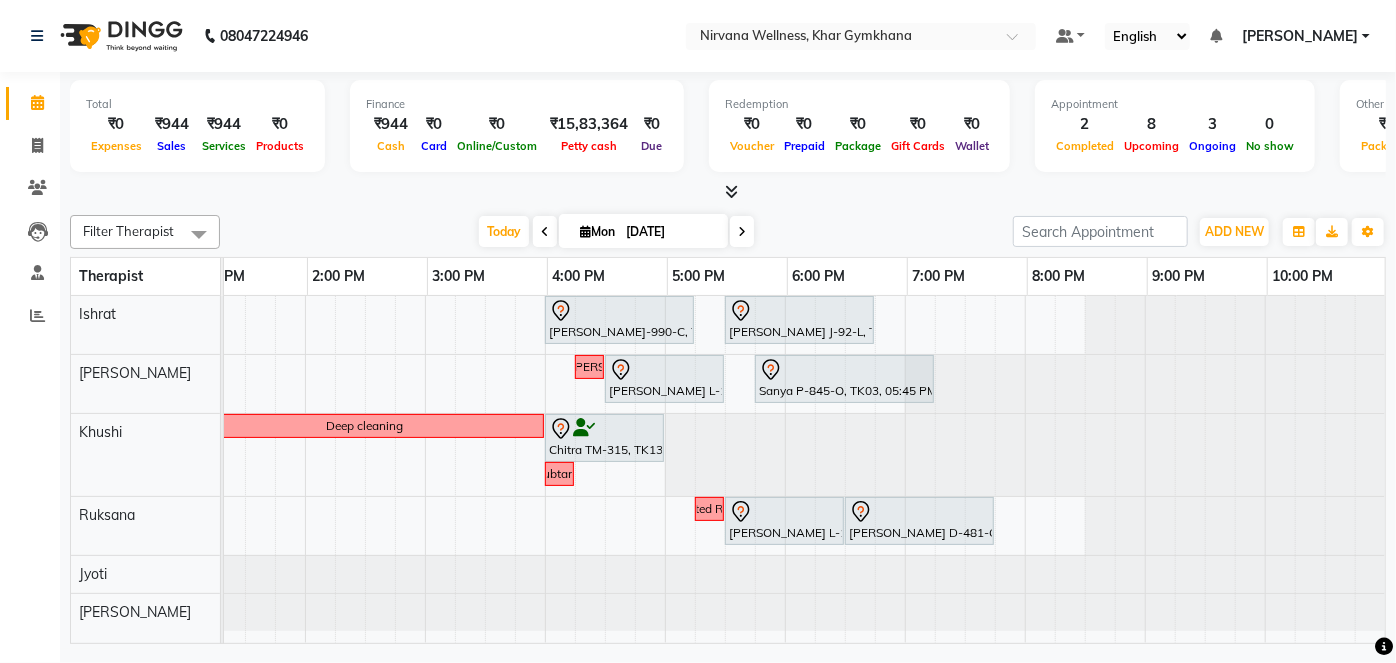 scroll, scrollTop: 0, scrollLeft: 621, axis: horizontal 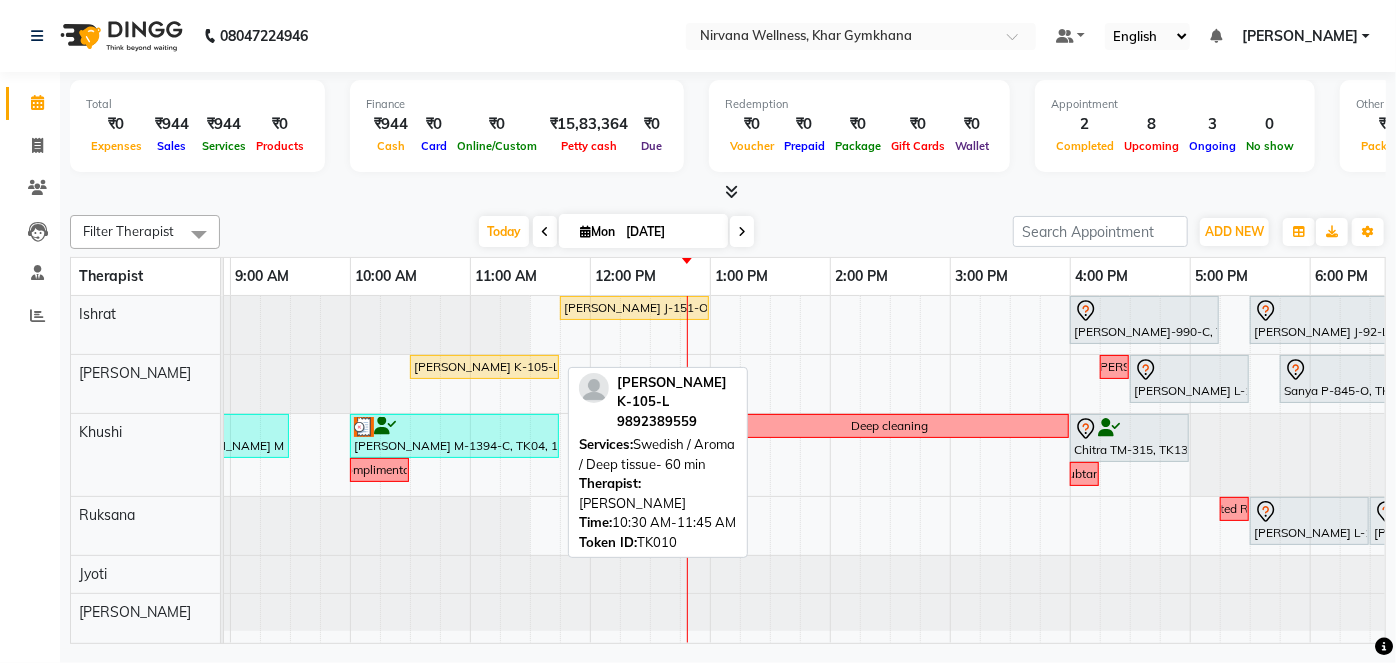click on "[PERSON_NAME] K-105-L, TK10, 10:30 AM-11:45 AM, Swedish / Aroma / Deep tissue- 60 min" at bounding box center (484, 367) 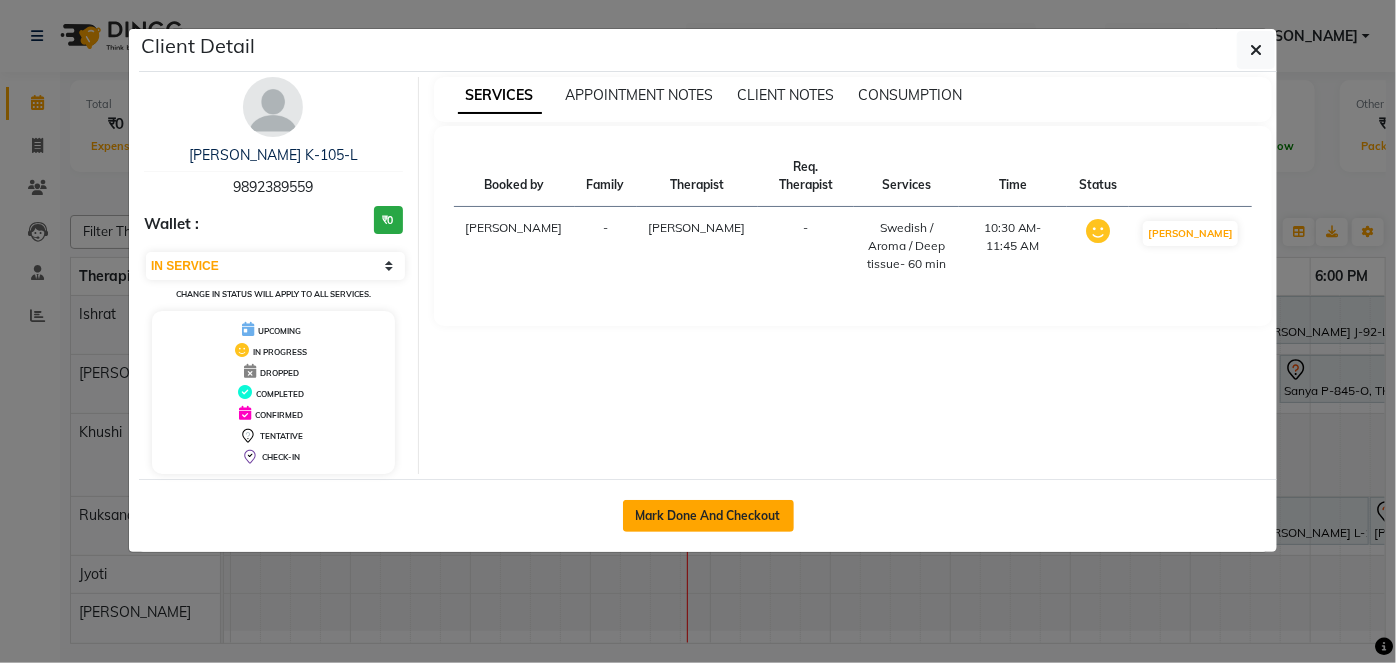 click on "Mark Done And Checkout" 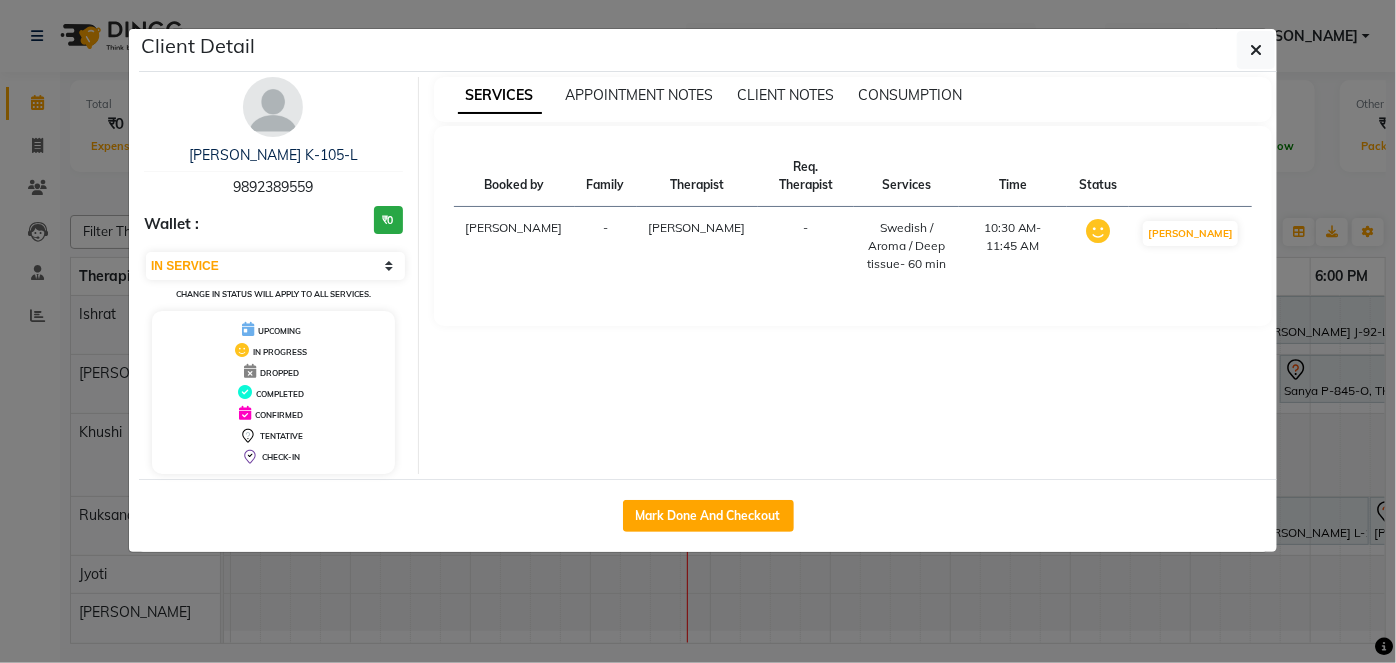 select on "3" 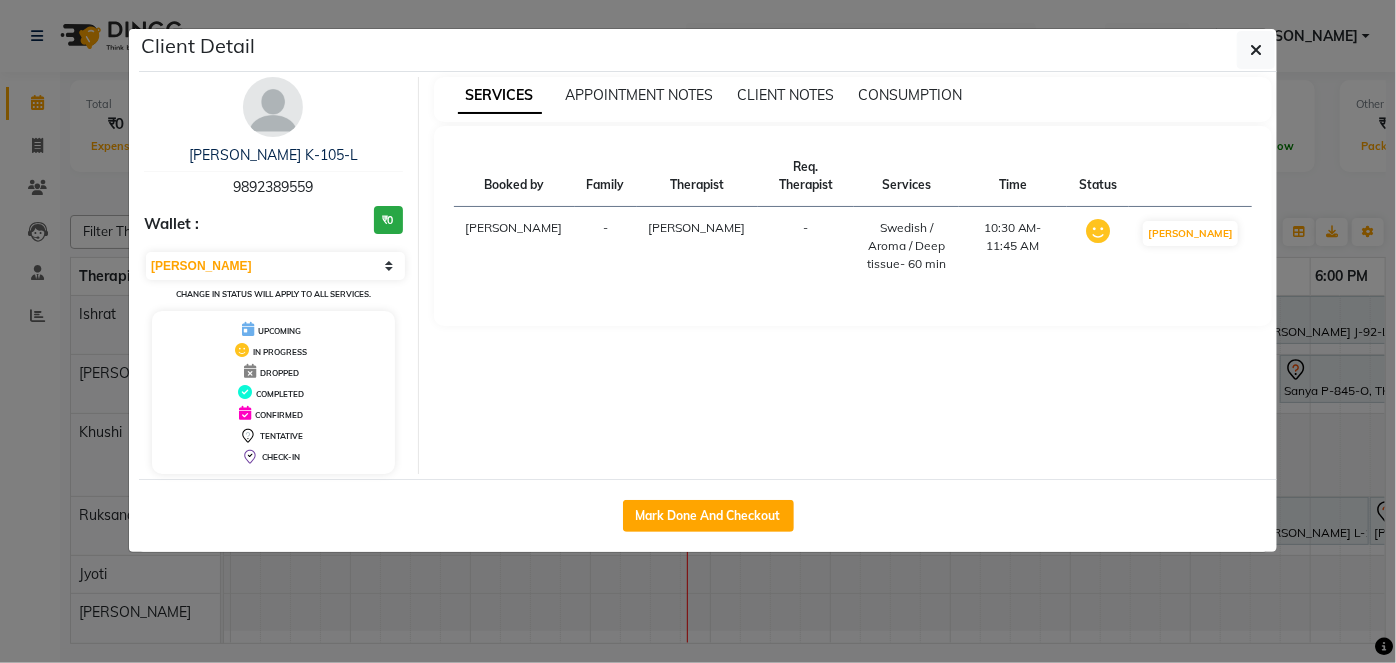 select on "6844" 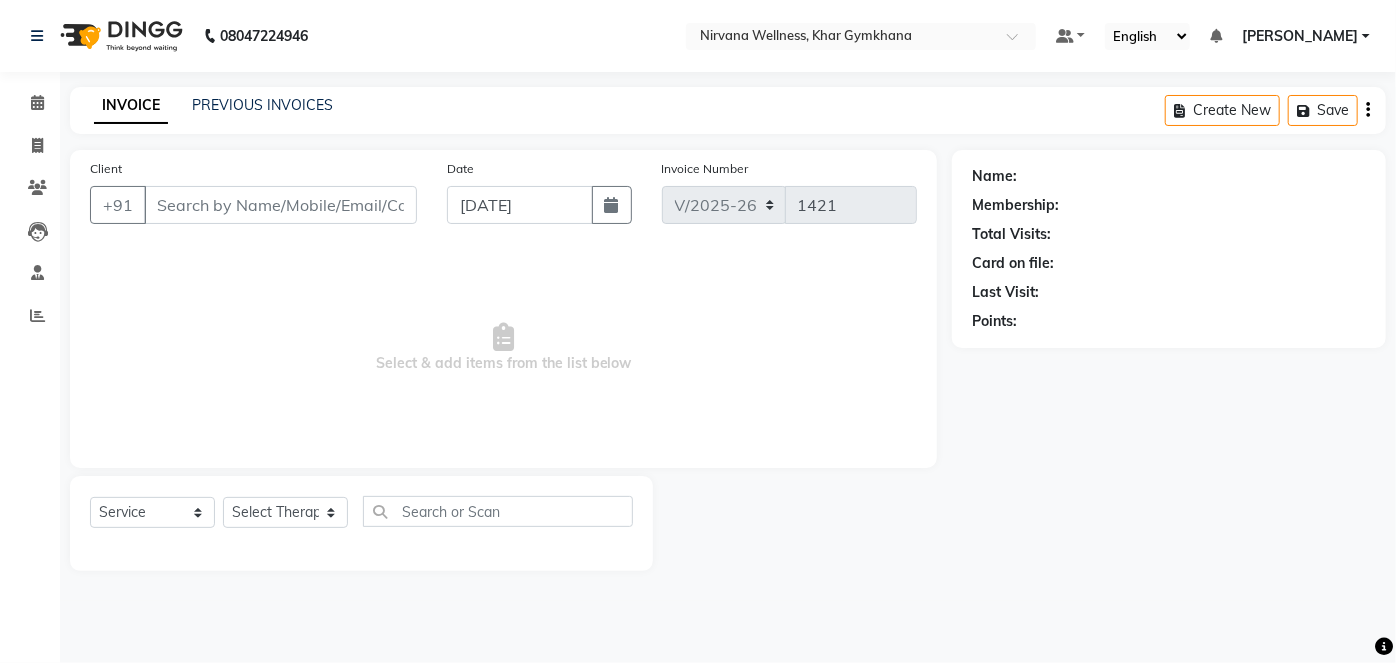 type on "9892389559" 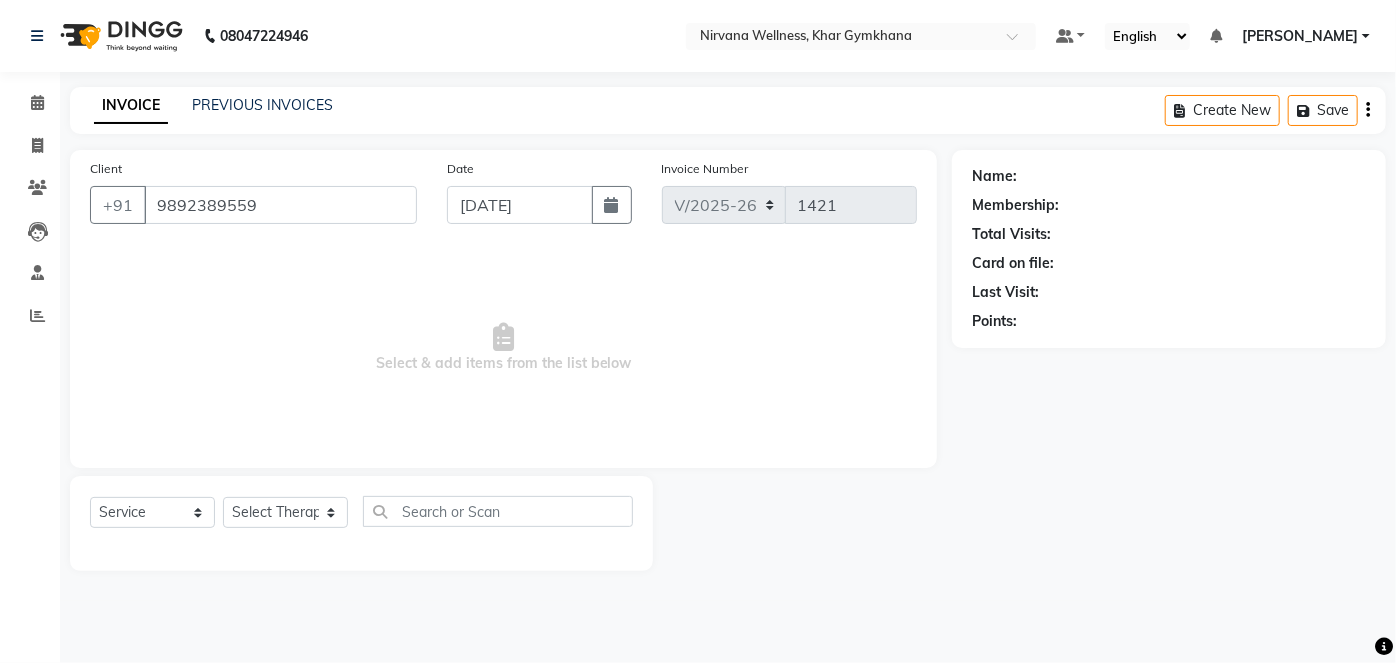 select on "68038" 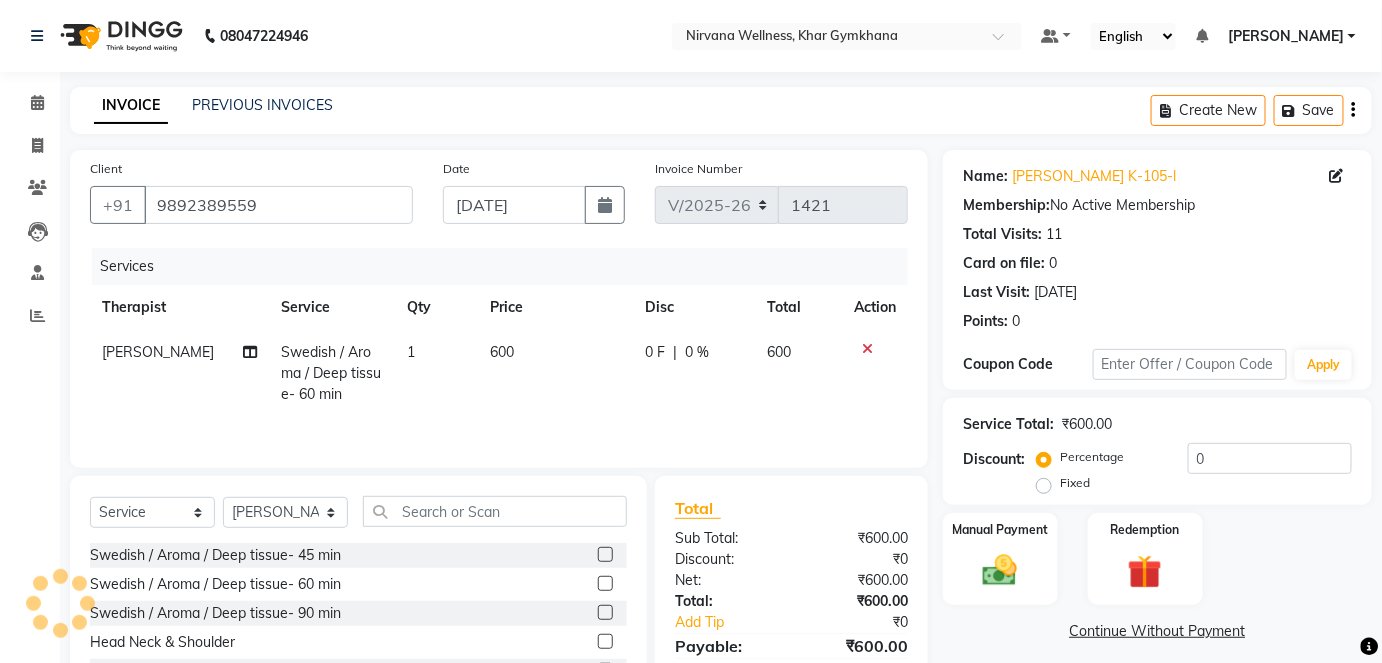 click 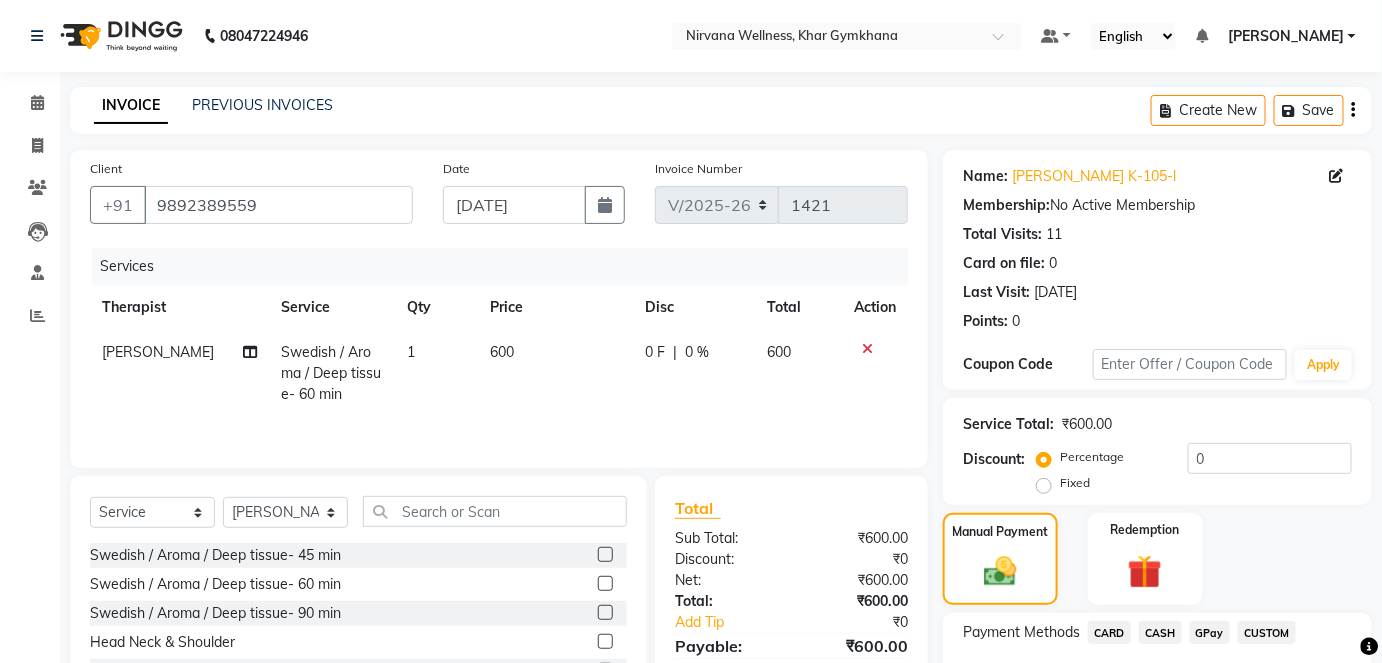 scroll, scrollTop: 140, scrollLeft: 0, axis: vertical 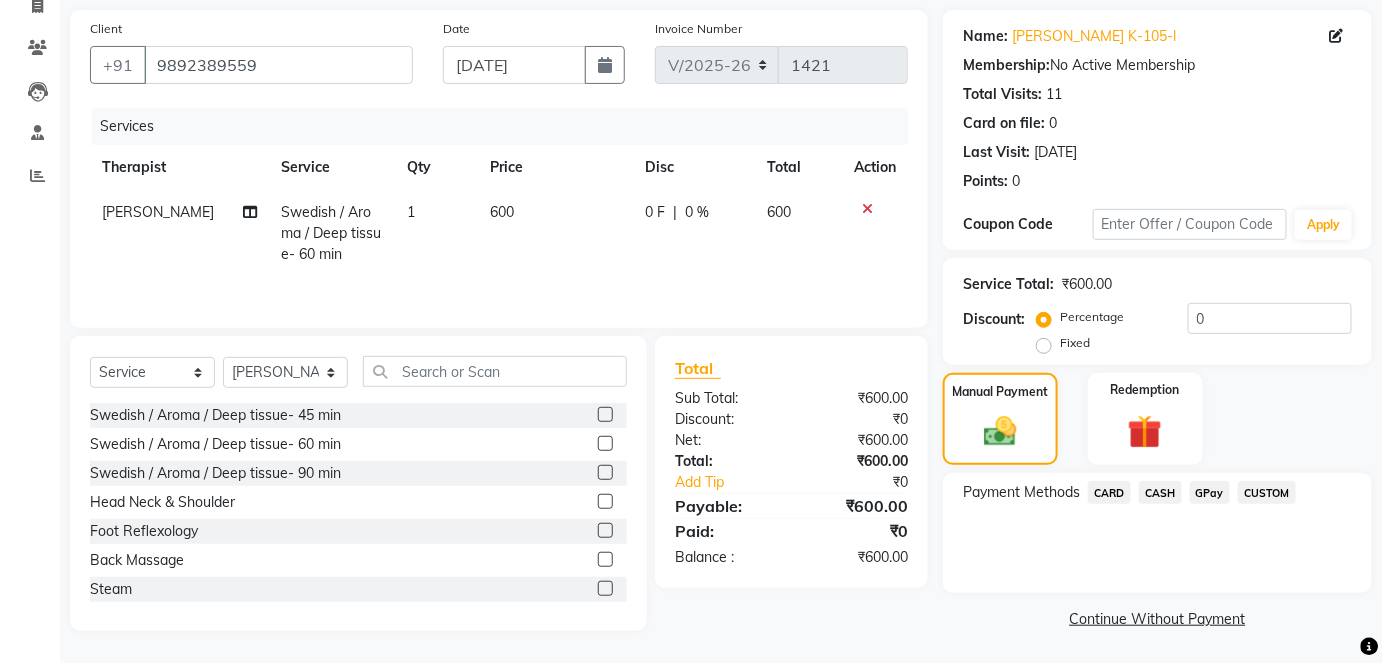 click on "CASH" 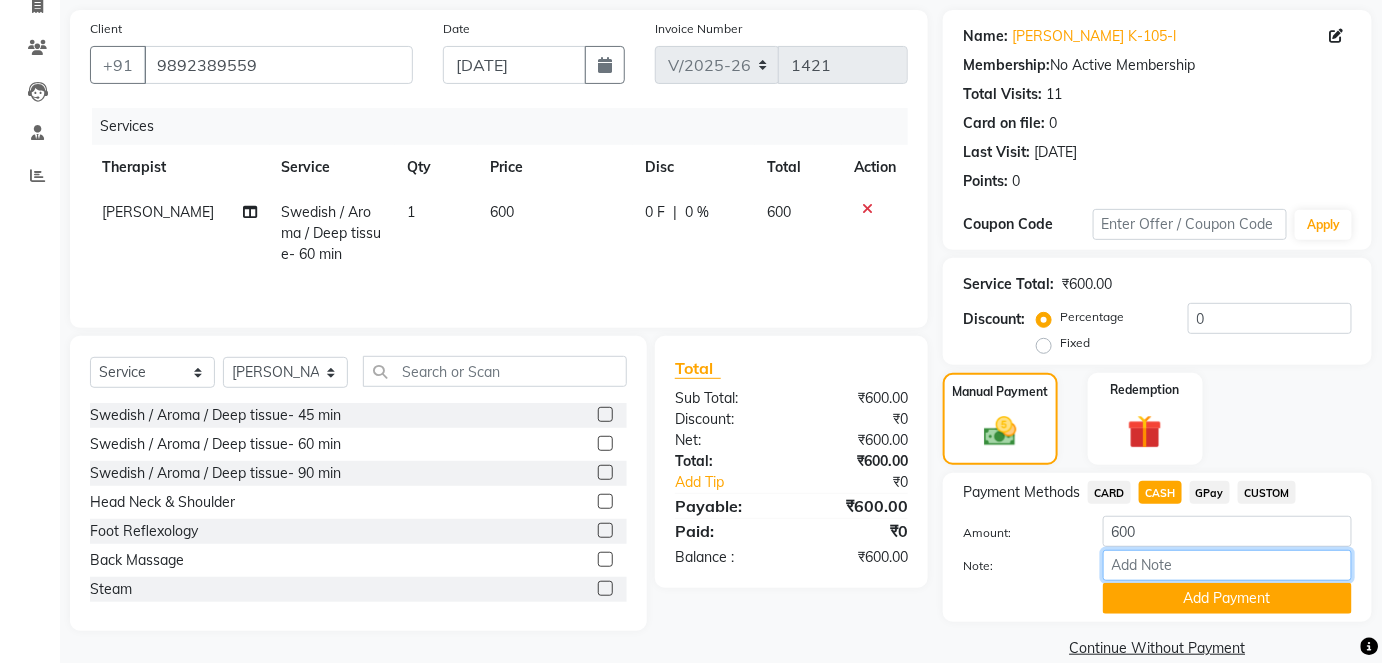 click on "Note:" at bounding box center [1227, 565] 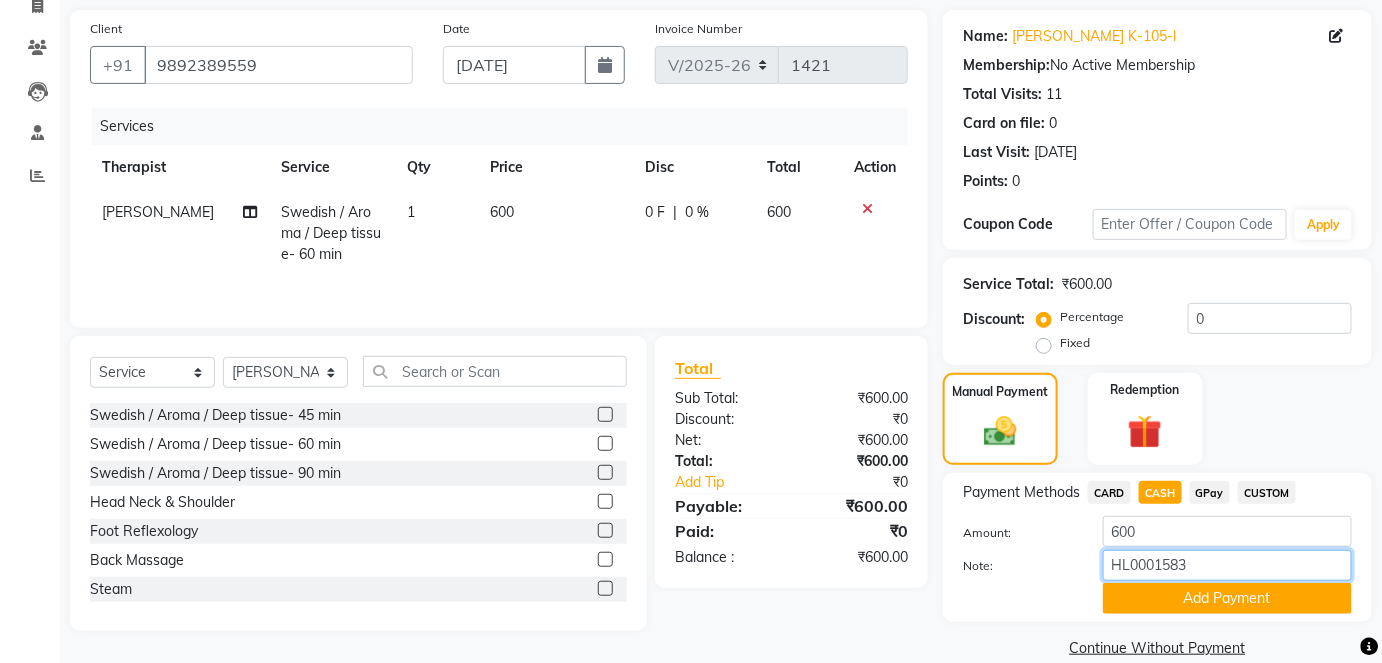 type on "HL0001583" 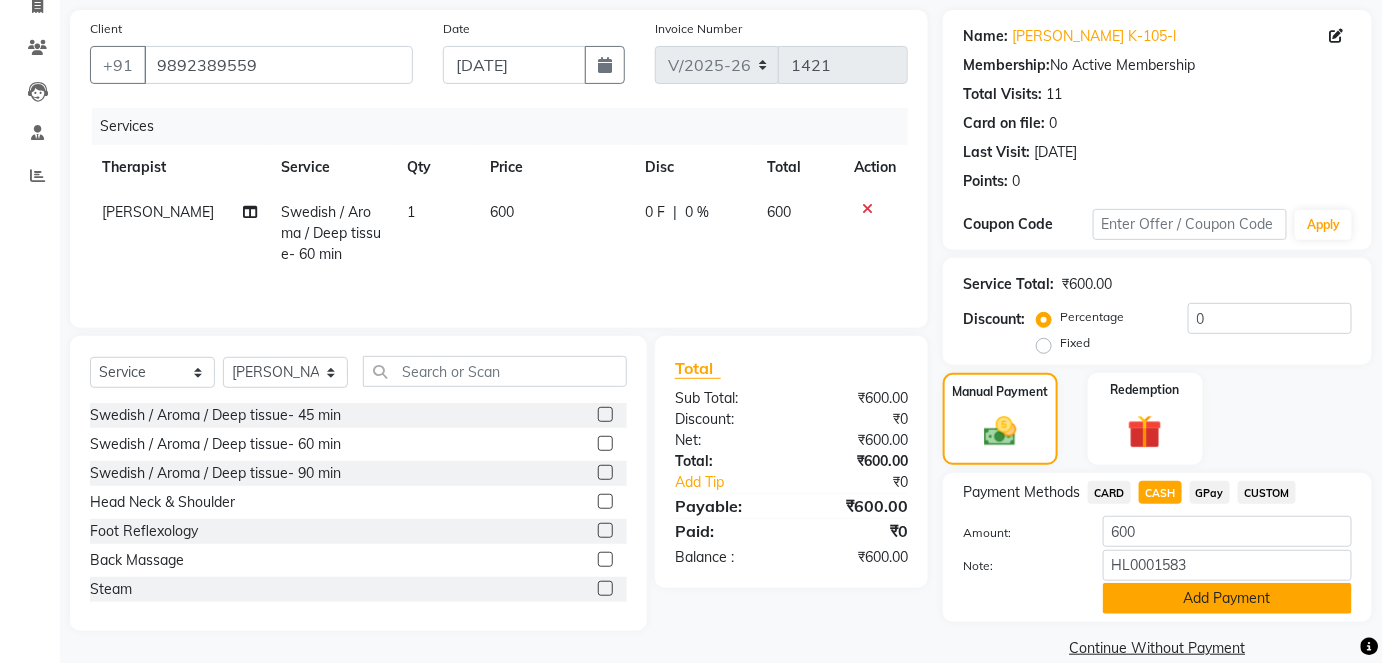 click on "Add Payment" 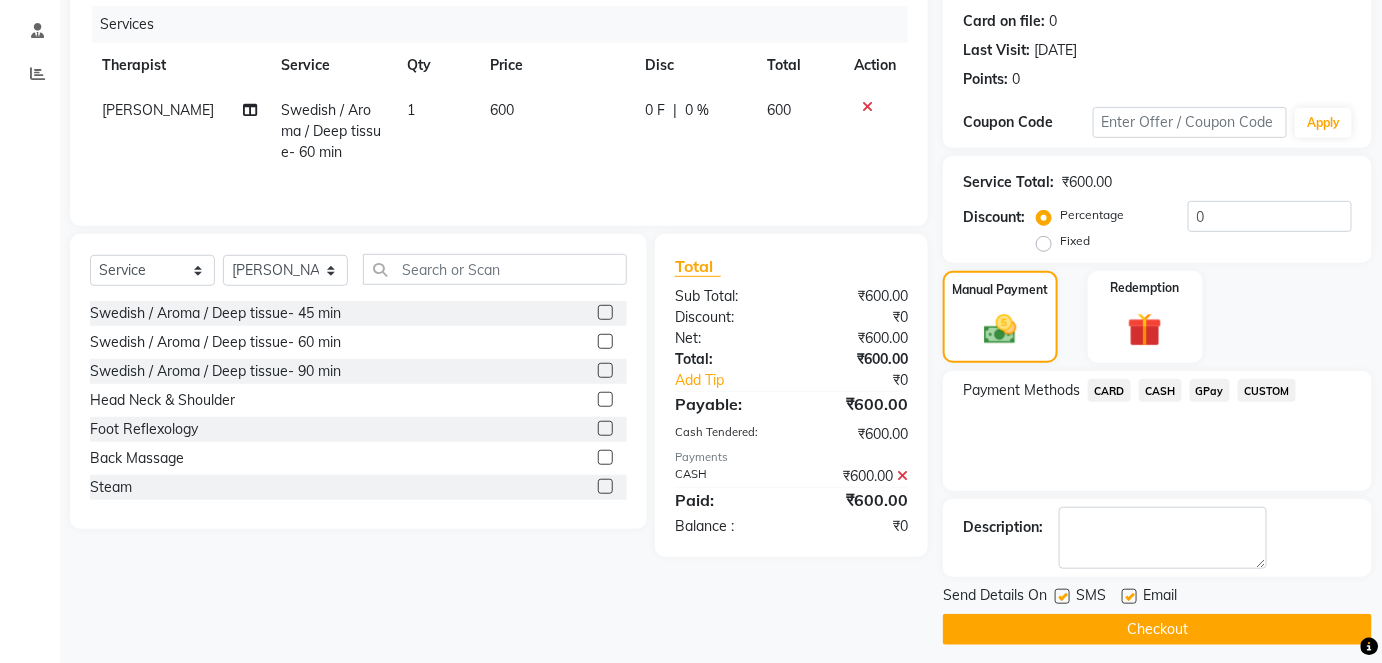 scroll, scrollTop: 252, scrollLeft: 0, axis: vertical 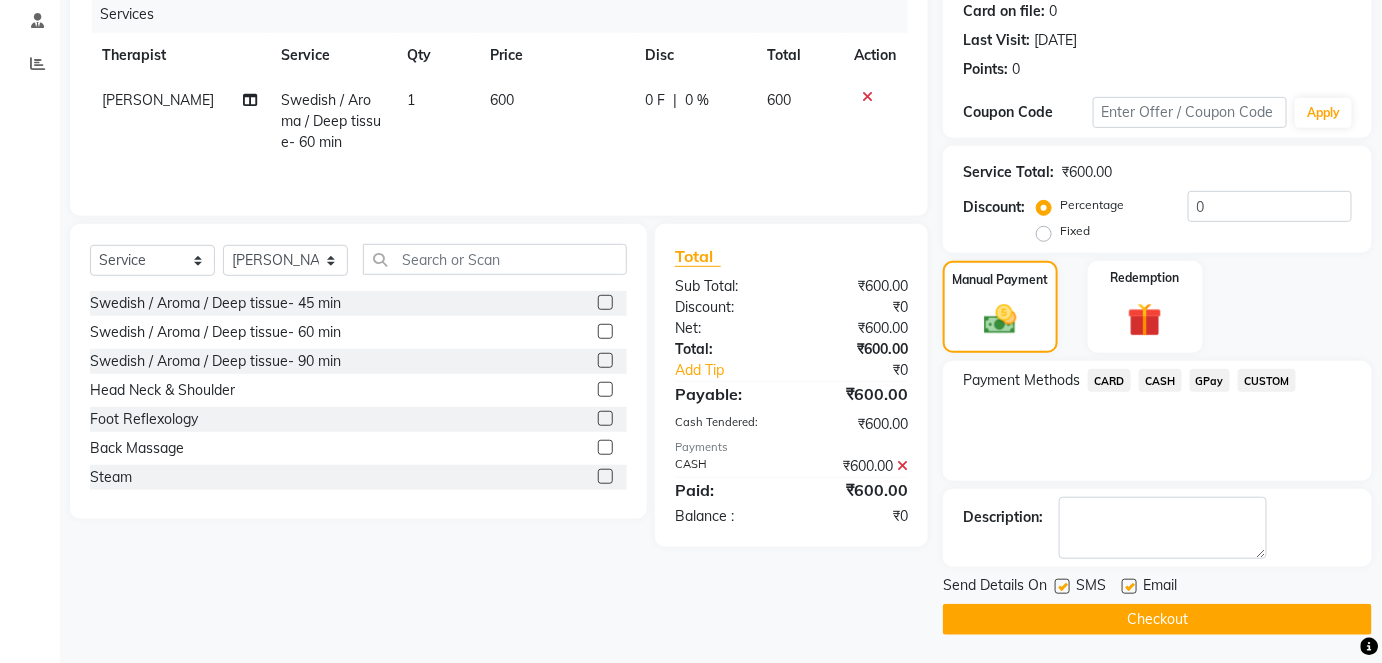 click on "Checkout" 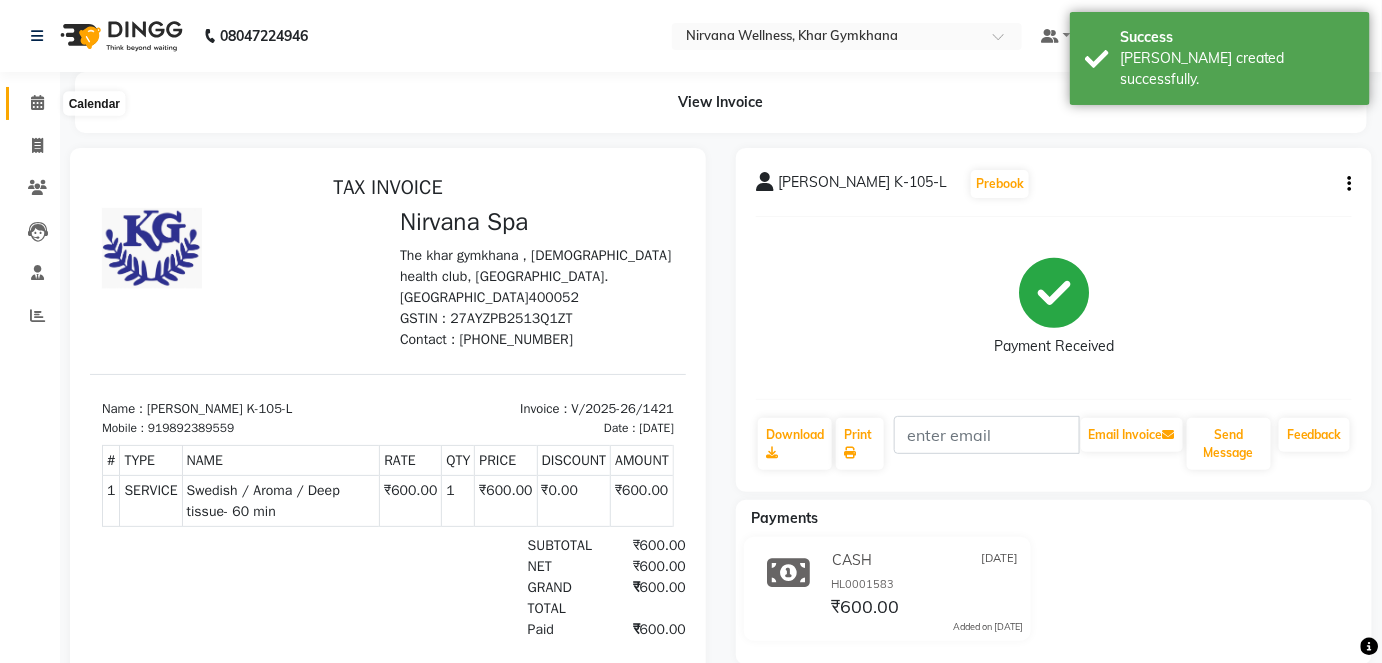 click 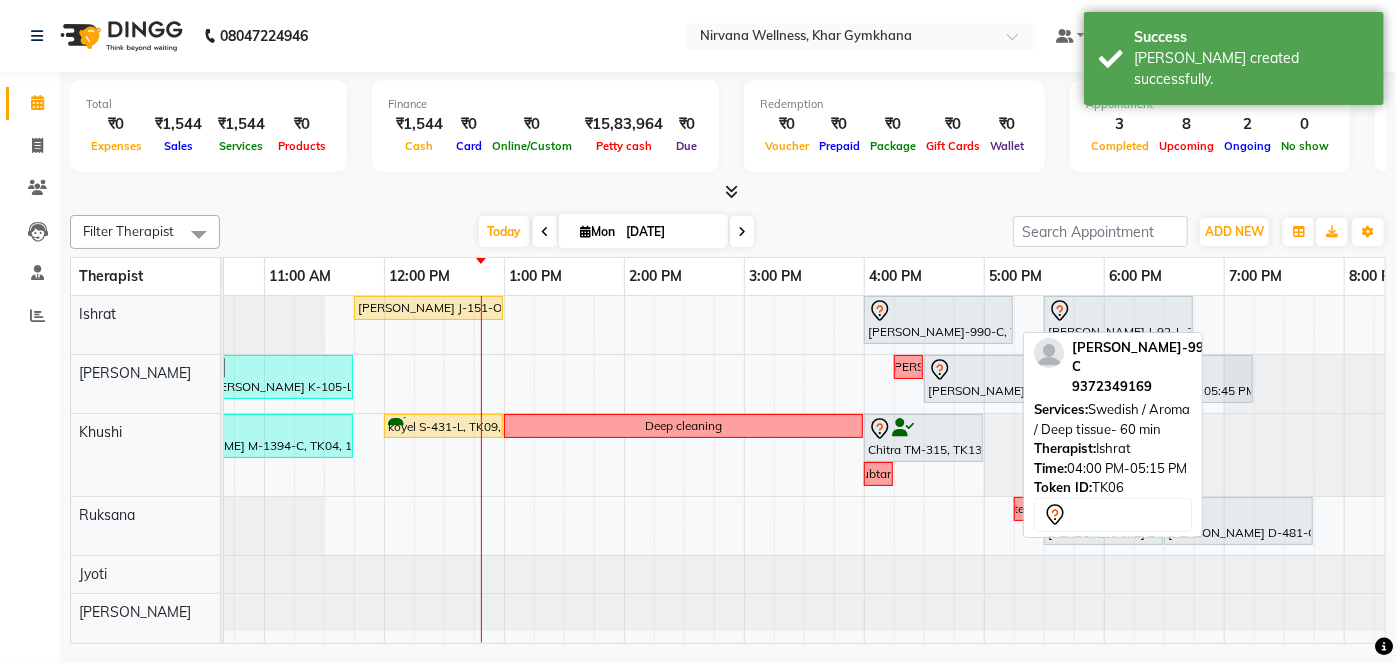 click on "[PERSON_NAME]-990-C, TK06, 04:00 PM-05:15 PM, Swedish / Aroma / Deep tissue- 60 min" at bounding box center (938, 320) 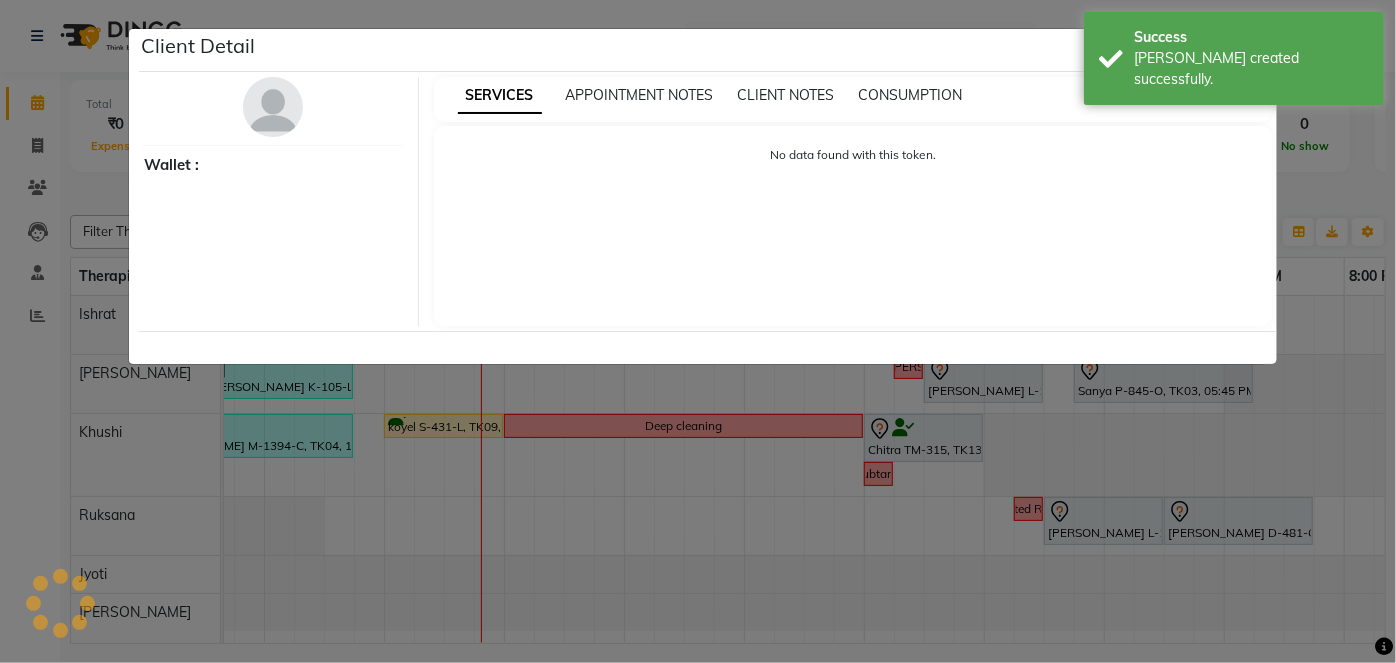 select on "7" 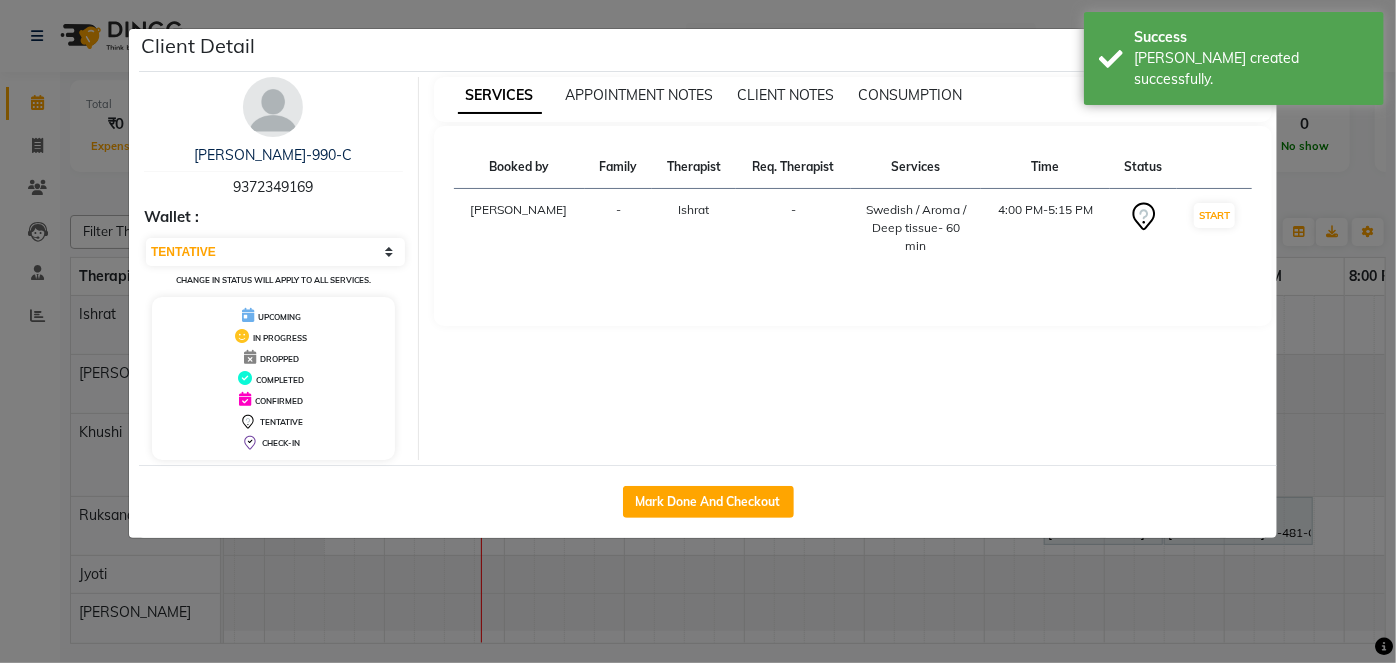 click on "Client Detail  [PERSON_NAME] B-990-C   9372349169 Wallet : Select IN SERVICE CONFIRMED TENTATIVE CHECK IN MARK DONE DROPPED UPCOMING Change in status will apply to all services. UPCOMING IN PROGRESS DROPPED COMPLETED CONFIRMED TENTATIVE CHECK-IN SERVICES APPOINTMENT NOTES CLIENT NOTES CONSUMPTION Booked by Family Therapist Req. Therapist Services Time Status  [PERSON_NAME] -  Swedish / Aroma / Deep tissue- 60 min   4:00 PM-5:15 PM   START   Mark Done And Checkout" 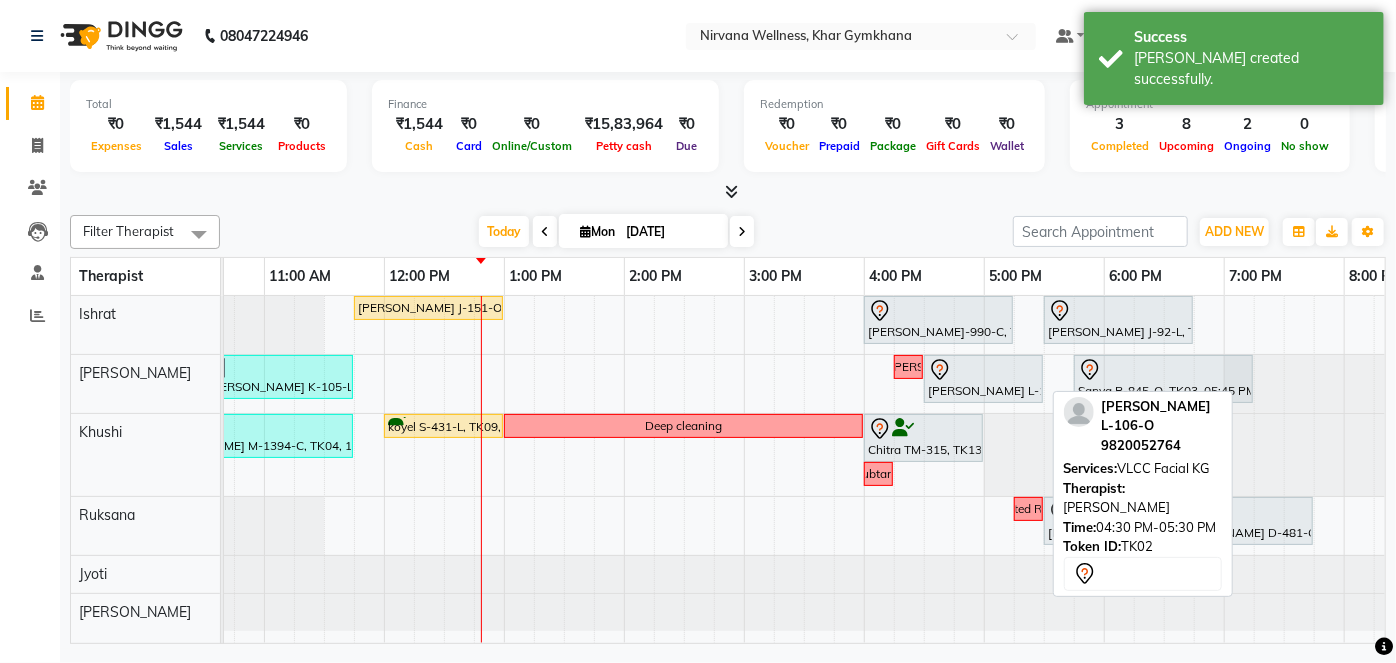 click 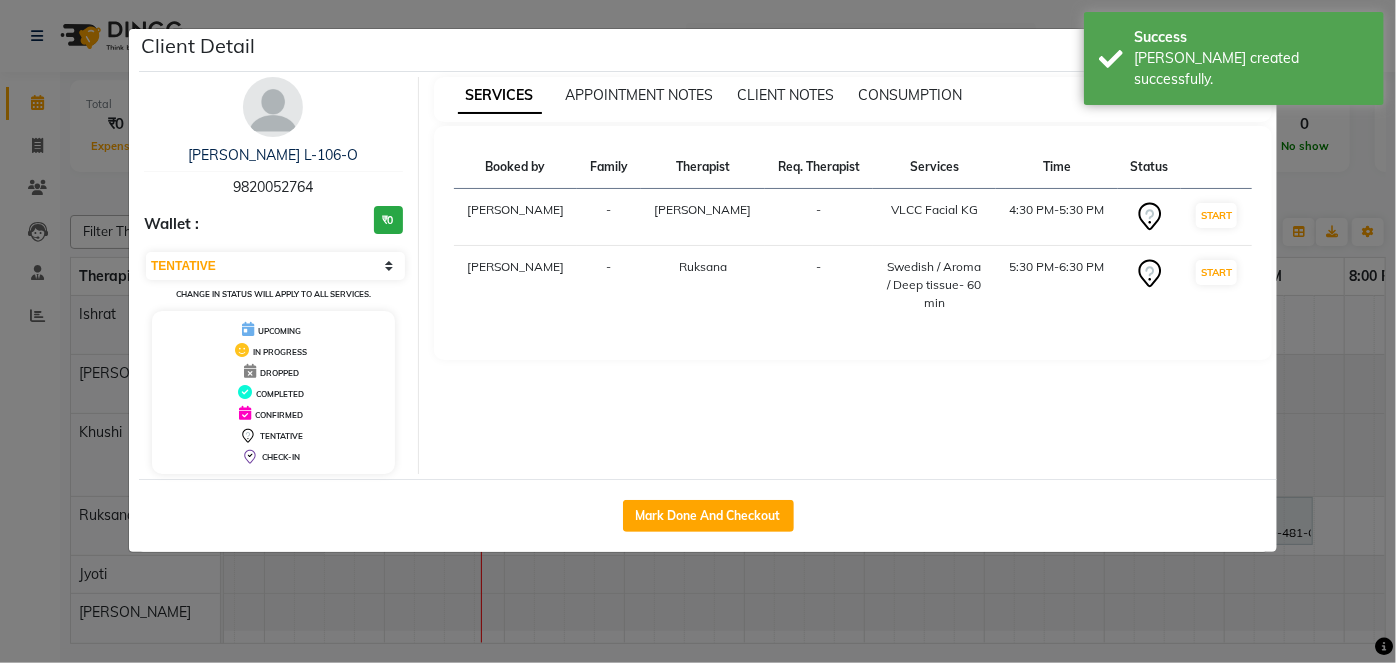 click on "Client Detail  [PERSON_NAME] L-106-O   9820052764 Wallet : ₹0 Select IN SERVICE CONFIRMED TENTATIVE CHECK IN MARK DONE DROPPED UPCOMING Change in status will apply to all services. UPCOMING IN PROGRESS DROPPED COMPLETED CONFIRMED TENTATIVE CHECK-IN SERVICES APPOINTMENT NOTES CLIENT NOTES CONSUMPTION Booked by Family Therapist Req. Therapist Services Time Status  [PERSON_NAME] -  VLCC Facial KG   4:30 PM-5:30 PM   START   [PERSON_NAME]  -  Swedish / Aroma / Deep tissue- 60 min   5:30 PM-6:30 PM   START   Mark Done And Checkout" 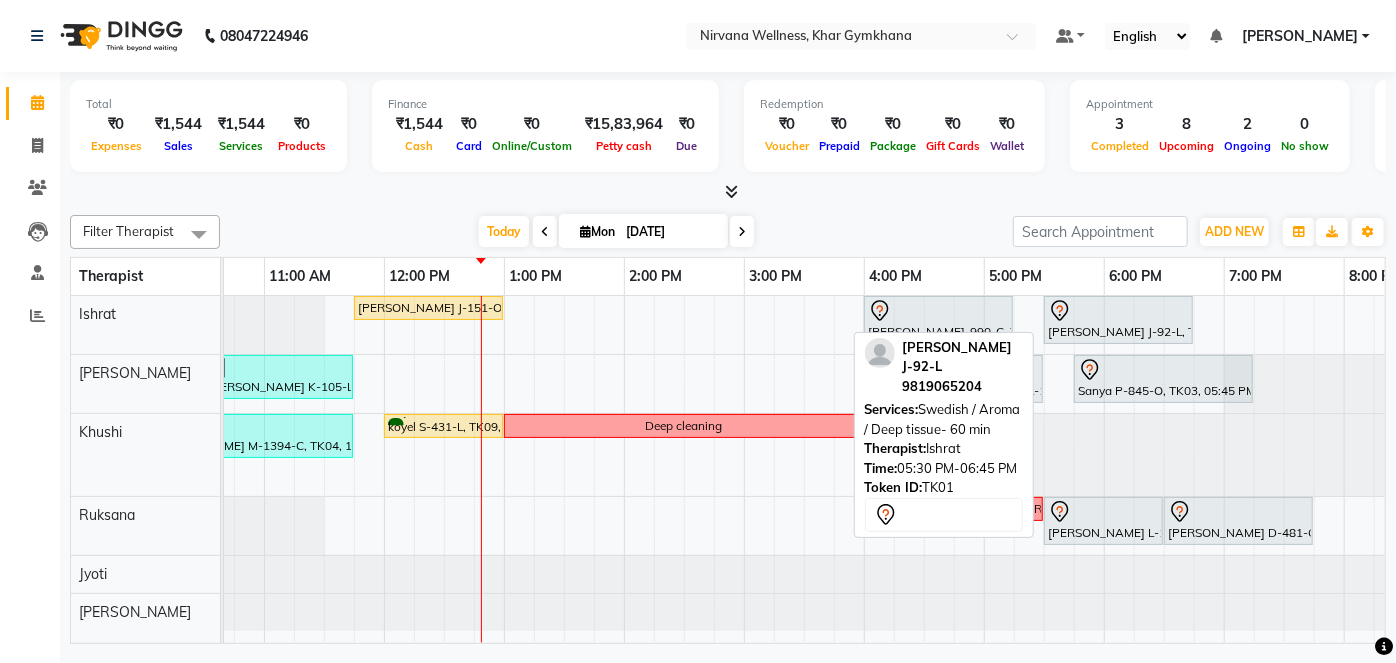 click on "[PERSON_NAME] J-92-L, TK01, 05:30 PM-06:45 PM, Swedish / Aroma / Deep tissue- 60 min" at bounding box center [1118, 320] 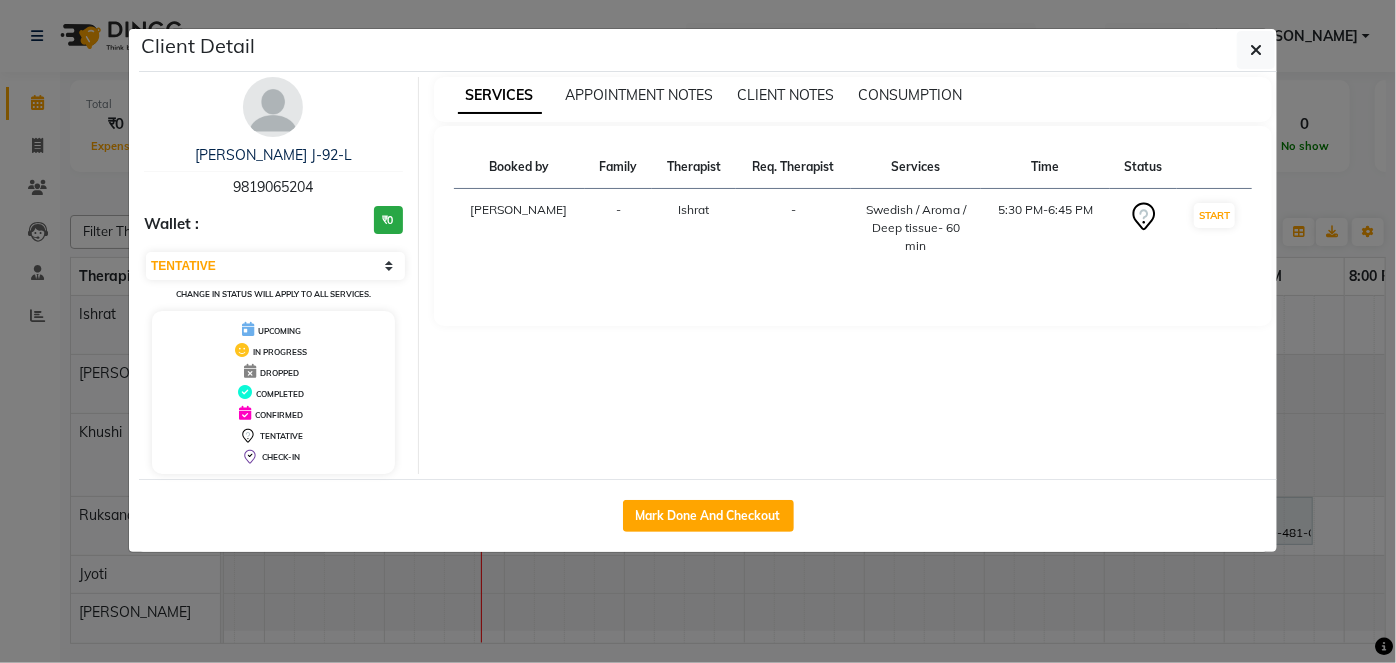 click on "Client Detail  [PERSON_NAME] J-92-L   9819065204 Wallet : ₹0 Select IN SERVICE CONFIRMED TENTATIVE CHECK IN MARK DONE DROPPED UPCOMING Change in status will apply to all services. UPCOMING IN PROGRESS DROPPED COMPLETED CONFIRMED TENTATIVE CHECK-IN SERVICES APPOINTMENT NOTES CLIENT NOTES CONSUMPTION Booked by Family Therapist Req. Therapist Services Time Status  [PERSON_NAME] -  Swedish / Aroma / Deep tissue- 60 min   5:30 PM-6:45 PM   START   Mark Done And Checkout" 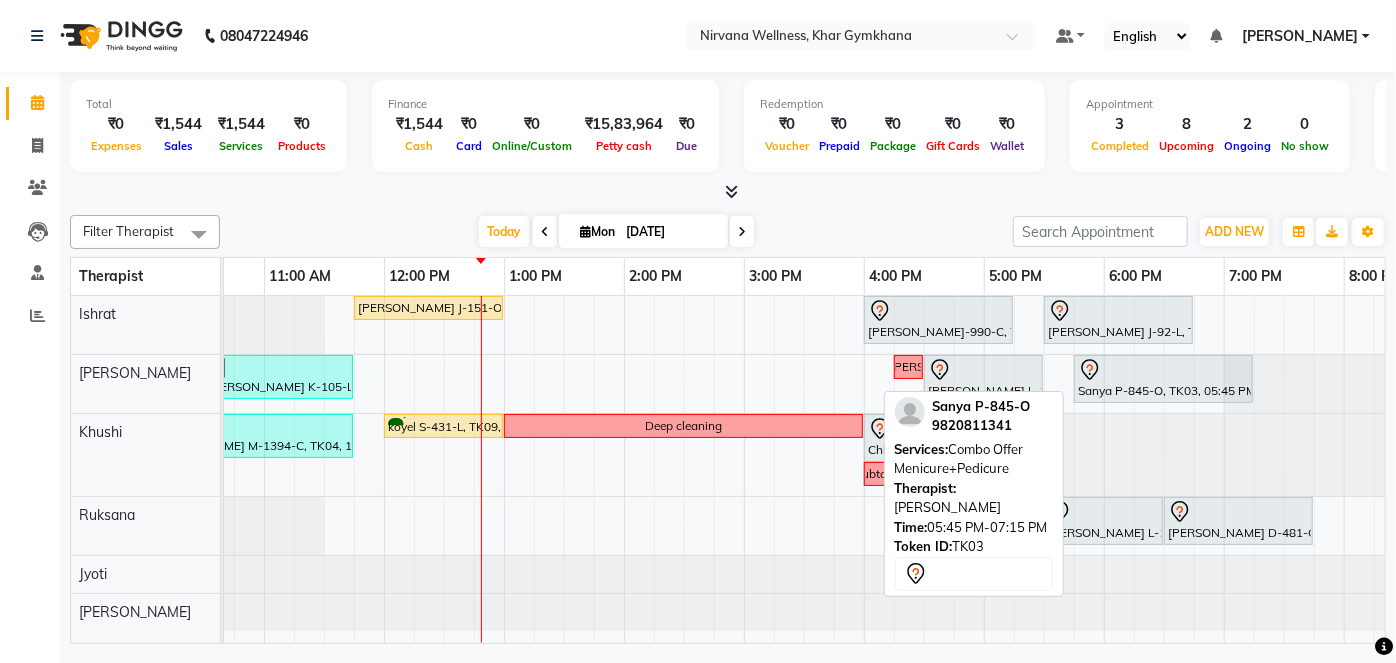 click on "Sanya P-845-O, TK03, 05:45 PM-07:15 PM, Combo Offer Menicure+Pedicure" at bounding box center [1163, 379] 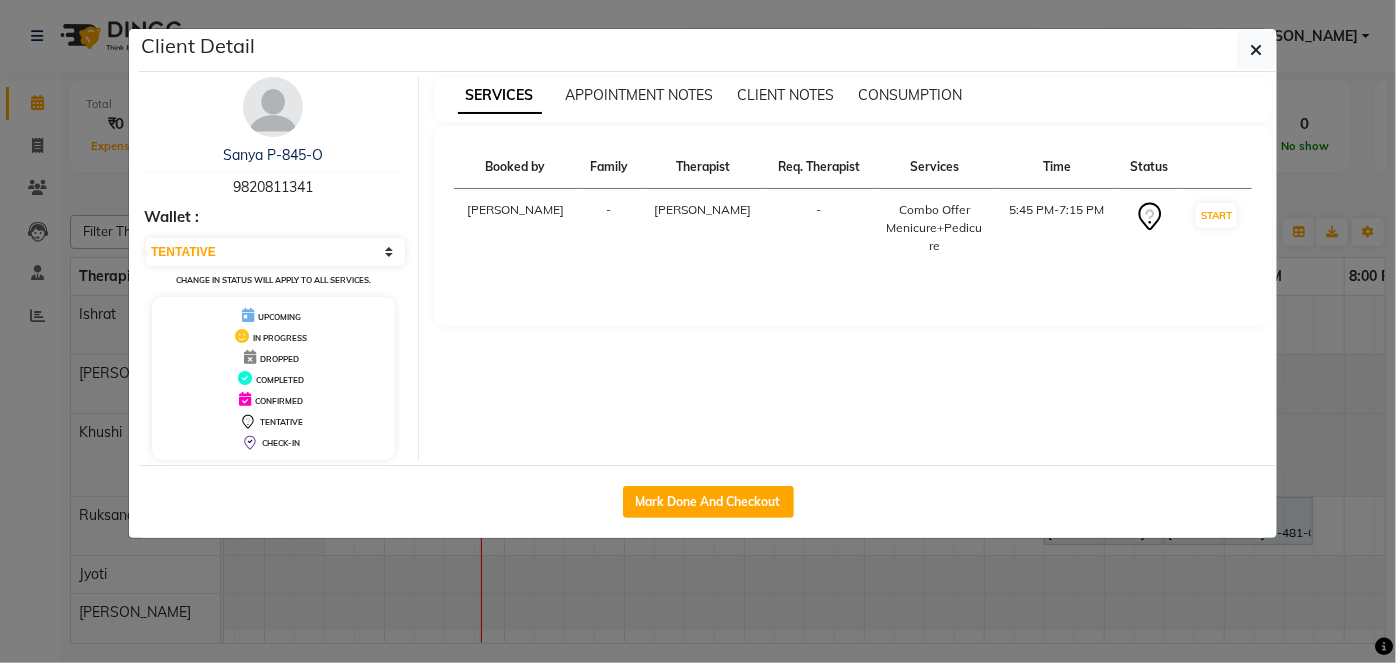 click on "Client Detail  Sanya P-845-O   9820811341 Wallet : Select IN SERVICE CONFIRMED TENTATIVE CHECK IN MARK DONE DROPPED UPCOMING Change in status will apply to all services. UPCOMING IN PROGRESS DROPPED COMPLETED CONFIRMED TENTATIVE CHECK-IN SERVICES APPOINTMENT NOTES CLIENT NOTES CONSUMPTION Booked by Family Therapist Req. Therapist Services Time Status  [PERSON_NAME] -  Combo Offer Menicure+Pedicure   5:45 PM-7:15 PM   START   Mark Done And Checkout" 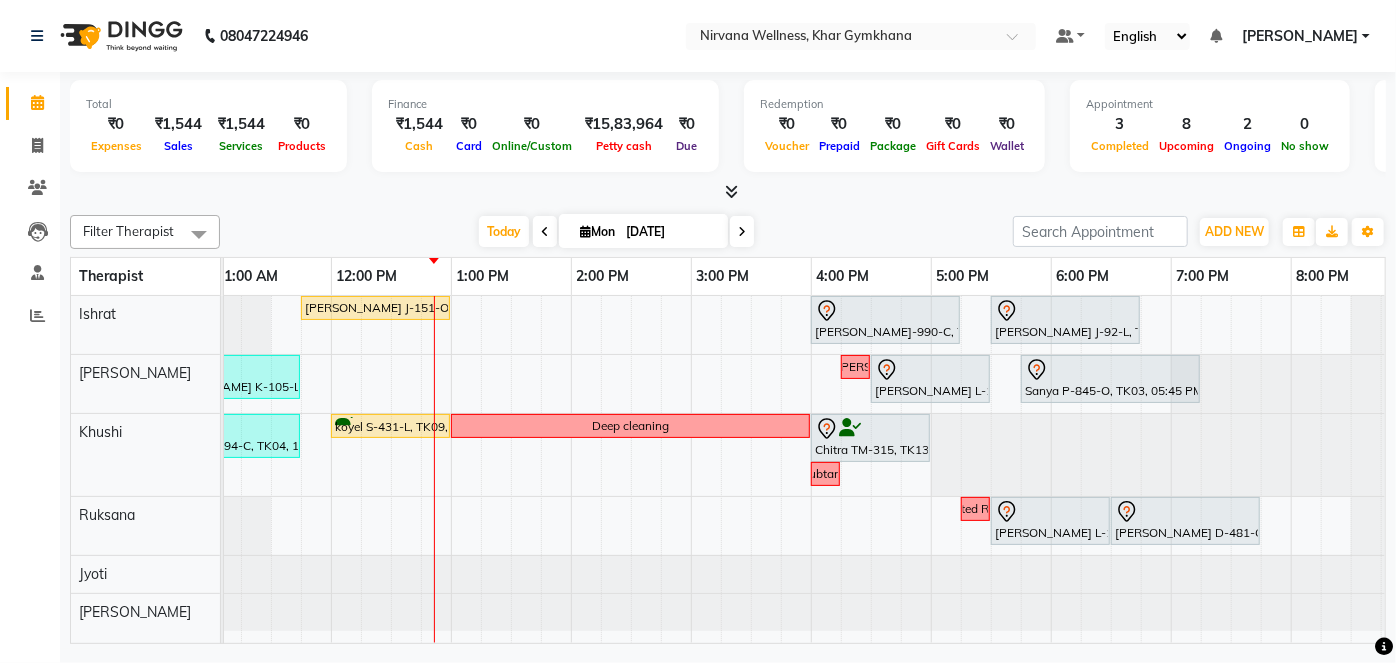 scroll, scrollTop: 0, scrollLeft: 315, axis: horizontal 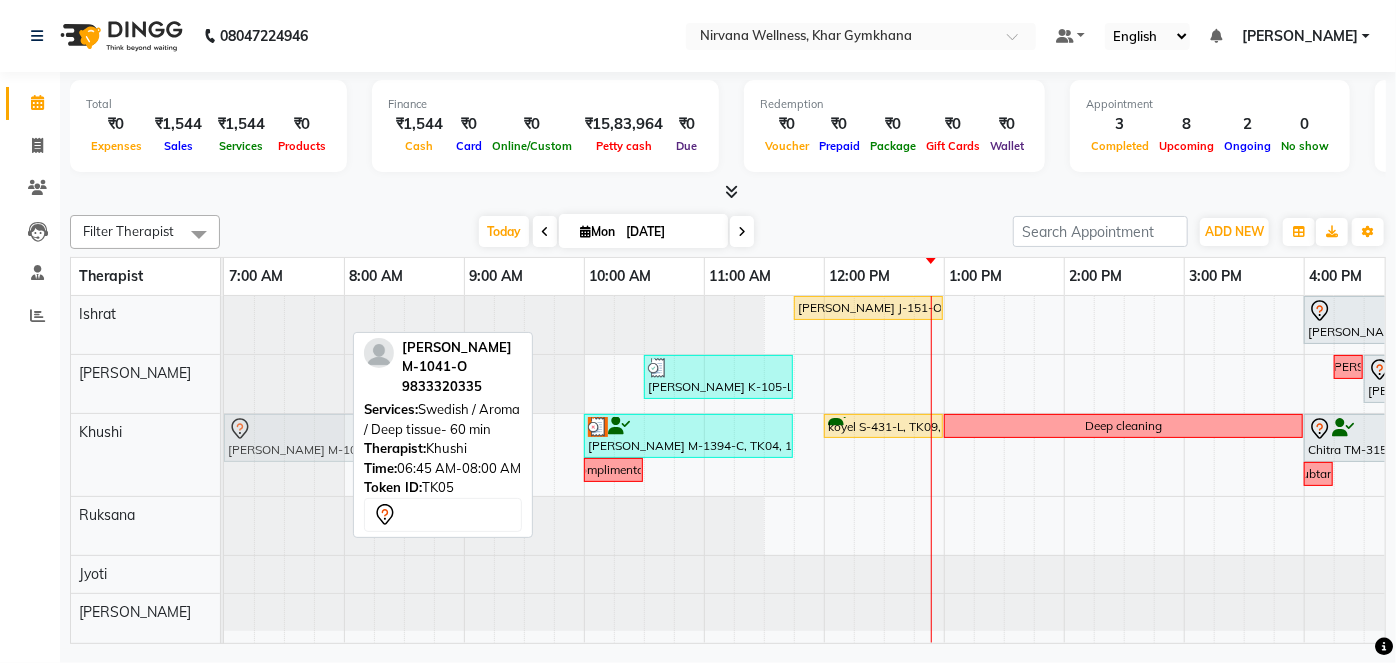 drag, startPoint x: 277, startPoint y: 445, endPoint x: 323, endPoint y: 422, distance: 51.42956 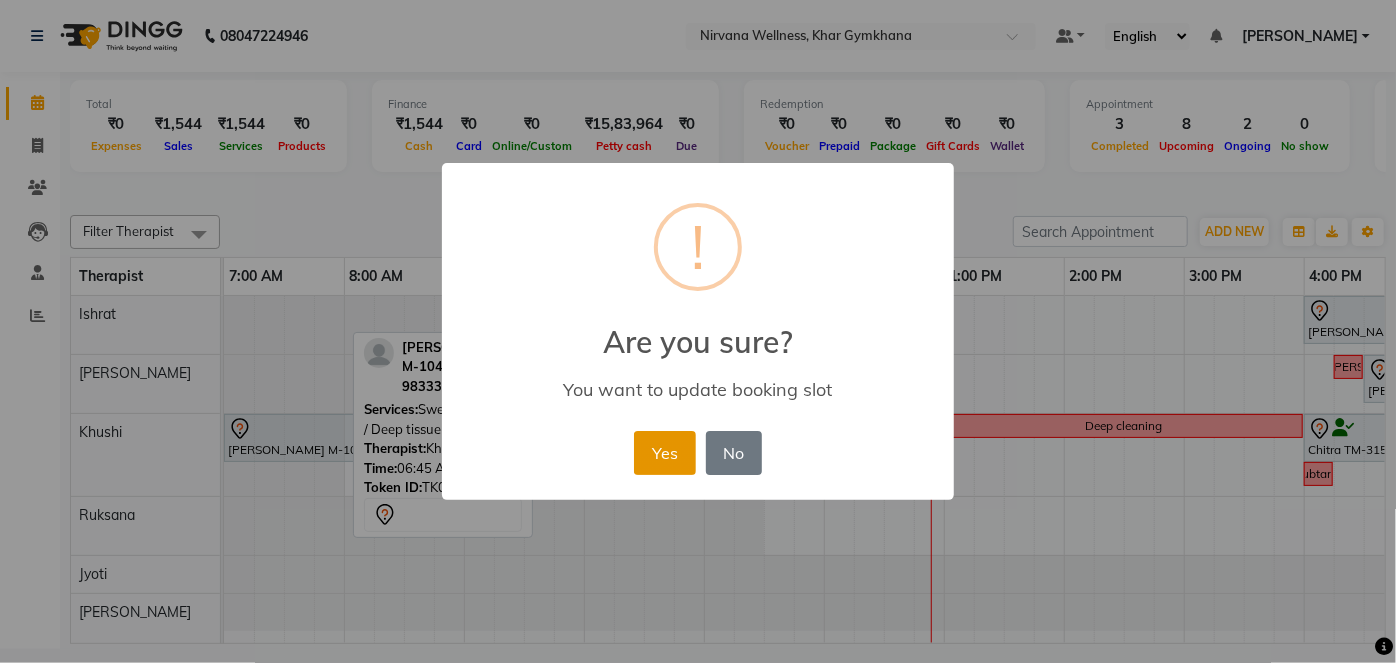 click on "Yes" at bounding box center (664, 453) 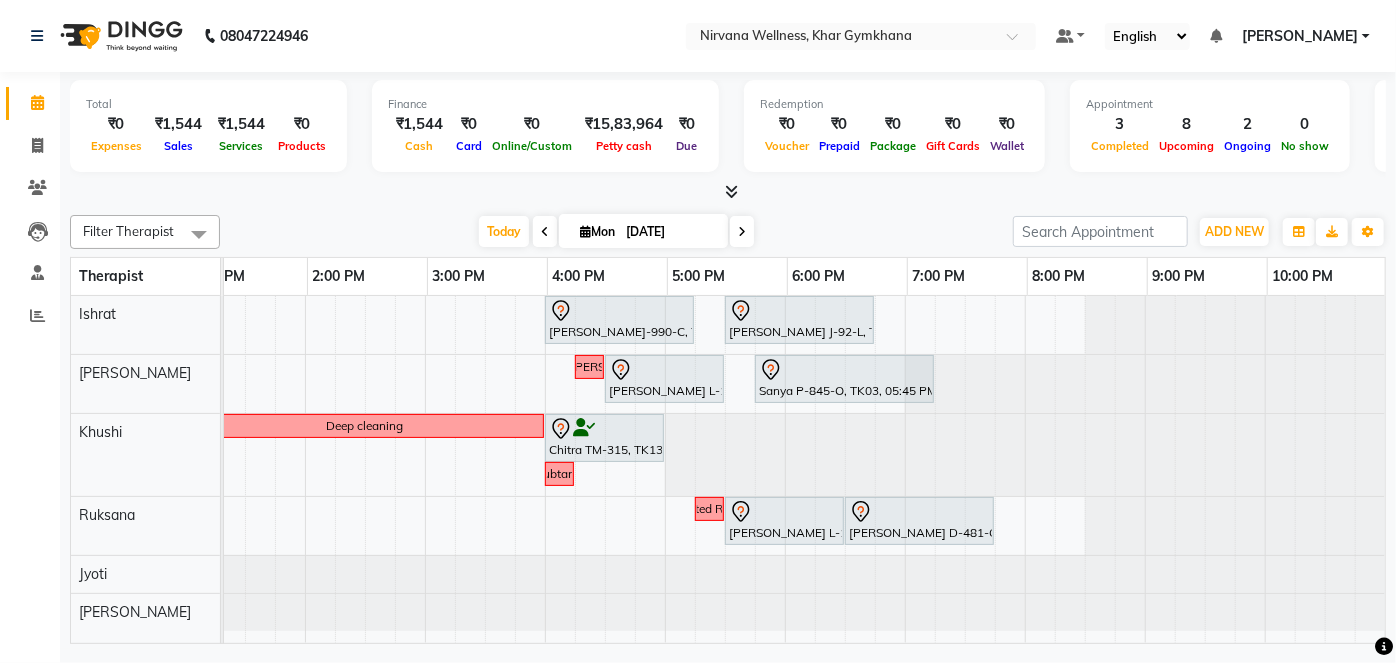 click on "[DATE]  [DATE]" at bounding box center [616, 232] 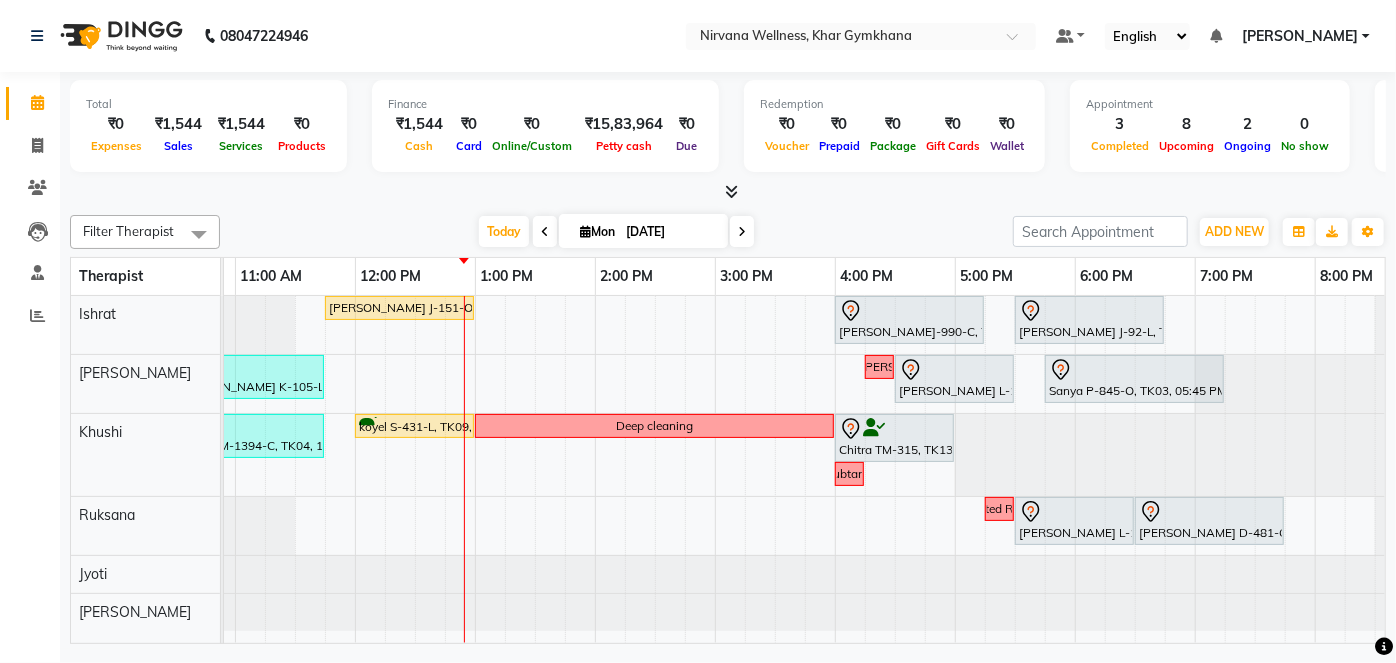 scroll, scrollTop: 0, scrollLeft: 245, axis: horizontal 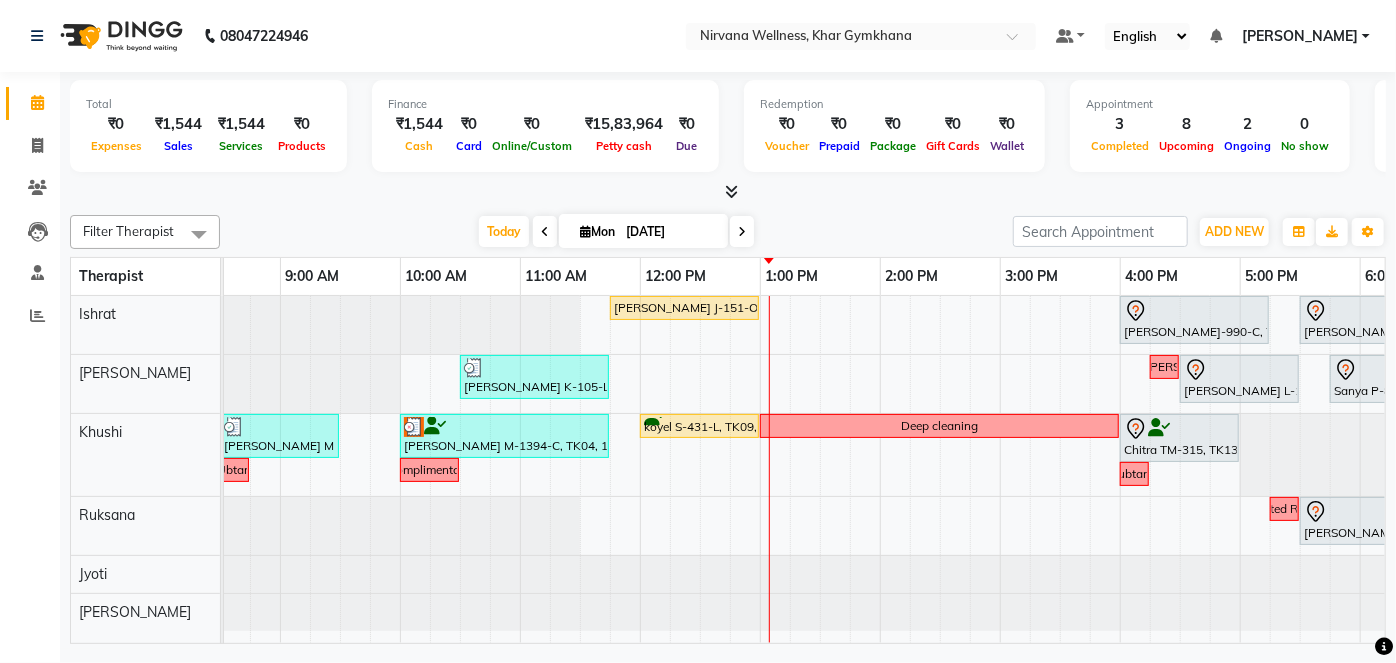click on "Mon" at bounding box center [597, 231] 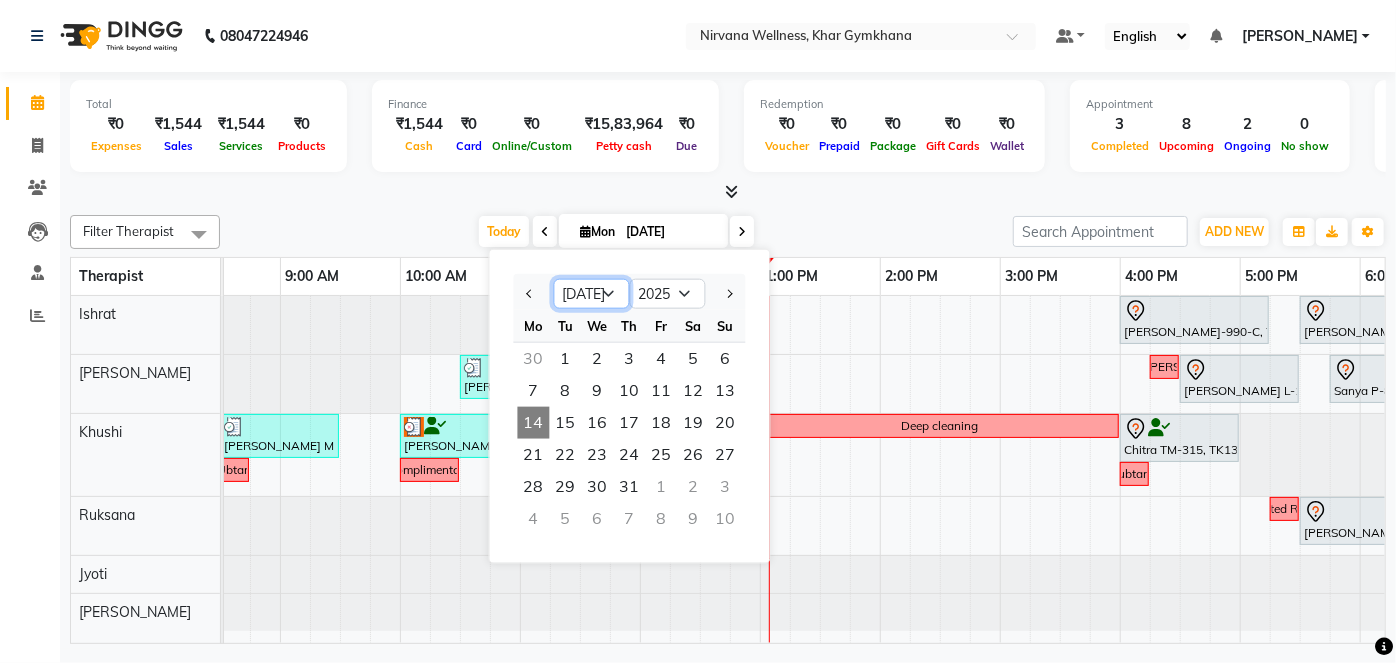 click on "Jan Feb Mar Apr May Jun [DATE] Aug Sep Oct Nov Dec" at bounding box center (592, 294) 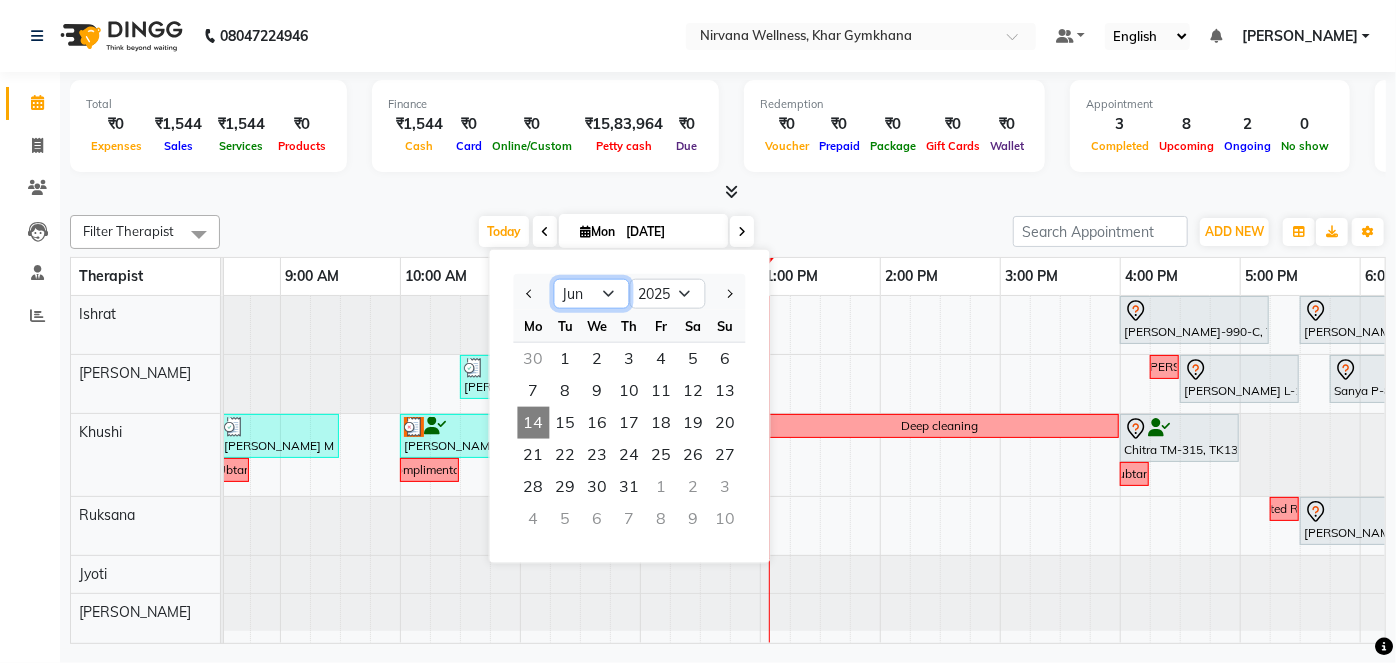 click on "Jan Feb Mar Apr May Jun [DATE] Aug Sep Oct Nov Dec" at bounding box center (592, 294) 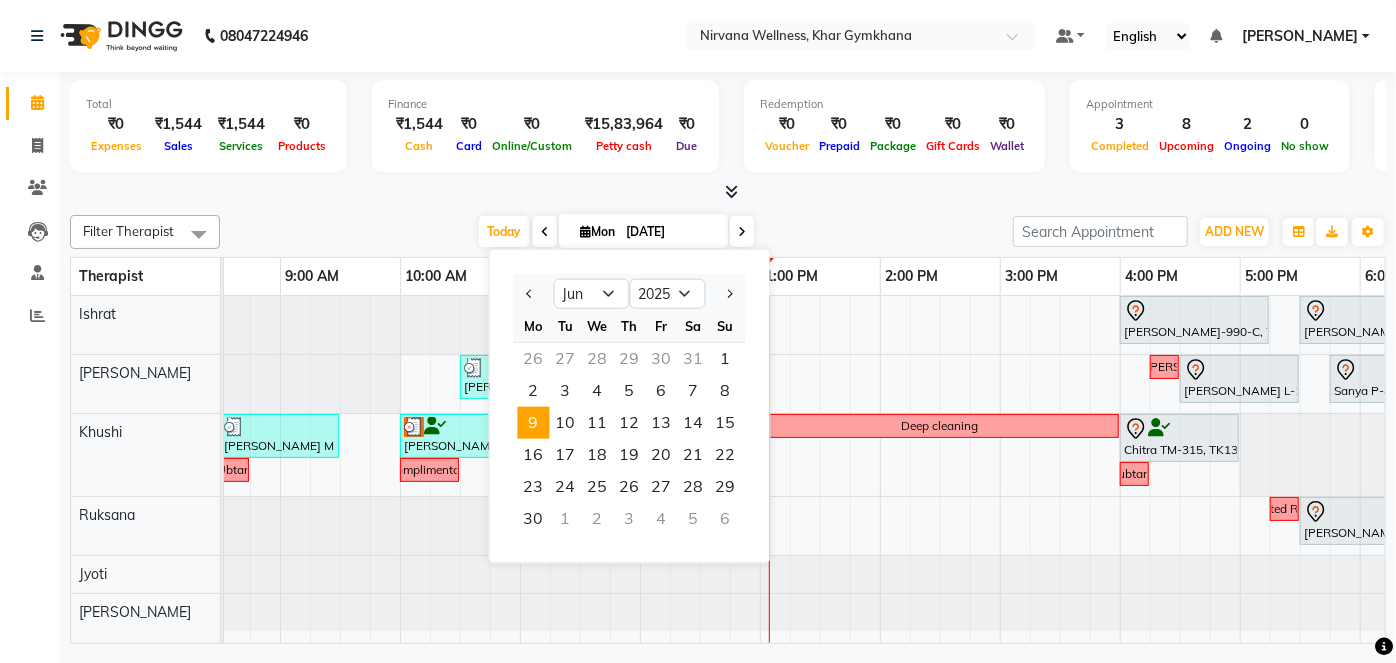 click on "9" at bounding box center [534, 423] 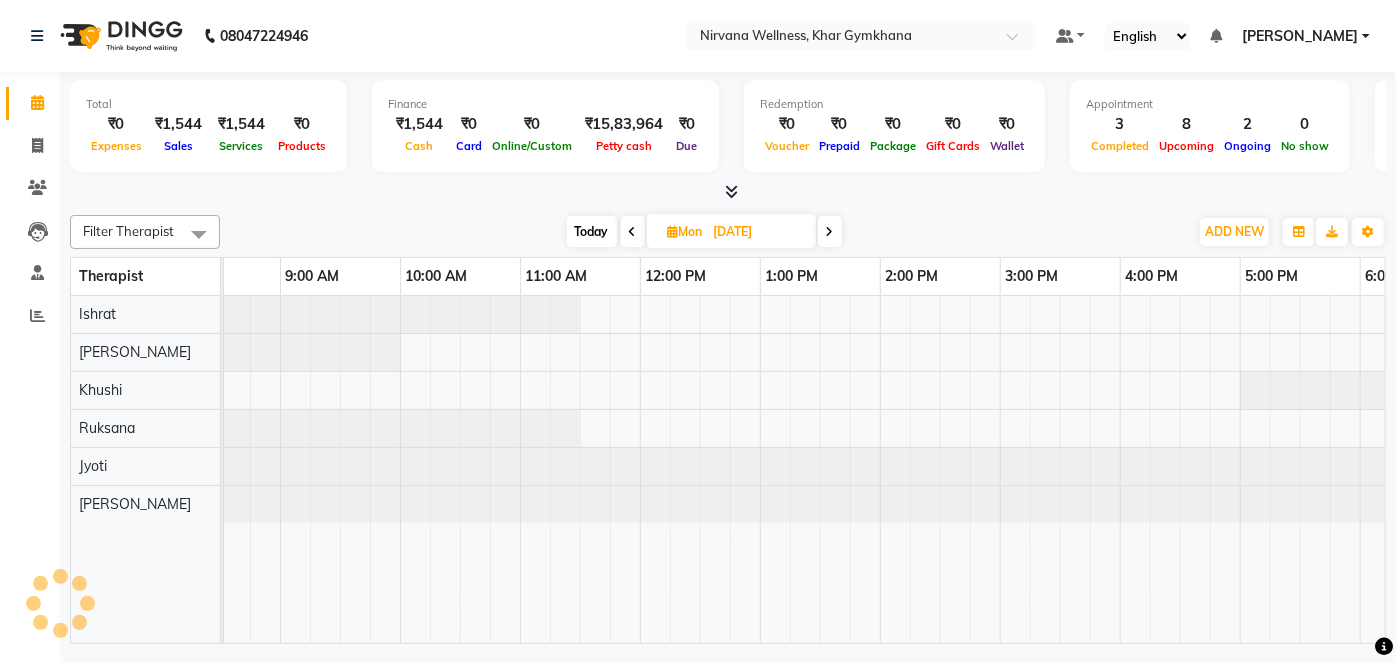 scroll, scrollTop: 0, scrollLeft: 720, axis: horizontal 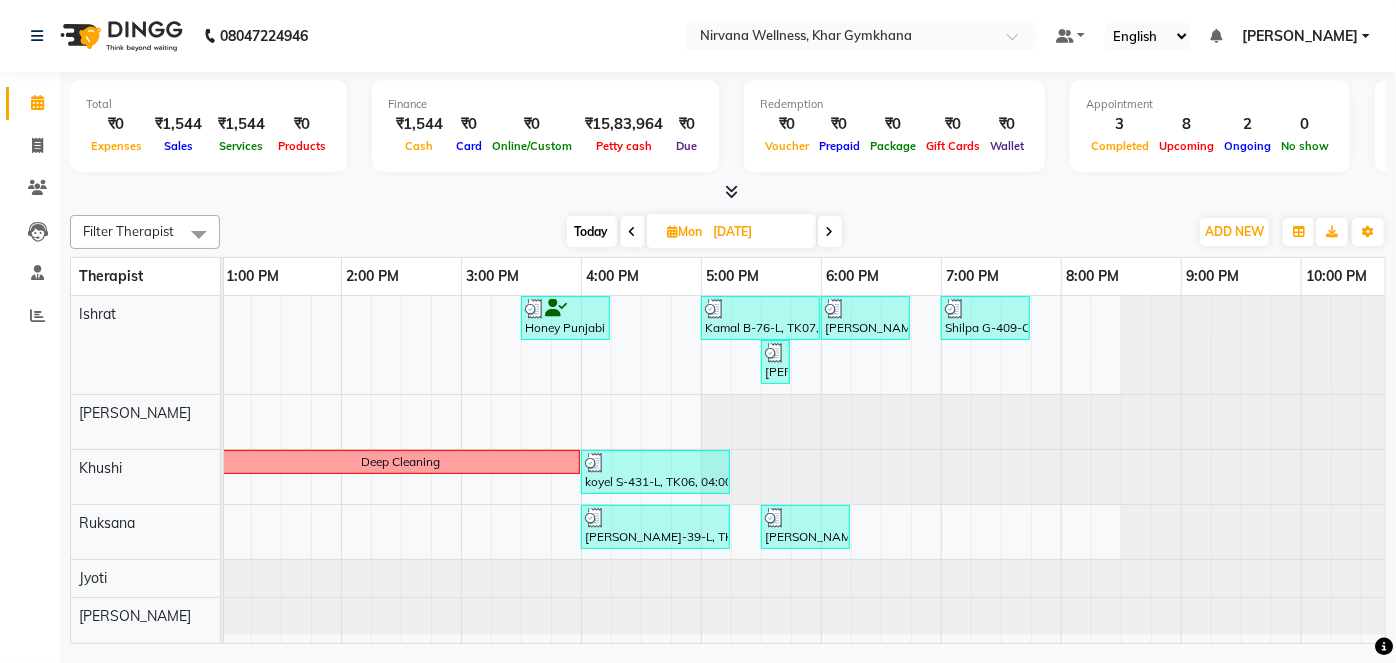 click on "Today" at bounding box center [592, 231] 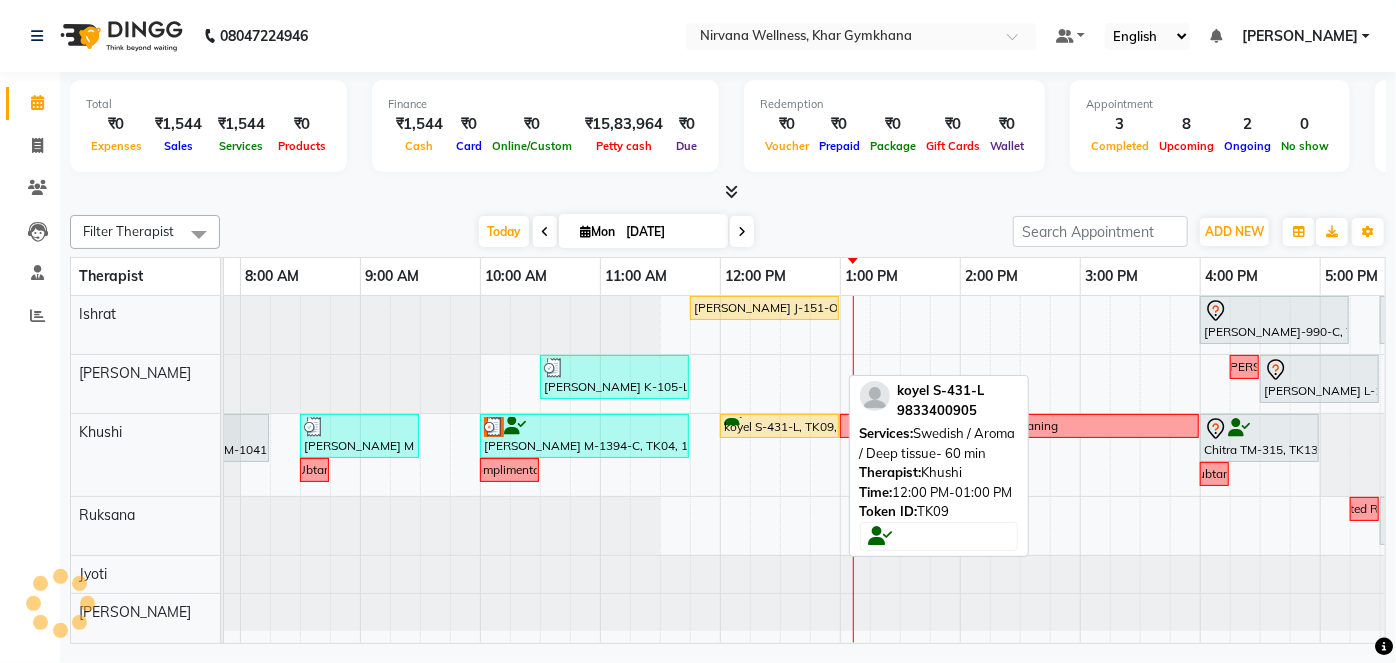 click on "koyel S-431-L, TK09, 12:00 PM-01:00 PM, Swedish / Aroma / Deep tissue- 60 min" at bounding box center [779, 426] 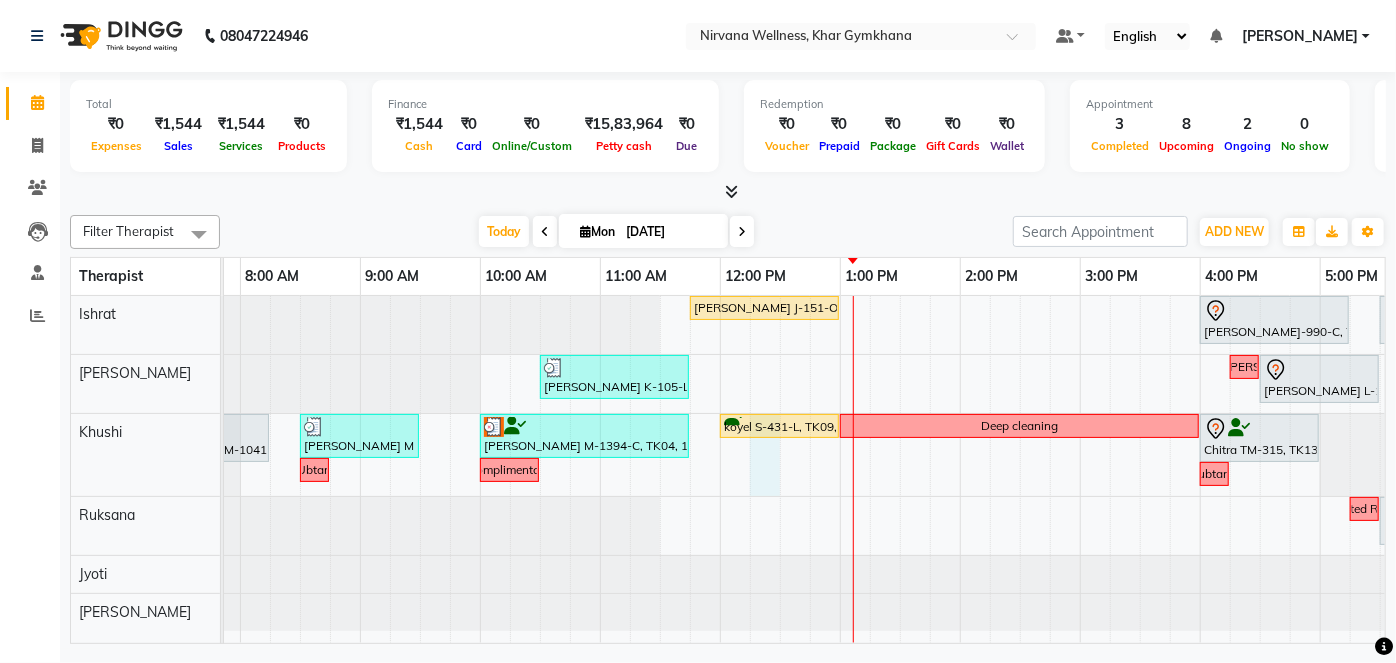 click on "koyel S-431-L, TK09, 12:00 PM-01:00 PM, Swedish / Aroma / Deep tissue- 60 min" at bounding box center (780, 427) 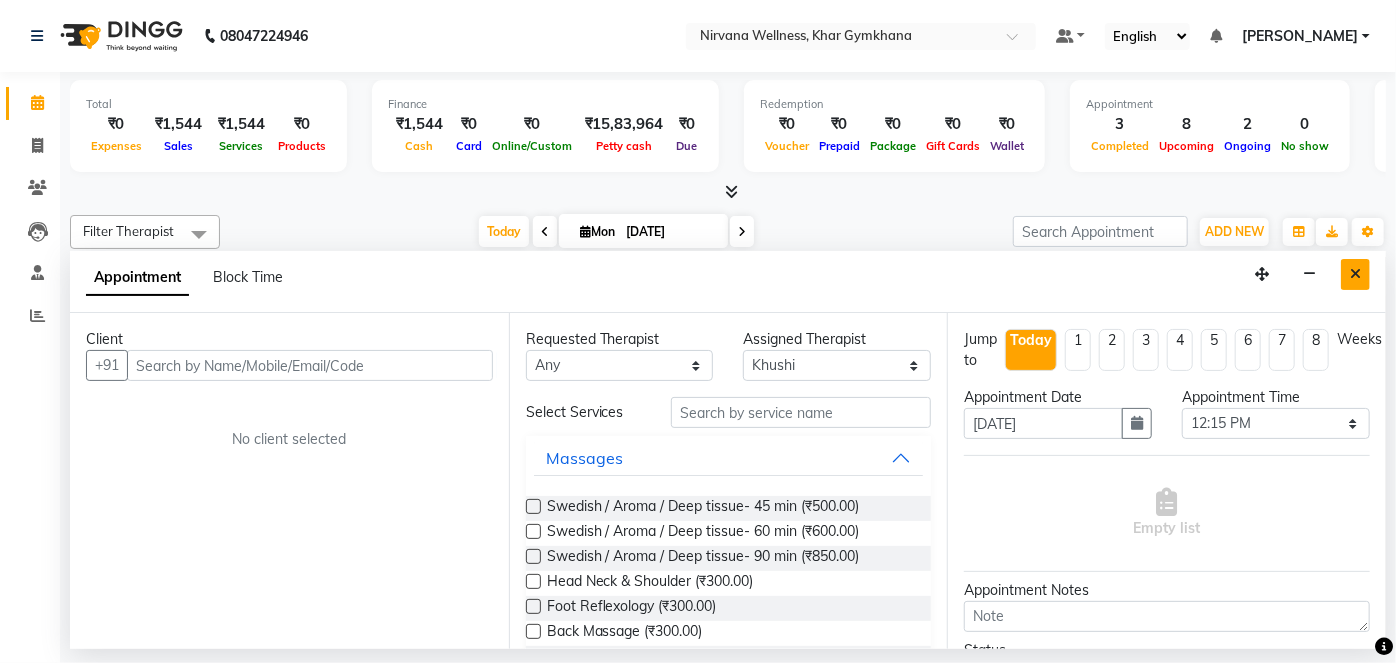 click at bounding box center (1355, 274) 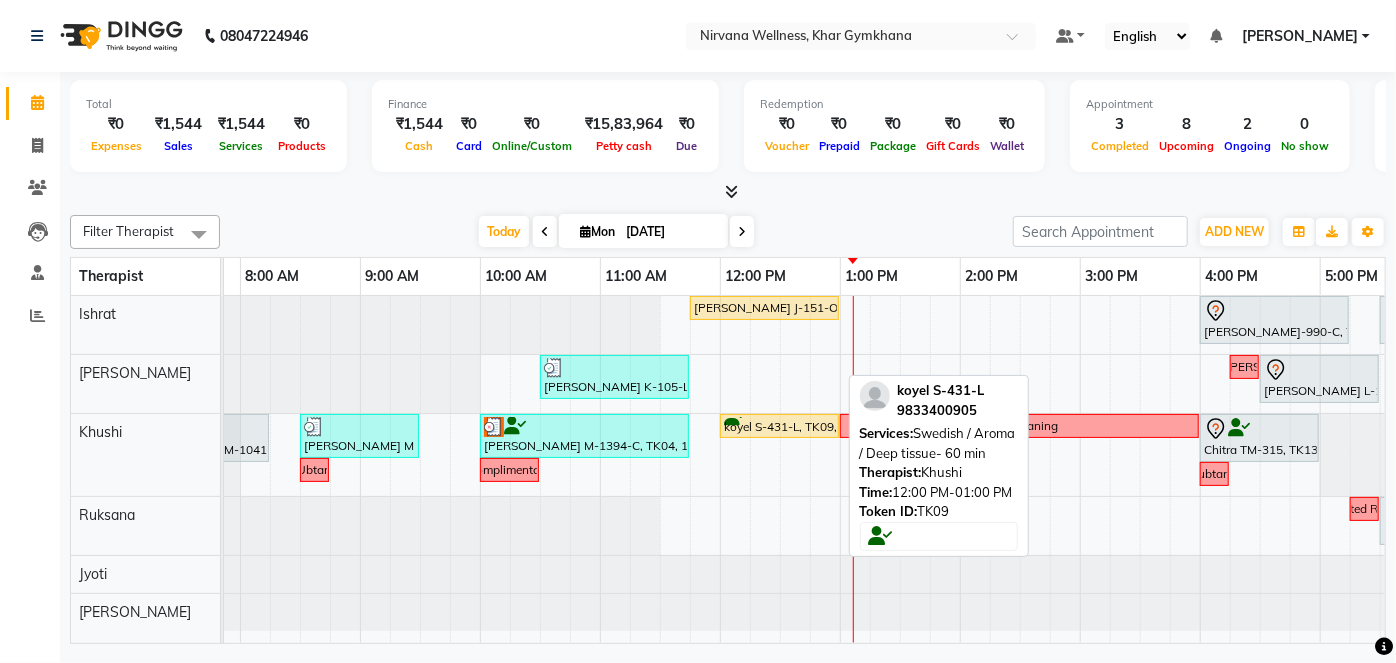 click on "koyel S-431-L, TK09, 12:00 PM-01:00 PM, Swedish / Aroma / Deep tissue- 60 min" at bounding box center [779, 426] 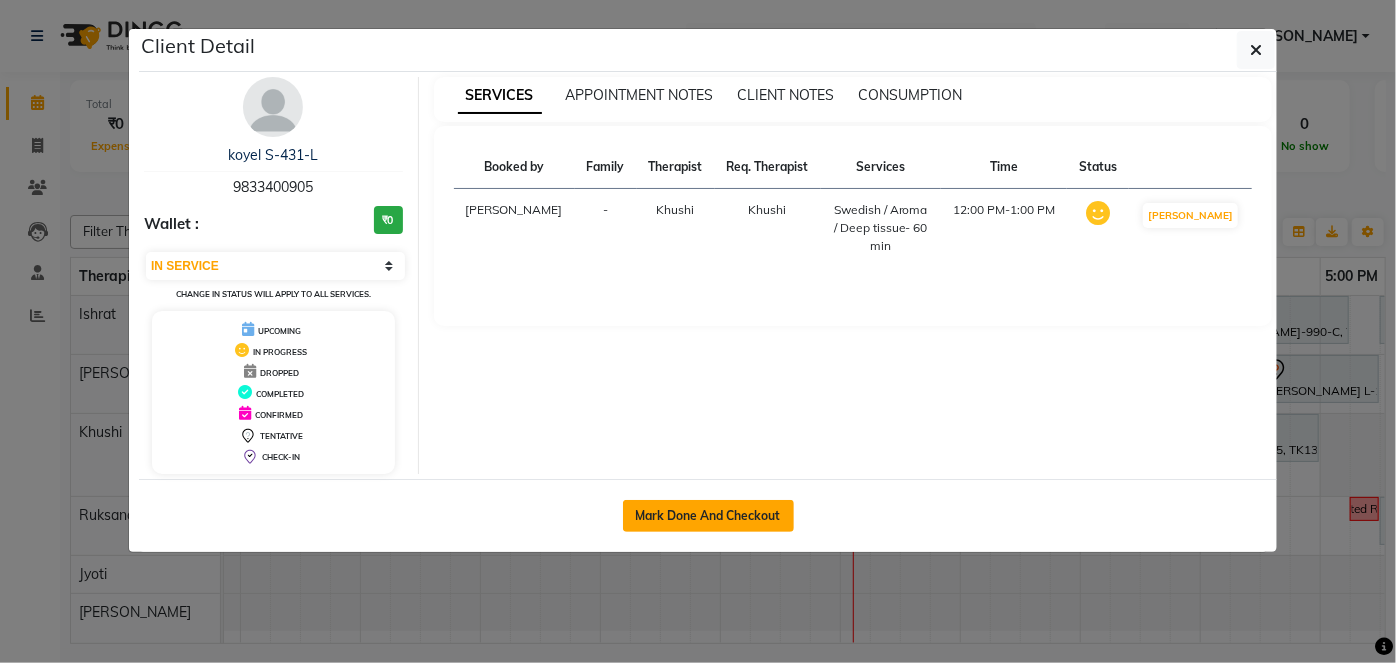 click on "Mark Done And Checkout" 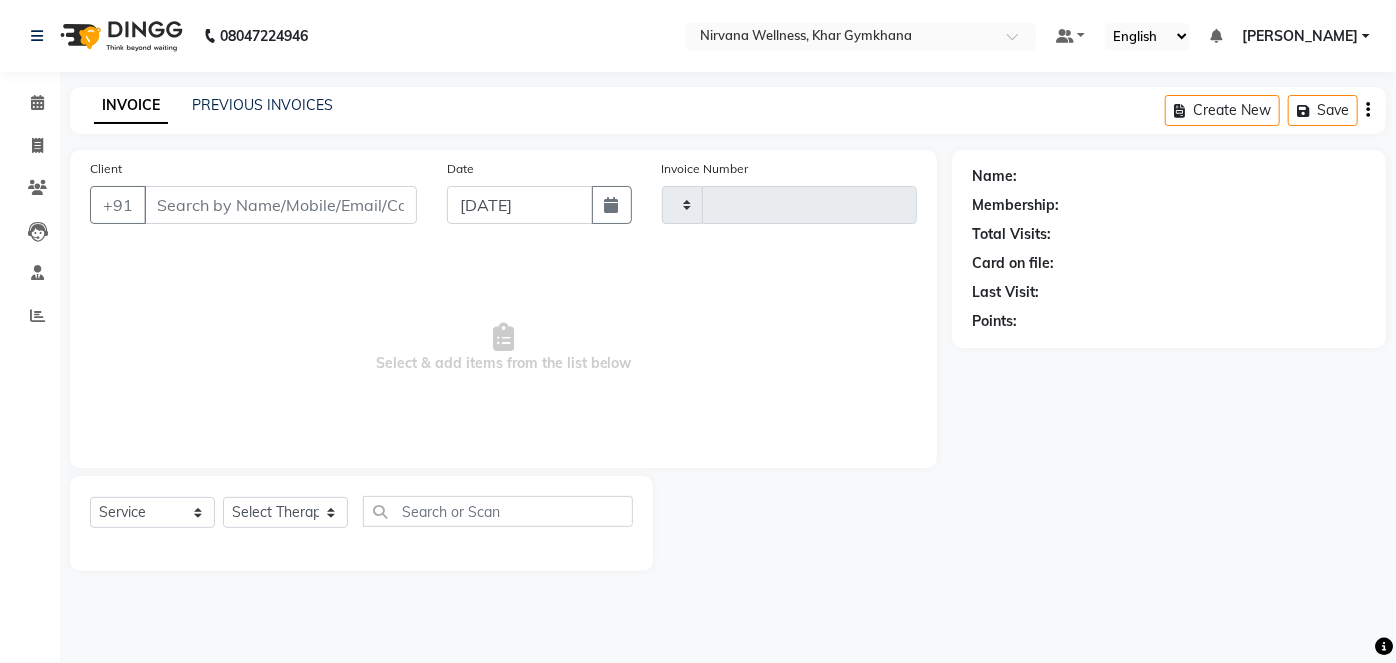 select on "3" 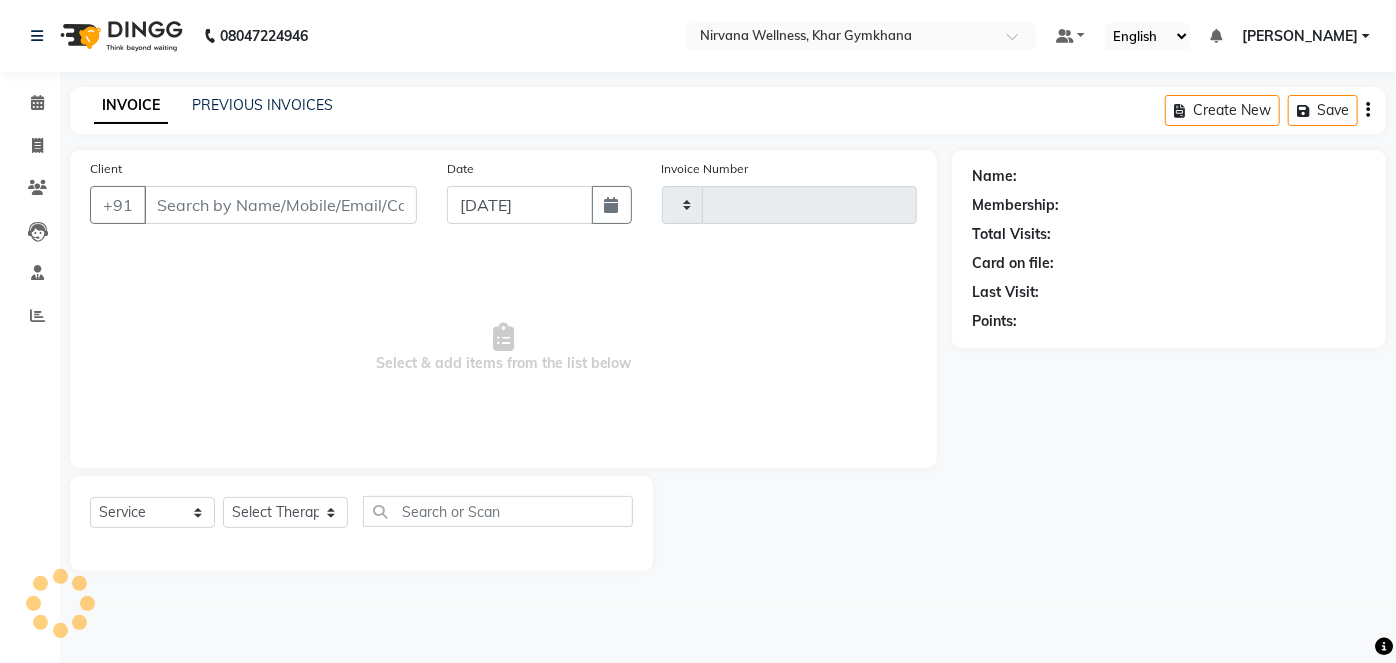 type on "1422" 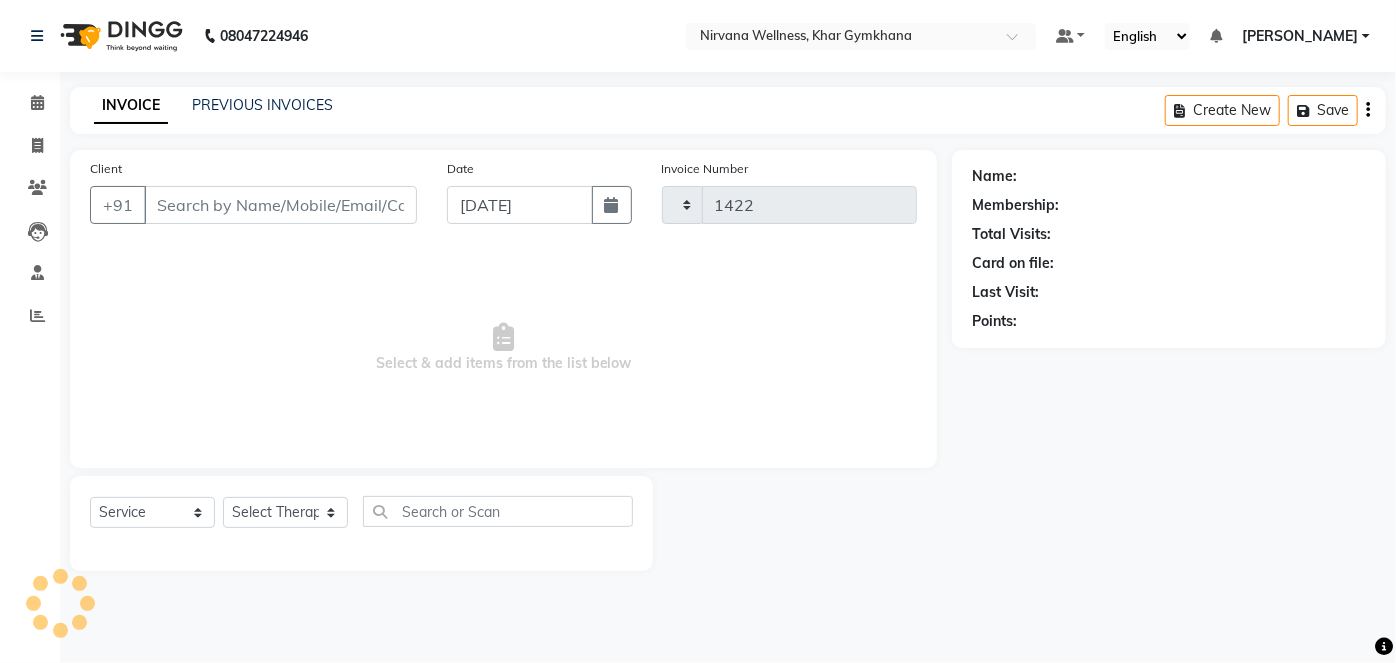 select on "6844" 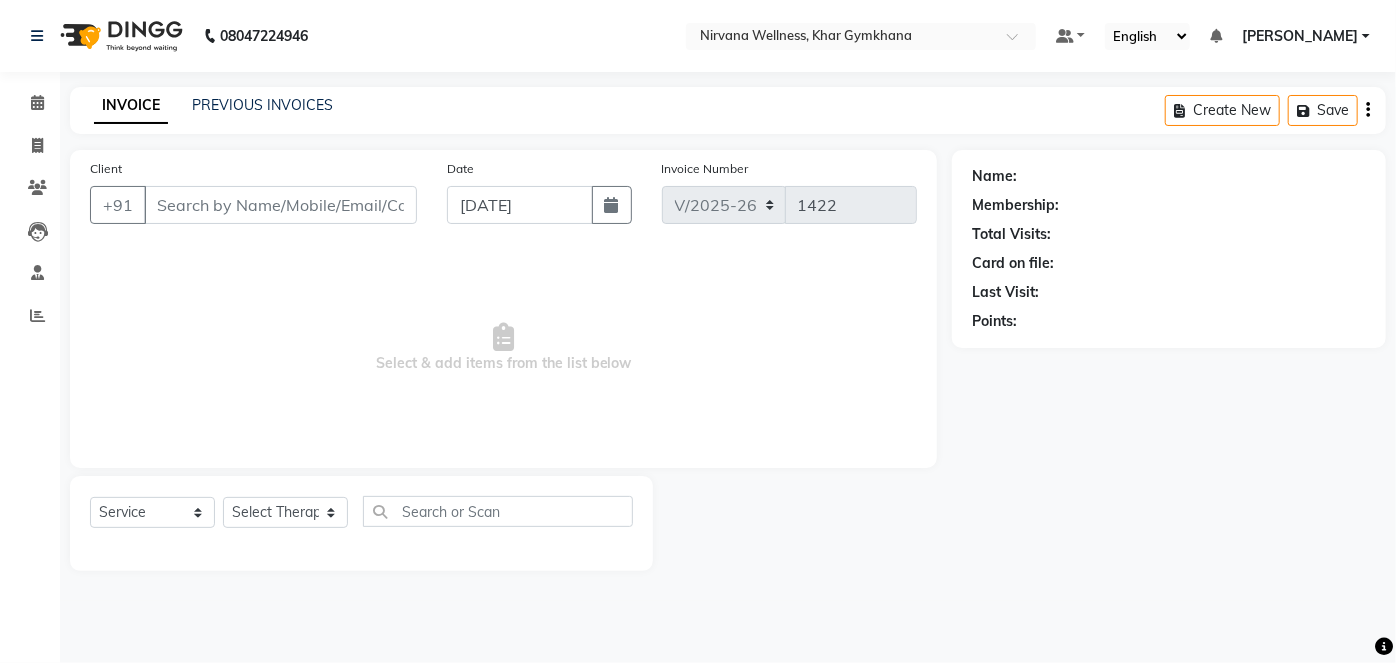 type on "9833400905" 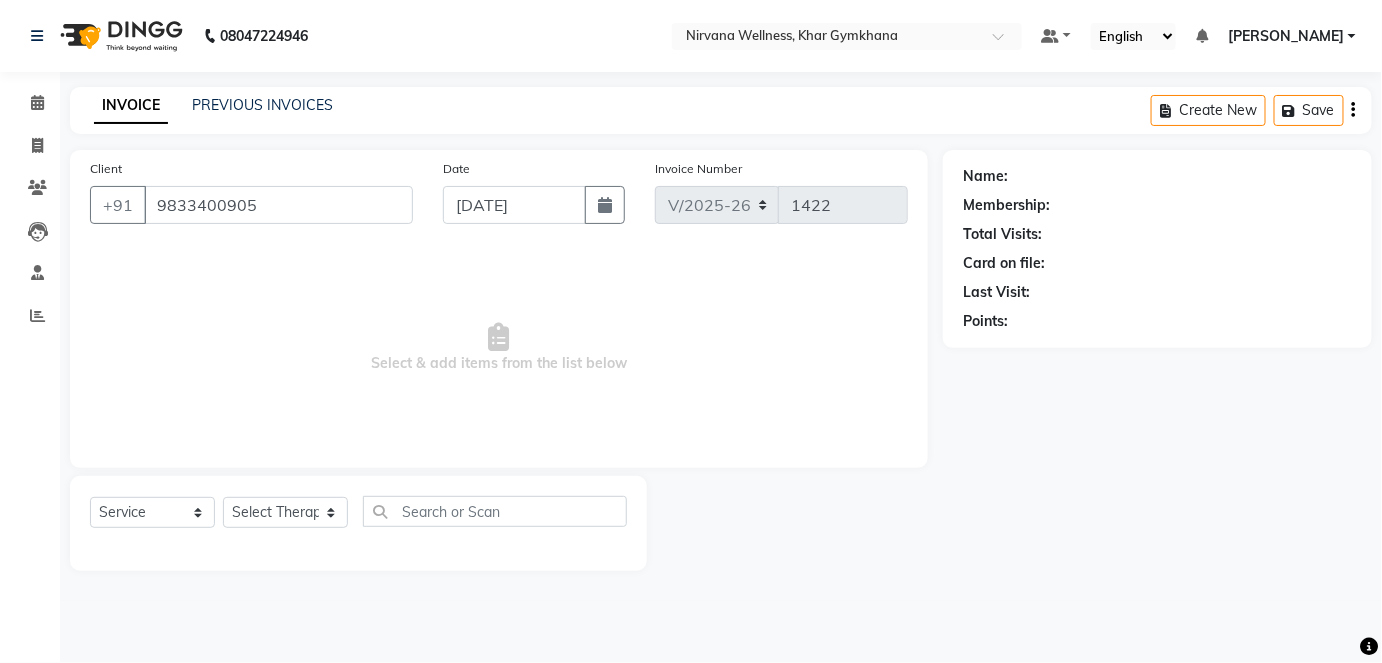 select on "68039" 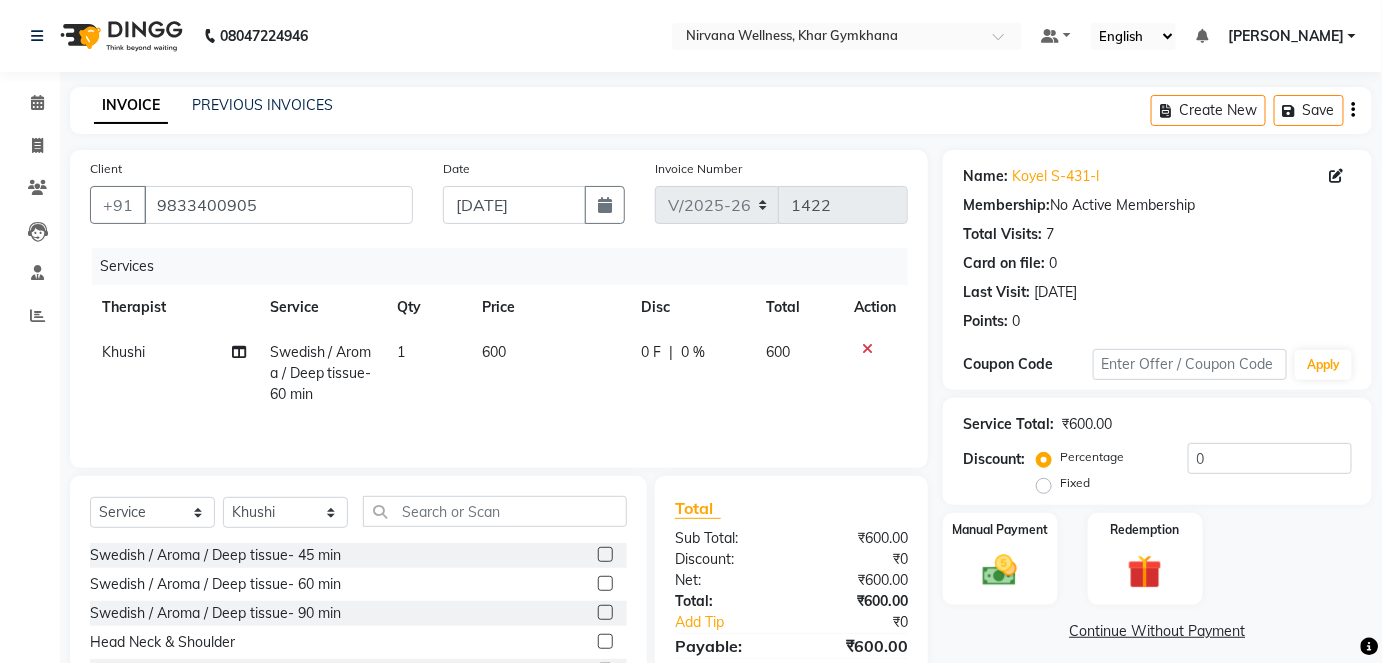 click 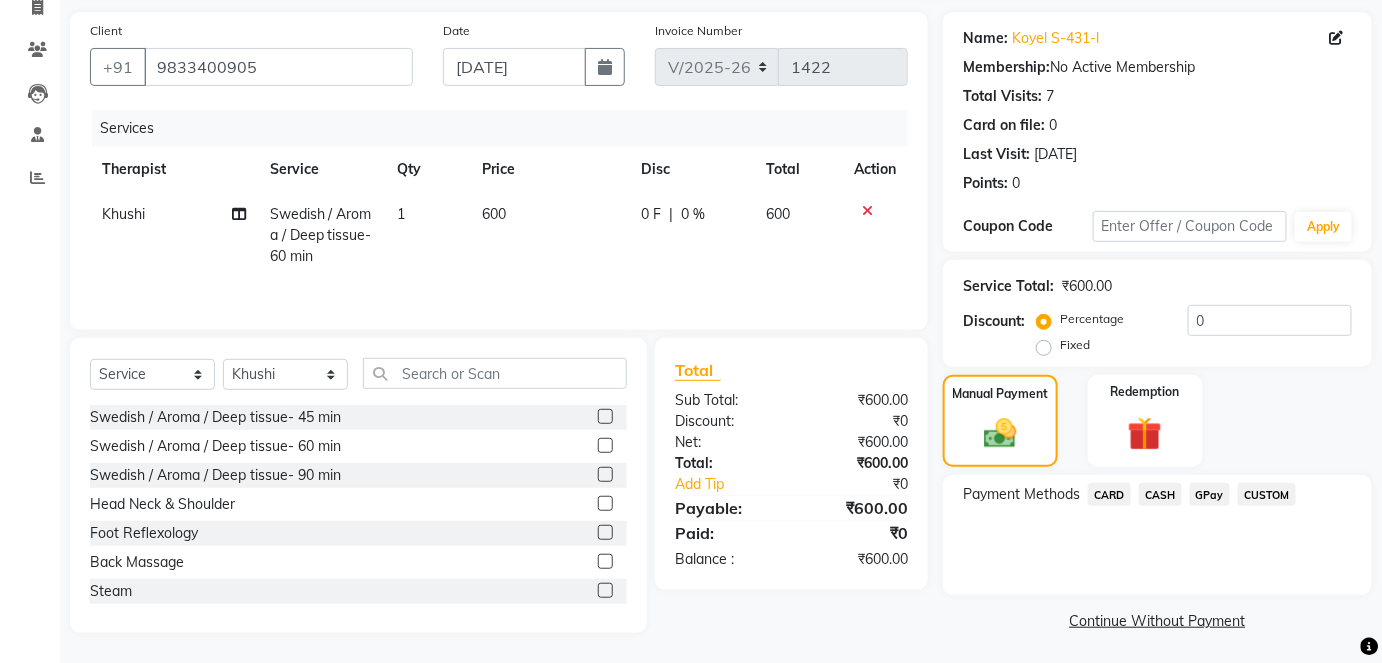 scroll, scrollTop: 140, scrollLeft: 0, axis: vertical 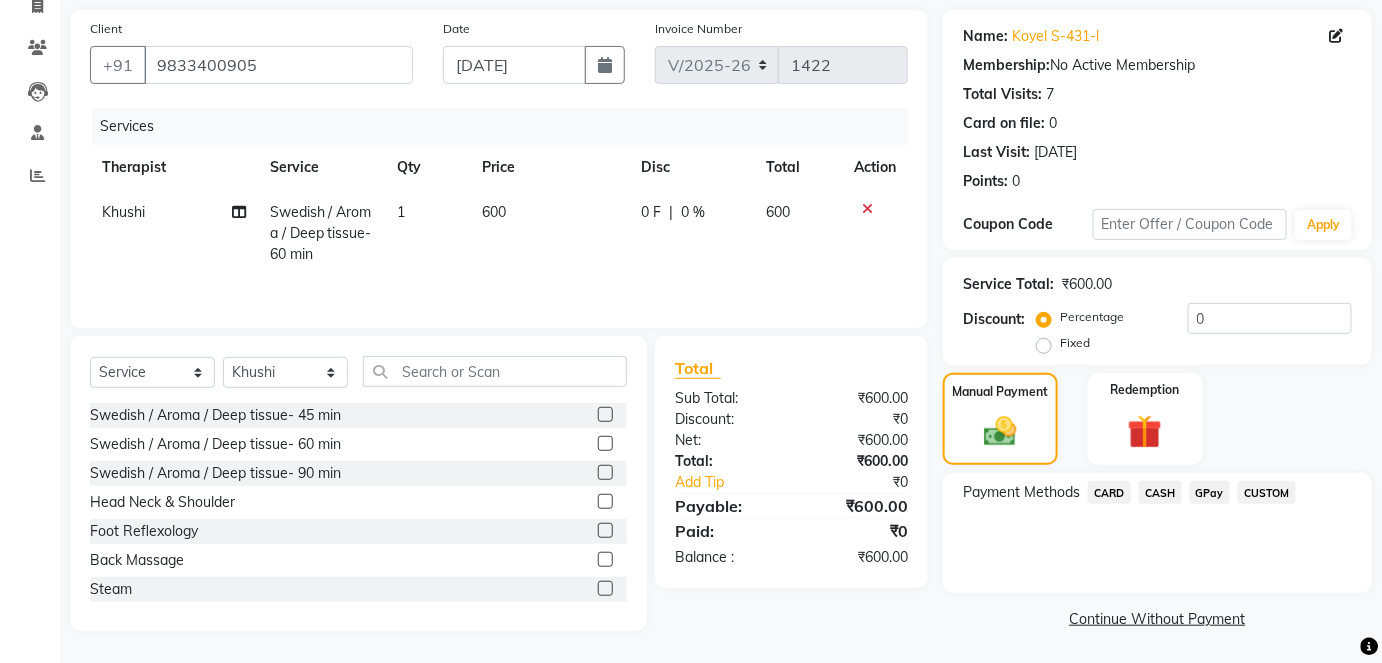 click on "CASH" 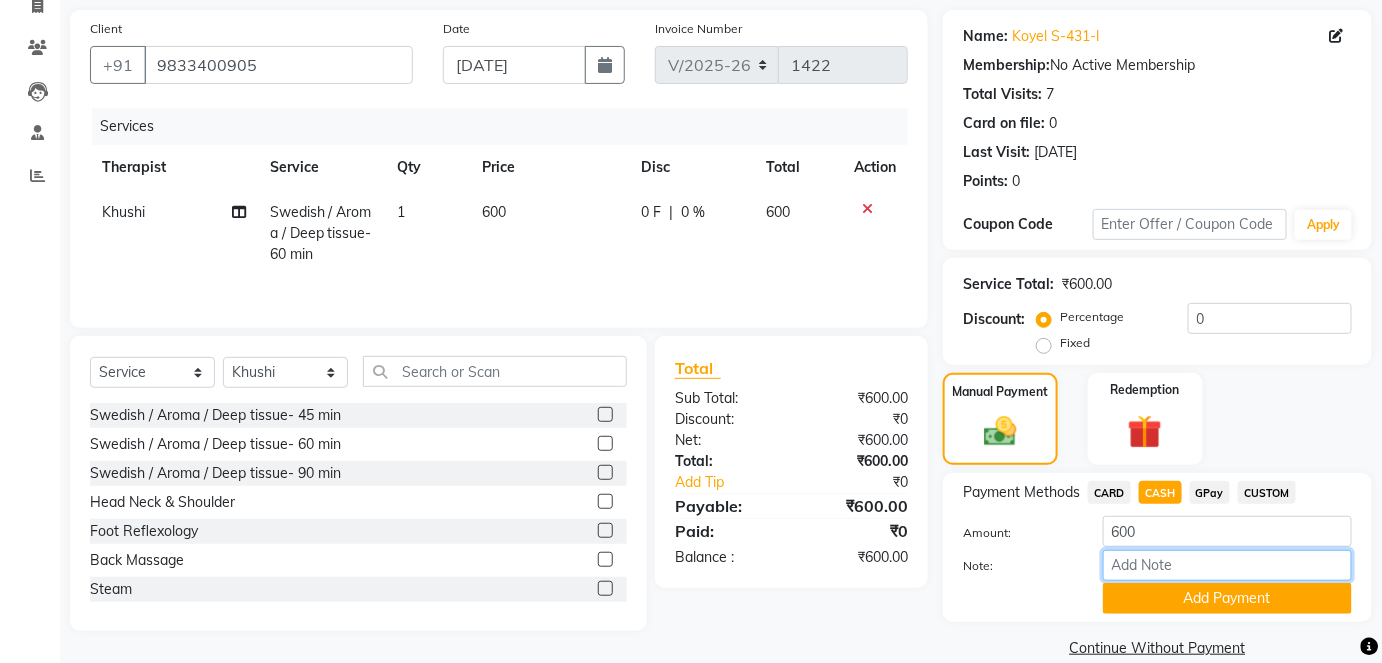 click on "Note:" at bounding box center [1227, 565] 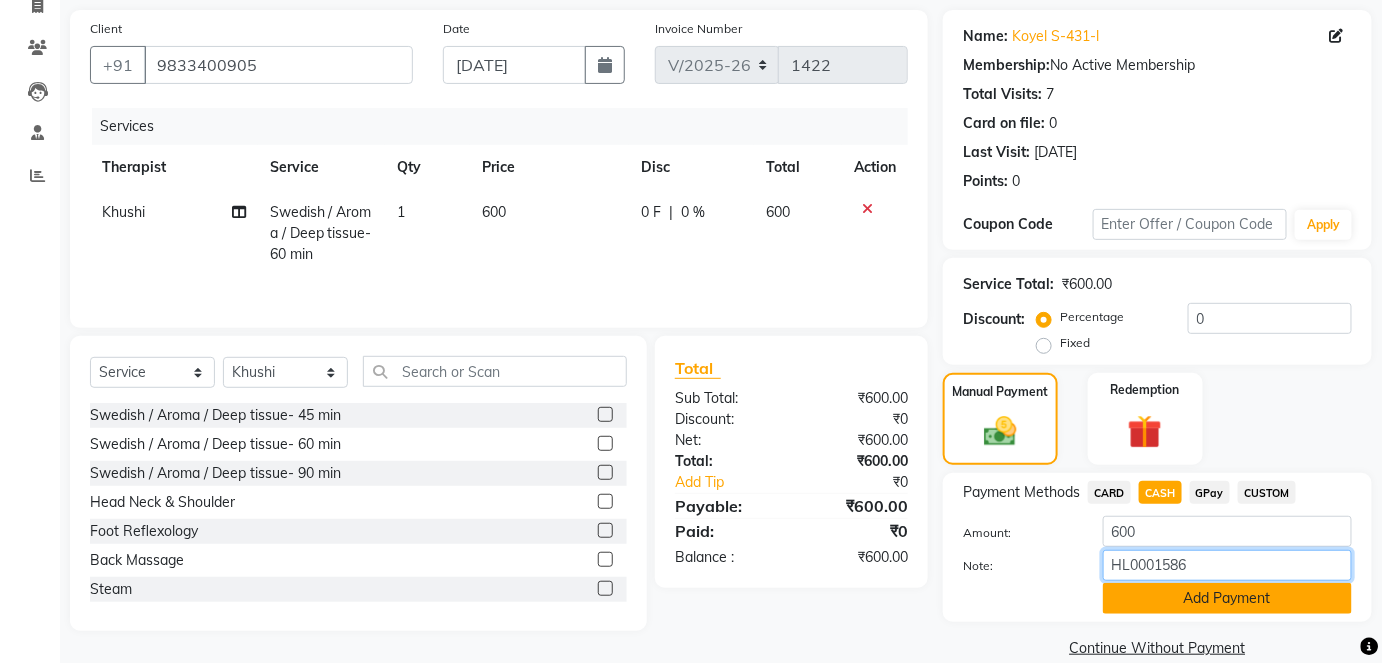 type on "HL0001586" 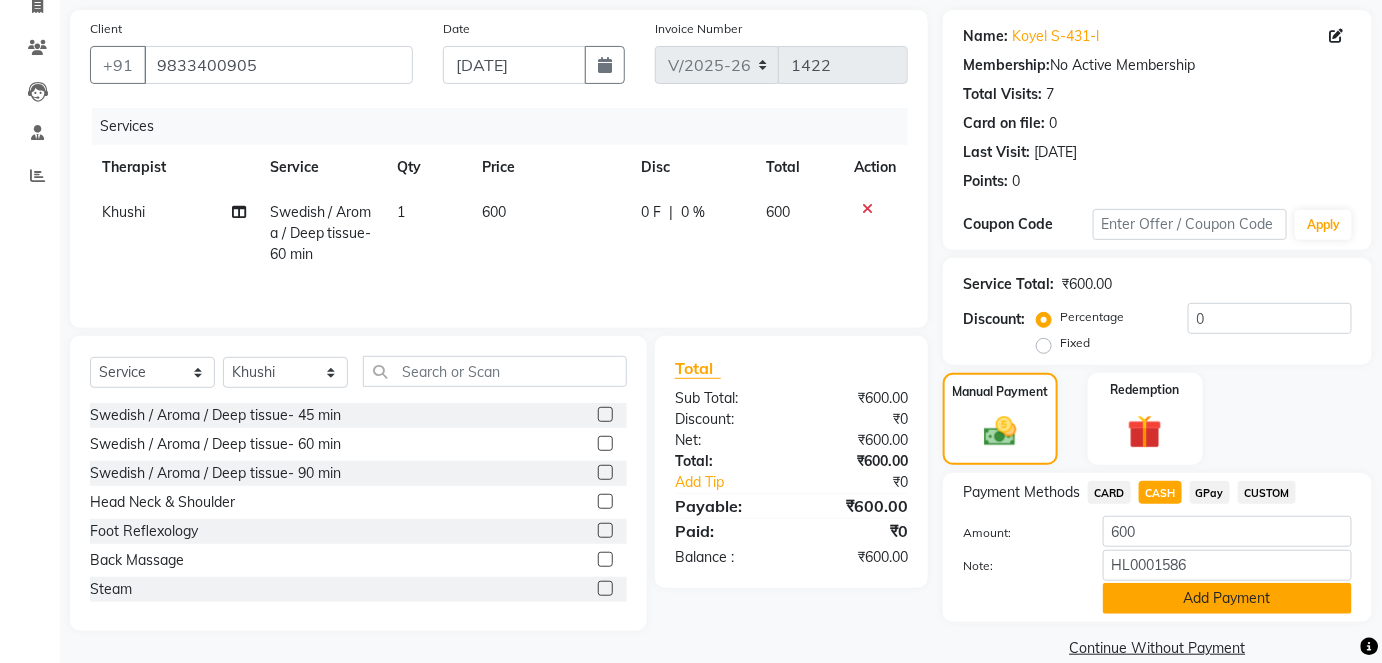 click on "Add Payment" 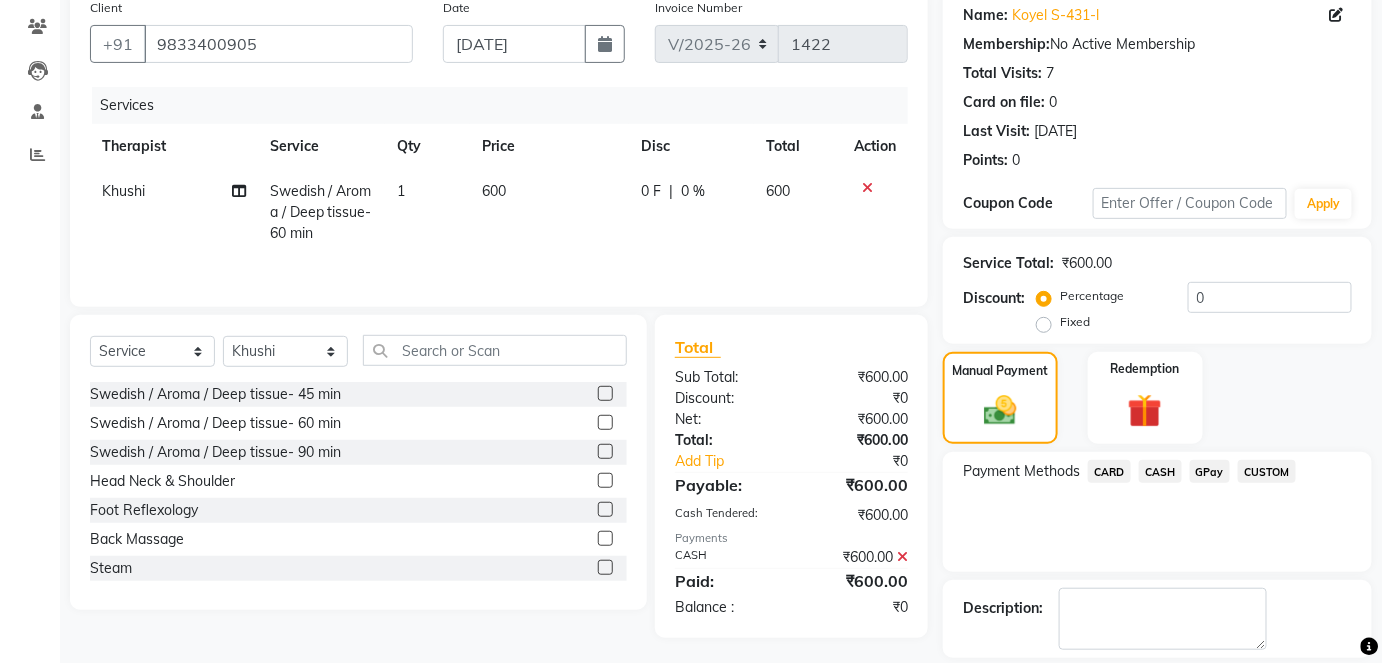 scroll, scrollTop: 252, scrollLeft: 0, axis: vertical 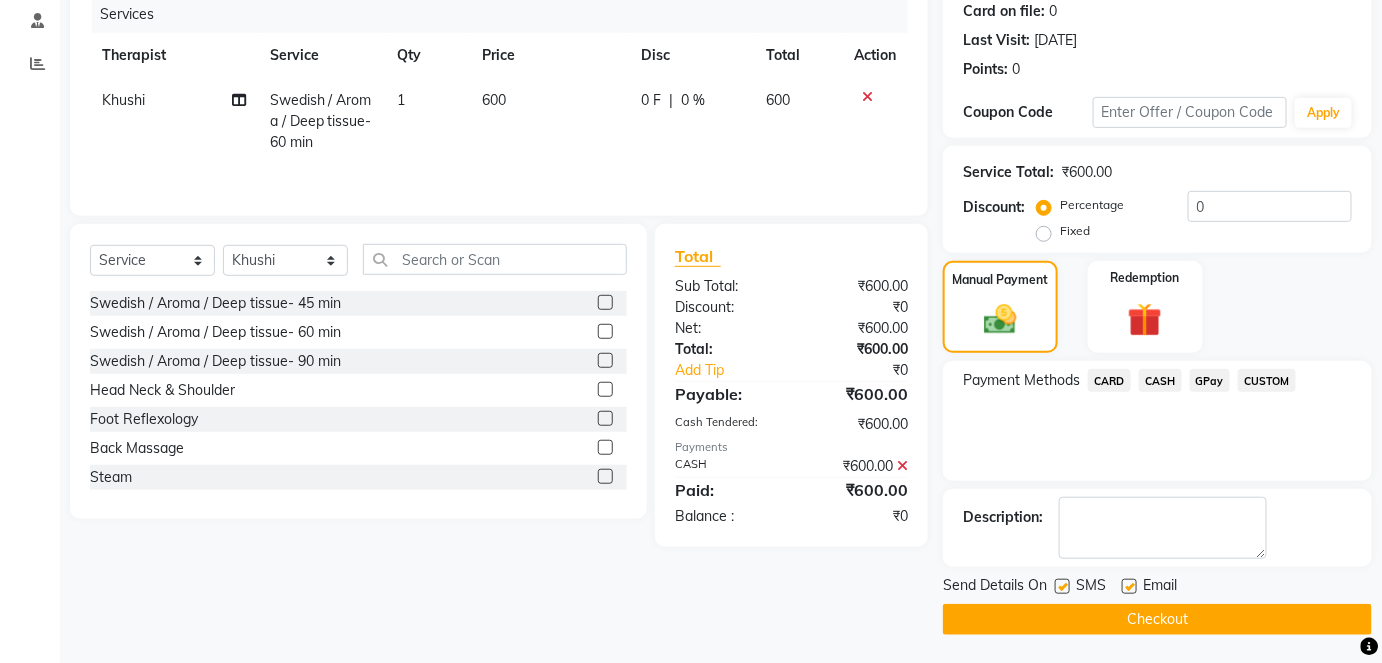 click on "Checkout" 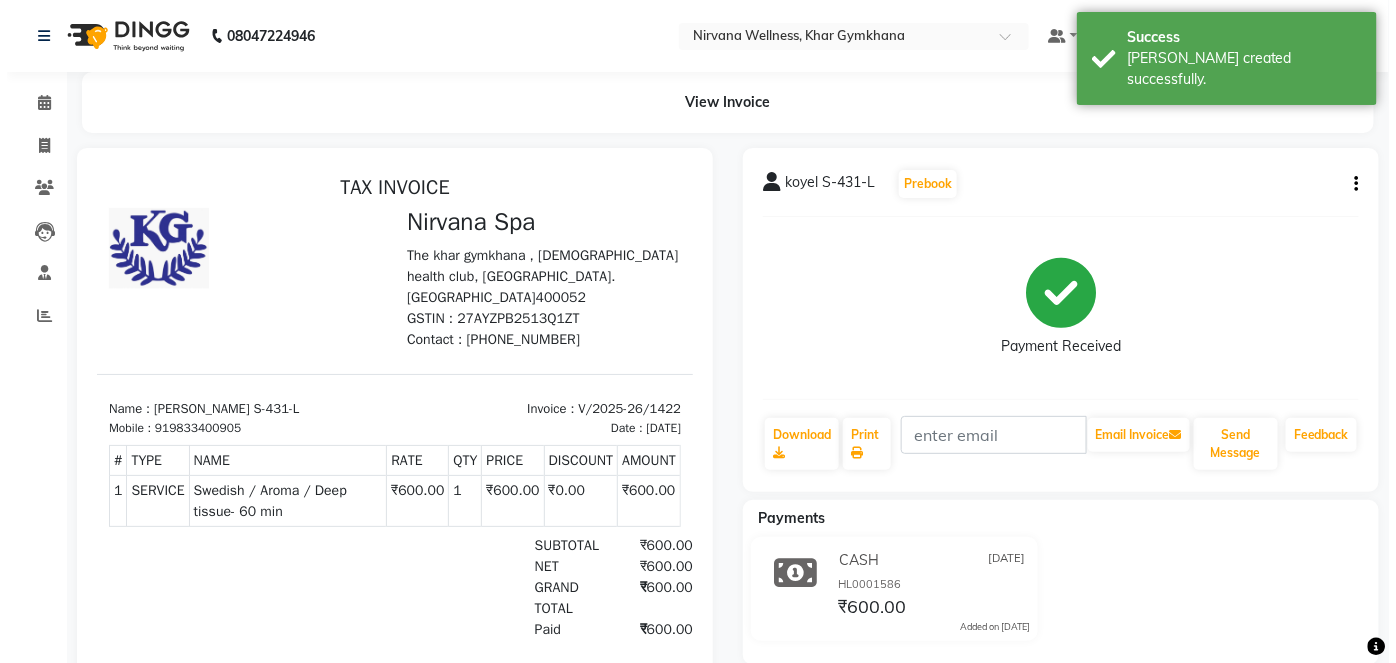 scroll, scrollTop: 0, scrollLeft: 0, axis: both 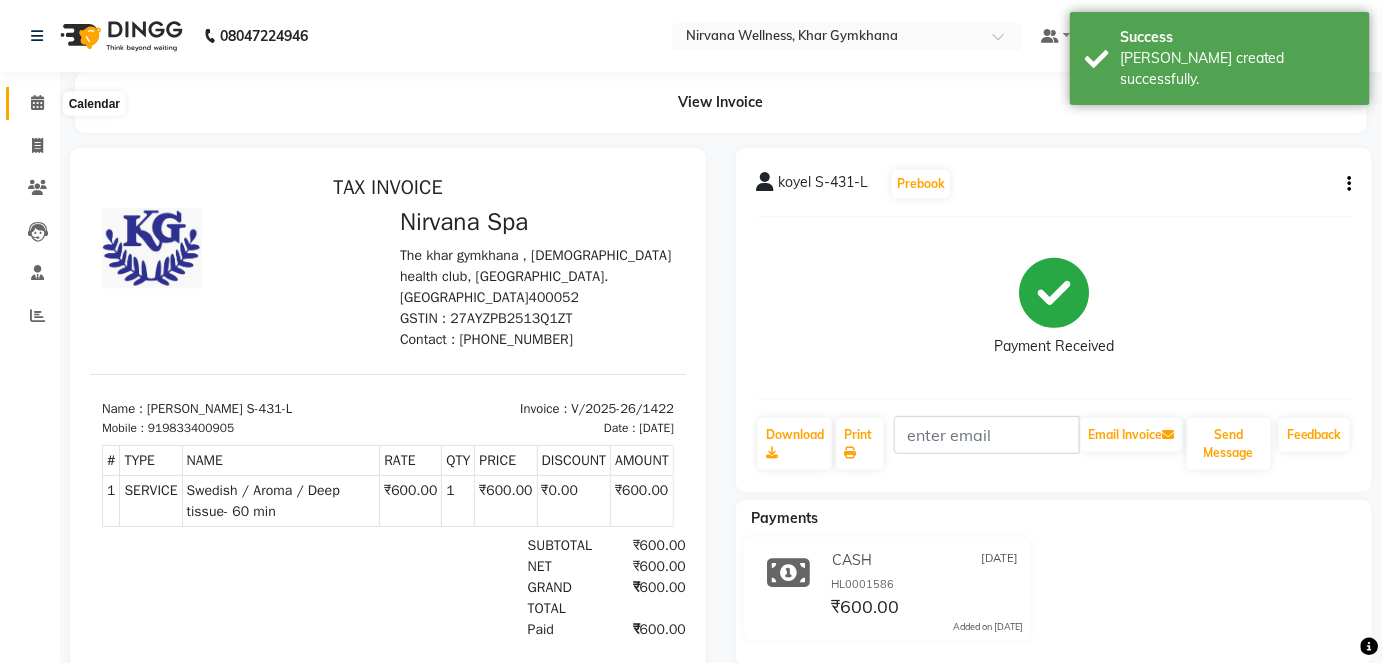 click 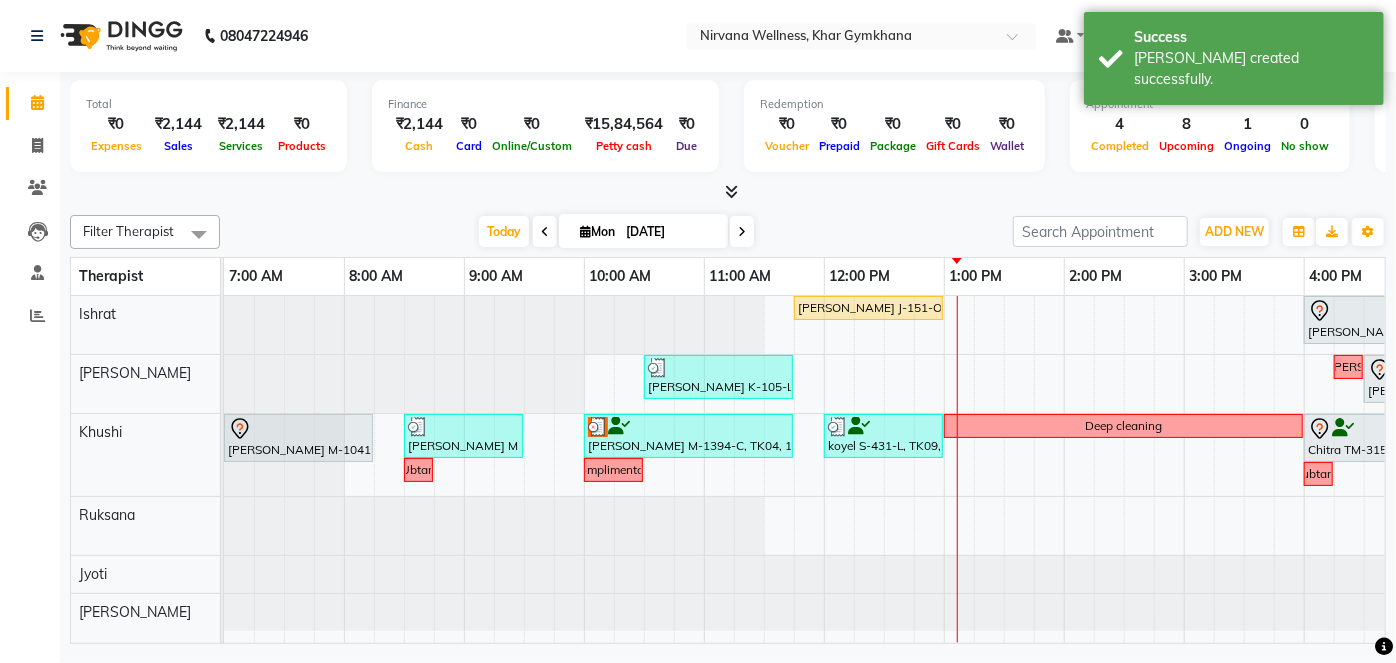 scroll, scrollTop: 0, scrollLeft: 265, axis: horizontal 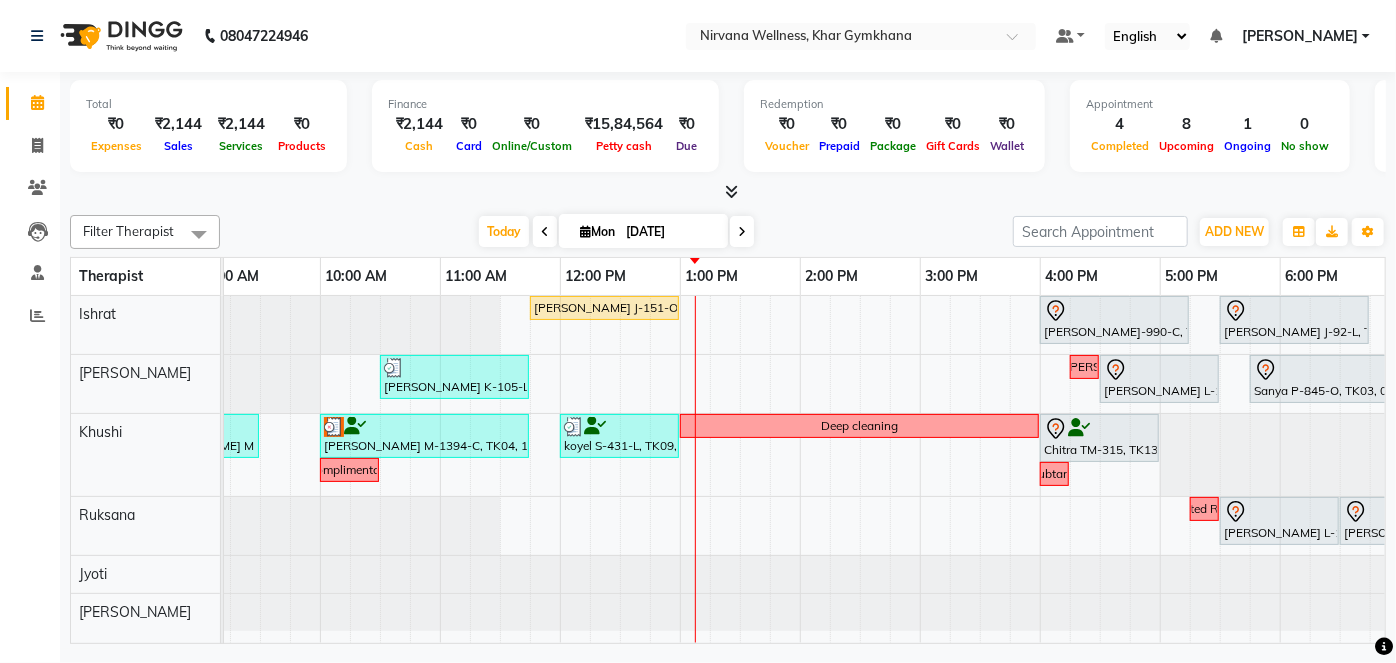 click on "[DATE]  [DATE]" at bounding box center (616, 232) 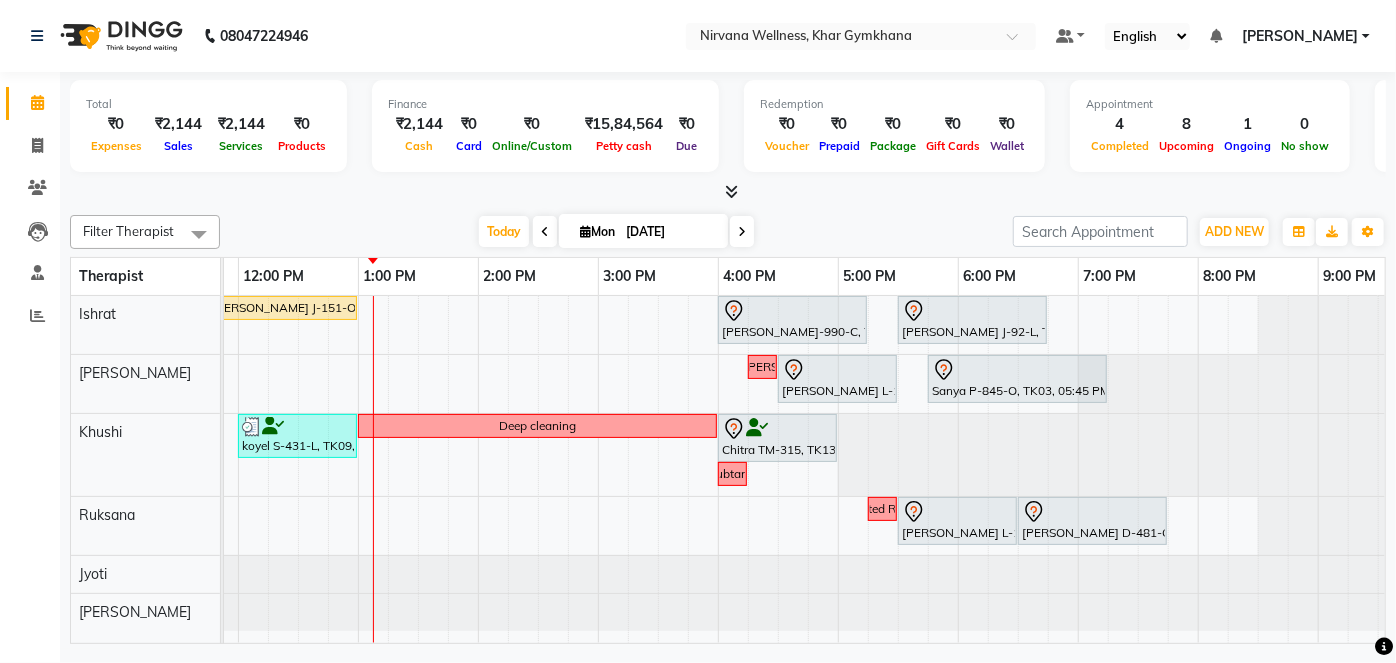 scroll, scrollTop: 0, scrollLeft: 443, axis: horizontal 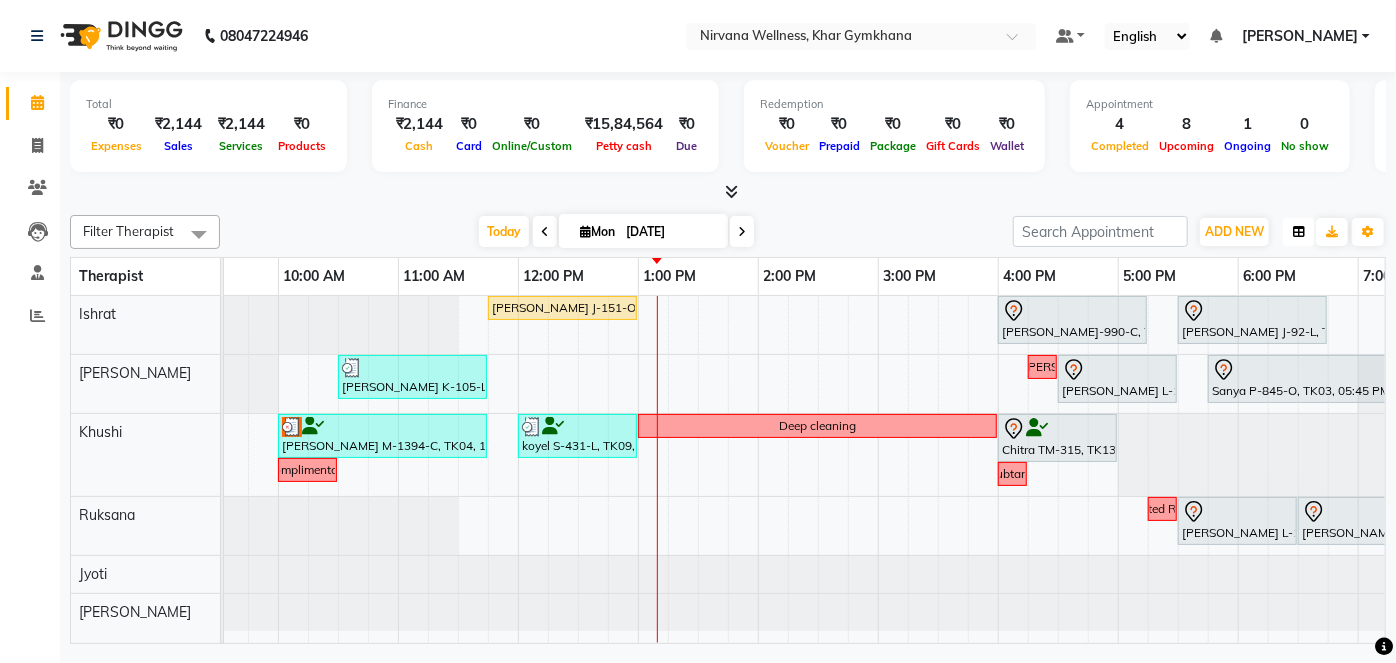 click at bounding box center [1299, 232] 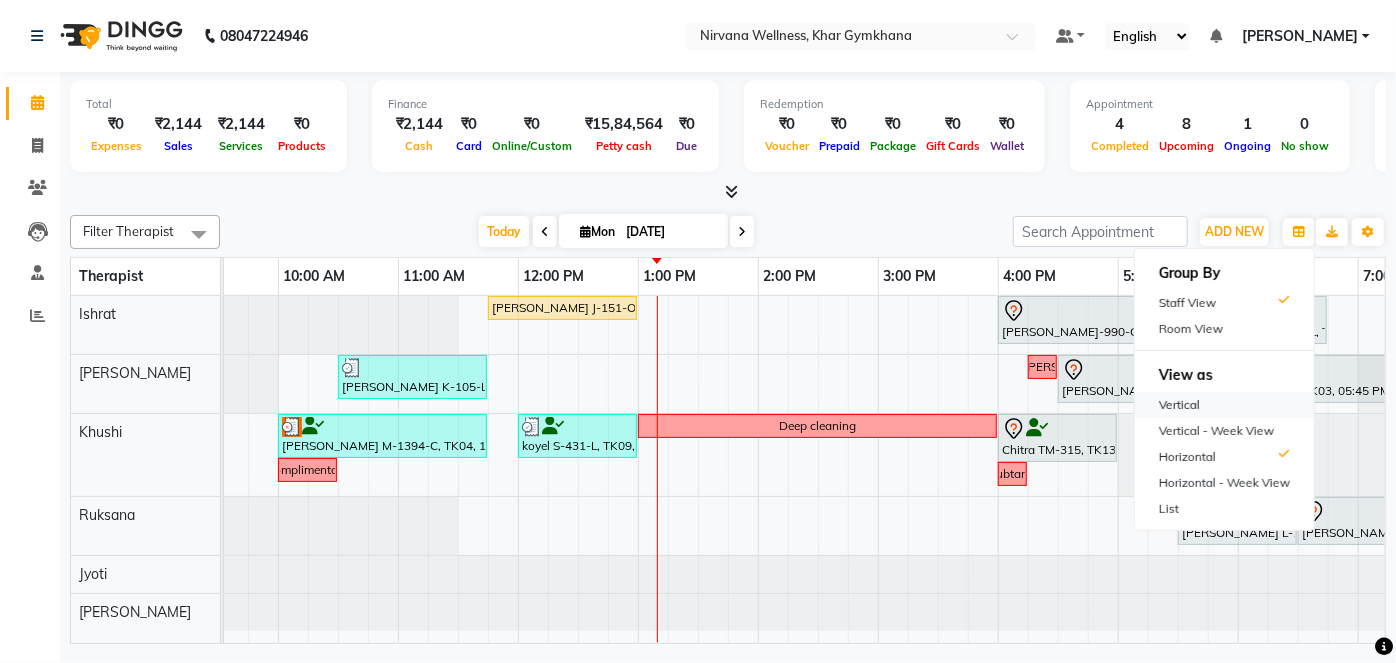 click on "Vertical" at bounding box center (1224, 405) 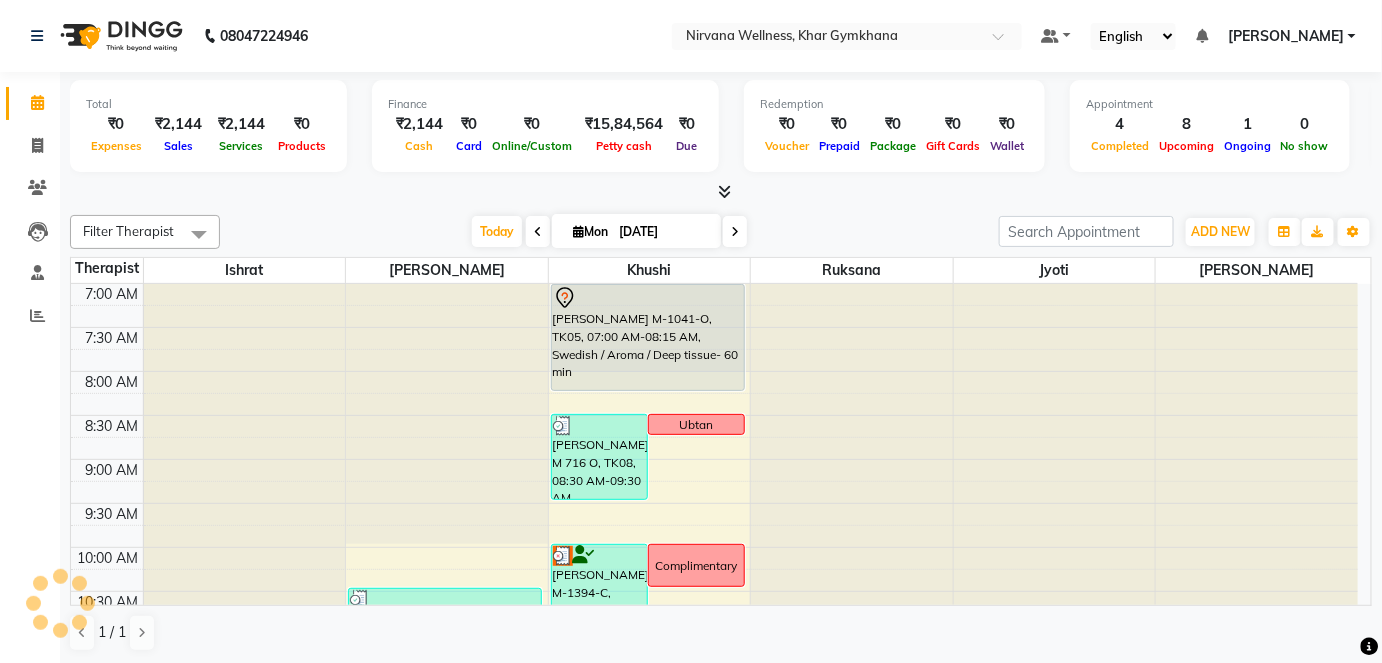 scroll, scrollTop: 522, scrollLeft: 0, axis: vertical 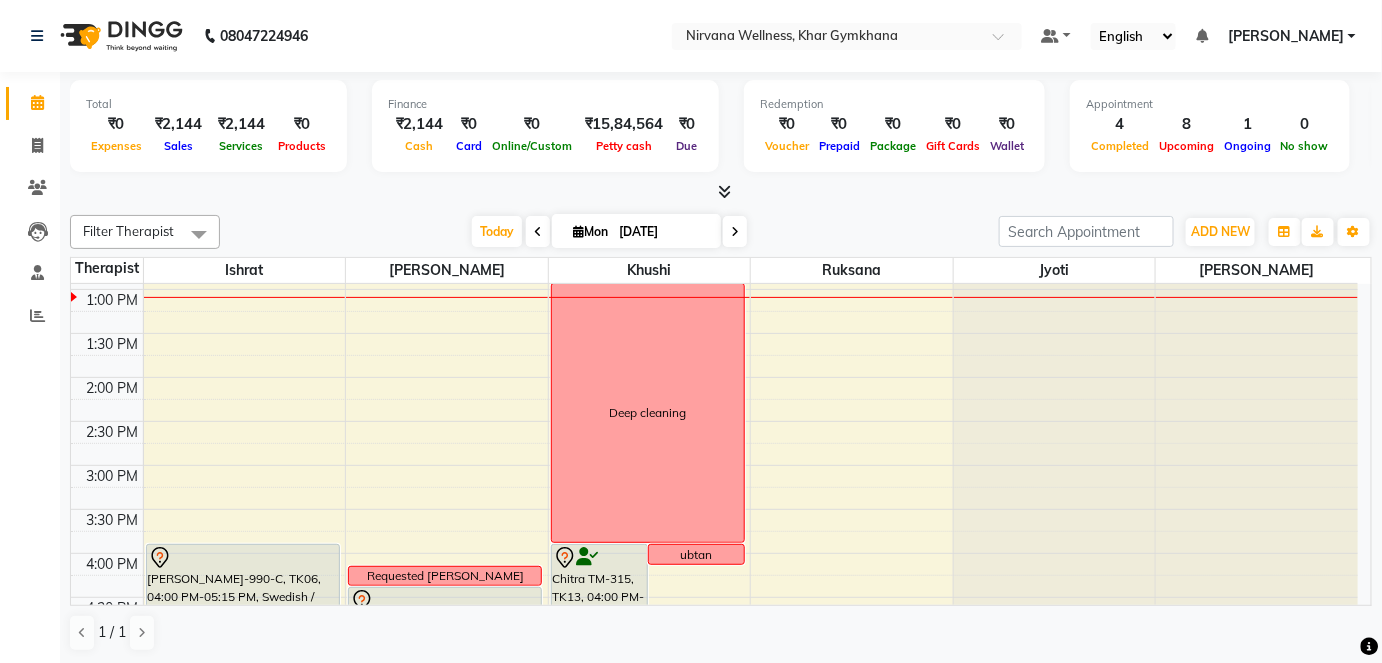 click at bounding box center (735, 231) 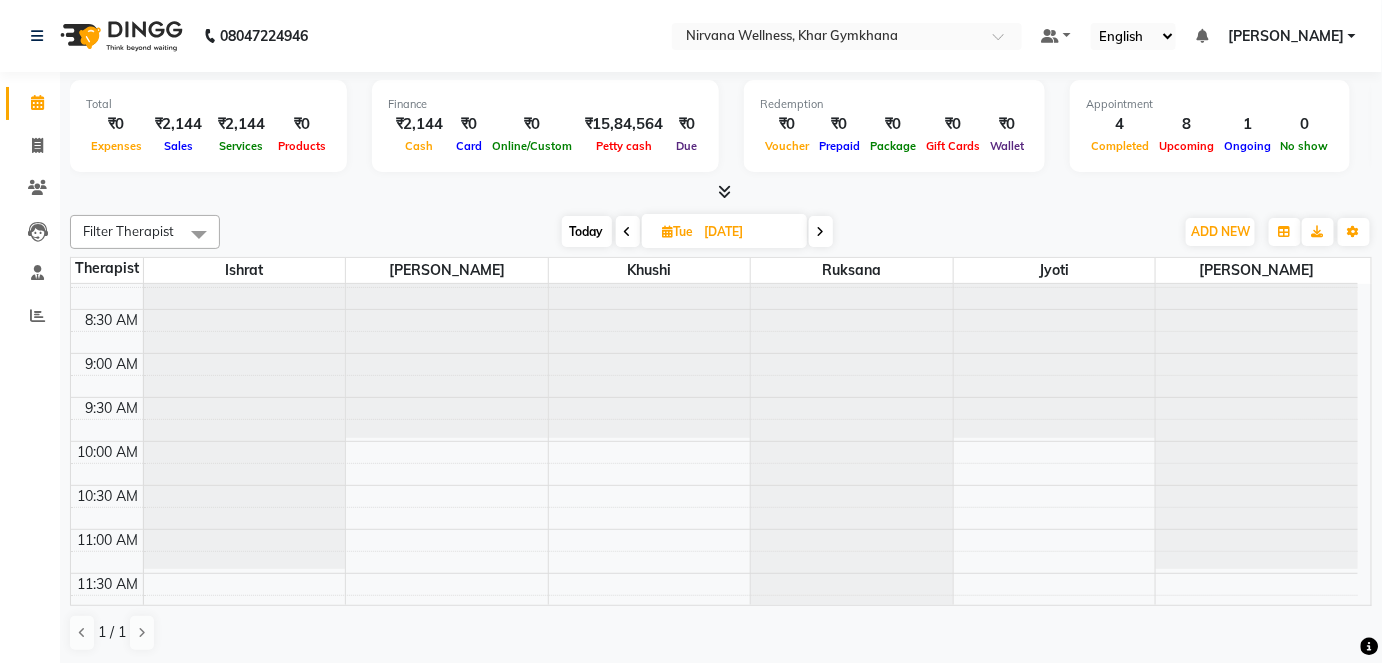 scroll, scrollTop: 272, scrollLeft: 0, axis: vertical 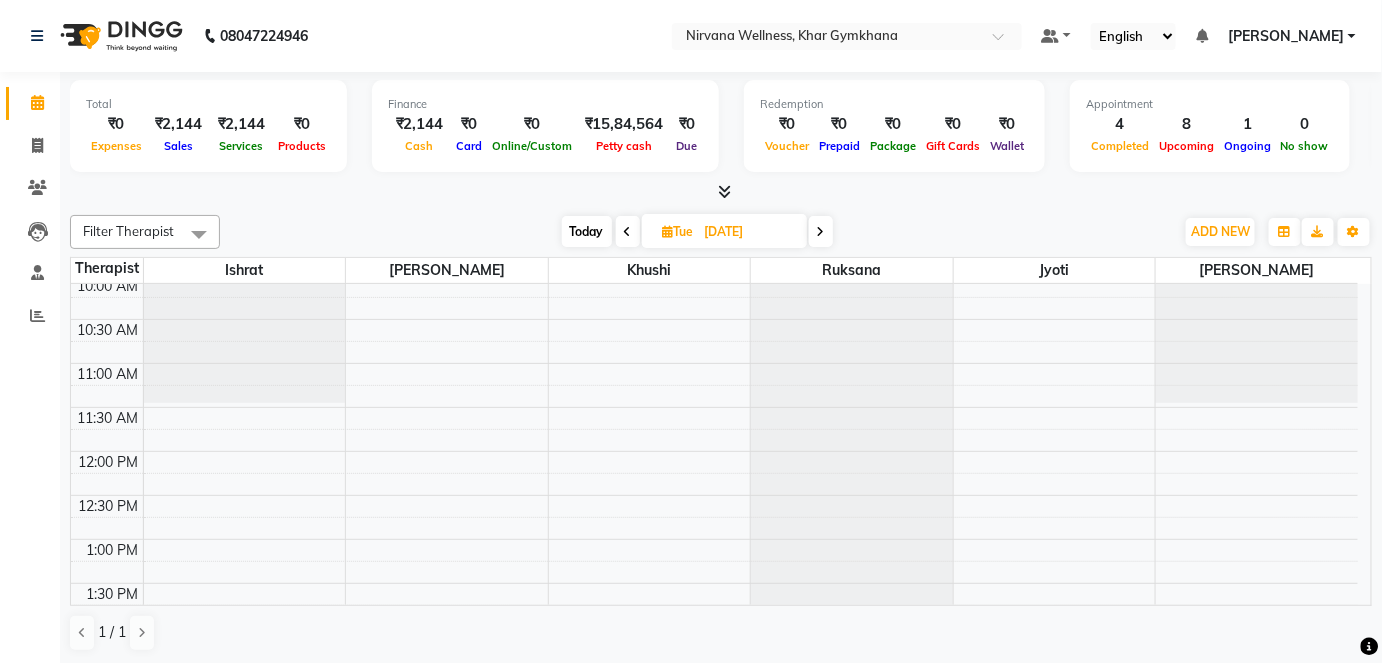 click at bounding box center (821, 231) 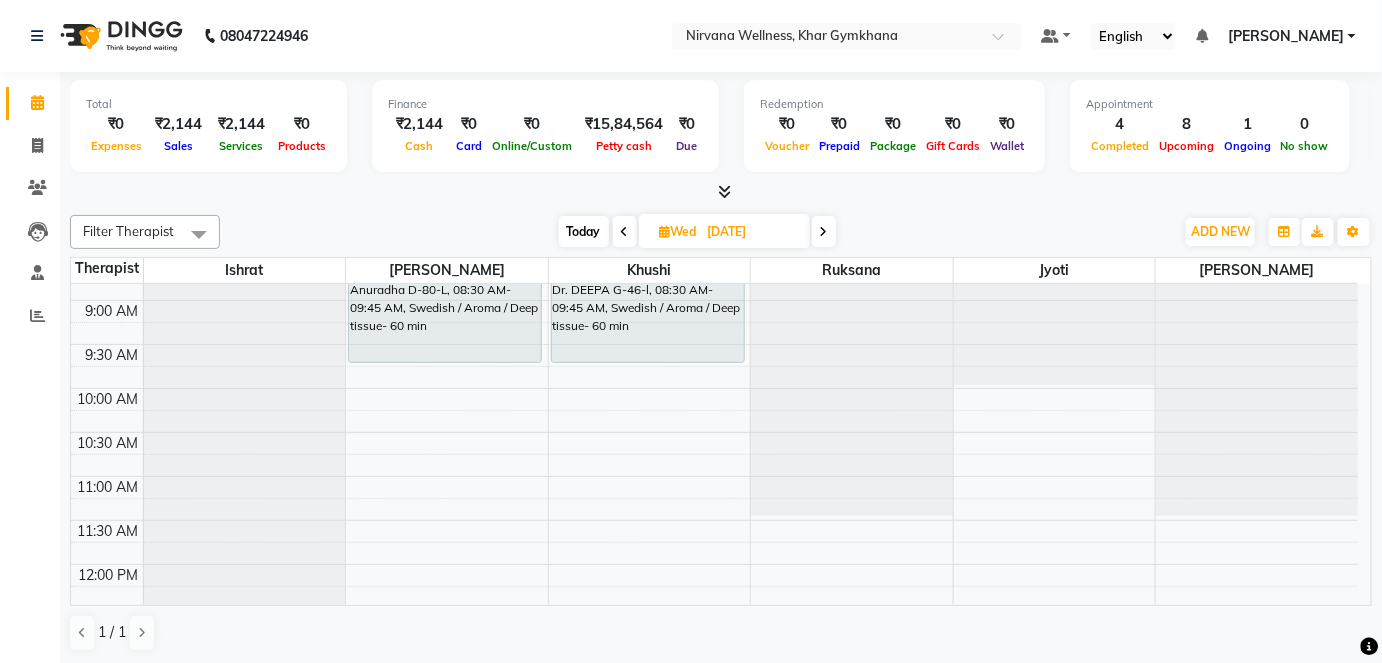 scroll, scrollTop: 250, scrollLeft: 0, axis: vertical 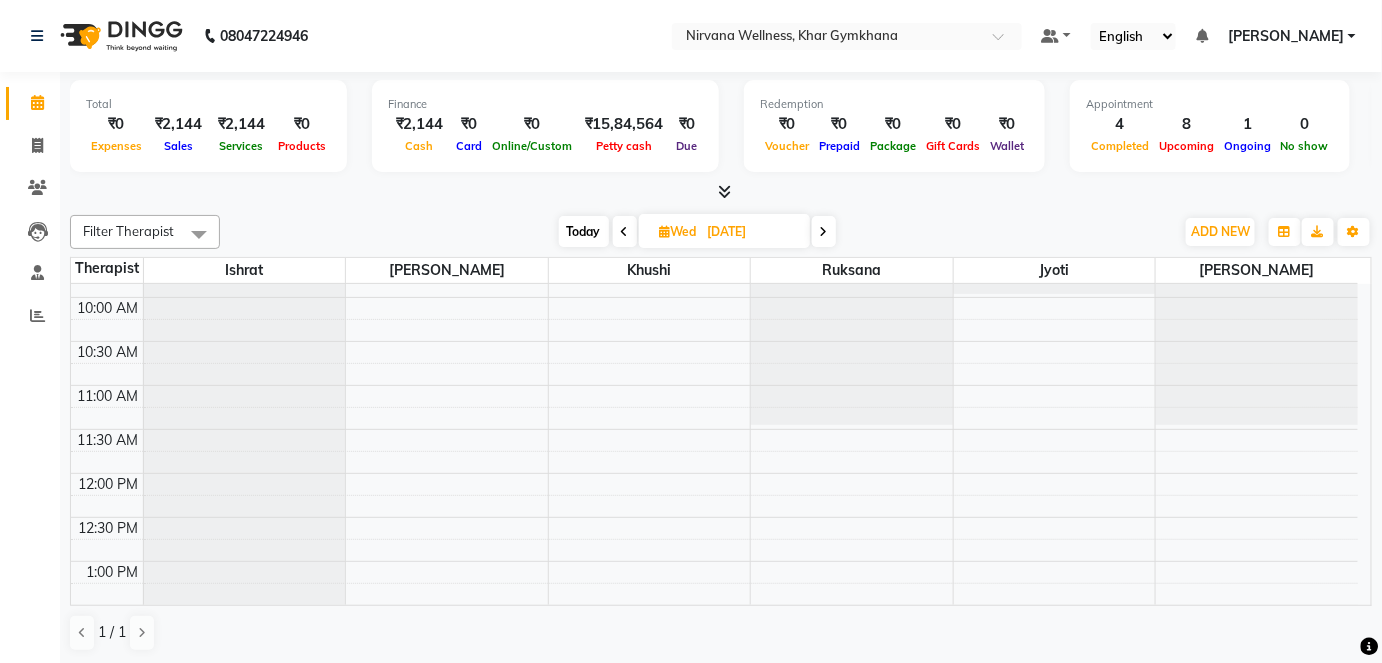 click on "Today" at bounding box center (584, 231) 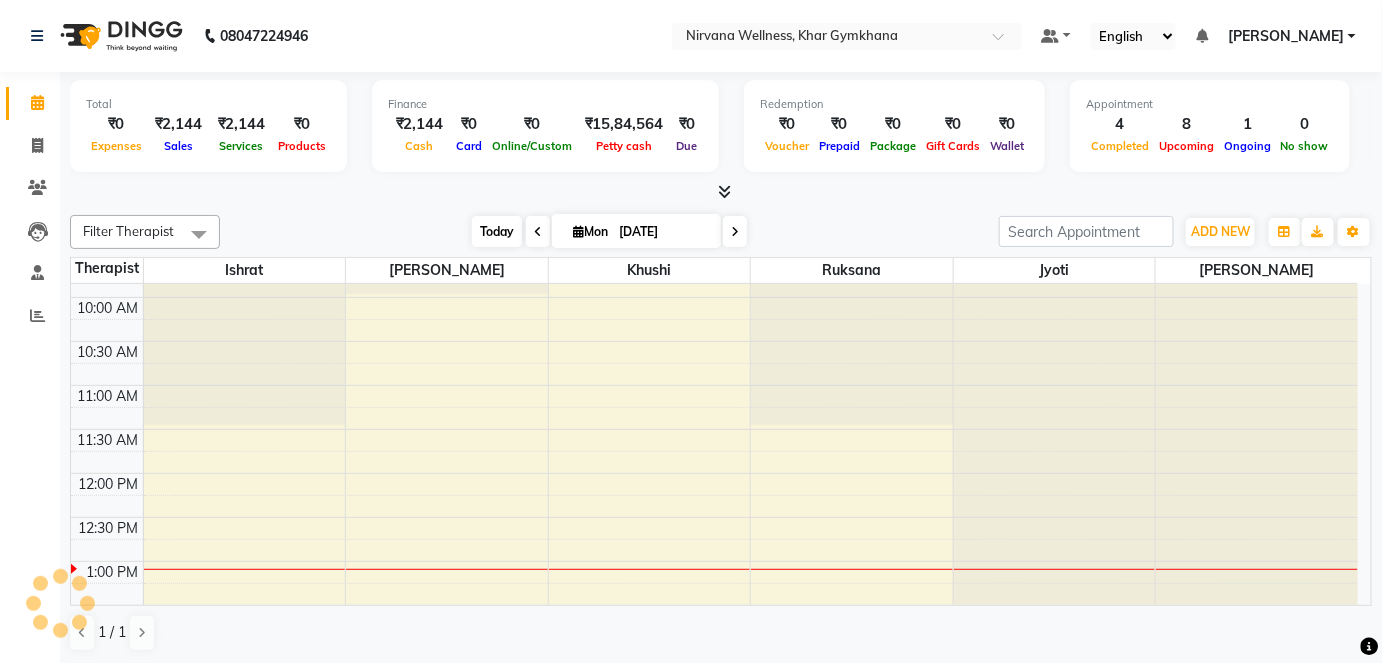 scroll, scrollTop: 522, scrollLeft: 0, axis: vertical 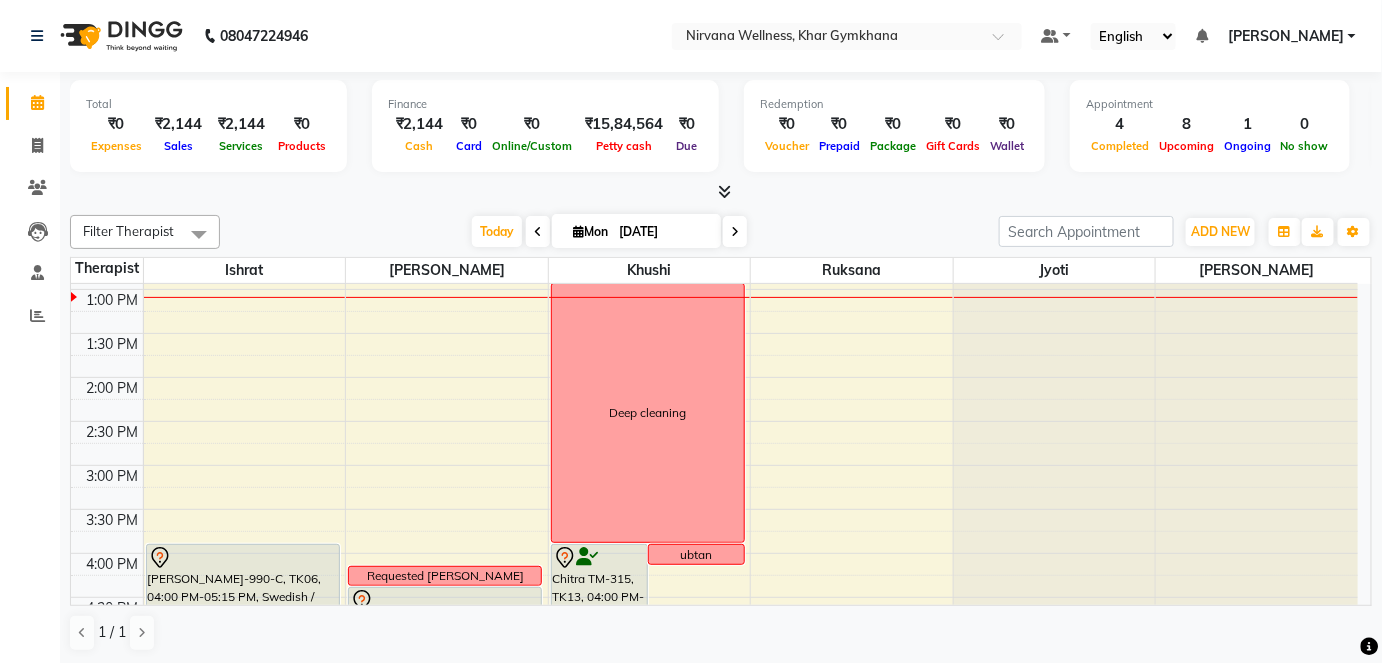 click on "[DATE]" at bounding box center (663, 232) 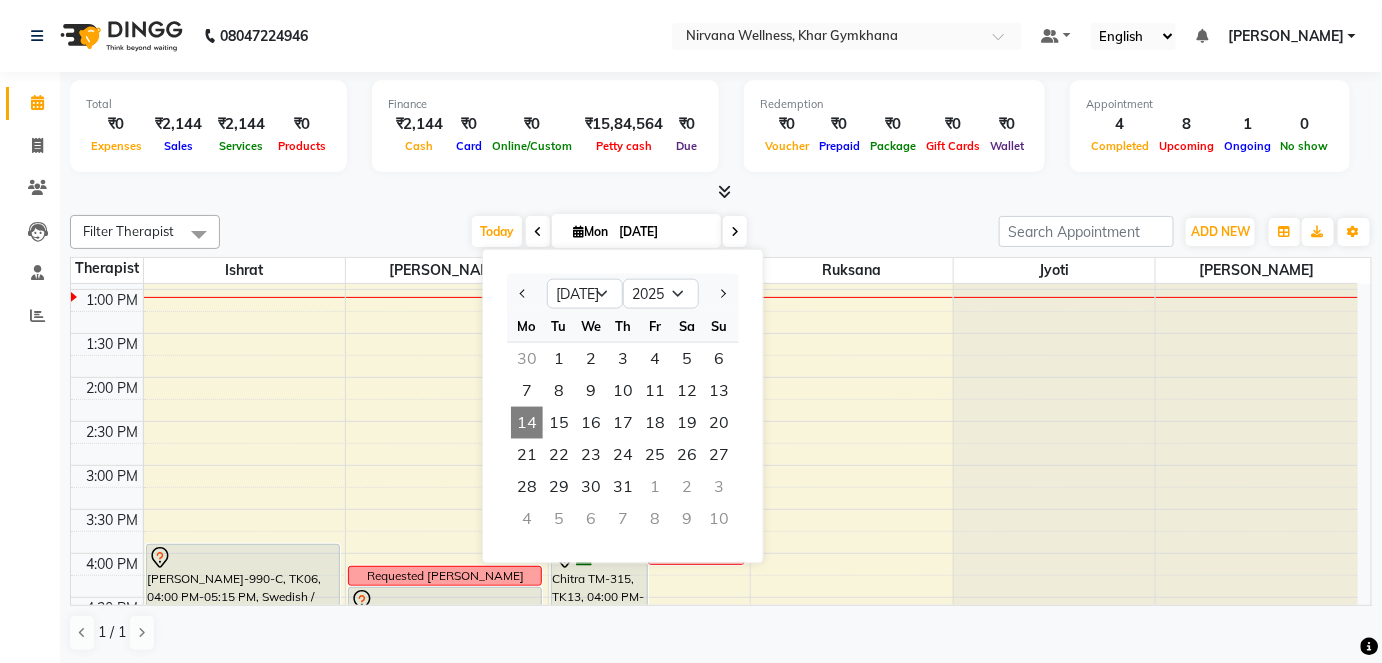 click at bounding box center [721, 192] 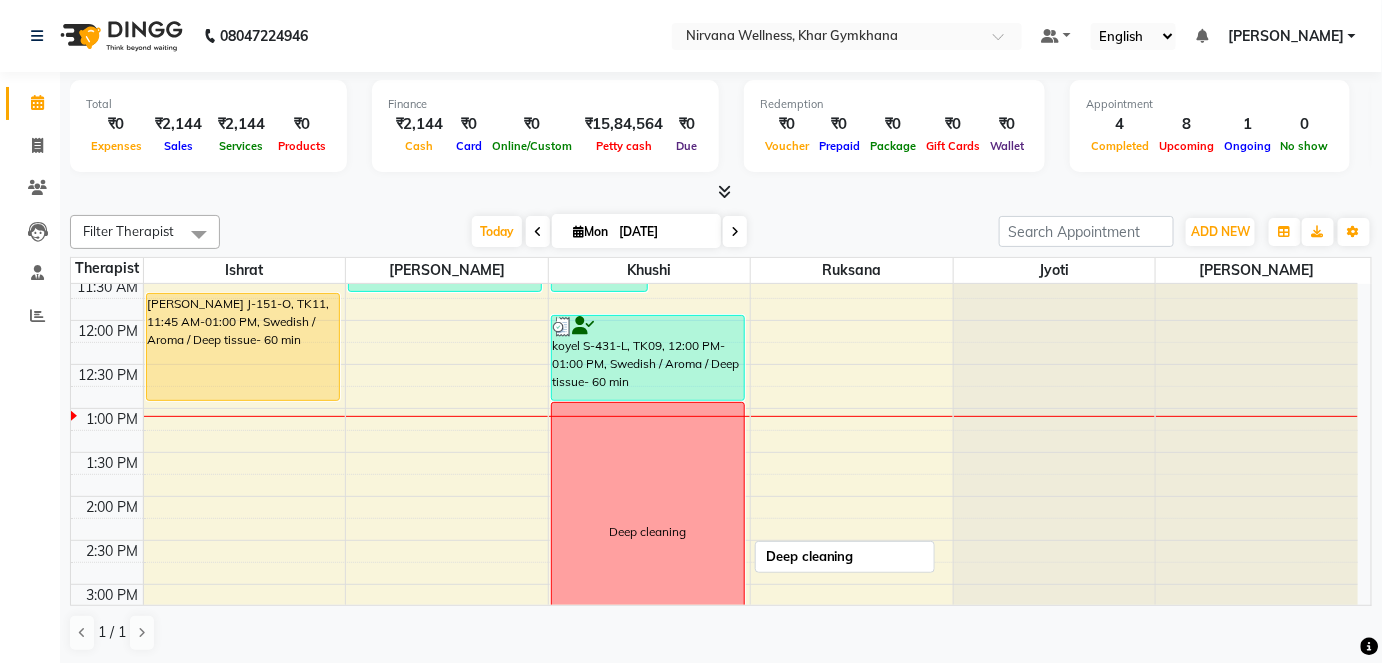 scroll, scrollTop: 159, scrollLeft: 0, axis: vertical 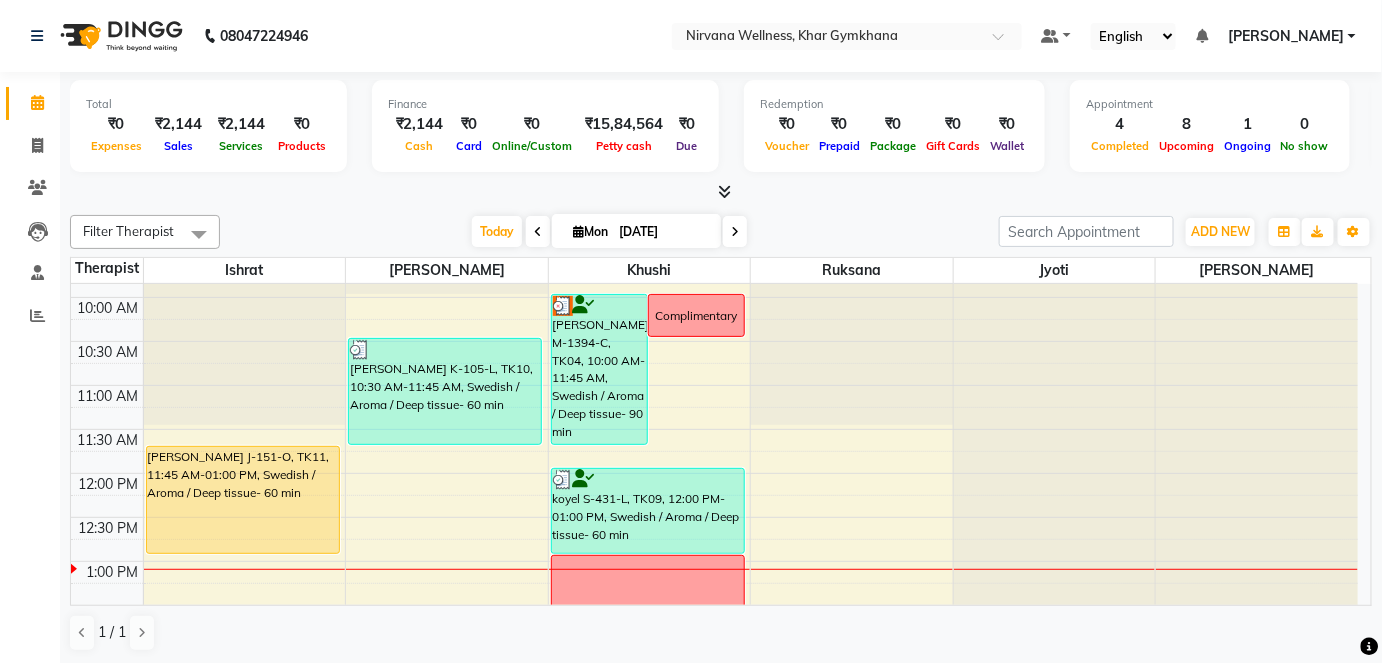 click at bounding box center (735, 231) 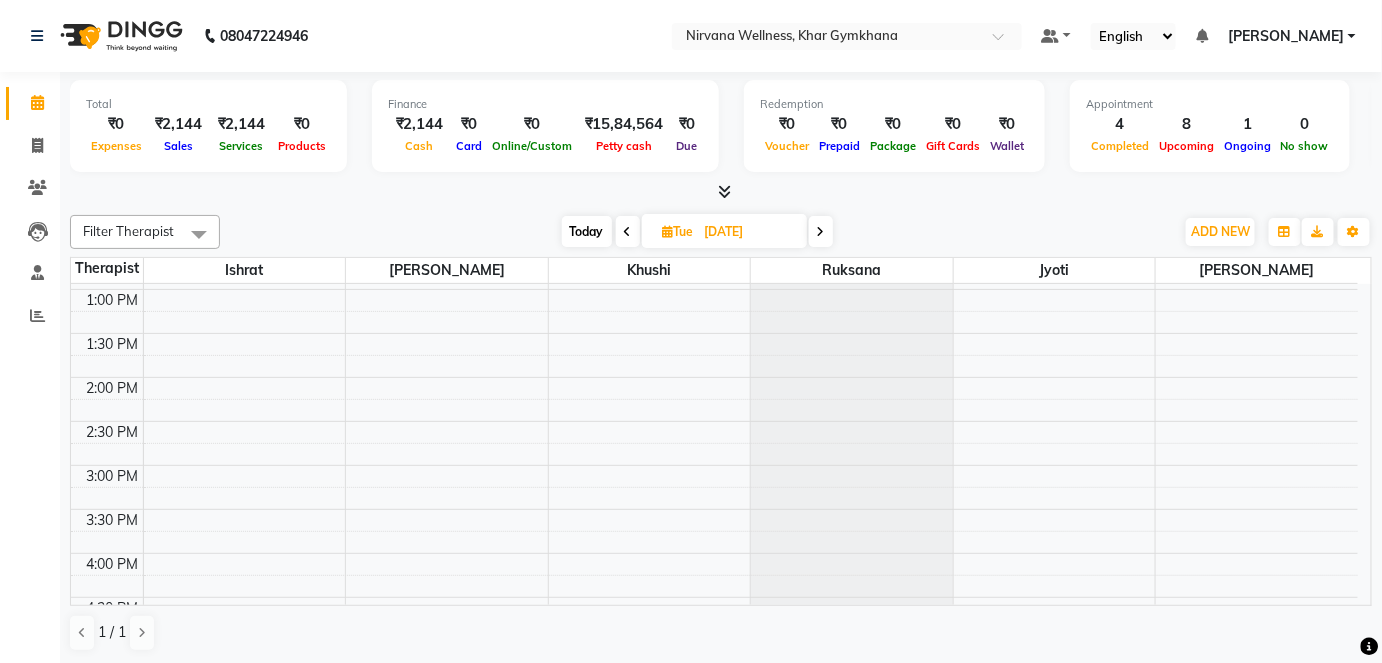 scroll, scrollTop: 250, scrollLeft: 0, axis: vertical 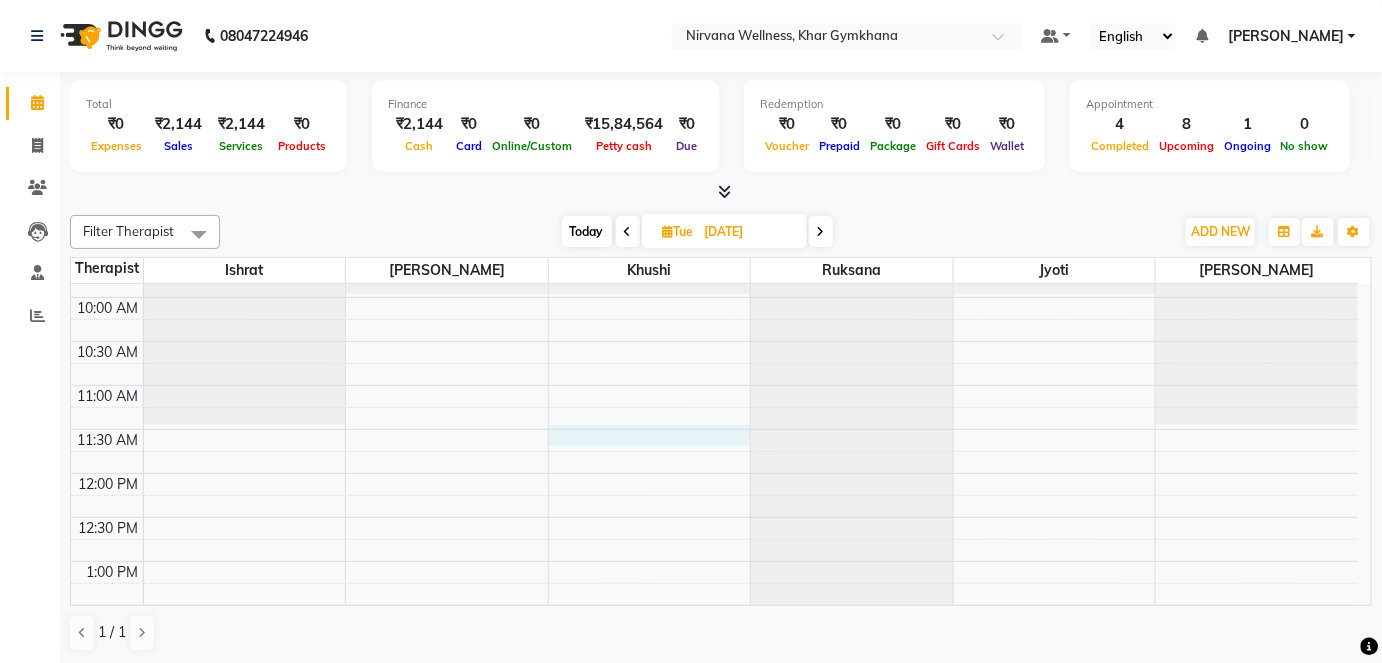 click on "7:00 AM 7:30 AM 8:00 AM 8:30 AM 9:00 AM 9:30 AM 10:00 AM 10:30 AM 11:00 AM 11:30 AM 12:00 PM 12:30 PM 1:00 PM 1:30 PM 2:00 PM 2:30 PM 3:00 PM 3:30 PM 4:00 PM 4:30 PM 5:00 PM 5:30 PM 6:00 PM 6:30 PM 7:00 PM 7:30 PM 8:00 PM 8:30 PM 9:00 PM 9:30 PM 10:00 PM 10:30 PM" at bounding box center (714, 737) 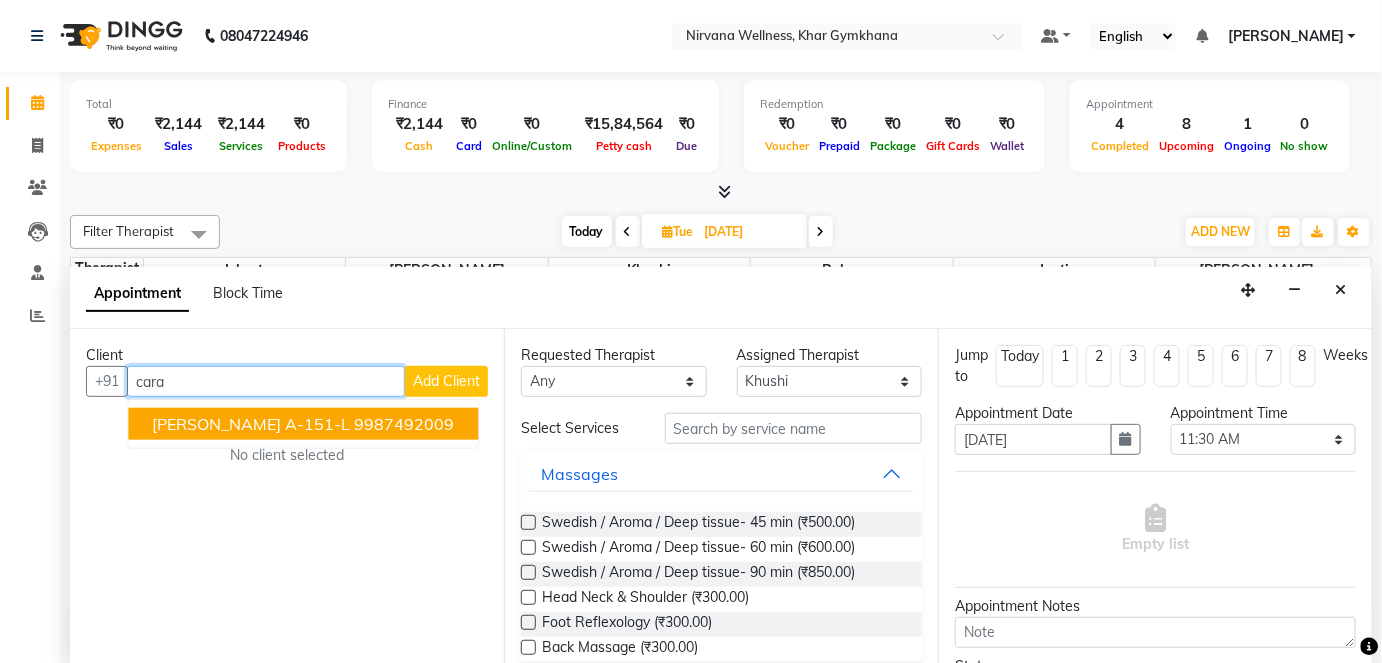 click on "[PERSON_NAME] A-151-L  9987492009" at bounding box center [303, 424] 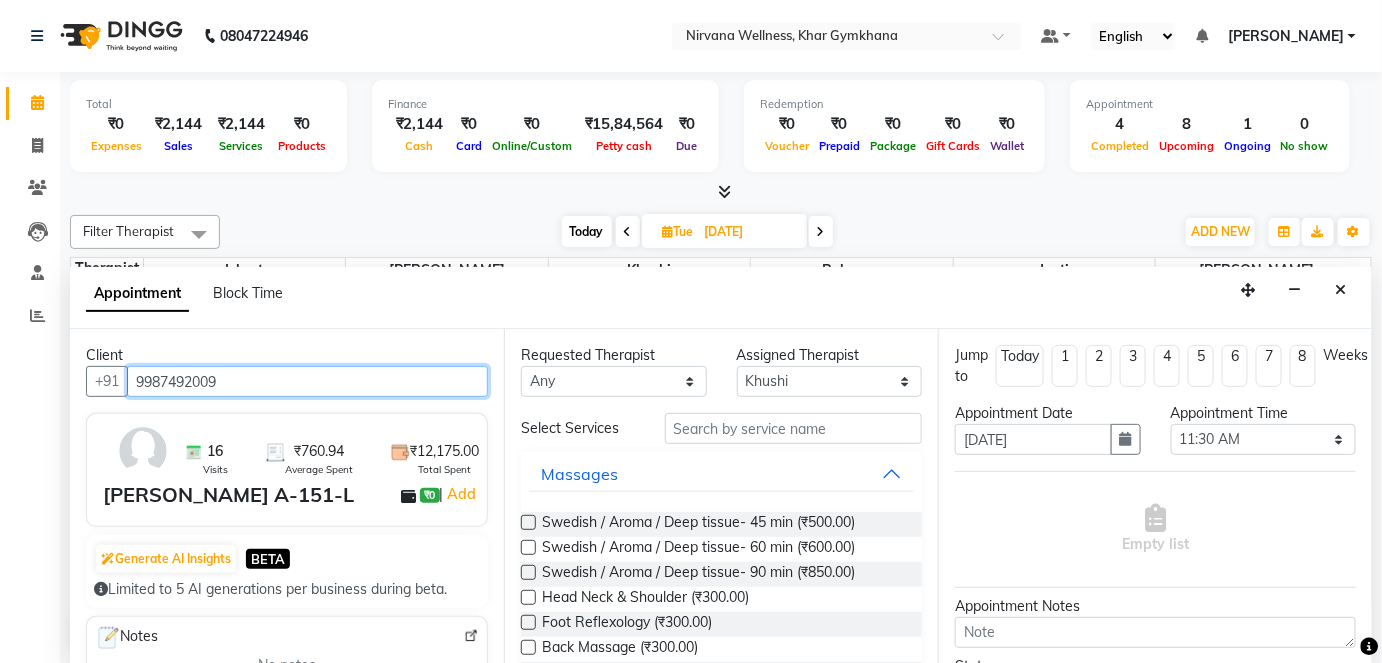 type on "9987492009" 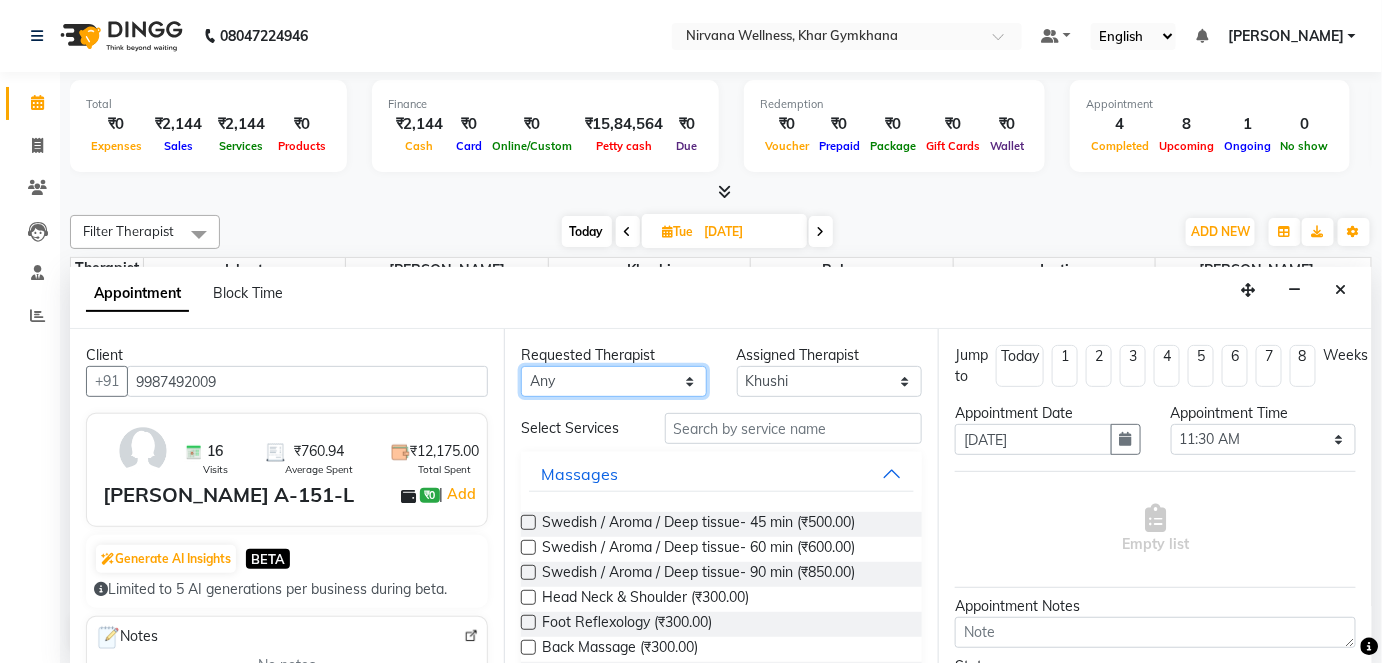 click on "Any [PERSON_NAME] Jyoti [PERSON_NAME] [PERSON_NAME]" at bounding box center (614, 381) 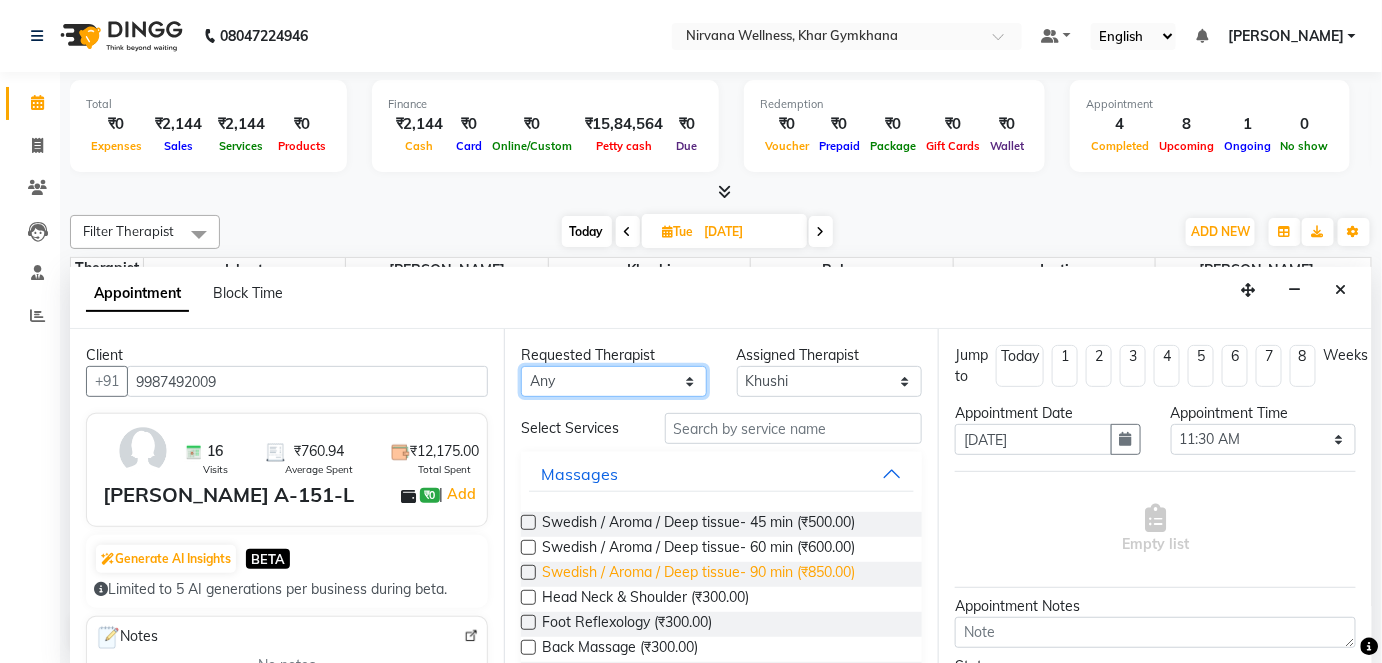 select on "68039" 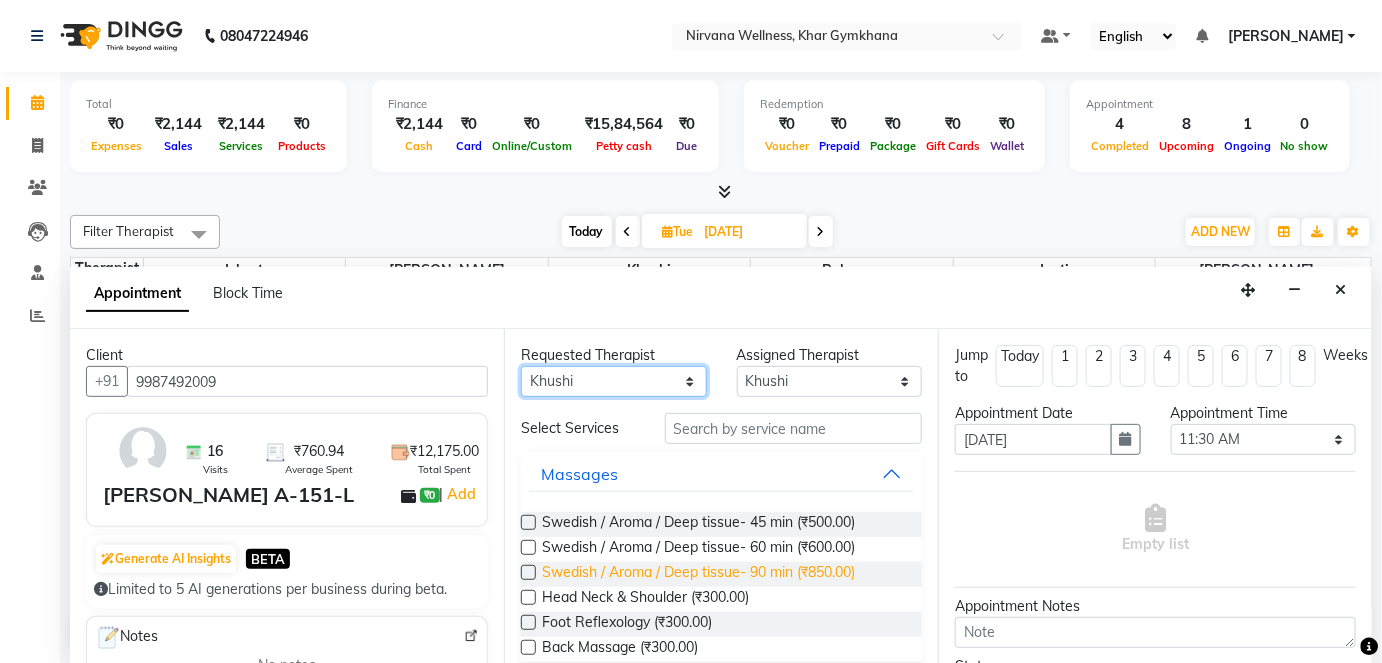 click on "Any [PERSON_NAME] Jyoti [PERSON_NAME] [PERSON_NAME]" at bounding box center [614, 381] 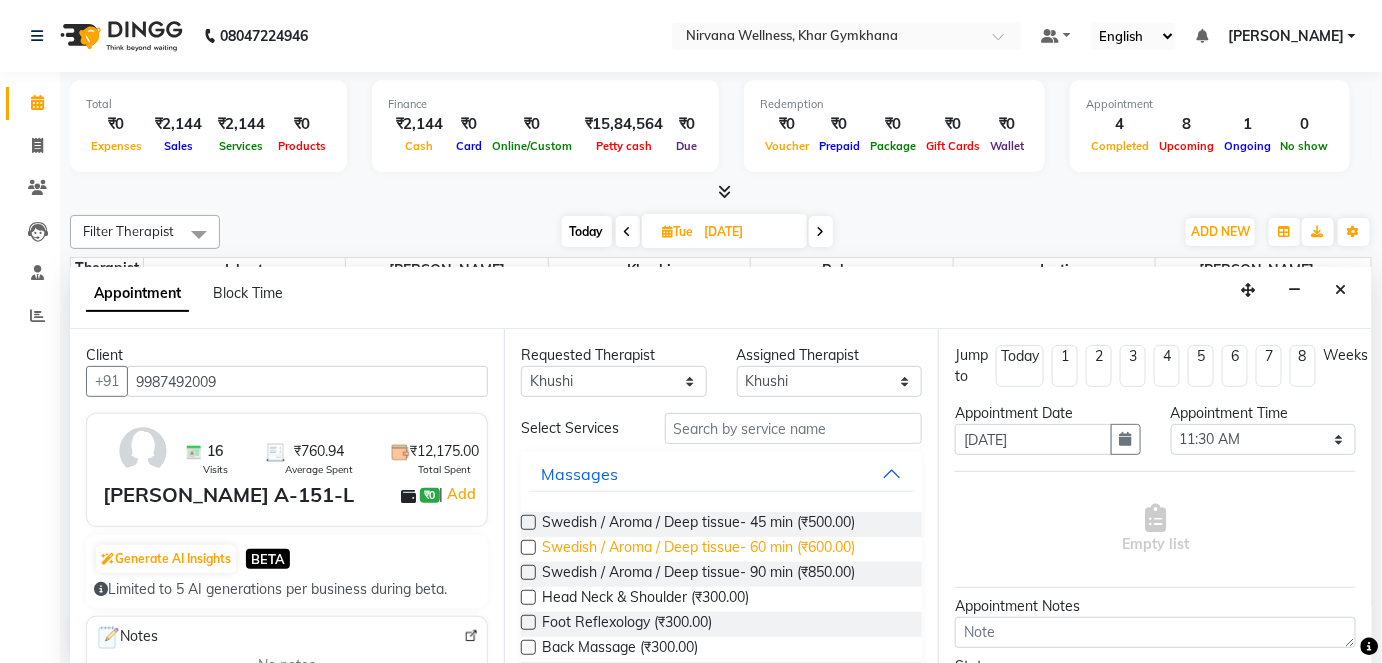 click on "Swedish / Aroma / Deep tissue- 60 min (₹600.00)" at bounding box center [698, 549] 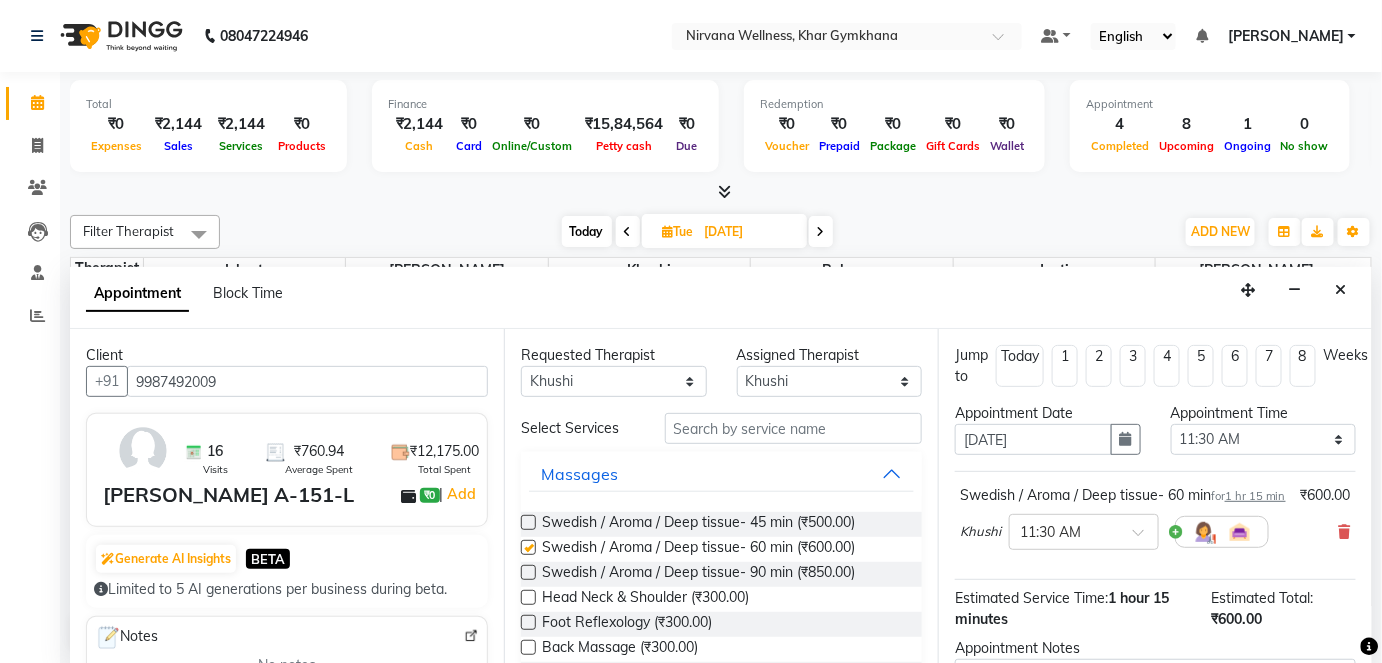checkbox on "false" 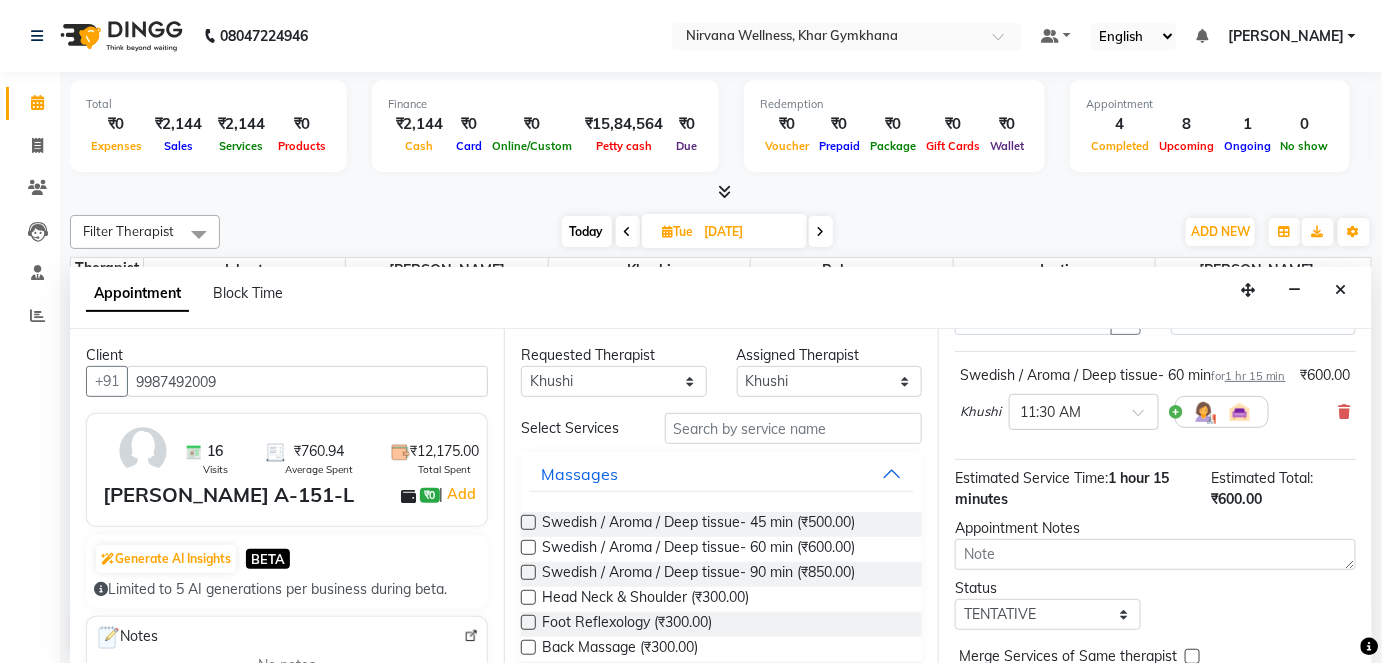 scroll, scrollTop: 231, scrollLeft: 0, axis: vertical 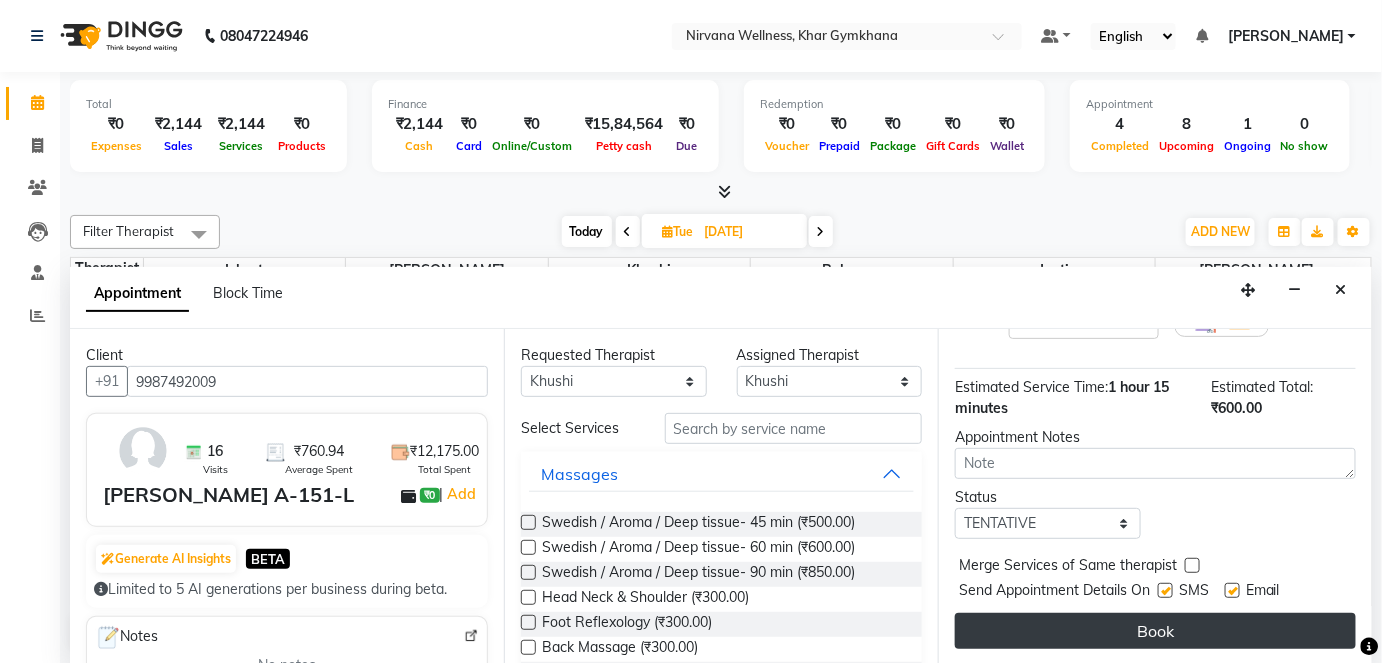 click on "Book" at bounding box center (1155, 631) 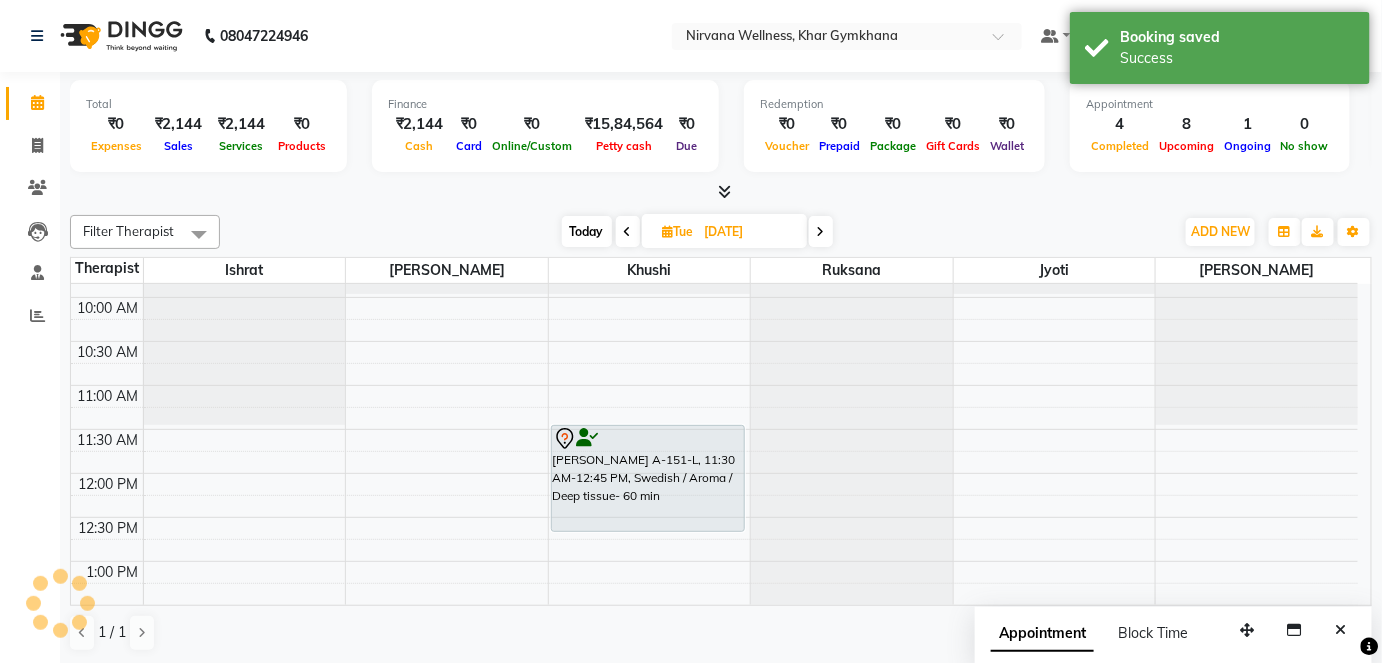 scroll, scrollTop: 0, scrollLeft: 0, axis: both 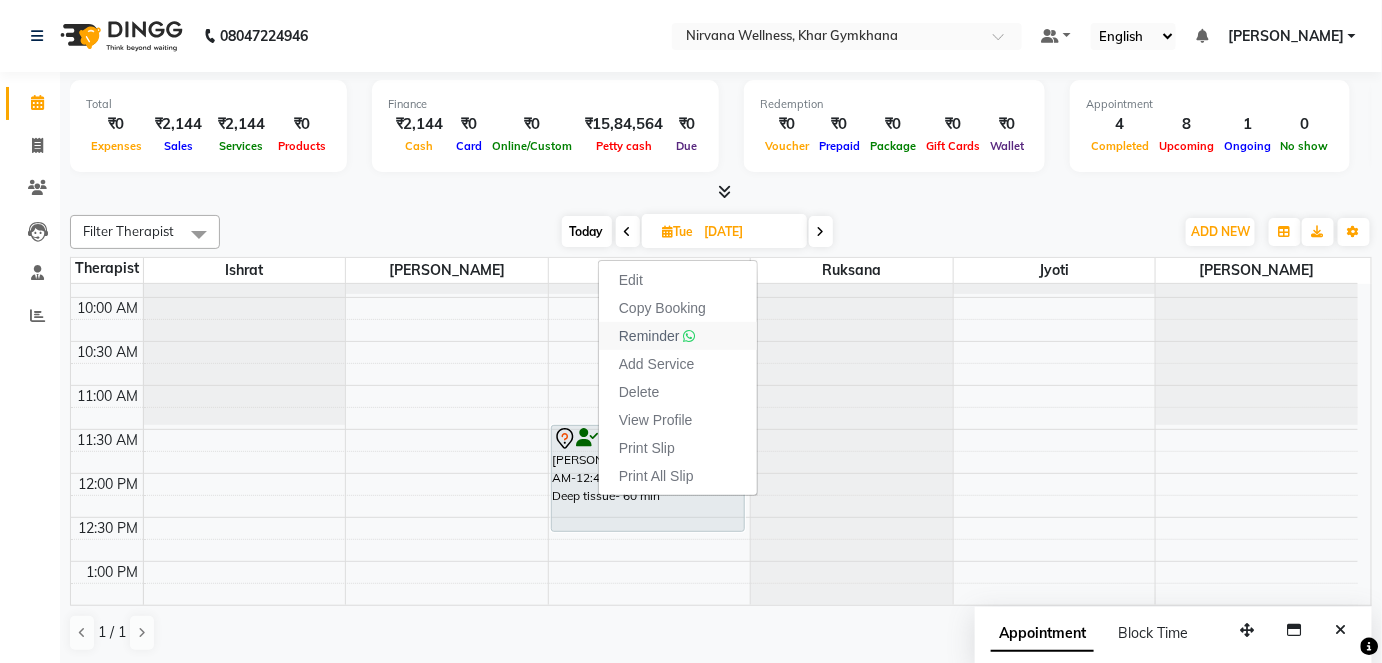 click on "Reminder" at bounding box center (678, 336) 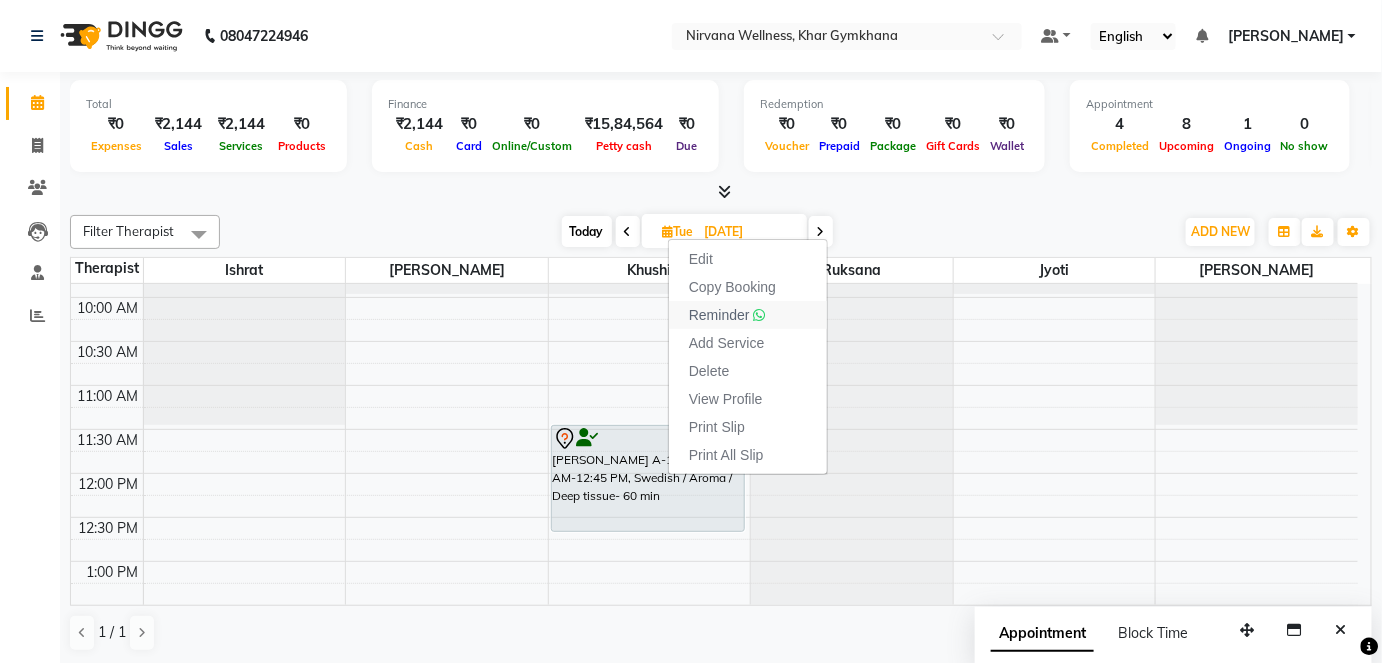 click at bounding box center (760, 315) 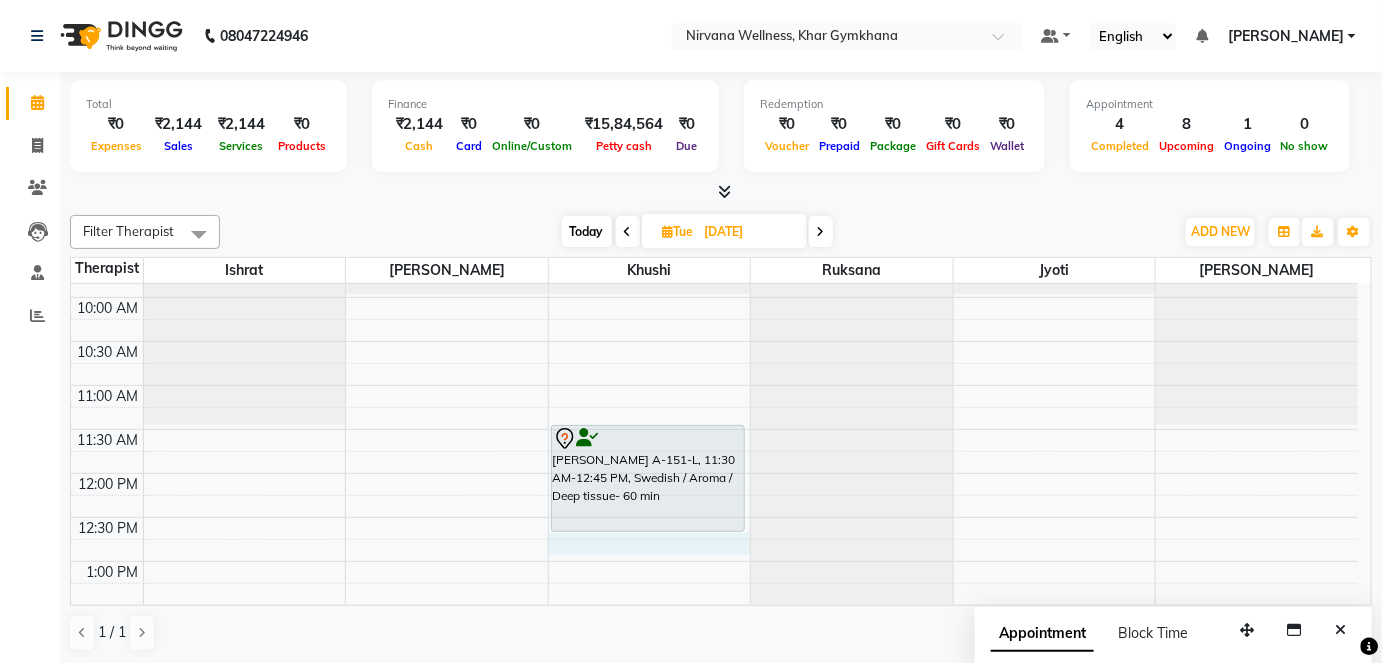 click on "7:00 AM 7:30 AM 8:00 AM 8:30 AM 9:00 AM 9:30 AM 10:00 AM 10:30 AM 11:00 AM 11:30 AM 12:00 PM 12:30 PM 1:00 PM 1:30 PM 2:00 PM 2:30 PM 3:00 PM 3:30 PM 4:00 PM 4:30 PM 5:00 PM 5:30 PM 6:00 PM 6:30 PM 7:00 PM 7:30 PM 8:00 PM 8:30 PM 9:00 PM 9:30 PM 10:00 PM 10:30 PM             [PERSON_NAME] A-151-L, 11:30 AM-12:45 PM, Swedish / Aroma / Deep tissue- 60 min" at bounding box center [714, 737] 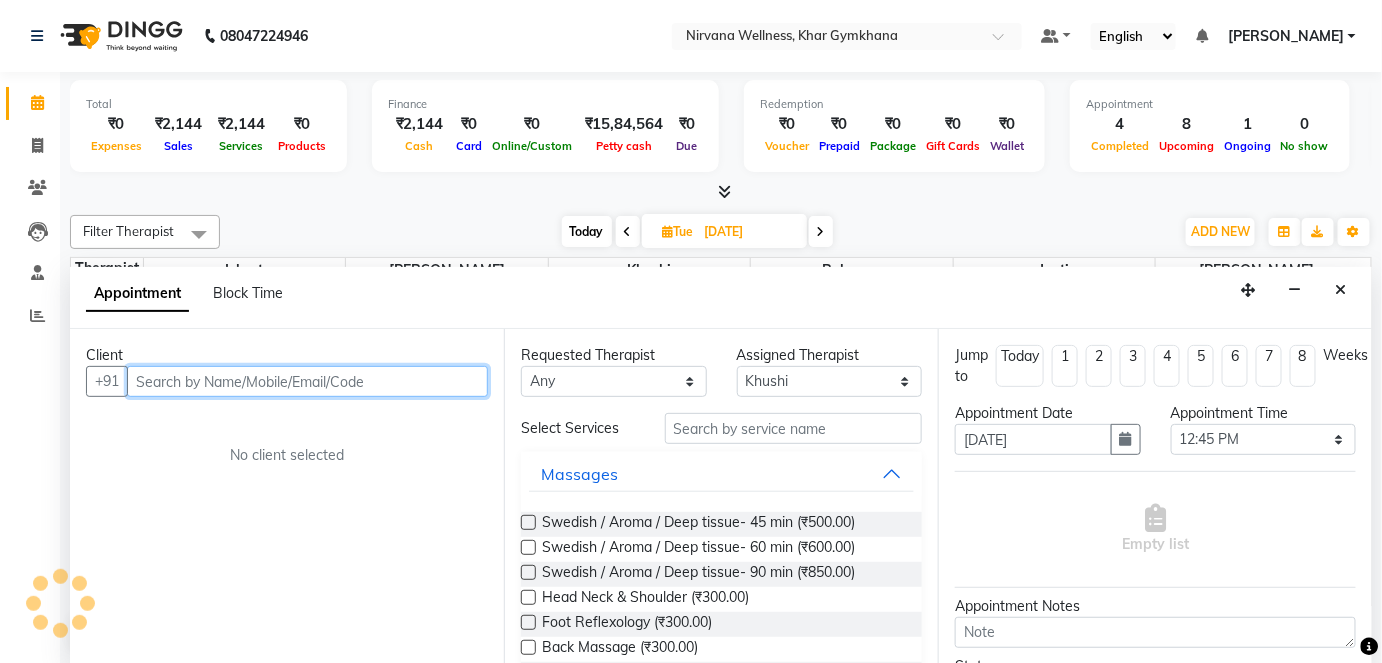 scroll, scrollTop: 0, scrollLeft: 0, axis: both 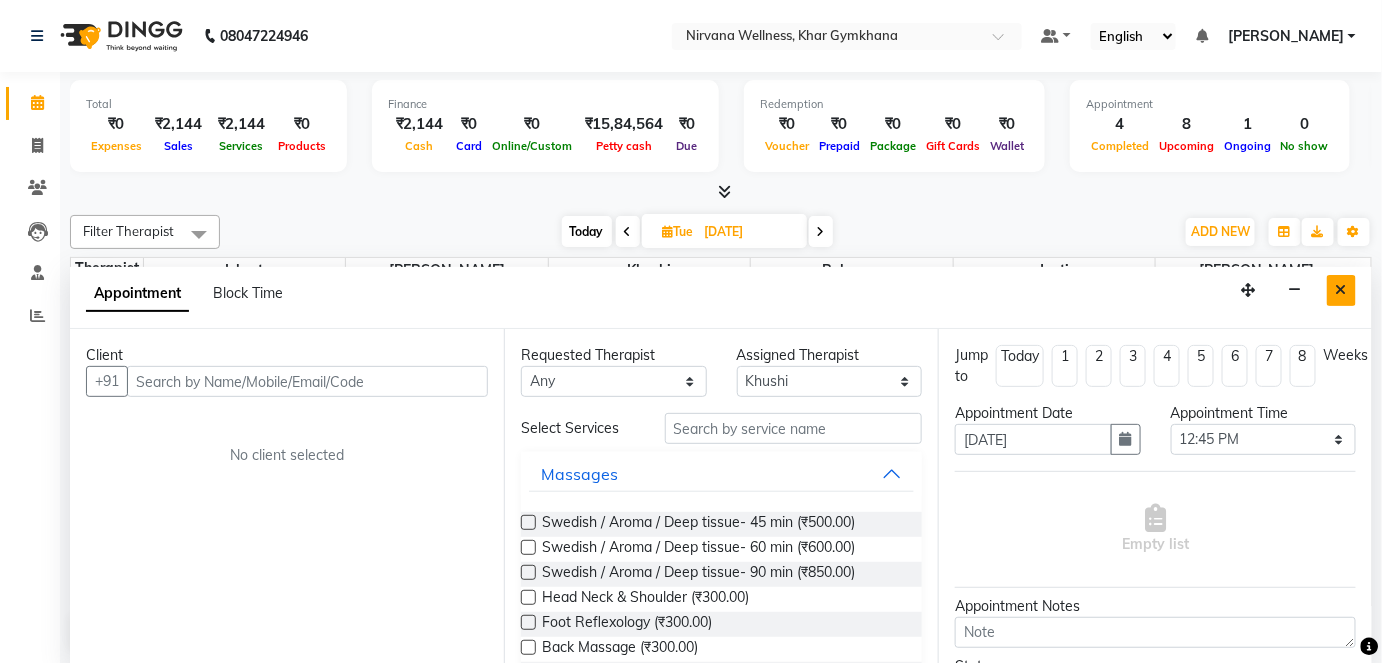 click at bounding box center [1341, 290] 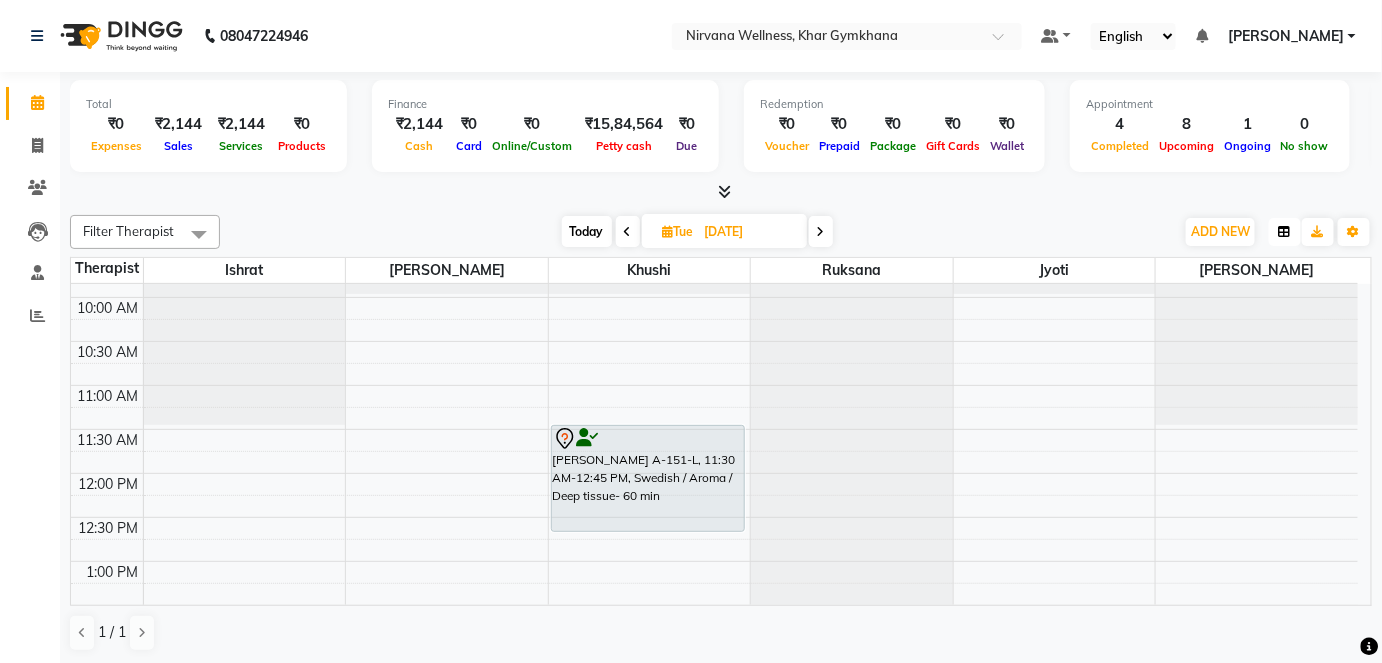 click at bounding box center [1285, 232] 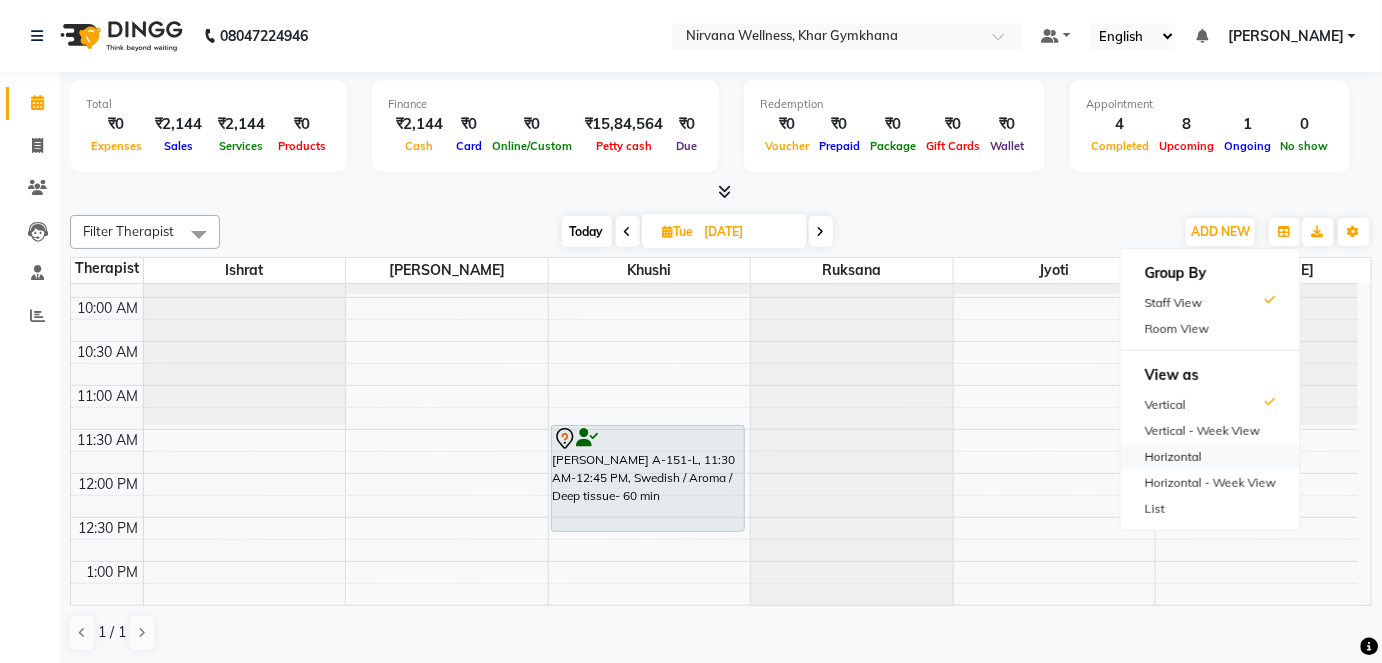 click on "Horizontal" at bounding box center [1210, 457] 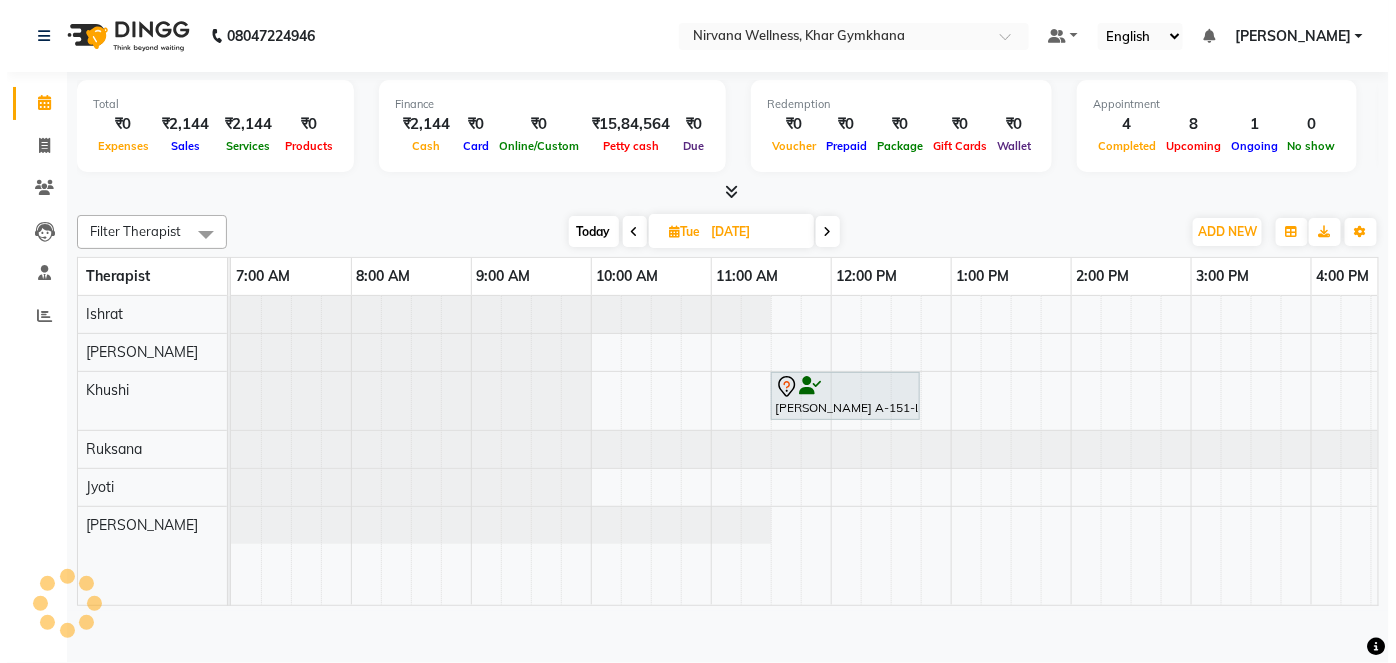 scroll, scrollTop: 0, scrollLeft: 0, axis: both 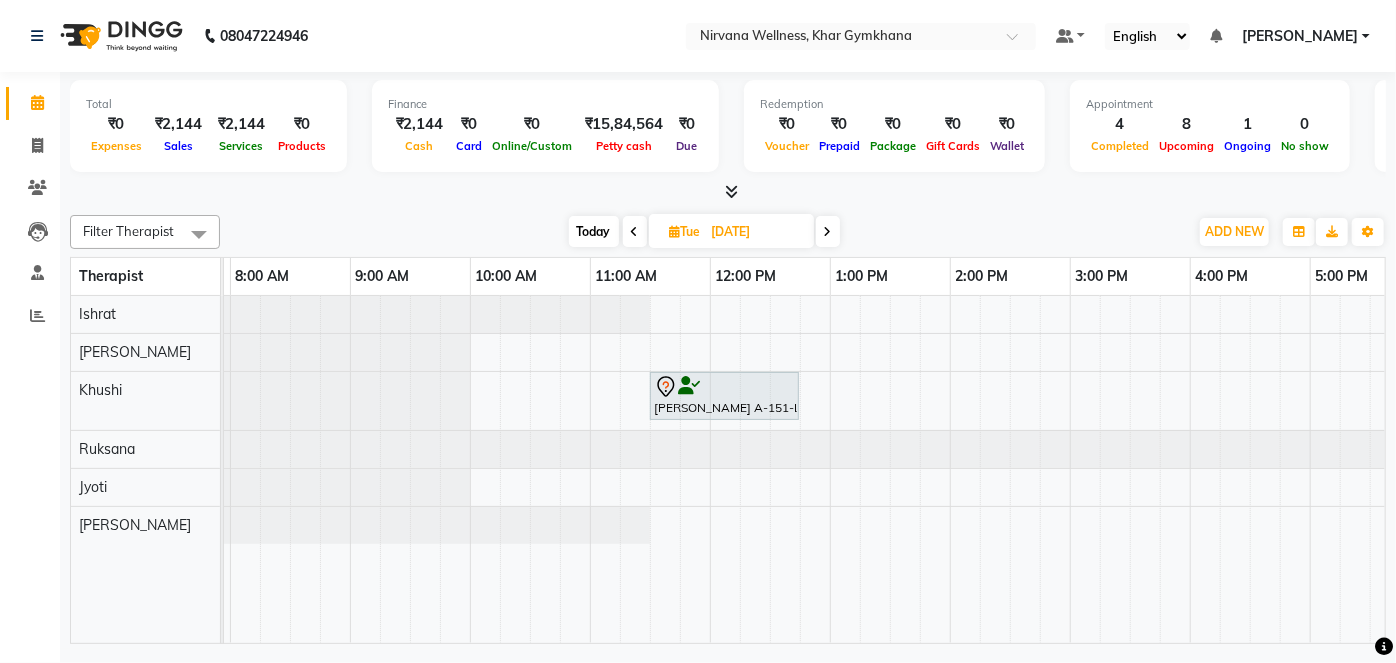 click on "[PERSON_NAME] A-151-L, 11:30 AM-12:45 PM, Swedish / Aroma / Deep tissue- 60 min" at bounding box center (1070, 469) 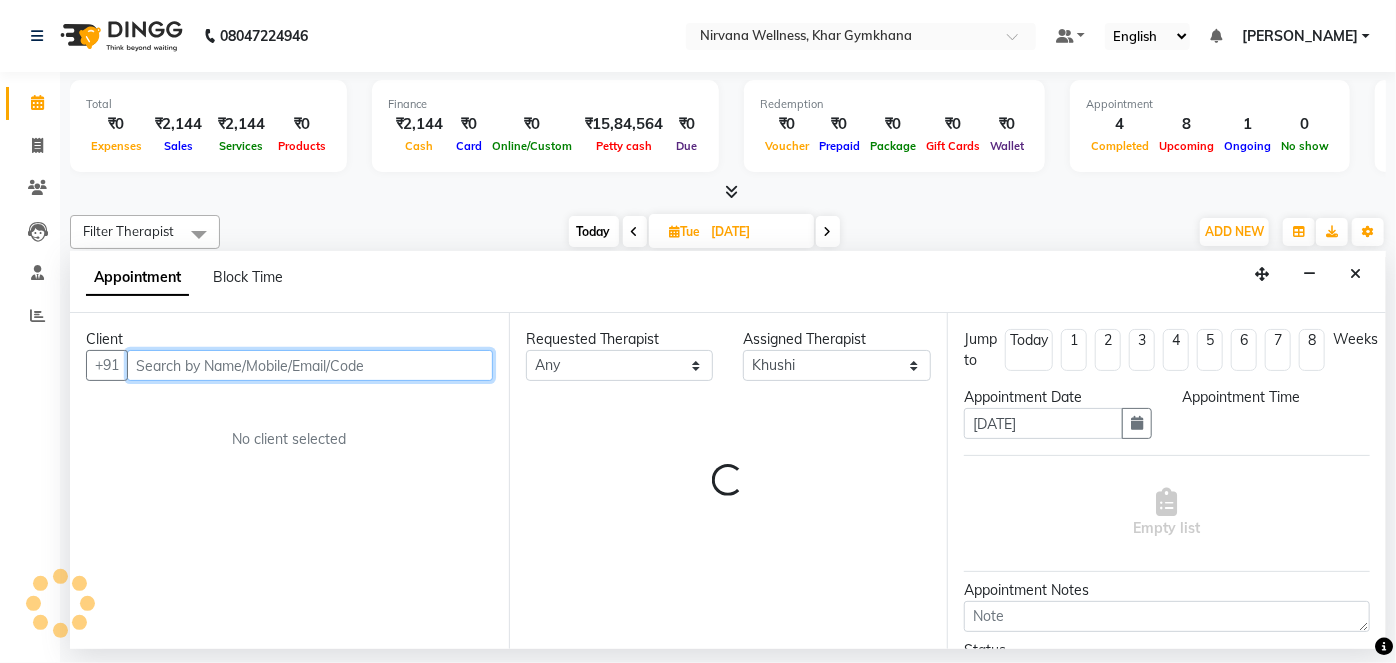 select on "690" 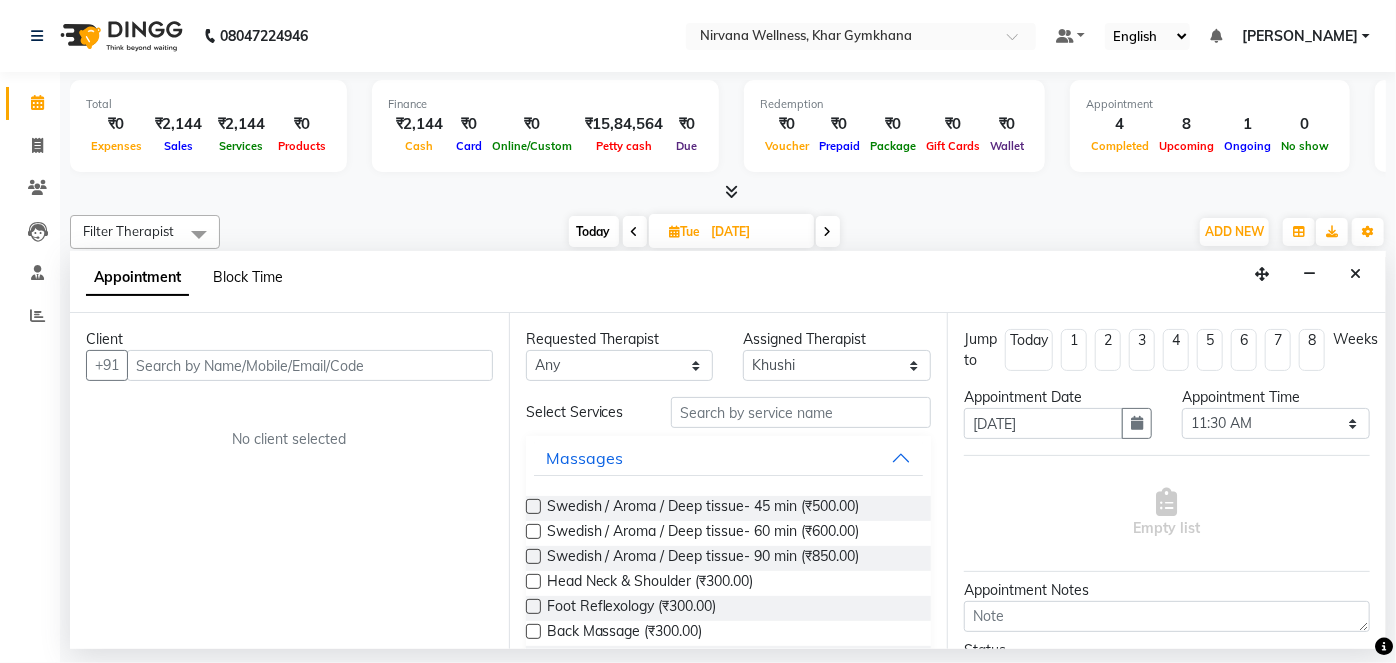 click on "Block Time" at bounding box center [248, 277] 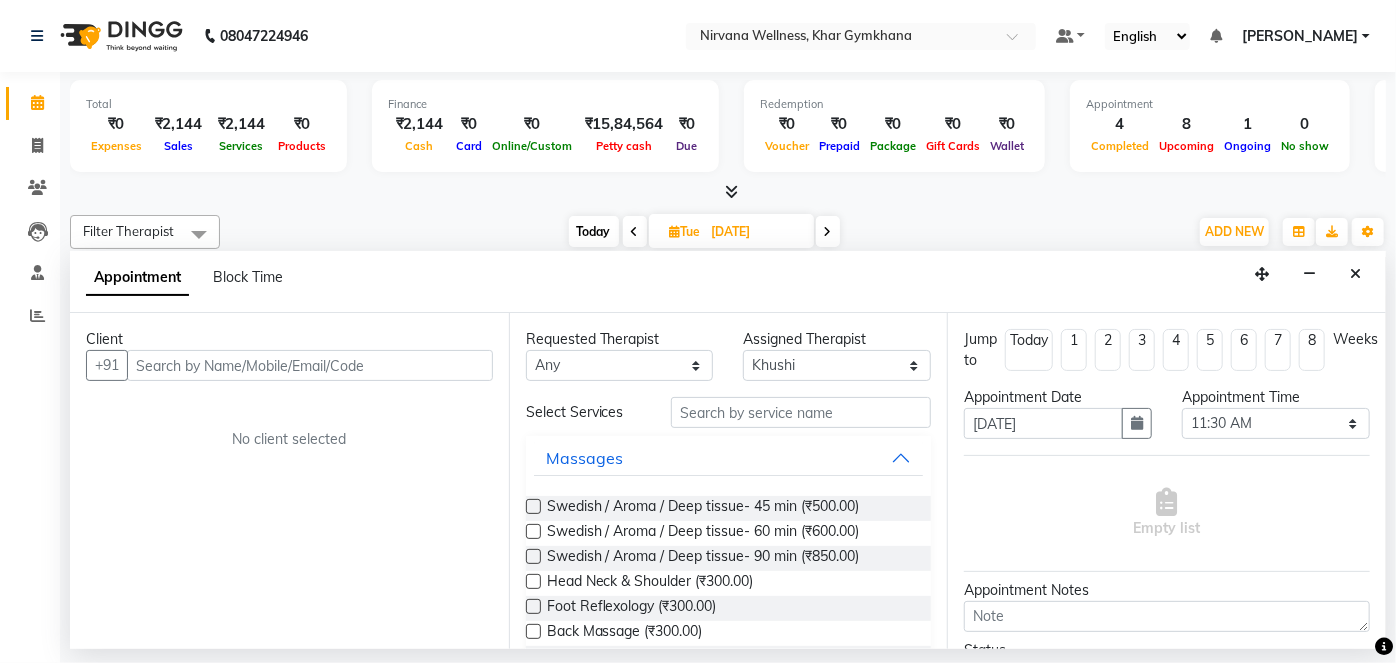select on "68039" 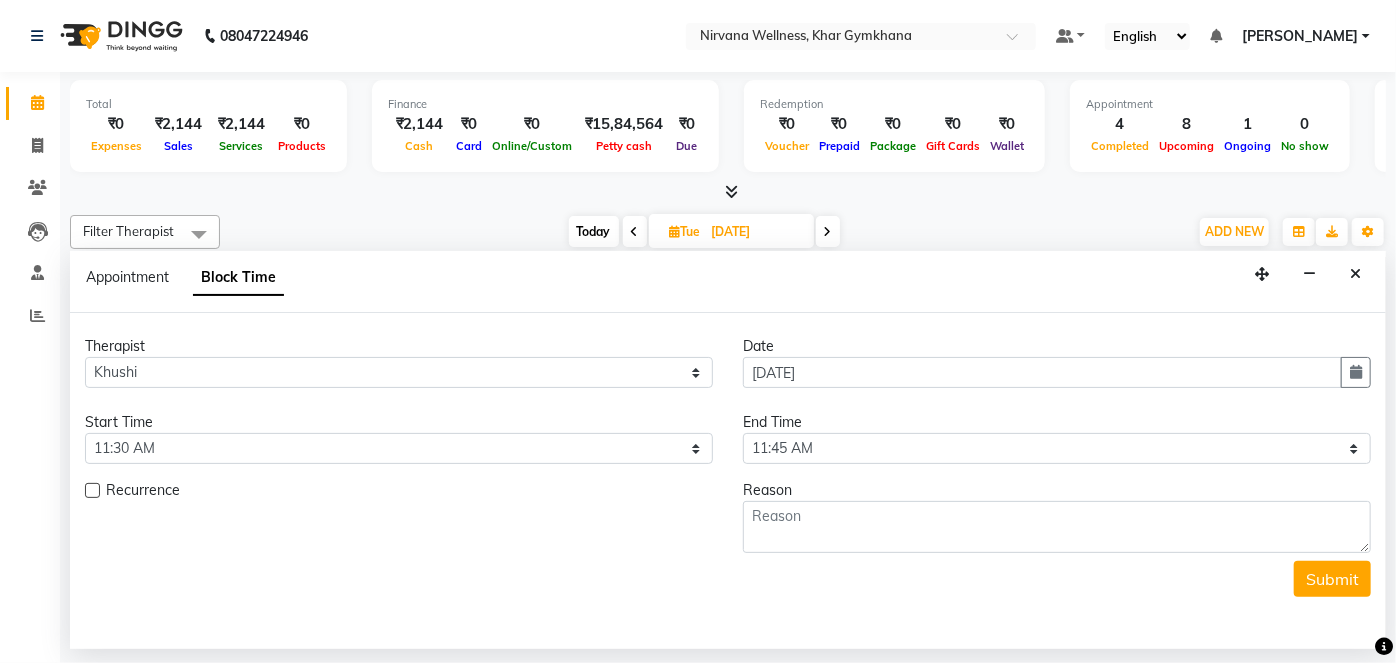 scroll, scrollTop: 0, scrollLeft: 720, axis: horizontal 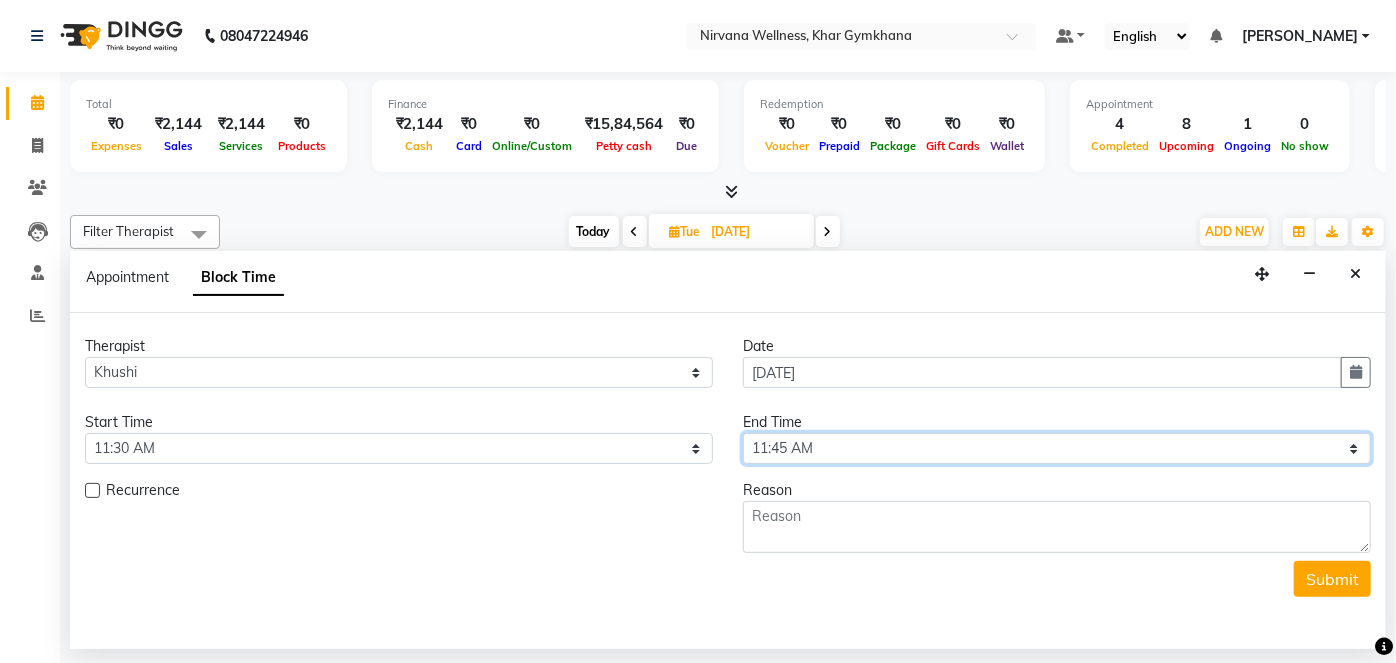 click on "Select 08:00 AM 08:15 AM 08:30 AM 08:45 AM 09:00 AM 09:15 AM 09:30 AM 09:45 AM 10:00 AM 10:15 AM 10:30 AM 10:45 AM 11:00 AM 11:15 AM 11:30 AM 11:45 AM 12:00 PM 12:15 PM 12:30 PM 12:45 PM 01:00 PM 01:15 PM 01:30 PM 01:45 PM 02:00 PM 02:15 PM 02:30 PM 02:45 PM 03:00 PM 03:15 PM 03:30 PM 03:45 PM 04:00 PM 04:15 PM 04:30 PM 04:45 PM 05:00 PM 05:15 PM 05:30 PM 05:45 PM 06:00 PM 06:15 PM 06:30 PM 06:45 PM 07:00 PM 07:15 PM 07:30 PM 07:45 PM 08:00 PM 08:15 PM 08:30 PM 08:45 PM 09:00 PM 09:15 PM 09:30 PM 09:45 PM 10:00 PM" at bounding box center (1057, 448) 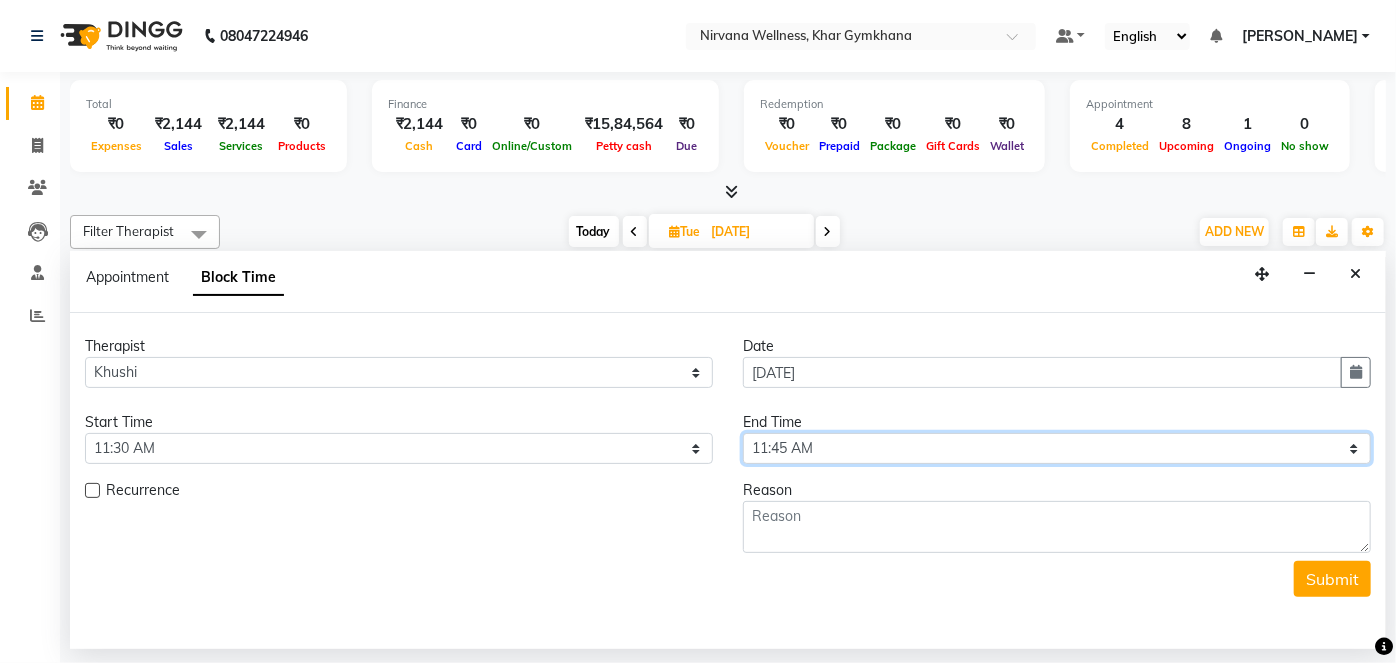 click on "Select 08:00 AM 08:15 AM 08:30 AM 08:45 AM 09:00 AM 09:15 AM 09:30 AM 09:45 AM 10:00 AM 10:15 AM 10:30 AM 10:45 AM 11:00 AM 11:15 AM 11:30 AM 11:45 AM 12:00 PM 12:15 PM 12:30 PM 12:45 PM 01:00 PM 01:15 PM 01:30 PM 01:45 PM 02:00 PM 02:15 PM 02:30 PM 02:45 PM 03:00 PM 03:15 PM 03:30 PM 03:45 PM 04:00 PM 04:15 PM 04:30 PM 04:45 PM 05:00 PM 05:15 PM 05:30 PM 05:45 PM 06:00 PM 06:15 PM 06:30 PM 06:45 PM 07:00 PM 07:15 PM 07:30 PM 07:45 PM 08:00 PM 08:15 PM 08:30 PM 08:45 PM 09:00 PM 09:15 PM 09:30 PM 09:45 PM 10:00 PM" at bounding box center (1057, 448) 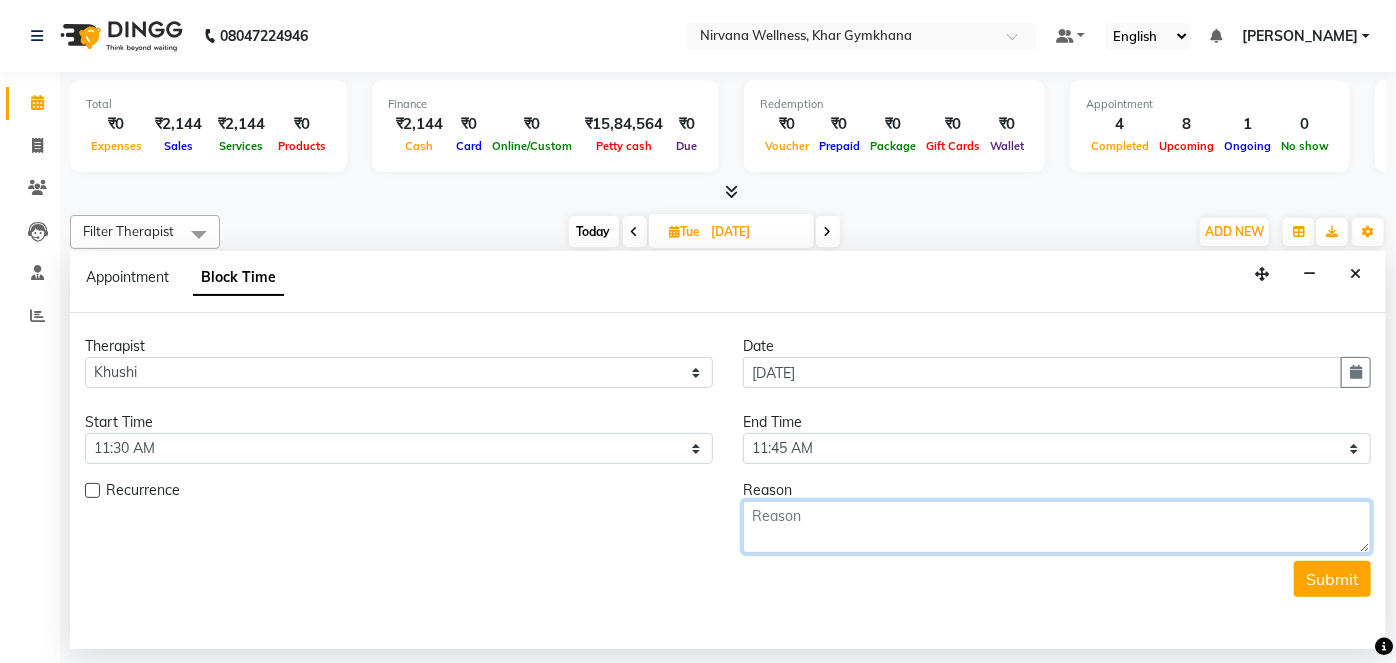 click at bounding box center [1057, 527] 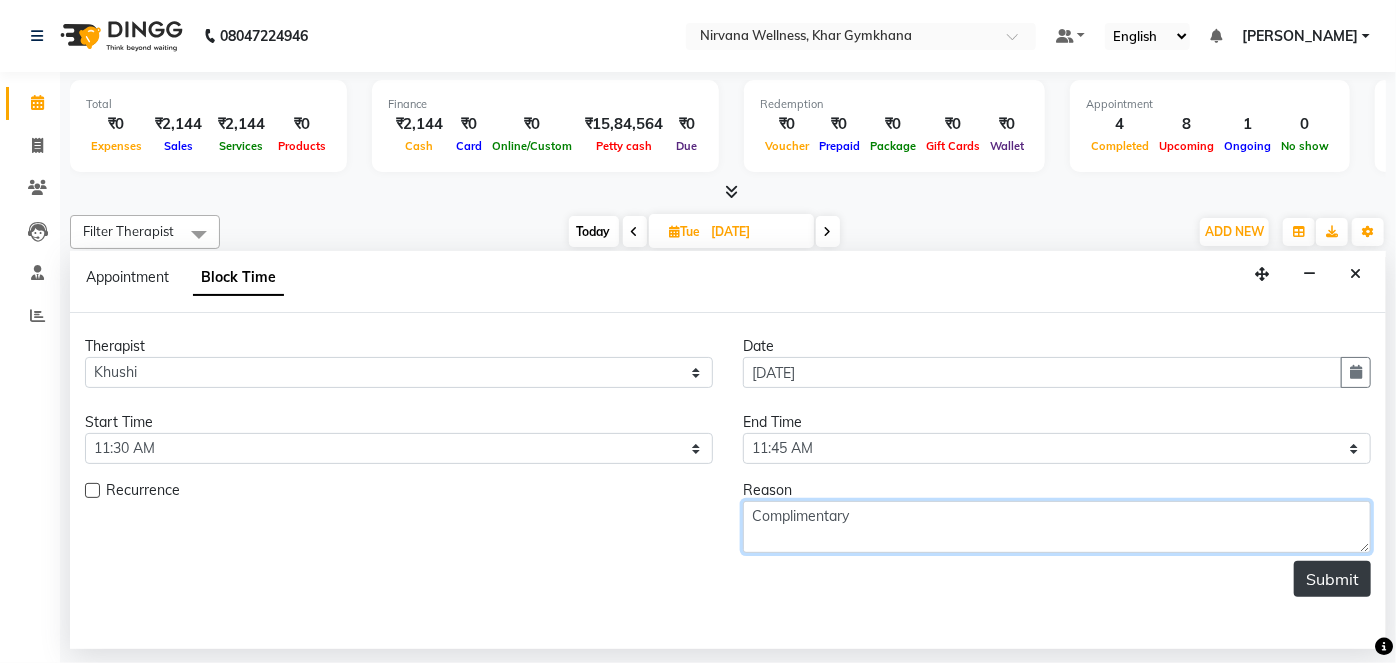 type on "Complimentary" 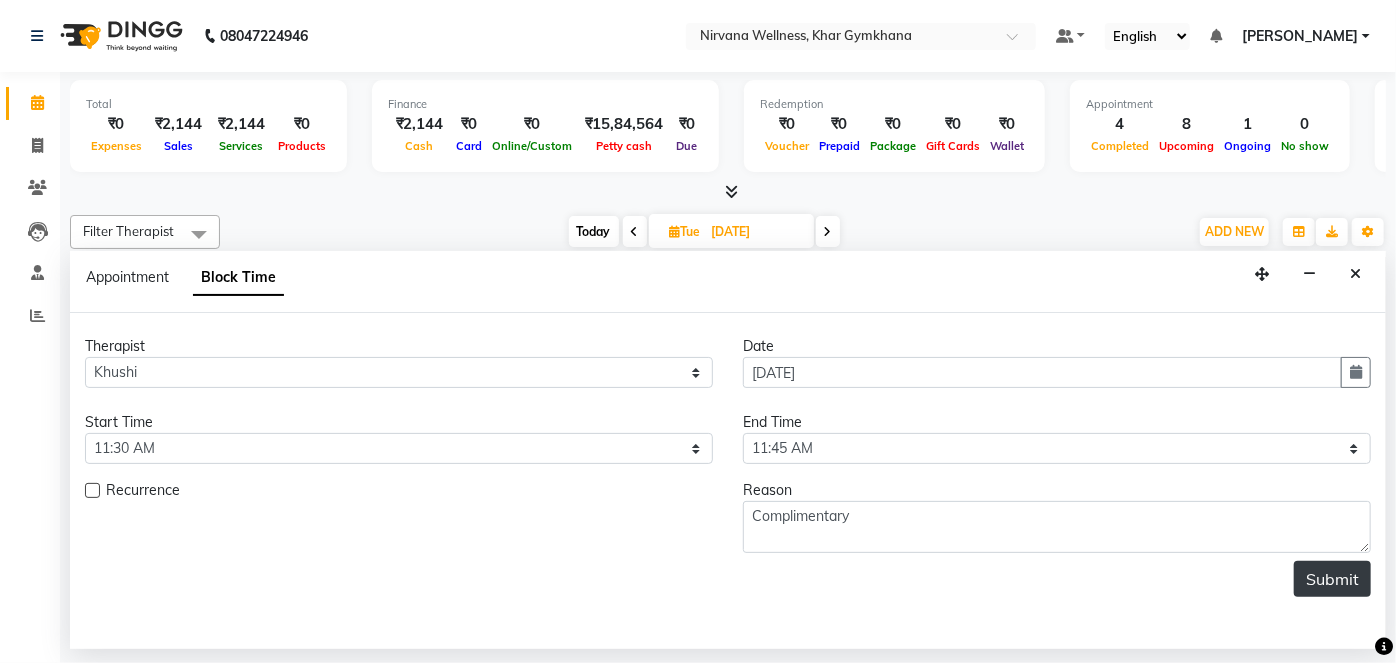 click on "Submit" at bounding box center [1332, 579] 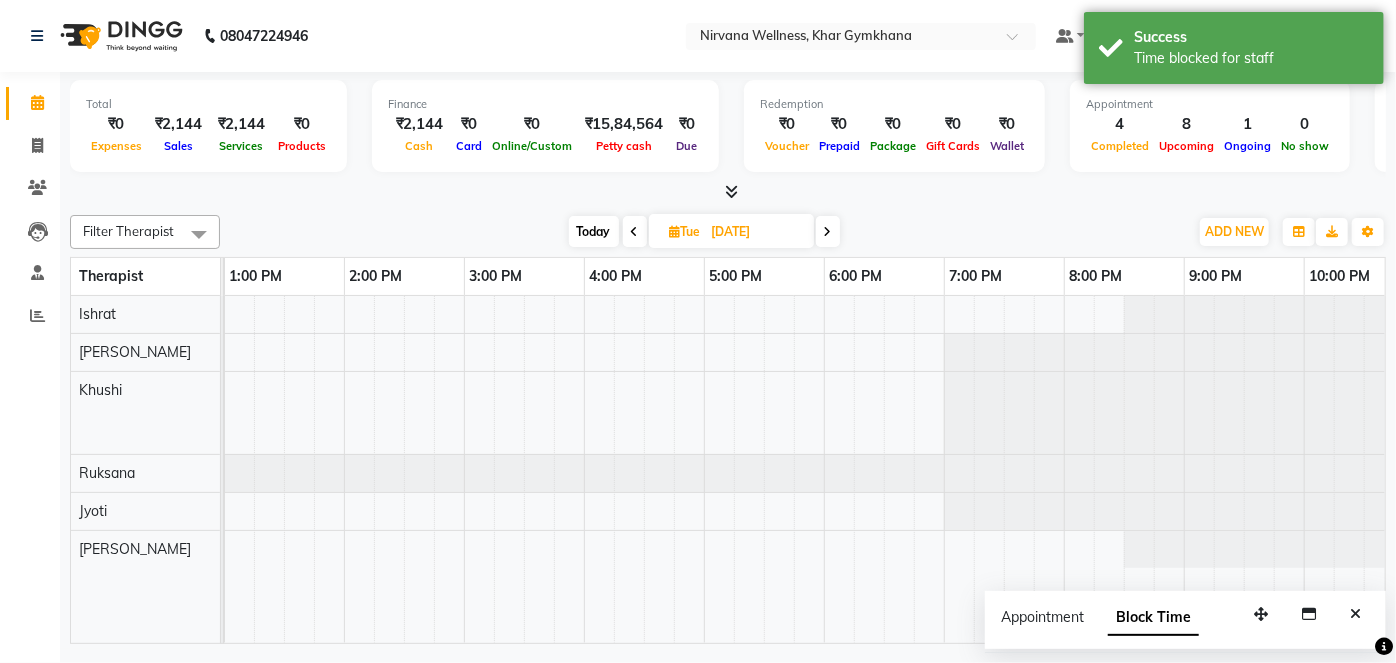 scroll, scrollTop: 0, scrollLeft: 197, axis: horizontal 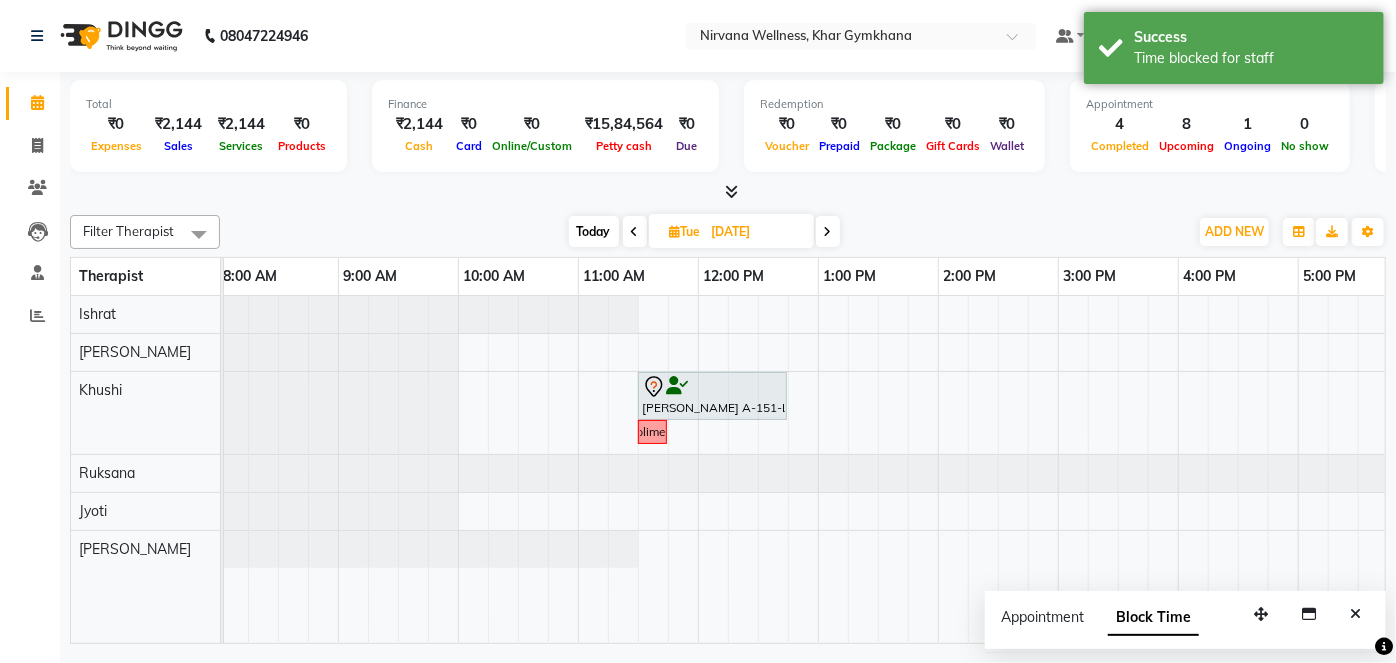 click on "Today" at bounding box center [594, 231] 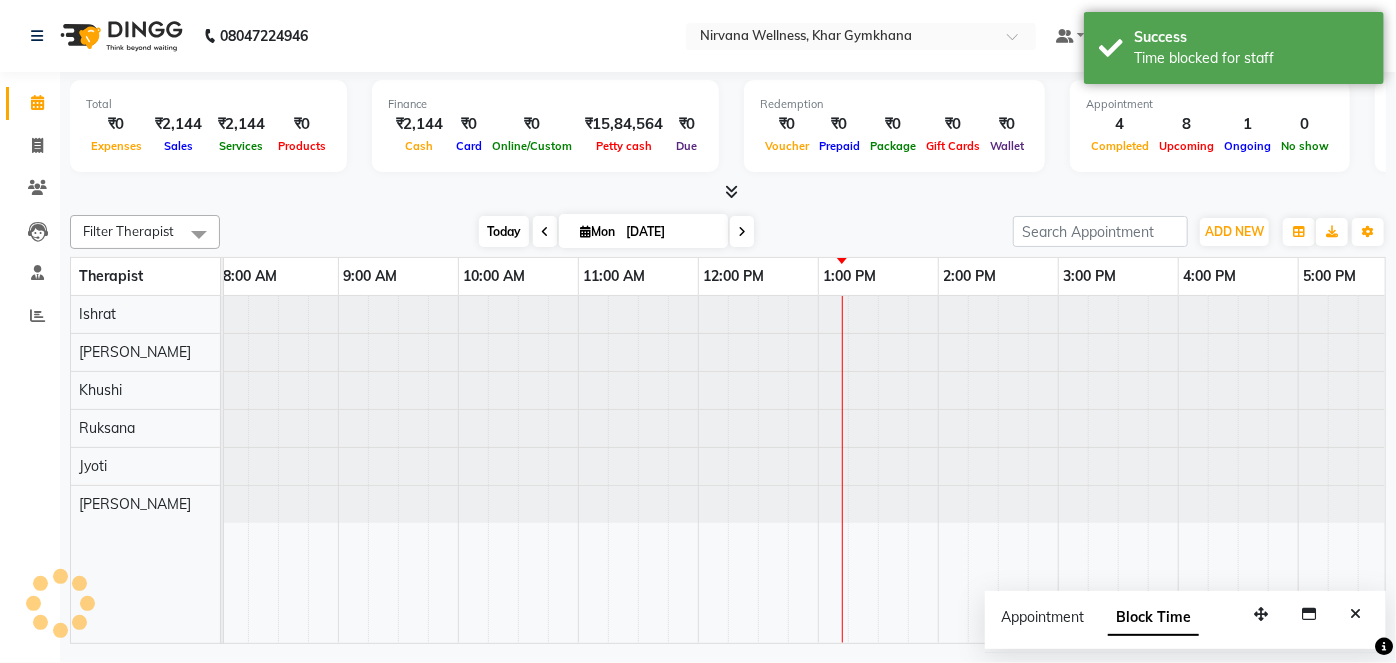 scroll, scrollTop: 0, scrollLeft: 720, axis: horizontal 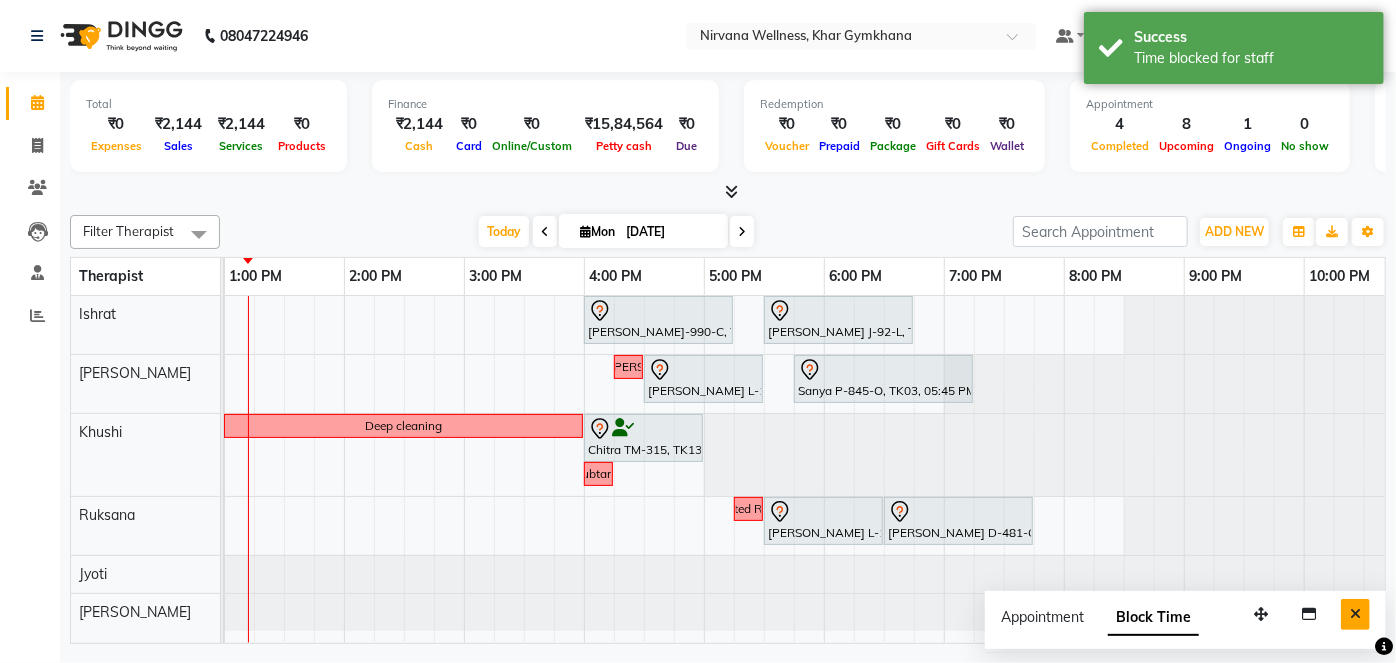 click at bounding box center [1355, 614] 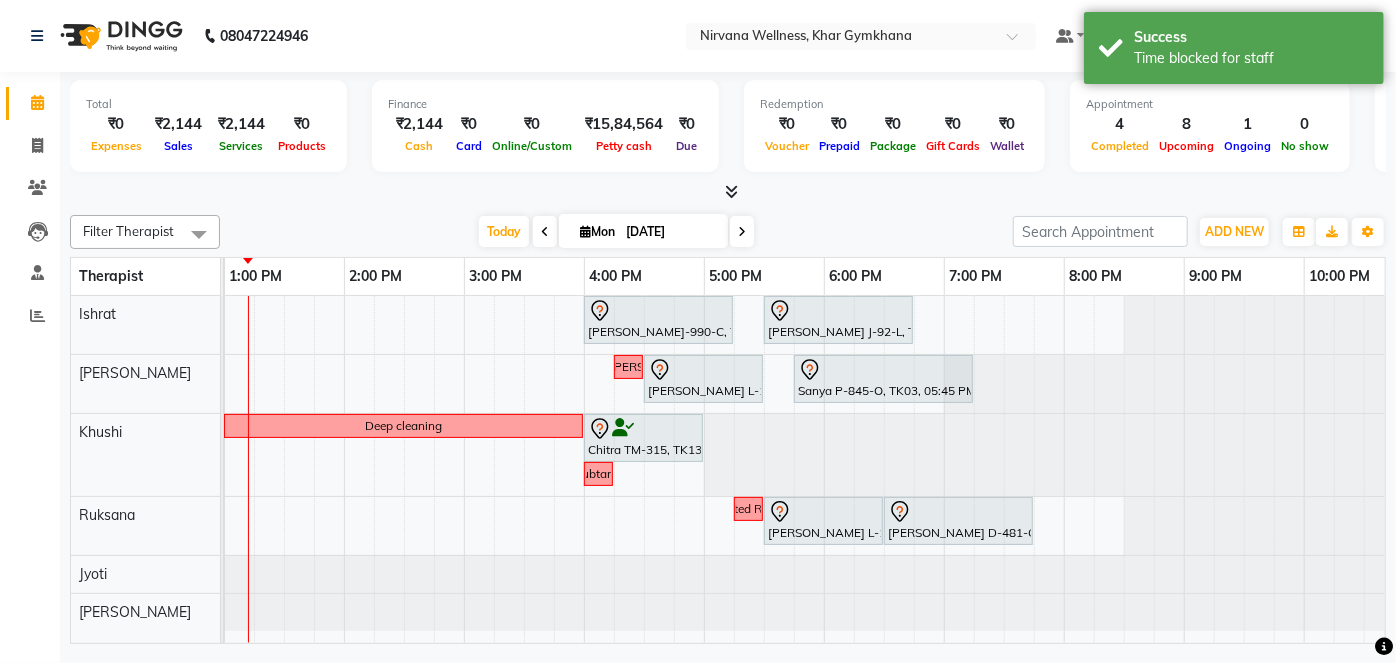scroll, scrollTop: 0, scrollLeft: 771, axis: horizontal 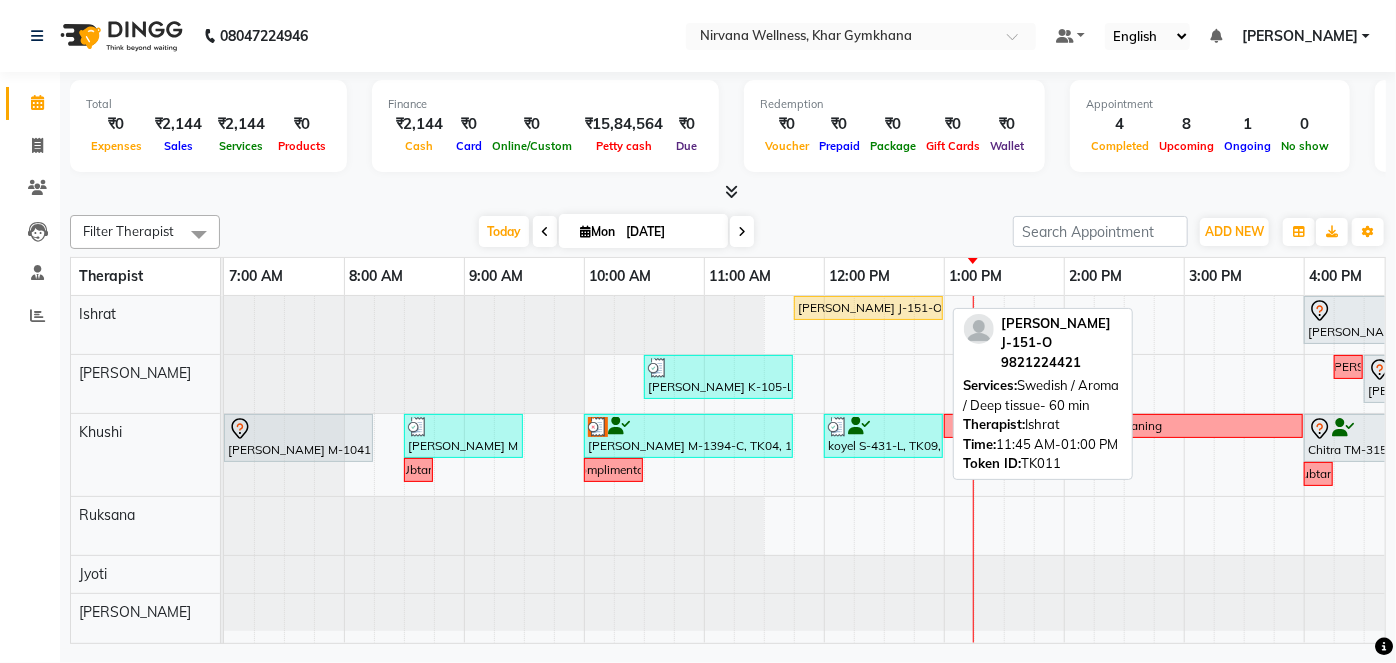 click on "[PERSON_NAME] J-151-O, TK11, 11:45 AM-01:00 PM, Swedish / Aroma / Deep tissue- 60 min" at bounding box center [868, 308] 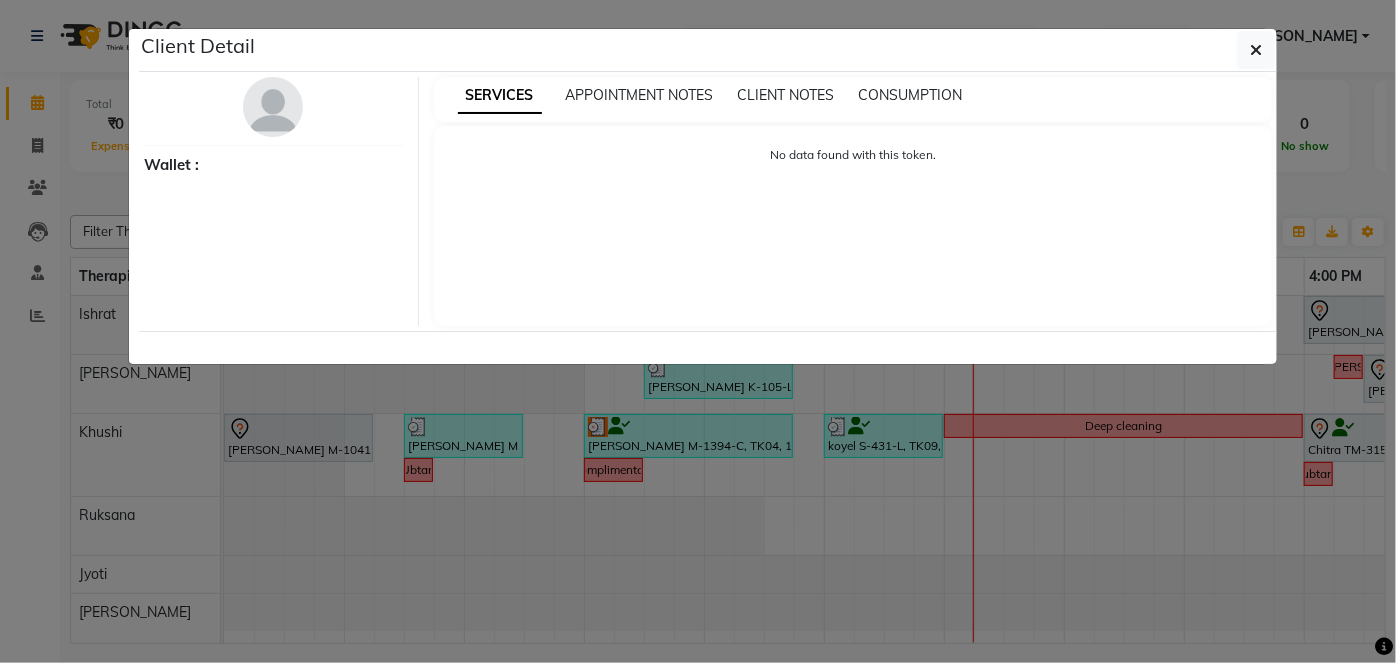 select on "1" 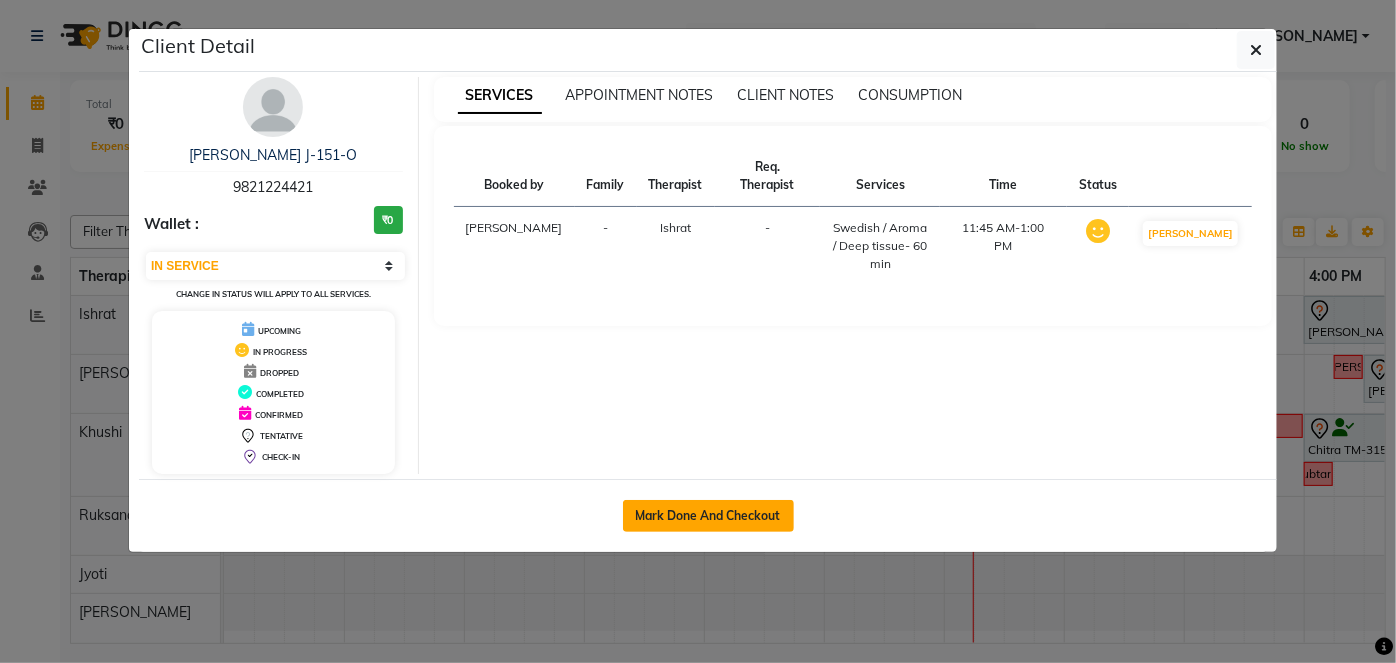 click on "Mark Done And Checkout" 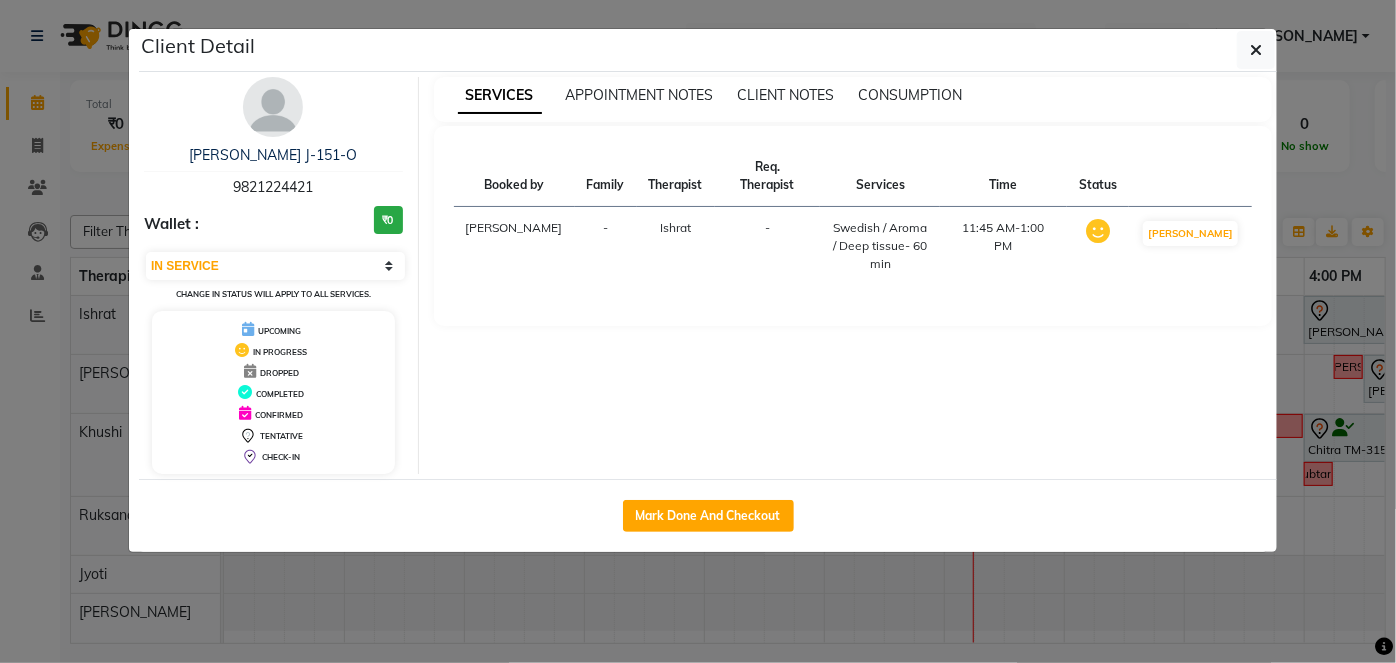 select on "service" 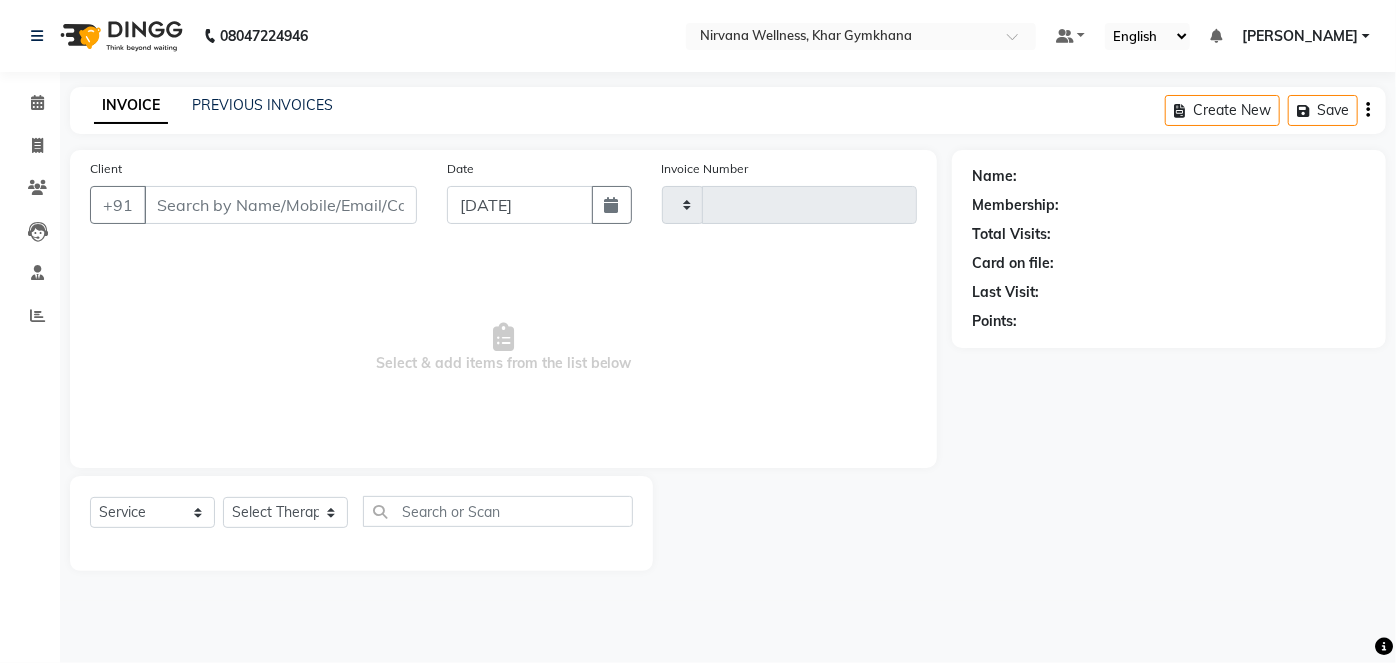 type on "1423" 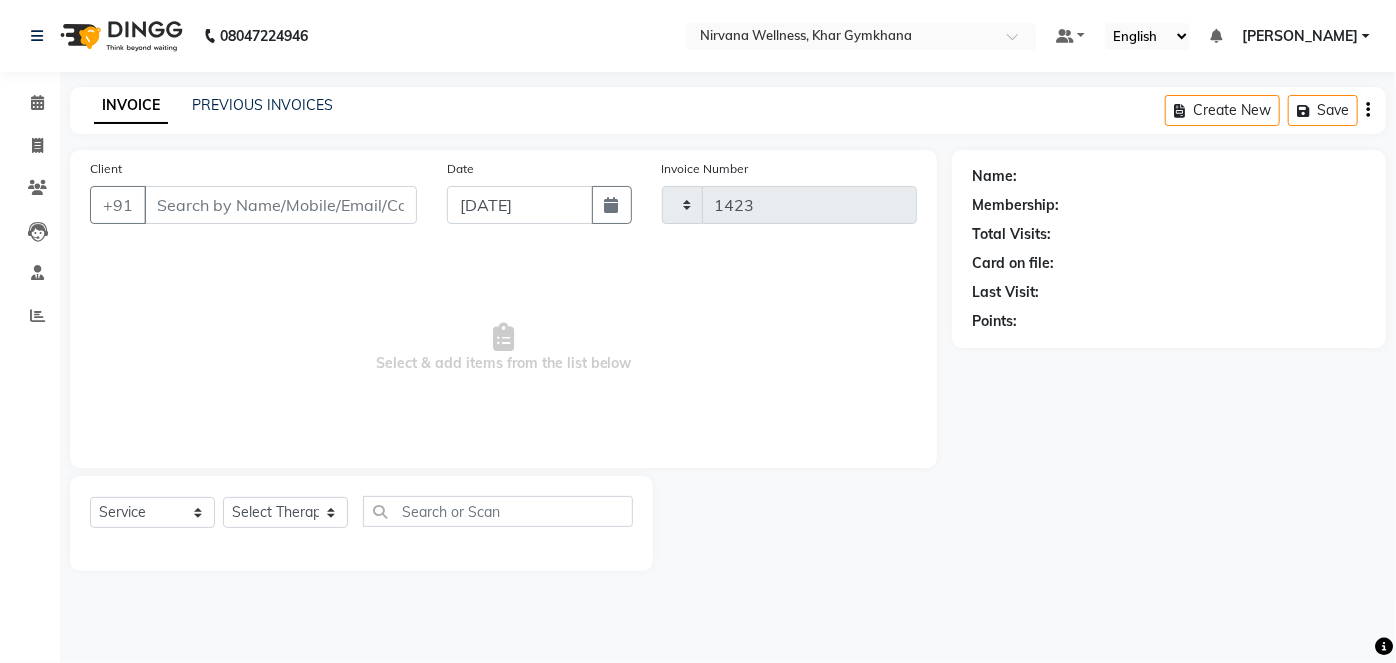 select on "3" 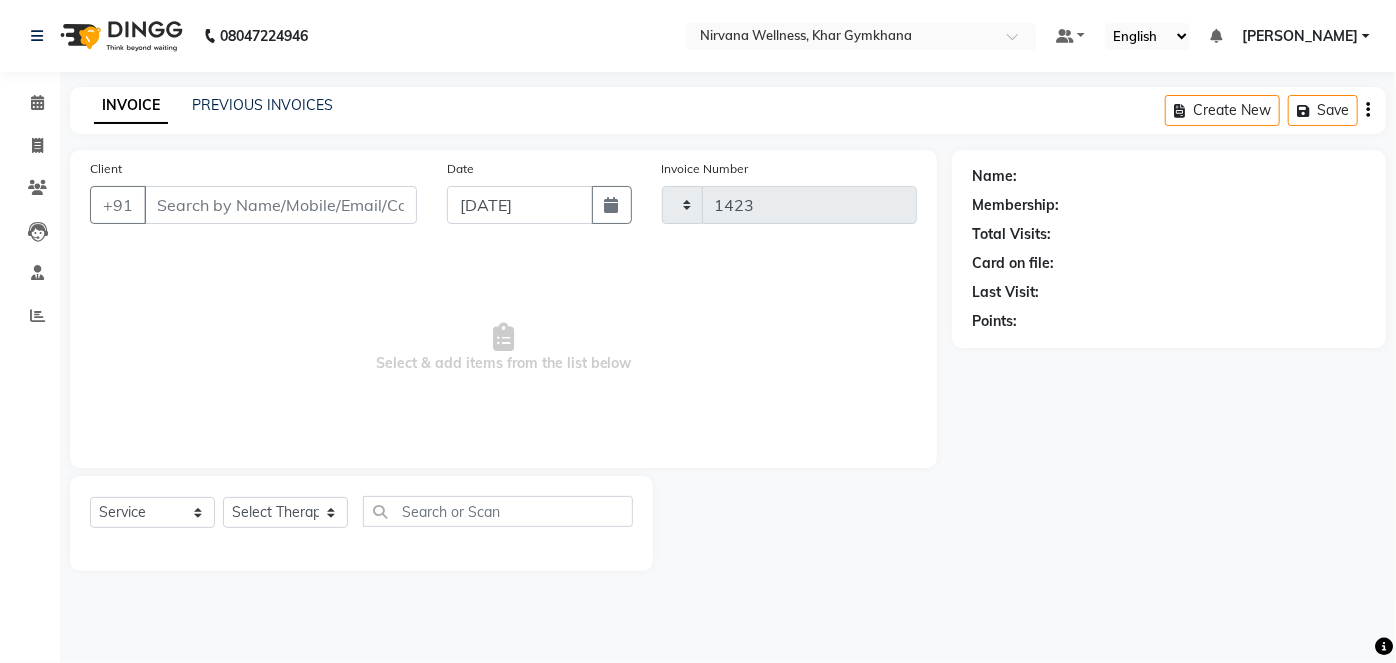 select on "6844" 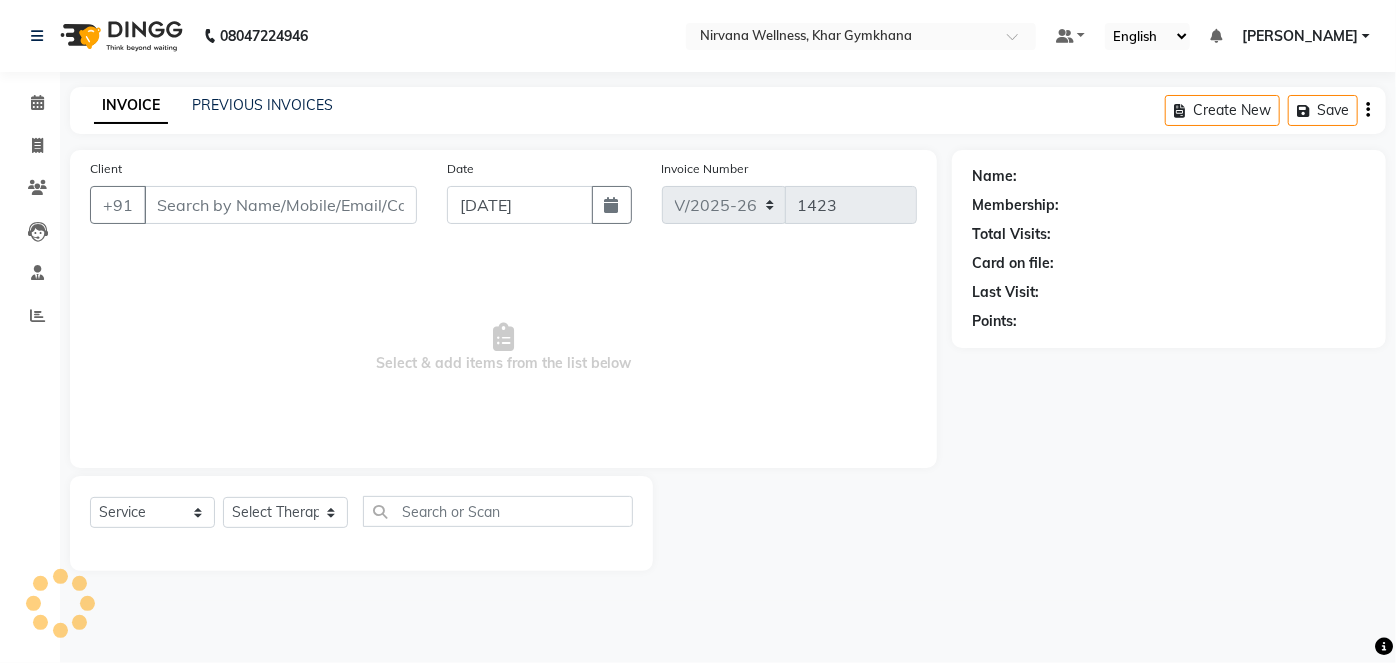 type on "9821224421" 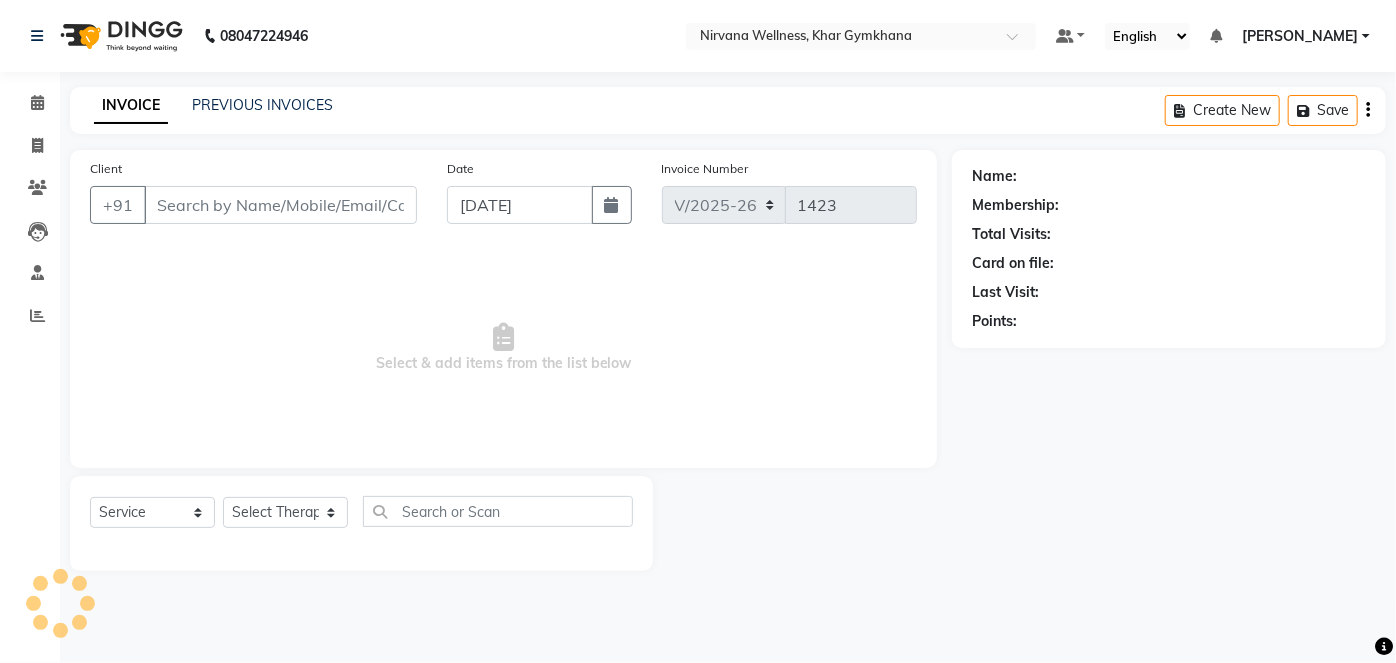 select on "67021" 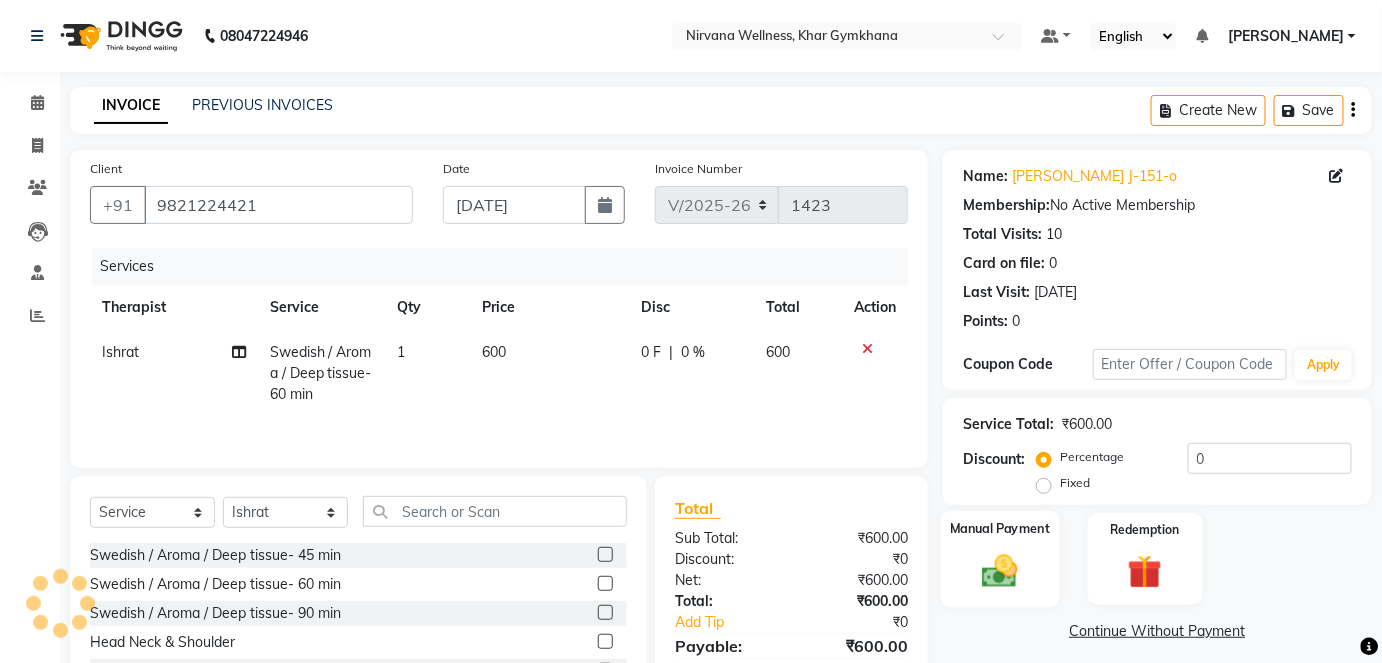 click 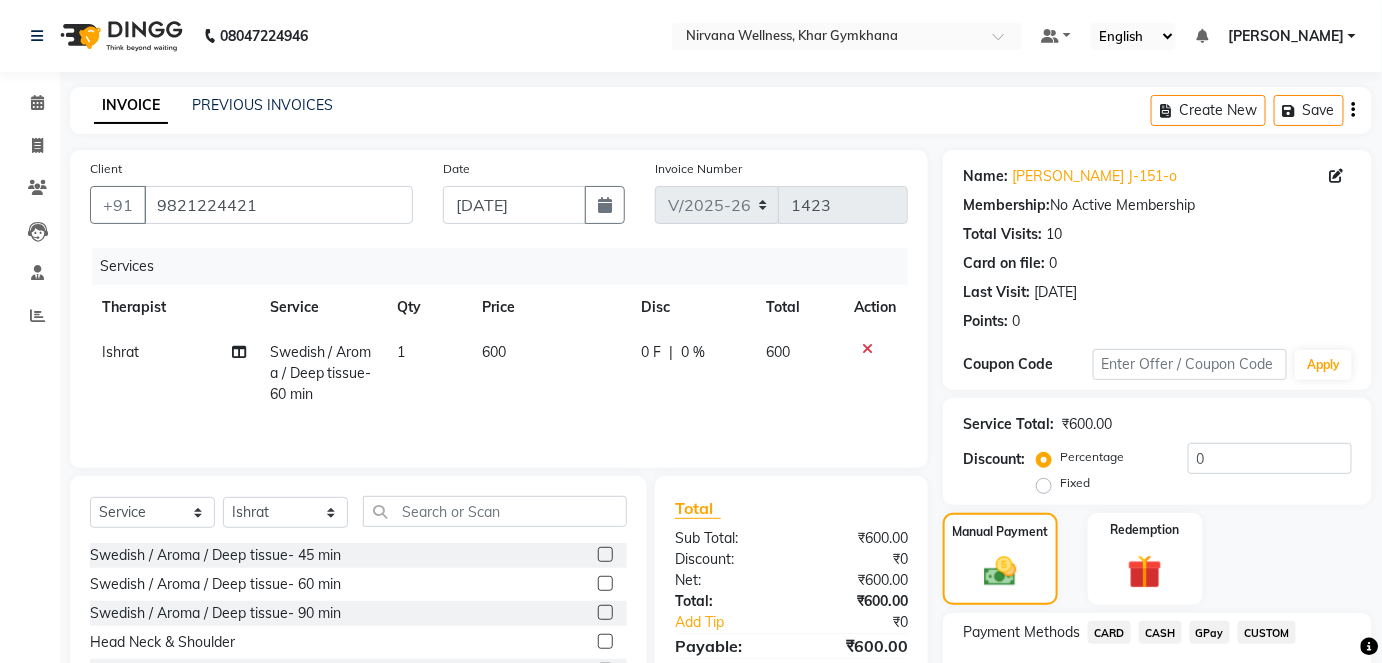 scroll, scrollTop: 140, scrollLeft: 0, axis: vertical 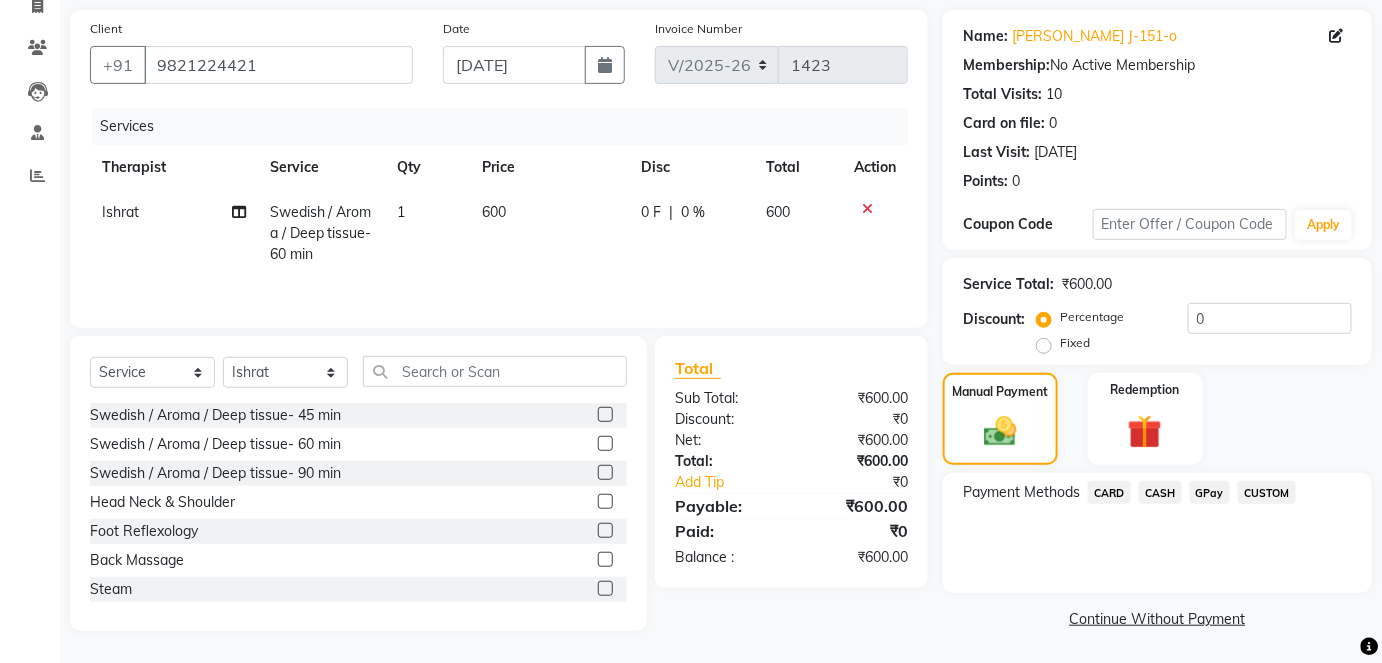 click on "CASH" 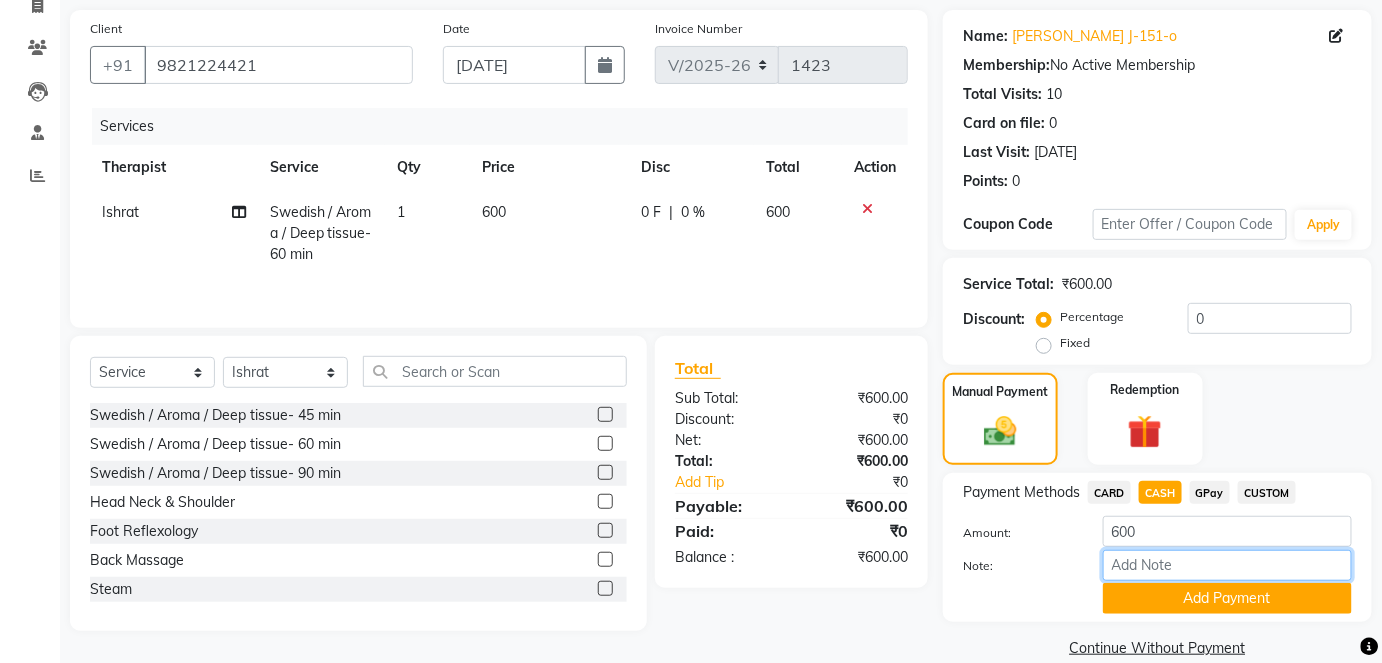 click on "Note:" at bounding box center (1227, 565) 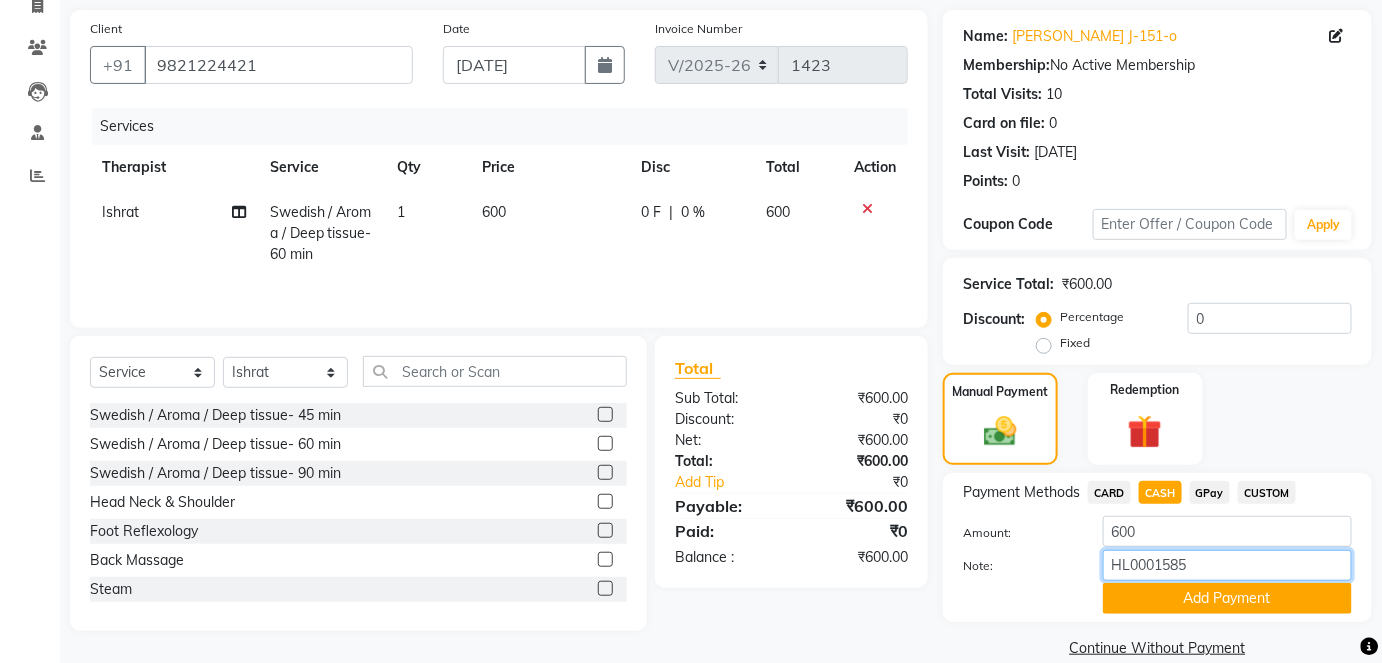 type on "HL0001585" 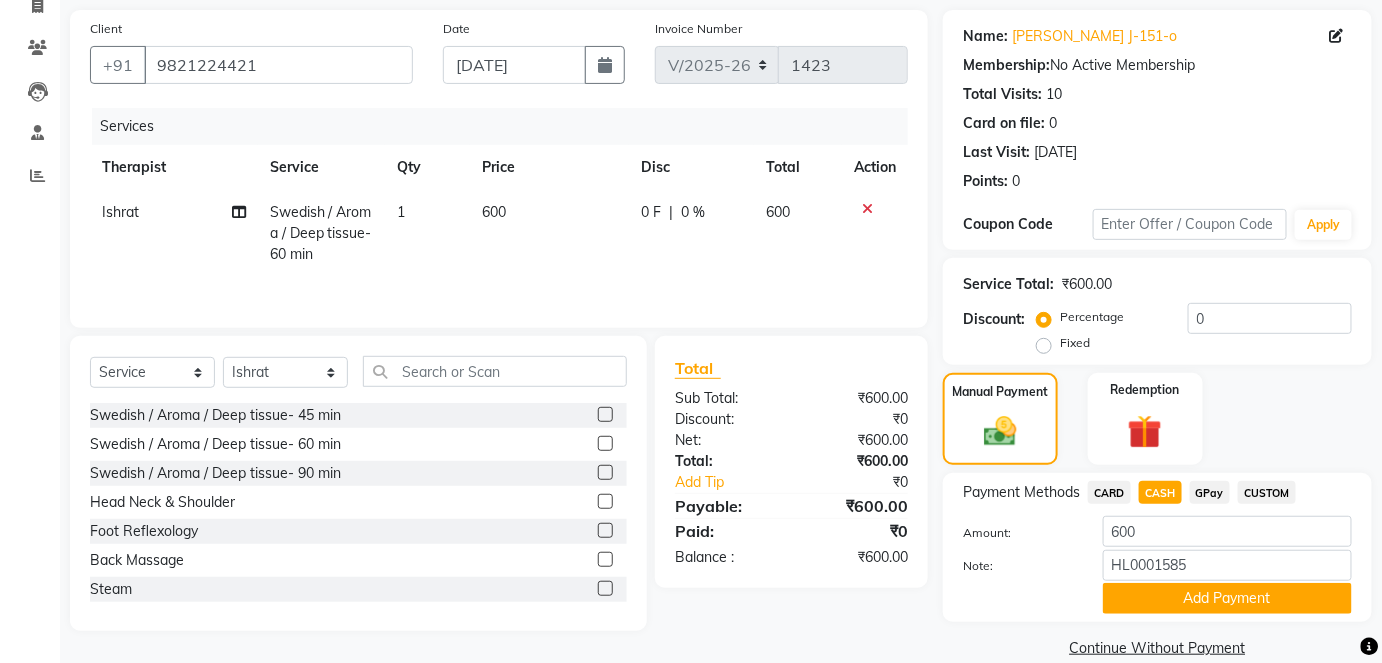 click on "Name: [PERSON_NAME] J-151-o Membership:  No Active Membership  Total Visits:  10 Card on file:  0 Last Visit:   [DATE] Points:   0  Coupon Code Apply Service Total:  ₹600.00  Discount:  Percentage   Fixed  0 Manual Payment Redemption Payment Methods  CARD   CASH   GPay   CUSTOM  Amount: 600 Note: HL0001585 Add Payment  Continue Without Payment" 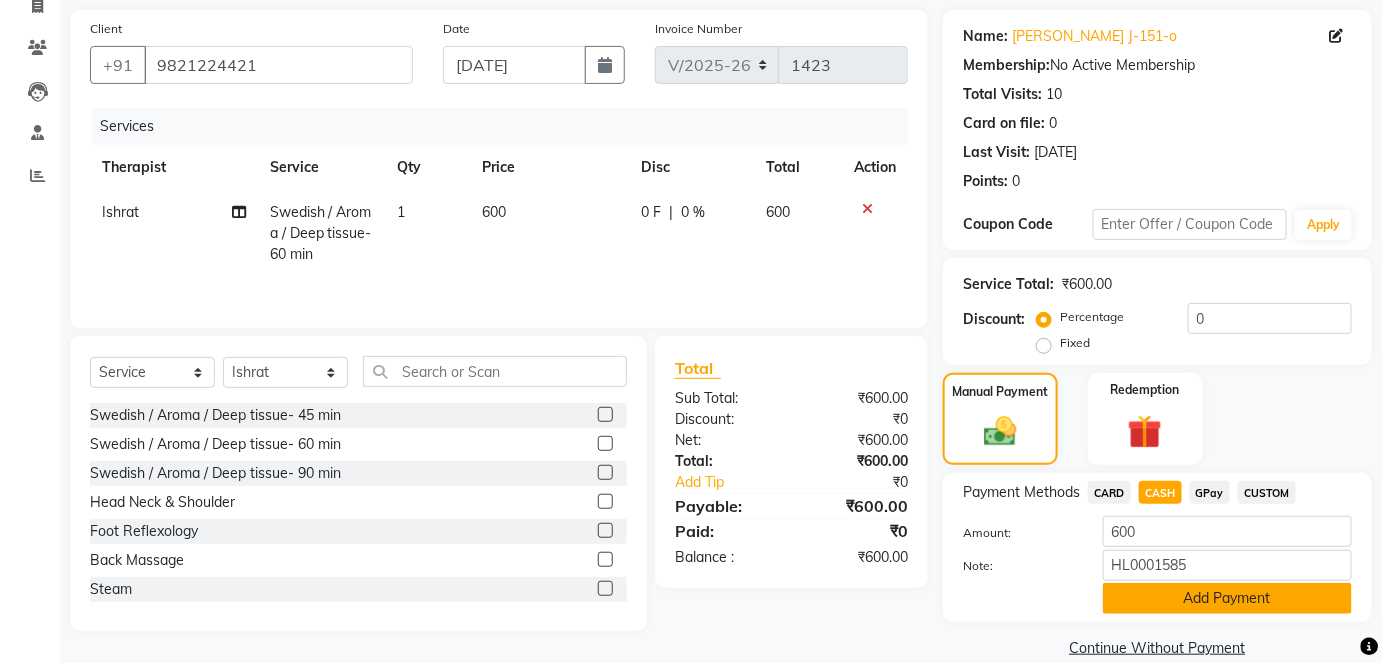 click on "Add Payment" 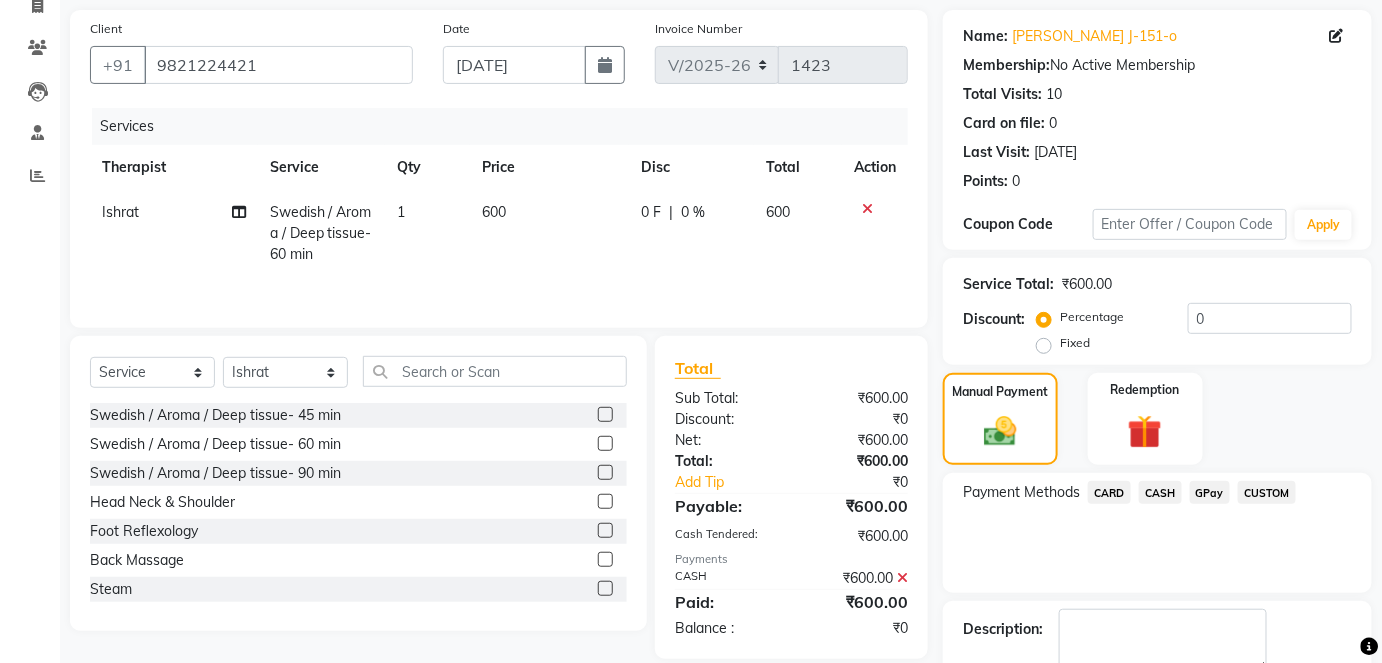 scroll, scrollTop: 252, scrollLeft: 0, axis: vertical 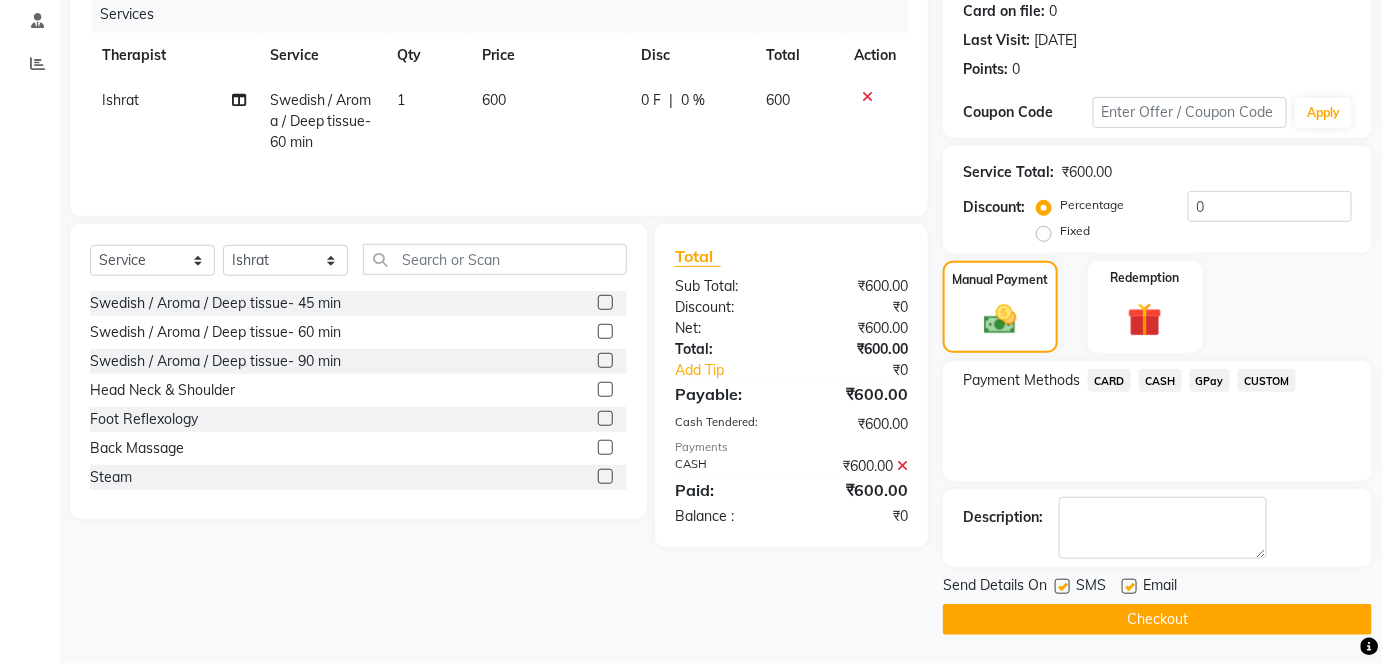click on "Checkout" 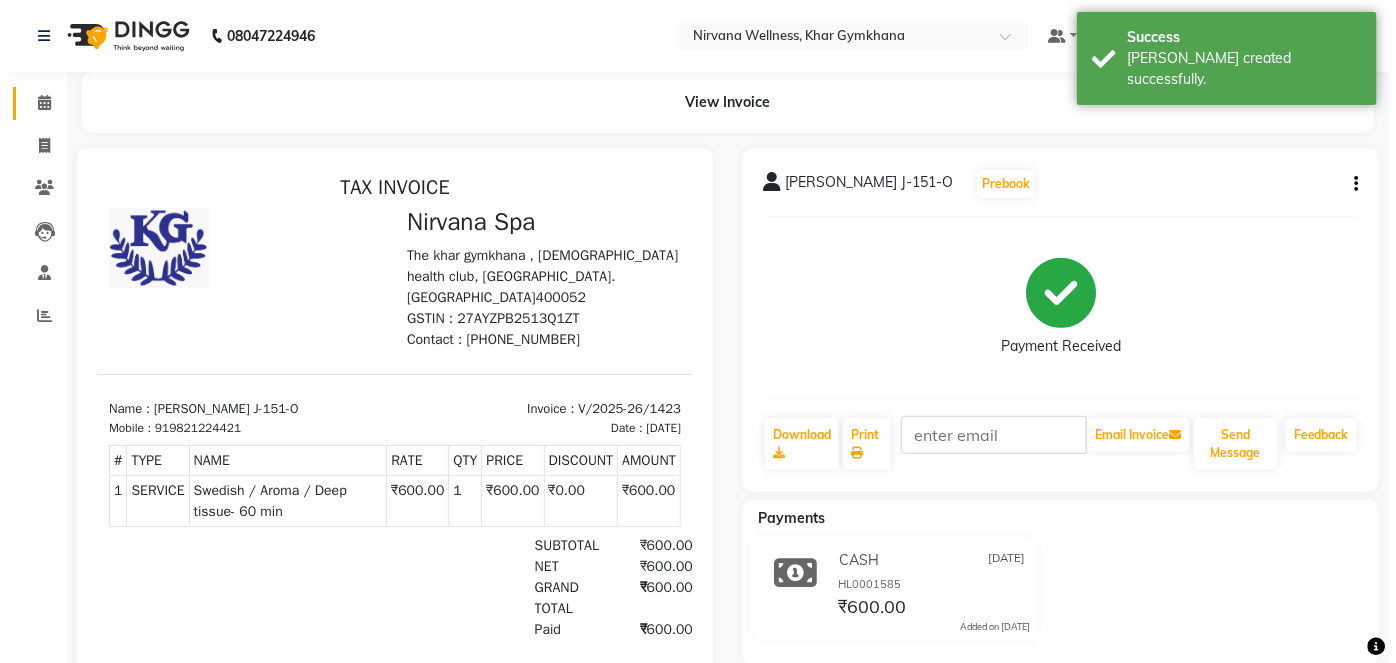 scroll, scrollTop: 0, scrollLeft: 0, axis: both 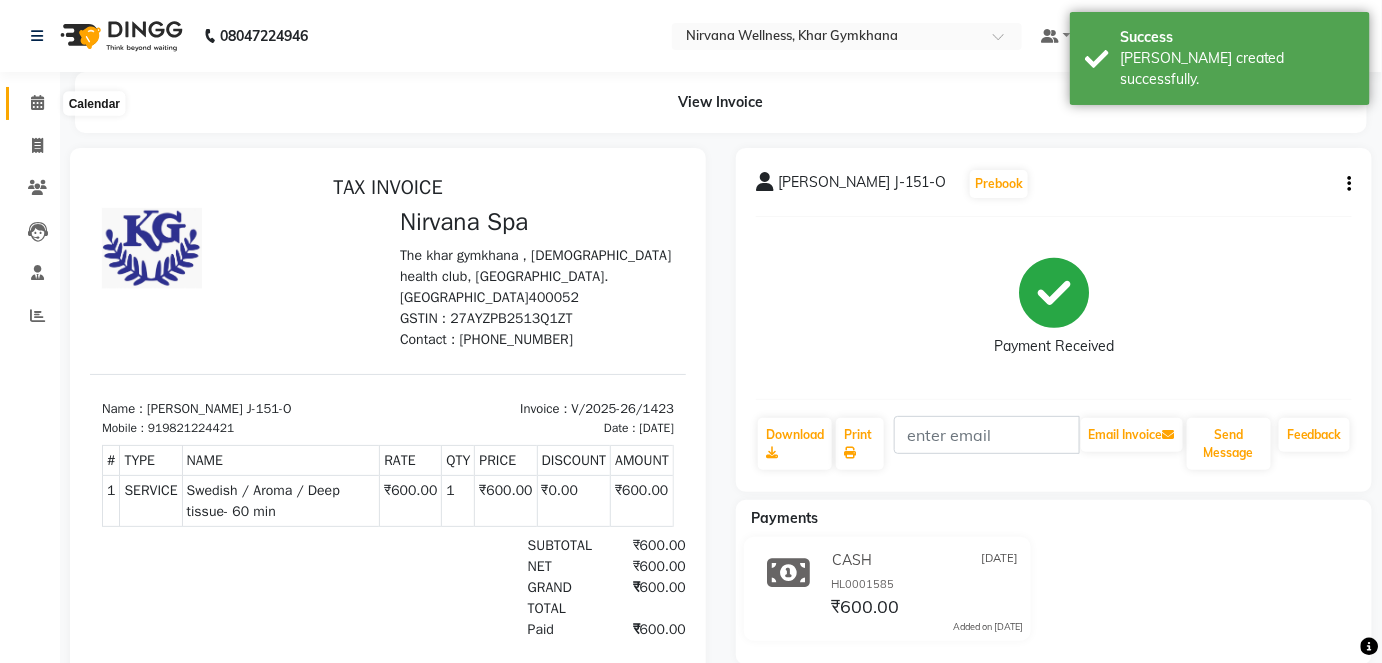 click 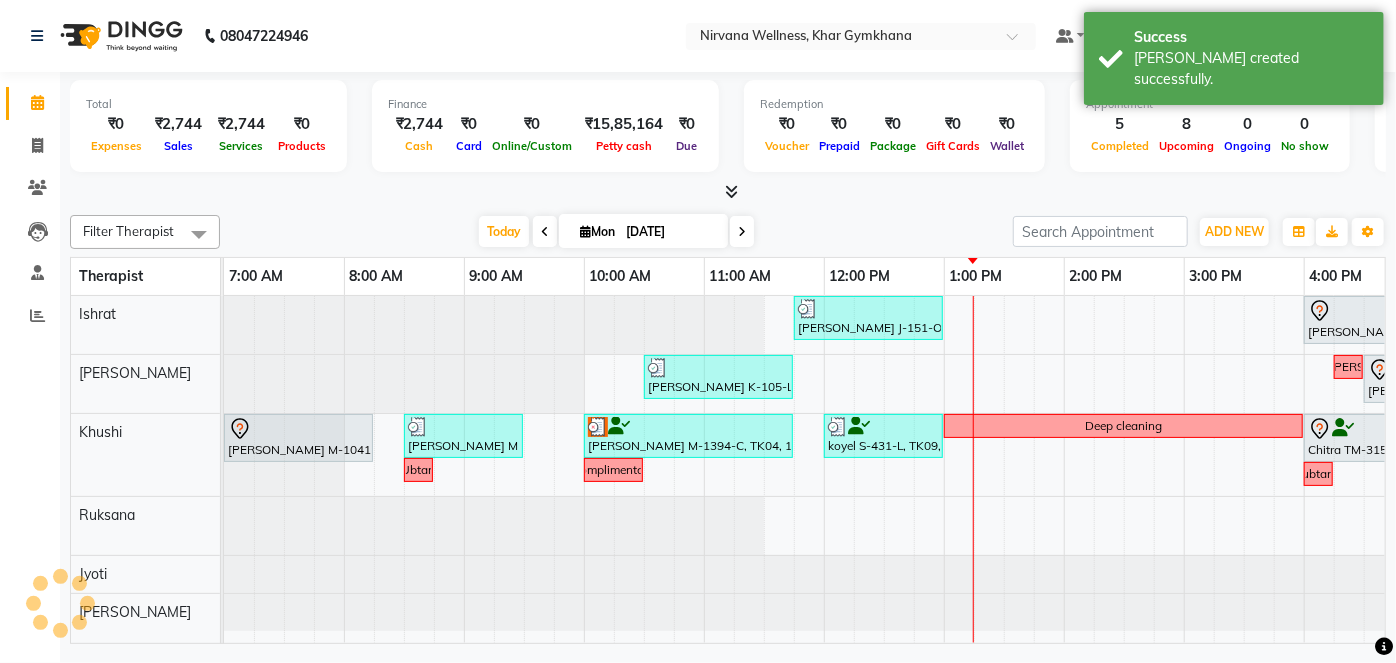 scroll, scrollTop: 0, scrollLeft: 0, axis: both 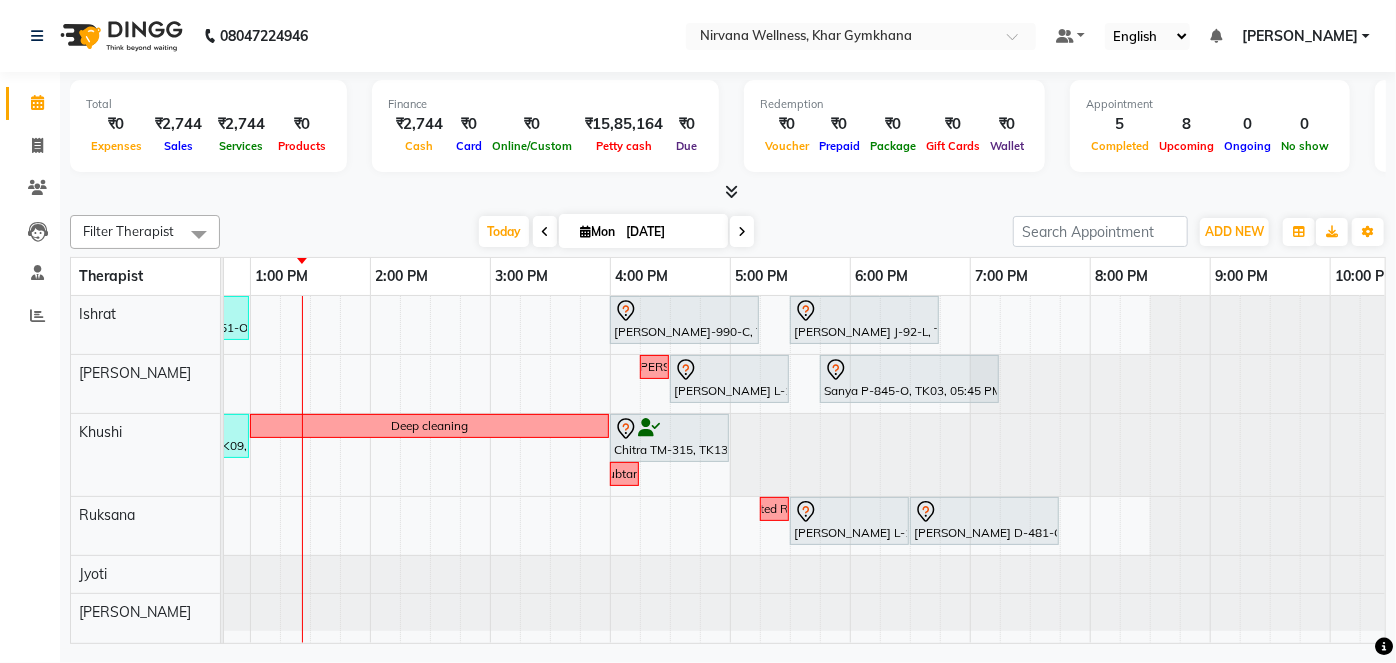 click at bounding box center (742, 232) 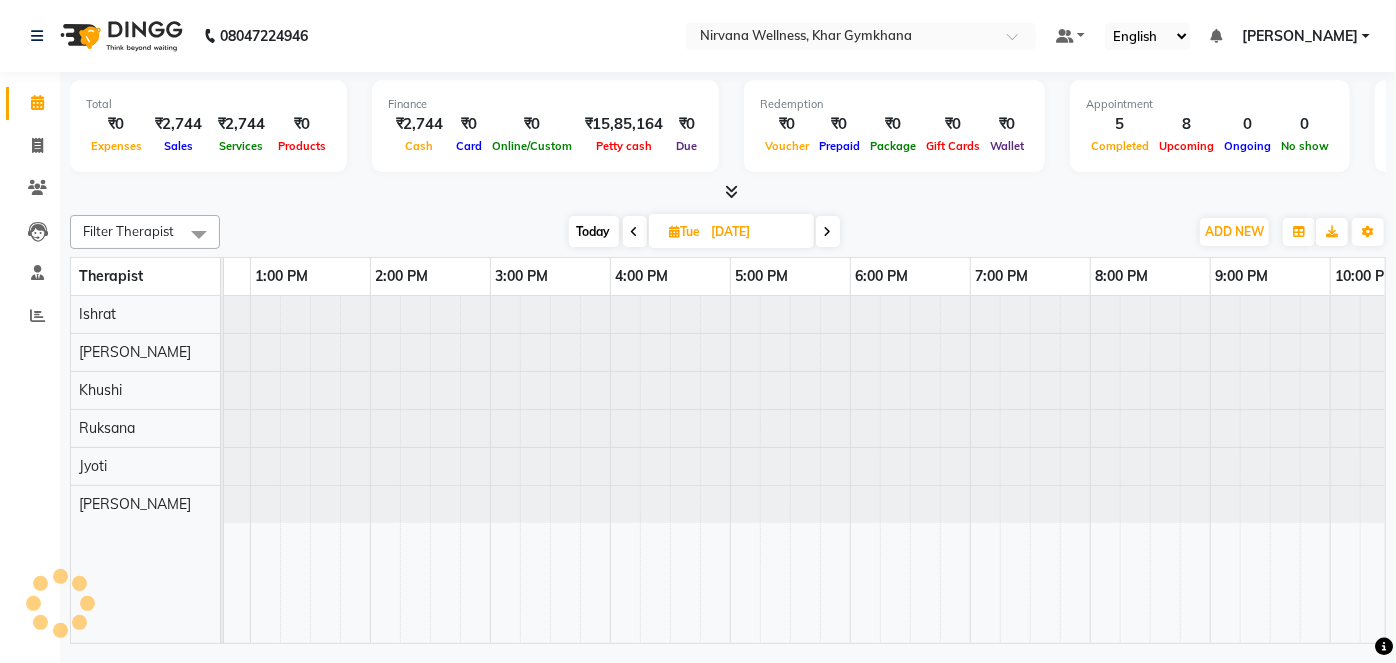 scroll, scrollTop: 0, scrollLeft: 720, axis: horizontal 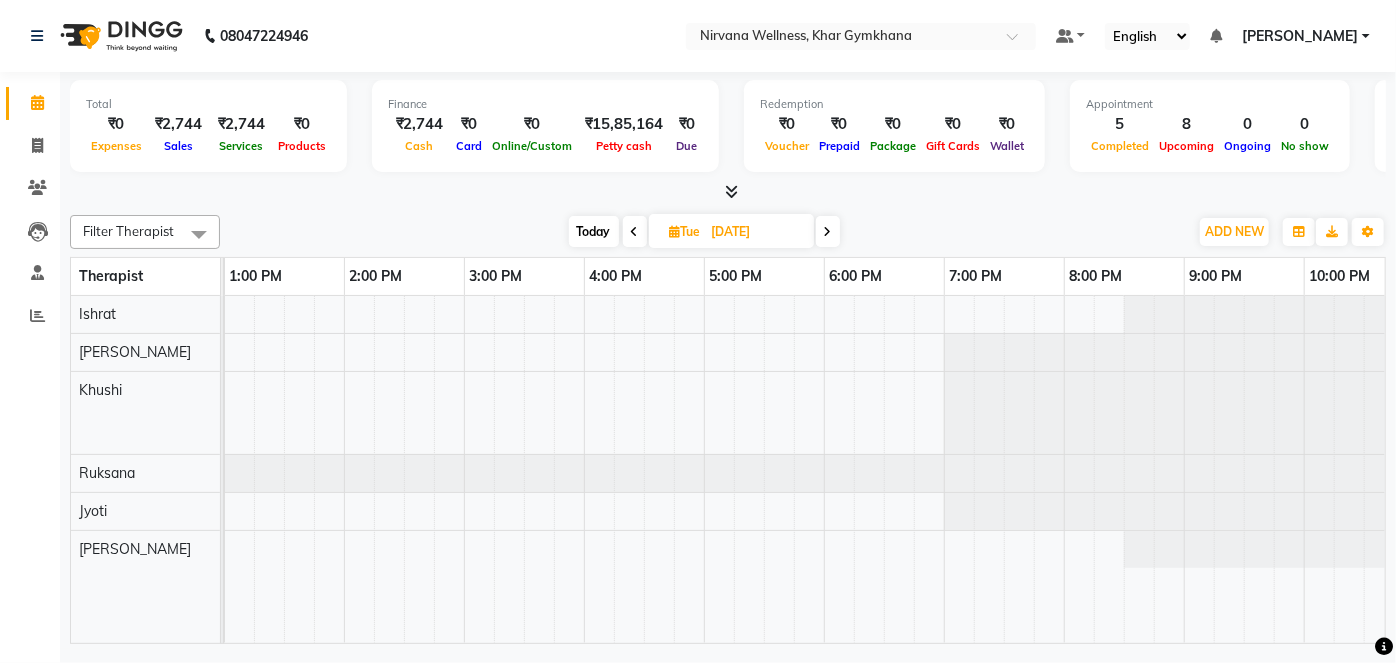 click on "[PERSON_NAME] A-151-L, 11:30 AM-12:45 PM, Swedish / Aroma / Deep tissue- 60 min  Complimentary" at bounding box center [464, 469] 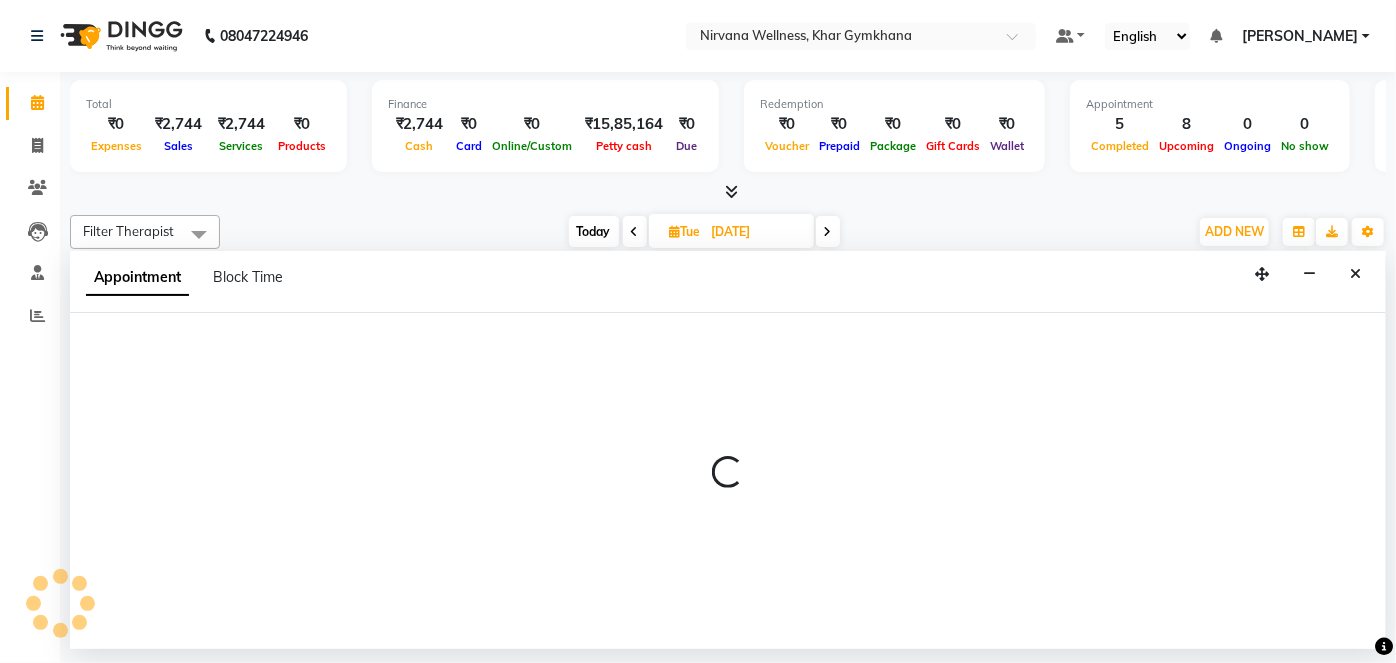 select on "67021" 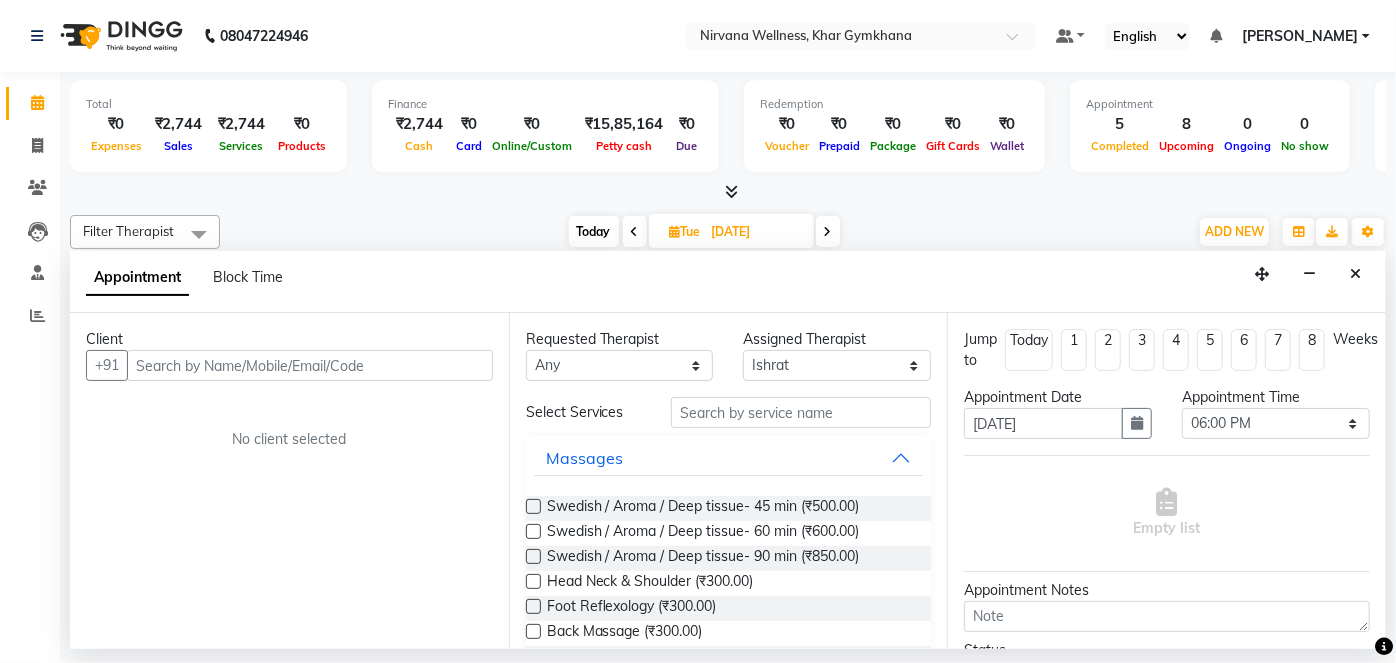 click at bounding box center (310, 365) 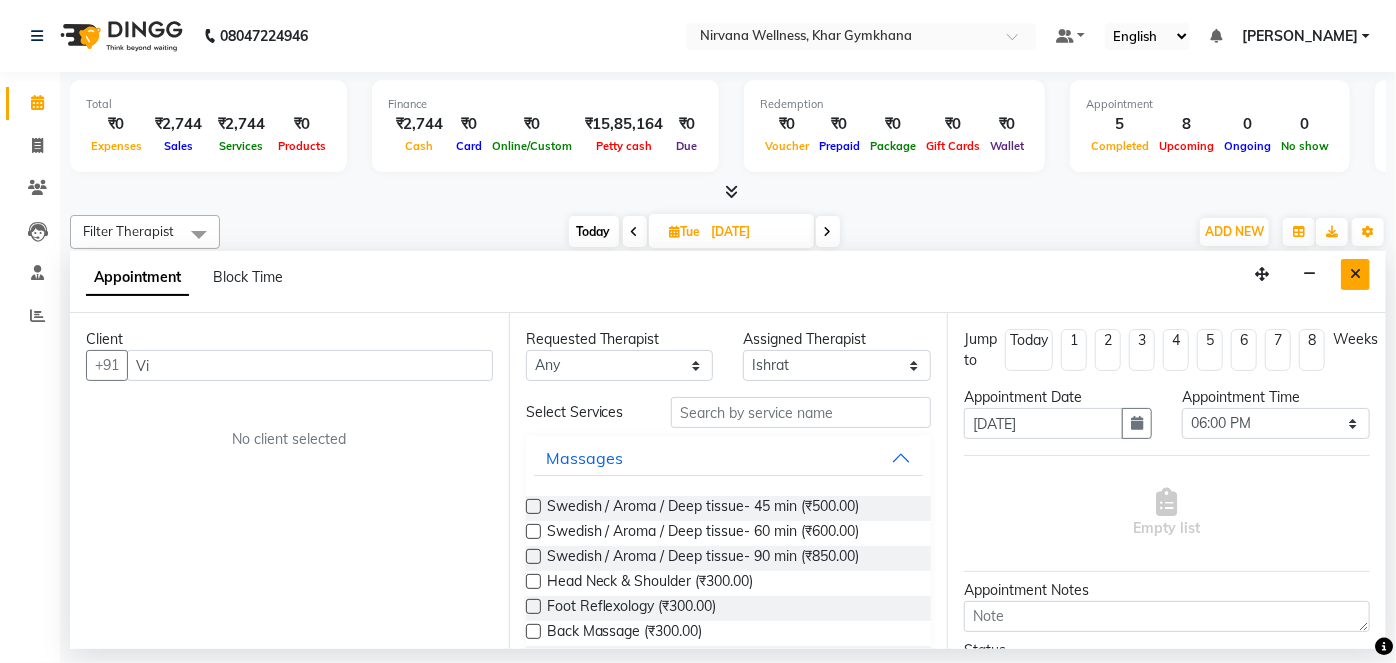 type on "Vi" 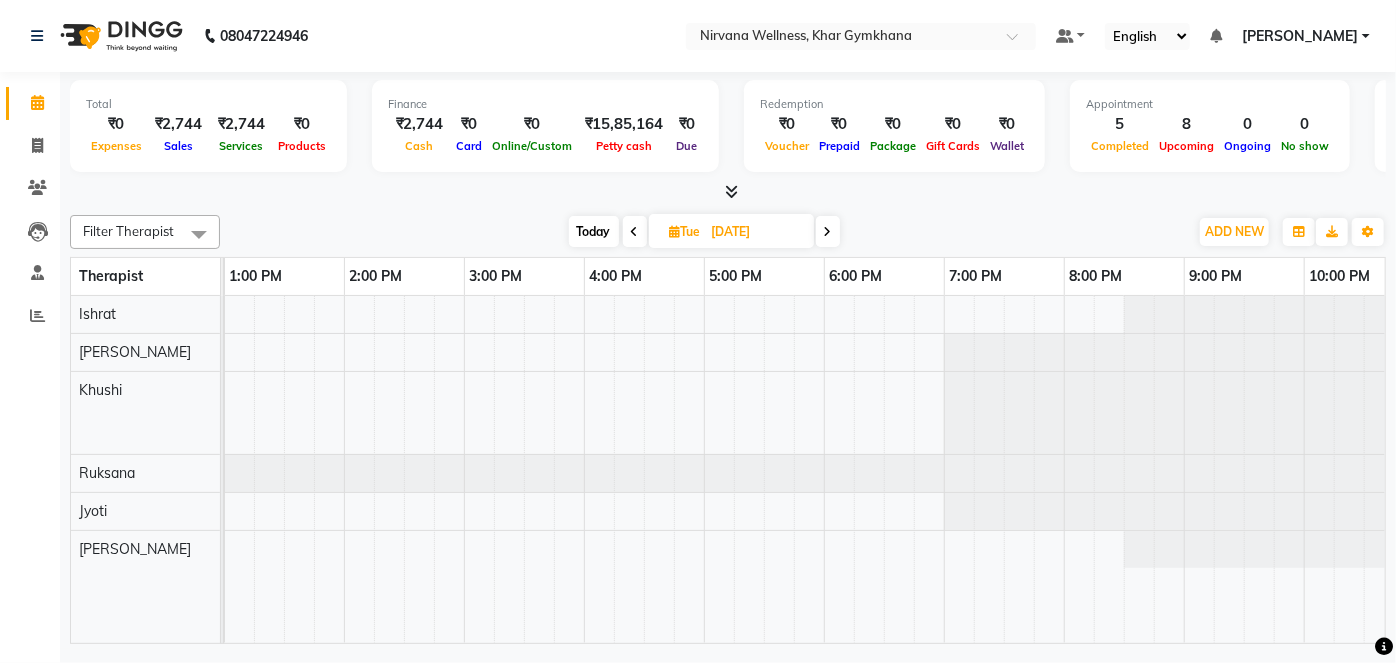 scroll, scrollTop: 0, scrollLeft: 400, axis: horizontal 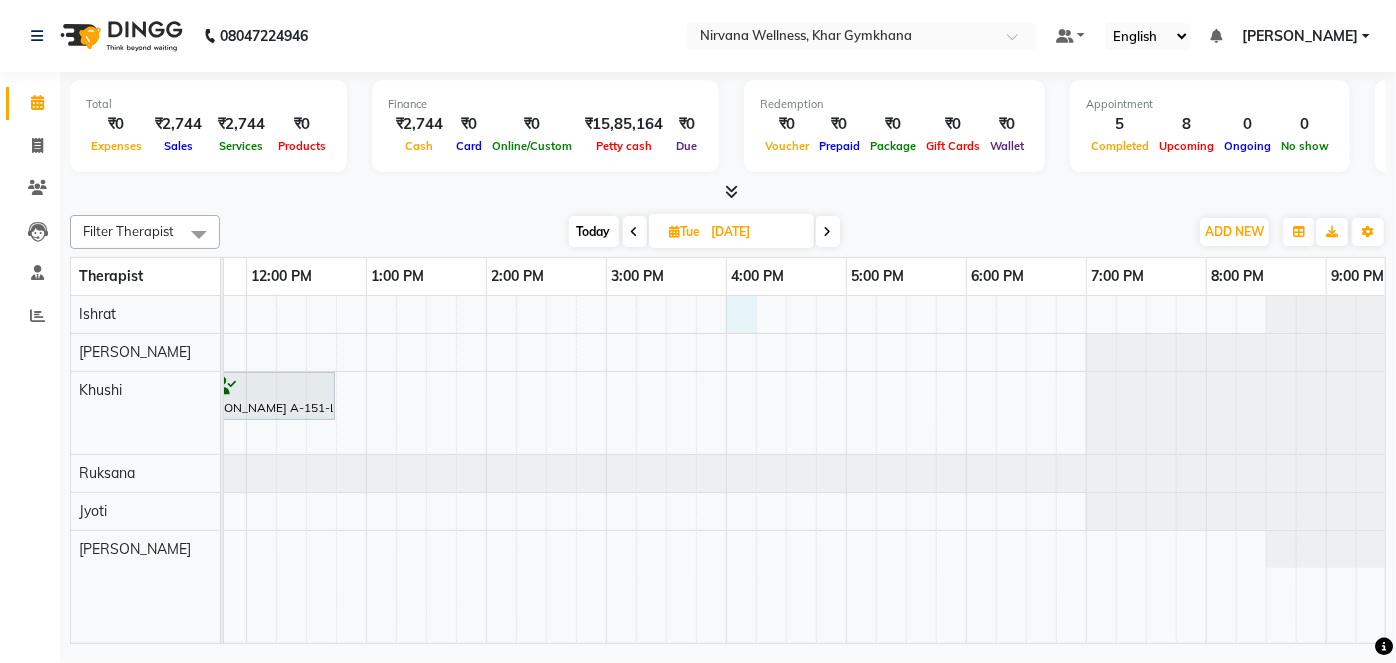 click on "[PERSON_NAME] A-151-L, 11:30 AM-12:45 PM, Swedish / Aroma / Deep tissue- 60 min  Complimentary" at bounding box center (606, 469) 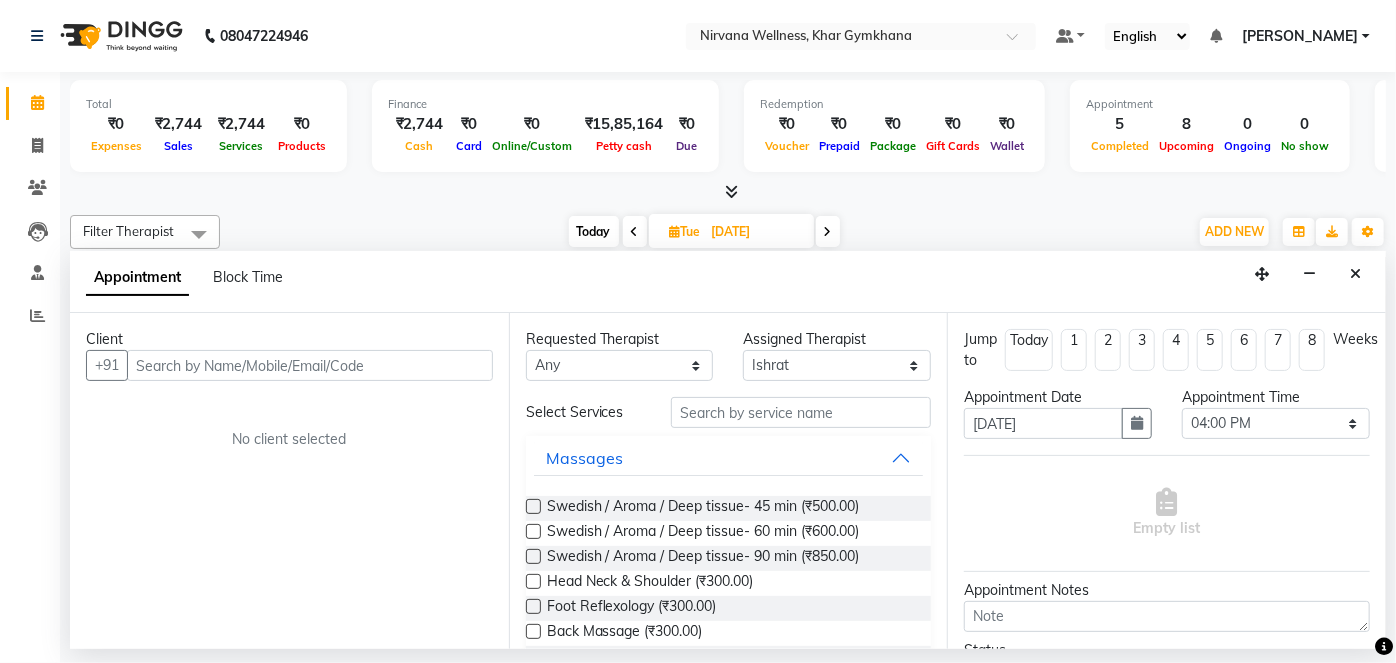 click at bounding box center (310, 365) 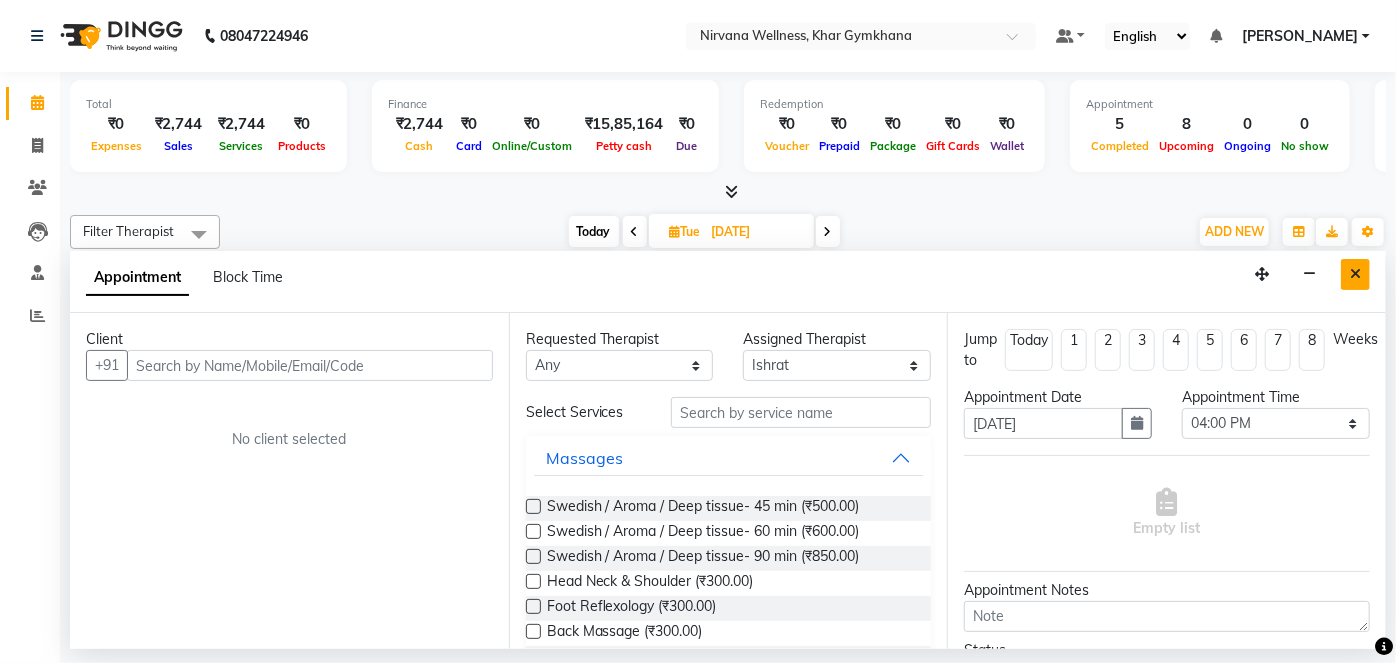 click at bounding box center [1355, 274] 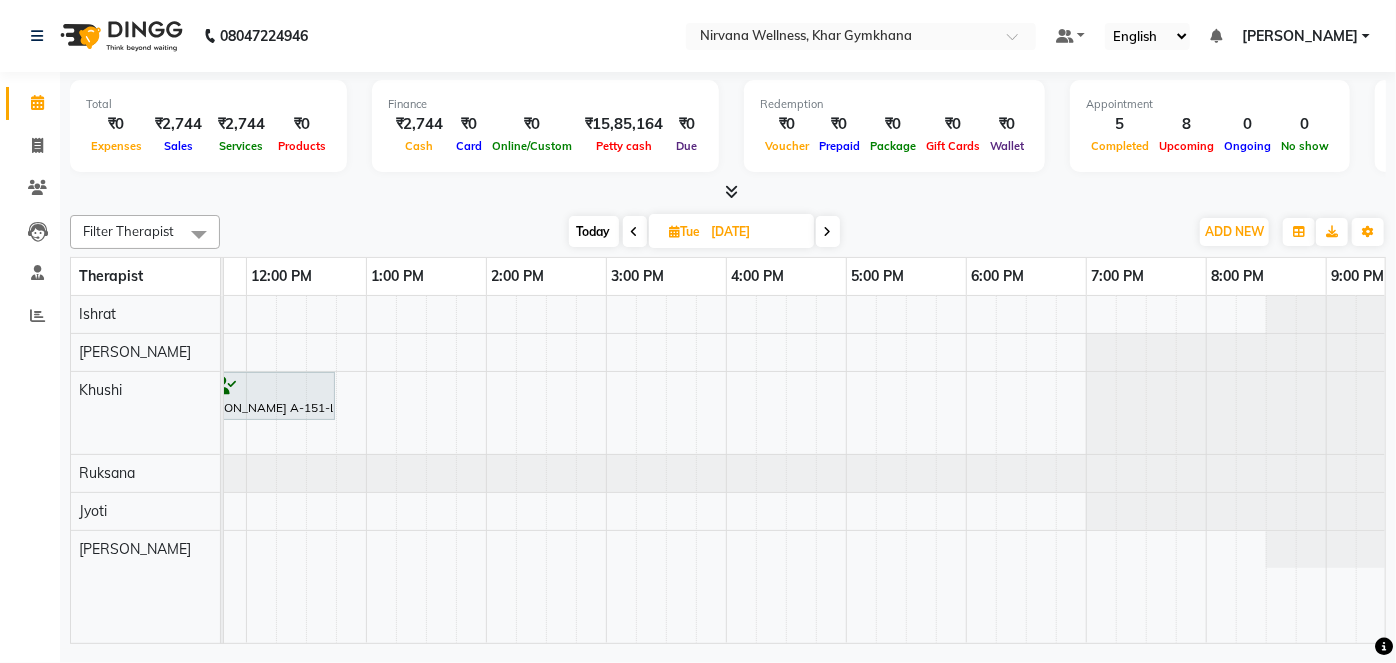 click on "[PERSON_NAME] A-151-L, 11:30 AM-12:45 PM, Swedish / Aroma / Deep tissue- 60 min  Complimentary" at bounding box center [606, 469] 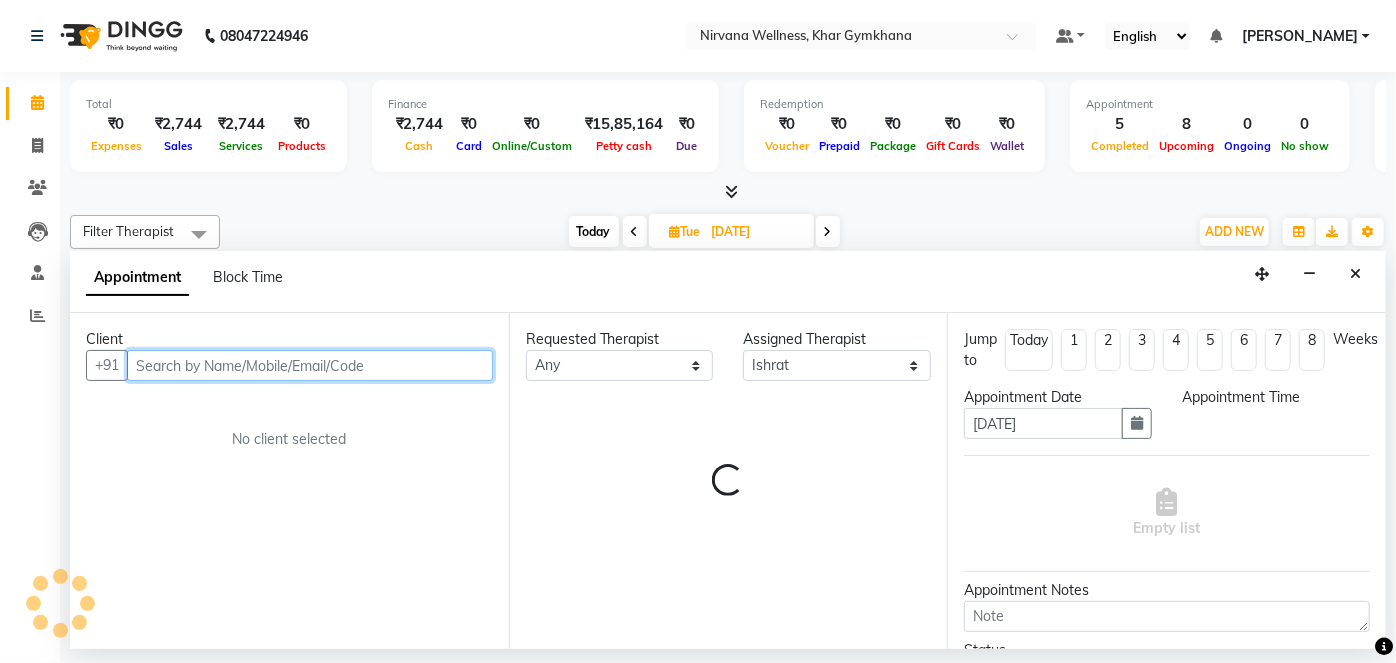 select on "1080" 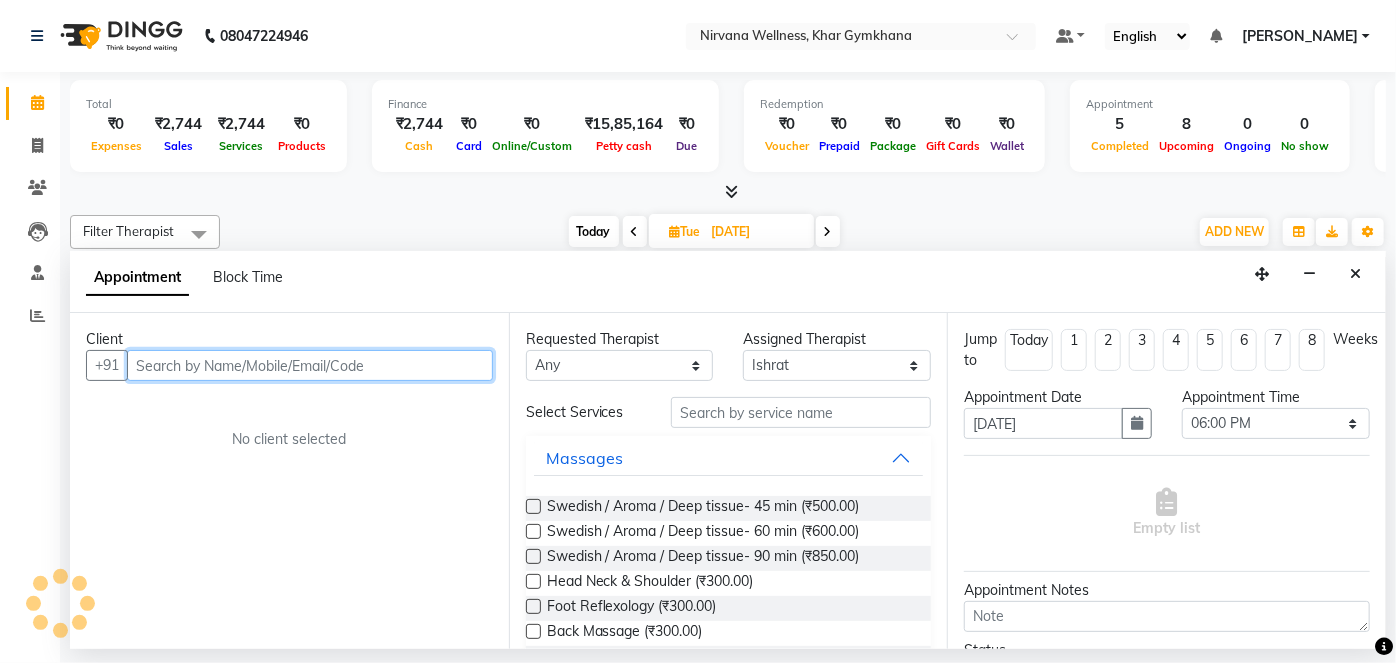 click at bounding box center [310, 365] 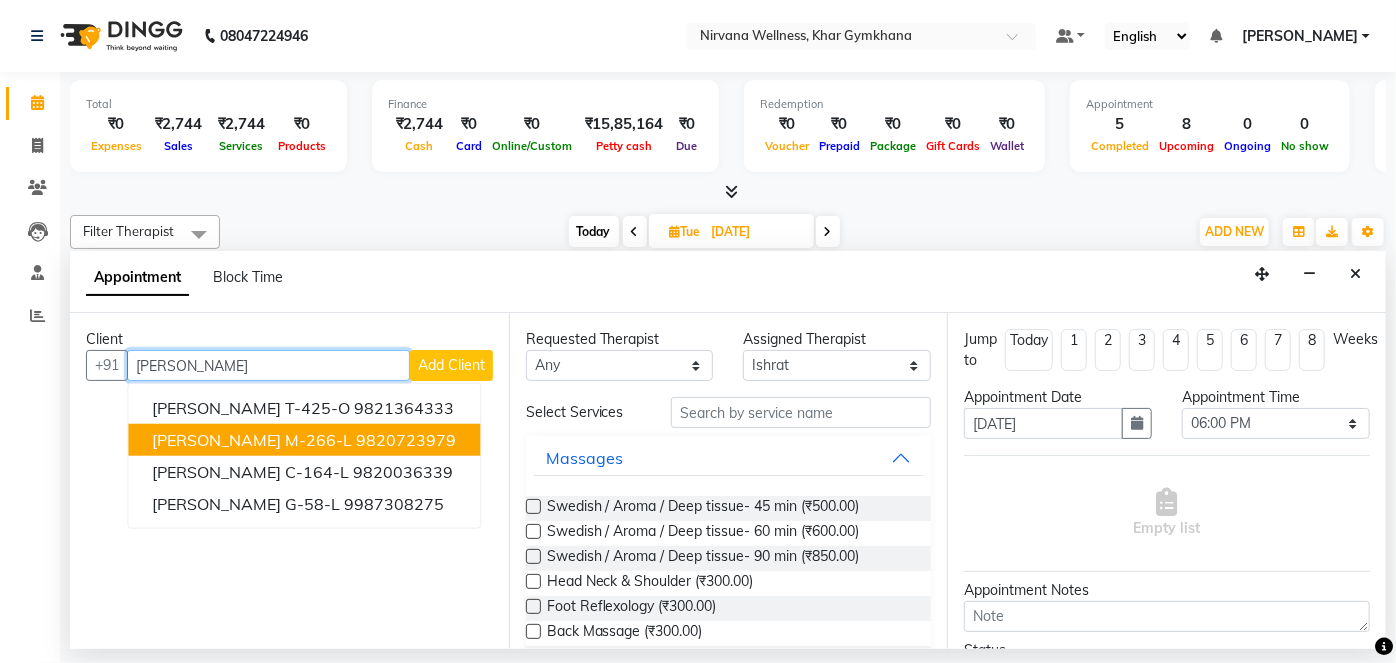 click on "9820723979" at bounding box center [406, 440] 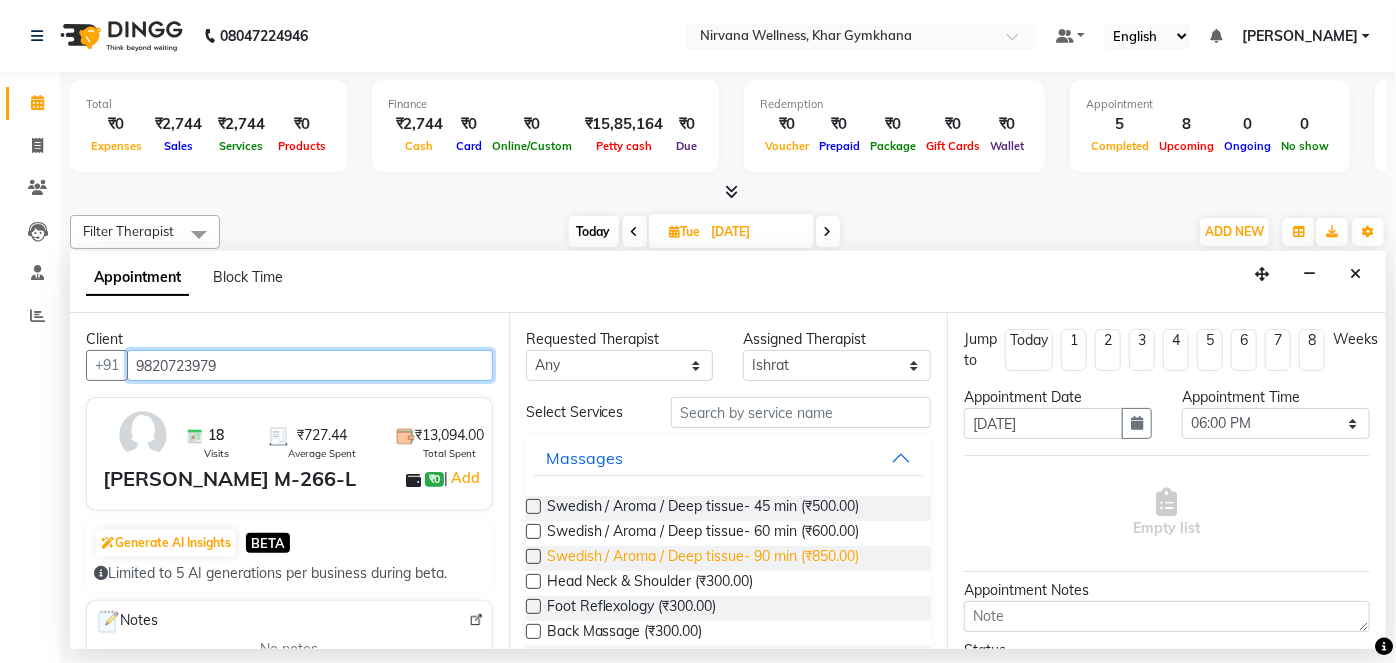 type on "9820723979" 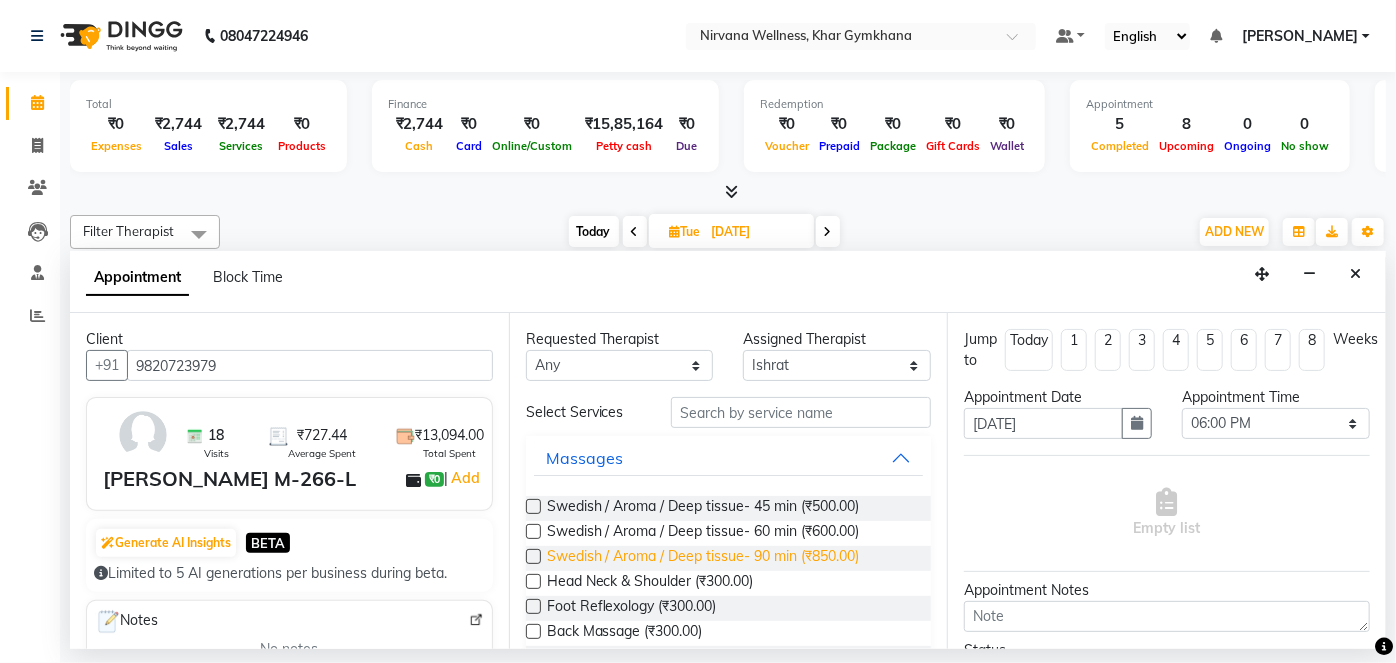 click on "Swedish / Aroma / Deep tissue- 90 min (₹850.00)" at bounding box center [703, 558] 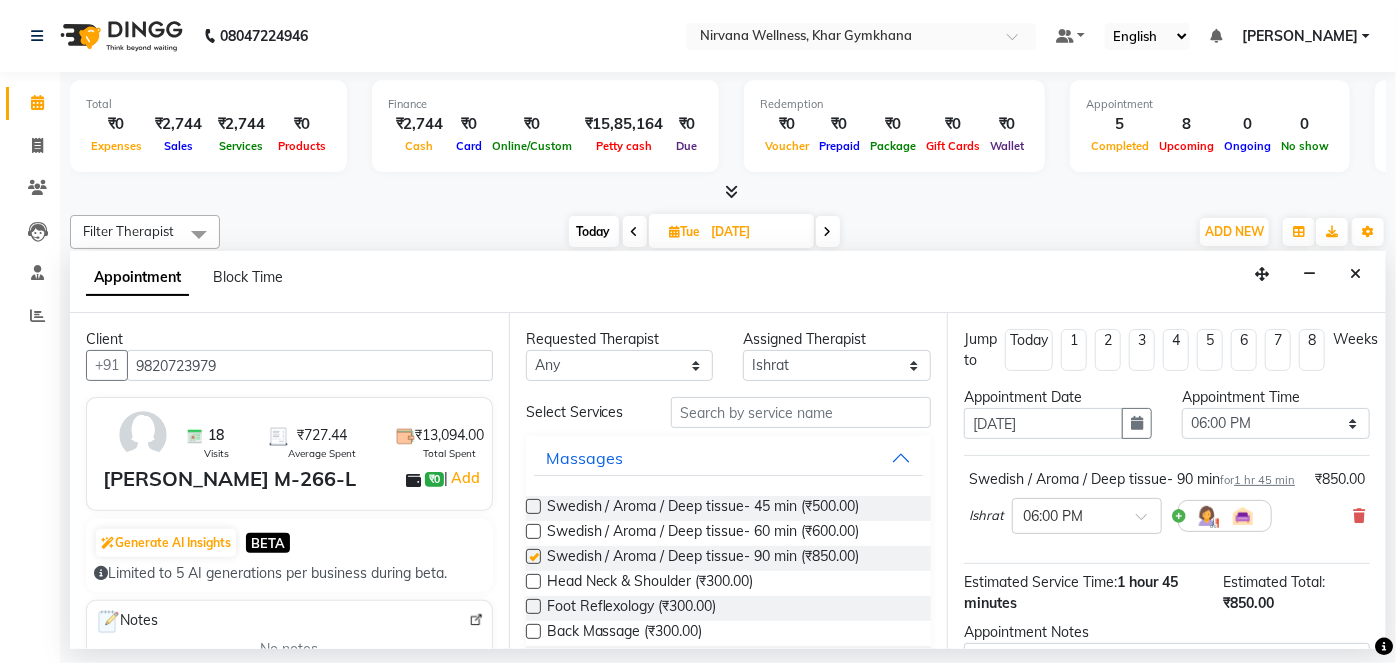 checkbox on "false" 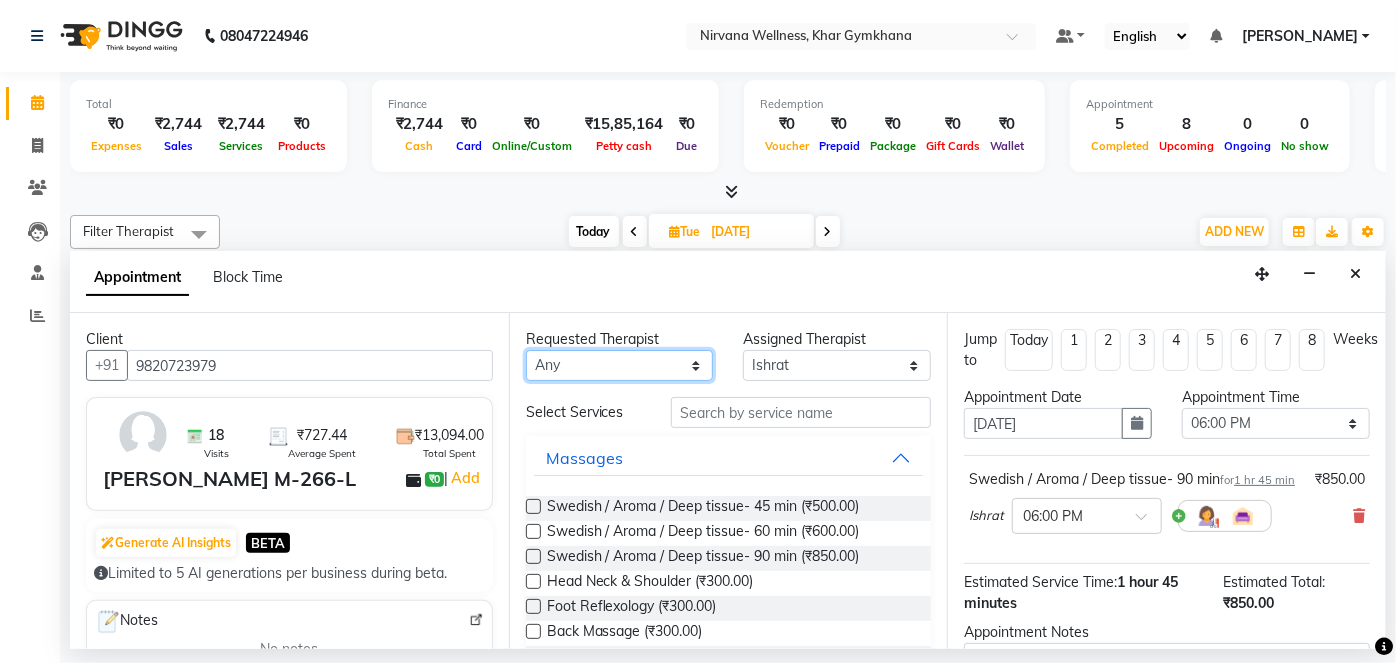 click on "Any [PERSON_NAME] Jyoti [PERSON_NAME] [PERSON_NAME]" at bounding box center (620, 365) 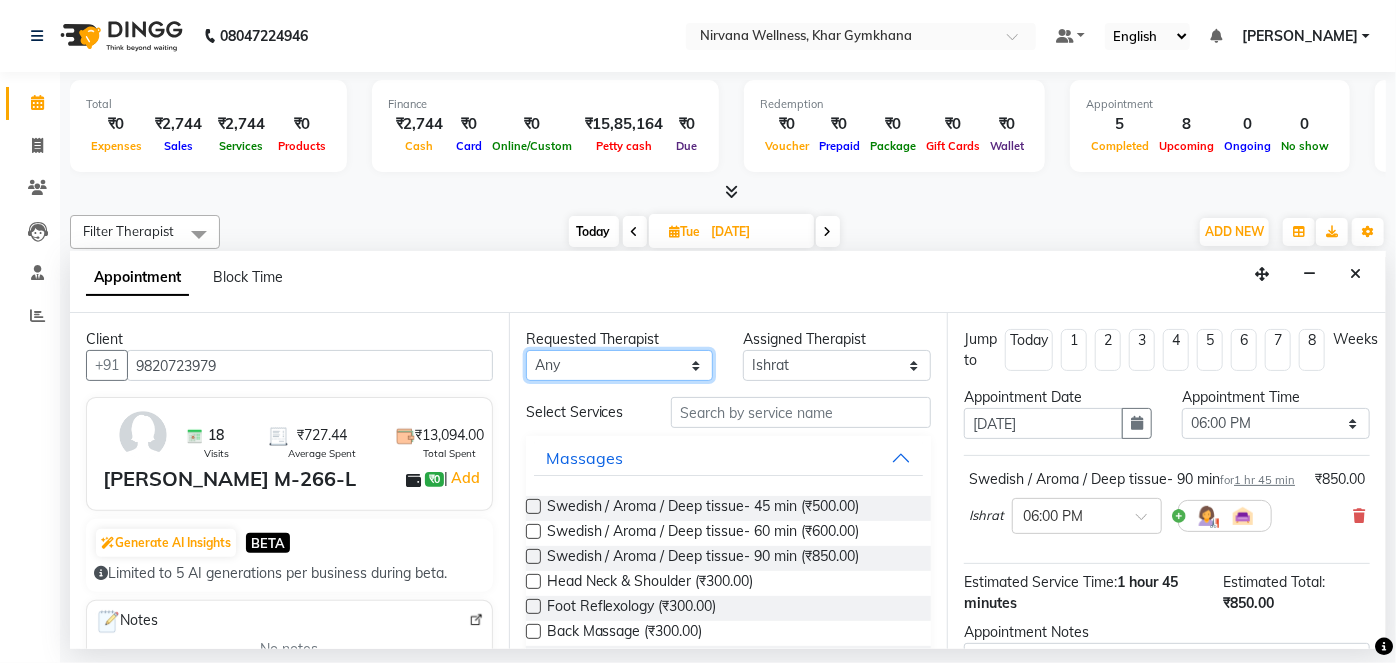select on "67021" 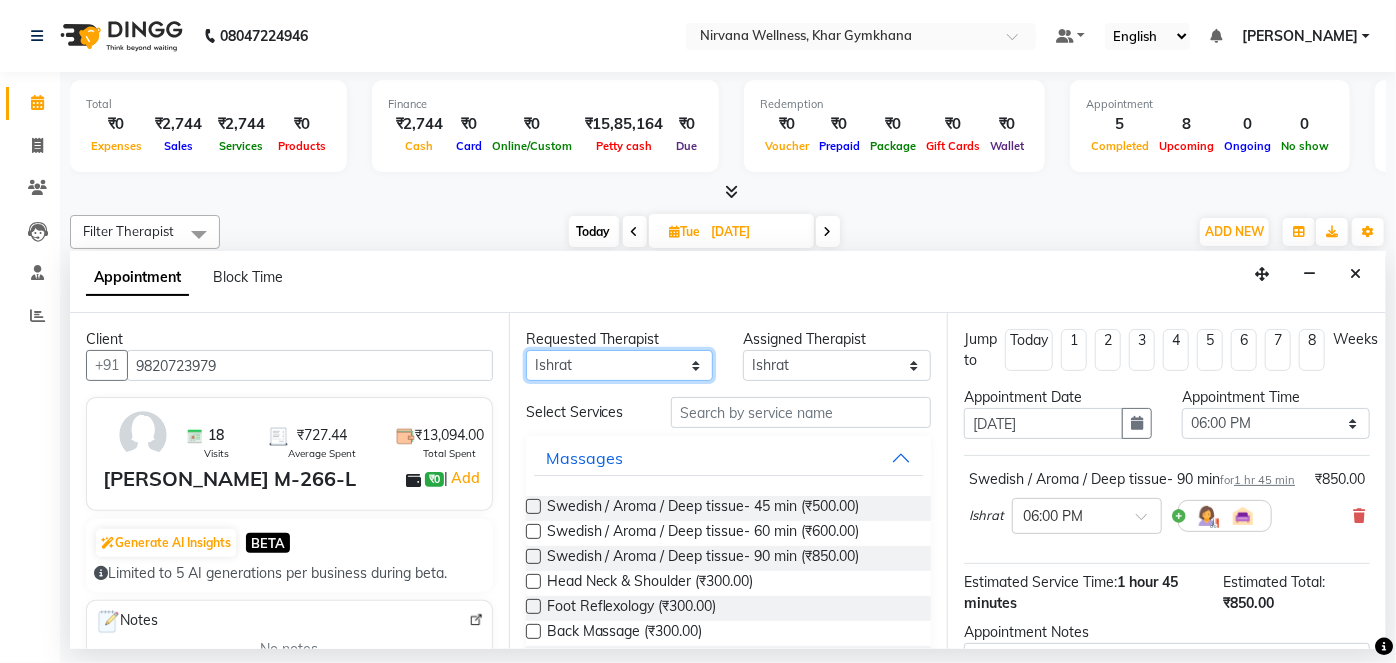 click on "Any [PERSON_NAME] Jyoti [PERSON_NAME] [PERSON_NAME]" at bounding box center [620, 365] 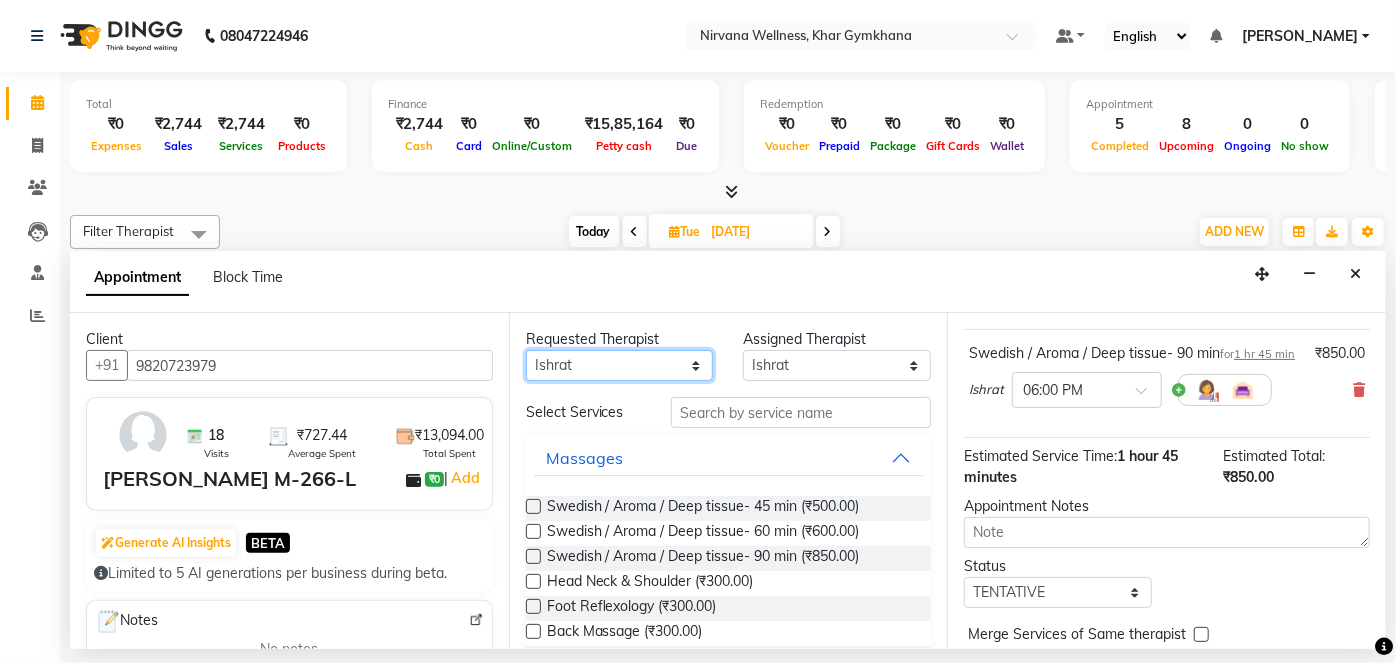 scroll, scrollTop: 231, scrollLeft: 0, axis: vertical 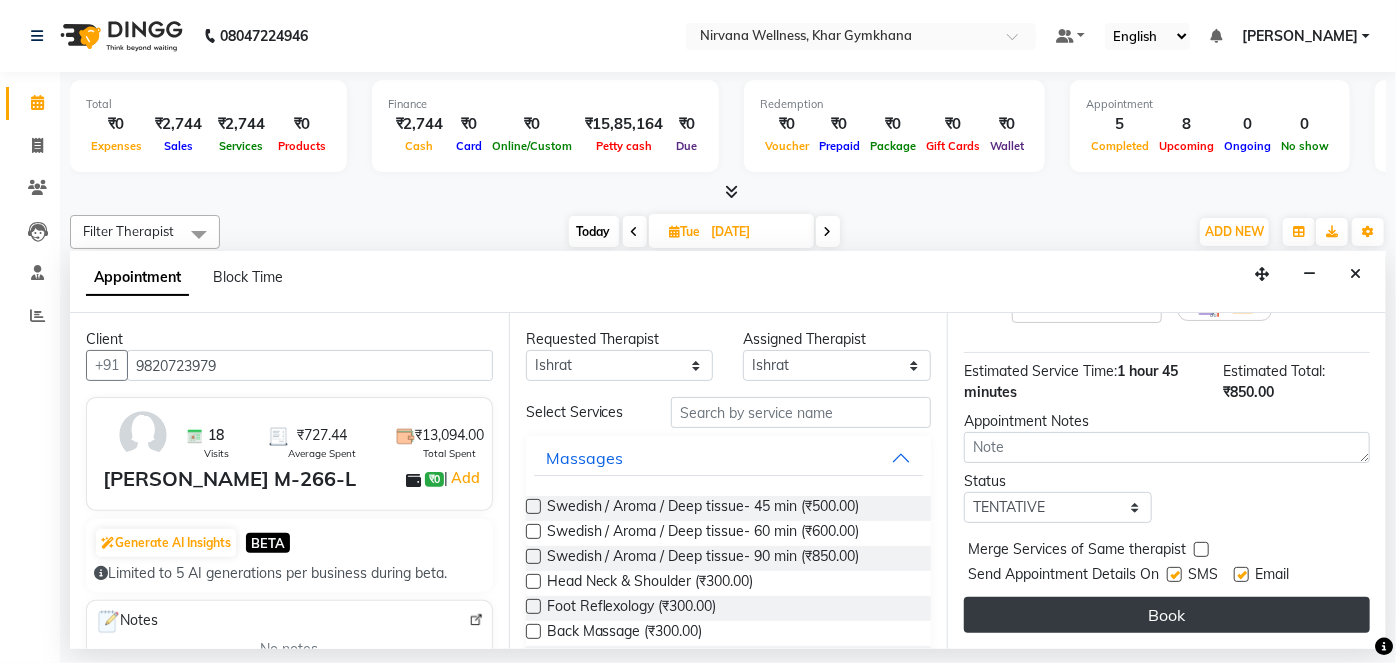 click on "Book" at bounding box center [1167, 615] 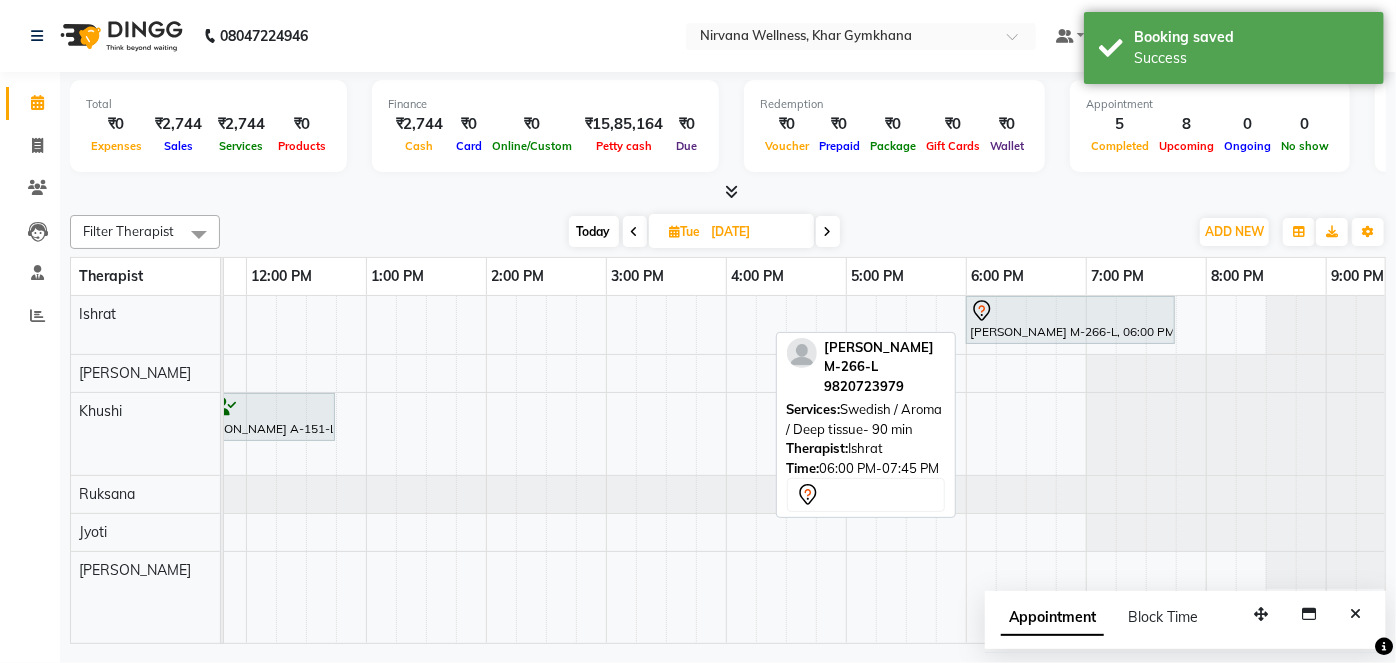 click on "[PERSON_NAME] M-266-L, 06:00 PM-07:45 PM, Swedish / Aroma / Deep tissue- 90 min" at bounding box center [1070, 320] 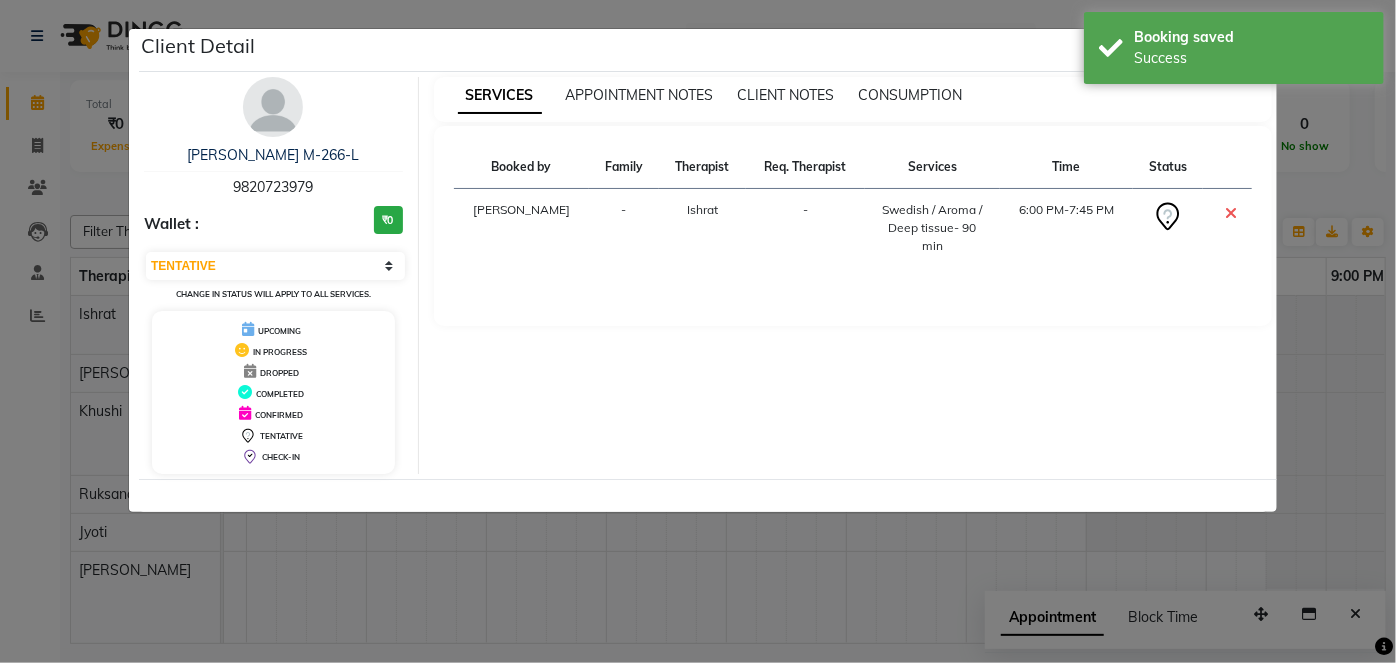 click on "Client Detail  [PERSON_NAME] M-266-L   9820723979 Wallet : ₹0 Select CONFIRMED TENTATIVE Change in status will apply to all services. UPCOMING IN PROGRESS DROPPED COMPLETED CONFIRMED TENTATIVE CHECK-IN SERVICES APPOINTMENT NOTES CLIENT NOTES CONSUMPTION Booked by Family Therapist Req. Therapist Services Time Status  [PERSON_NAME] -  Swedish / Aroma / Deep tissue- 90 min   6:00 PM-7:45 PM" 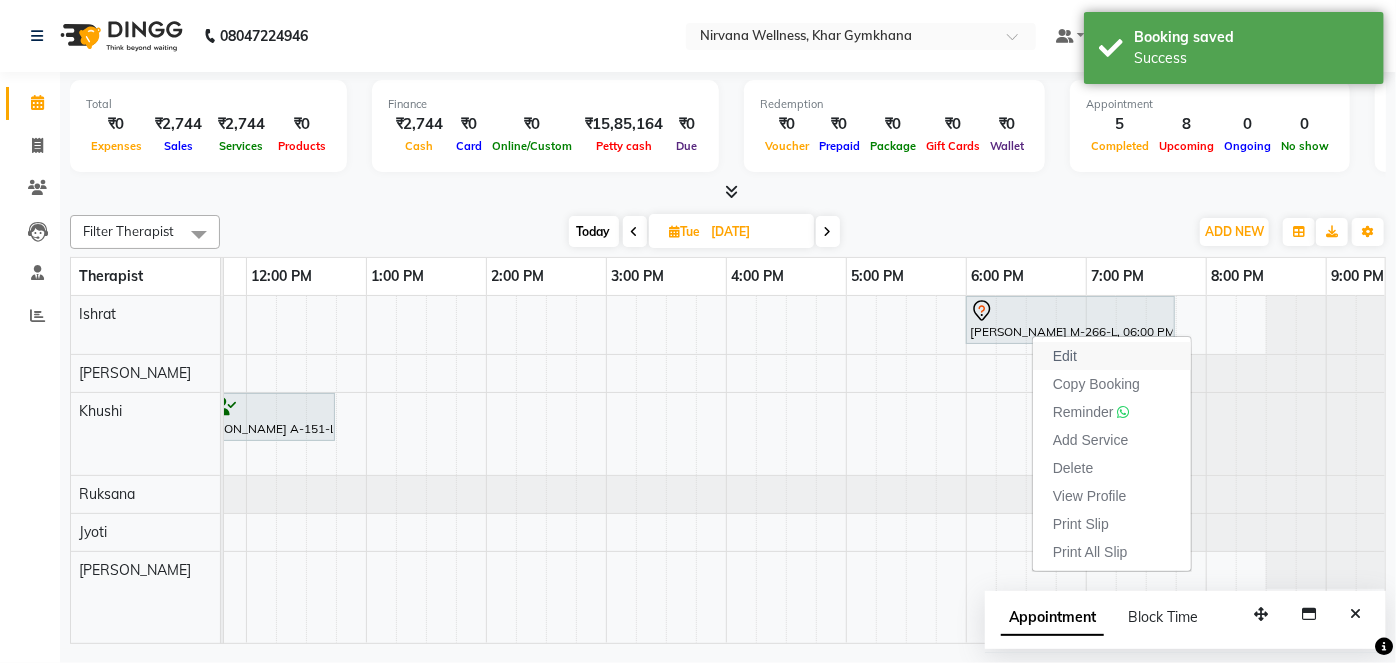 click on "Edit" at bounding box center [1065, 356] 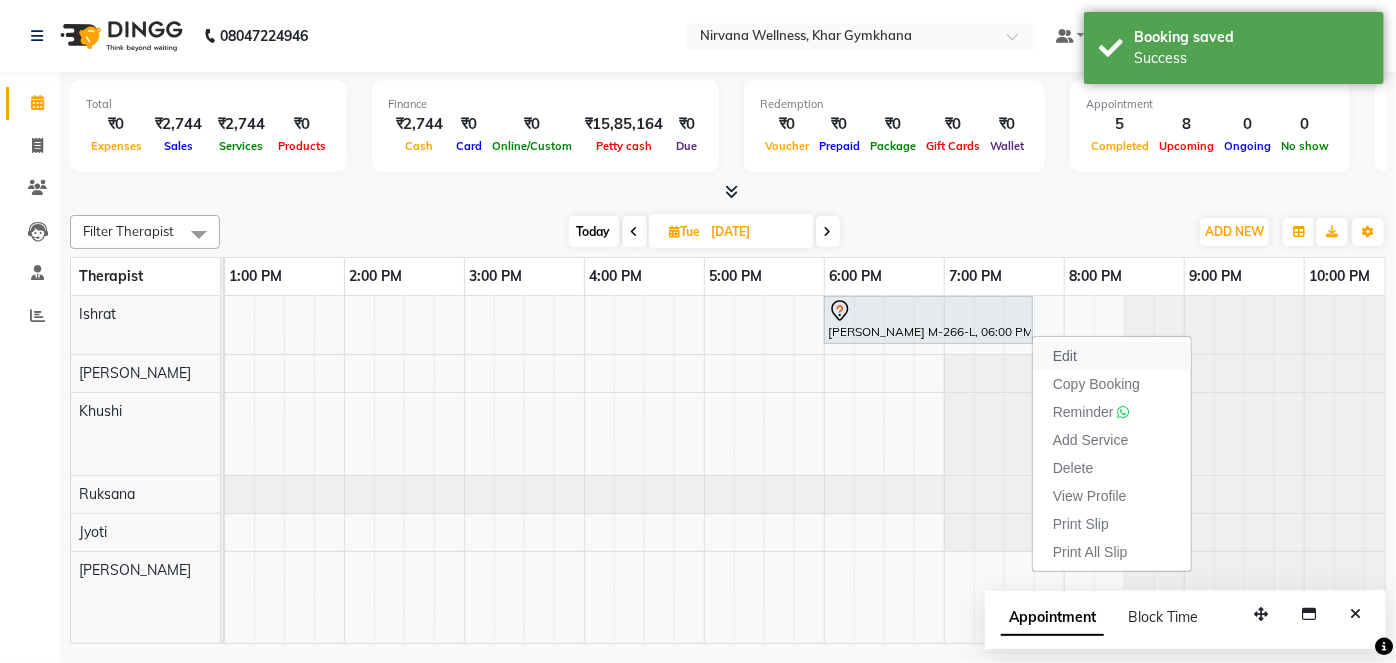 select on "67021" 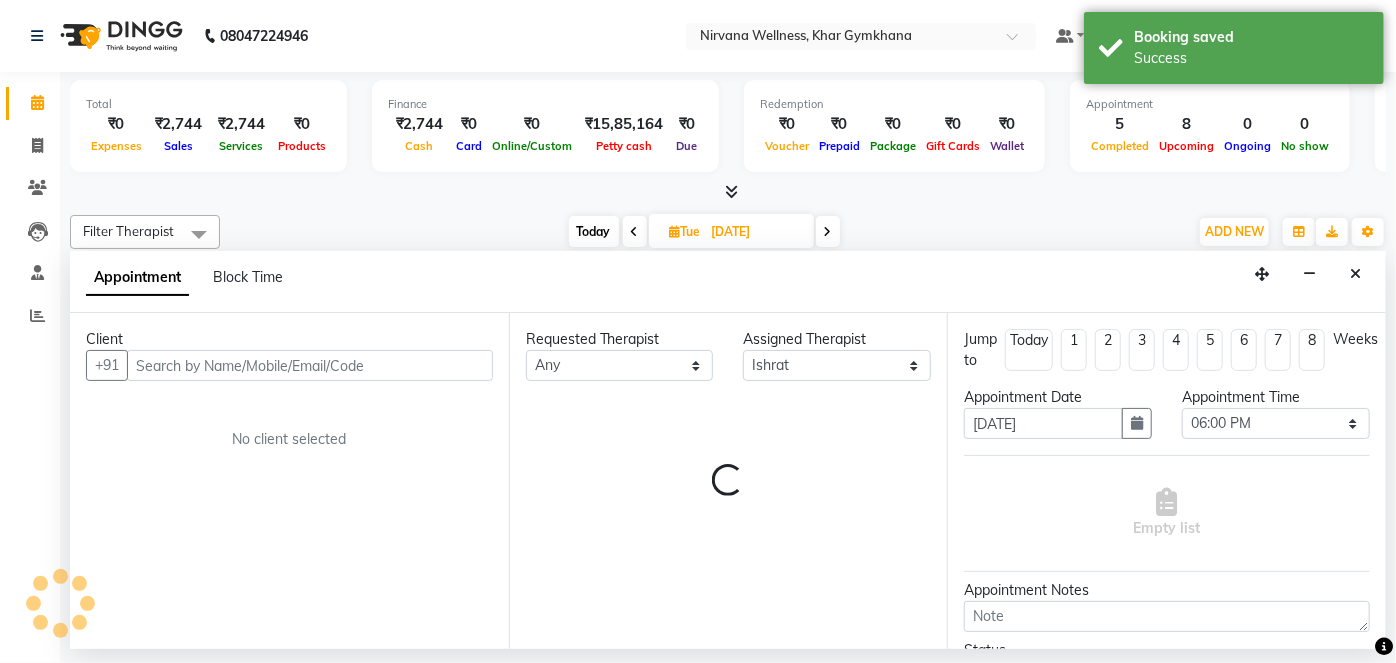 select on "3392" 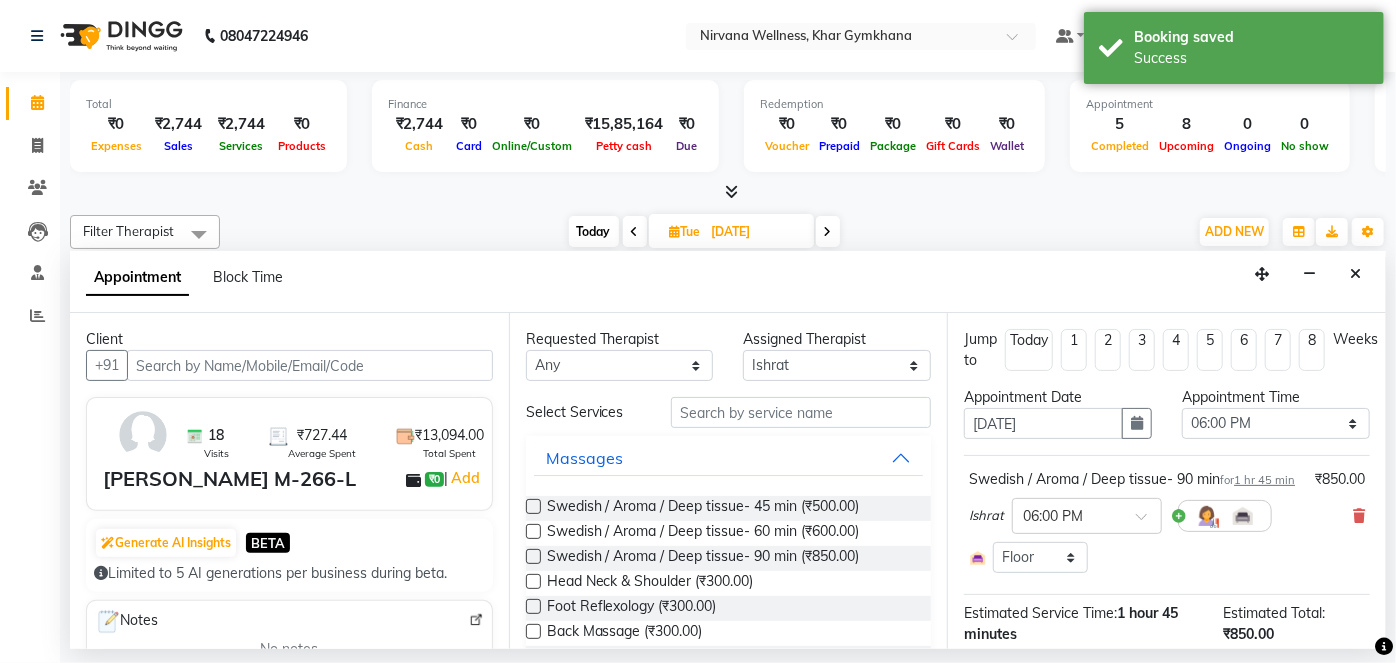 click at bounding box center (1359, 516) 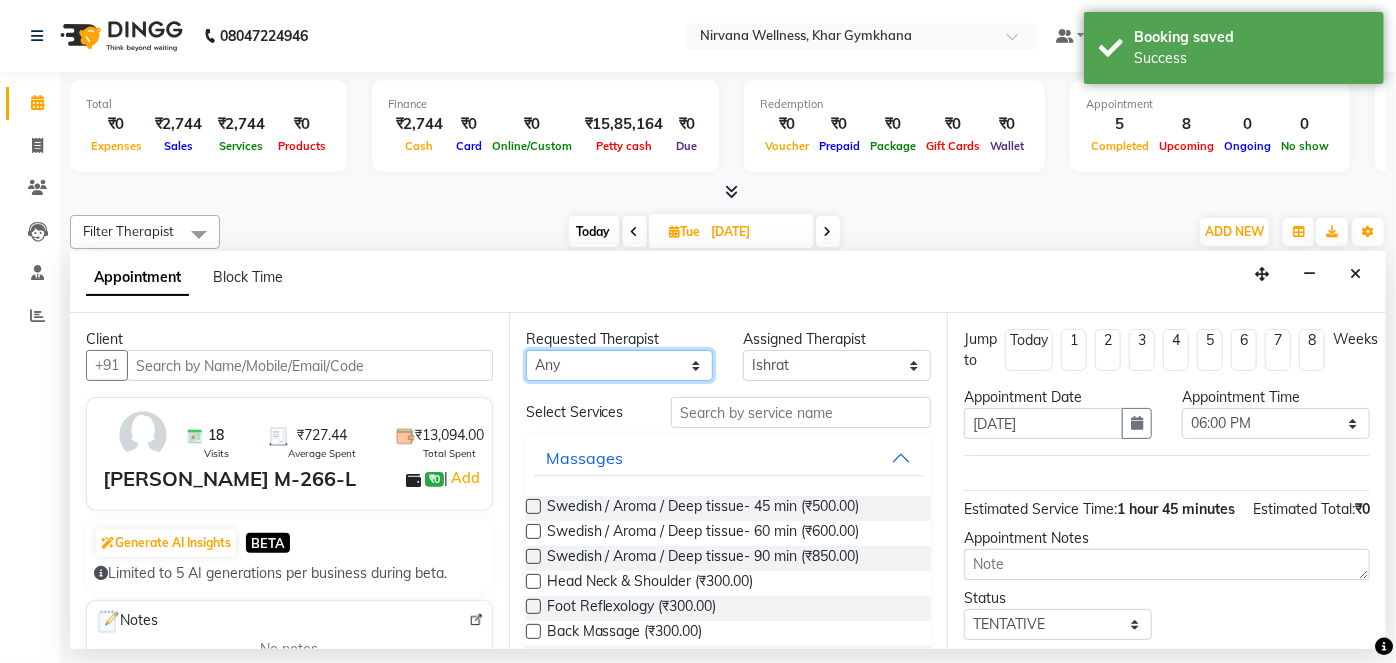 click on "Any [PERSON_NAME] Jyoti [PERSON_NAME] [PERSON_NAME]" at bounding box center (620, 365) 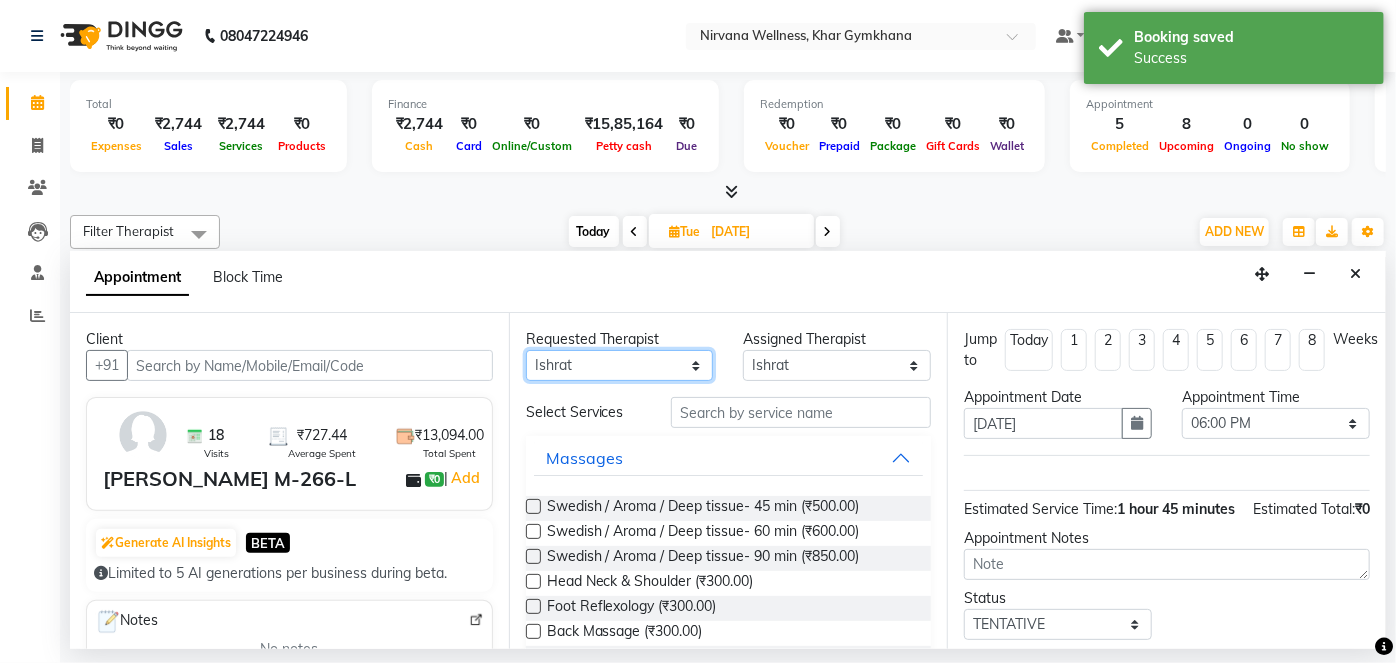 click on "Any [PERSON_NAME] Jyoti [PERSON_NAME] [PERSON_NAME]" at bounding box center [620, 365] 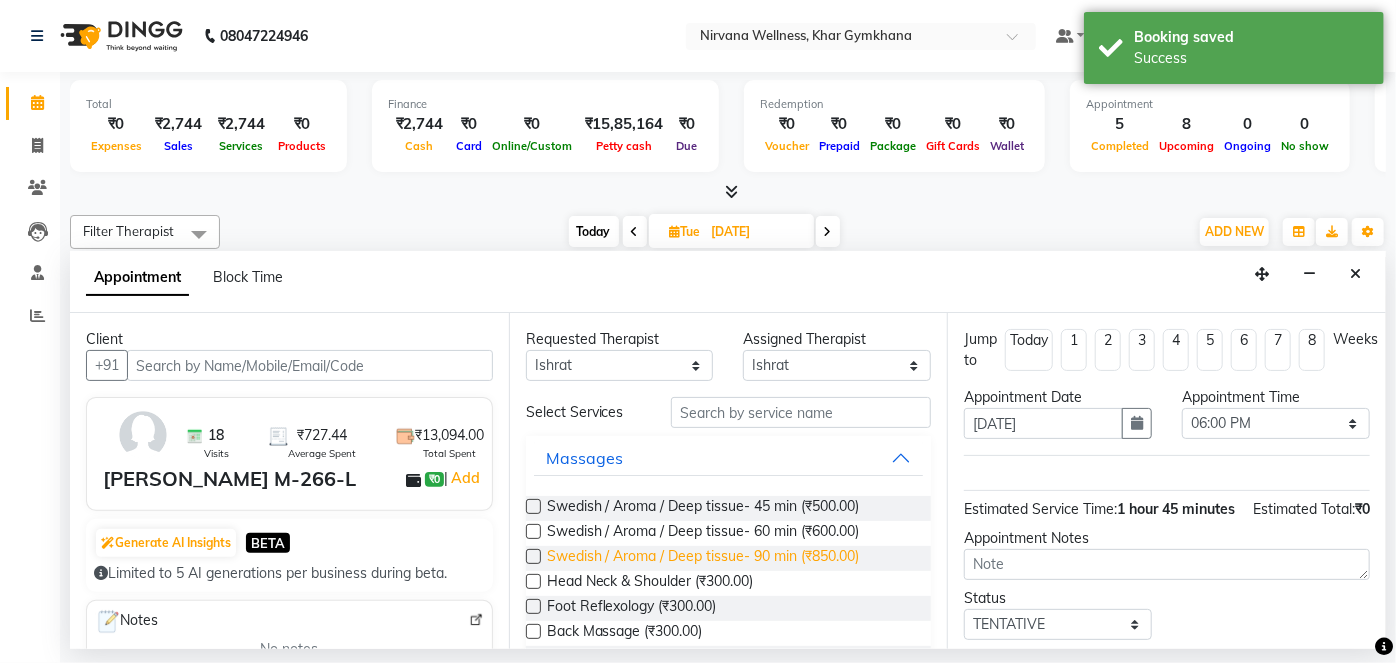 click on "Swedish / Aroma / Deep tissue- 90 min (₹850.00)" at bounding box center [703, 558] 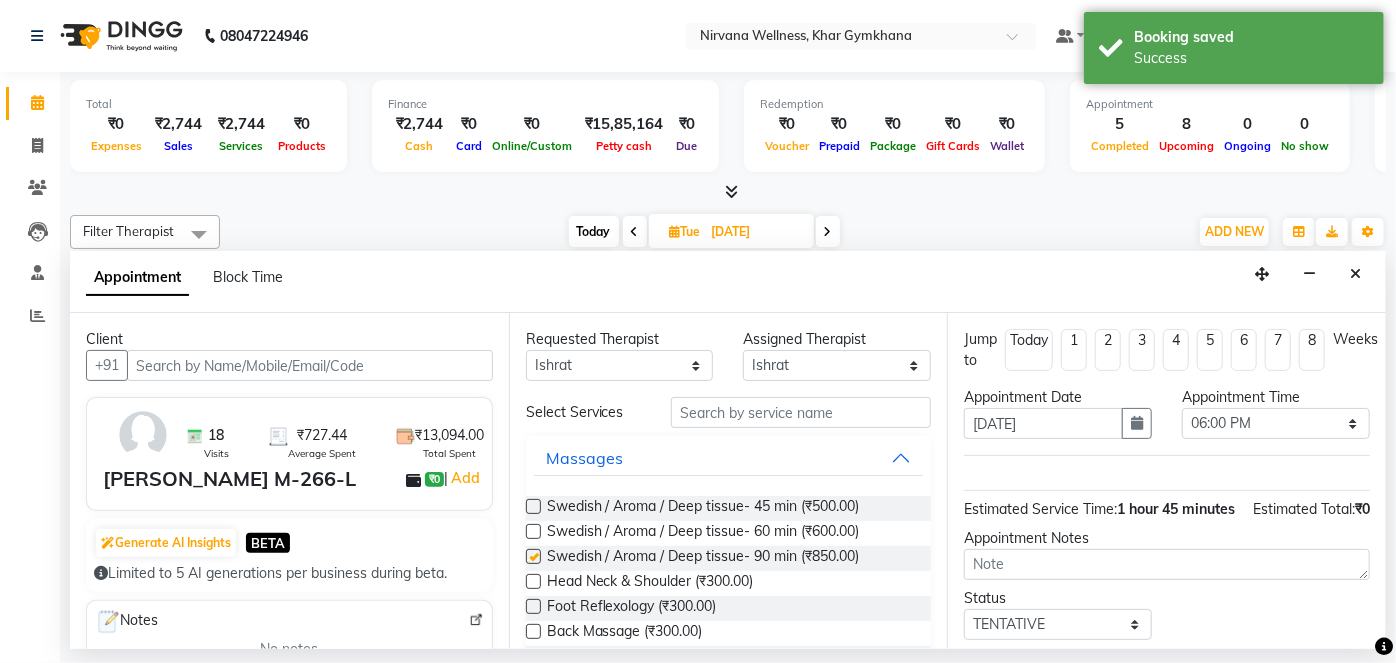 checkbox on "false" 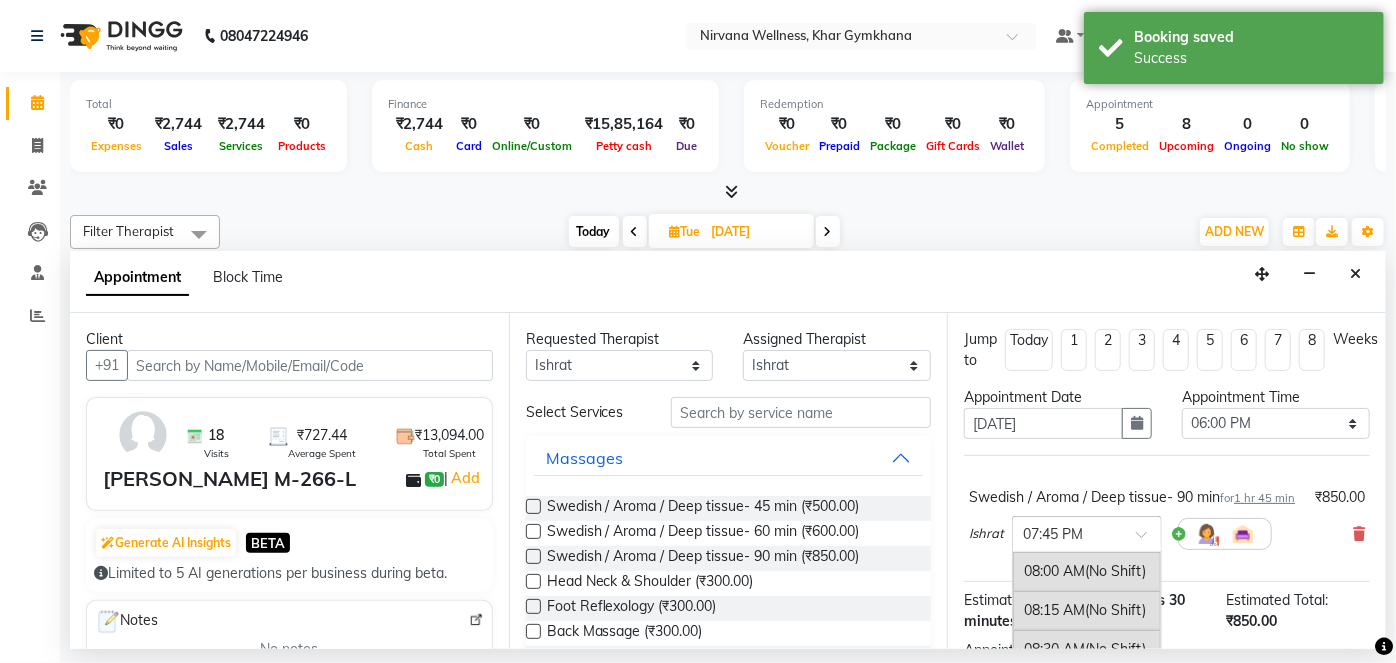 click at bounding box center [1067, 532] 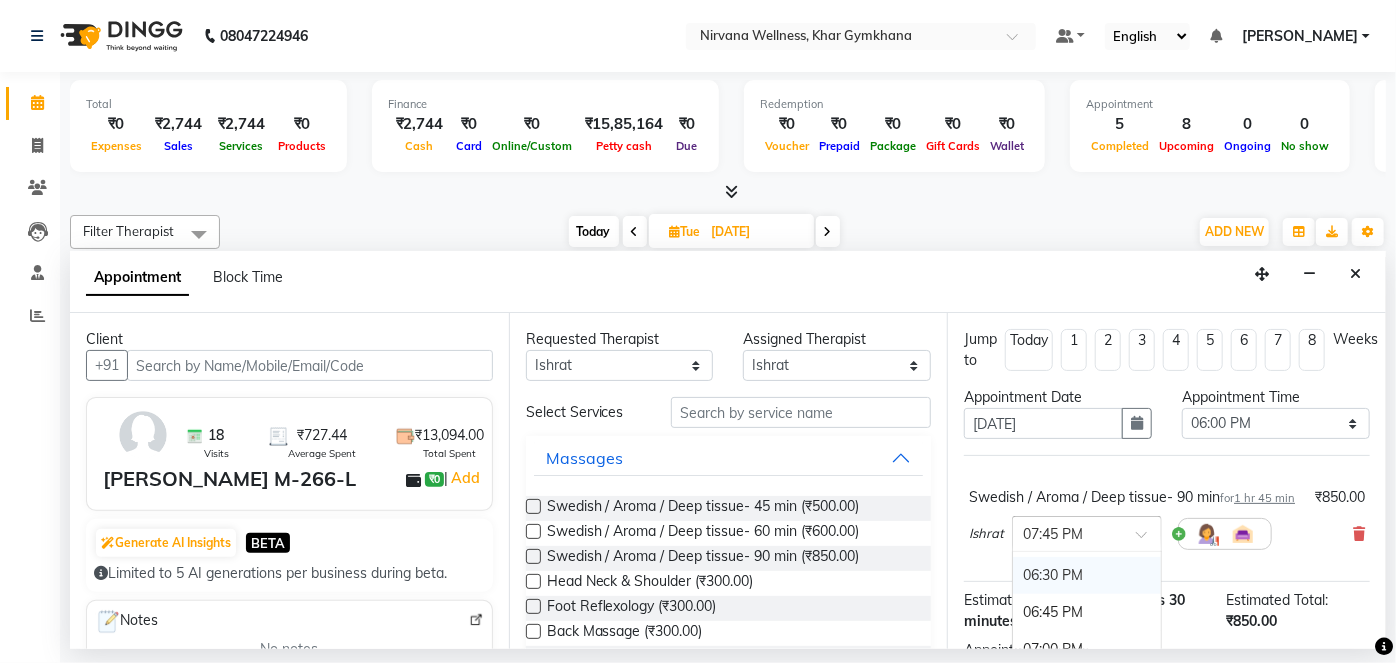 scroll, scrollTop: 1486, scrollLeft: 0, axis: vertical 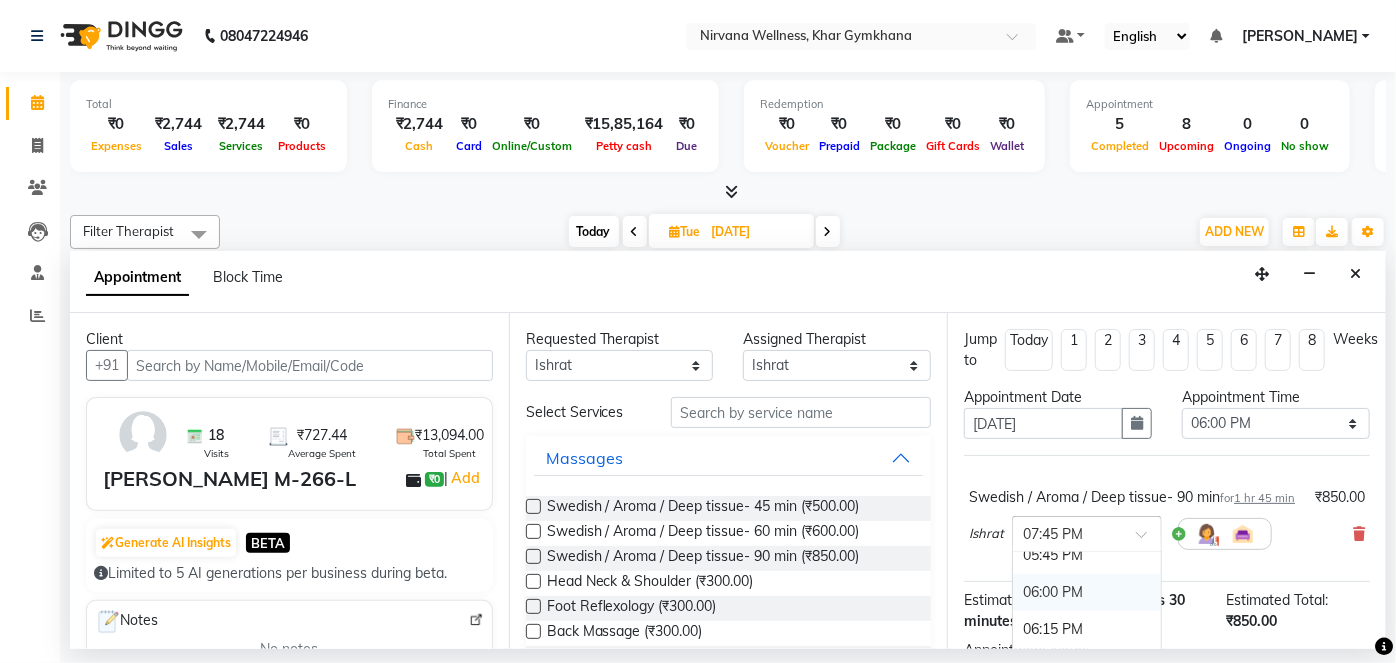 click on "06:00 PM" at bounding box center [1087, 592] 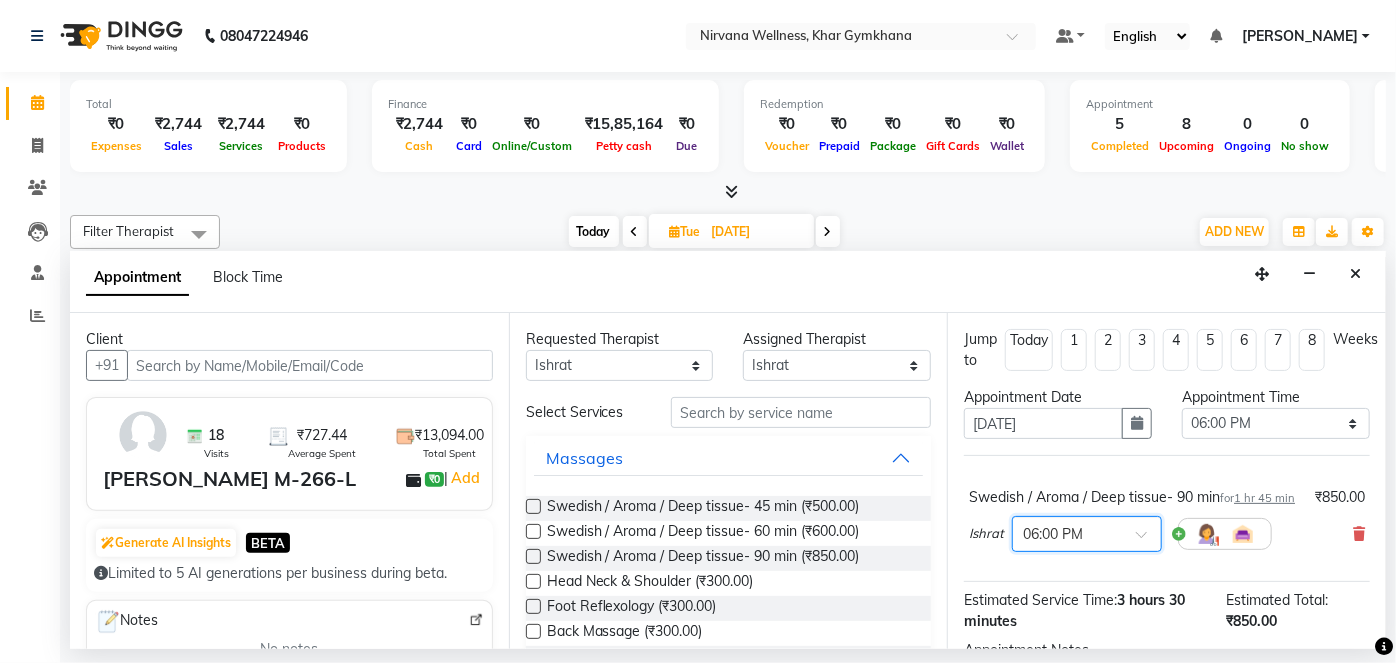 scroll, scrollTop: 191, scrollLeft: 0, axis: vertical 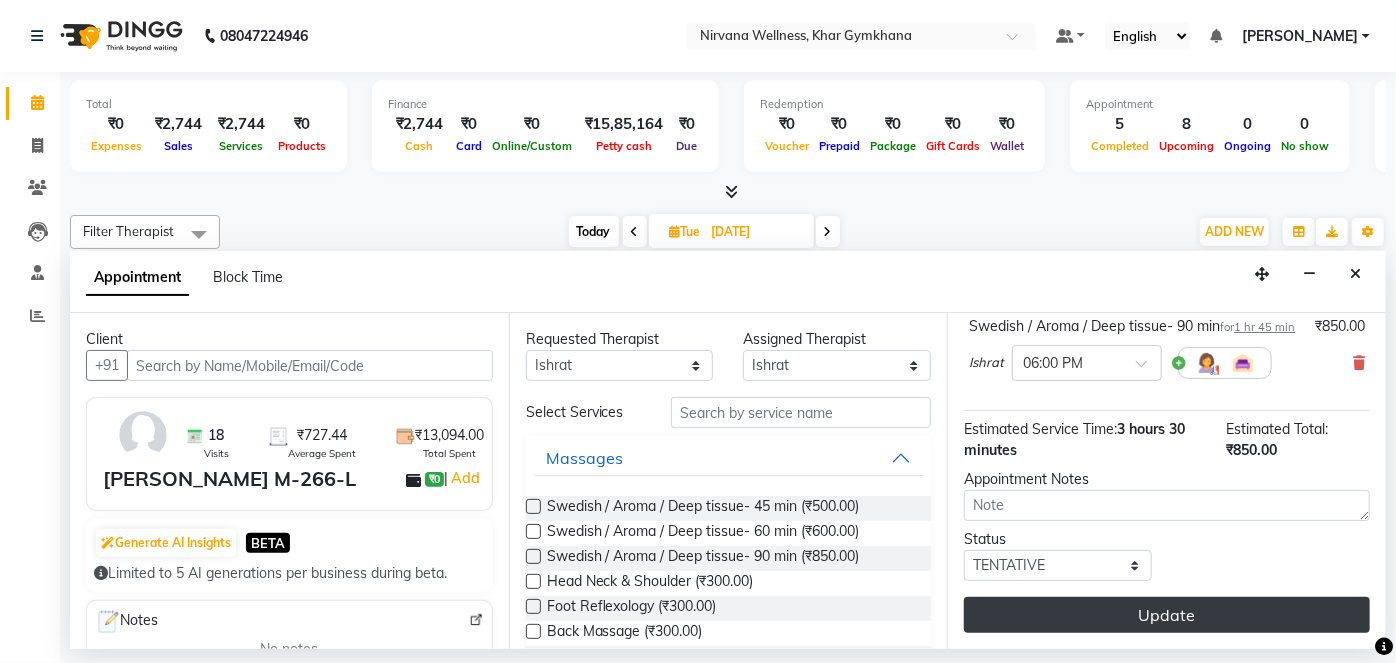 click on "Update" at bounding box center [1167, 615] 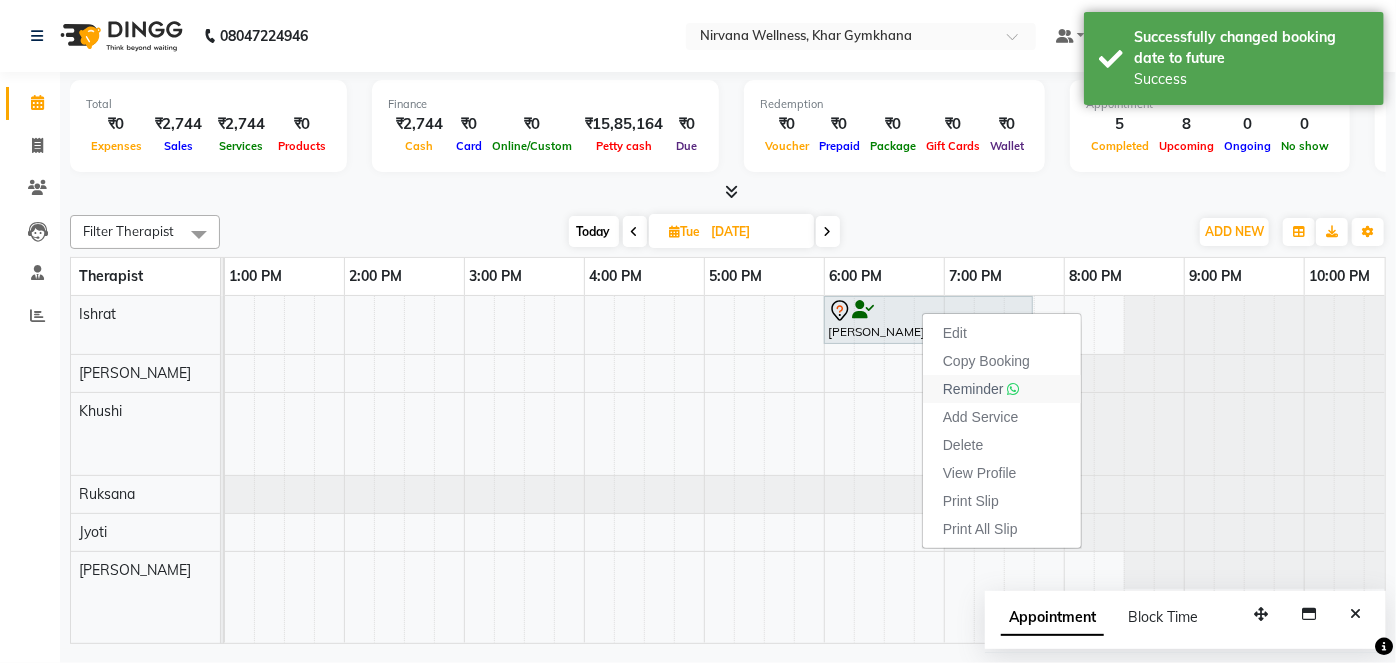 click on "Reminder" at bounding box center (973, 389) 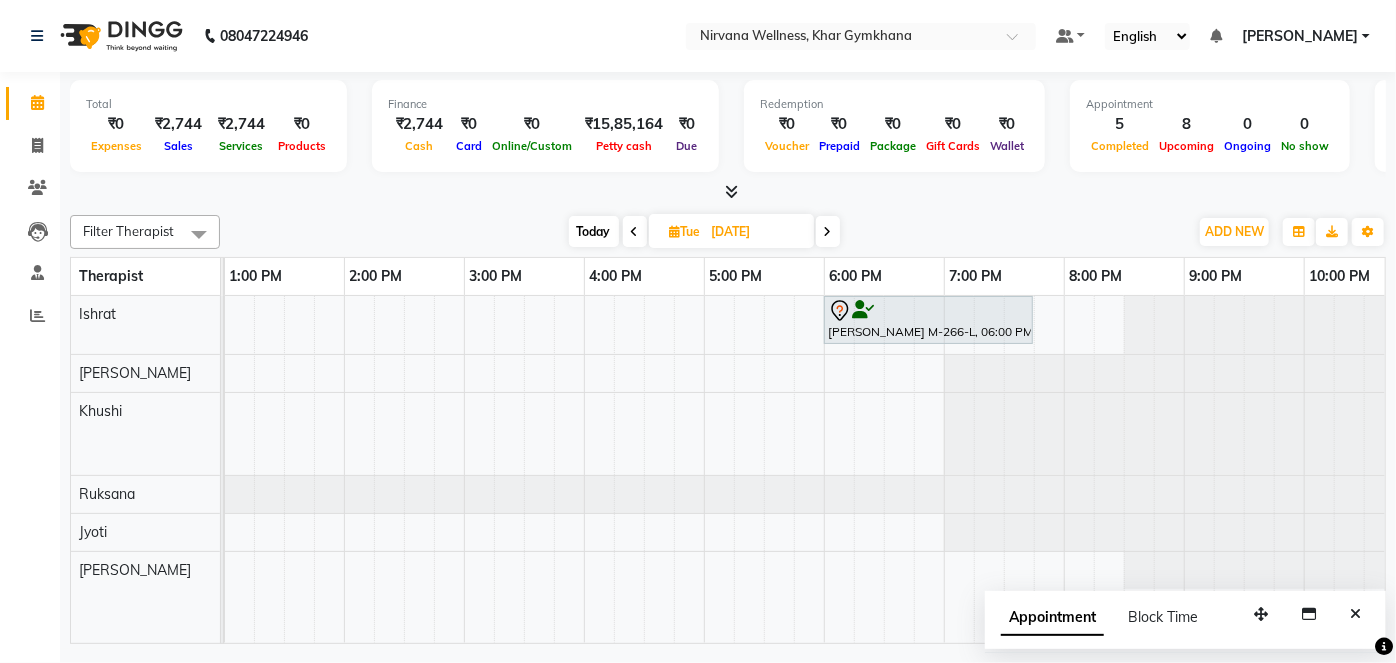 click on "Today" at bounding box center [594, 231] 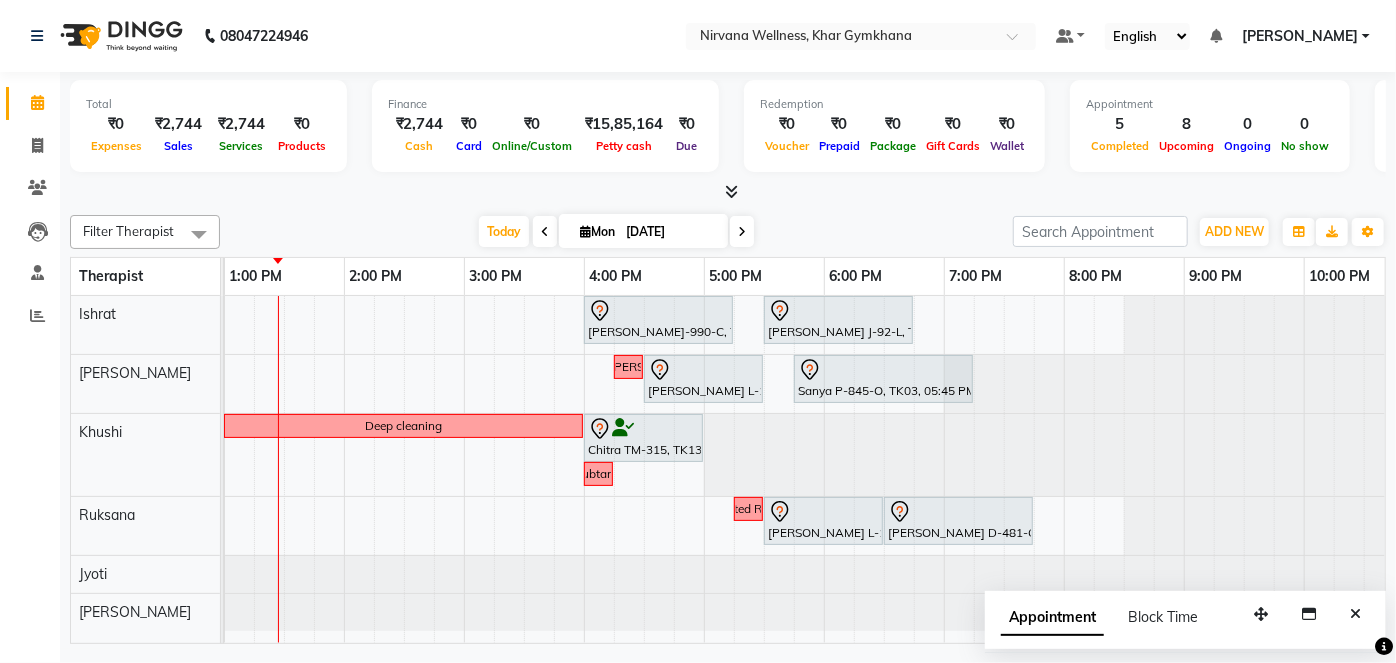 scroll, scrollTop: 0, scrollLeft: 478, axis: horizontal 